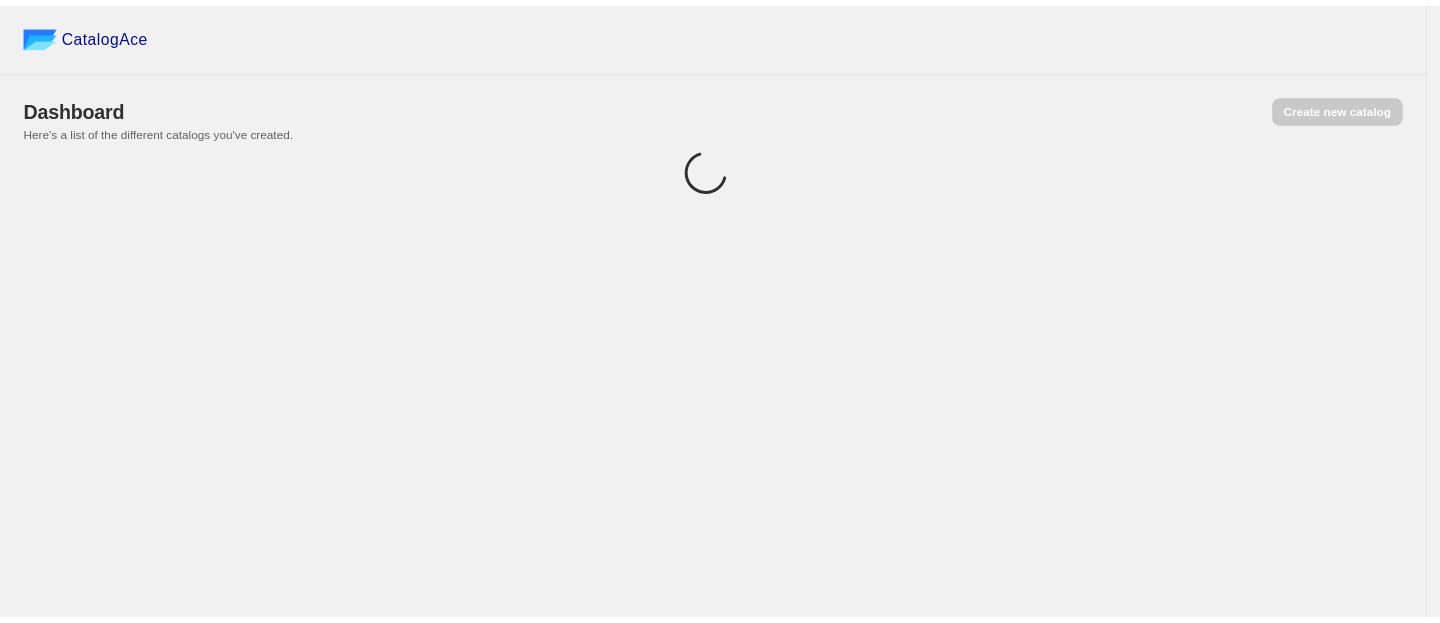 scroll, scrollTop: 0, scrollLeft: 0, axis: both 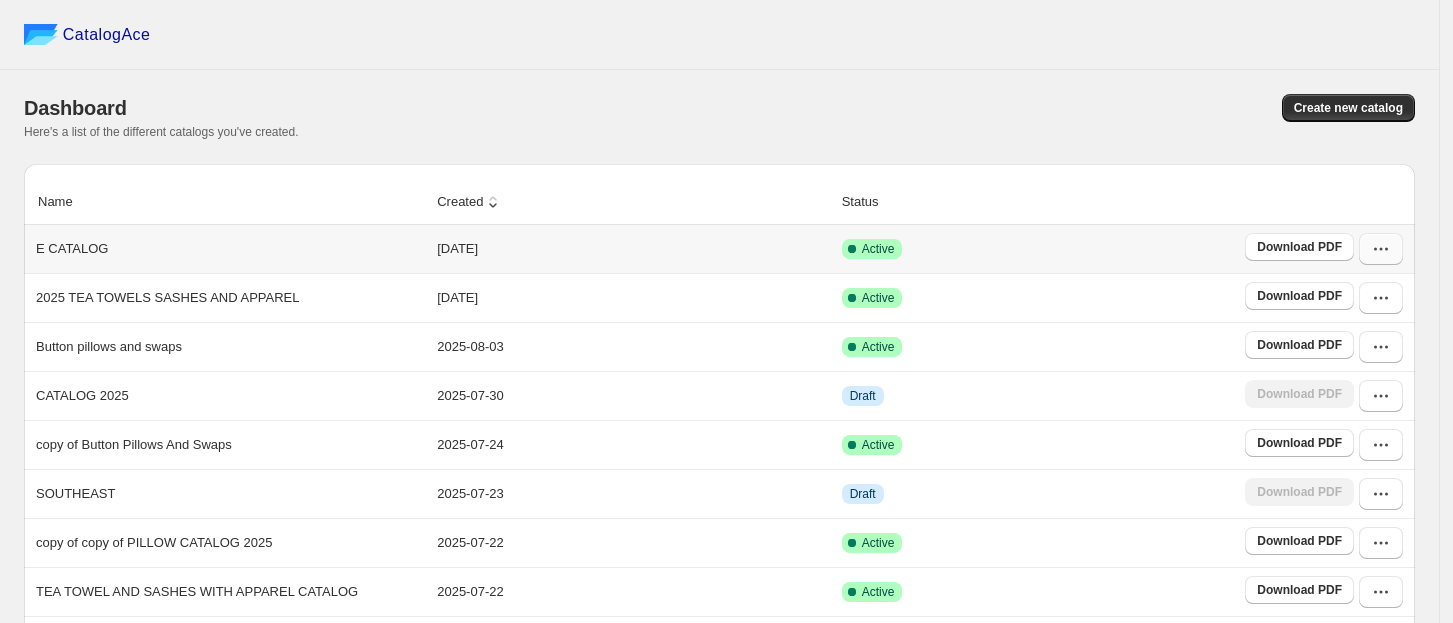 click 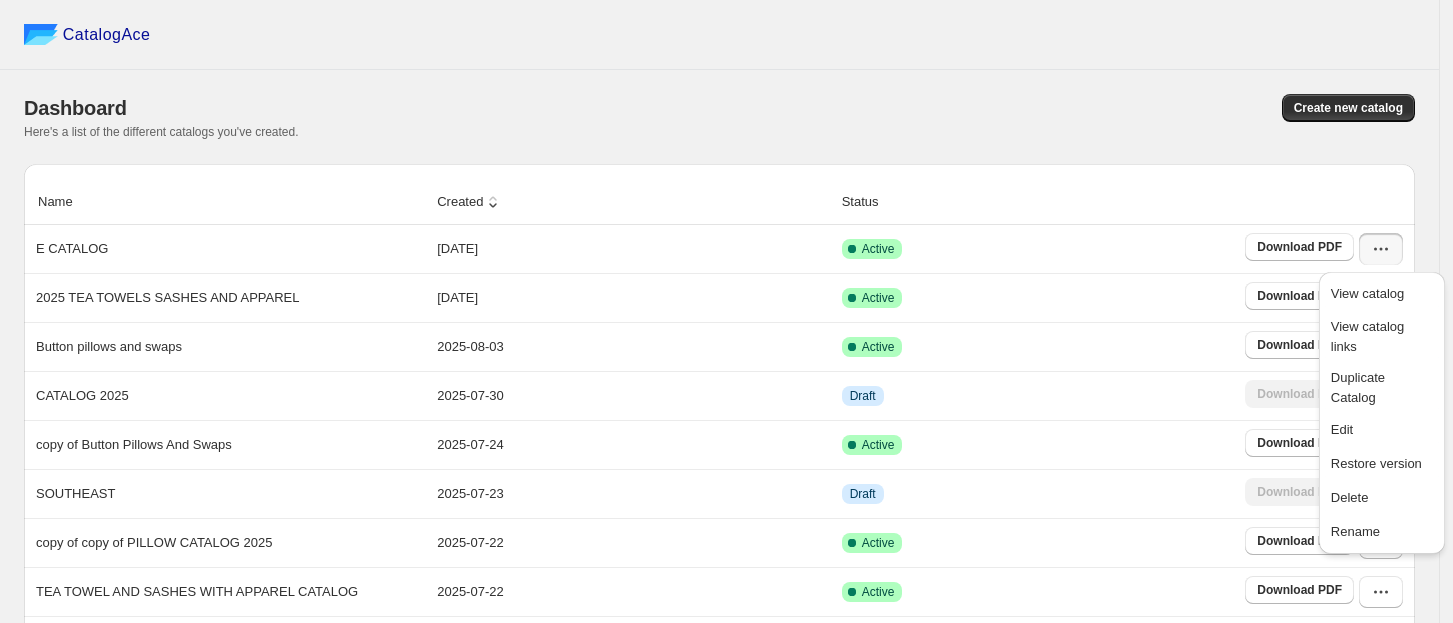 click on "Create new catalog" at bounding box center [1063, 108] 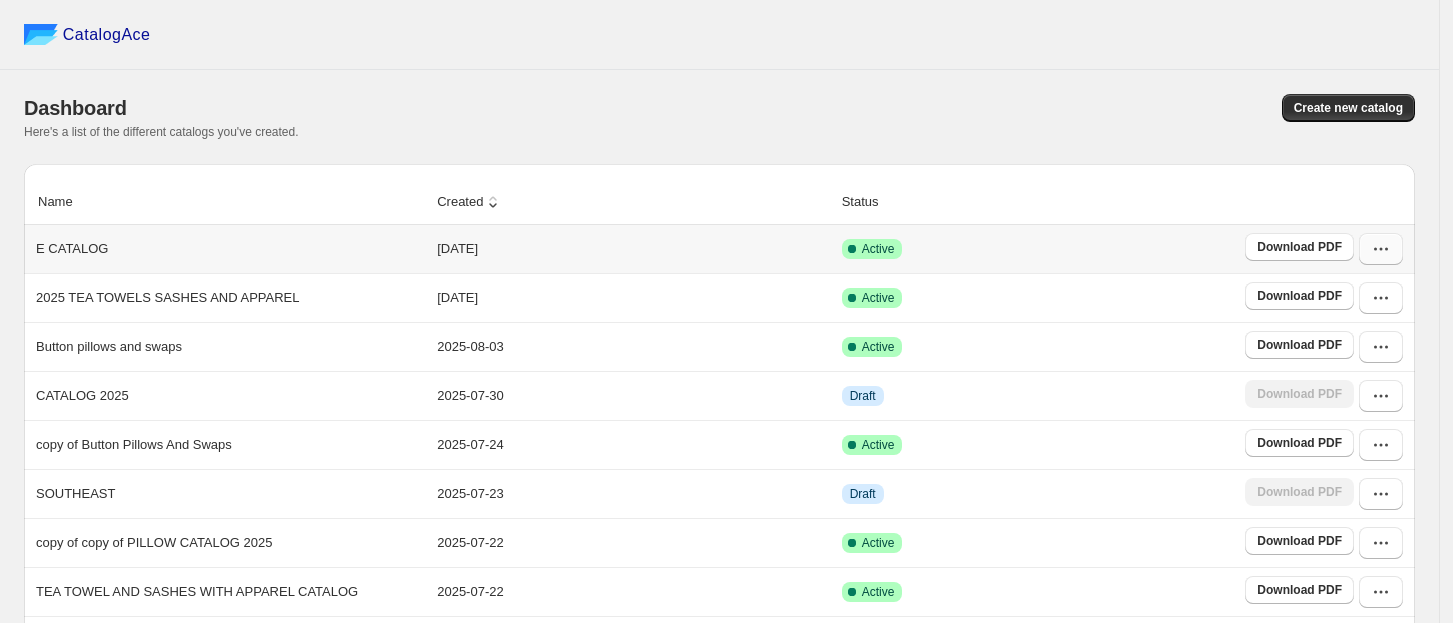 click 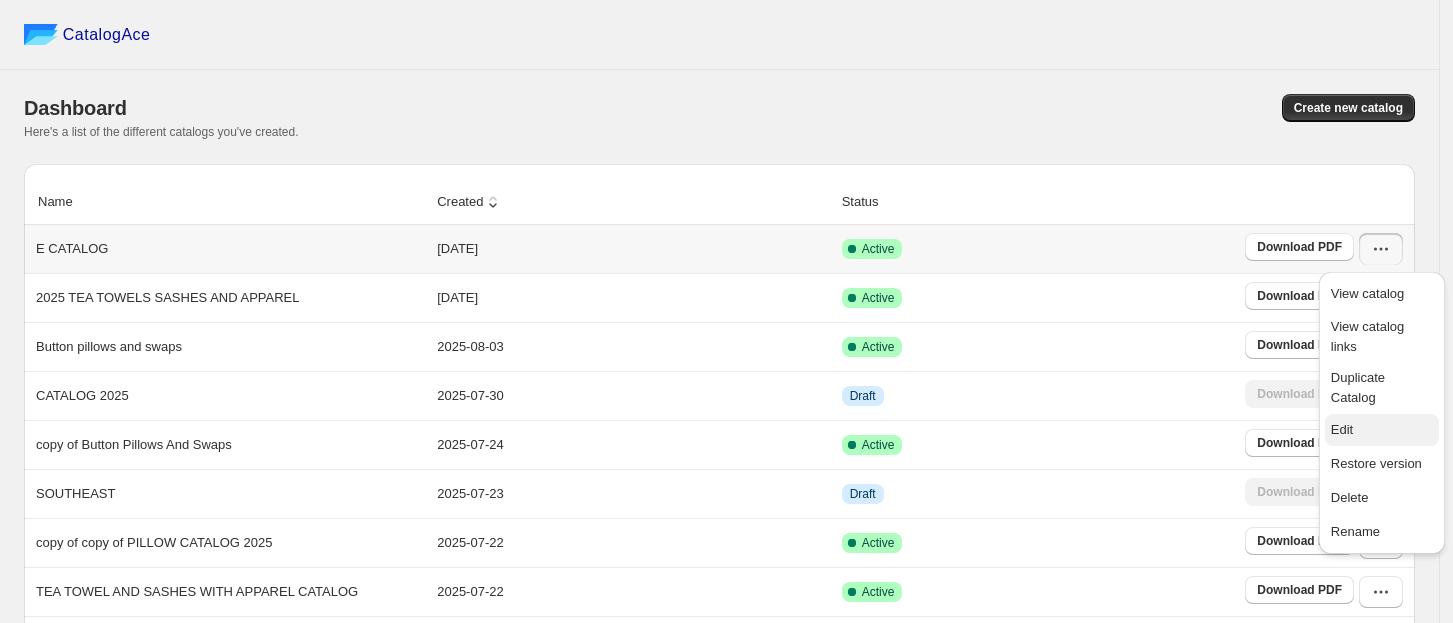 click on "Edit" at bounding box center (1342, 429) 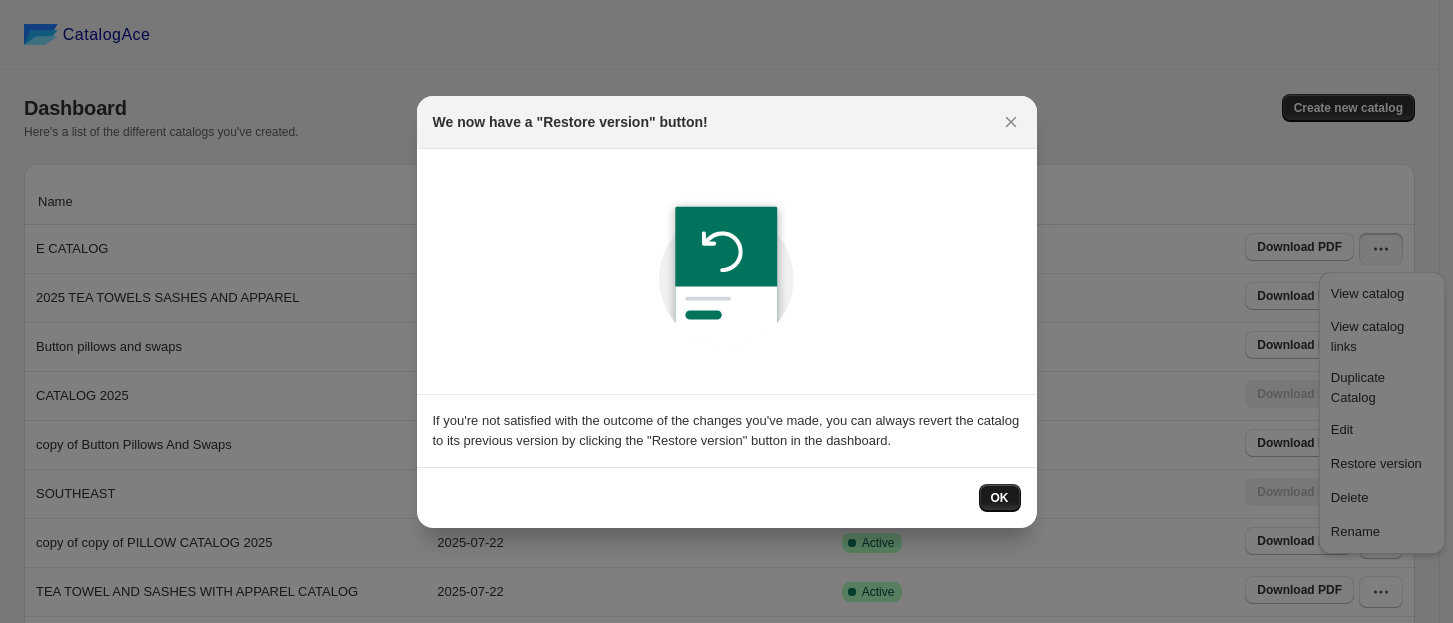 click on "OK" at bounding box center (1000, 498) 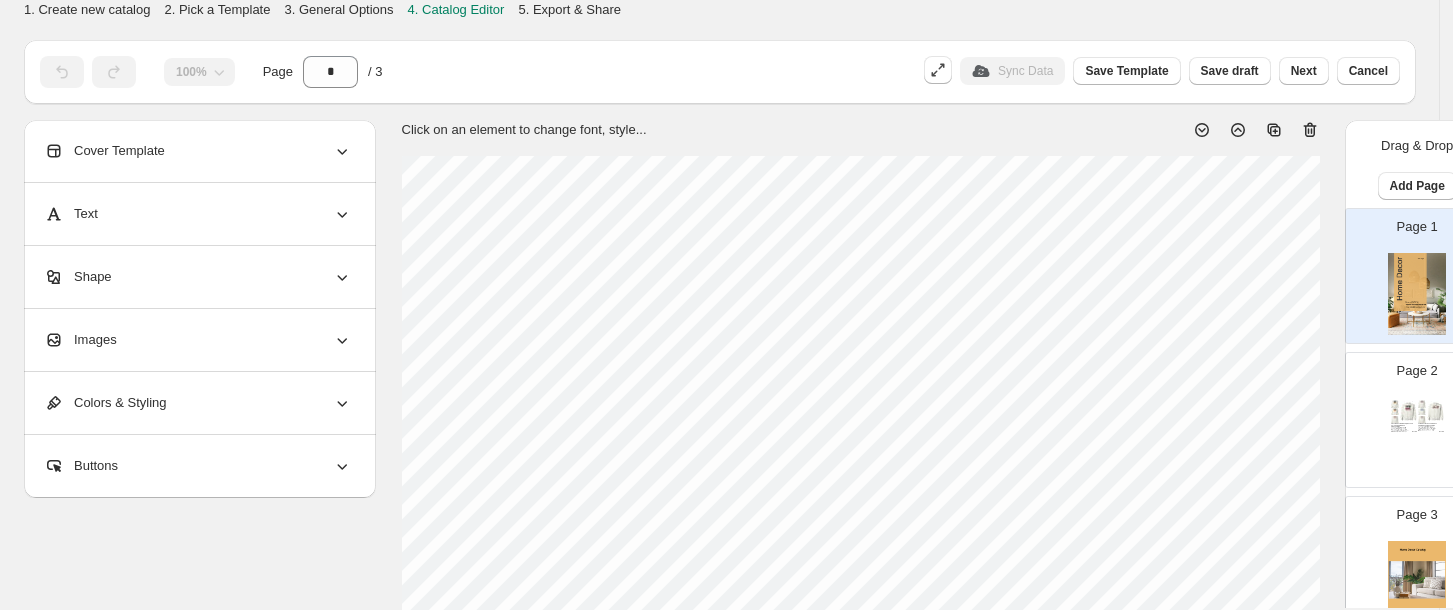click on "SKU:  3W5UWH-NO-1" at bounding box center (1404, 428) 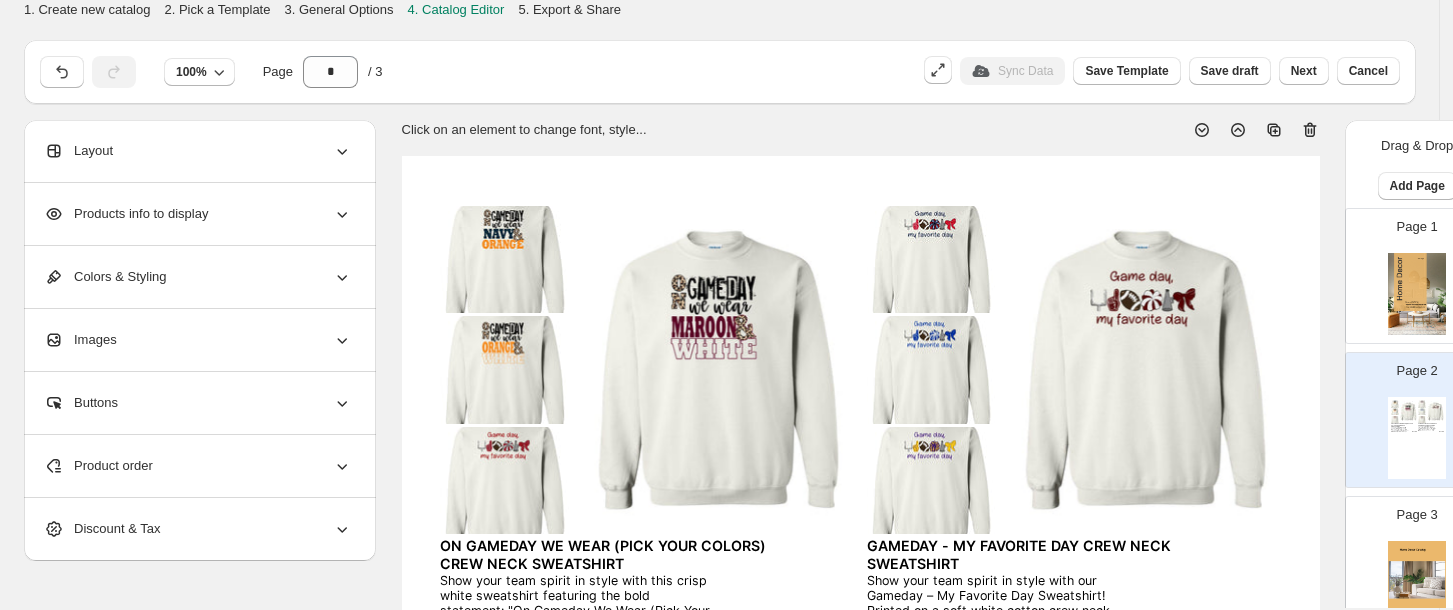 click on "Layout" at bounding box center (78, 151) 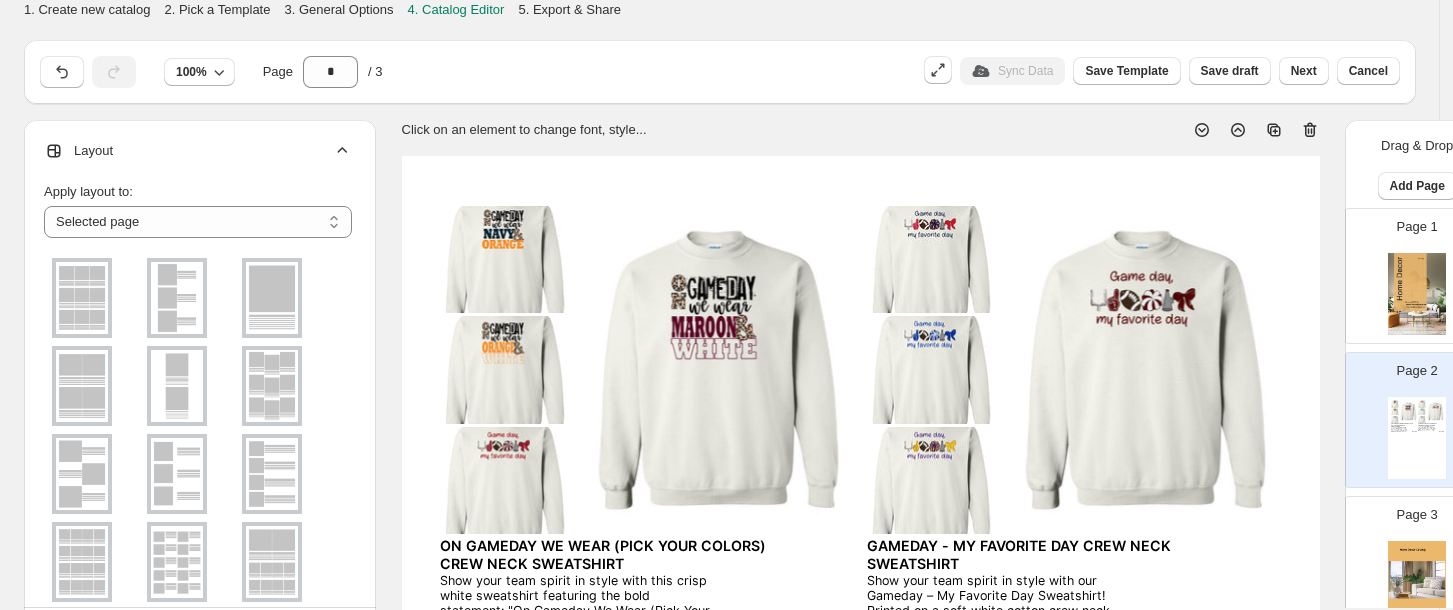 click at bounding box center (82, 386) 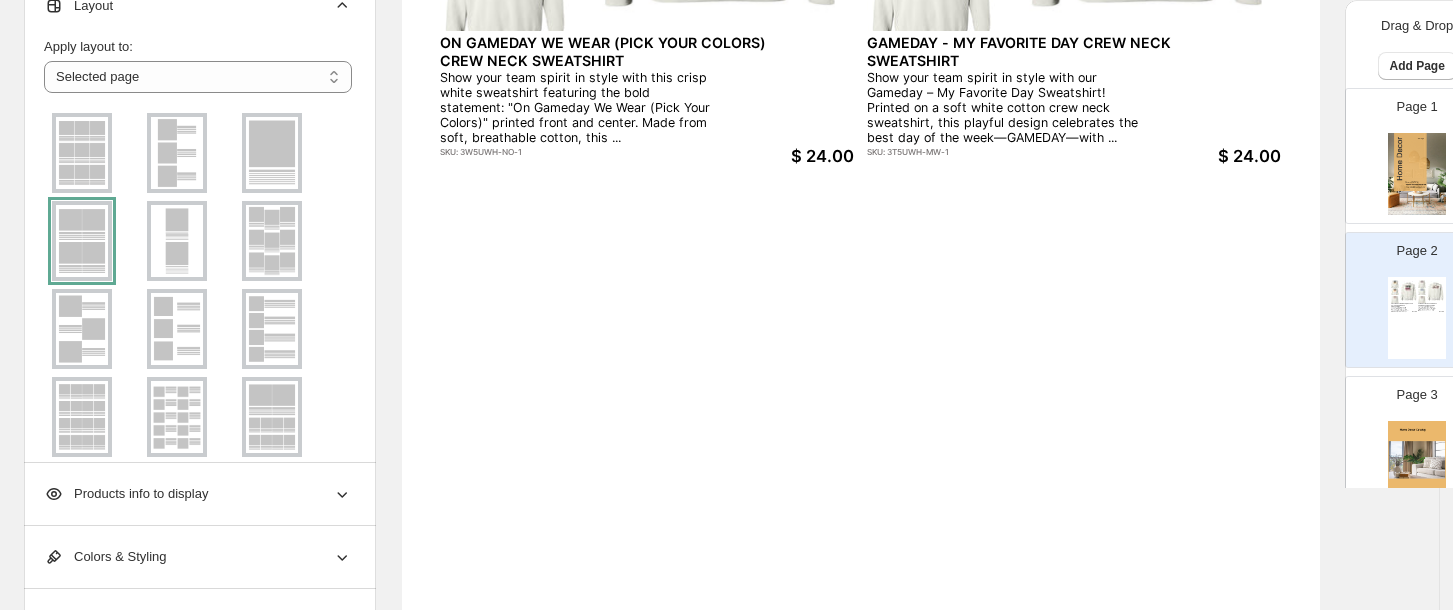 scroll, scrollTop: 816, scrollLeft: 0, axis: vertical 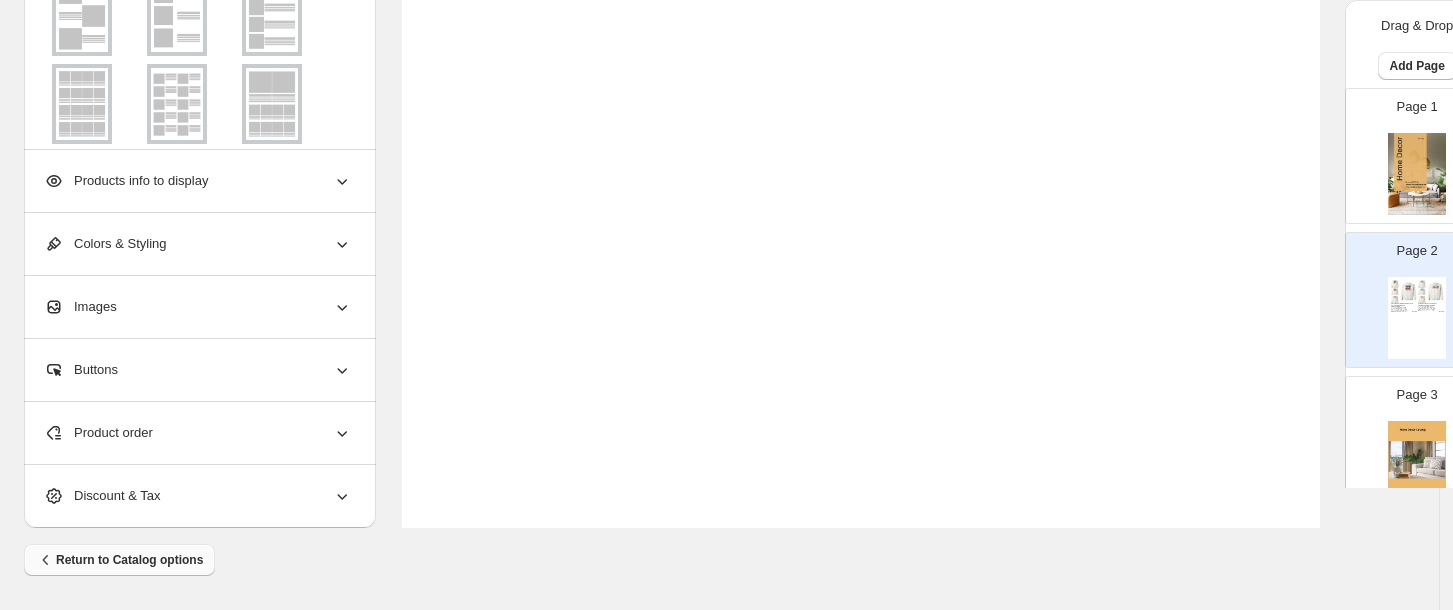 click on "Return to Catalog options" at bounding box center [119, 560] 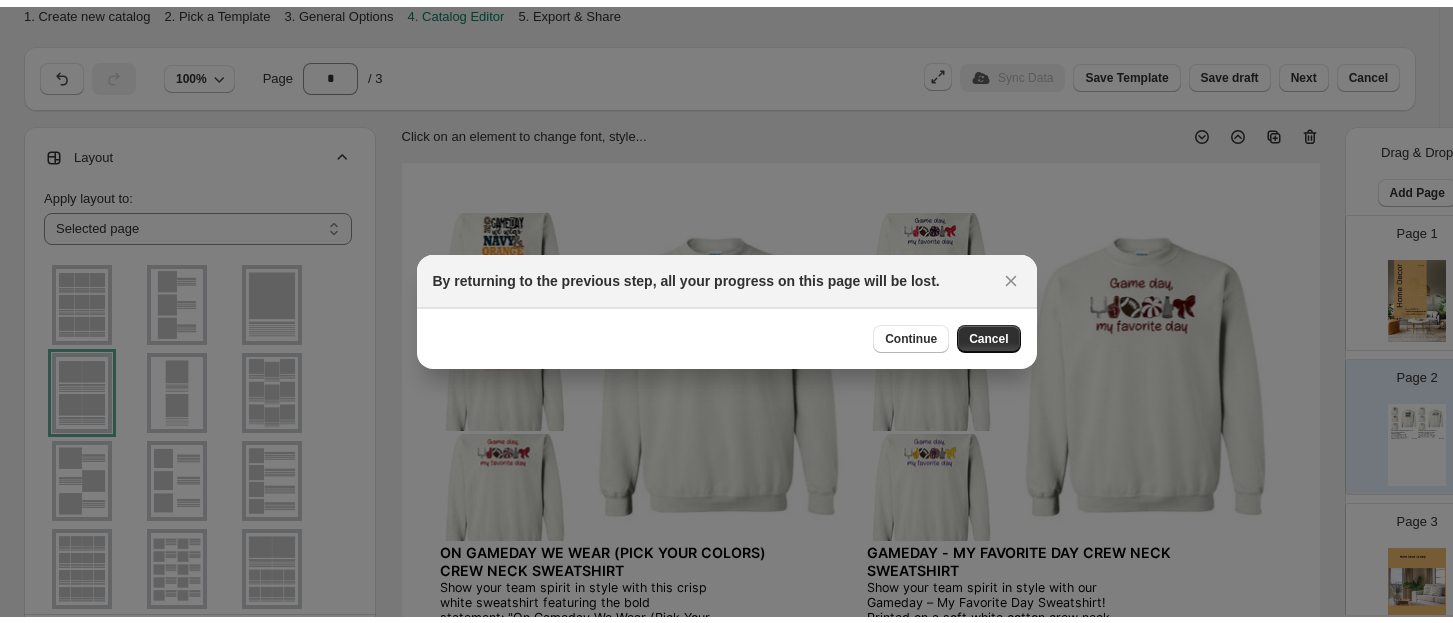 scroll, scrollTop: 0, scrollLeft: 0, axis: both 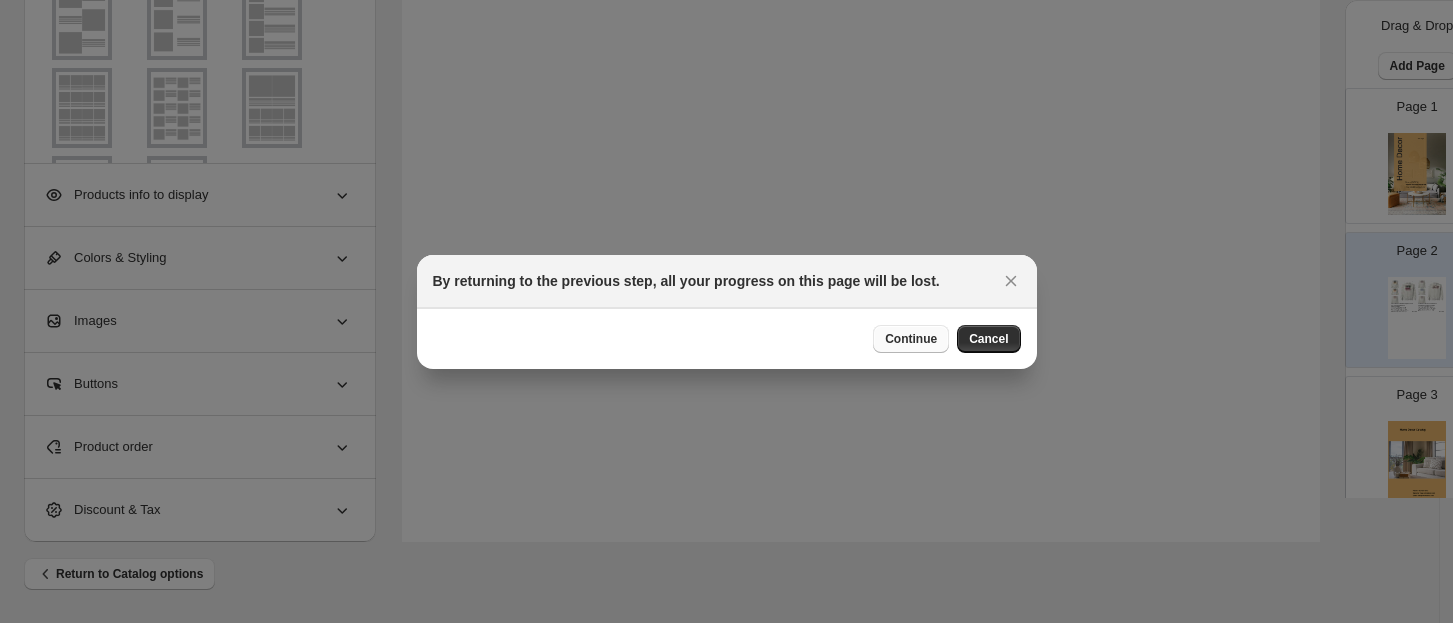 click on "Continue" at bounding box center (911, 339) 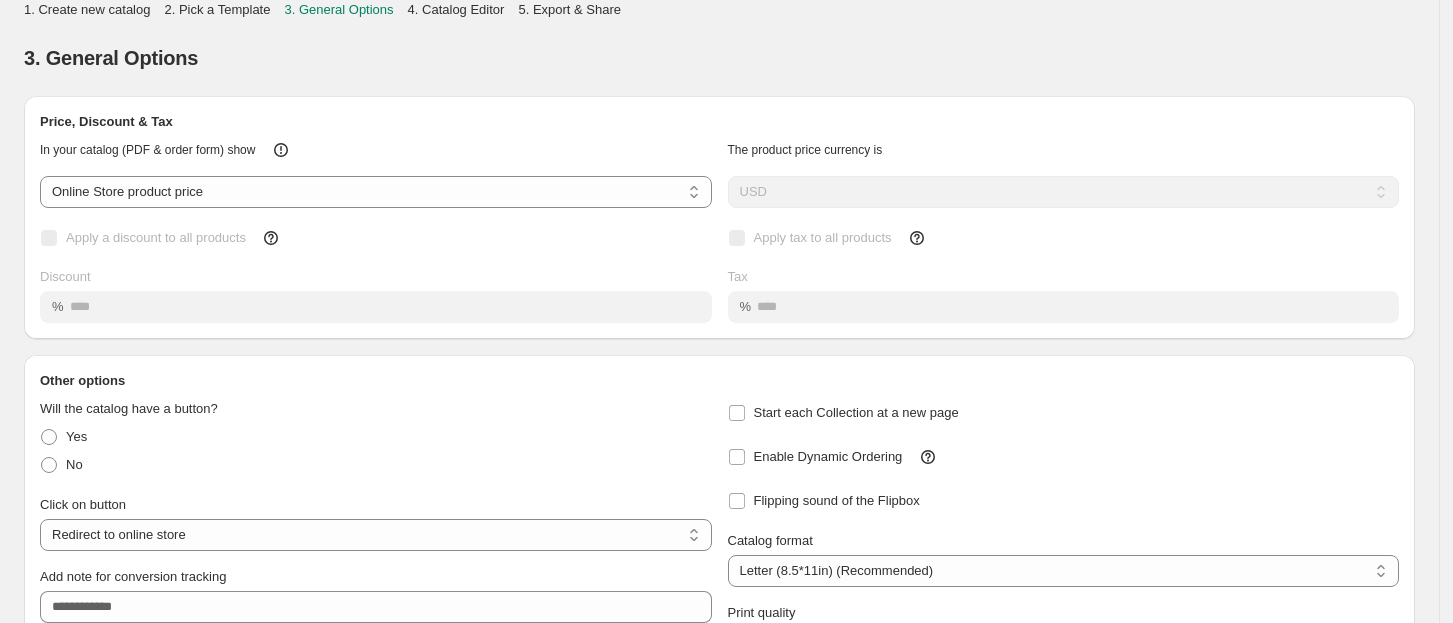 scroll, scrollTop: 0, scrollLeft: 0, axis: both 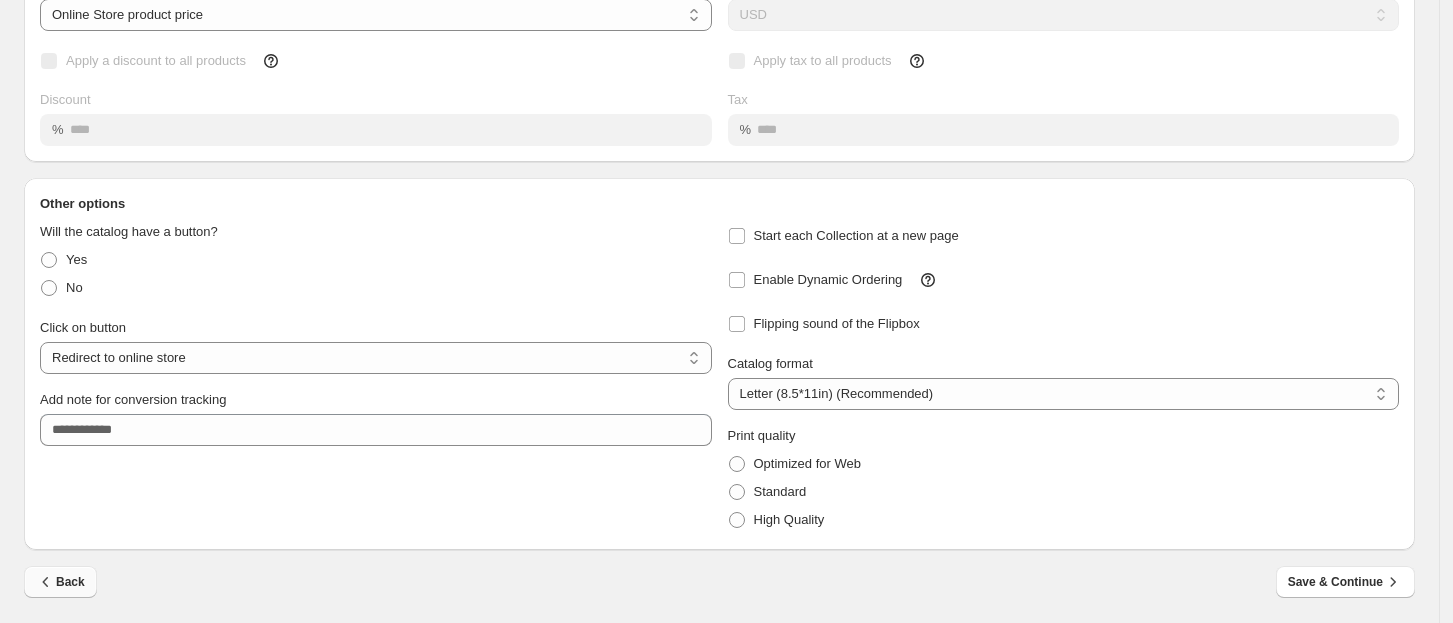 click on "Back" at bounding box center (60, 582) 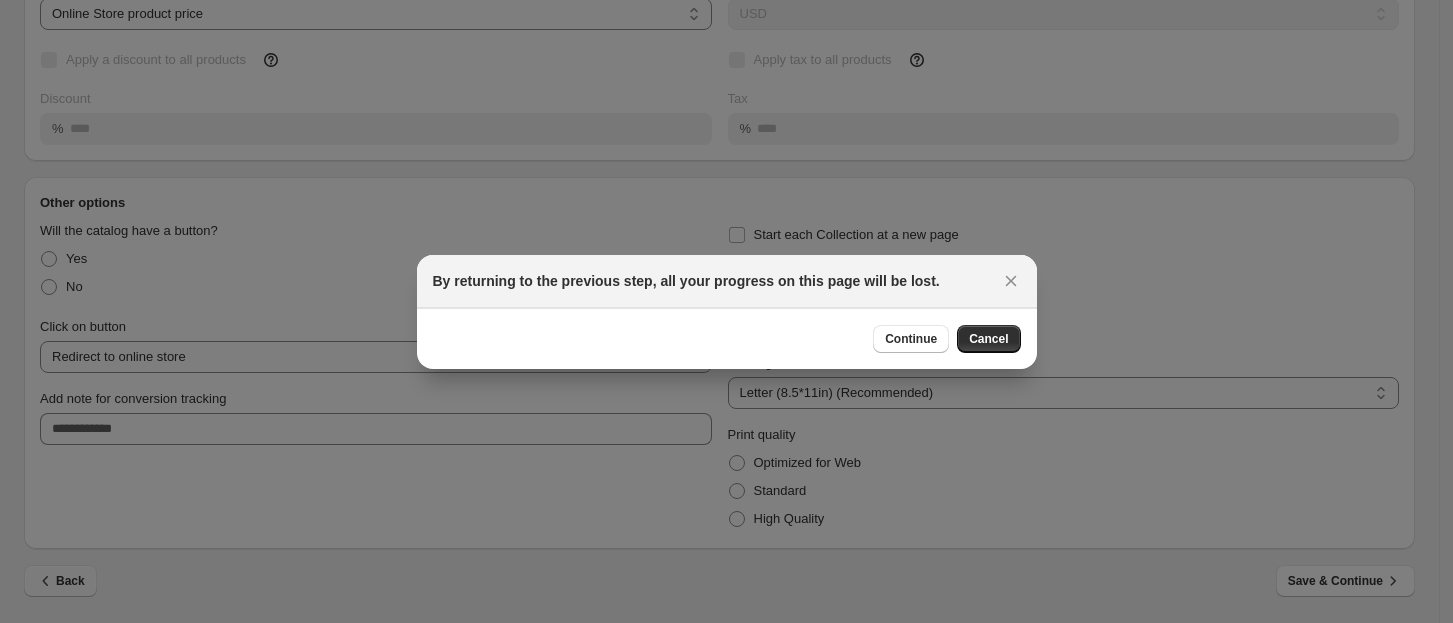 scroll, scrollTop: 177, scrollLeft: 0, axis: vertical 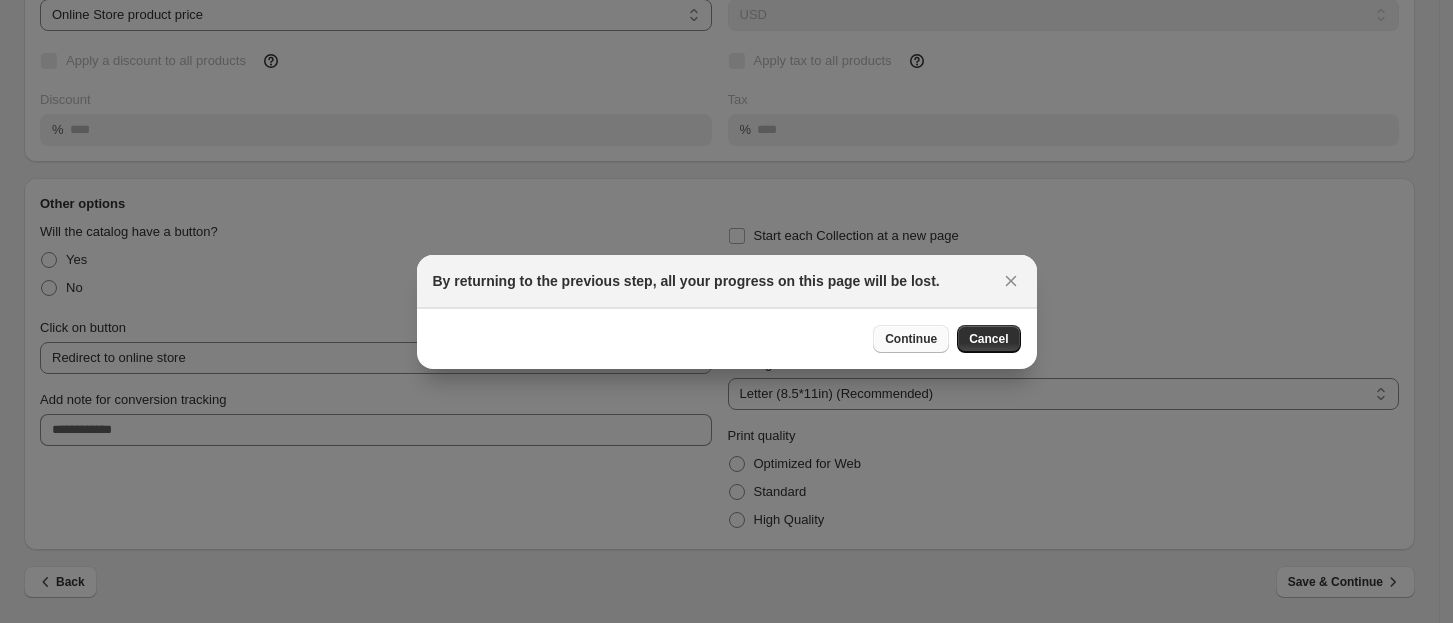 click on "Continue" at bounding box center [911, 339] 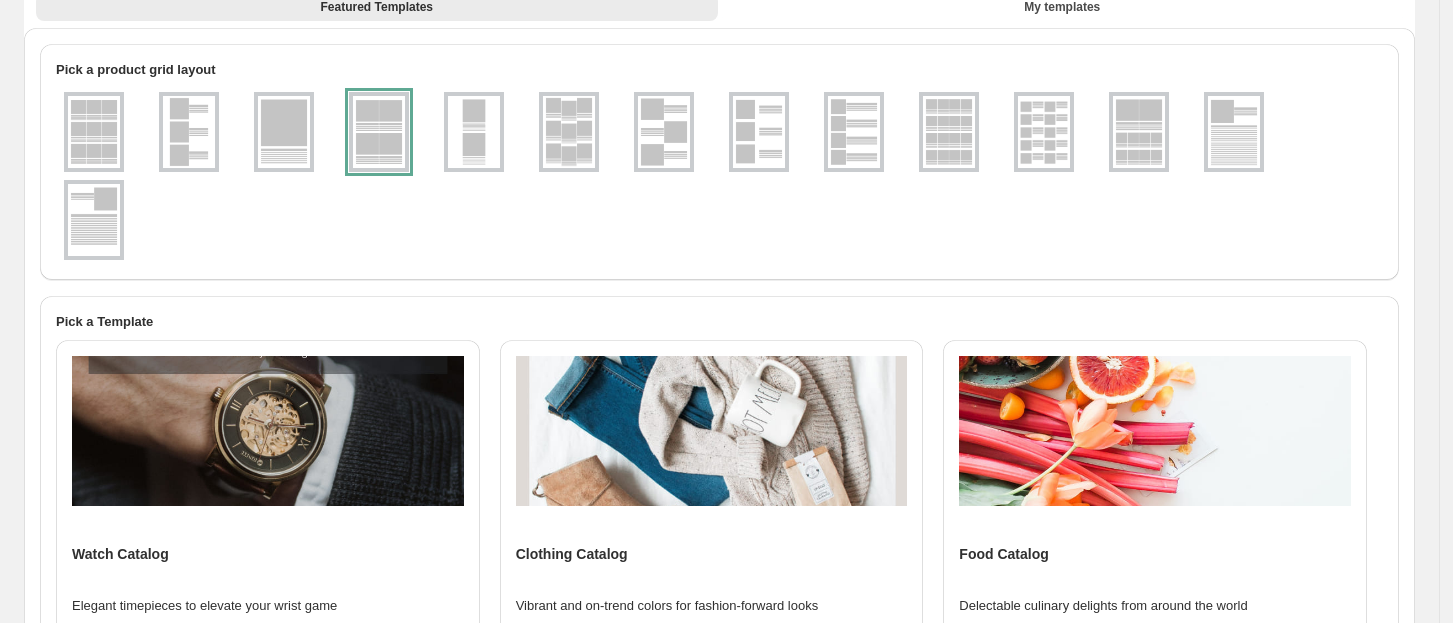 scroll, scrollTop: 0, scrollLeft: 0, axis: both 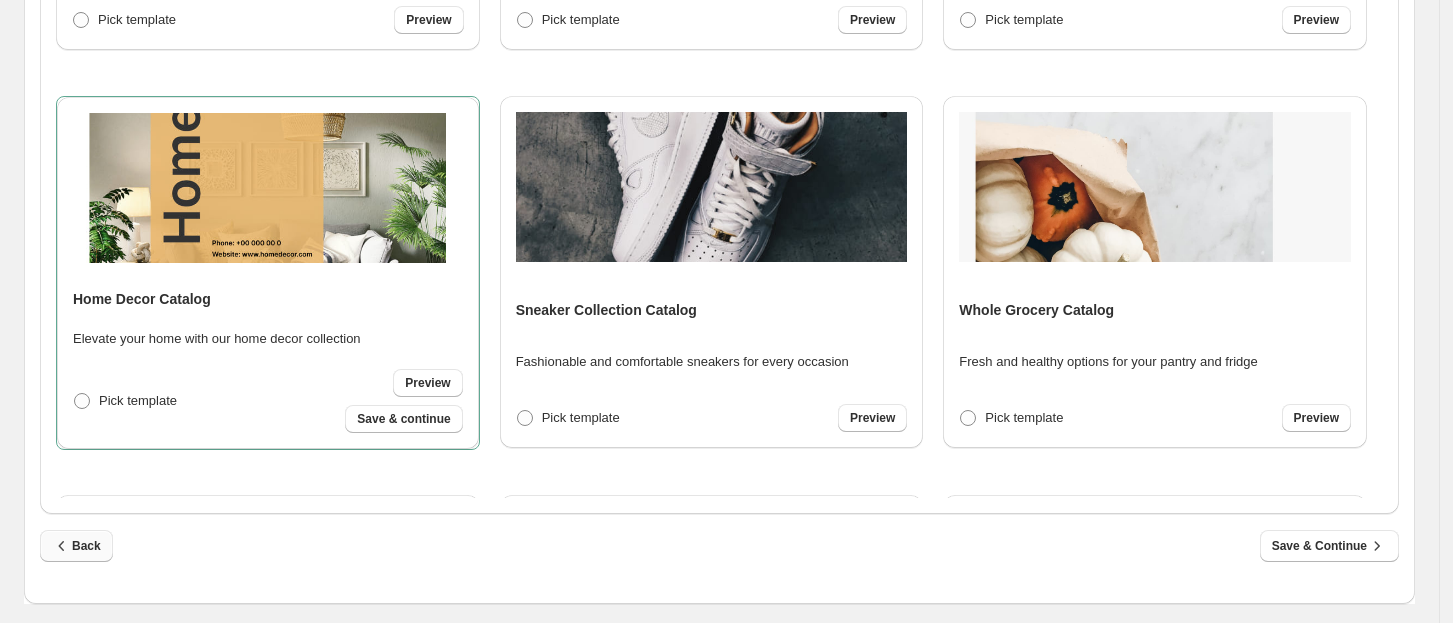 click on "Back" at bounding box center (76, 546) 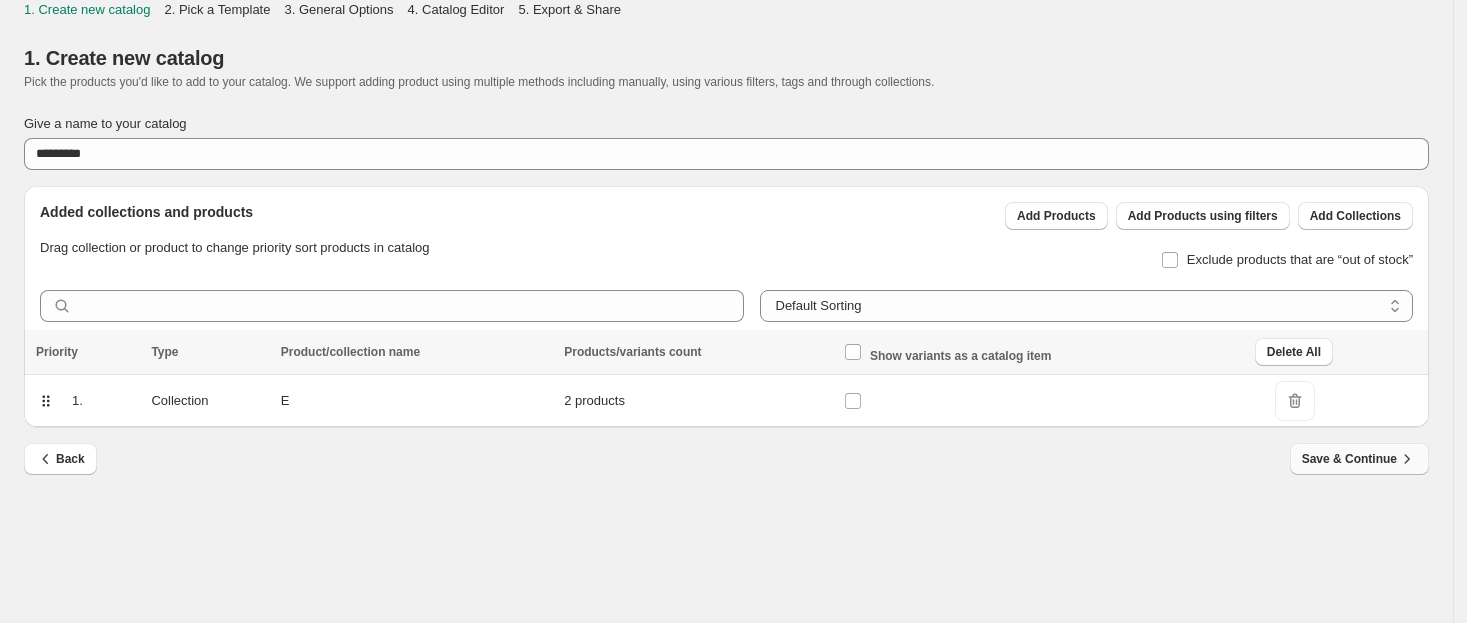 click on "Save & Continue" at bounding box center (1359, 459) 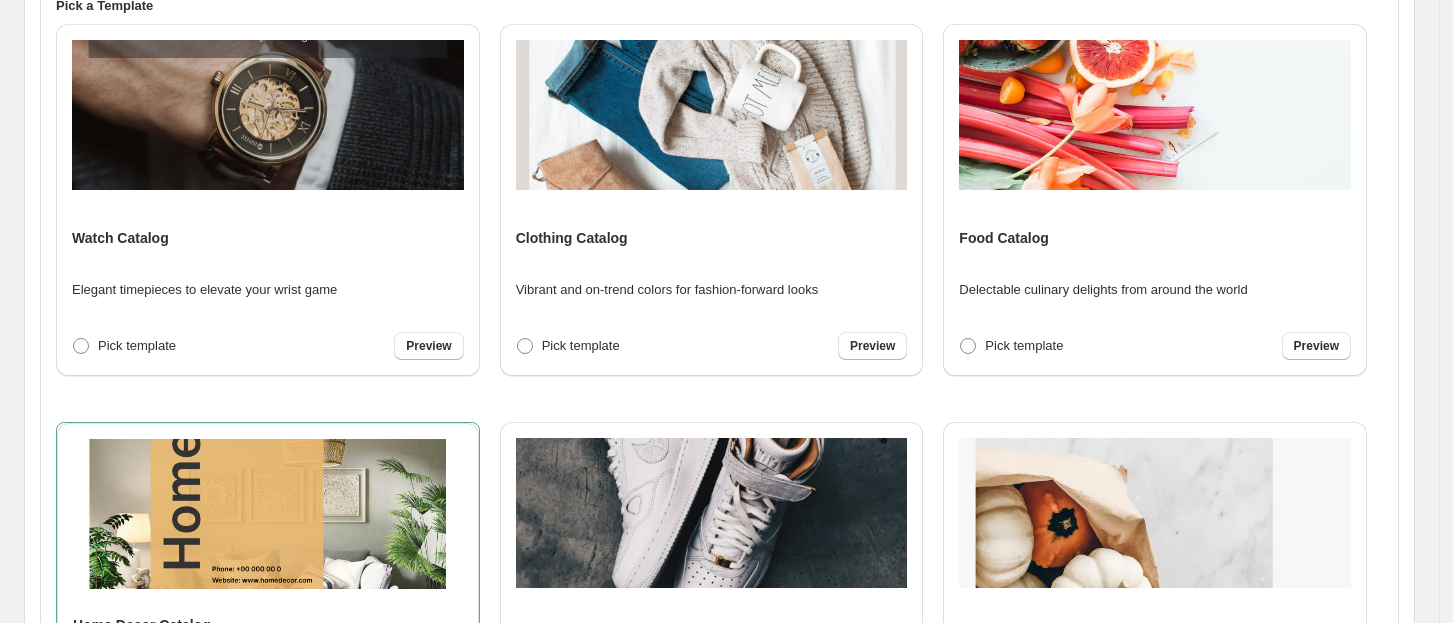 scroll, scrollTop: 419, scrollLeft: 0, axis: vertical 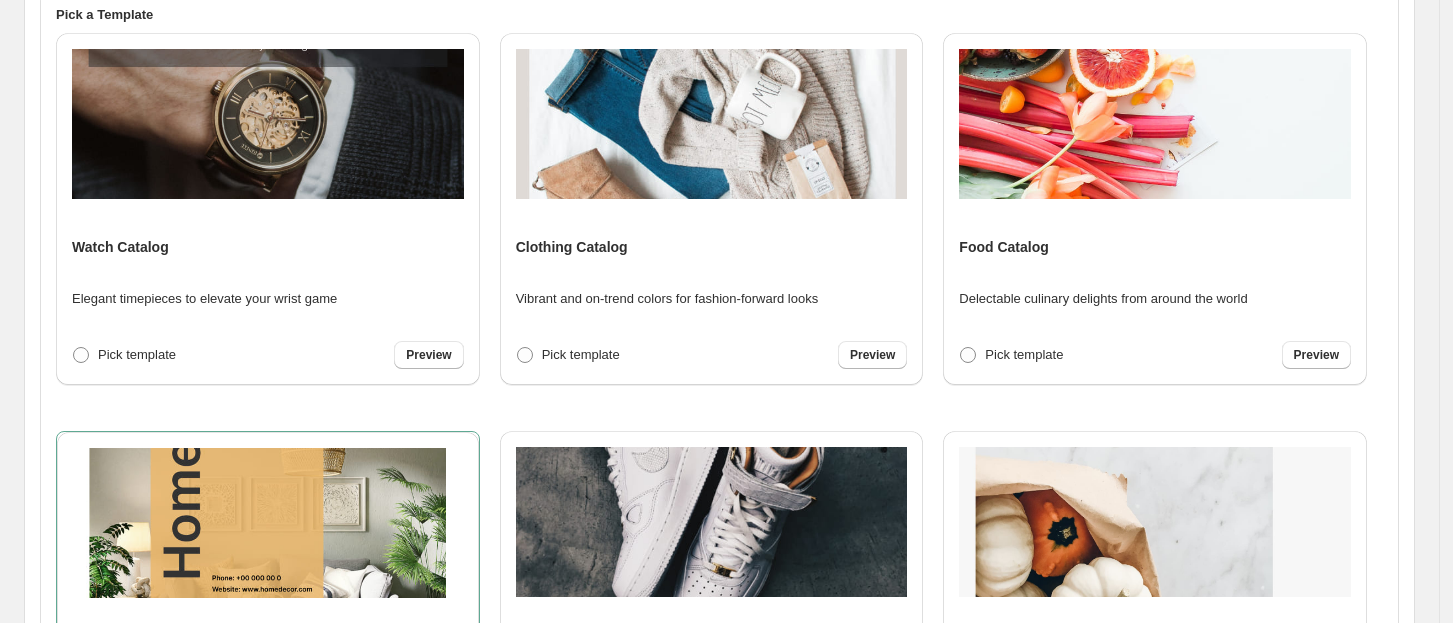 click at bounding box center [268, 523] 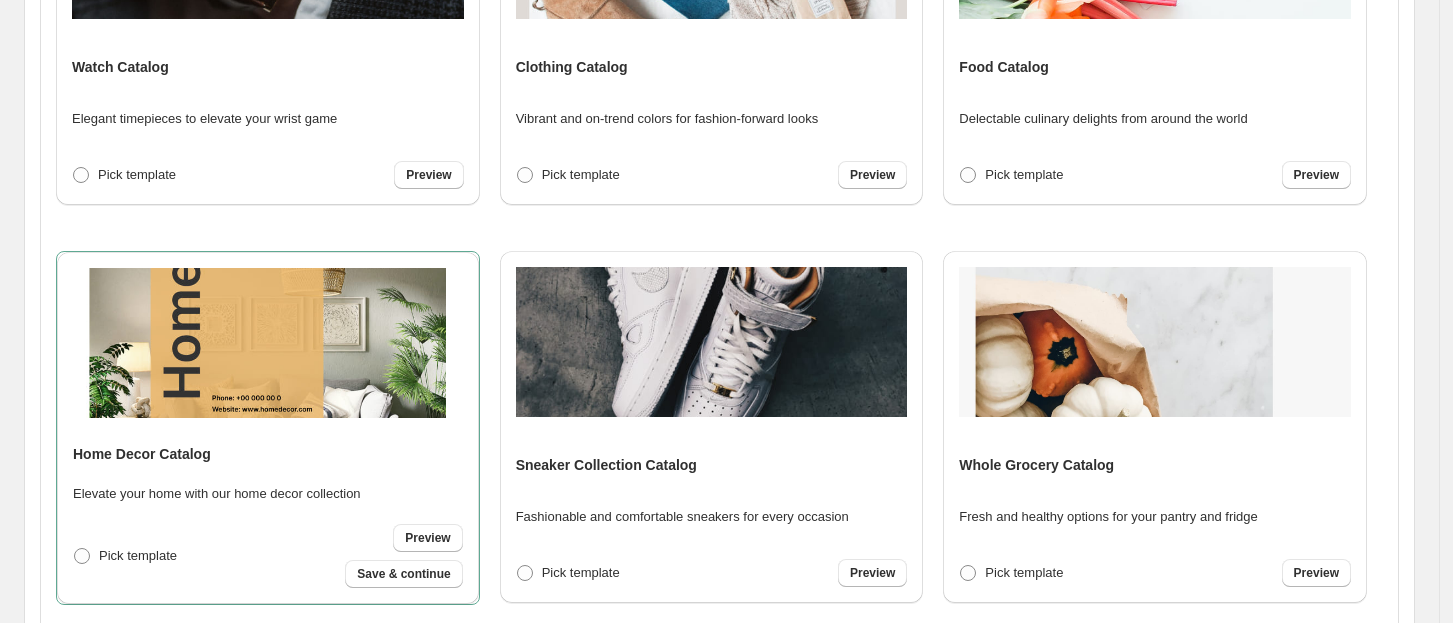 scroll, scrollTop: 754, scrollLeft: 0, axis: vertical 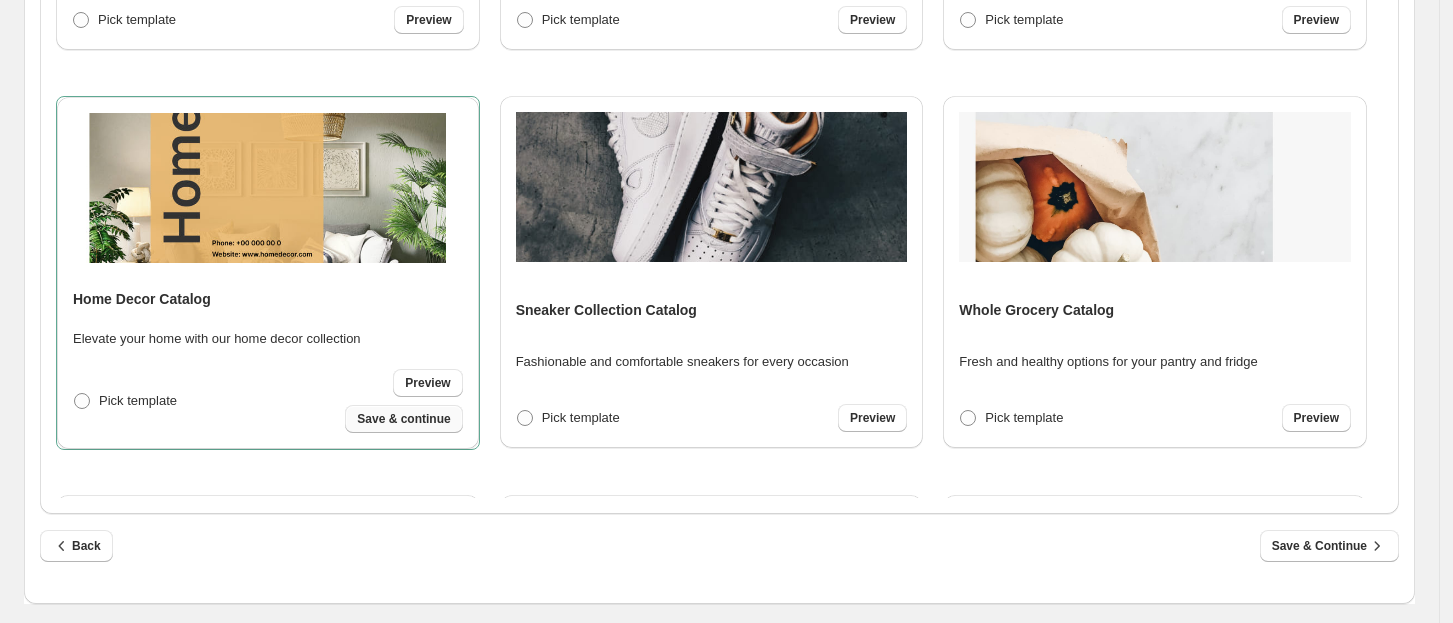 click on "Save & continue" at bounding box center (403, 419) 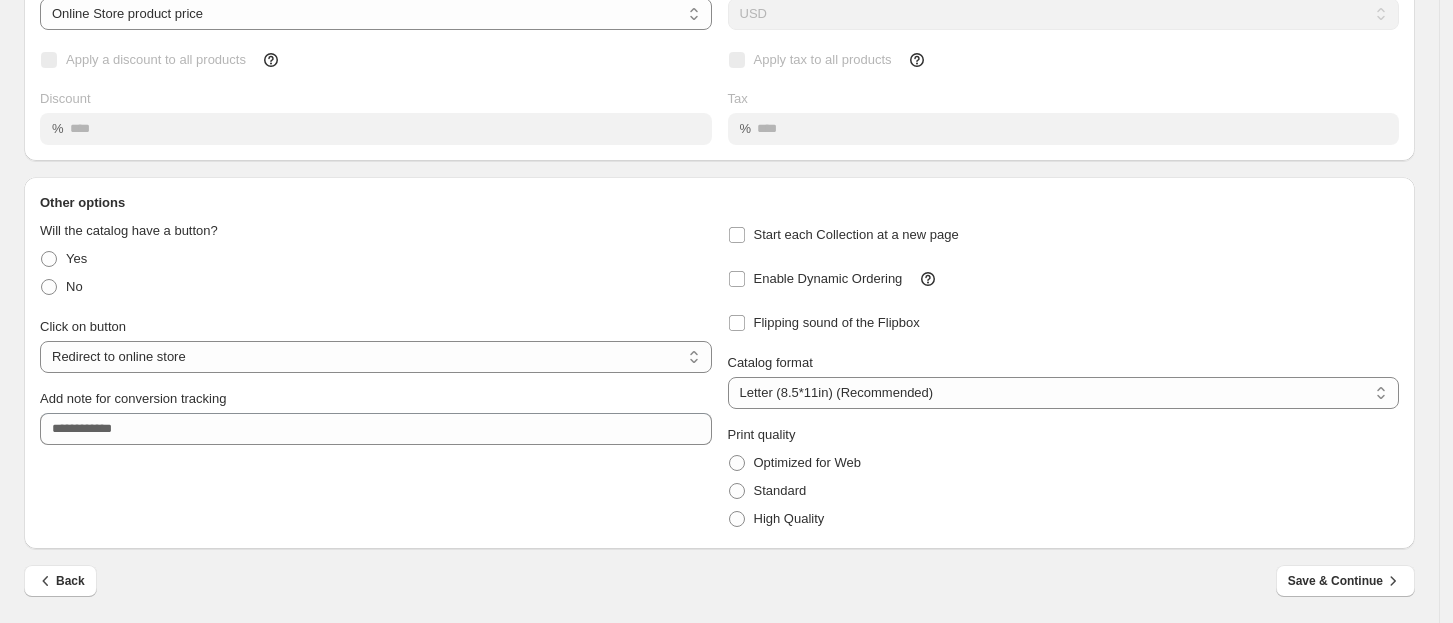 scroll, scrollTop: 0, scrollLeft: 0, axis: both 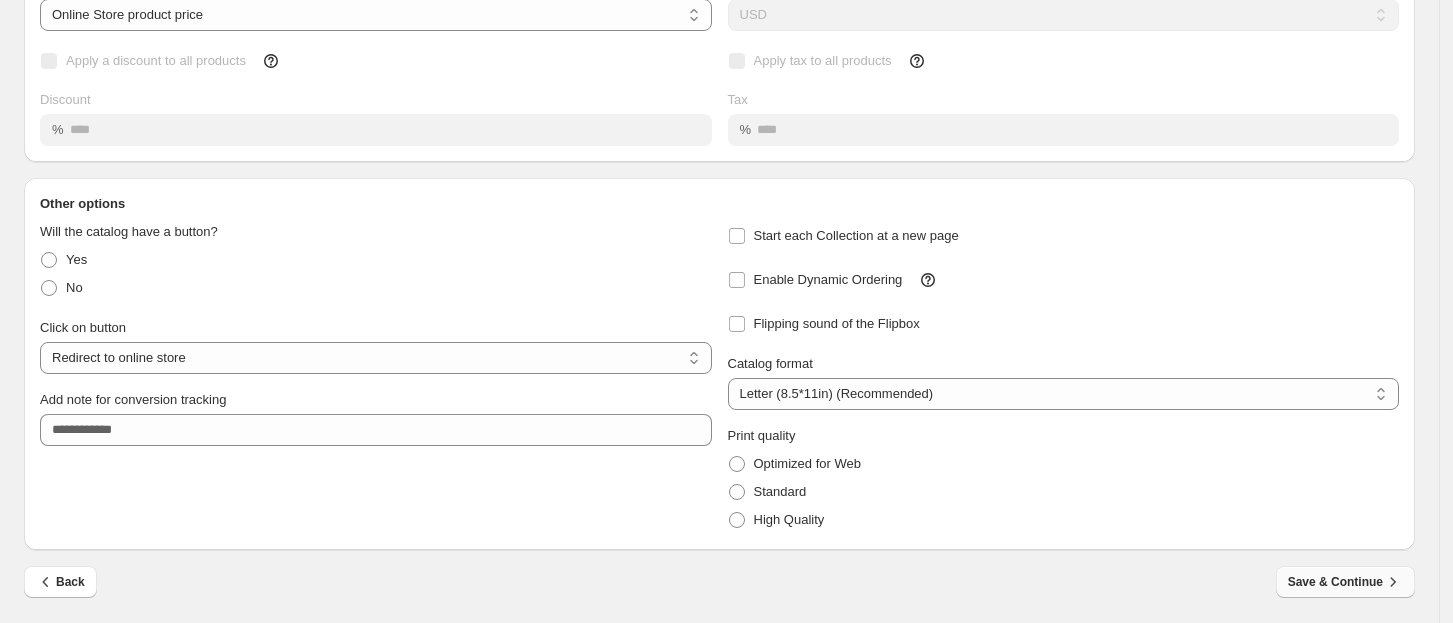 click on "Save & Continue" at bounding box center (1345, 582) 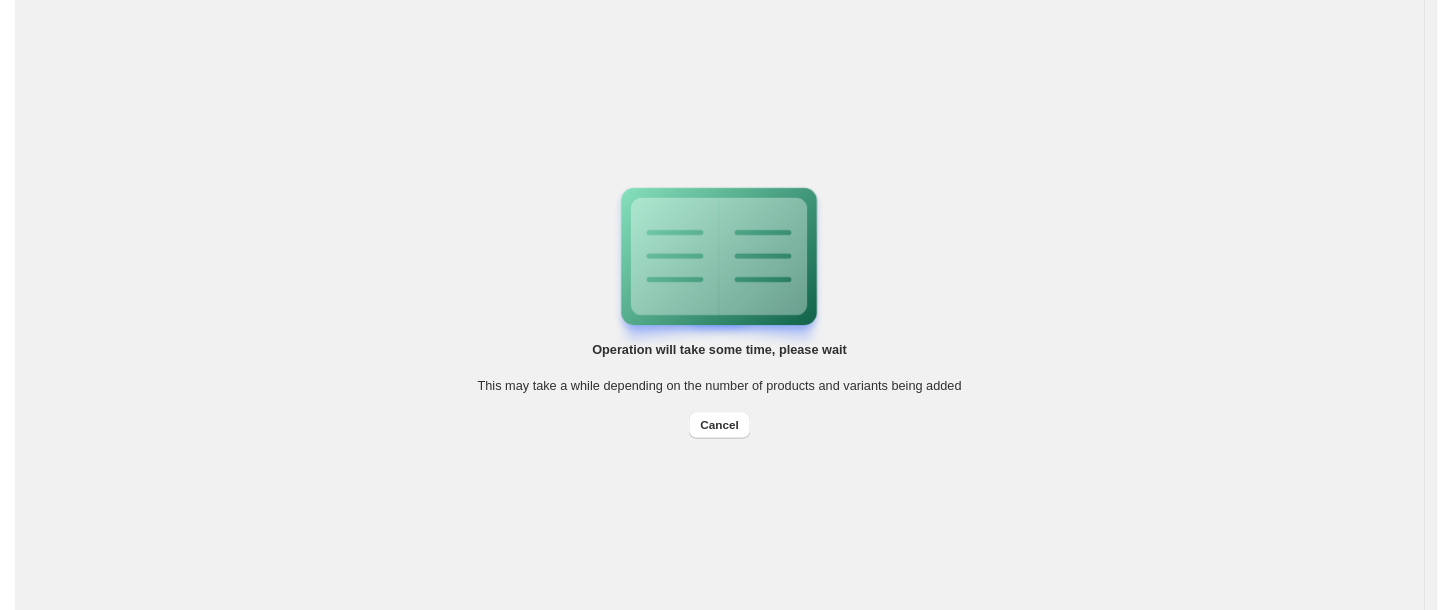 scroll, scrollTop: 0, scrollLeft: 0, axis: both 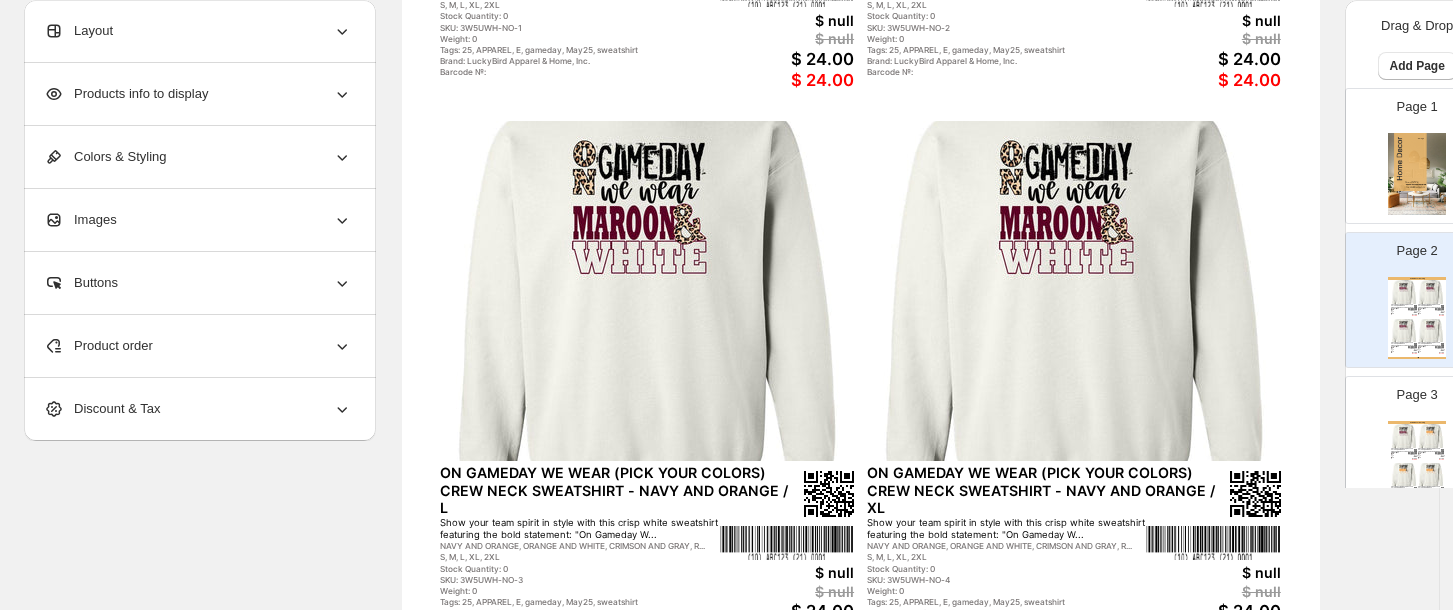 click on "NAVY AND ORANGE, ORANGE AND WHITE, CRIMSON AND GRAY, R..." at bounding box center [1427, 454] 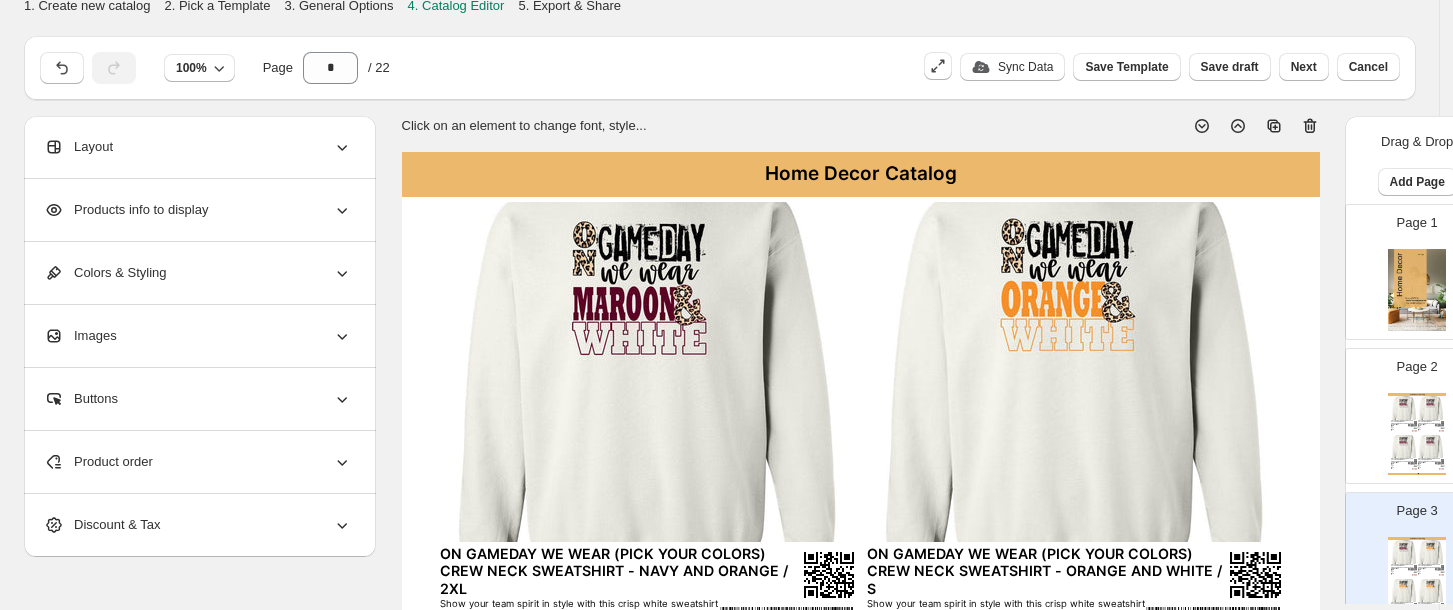 scroll, scrollTop: 0, scrollLeft: 0, axis: both 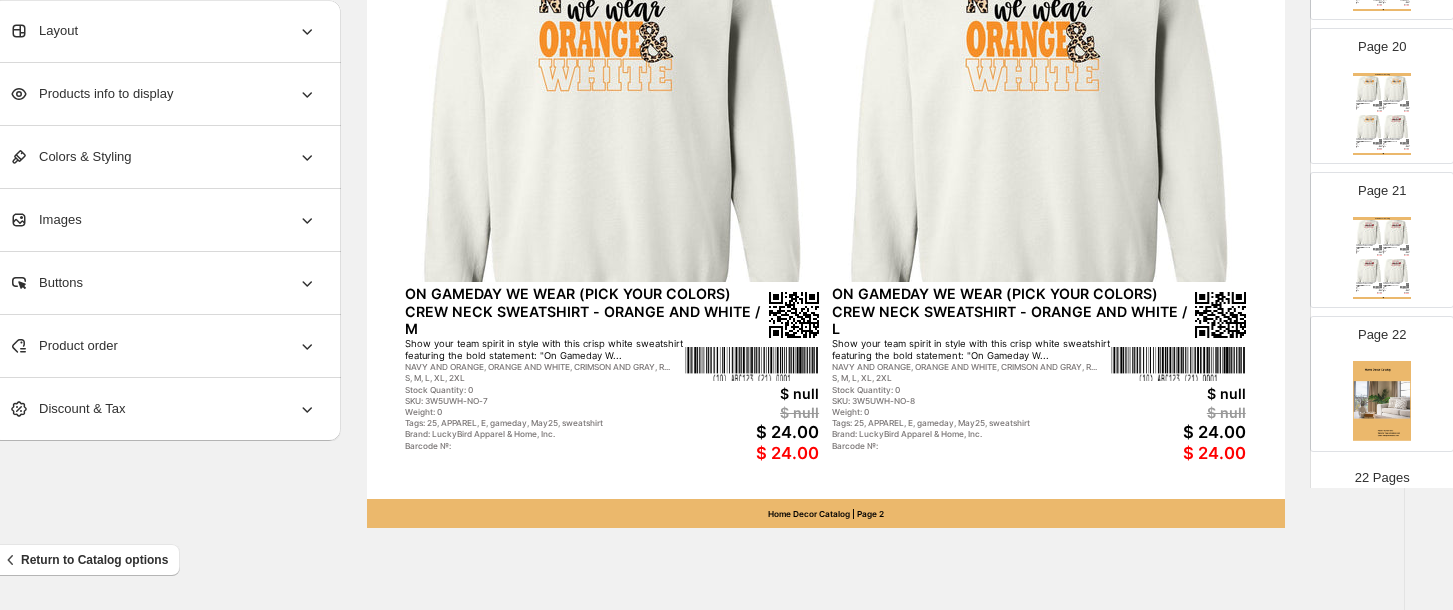 click at bounding box center [1404, 249] 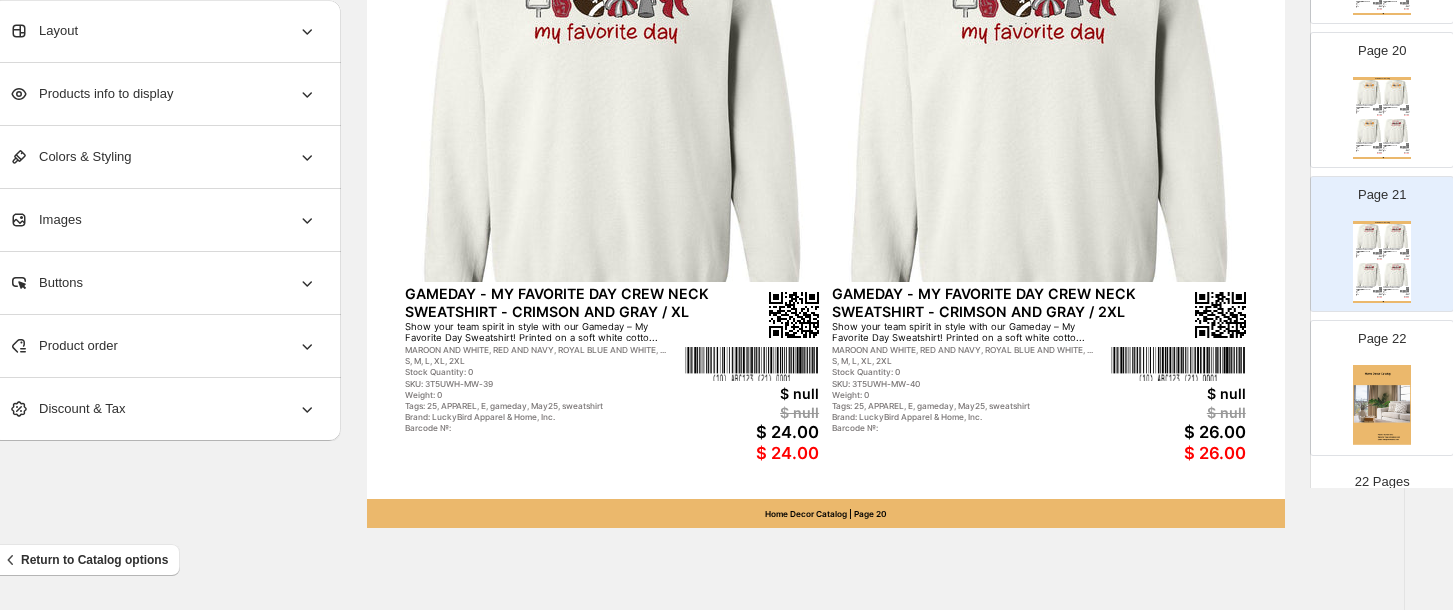 scroll, scrollTop: 2773, scrollLeft: 0, axis: vertical 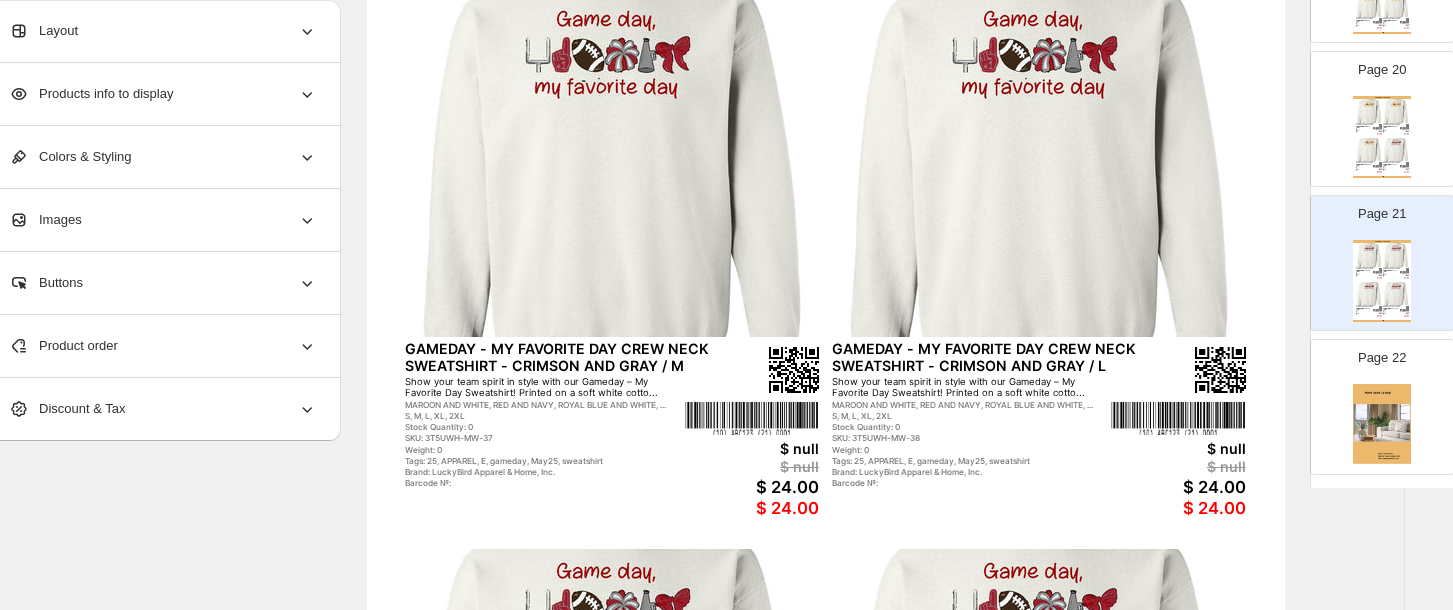 click on "Show your team spirit in style with our Gameday – My Favorite Day Sweatshirt! Printed on a soft white cotto..." at bounding box center [1392, 127] 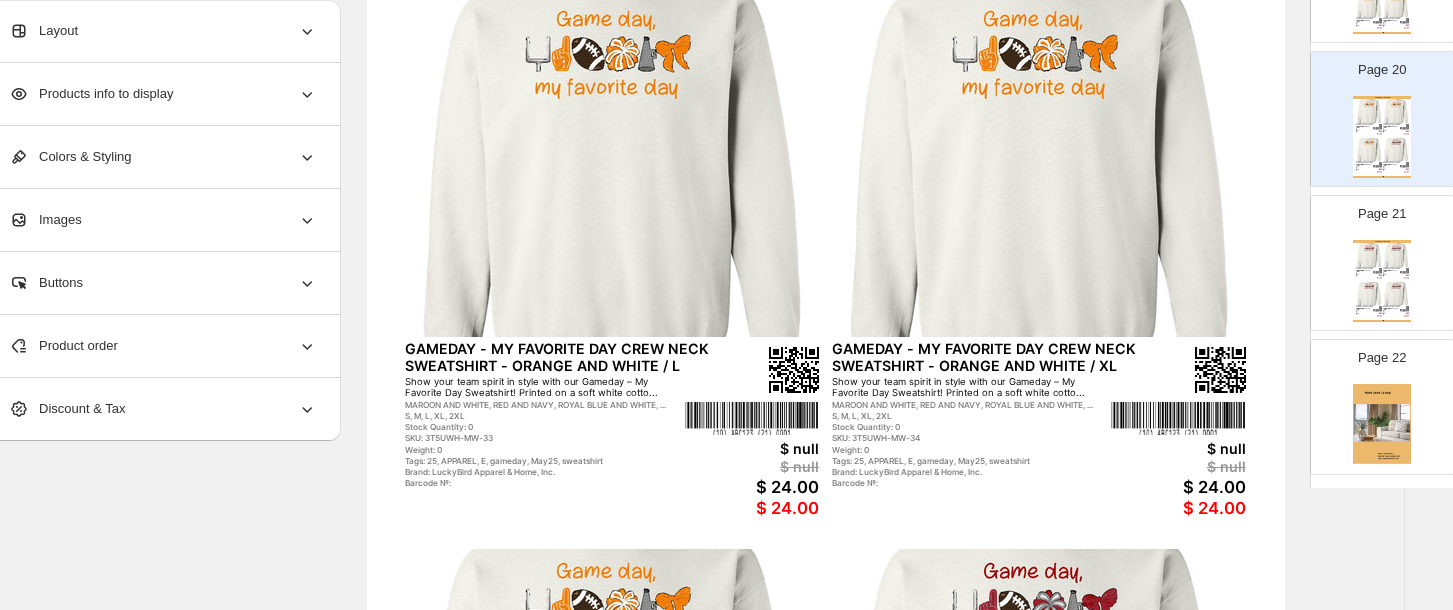 click at bounding box center [1396, 6] 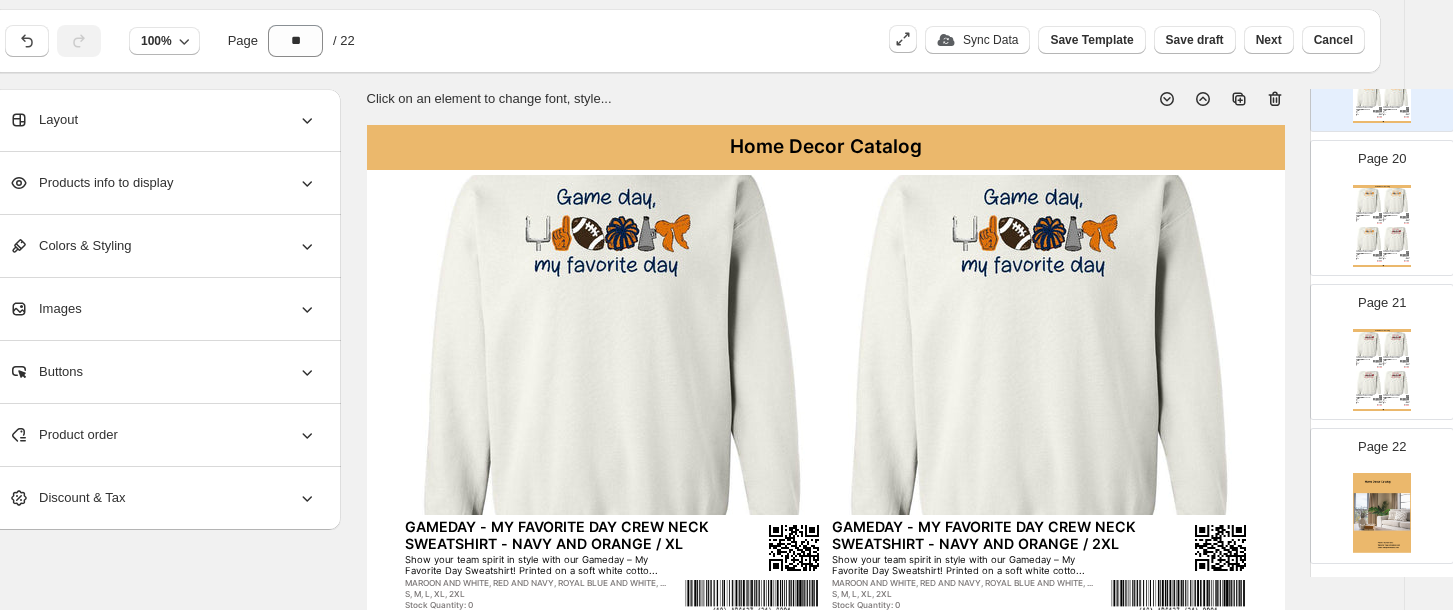 scroll, scrollTop: 19, scrollLeft: 35, axis: both 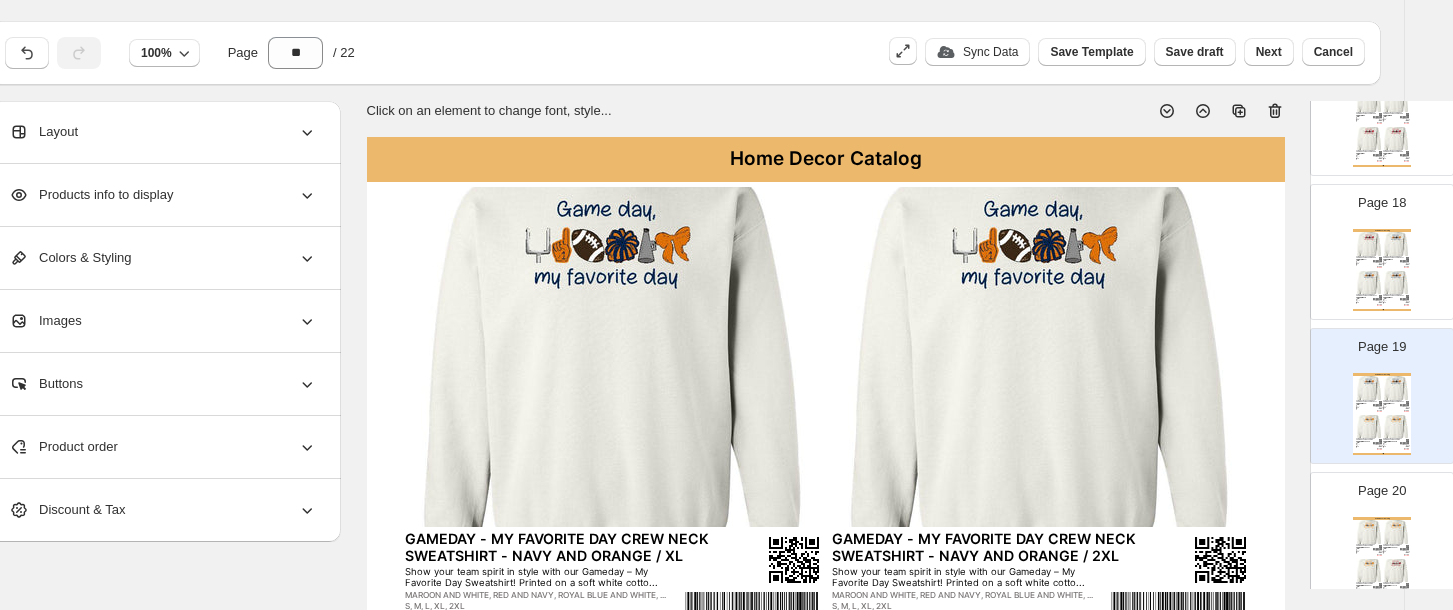 click on "Page 18 Home Decor Catalog GAMEDAY - MY FAVORITE DAY CREW NECK SWEATSHIRT - RED AND BLACK / 2XL Show your team spirit in style with our Gameday – My Favorite Day Sweatshirt! Printed on a soft white cotto... MAROON AND WHITE, RED AND NAVY, ROYAL BLUE AND WHITE, ... S, M, L, XL, 2XL Stock Quantity:  0 SKU:  3T5UWH-MW-25 Weight:  0 Tags:  25, APPAREL, E, gameday, May25, sweatshirt Brand:  LuckyBird Apparel & Home, Inc. Barcode №:   $ null $ null $ 26.00 $ 26.00 GAMEDAY - MY FAVORITE DAY CREW NECK SWEATSHIRT - NAVY AND ORANGE / S Show your team spirit in style with our Gameday – My Favorite Day Sweatshirt! Printed on a soft white cotto... MAROON AND WHITE, RED AND NAVY, ROYAL BLUE AND WHITE, ... S, M, L, XL, 2XL Stock Quantity:  0 SKU:  3T5UWH-MW-26 Weight:  0 Tags:  25, APPAREL, E, gameday, May25, sweatshirt Brand:  LuckyBird Apparel & Home, Inc. Barcode №:   $ null $ null $ 24.00 $ 24.00 GAMEDAY - MY FAVORITE DAY CREW NECK SWEATSHIRT - NAVY AND ORANGE / M S, M, L, XL, 2XL Stock Quantity:  0 Weight:  0" at bounding box center [1382, 252] 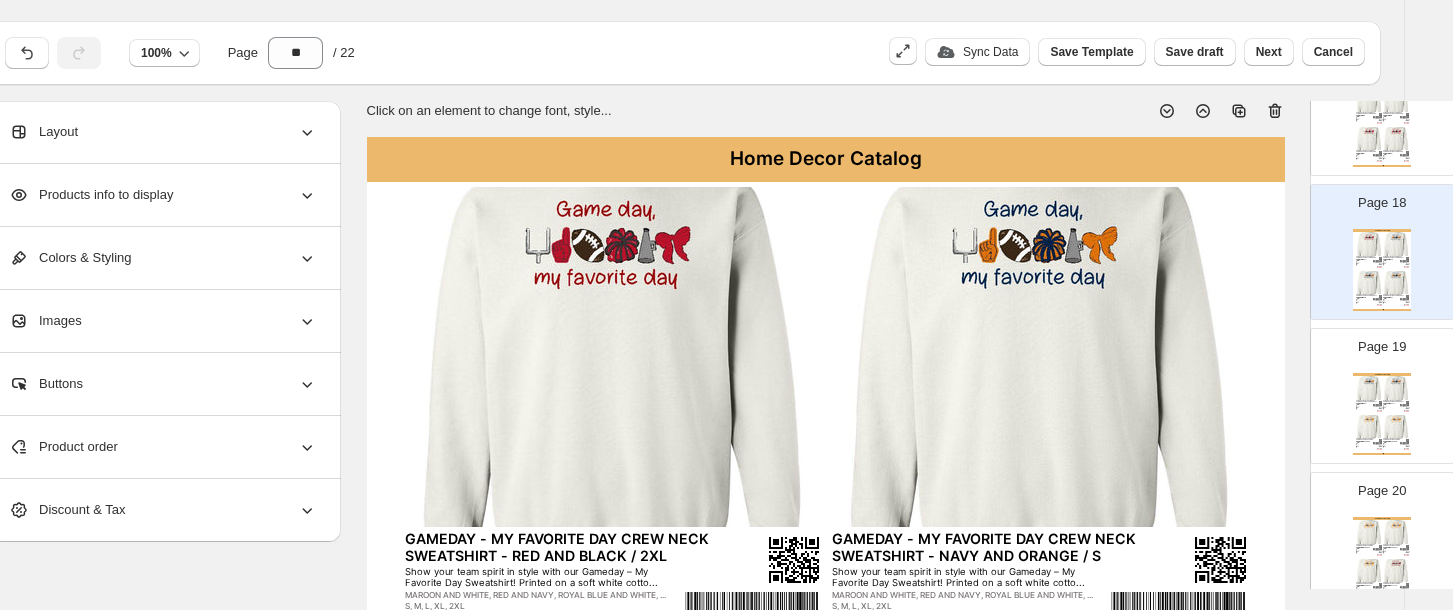 click at bounding box center [1396, 139] 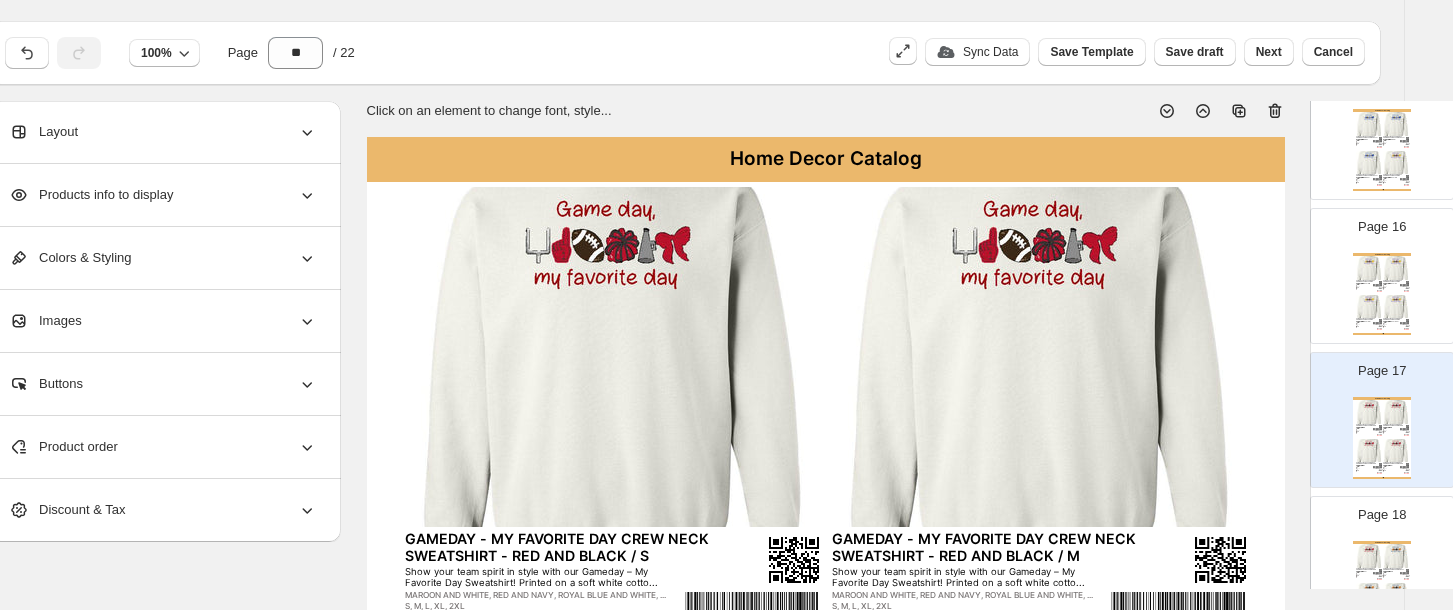 scroll, scrollTop: 2133, scrollLeft: 0, axis: vertical 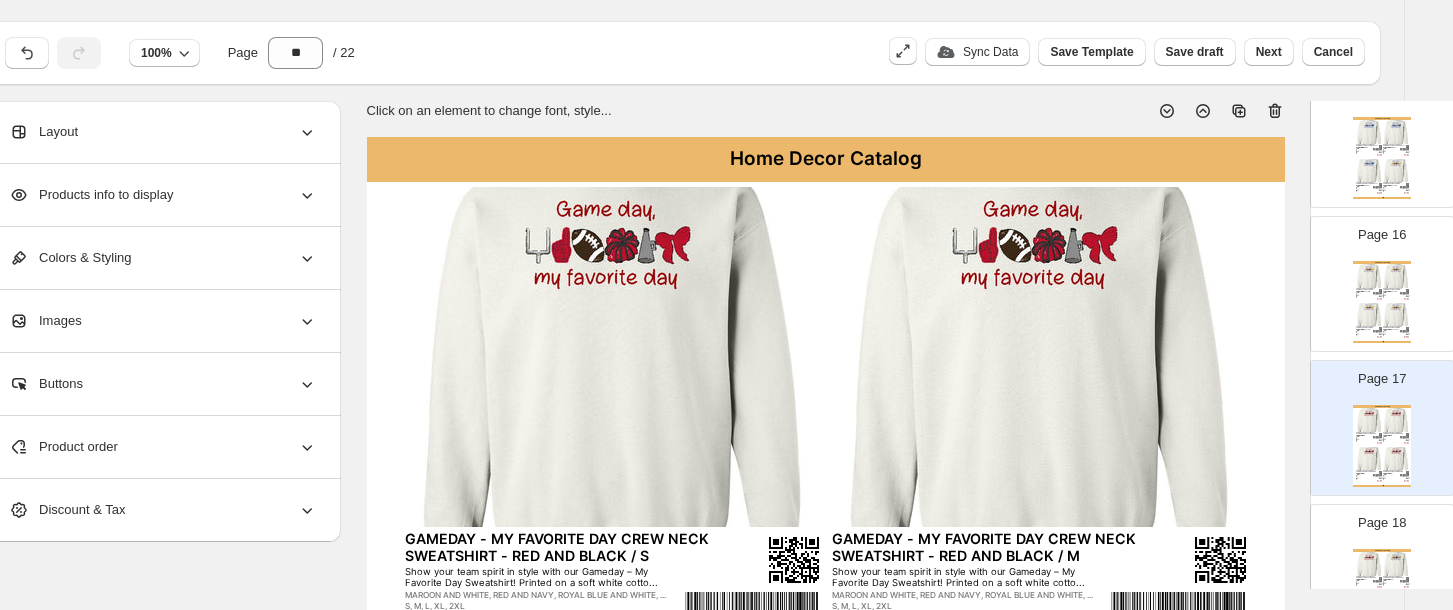 click on "Page 17 Home Decor Catalog GAMEDAY - MY FAVORITE DAY CREW NECK SWEATSHIRT - RED AND BLACK / S Show your team spirit in style with our Gameday – My Favorite Day Sweatshirt! Printed on a soft white cotto... MAROON AND WHITE, RED AND NAVY, ROYAL BLUE AND WHITE, ... S, M, L, XL, 2XL Stock Quantity:  0 SKU:  3T5UWH-MW-21 Weight:  0 Tags:  25, APPAREL, E, gameday, May25, sweatshirt Brand:  LuckyBird Apparel & Home, Inc. Barcode №:   $ null $ null $ 24.00 $ 24.00 GAMEDAY - MY FAVORITE DAY CREW NECK SWEATSHIRT - RED AND BLACK / M Show your team spirit in style with our Gameday – My Favorite Day Sweatshirt! Printed on a soft white cotto... MAROON AND WHITE, RED AND NAVY, ROYAL BLUE AND WHITE, ... S, M, L, XL, 2XL Stock Quantity:  0 SKU:  3T5UWH-MW-22 Weight:  0 Tags:  25, APPAREL, E, gameday, May25, sweatshirt Brand:  LuckyBird Apparel & Home, Inc. Barcode №:   $ null $ null $ 24.00 $ 24.00 GAMEDAY - MY FAVORITE DAY CREW NECK SWEATSHIRT - RED AND BLACK / L S, M, L, XL, 2XL Stock Quantity:  0 SKU:  3T5UWH-MW-23" at bounding box center [1374, 420] 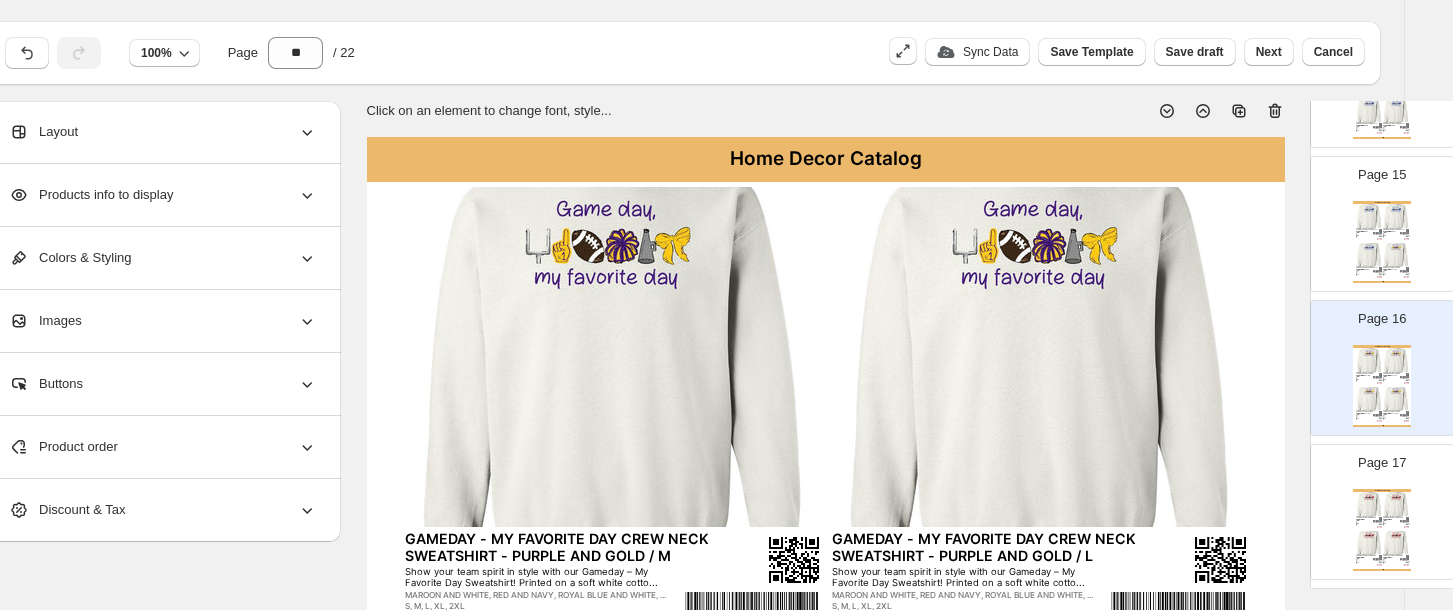 scroll, scrollTop: 2026, scrollLeft: 0, axis: vertical 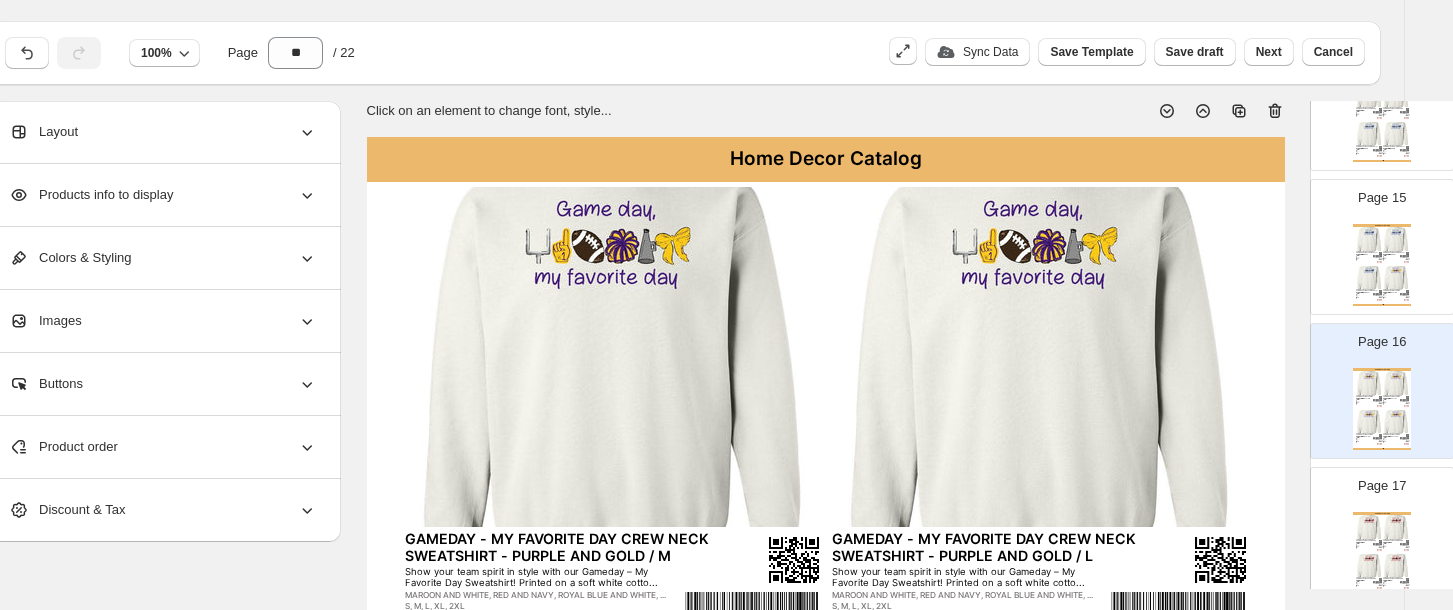 click at bounding box center (1396, 239) 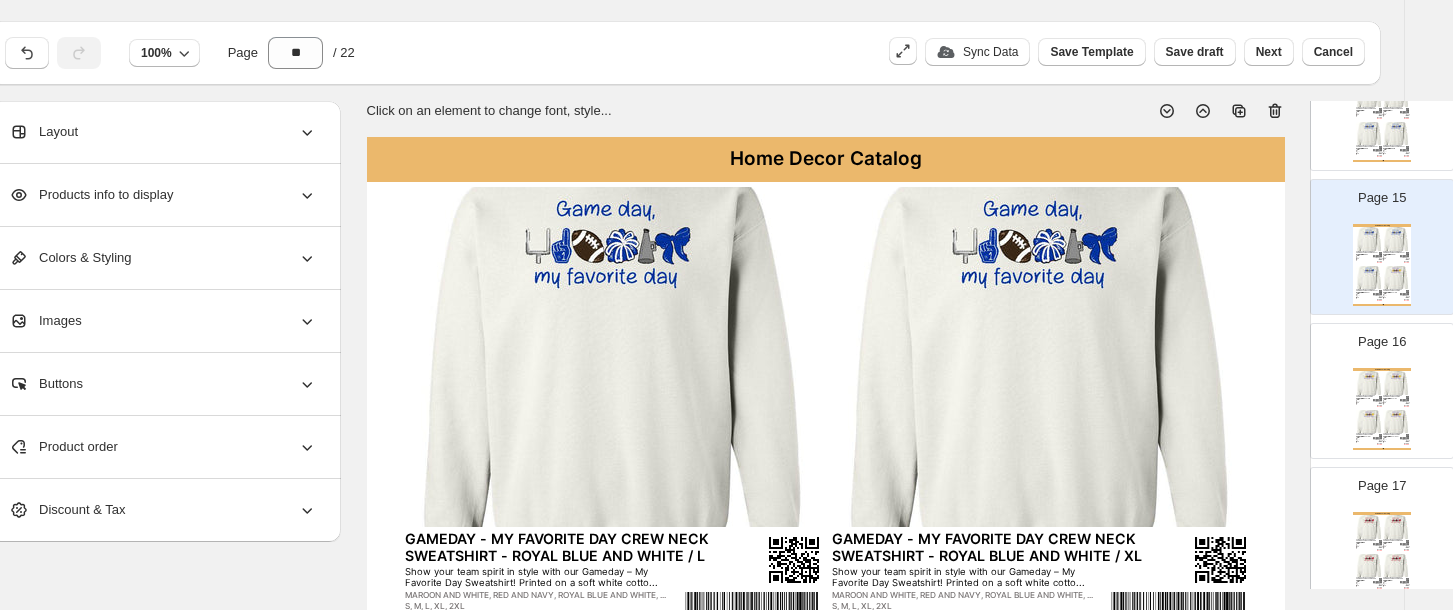 click at bounding box center (1396, 134) 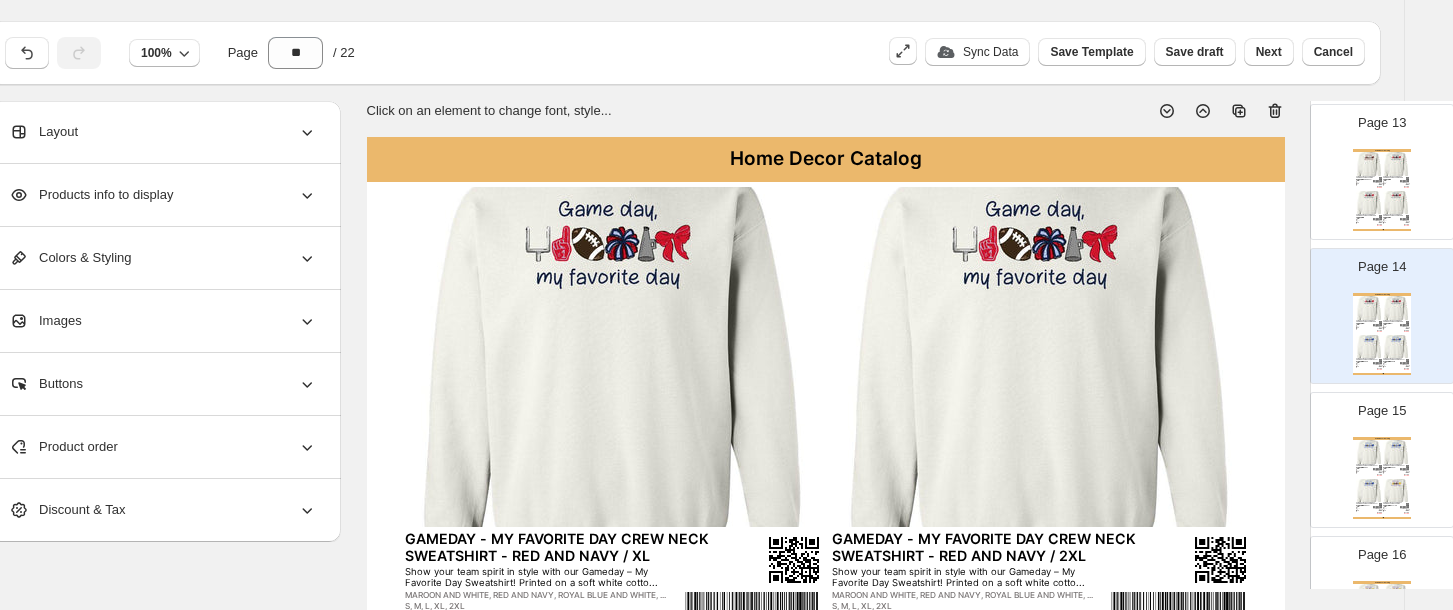 scroll, scrollTop: 1760, scrollLeft: 0, axis: vertical 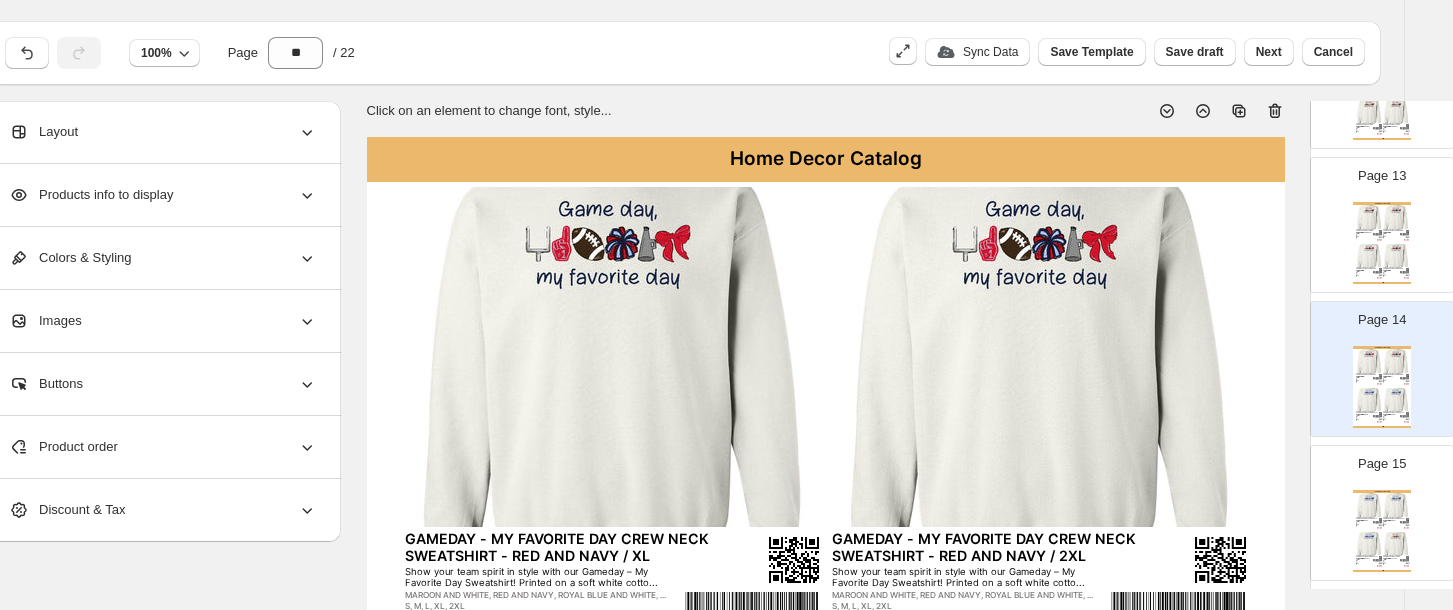 click at bounding box center (1396, 256) 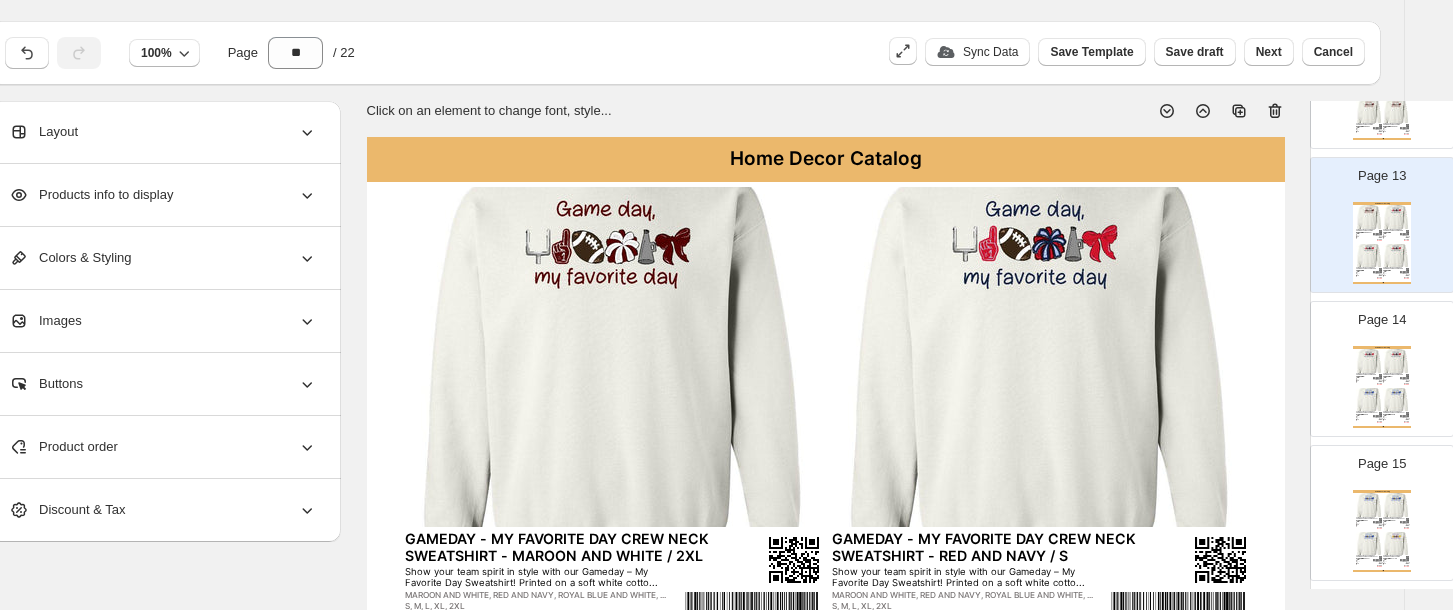 click at bounding box center [1396, 112] 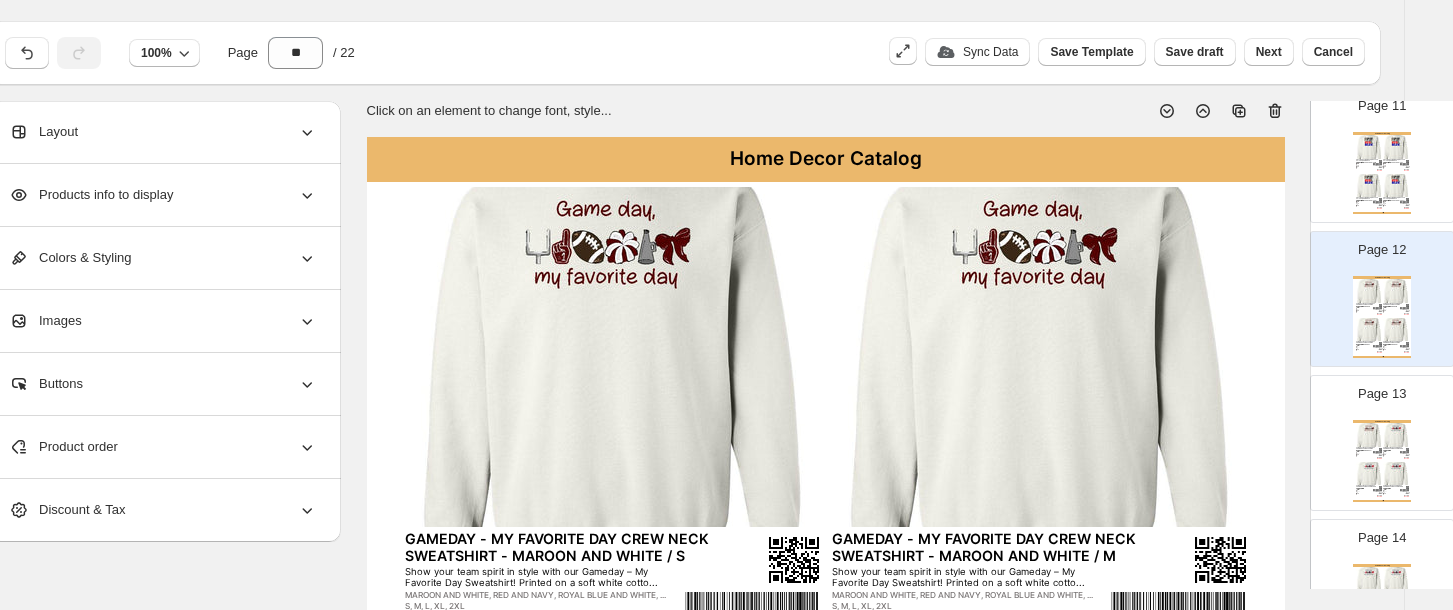 scroll, scrollTop: 1347, scrollLeft: 0, axis: vertical 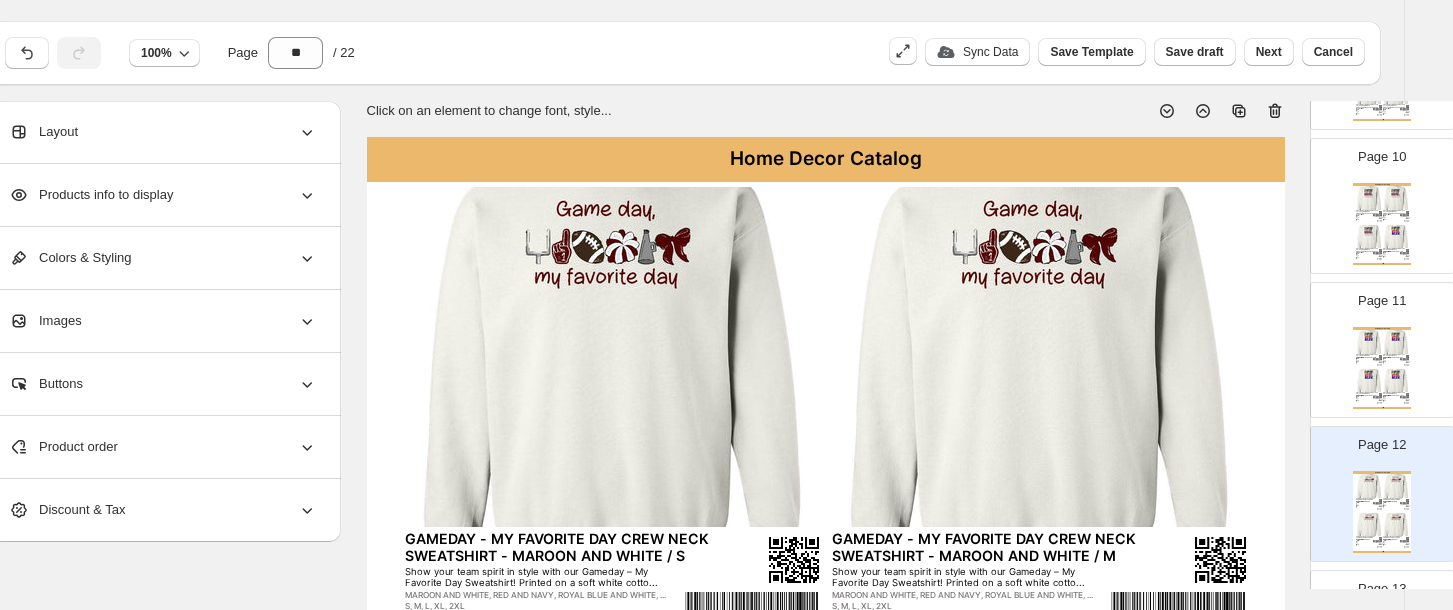 click on "NAVY AND ORANGE, ORANGE AND WHITE, CRIMSON AND GRAY, R..." at bounding box center (1392, 359) 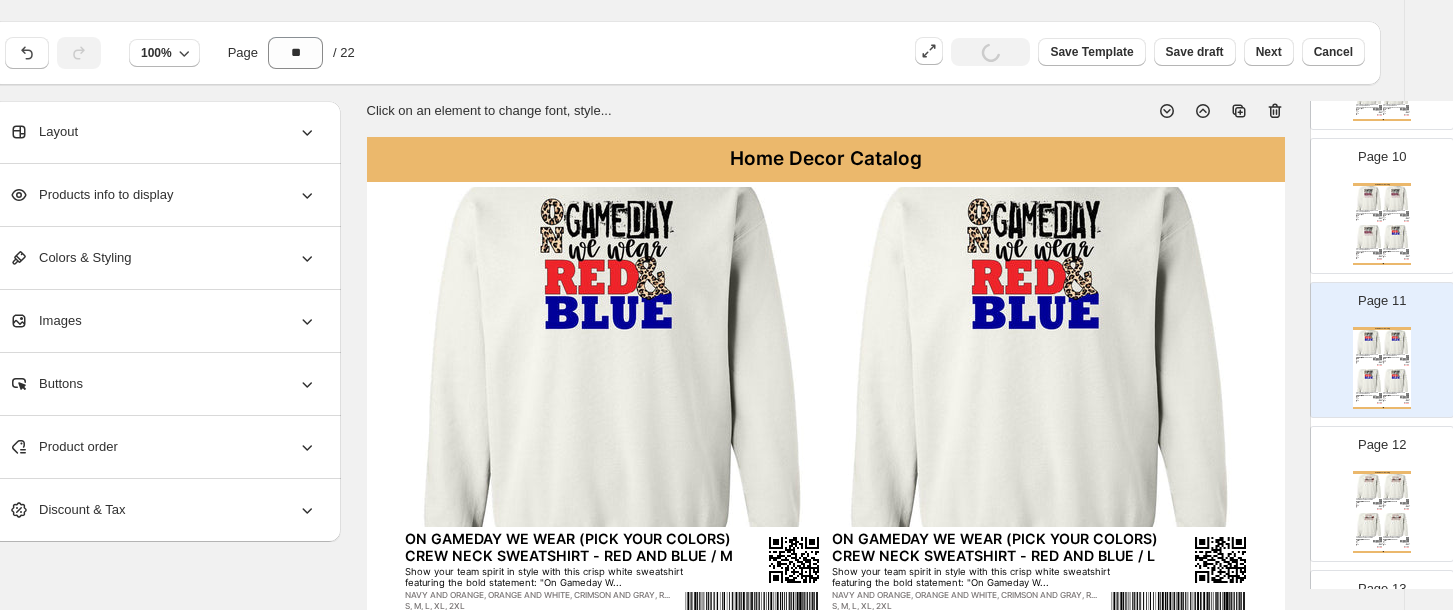 click at bounding box center [1396, 198] 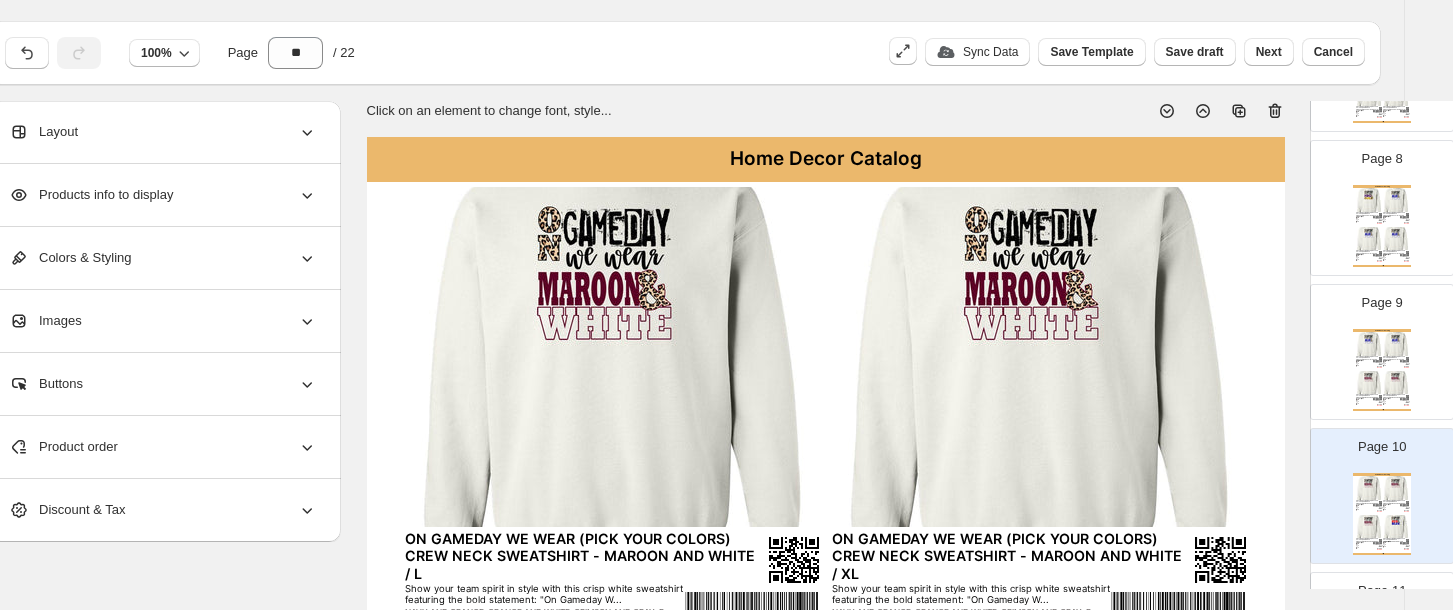 scroll, scrollTop: 1018, scrollLeft: 0, axis: vertical 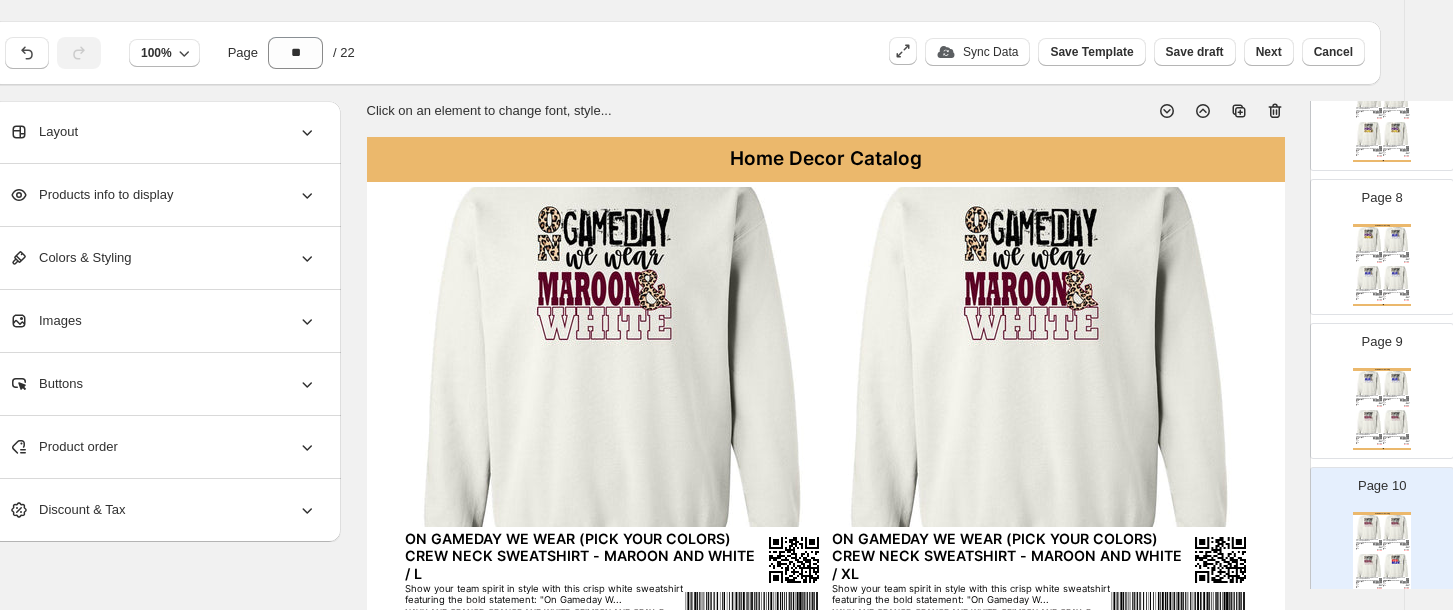 click on "Barcode №:" at bounding box center [1392, 406] 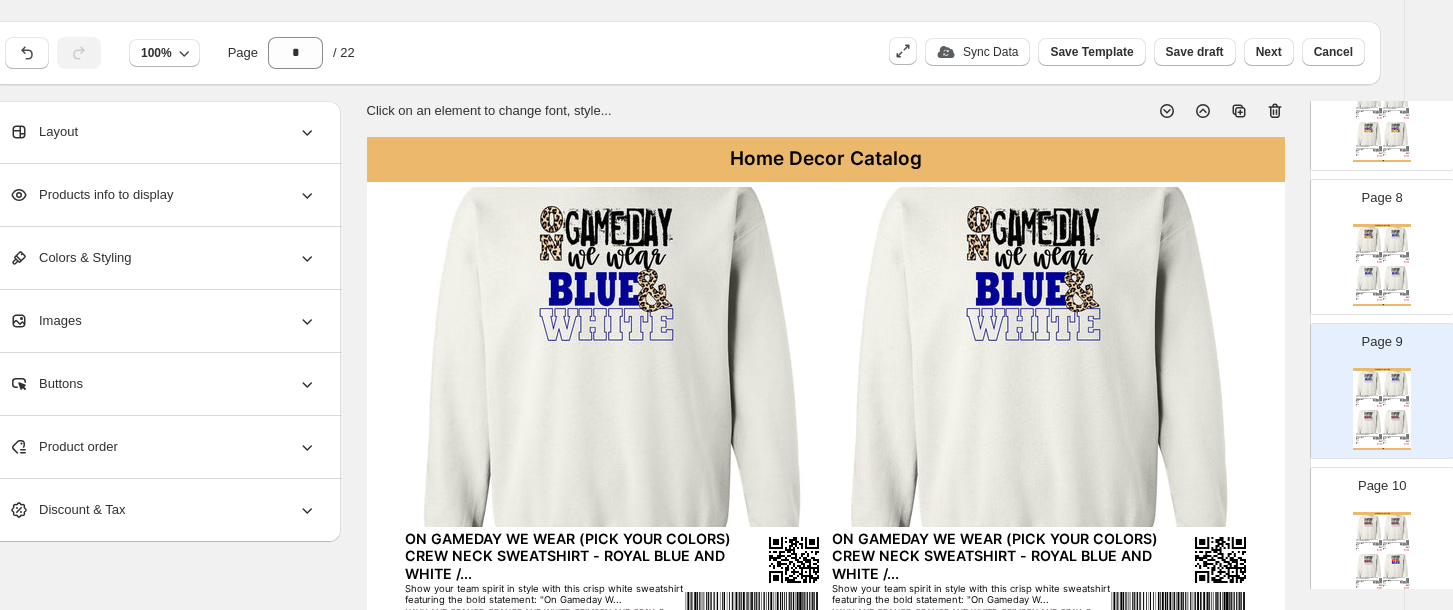 click at bounding box center (1369, 239) 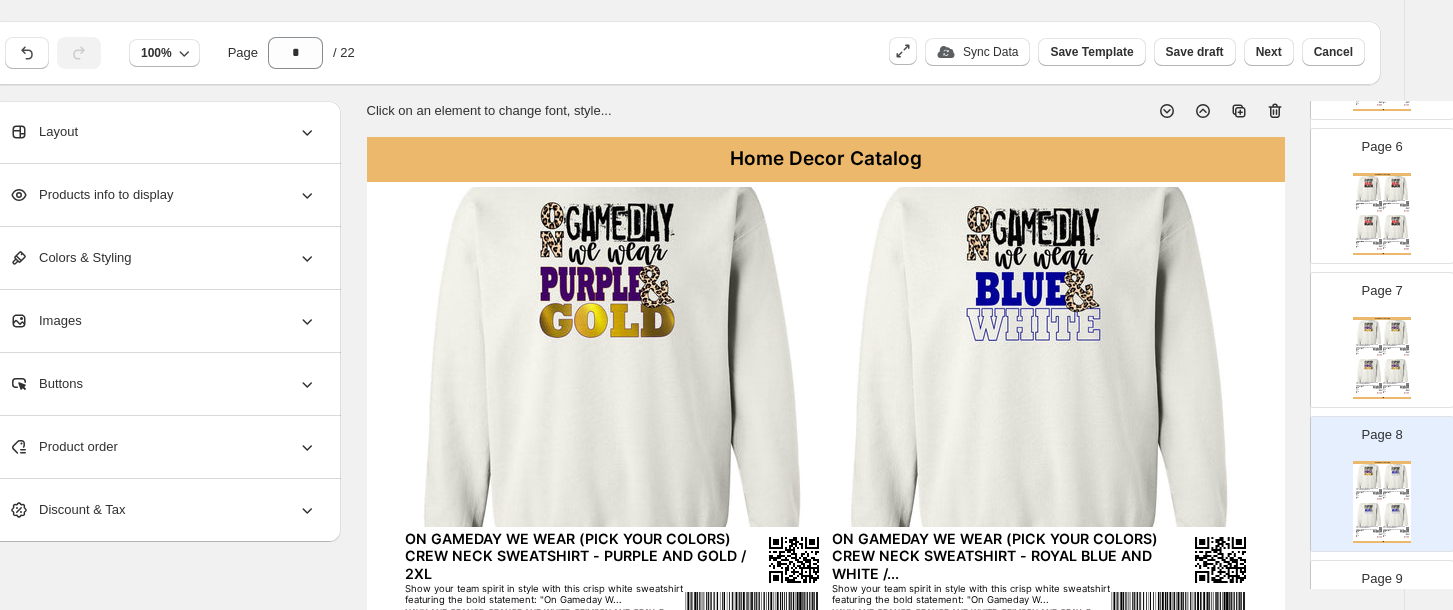 scroll, scrollTop: 768, scrollLeft: 0, axis: vertical 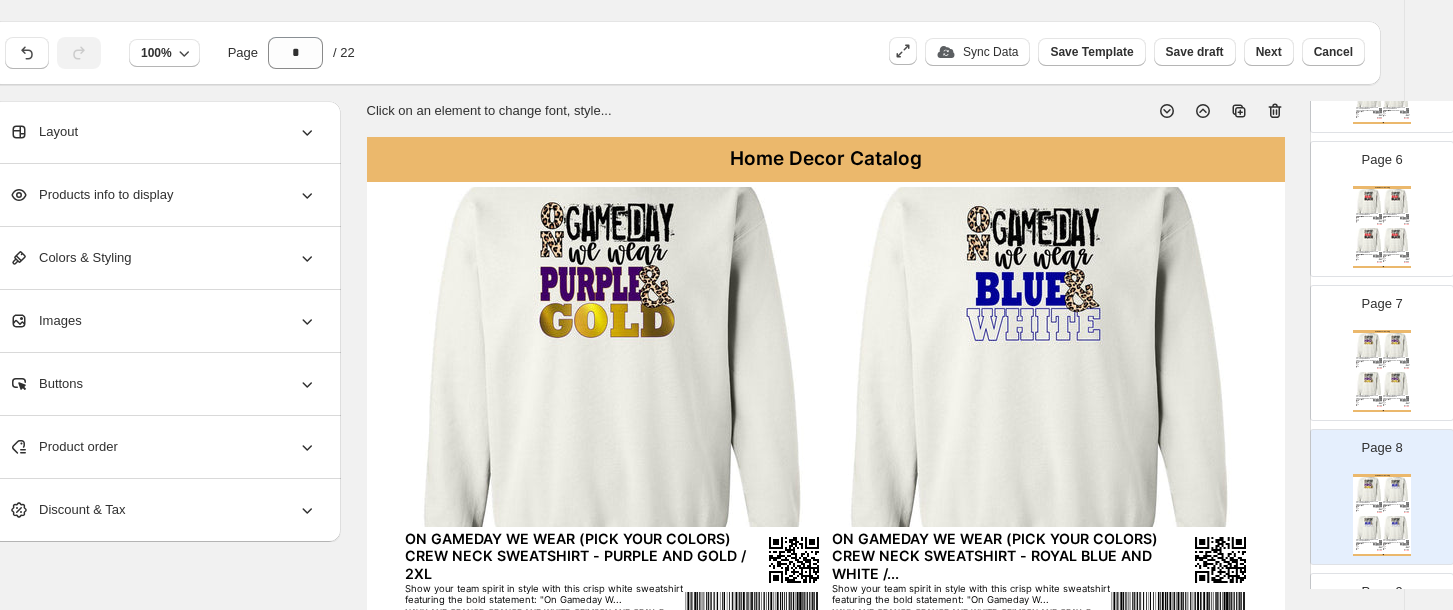 click at bounding box center (1396, 345) 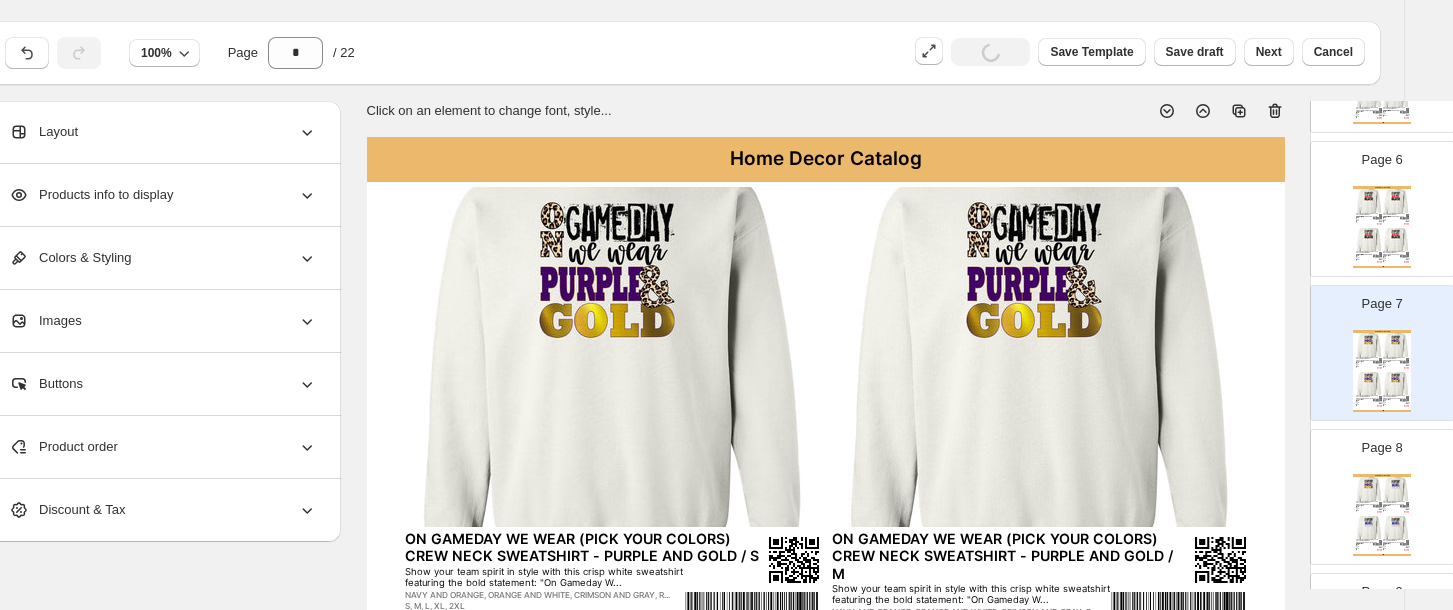 click at bounding box center (1396, 240) 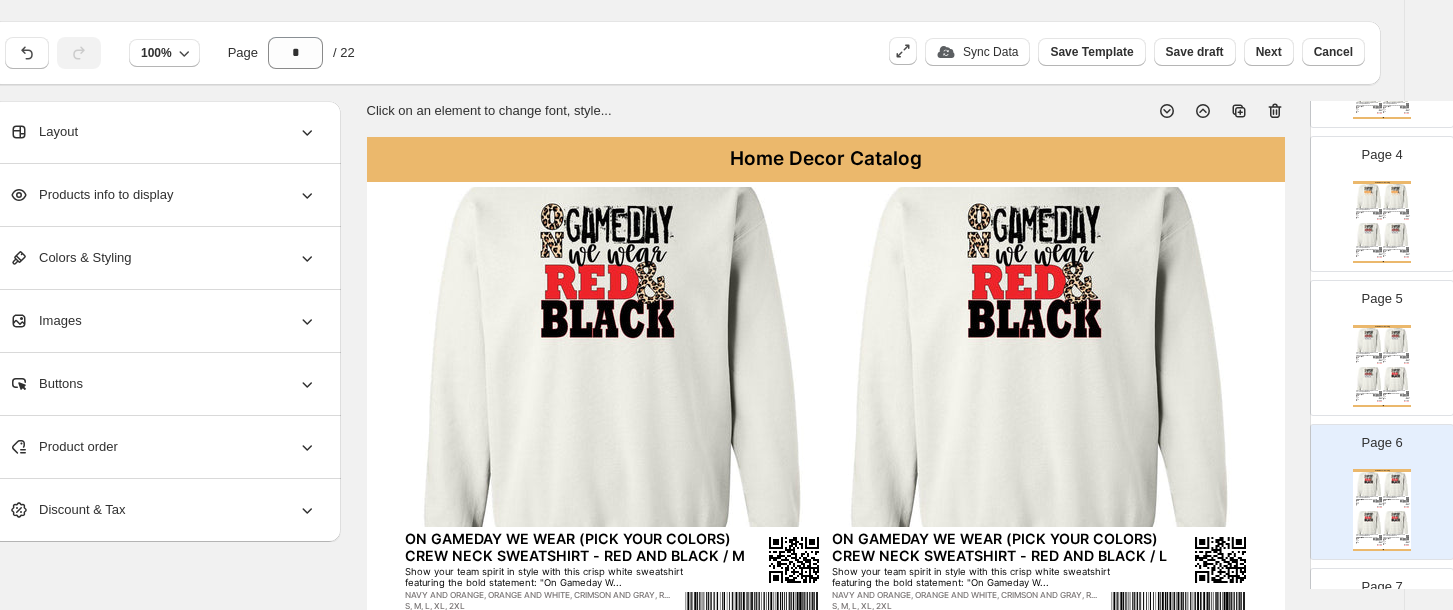 scroll, scrollTop: 465, scrollLeft: 0, axis: vertical 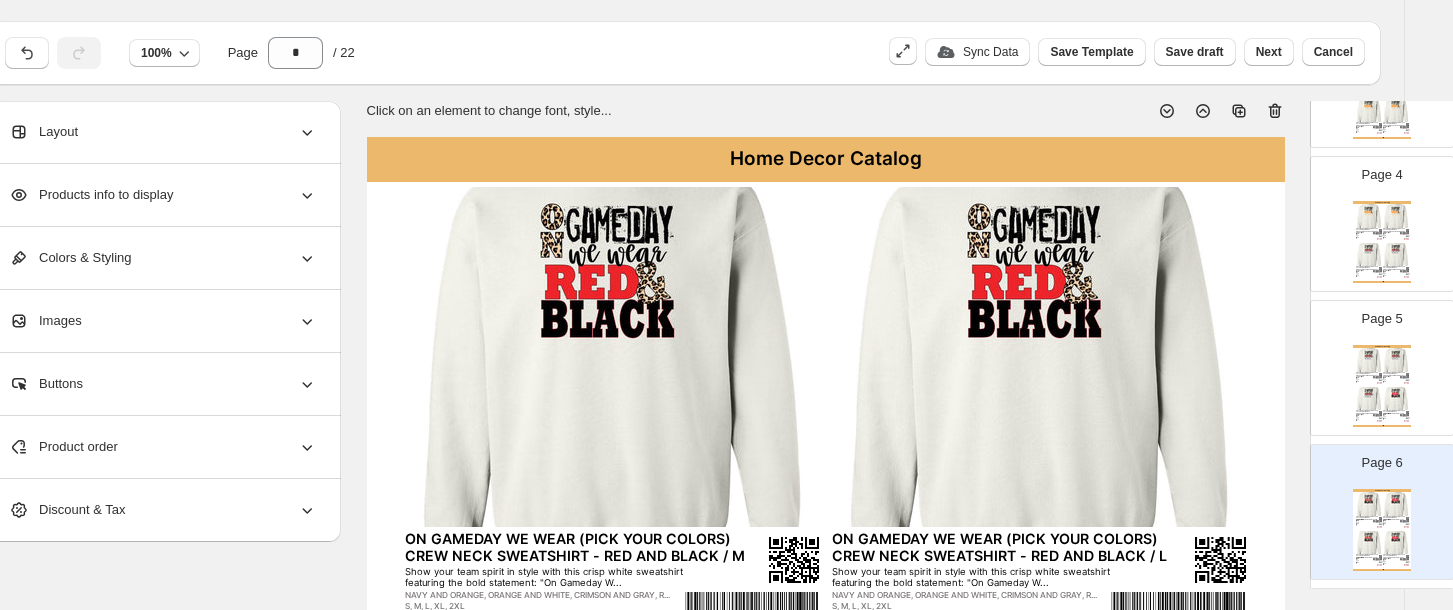 click at bounding box center (1369, 360) 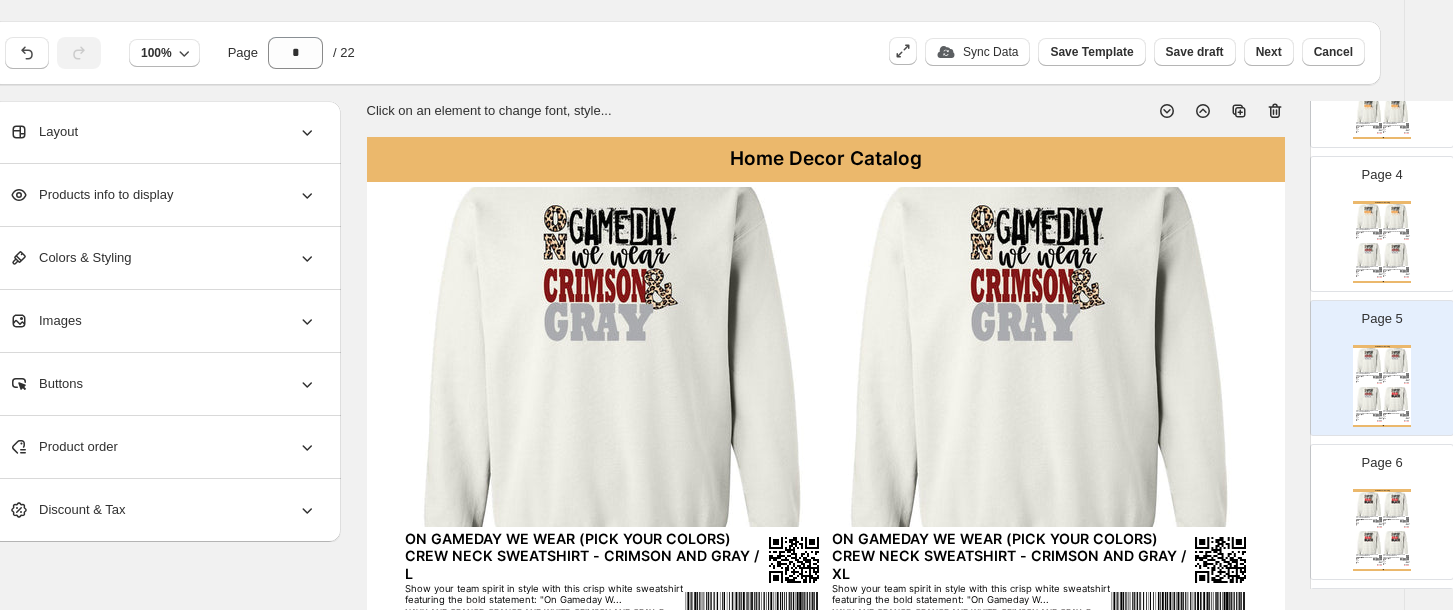 click on "ON GAMEDAY WE WEAR (PICK YOUR COLORS) CREW NECK SWEATSHIRT - ORANGE AND WHITE / 2XL Show your team spirit in style with this crisp white sweatshirt featuring the bold statement: "On Gameday W... NAVY AND ORANGE, ORANGE AND WHITE, CRIMSON AND GRAY, R... S, M, L, XL, 2XL Stock Quantity:  0 SKU:  3W5UWH-NO-10 Weight:  0 Tags:  25, APPAREL, E, gameday, May25, sweatshirt Brand:  LuckyBird Apparel & Home, Inc. Barcode №:" at bounding box center [1396, 234] 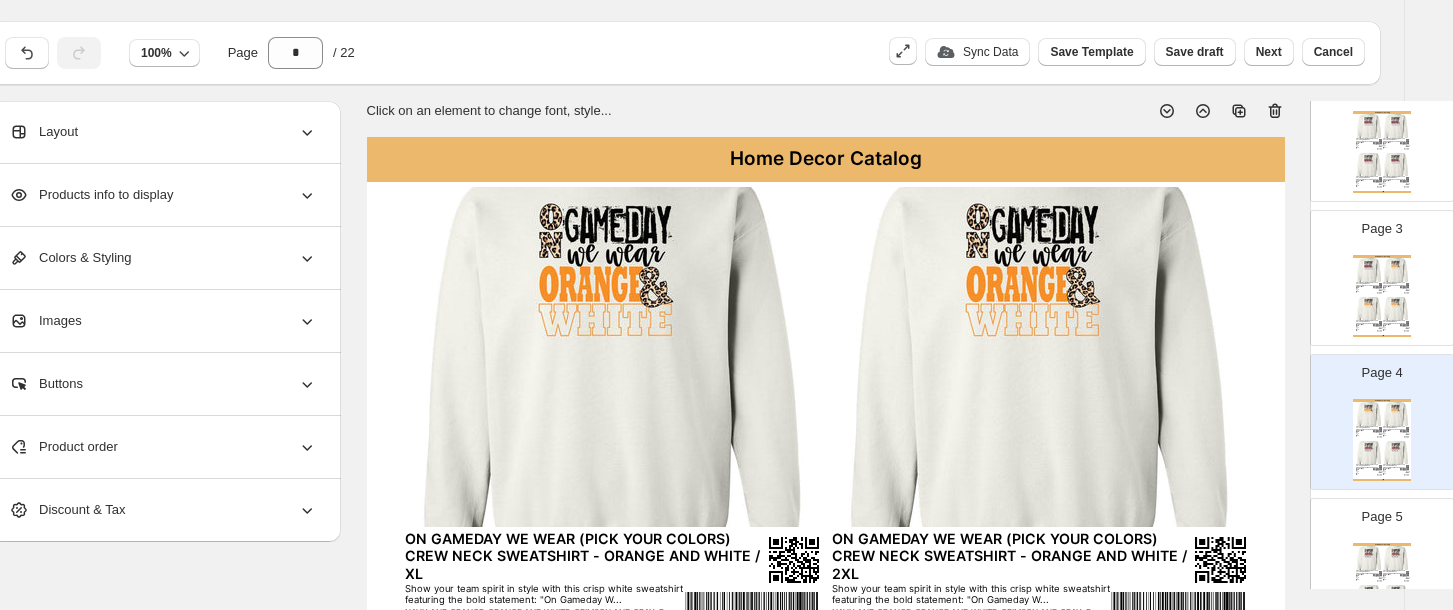 scroll, scrollTop: 216, scrollLeft: 0, axis: vertical 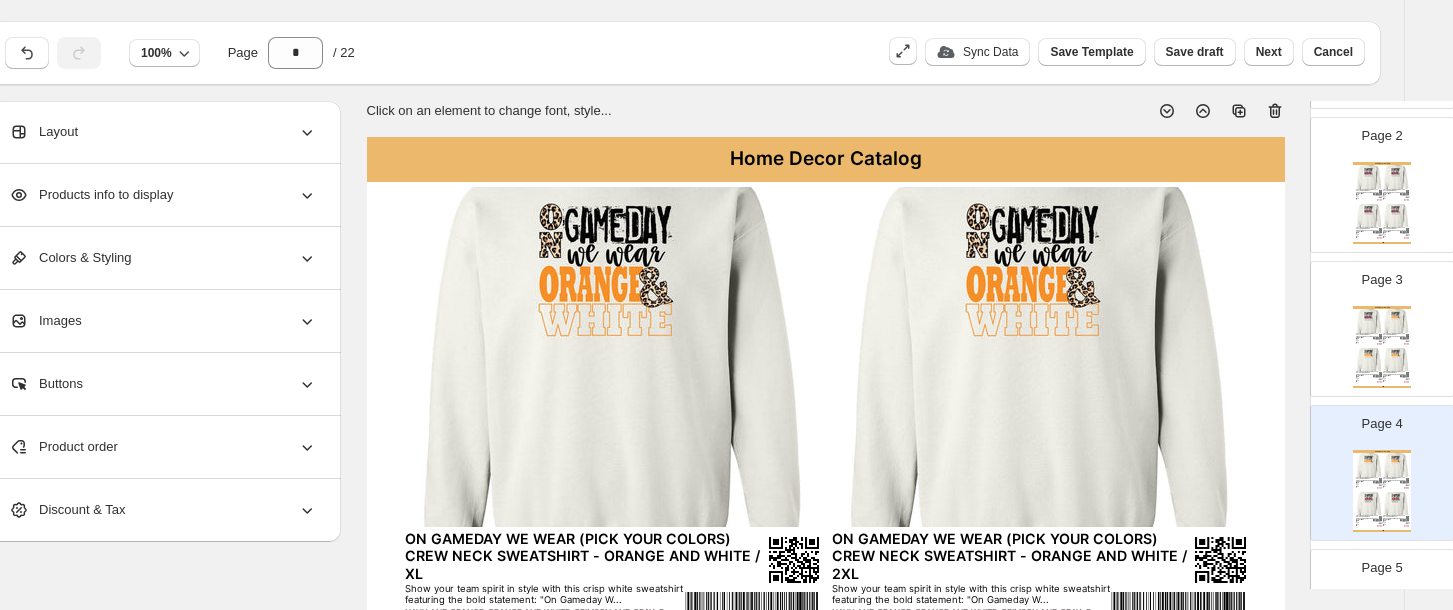 click on "ON GAMEDAY WE WEAR (PICK YOUR COLORS) CREW NECK SWEATSHIRT - ORANGE AND WHITE / S" at bounding box center (1394, 335) 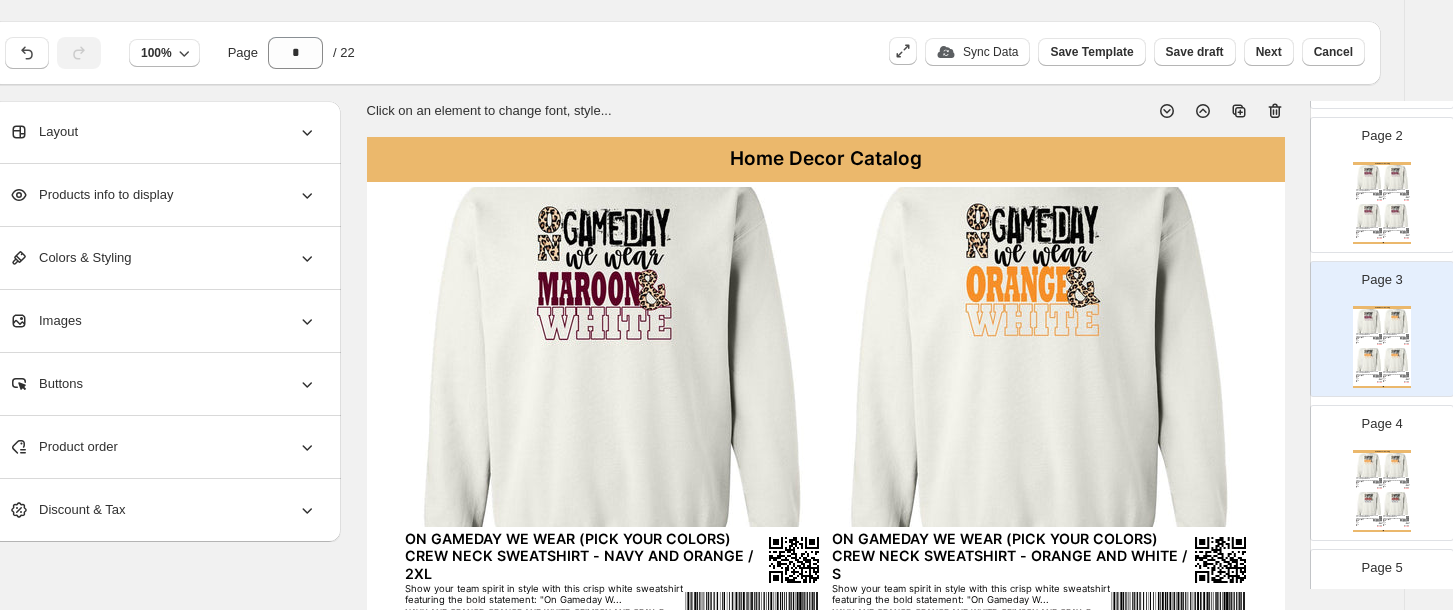 click at bounding box center (612, 357) 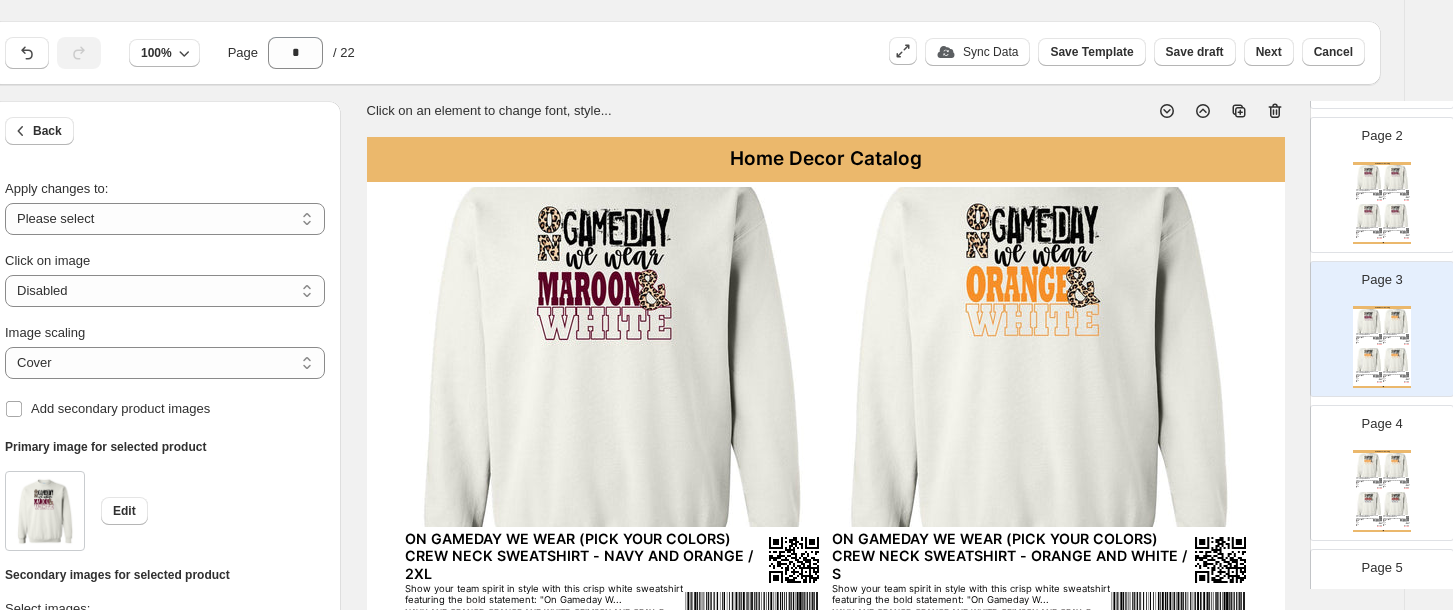 click at bounding box center [612, 357] 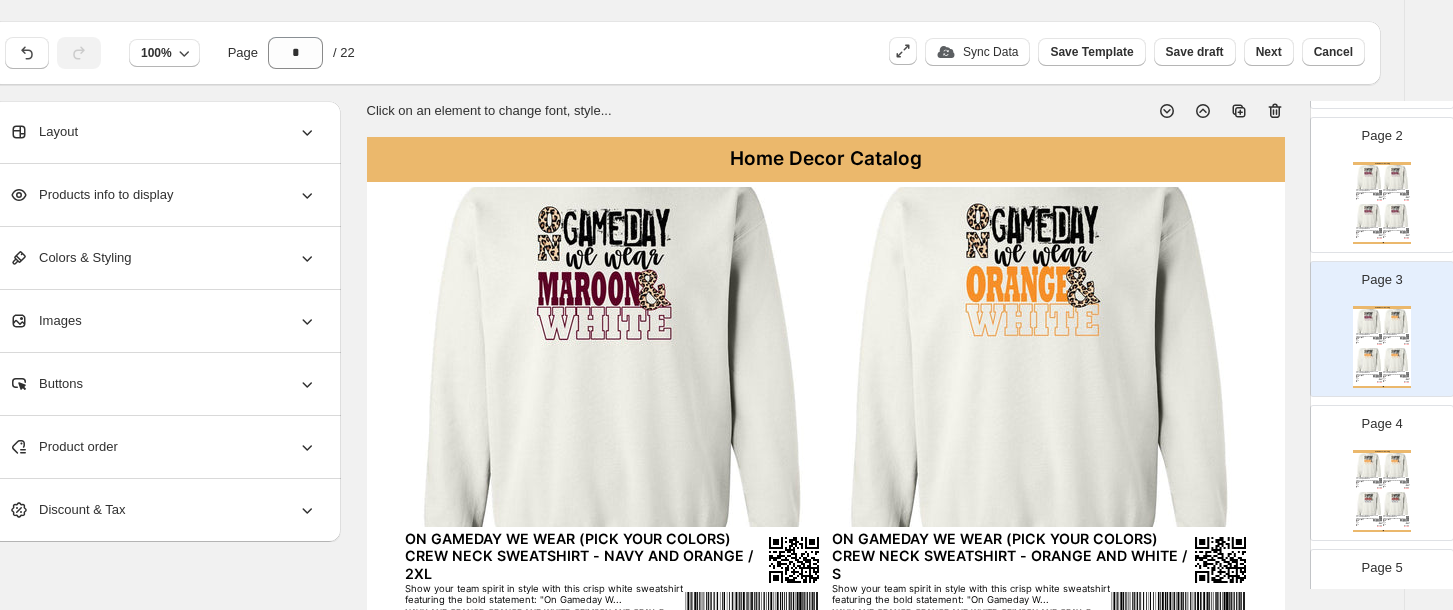 click at bounding box center [612, 357] 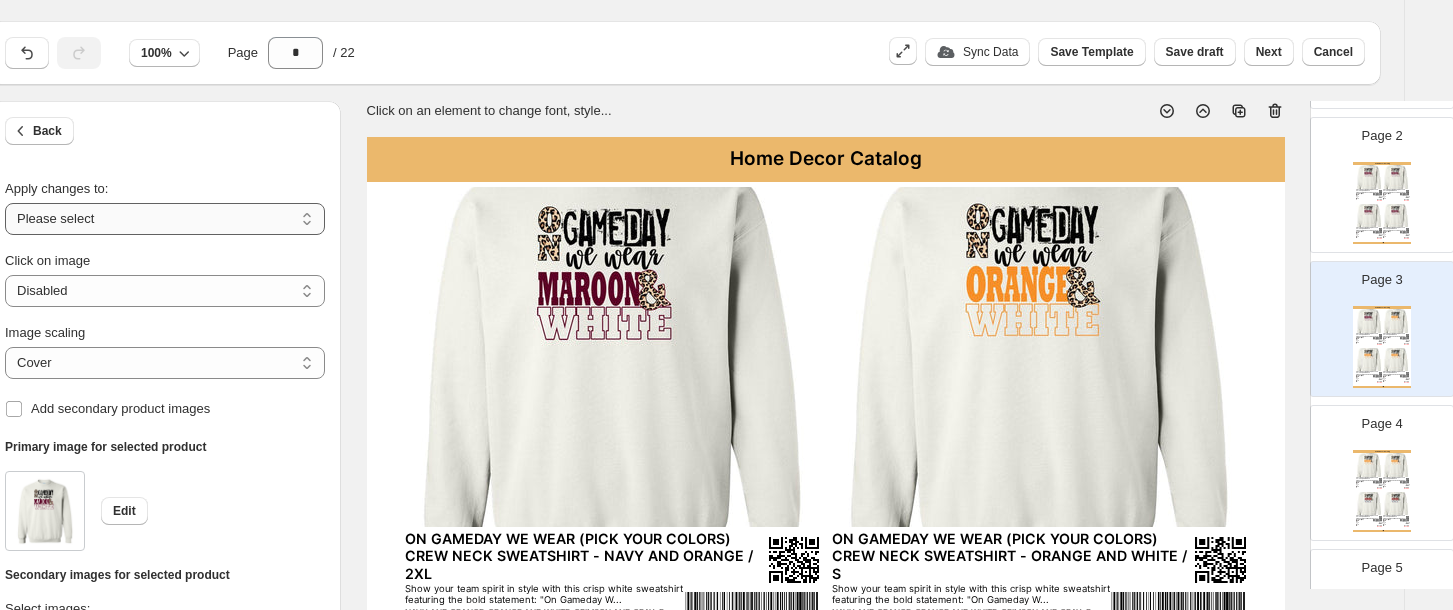 click on "**********" at bounding box center [165, 219] 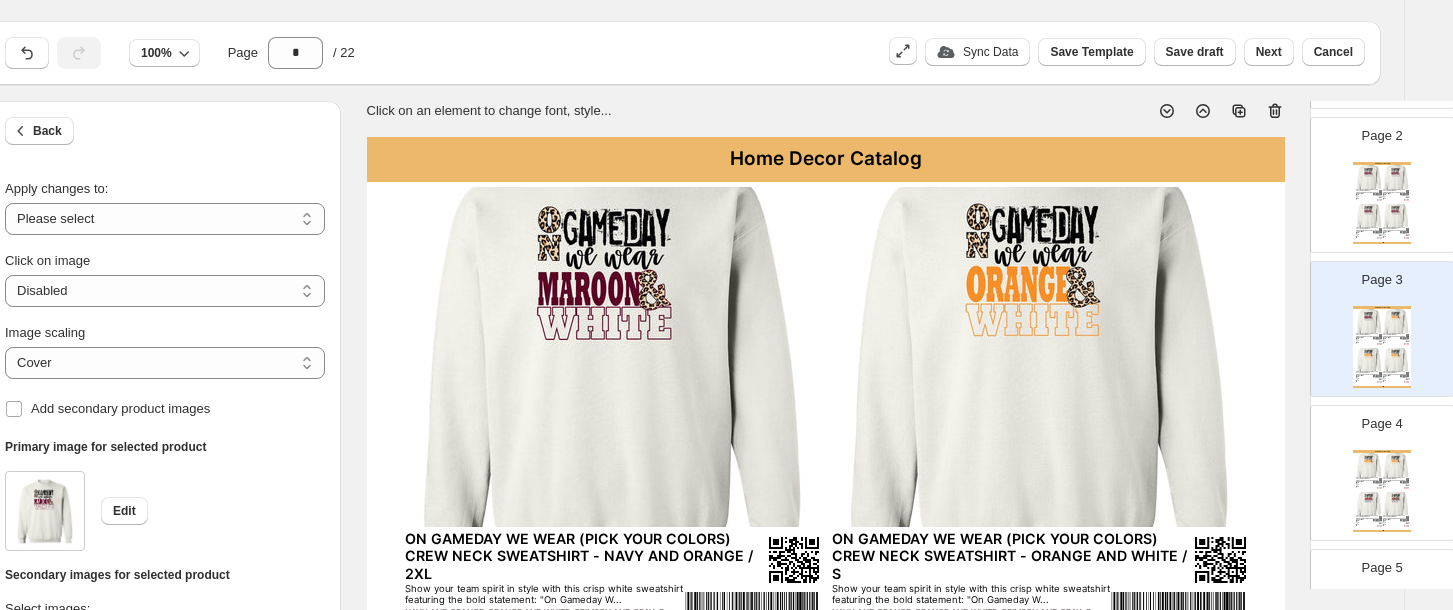 click at bounding box center [612, 357] 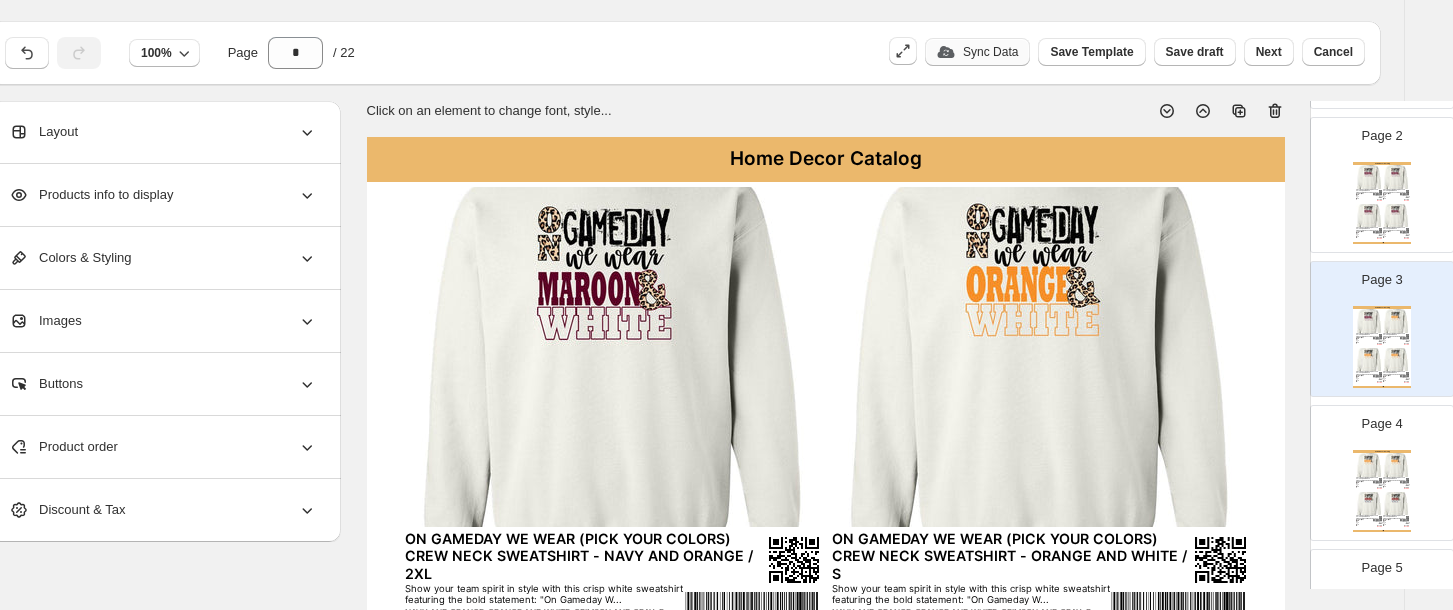 click on "Sync Data" at bounding box center (990, 52) 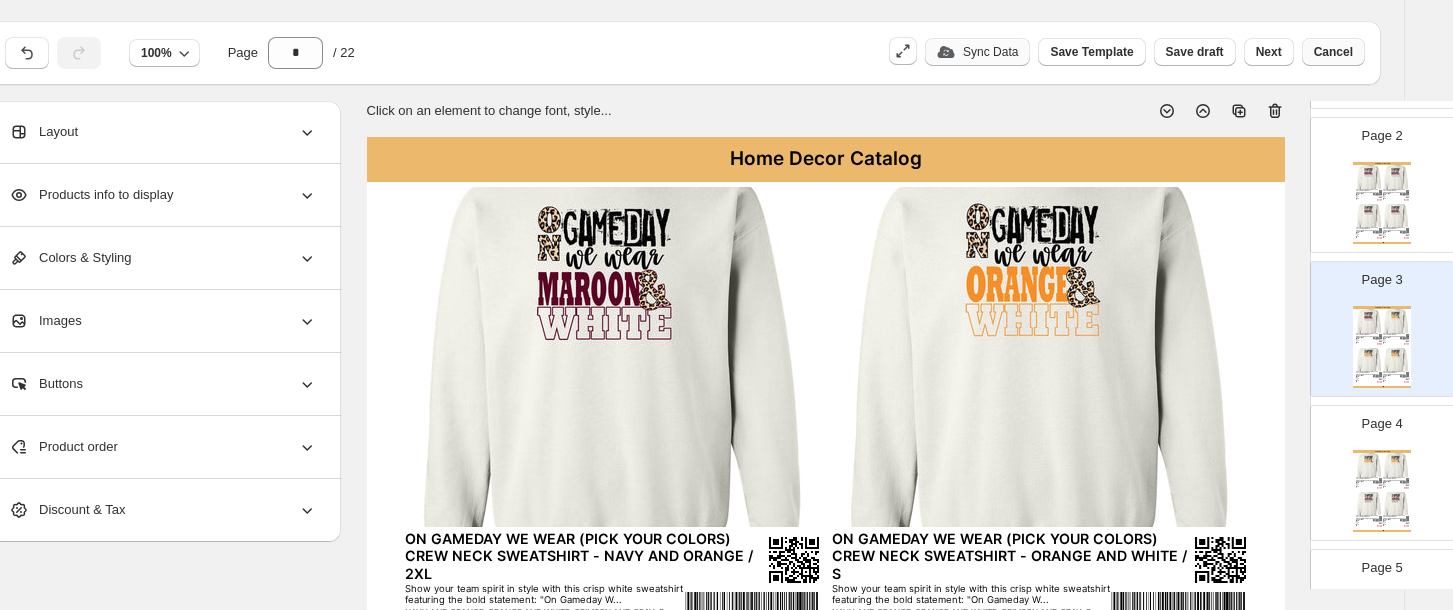 click on "Cancel" at bounding box center (1333, 52) 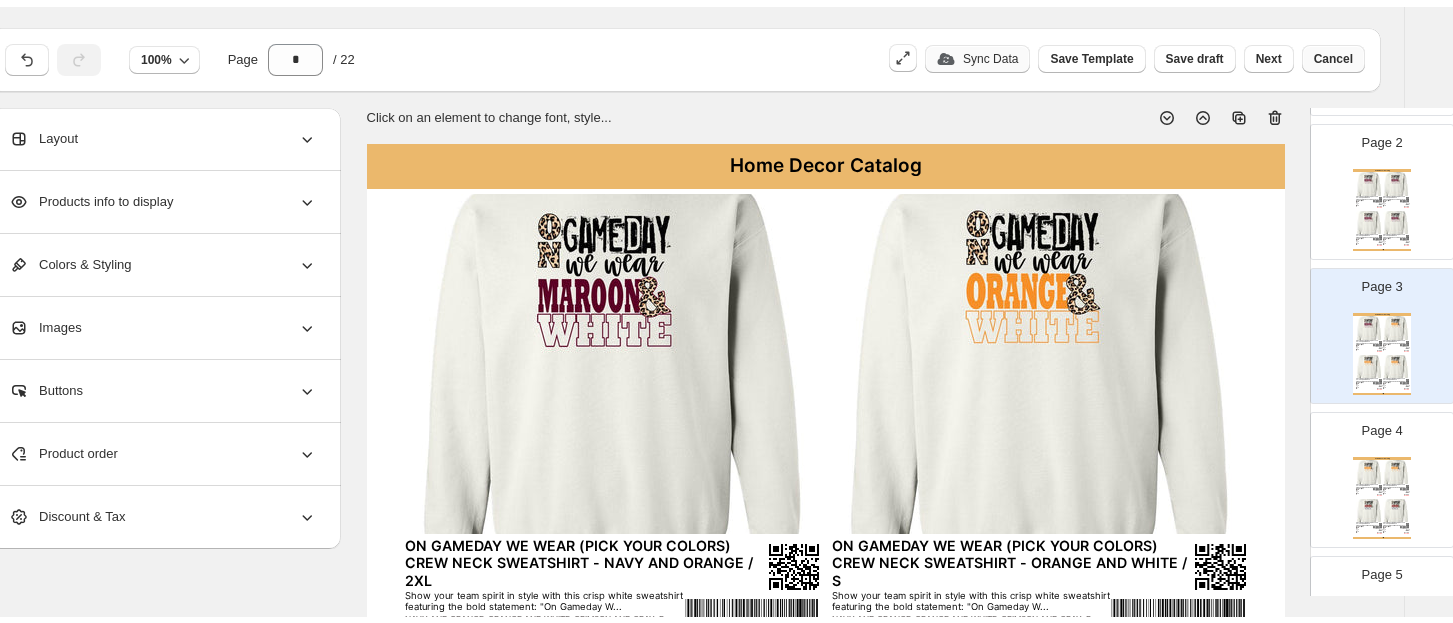 scroll, scrollTop: 0, scrollLeft: 0, axis: both 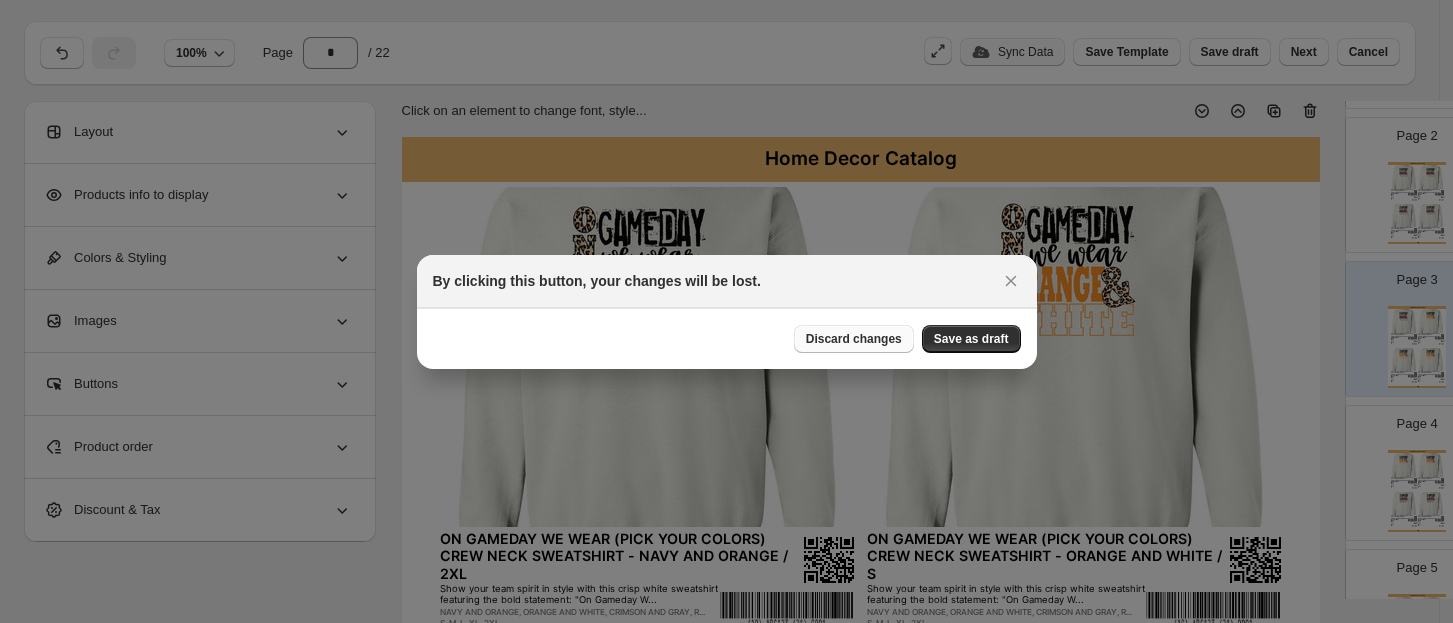 click on "Discard changes" at bounding box center (854, 339) 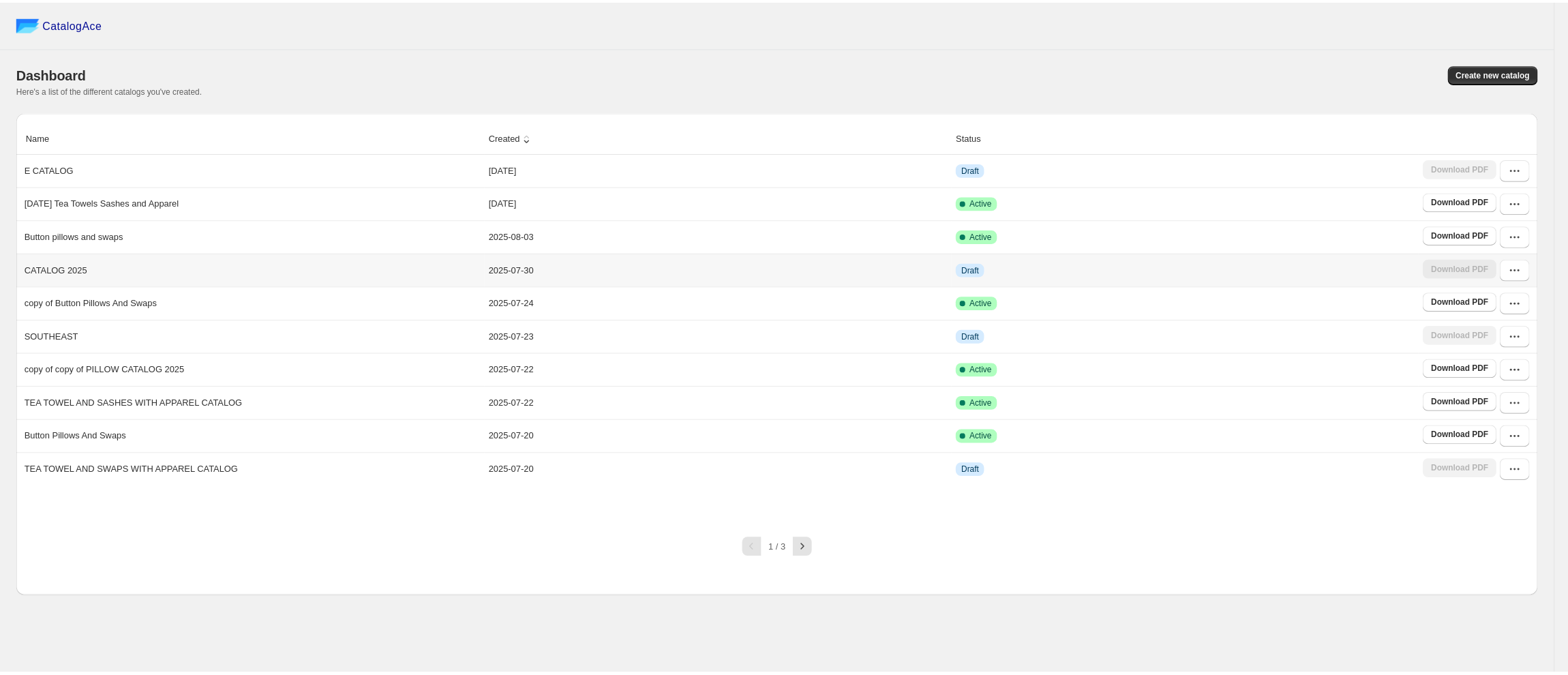 scroll, scrollTop: 0, scrollLeft: 0, axis: both 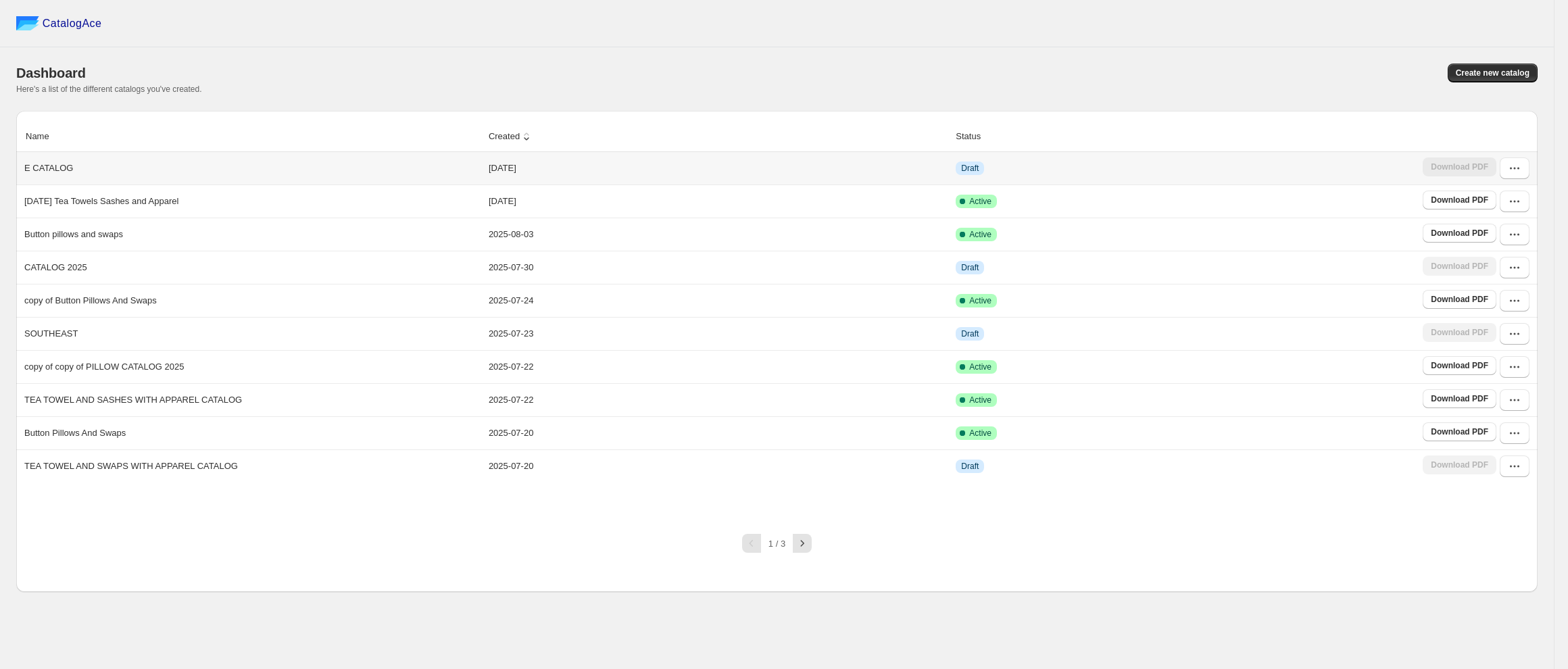 click on "E CATALOG" at bounding box center (49, 168) 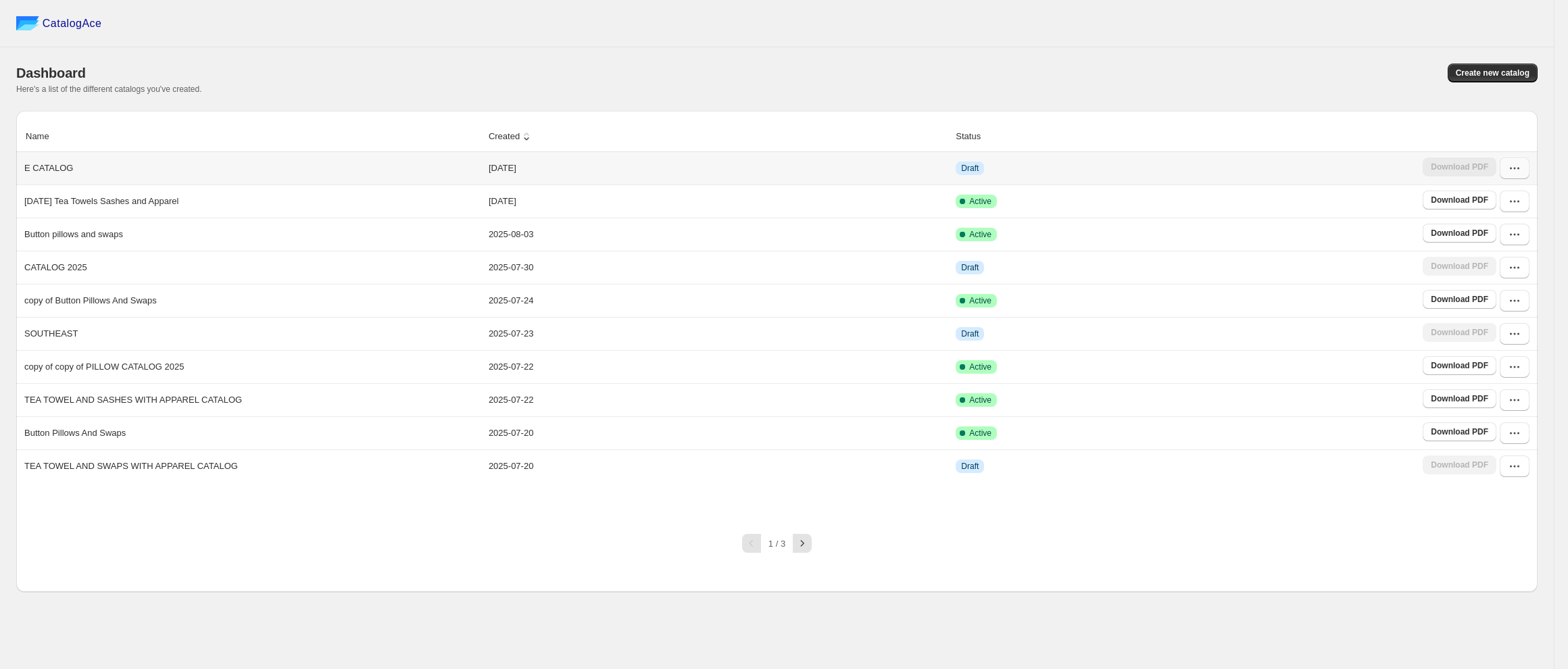 click at bounding box center [1515, 168] 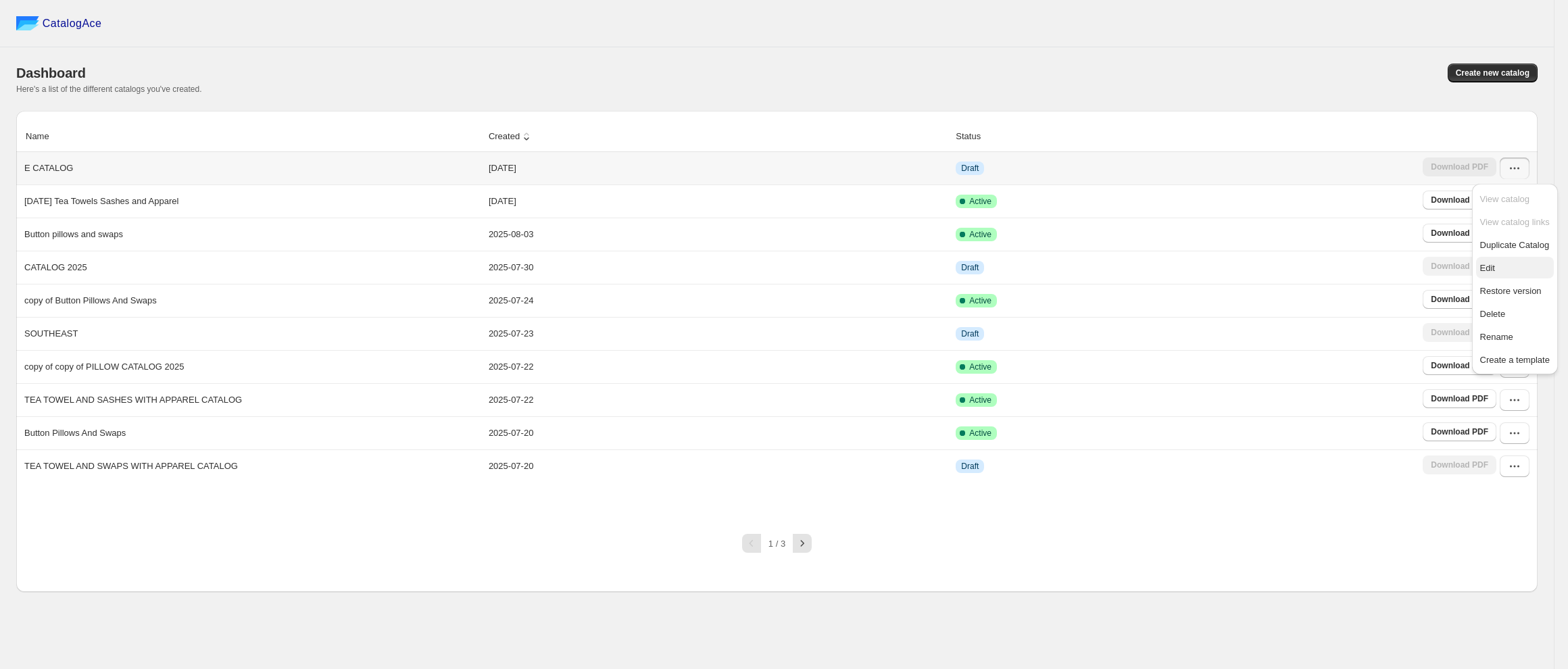 click on "Edit" at bounding box center (1515, 268) 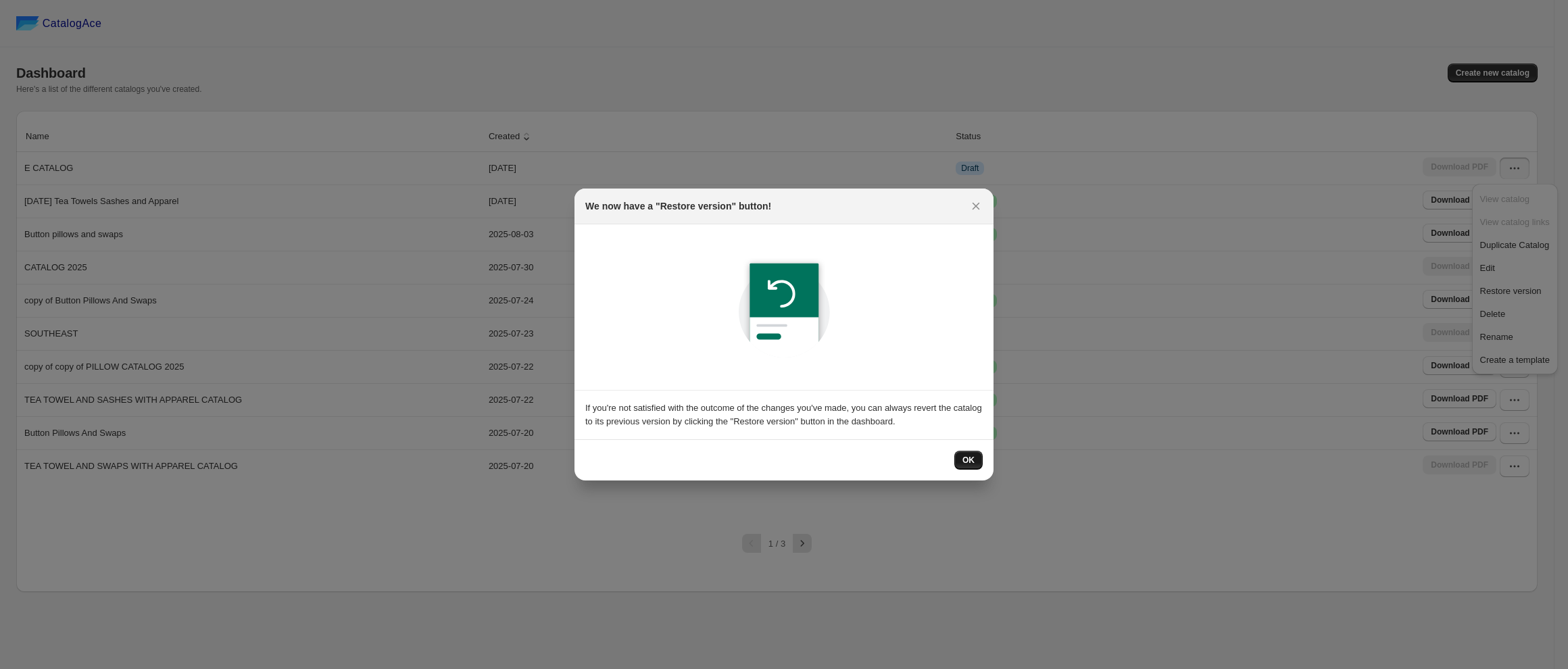 click on "OK" at bounding box center [969, 460] 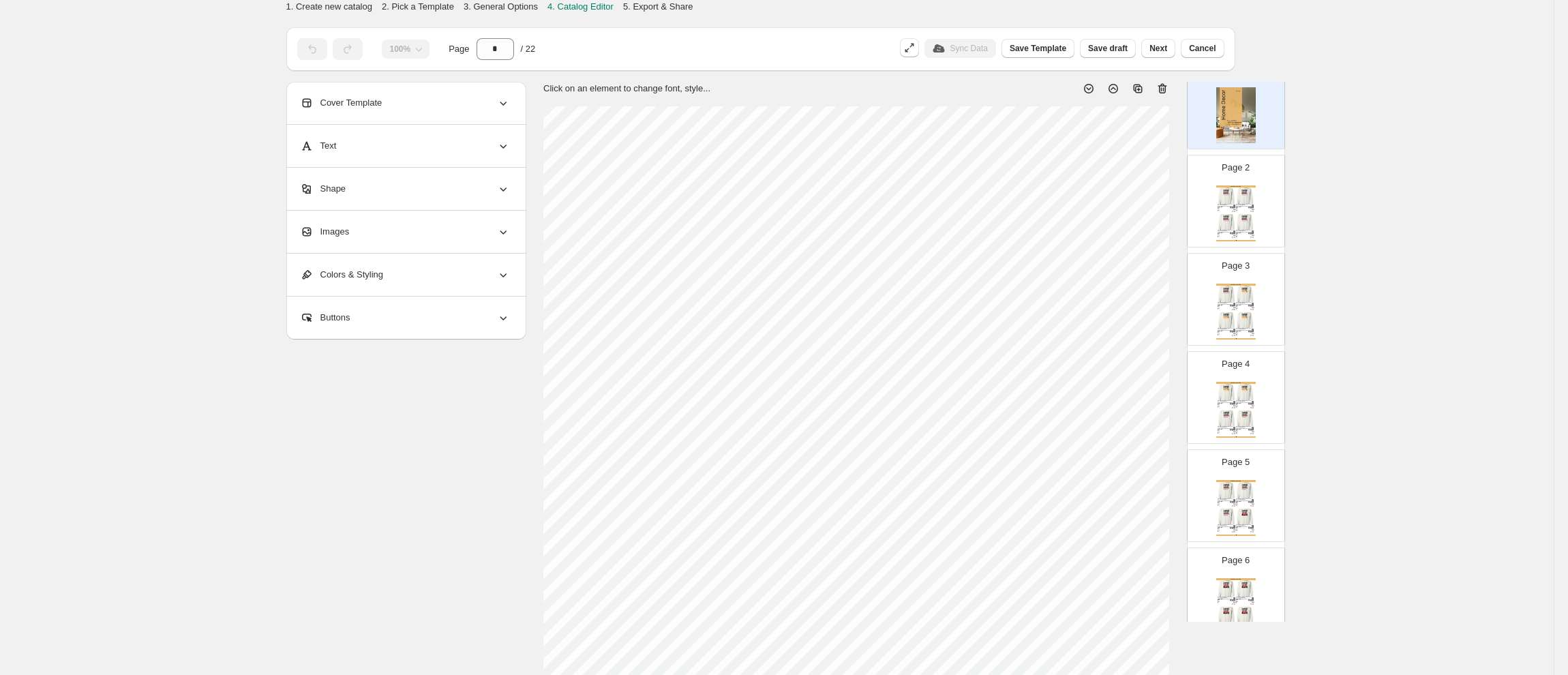 scroll, scrollTop: 106, scrollLeft: 0, axis: vertical 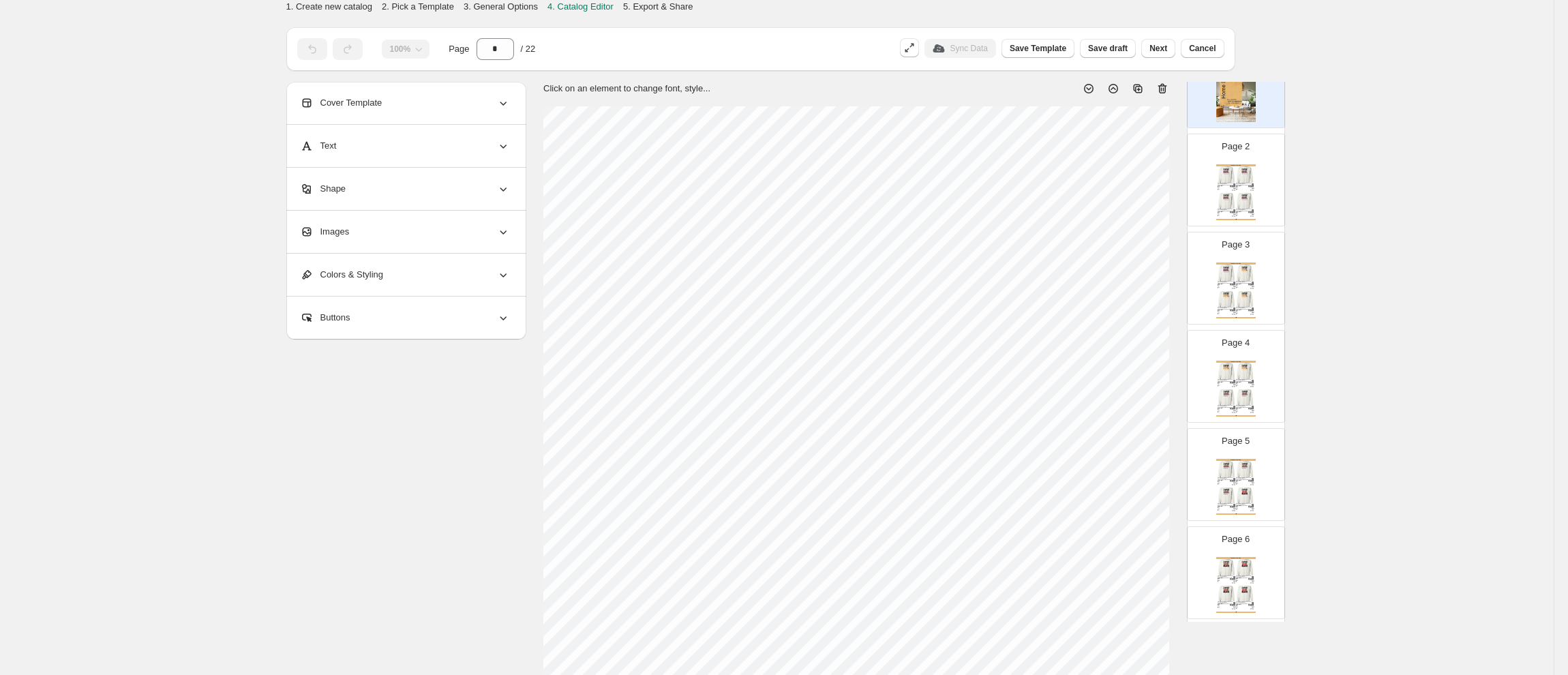 click at bounding box center [1245, 201] 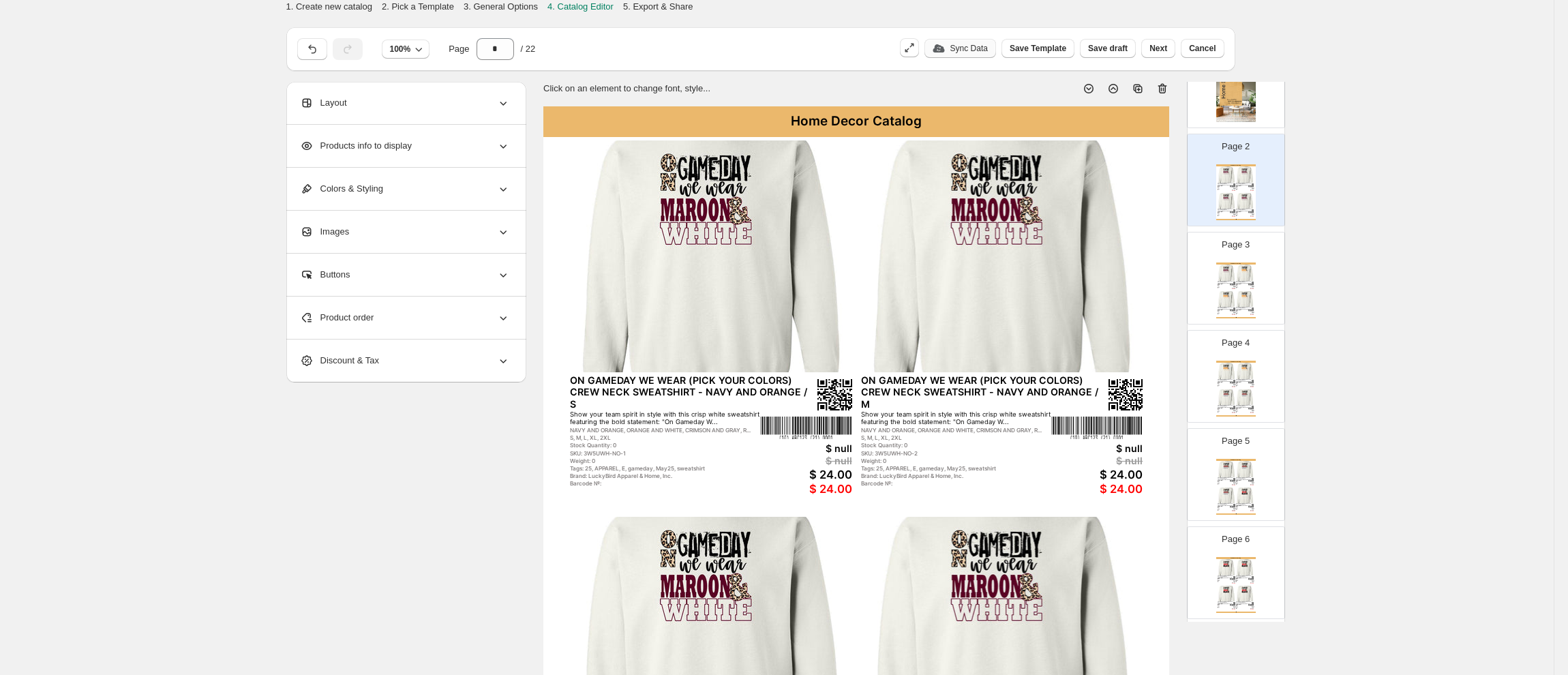click on "Sync Data" at bounding box center (969, 48) 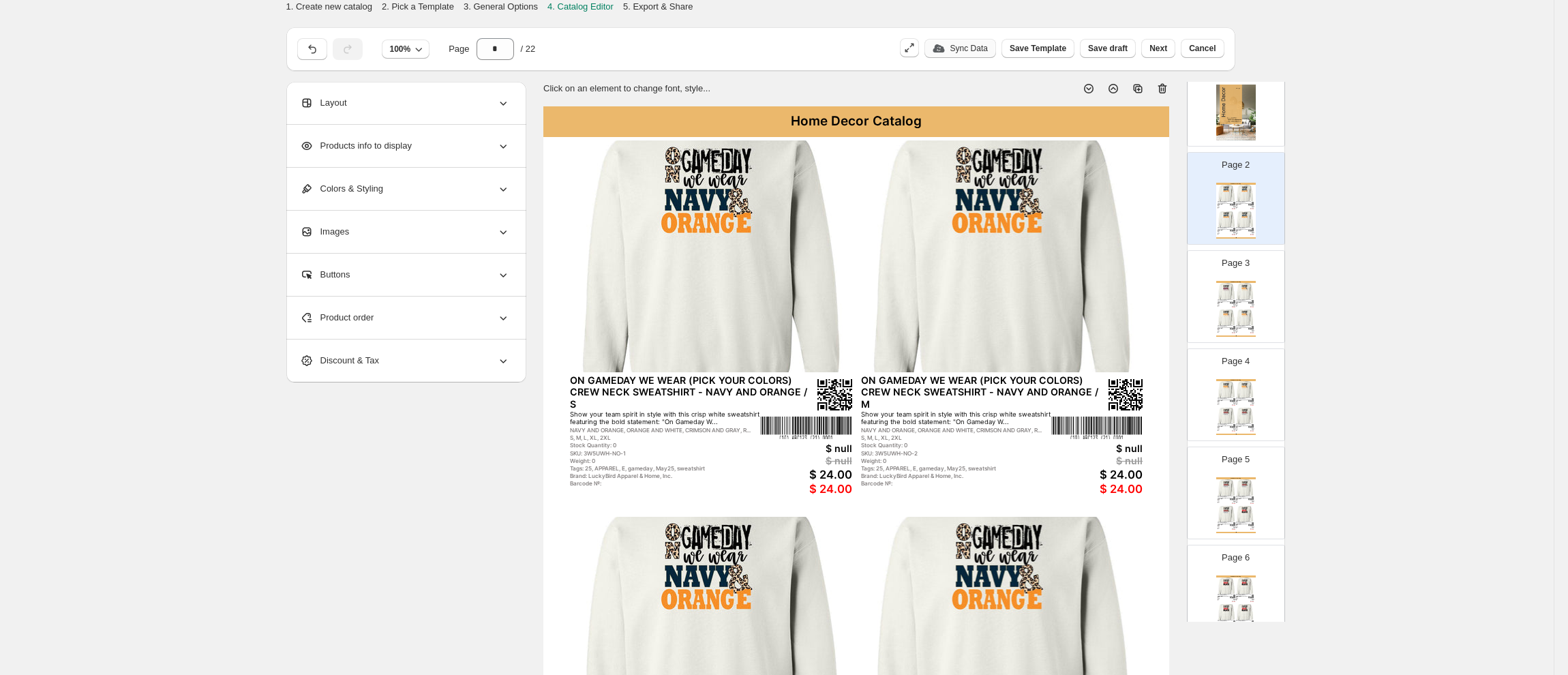 scroll, scrollTop: 0, scrollLeft: 0, axis: both 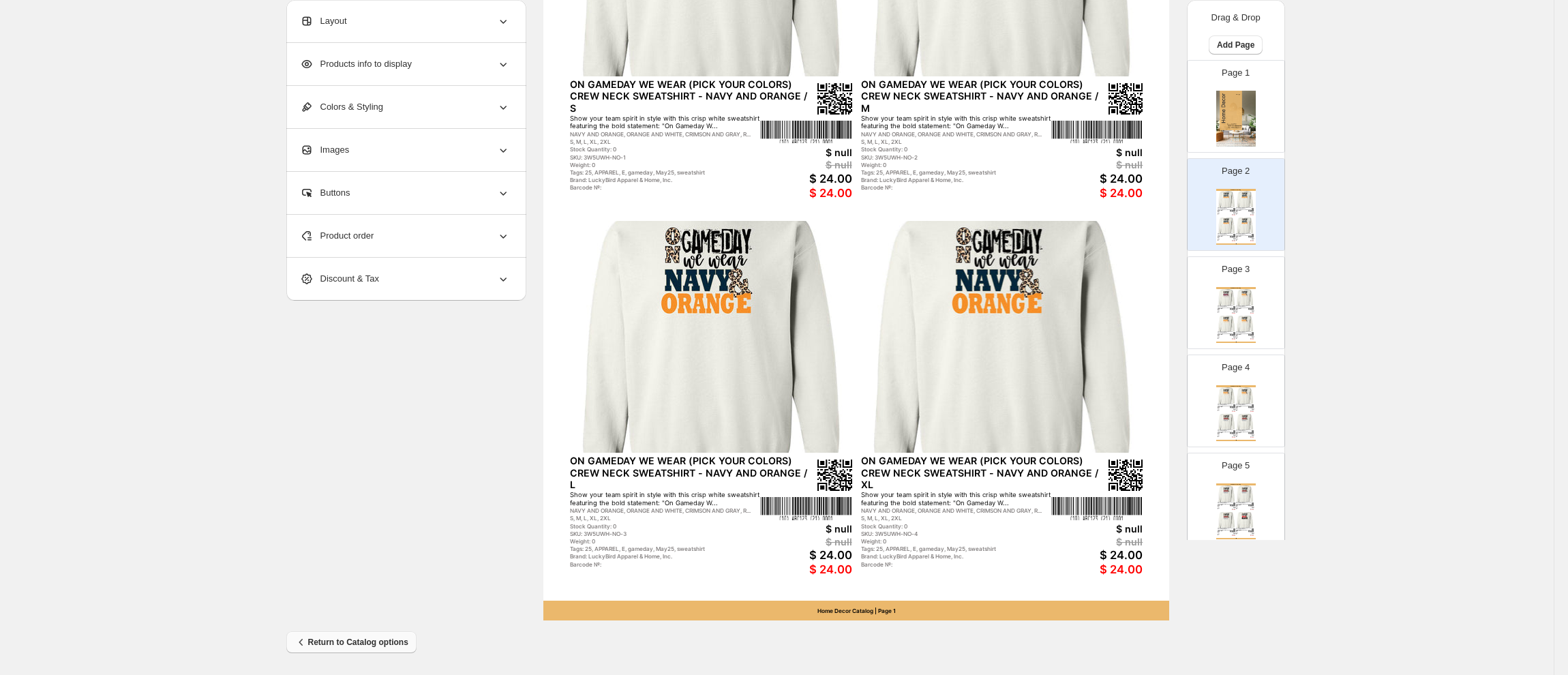 click on "Return to Catalog options" at bounding box center [351, 642] 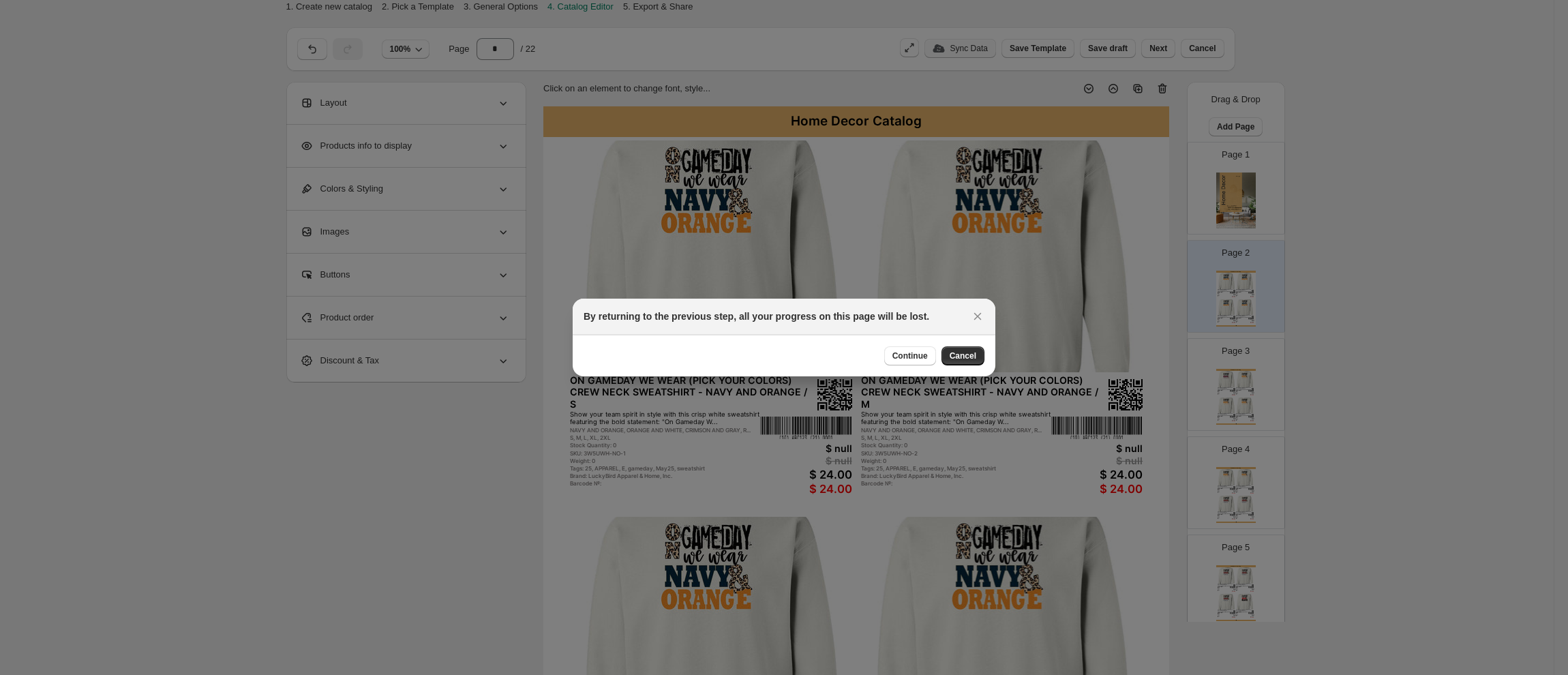 scroll, scrollTop: 0, scrollLeft: 0, axis: both 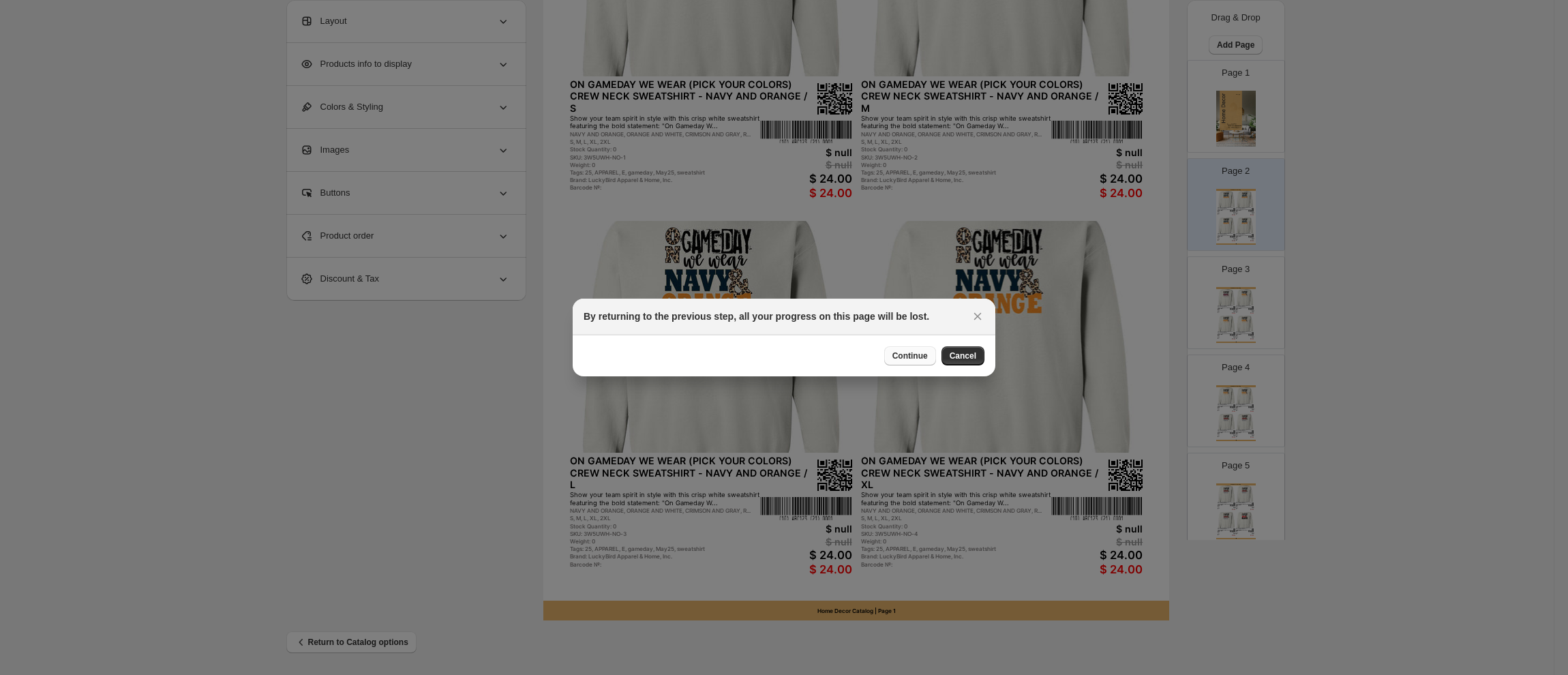 click on "Continue" at bounding box center (910, 356) 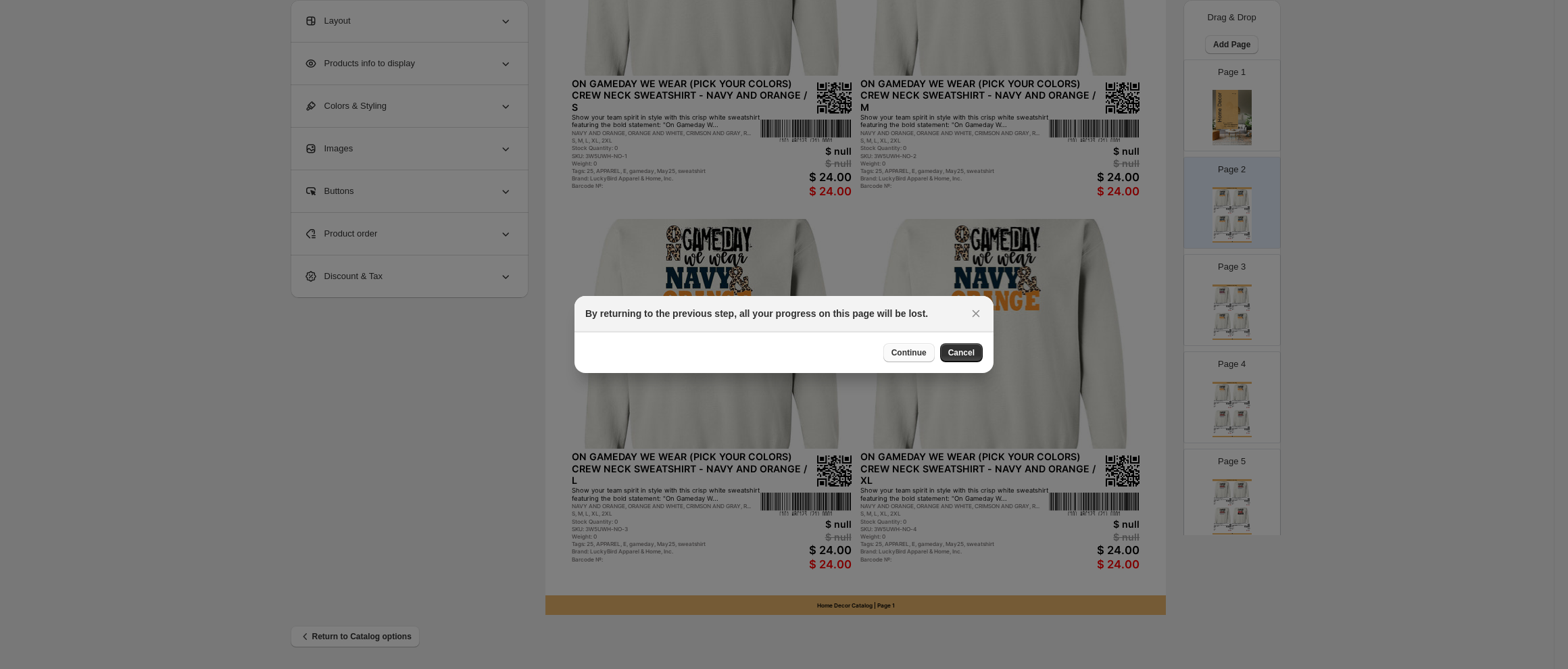select on "**********" 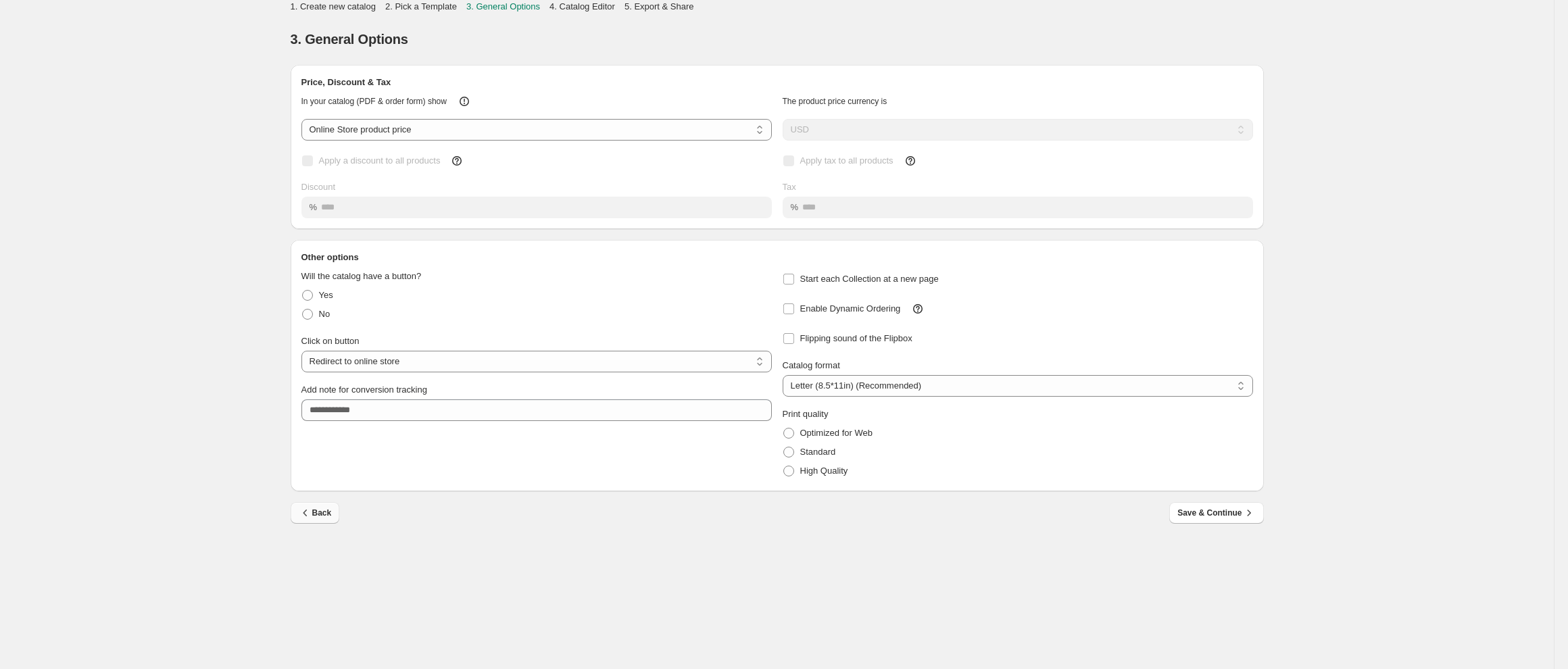 click 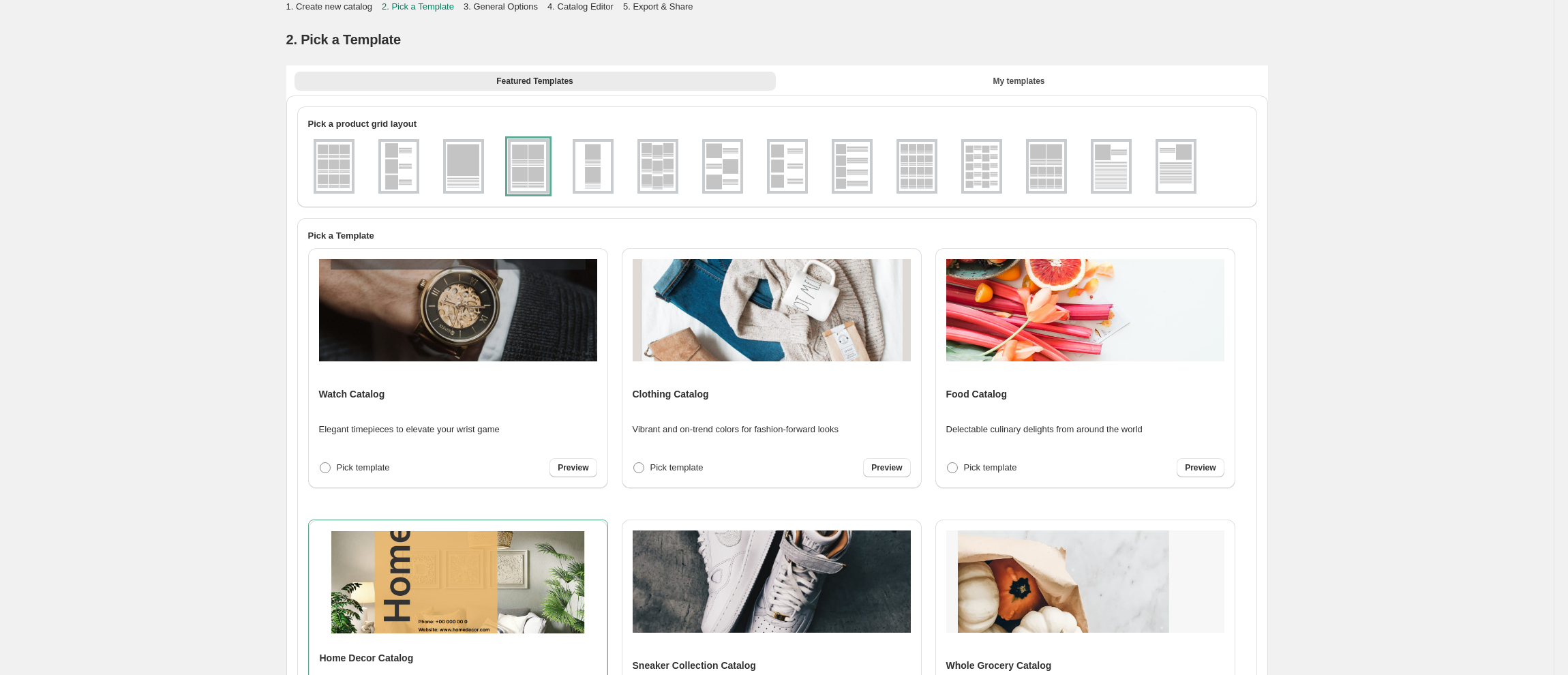 scroll, scrollTop: 203, scrollLeft: 0, axis: vertical 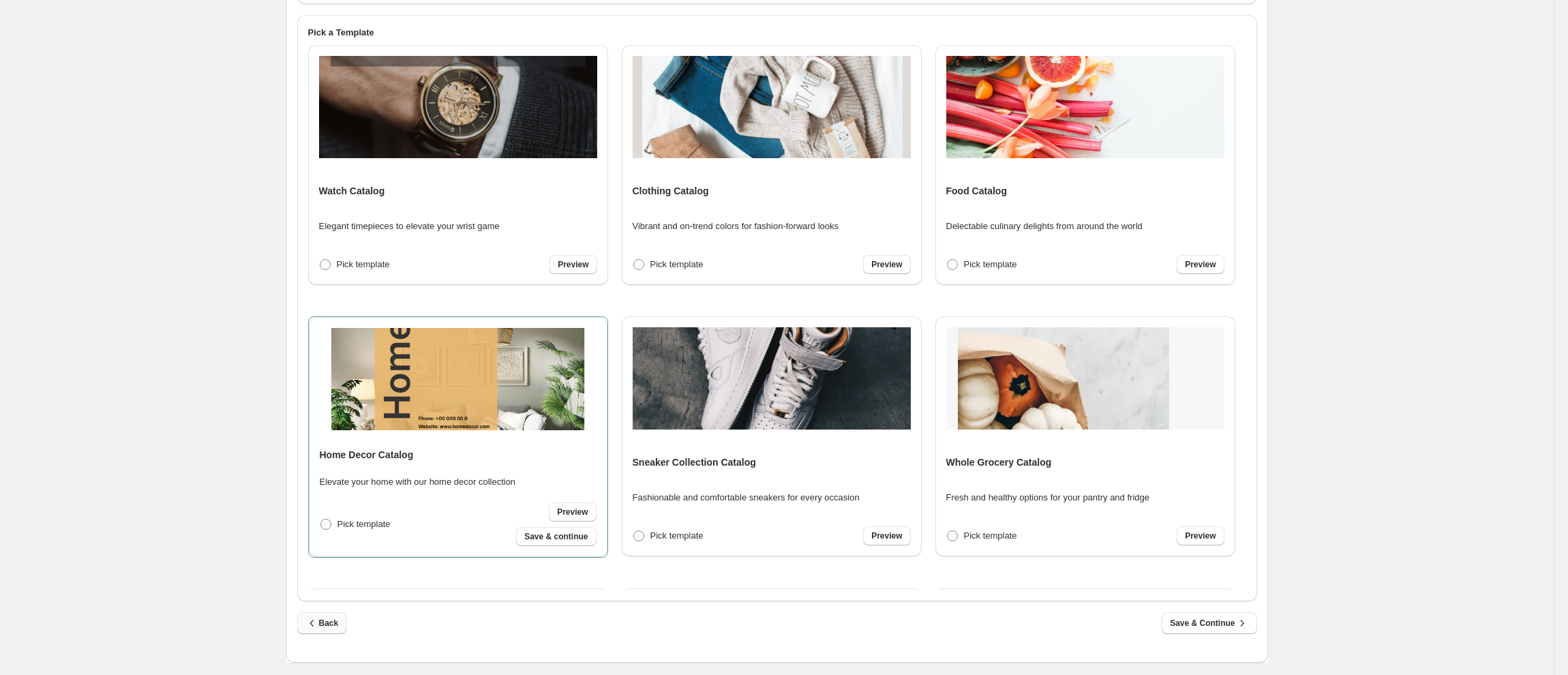 click 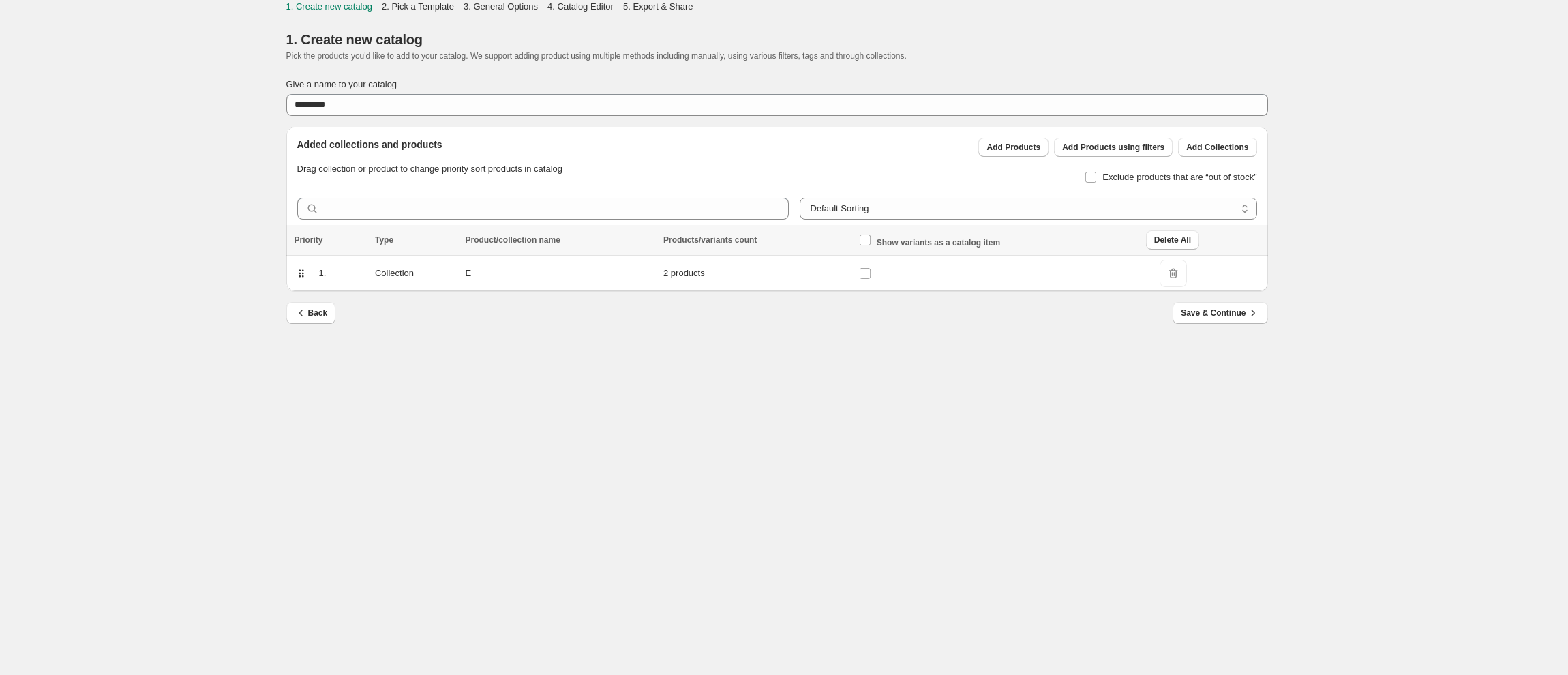 scroll, scrollTop: 0, scrollLeft: 0, axis: both 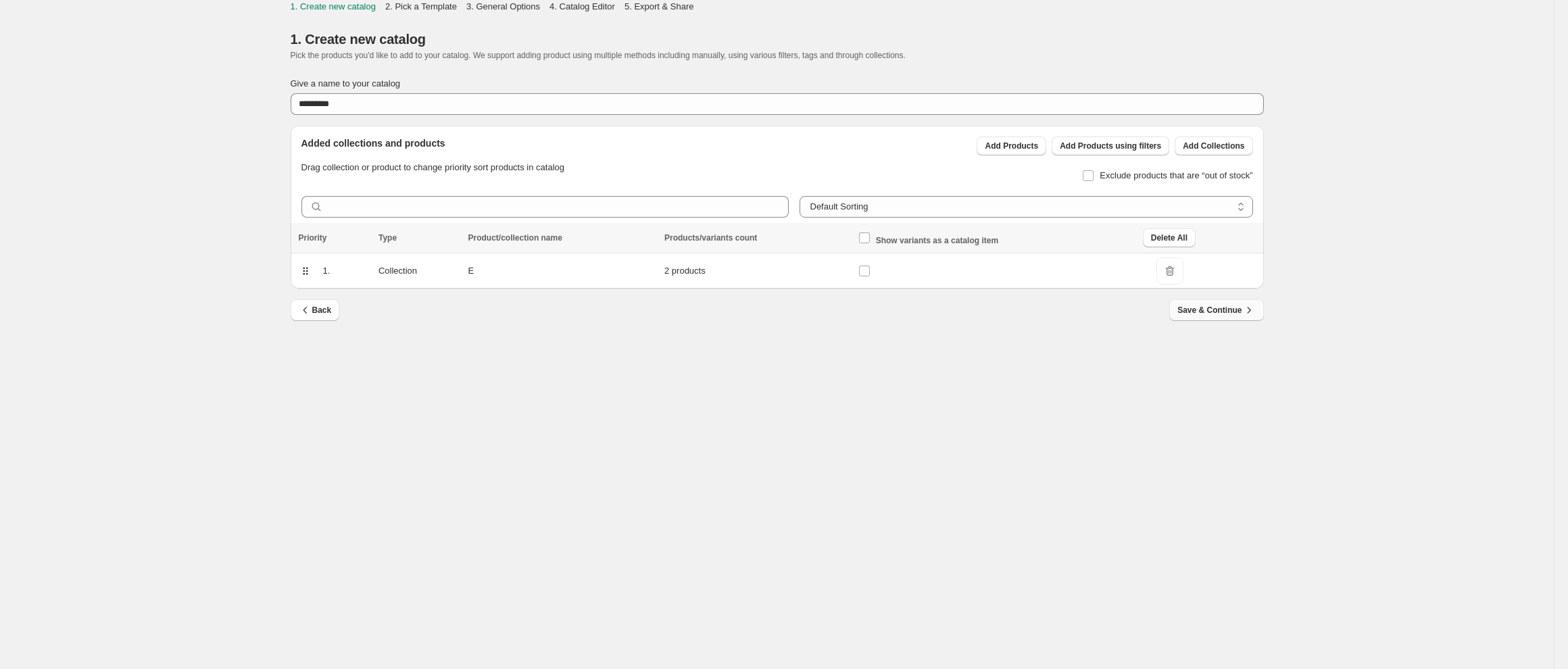 click on "Save & Continue" at bounding box center (1216, 310) 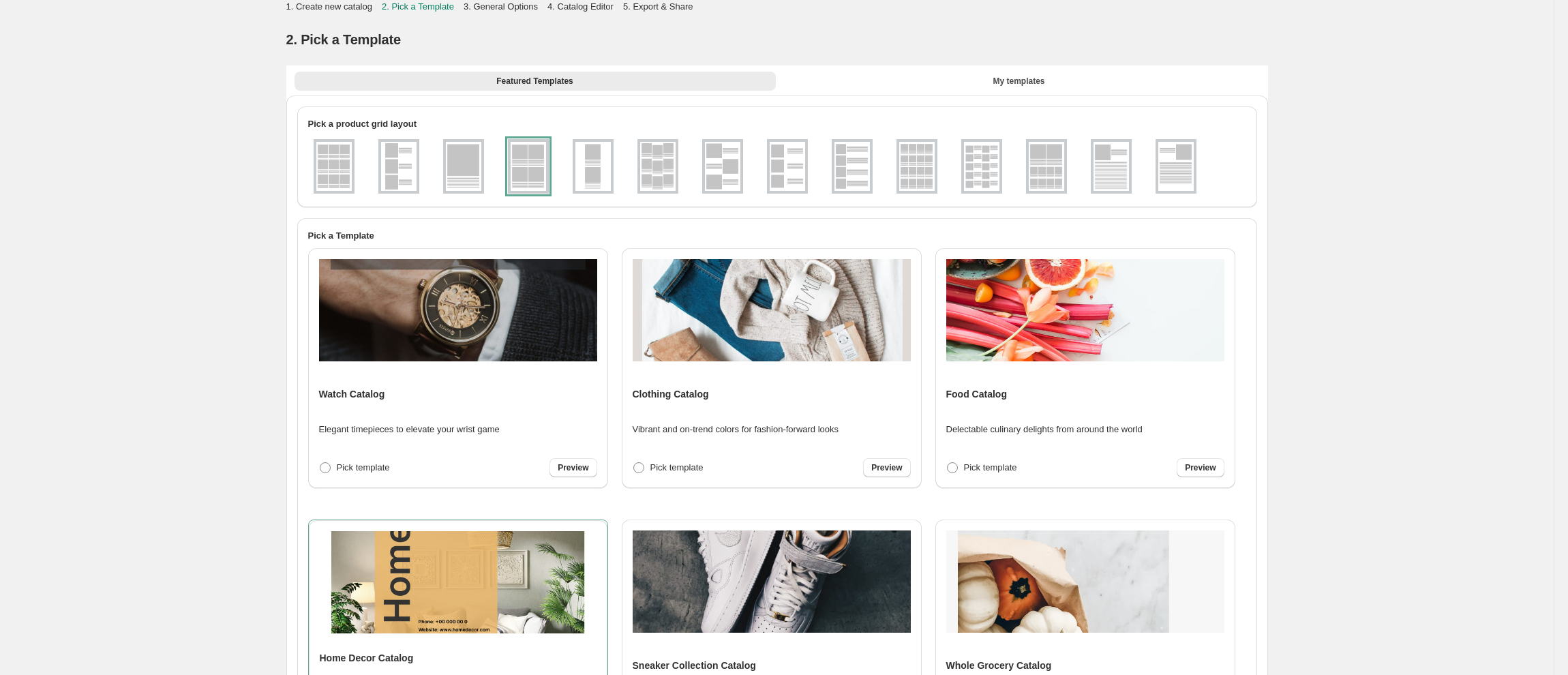 click at bounding box center [528, 166] 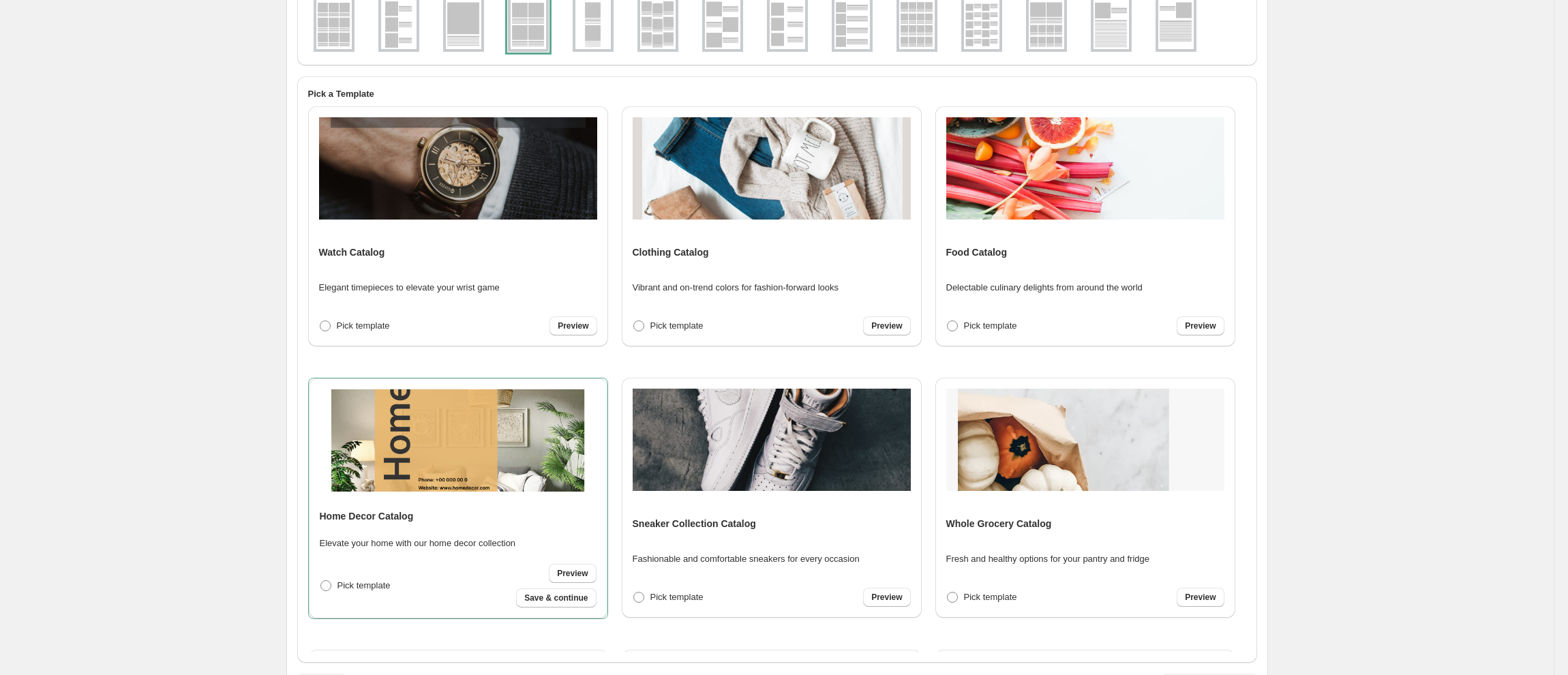 scroll, scrollTop: 203, scrollLeft: 0, axis: vertical 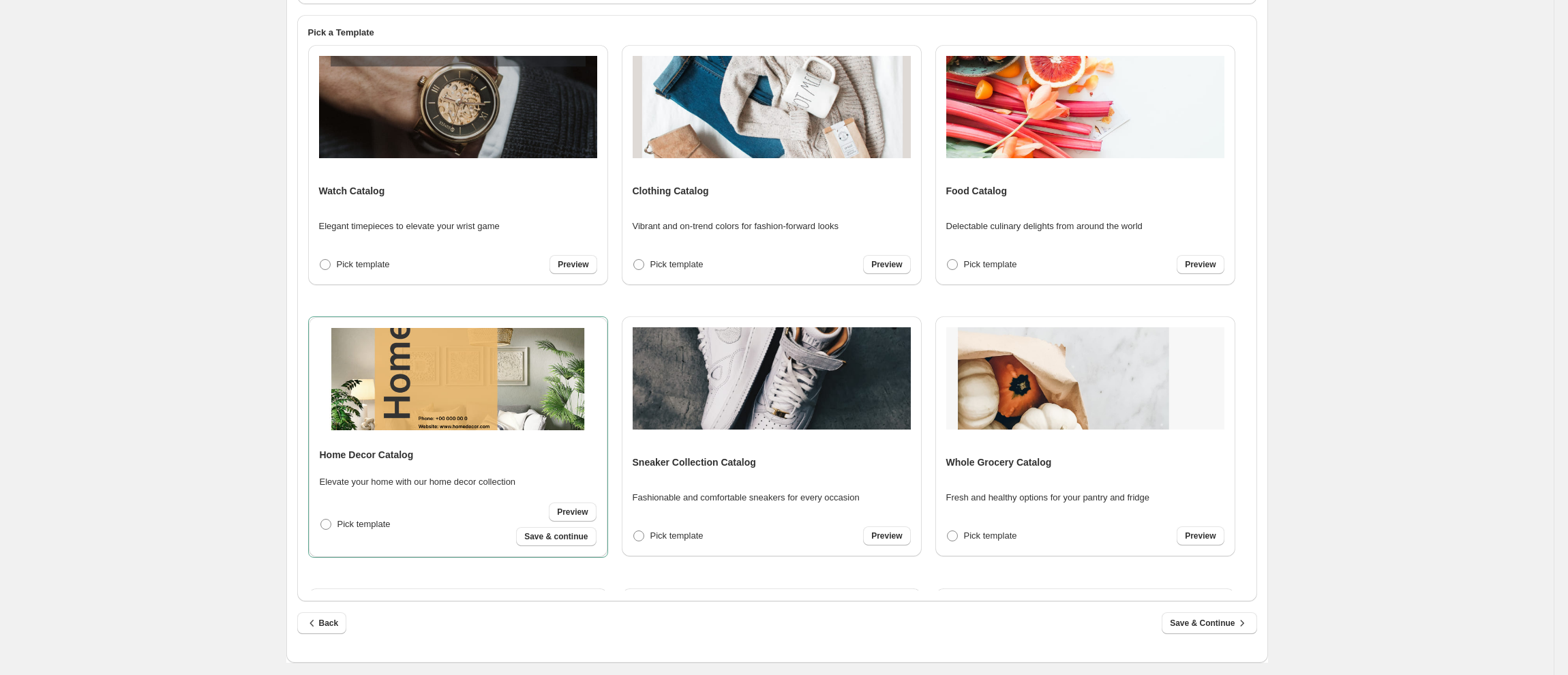 click at bounding box center (772, 107) 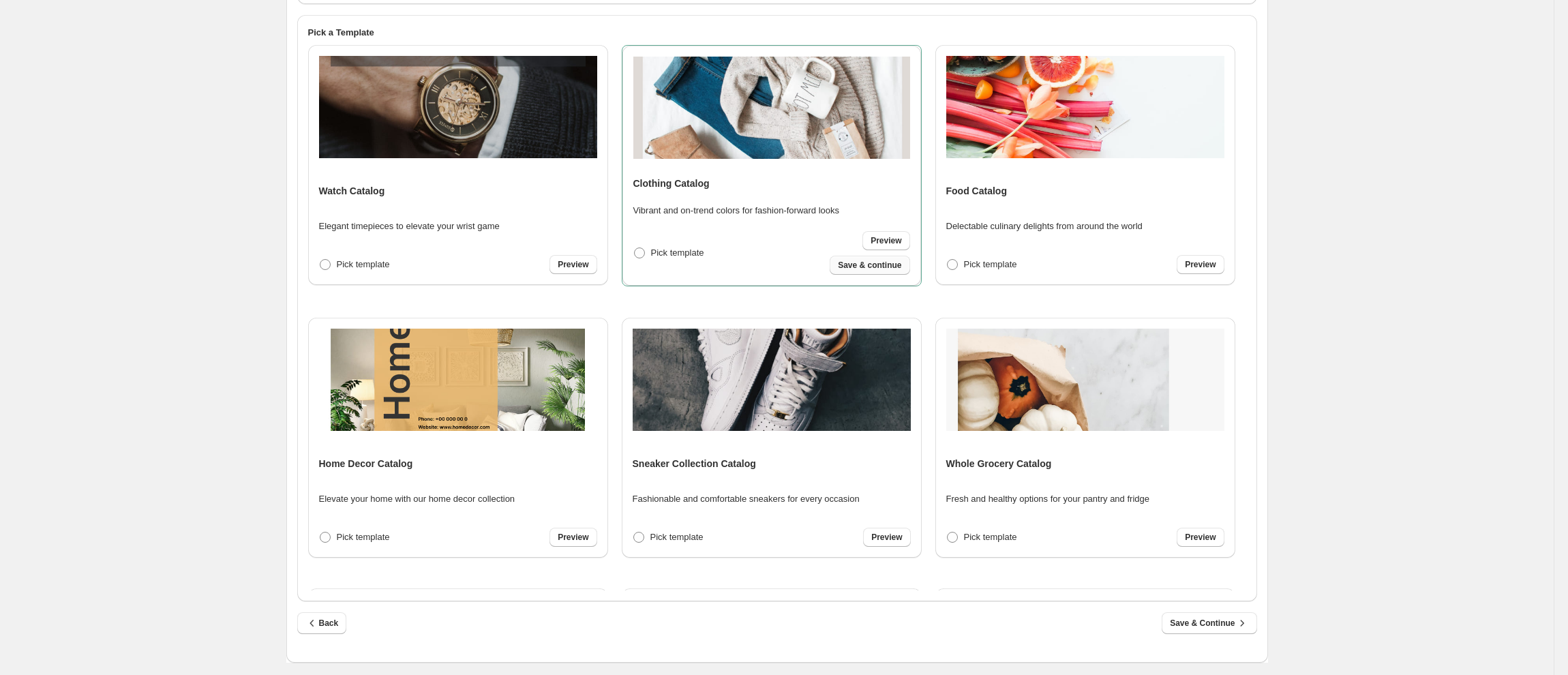click on "Save & continue" at bounding box center [869, 265] 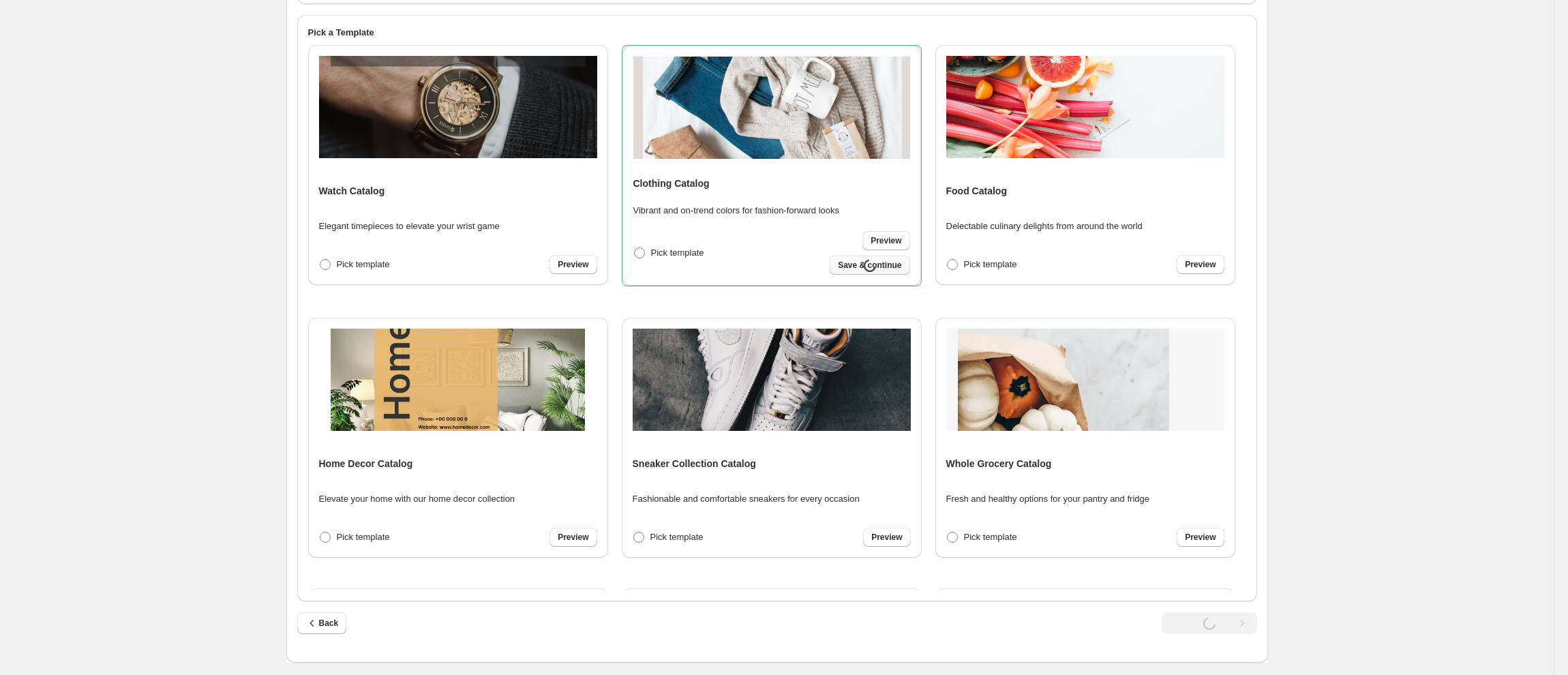 scroll, scrollTop: 0, scrollLeft: 0, axis: both 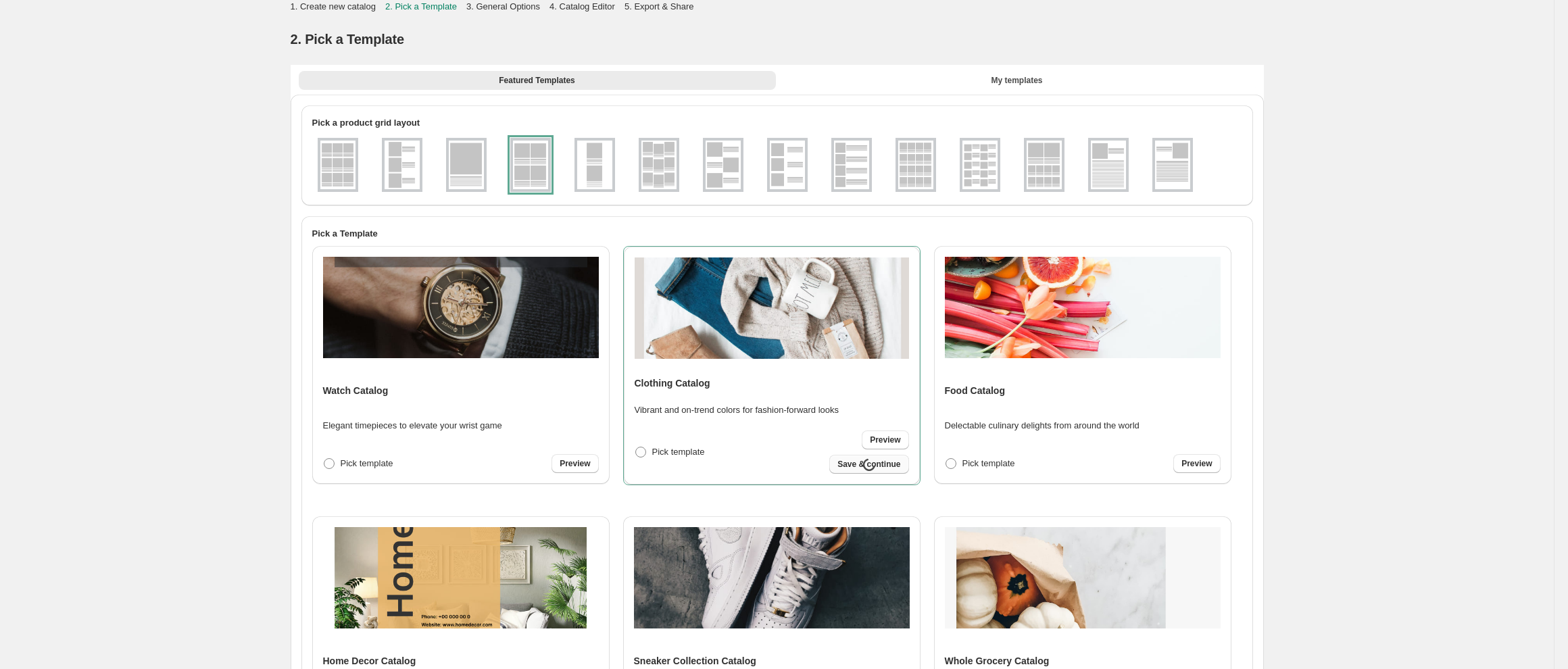 select on "**********" 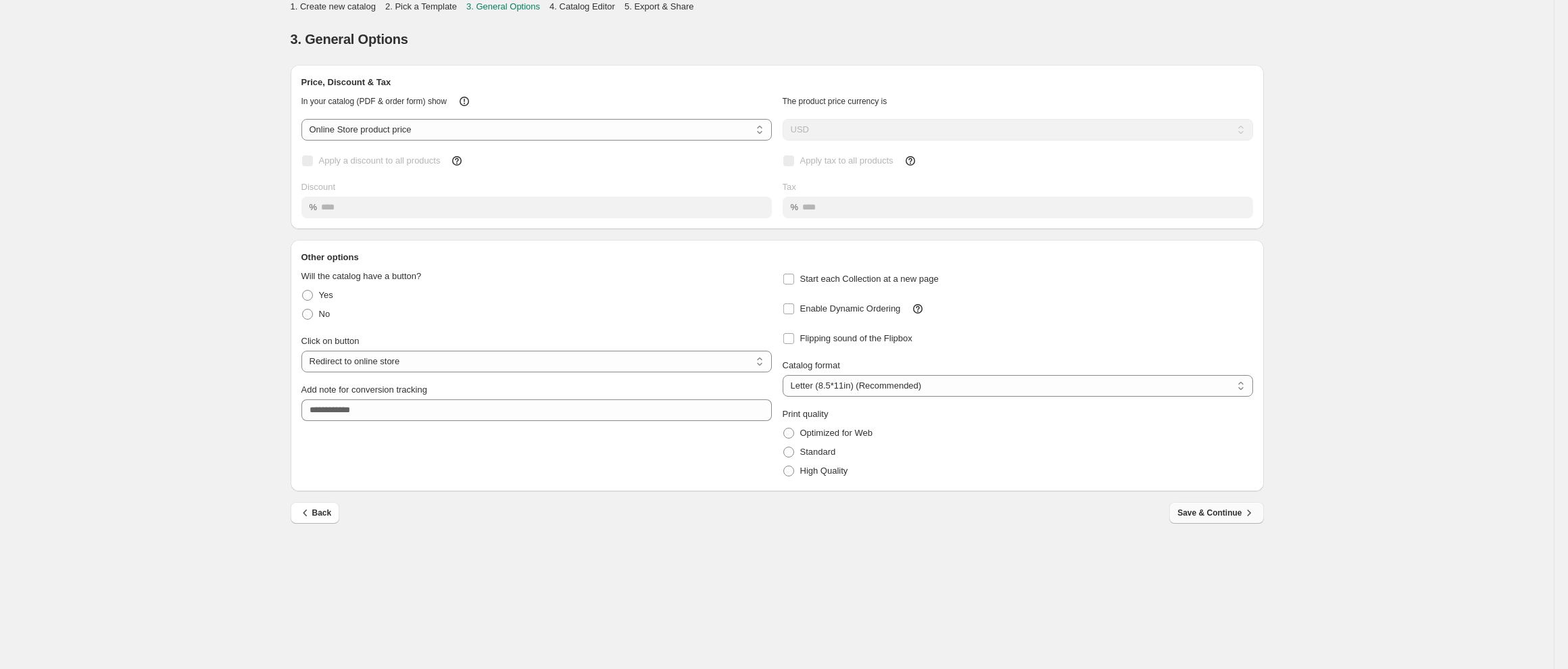 click on "Save & Continue" at bounding box center (1216, 513) 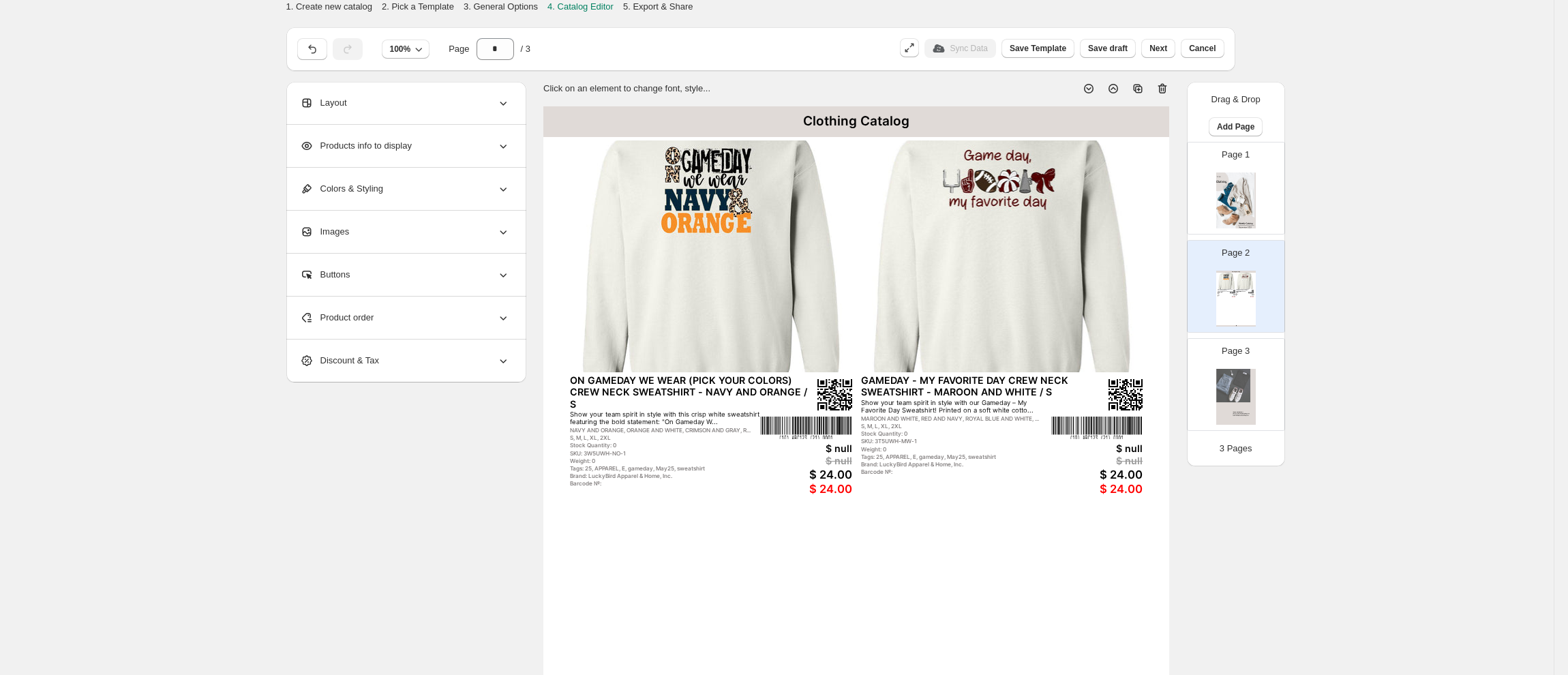 click at bounding box center [1002, 256] 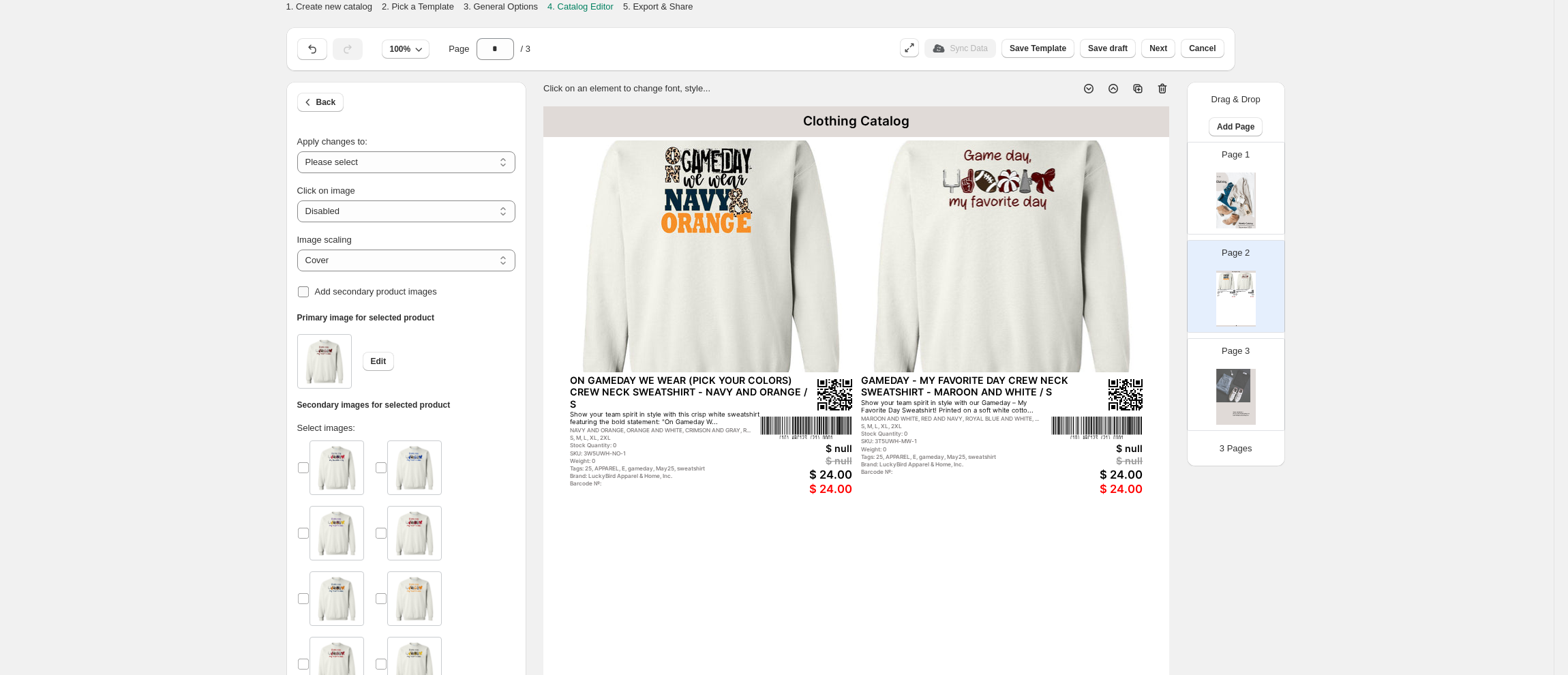 click on "Add secondary product images" at bounding box center (367, 292) 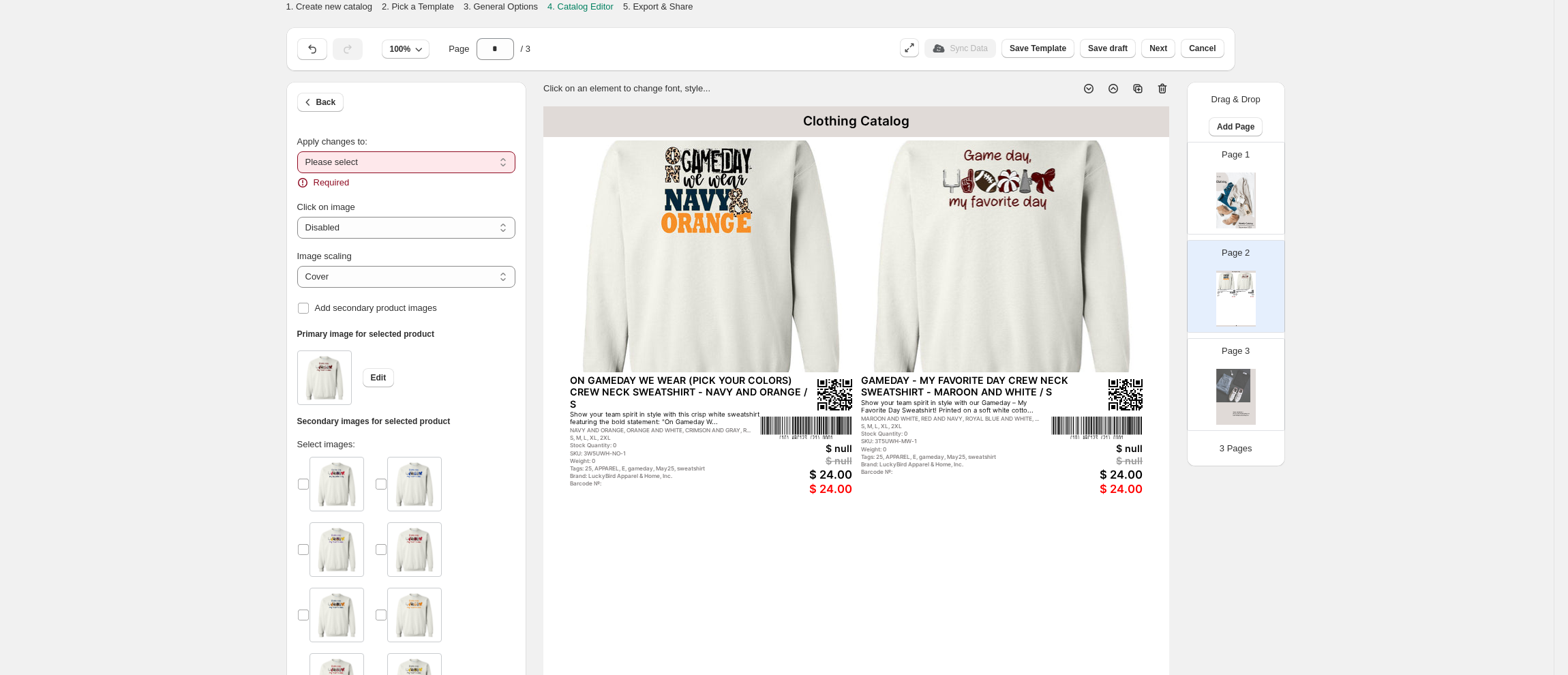 click on "**********" at bounding box center [406, 162] 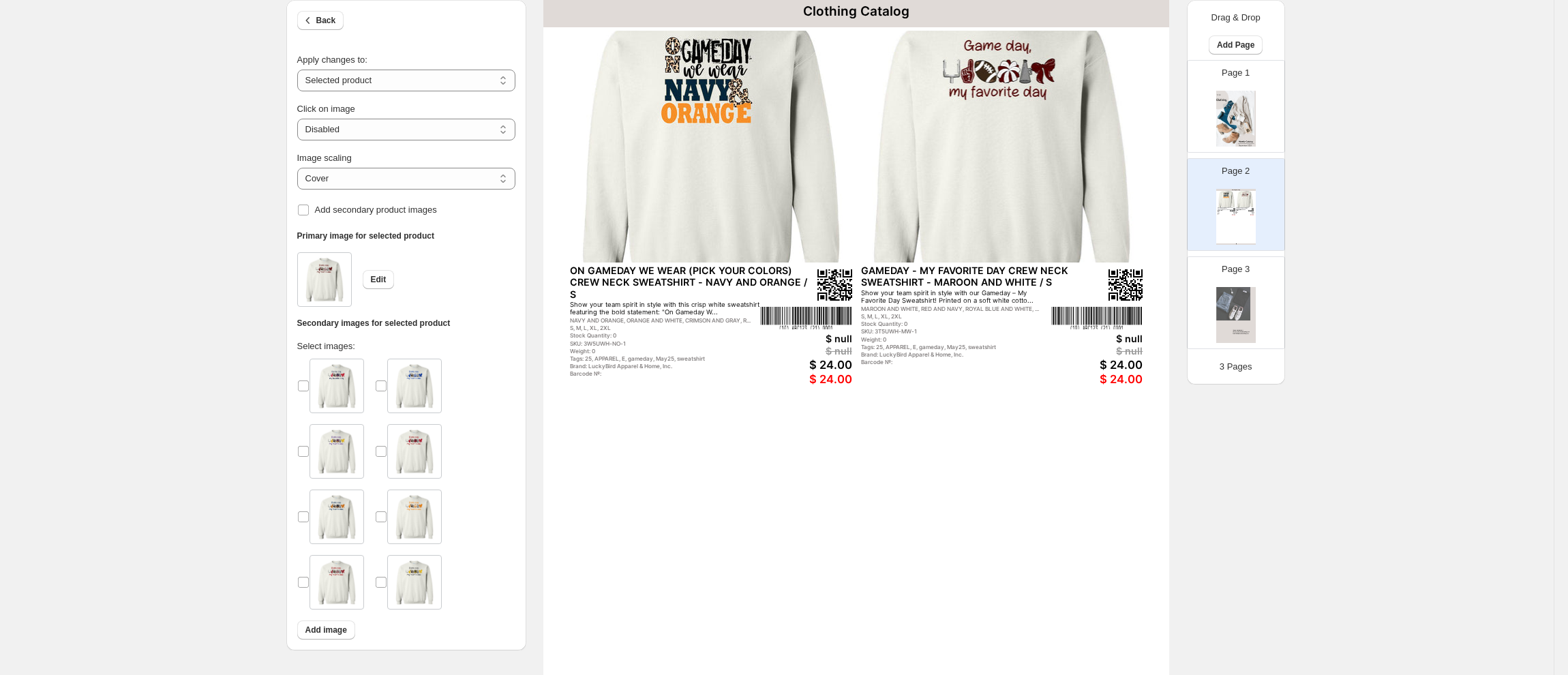 scroll, scrollTop: 98, scrollLeft: 0, axis: vertical 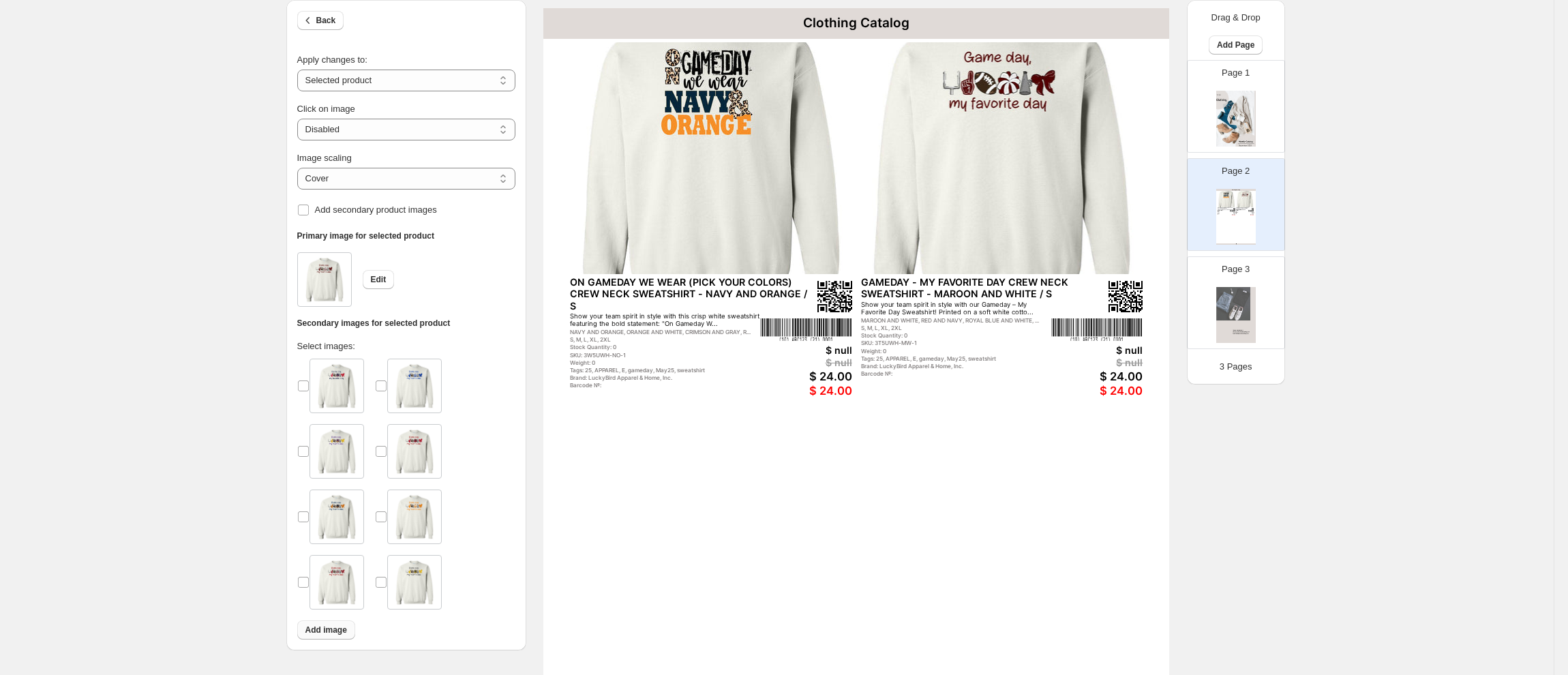 click on "Add image" at bounding box center (326, 630) 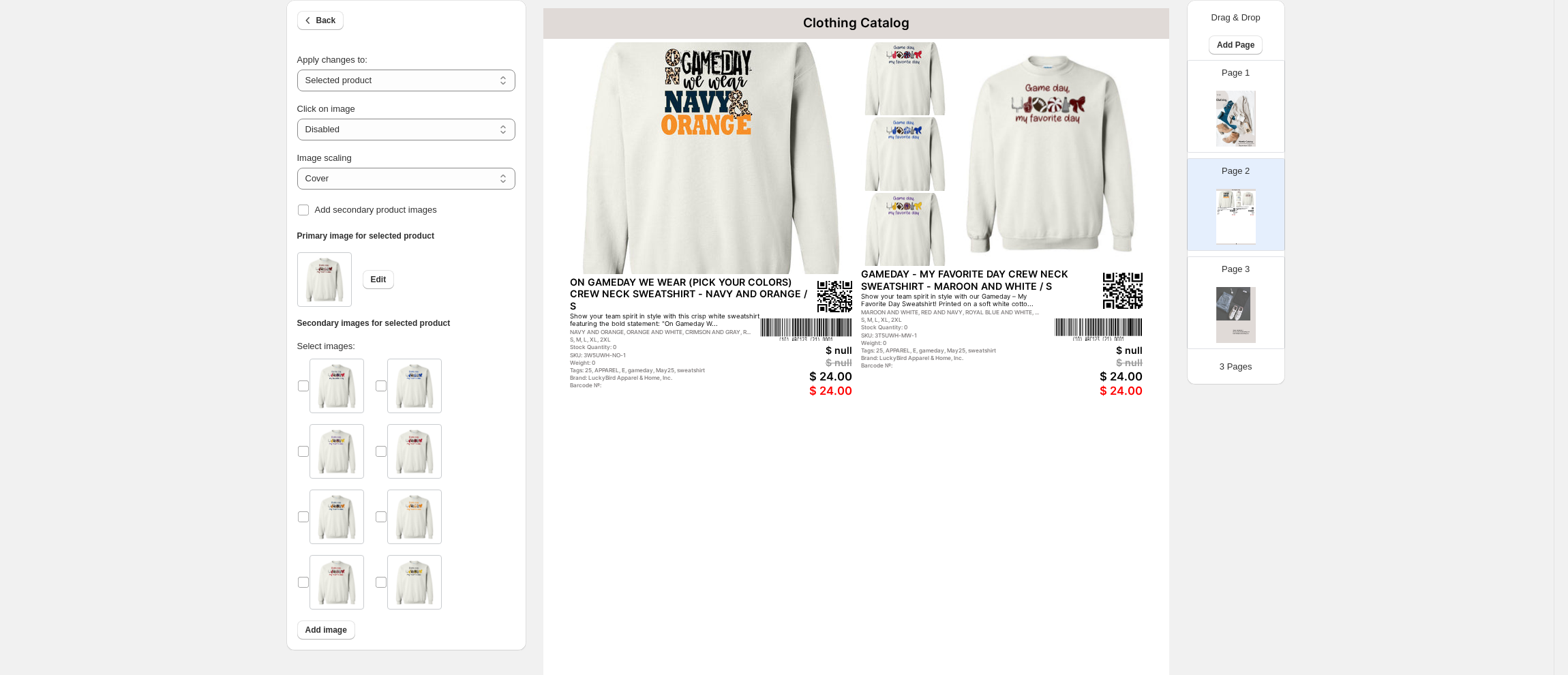click on "Clothing Catalog ON GAMEDAY WE WEAR (PICK YOUR COLORS) CREW NECK SWEATSHIRT - NAVY AND ORANGE / S Show your team spirit in style with this crisp white sweatshirt featuring the bold statement: "On Gameday W... NAVY AND ORANGE, ORANGE AND WHITE, CRIMSON AND GRAY, R... S, M, L, XL, 2XL Stock Quantity:  0 SKU:  3W5UWH-NO-1 Weight:  0 Tags:  25, APPAREL, E, gameday, May25, sweatshirt Brand:  LuckyBird Apparel & Home, Inc. Barcode №:   $ null $ null $ 24.00 $ 24.00 GAMEDAY - MY FAVORITE DAY CREW NECK SWEATSHIRT - MAROON AND WHITE / S Show your team spirit in style with our Gameday – My Favorite Day Sweatshirt! Printed on a soft white cotto... MAROON AND WHITE, RED AND NAVY, ROYAL BLUE AND WHITE, ... S, M, L, XL, 2XL Stock Quantity:  0 SKU:  3T5UWH-MW-1 Weight:  0 Tags:  25, APPAREL, E, gameday, May25, sweatshirt Brand:  LuckyBird Apparel & Home, Inc. Barcode №:   $ null $ null $ 24.00 $ 24.00 Clothing Catalog | Page 1" at bounding box center [856, 413] 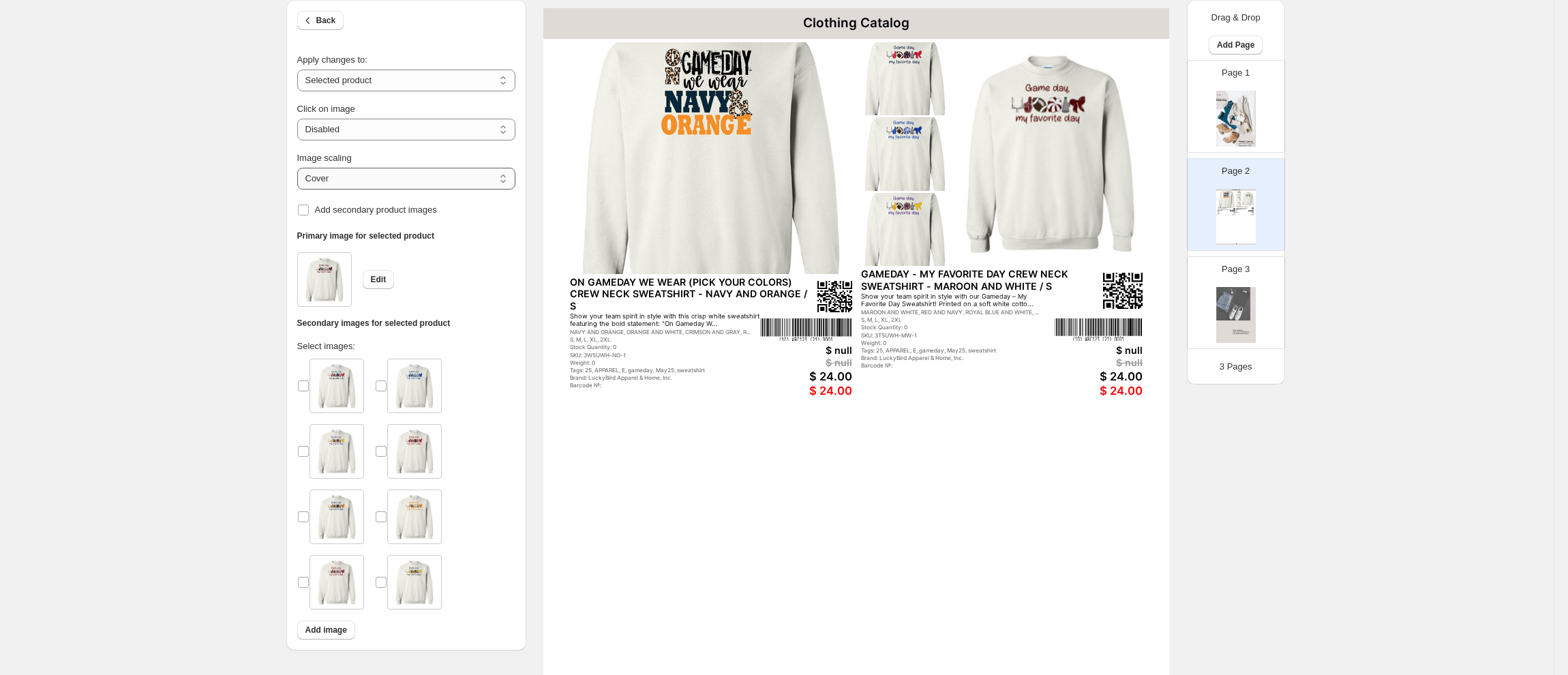 click on "***** *******" at bounding box center [406, 179] 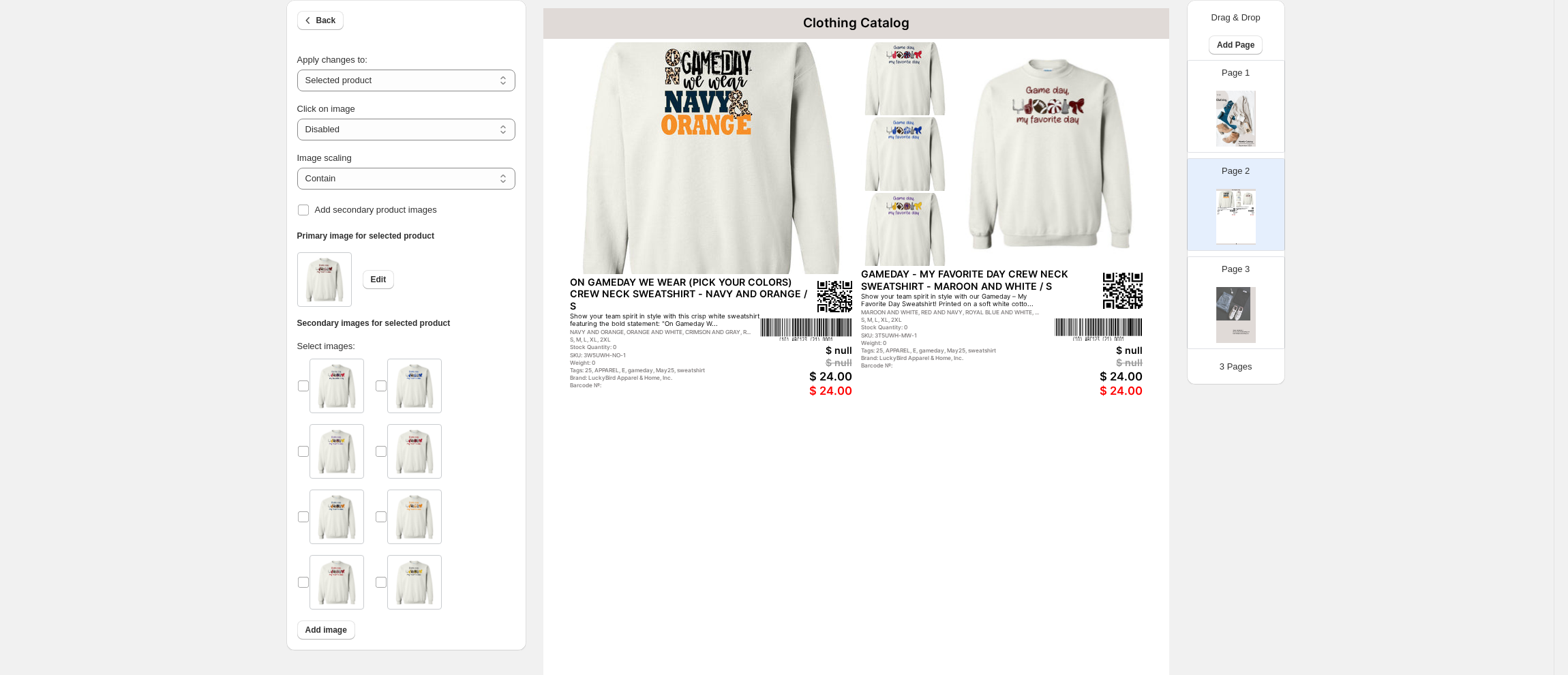 click on "Clothing Catalog ON GAMEDAY WE WEAR (PICK YOUR COLORS) CREW NECK SWEATSHIRT - NAVY AND ORANGE / S Show your team spirit in style with this crisp white sweatshirt featuring the bold statement: "On Gameday W... NAVY AND ORANGE, ORANGE AND WHITE, CRIMSON AND GRAY, R... S, M, L, XL, 2XL Stock Quantity:  0 SKU:  3W5UWH-NO-1 Weight:  0 Tags:  25, APPAREL, E, gameday, May25, sweatshirt Brand:  LuckyBird Apparel & Home, Inc. Barcode №:   $ null $ null $ 24.00 $ 24.00 GAMEDAY - MY FAVORITE DAY CREW NECK SWEATSHIRT - MAROON AND WHITE / S Show your team spirit in style with our Gameday – My Favorite Day Sweatshirt! Printed on a soft white cotto... MAROON AND WHITE, RED AND NAVY, ROYAL BLUE AND WHITE, ... S, M, L, XL, 2XL Stock Quantity:  0 SKU:  3T5UWH-MW-1 Weight:  0 Tags:  25, APPAREL, E, gameday, May25, sweatshirt Brand:  LuckyBird Apparel & Home, Inc. Barcode №:   $ null $ null $ 24.00 $ 24.00 Clothing Catalog | Page 1" at bounding box center (856, 413) 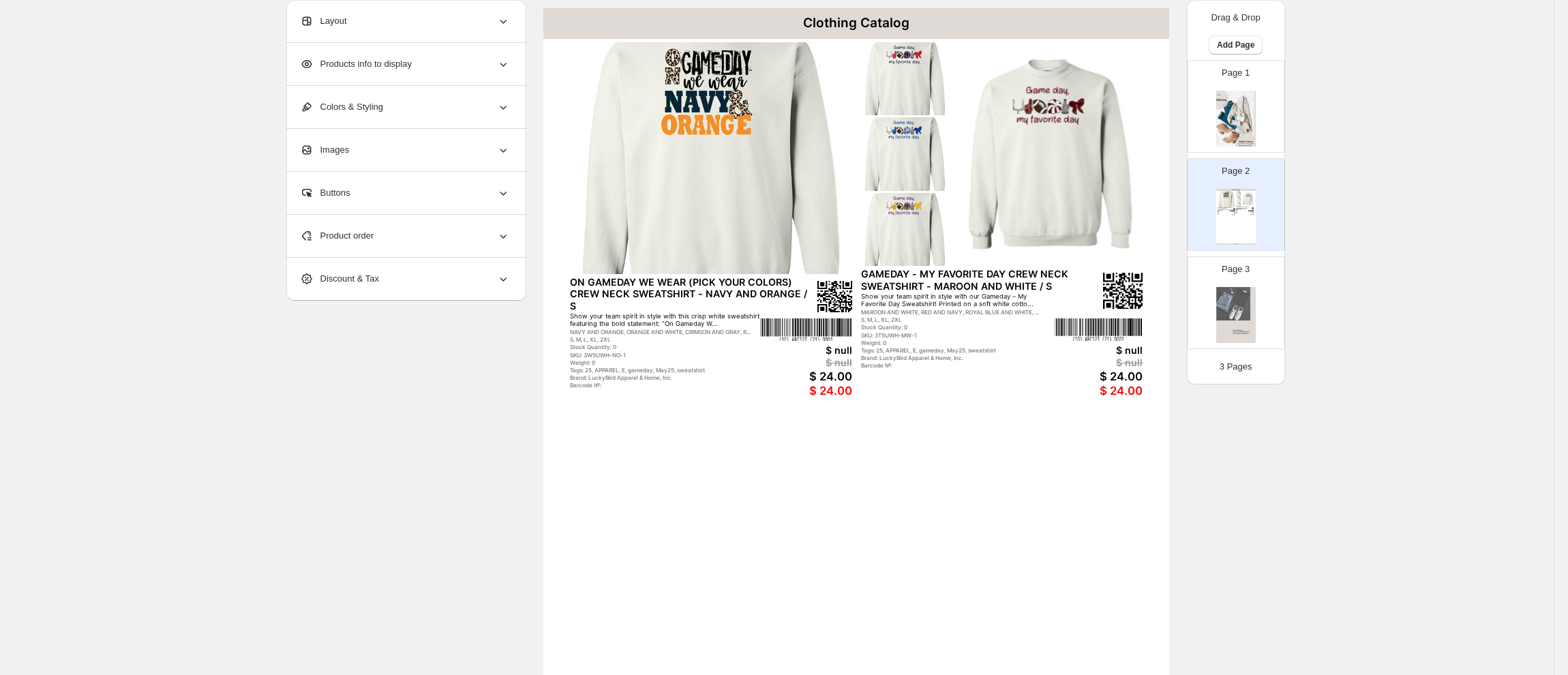 click at bounding box center [1051, 154] 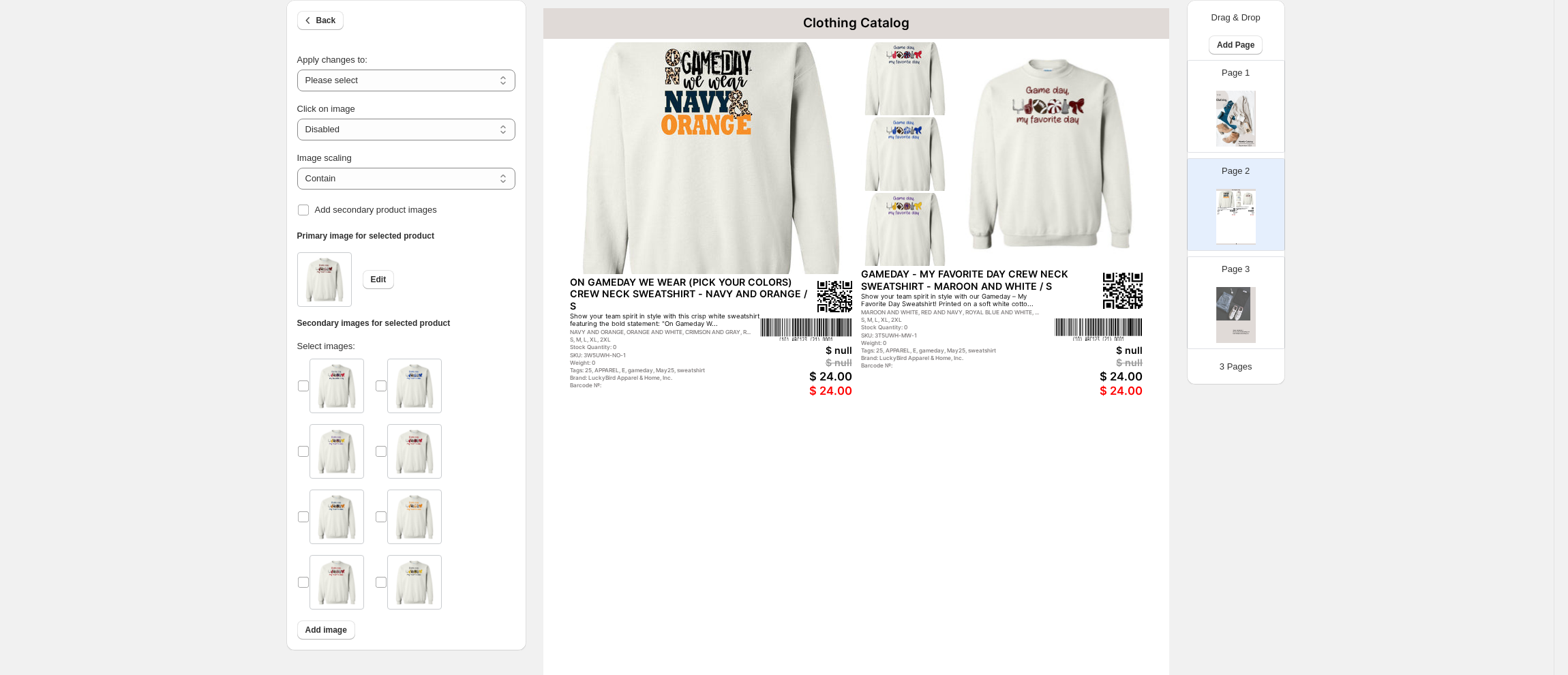 click at bounding box center [1051, 154] 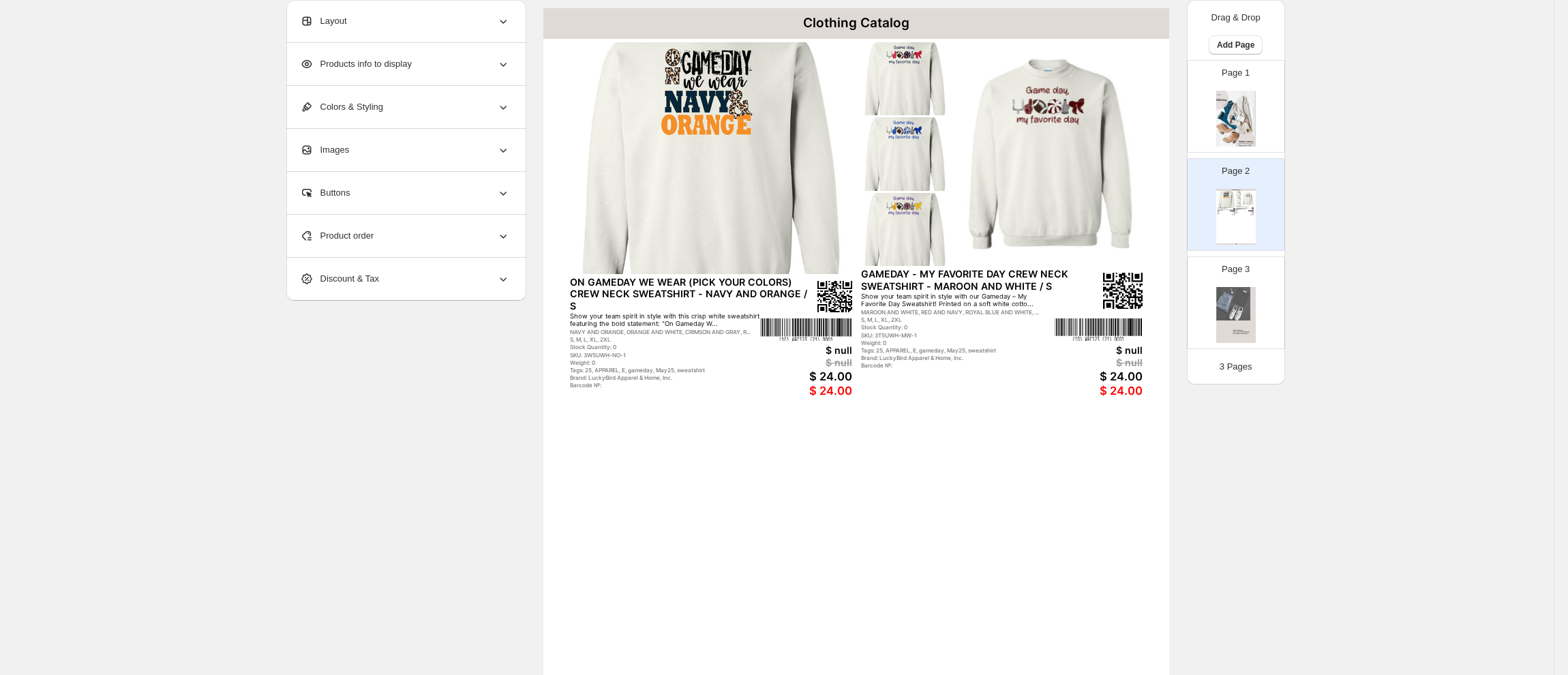 click on "Buttons" at bounding box center (405, 193) 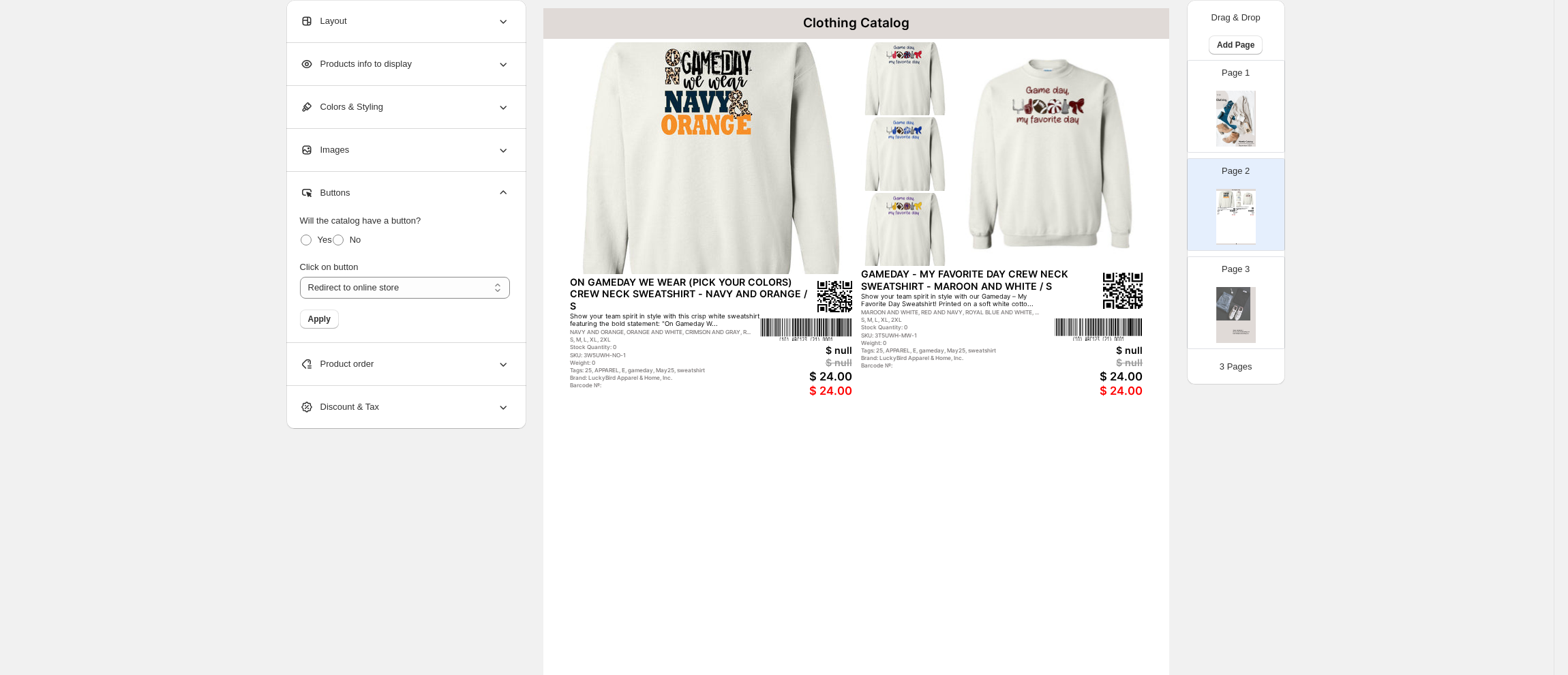click on "Buttons" at bounding box center [405, 193] 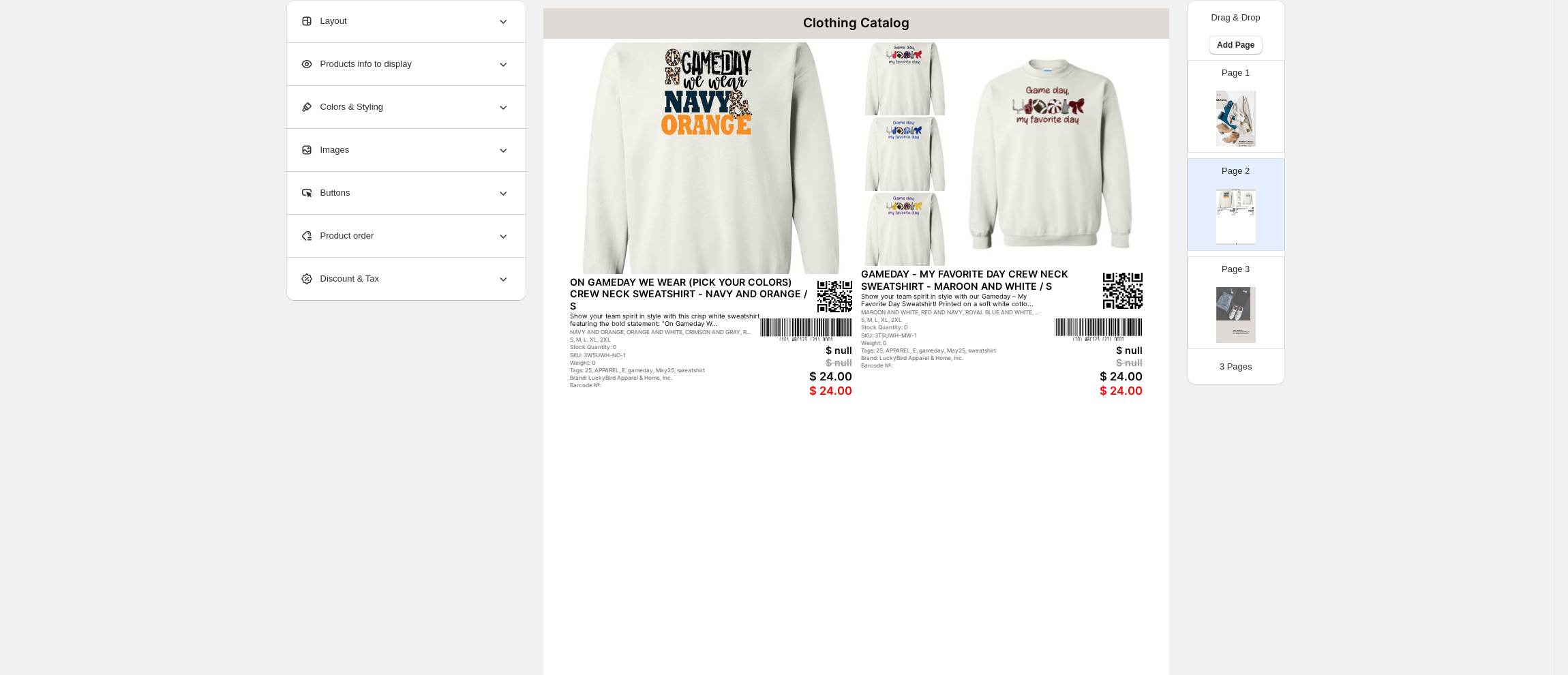 click on "Layout" at bounding box center (323, 21) 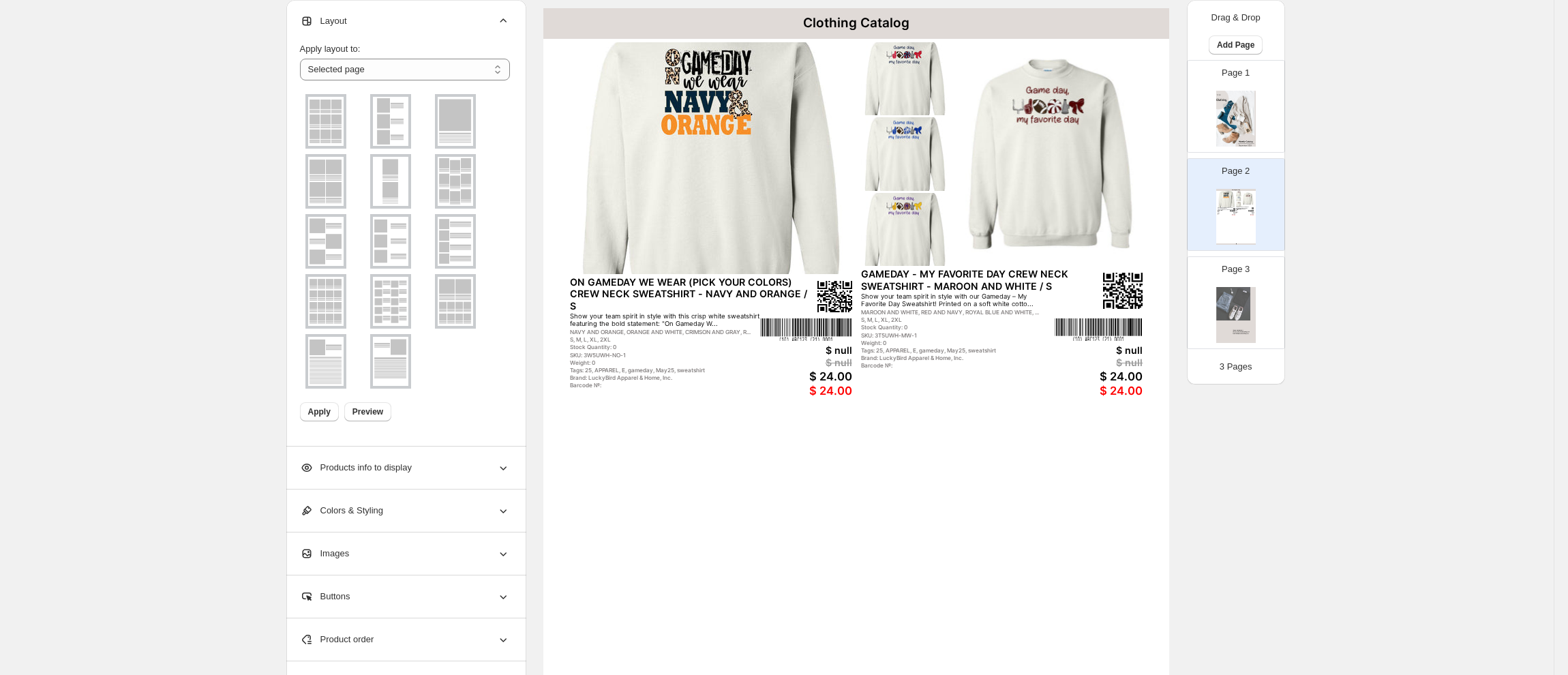 click at bounding box center [326, 121] 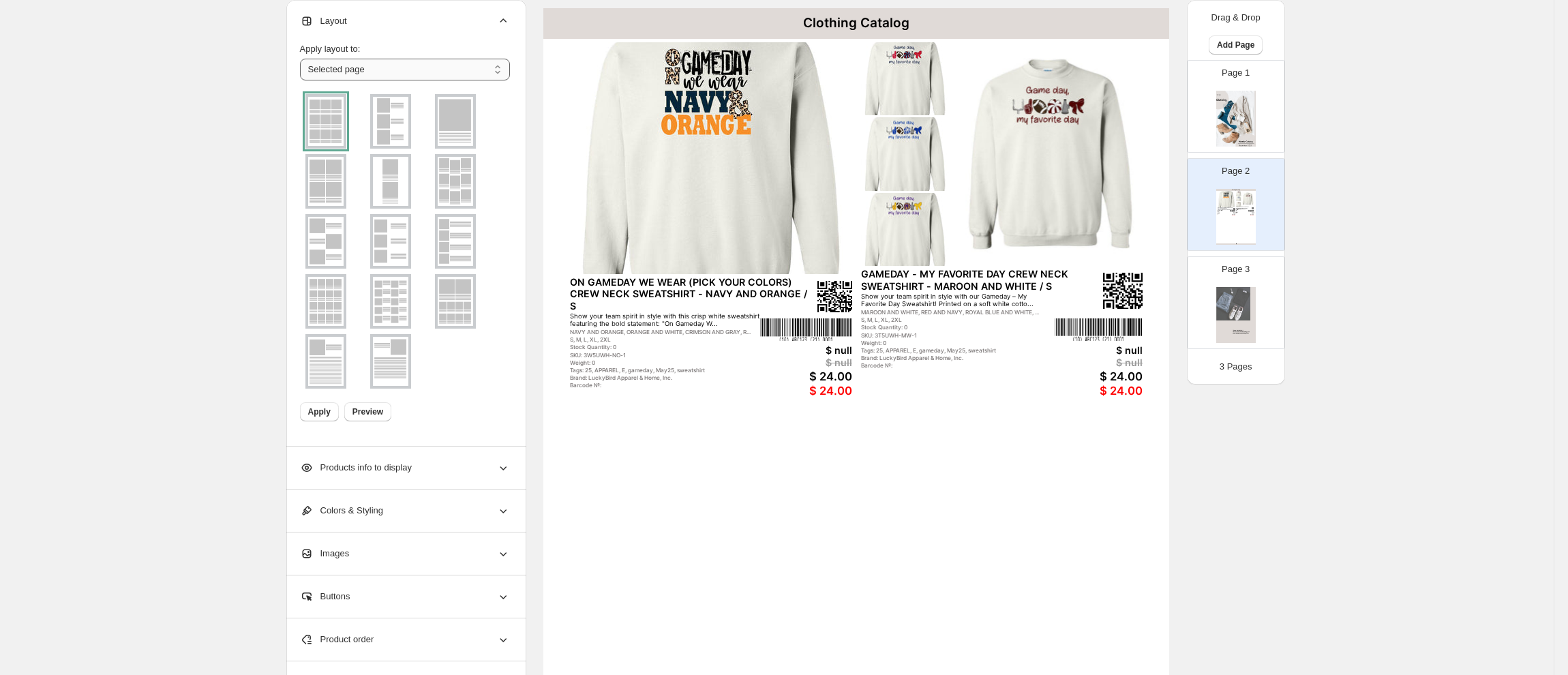 click on "**********" at bounding box center [405, 70] 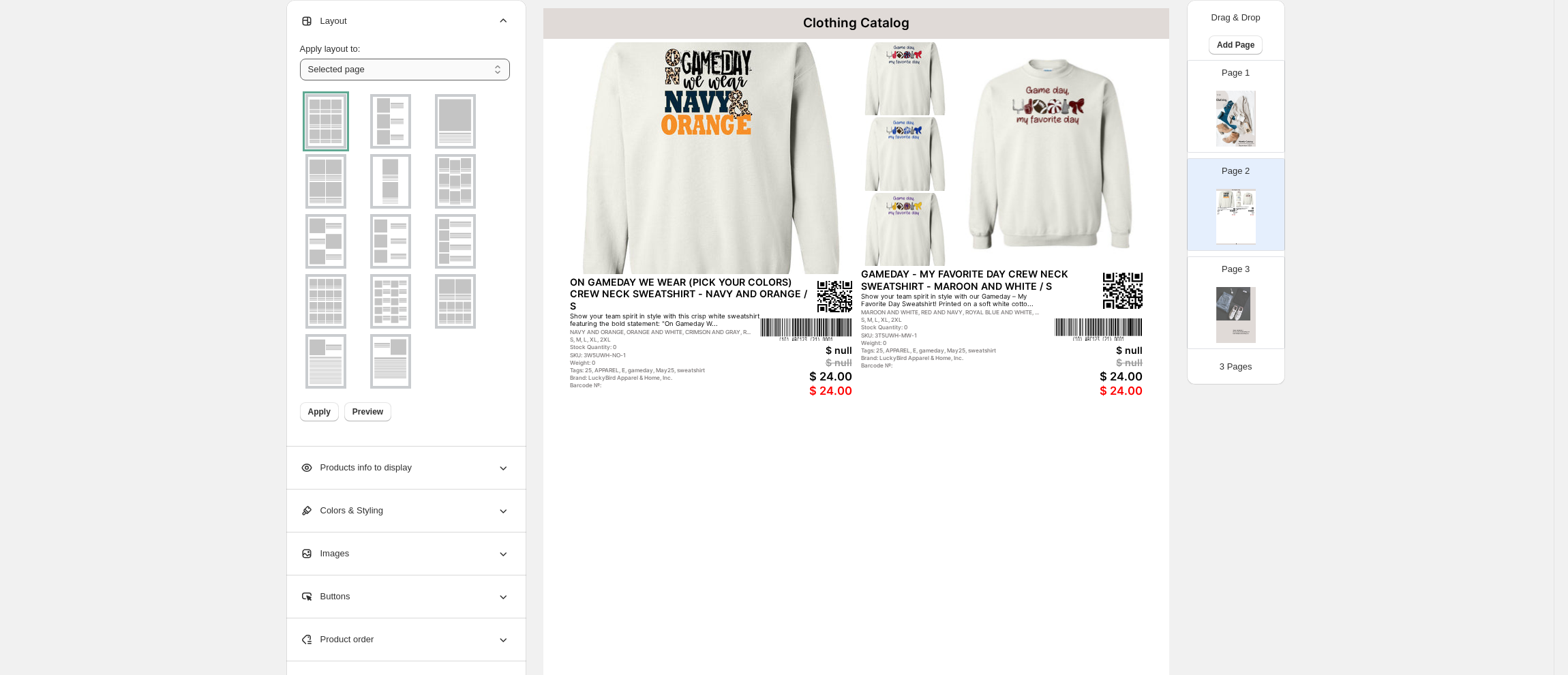 click on "**********" at bounding box center [405, 70] 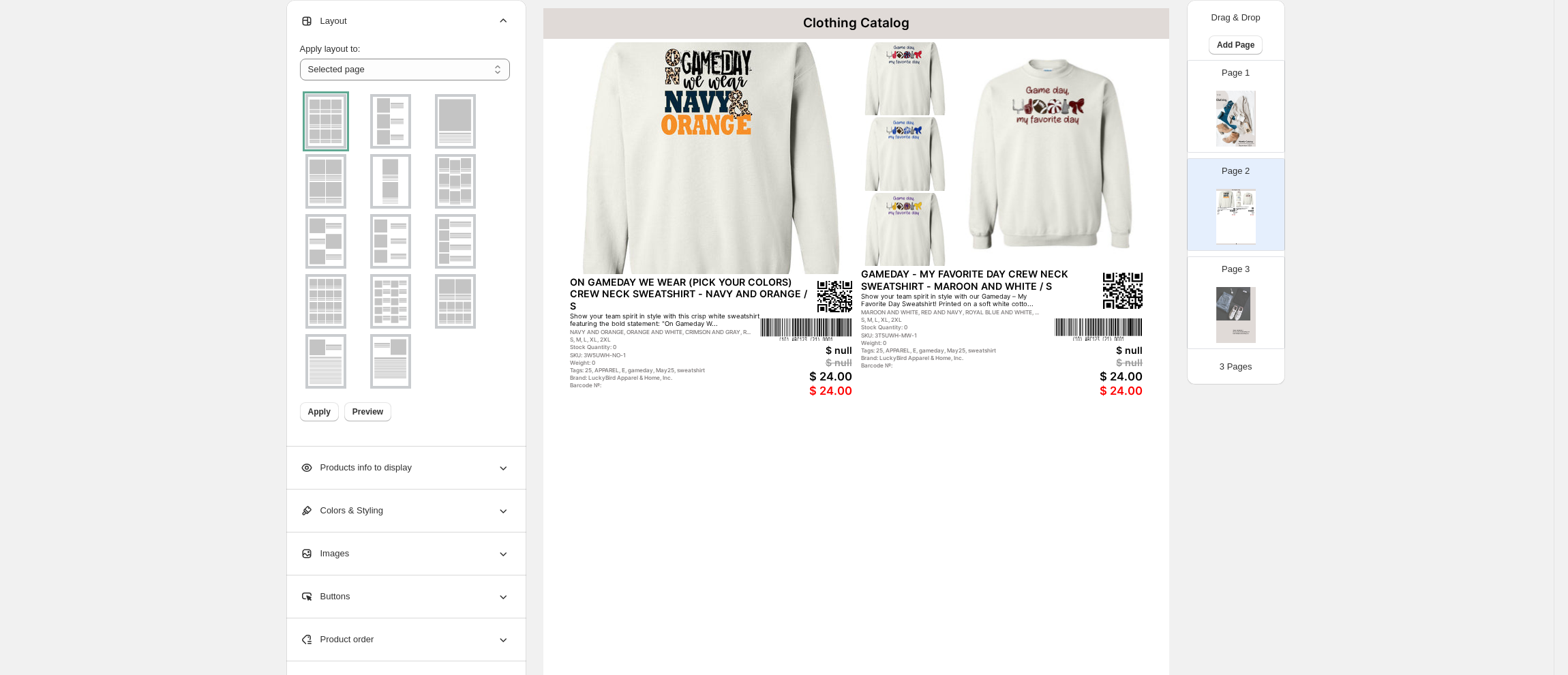 click on "Clothing Catalog ON GAMEDAY WE WEAR (PICK YOUR COLORS) CREW NECK SWEATSHIRT - NAVY AND ORANGE / S Show your team spirit in style with this crisp white sweatshirt featuring the bold statement: "On Gameday W... NAVY AND ORANGE, ORANGE AND WHITE, CRIMSON AND GRAY, R... S, M, L, XL, 2XL Stock Quantity:  0 SKU:  3W5UWH-NO-1 Weight:  0 Tags:  25, APPAREL, E, gameday, May25, sweatshirt Brand:  LuckyBird Apparel & Home, Inc. Barcode №:   $ null $ null $ 24.00 $ 24.00 GAMEDAY - MY FAVORITE DAY CREW NECK SWEATSHIRT - MAROON AND WHITE / S Show your team spirit in style with our Gameday – My Favorite Day Sweatshirt! Printed on a soft white cotto... MAROON AND WHITE, RED AND NAVY, ROYAL BLUE AND WHITE, ... S, M, L, XL, 2XL Stock Quantity:  0 SKU:  3T5UWH-MW-1 Weight:  0 Tags:  25, APPAREL, E, gameday, May25, sweatshirt Brand:  LuckyBird Apparel & Home, Inc. Barcode №:   $ null $ null $ 24.00 $ 24.00 Clothing Catalog | Page 1" at bounding box center (856, 413) 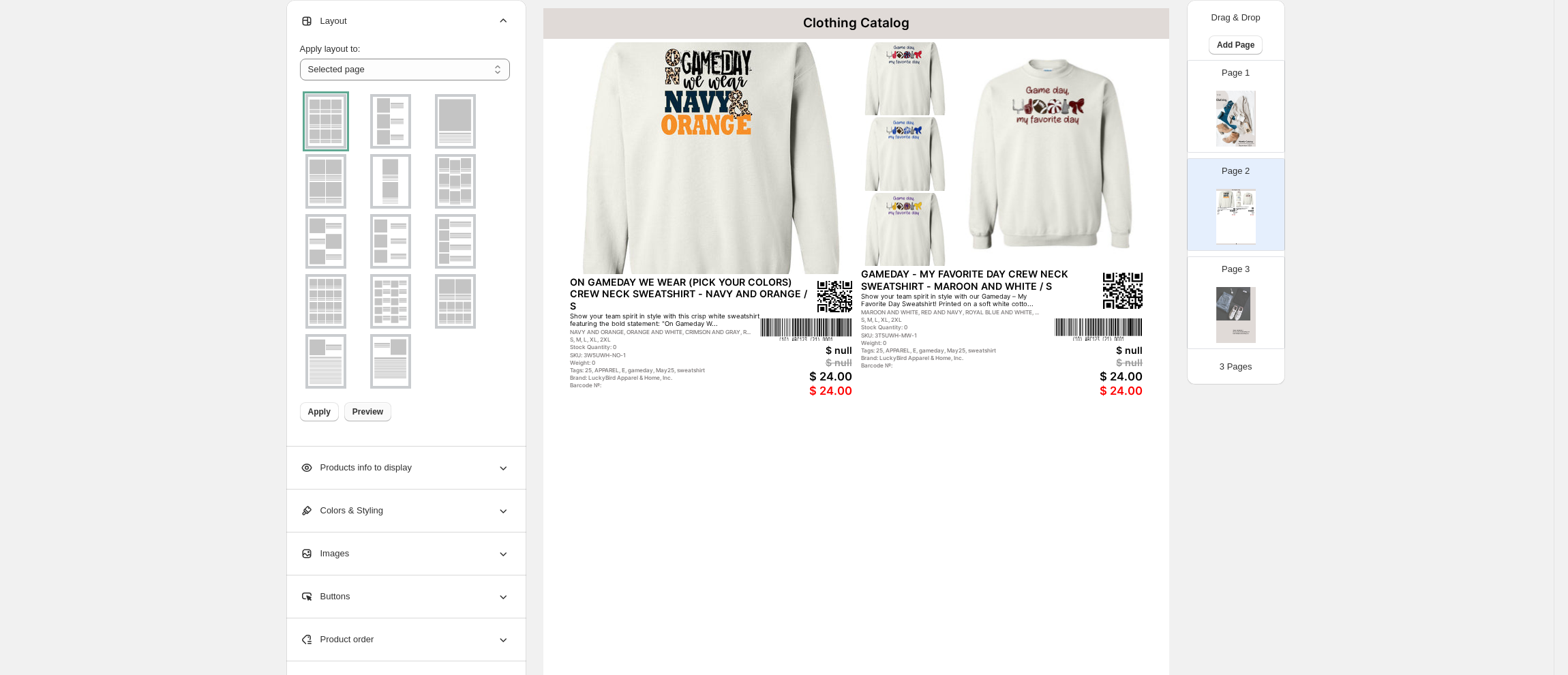 click on "Preview" at bounding box center (367, 412) 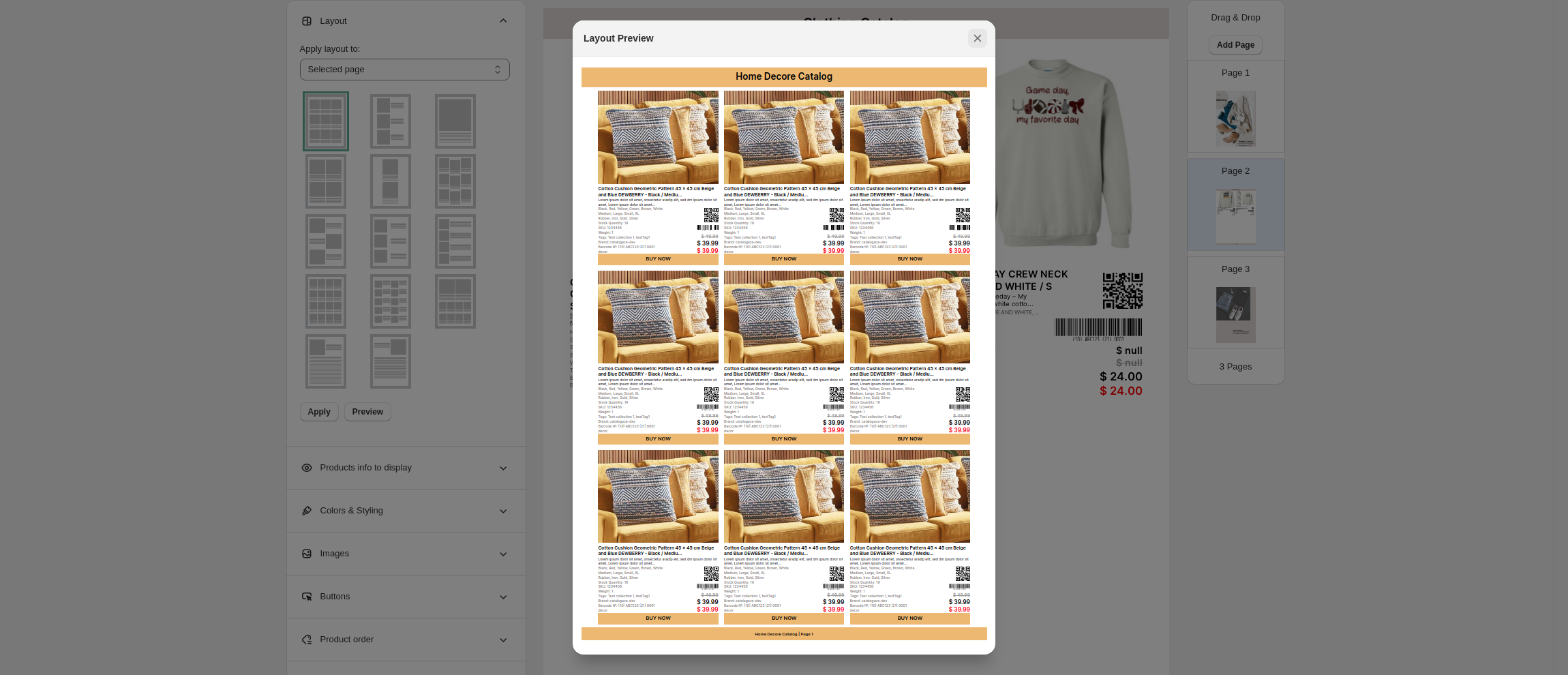 click 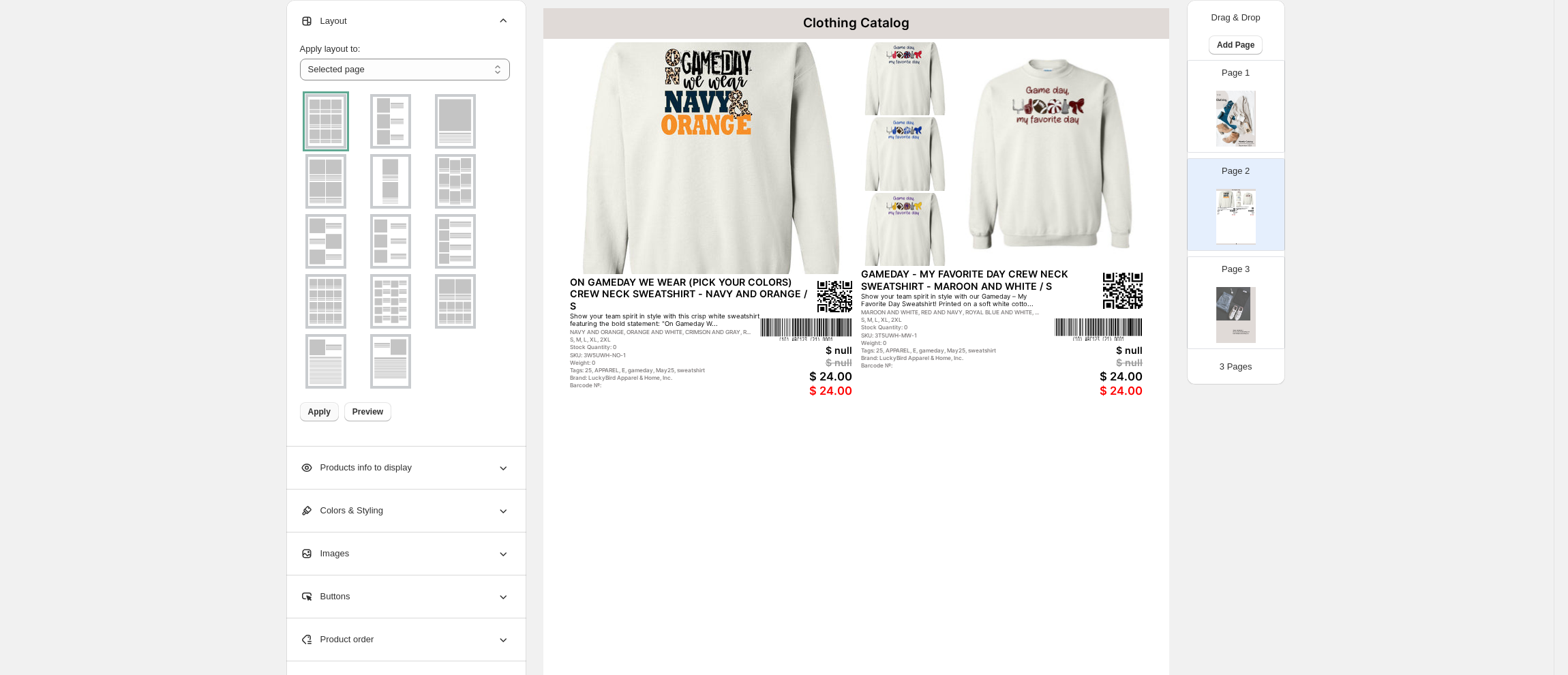 click on "Apply" at bounding box center (319, 412) 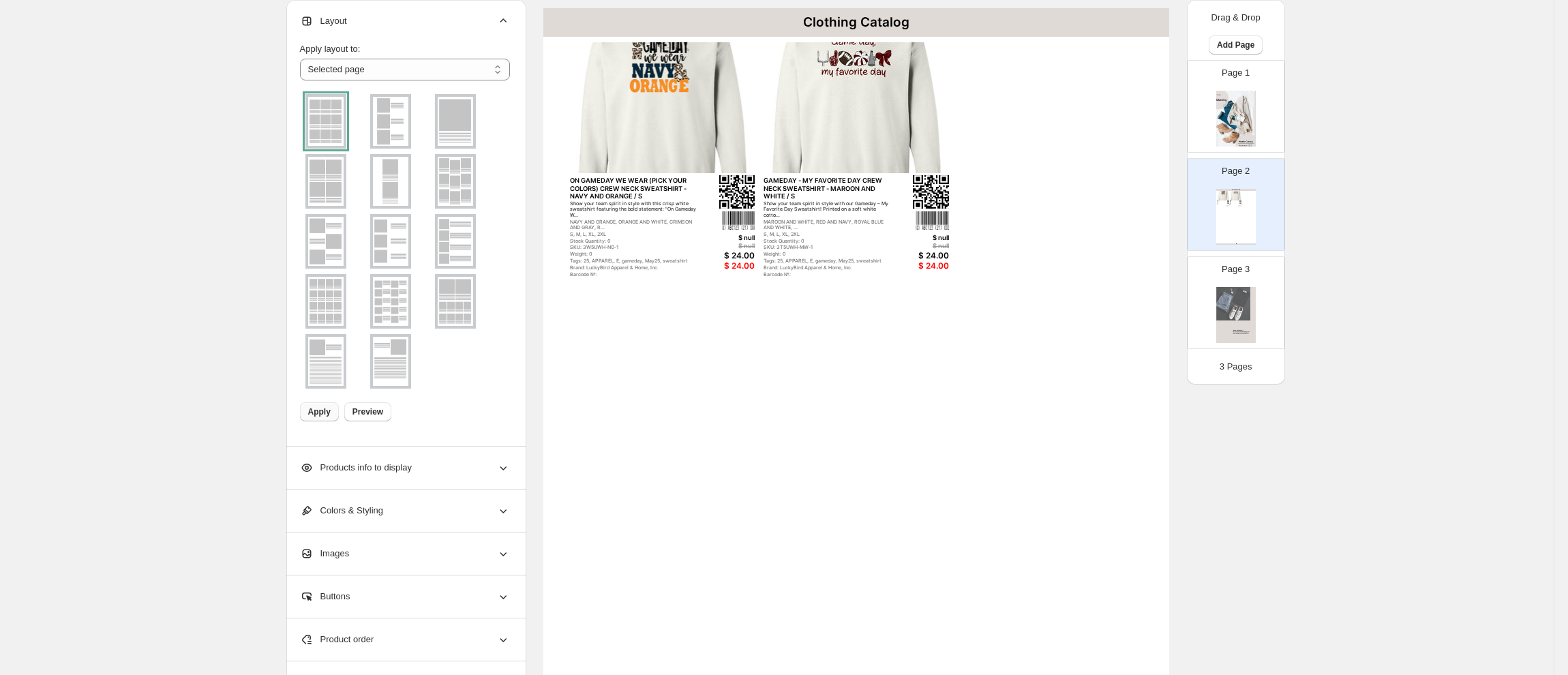 click at bounding box center (856, 108) 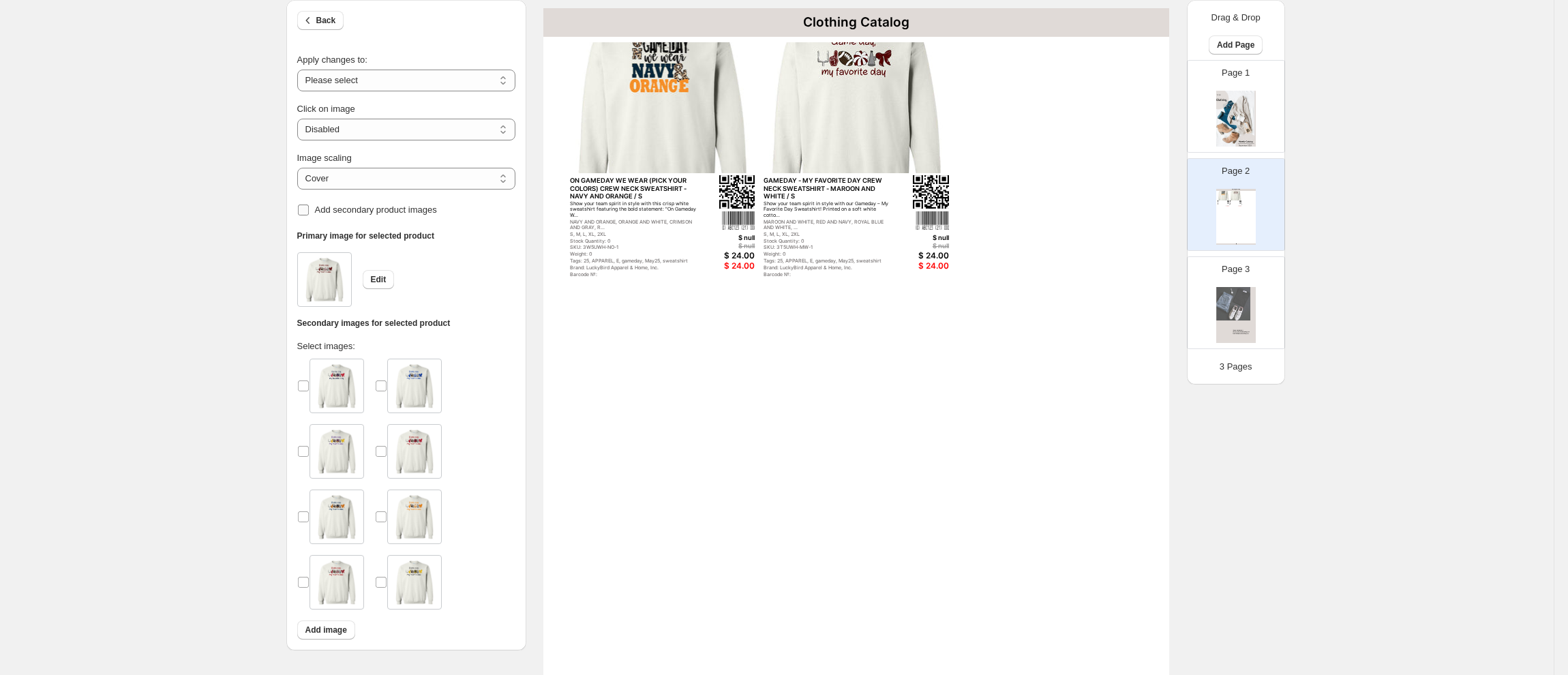 click at bounding box center (303, 210) 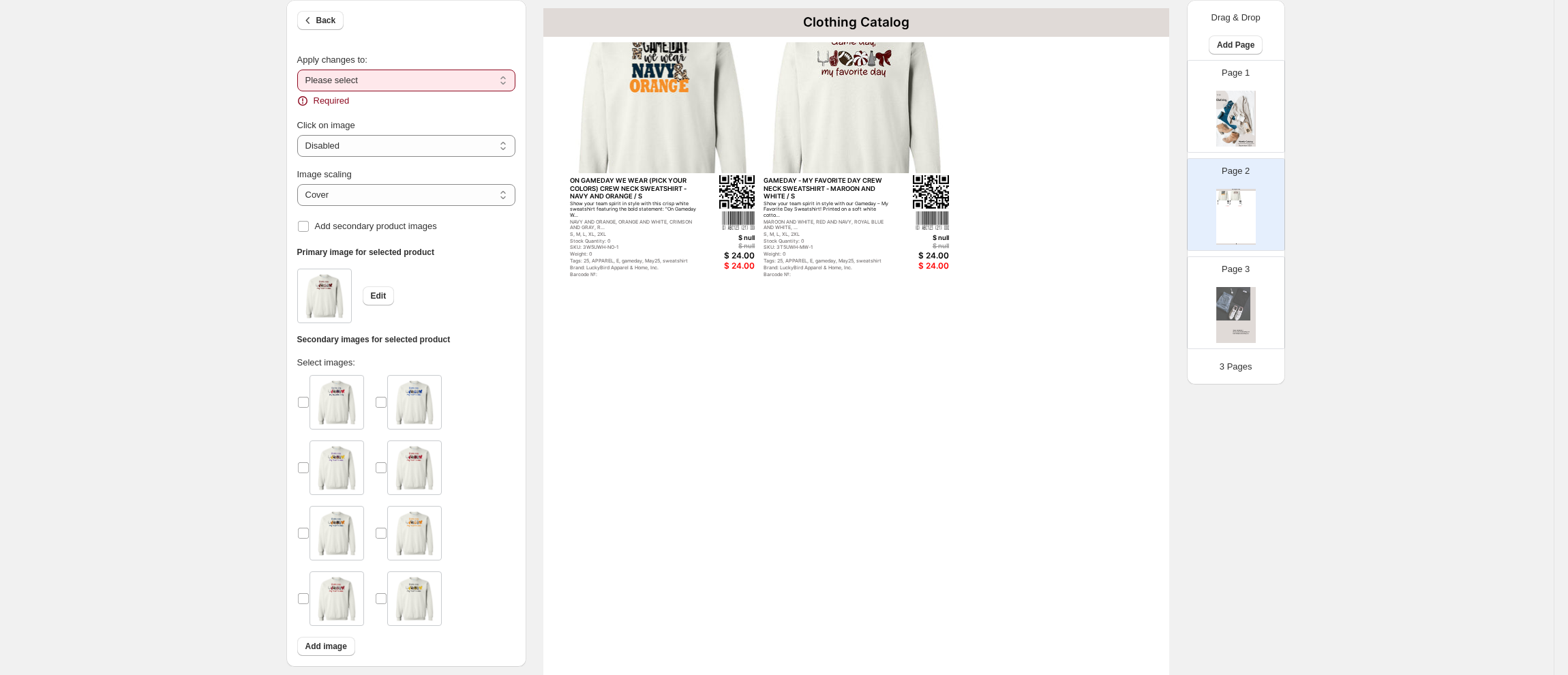 click on "**********" at bounding box center [406, 80] 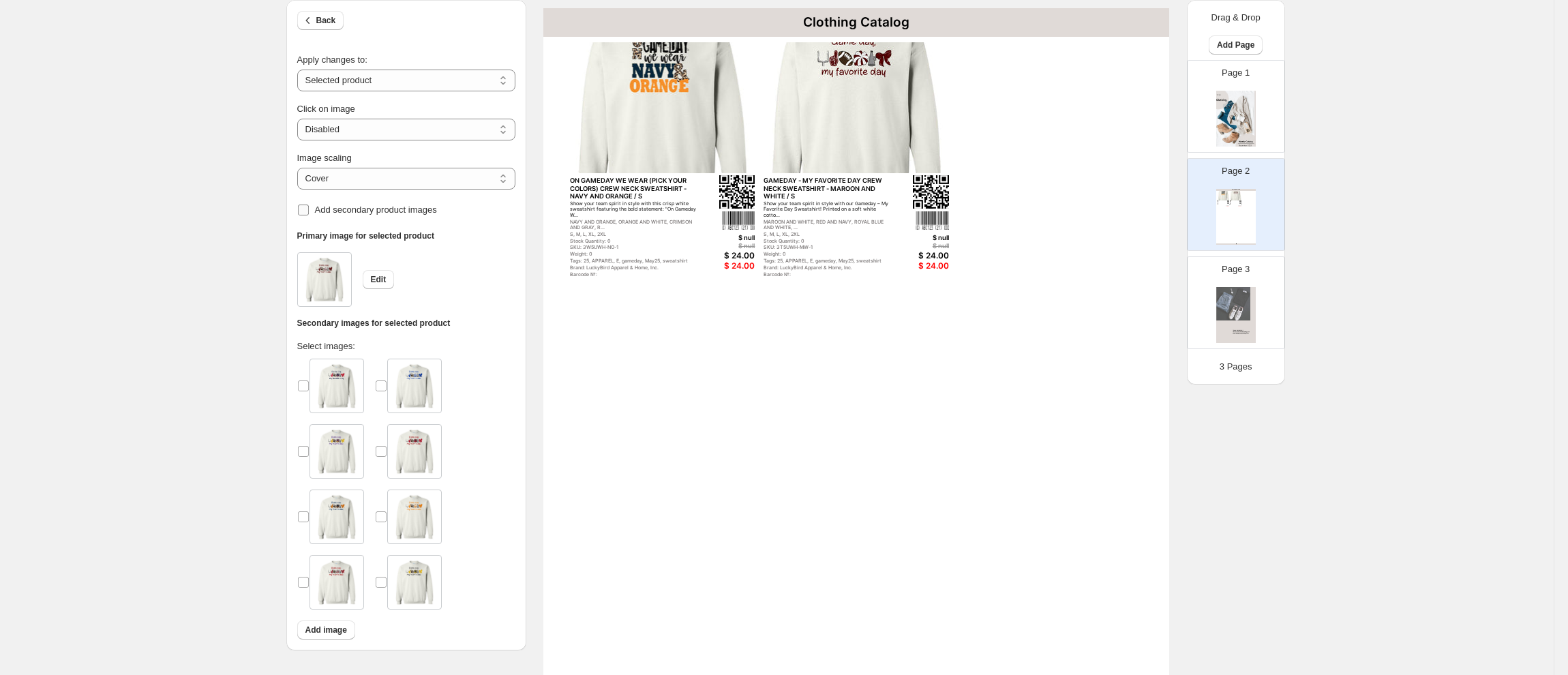 click on "Add secondary product images" at bounding box center (367, 210) 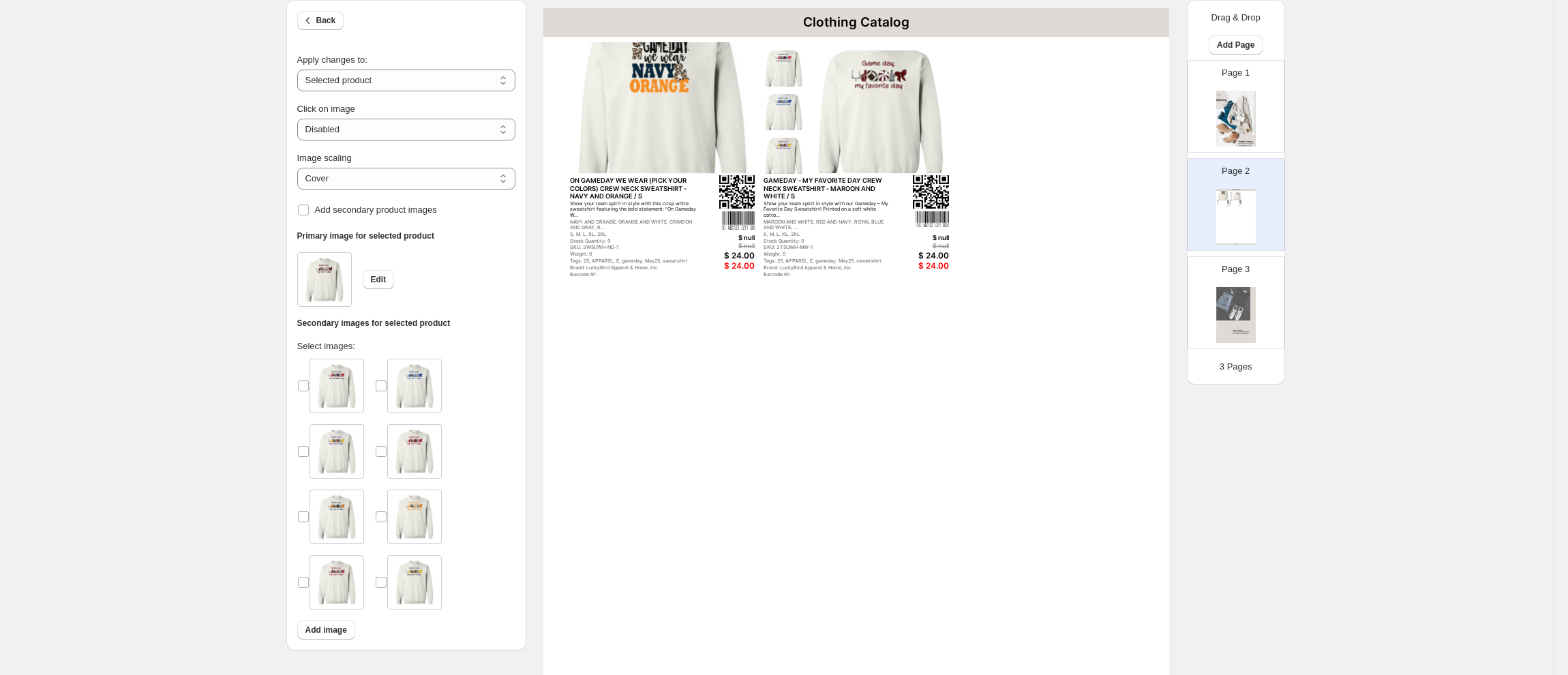 click on "Clothing Catalog ON GAMEDAY WE WEAR (PICK YOUR COLORS) CREW NECK SWEATSHIRT - NAVY AND ORANGE / S Show your team spirit in style with this crisp white sweatshirt featuring the bold statement: "On Gameday W... NAVY AND ORANGE, ORANGE AND WHITE, CRIMSON AND GRAY, R... S, M, L, XL, 2XL Stock Quantity:  0 SKU:  3W5UWH-NO-1 Weight:  0 Tags:  25, APPAREL, E, gameday, May25, sweatshirt Brand:  LuckyBird Apparel & Home, Inc. Barcode №:   $ null $ null $ 24.00 $ 24.00 GAMEDAY - MY FAVORITE DAY CREW NECK SWEATSHIRT - MAROON AND WHITE / S Show your team spirit in style with our Gameday – My Favorite Day Sweatshirt! Printed on a soft white cotto... MAROON AND WHITE, RED AND NAVY, ROYAL BLUE AND WHITE, ... S, M, L, XL, 2XL Stock Quantity:  0 SKU:  3T5UWH-MW-1 Weight:  0 Tags:  25, APPAREL, E, gameday, May25, sweatshirt Brand:  LuckyBird Apparel & Home, Inc. Barcode №:   $ null $ null $ 24.00 $ 24.00 Clothing Catalog | Page 1" at bounding box center [856, 413] 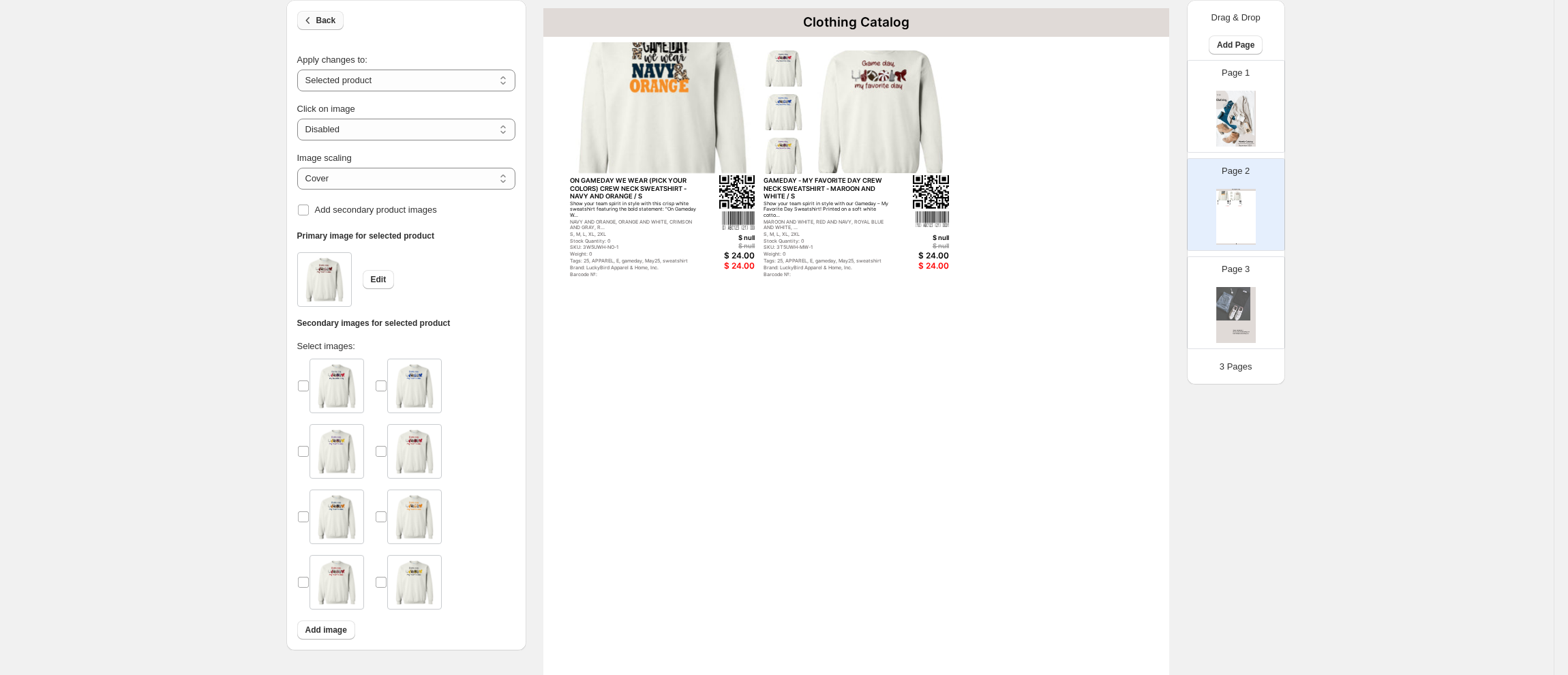 click on "Back" at bounding box center [320, 20] 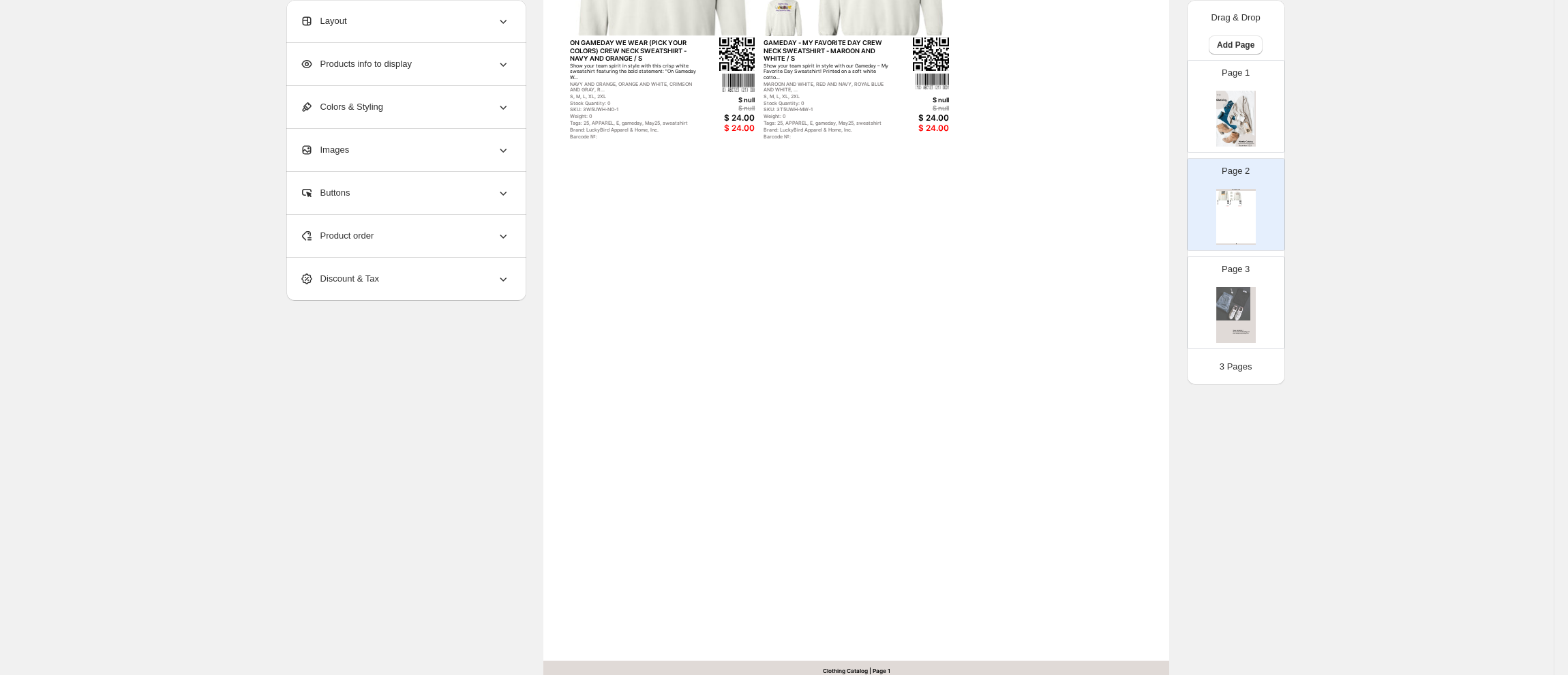 scroll, scrollTop: 296, scrollLeft: 0, axis: vertical 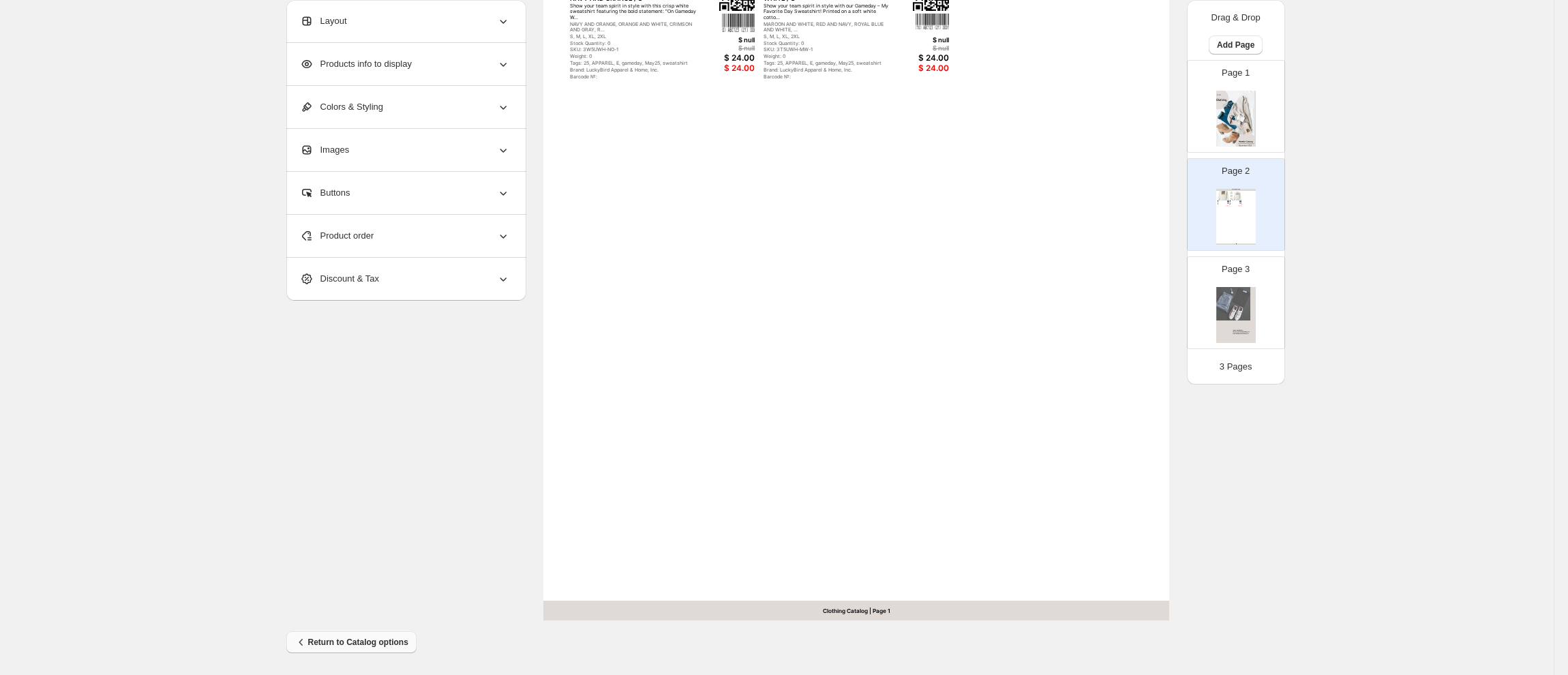 click on "Return to Catalog options" at bounding box center [351, 642] 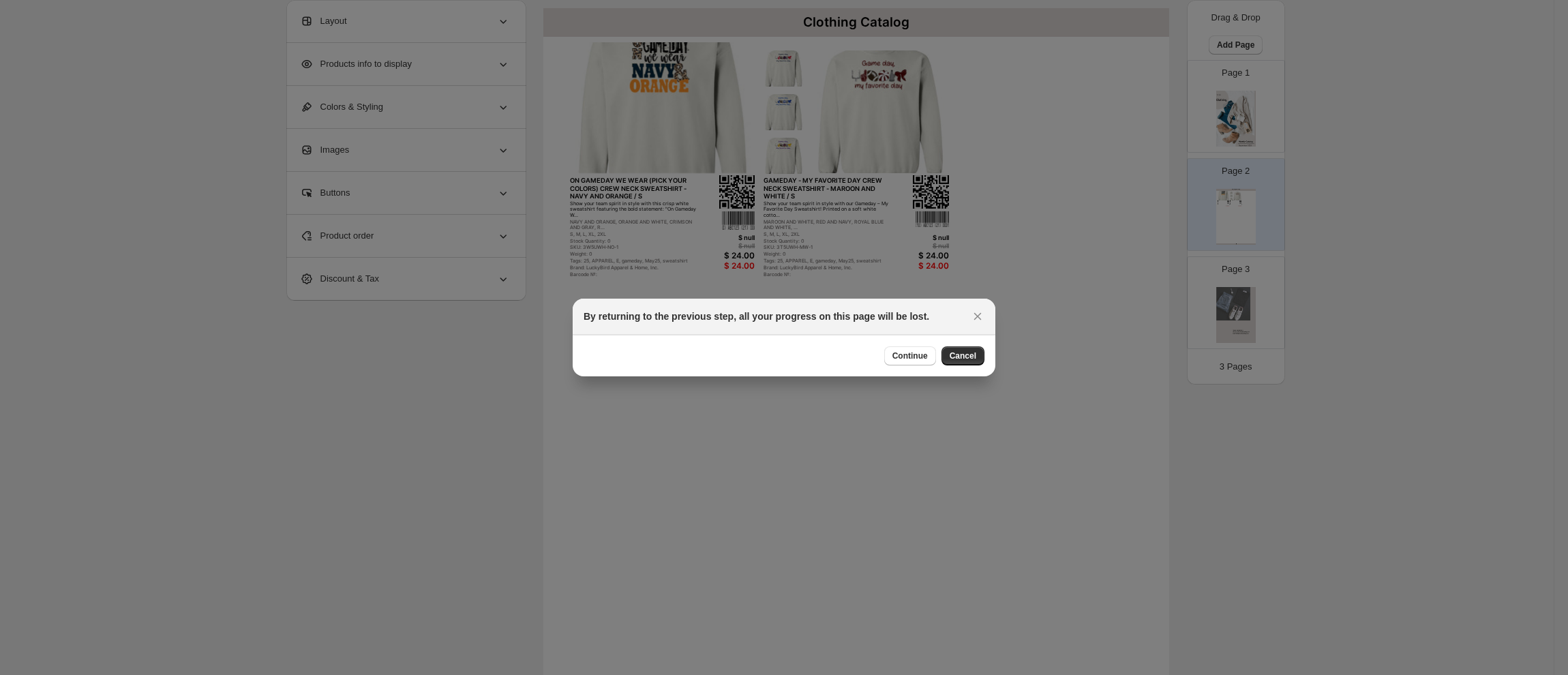 scroll, scrollTop: 296, scrollLeft: 0, axis: vertical 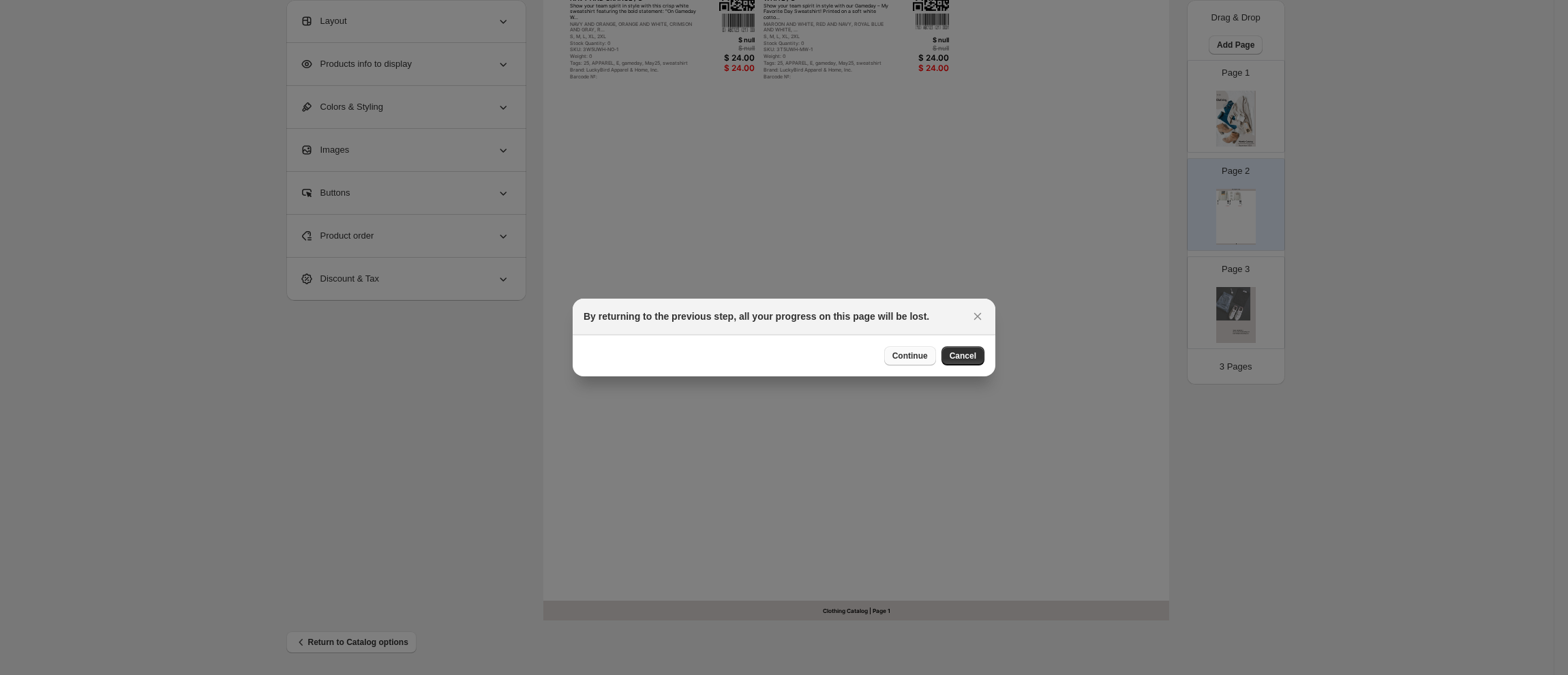 click on "Continue" at bounding box center (910, 356) 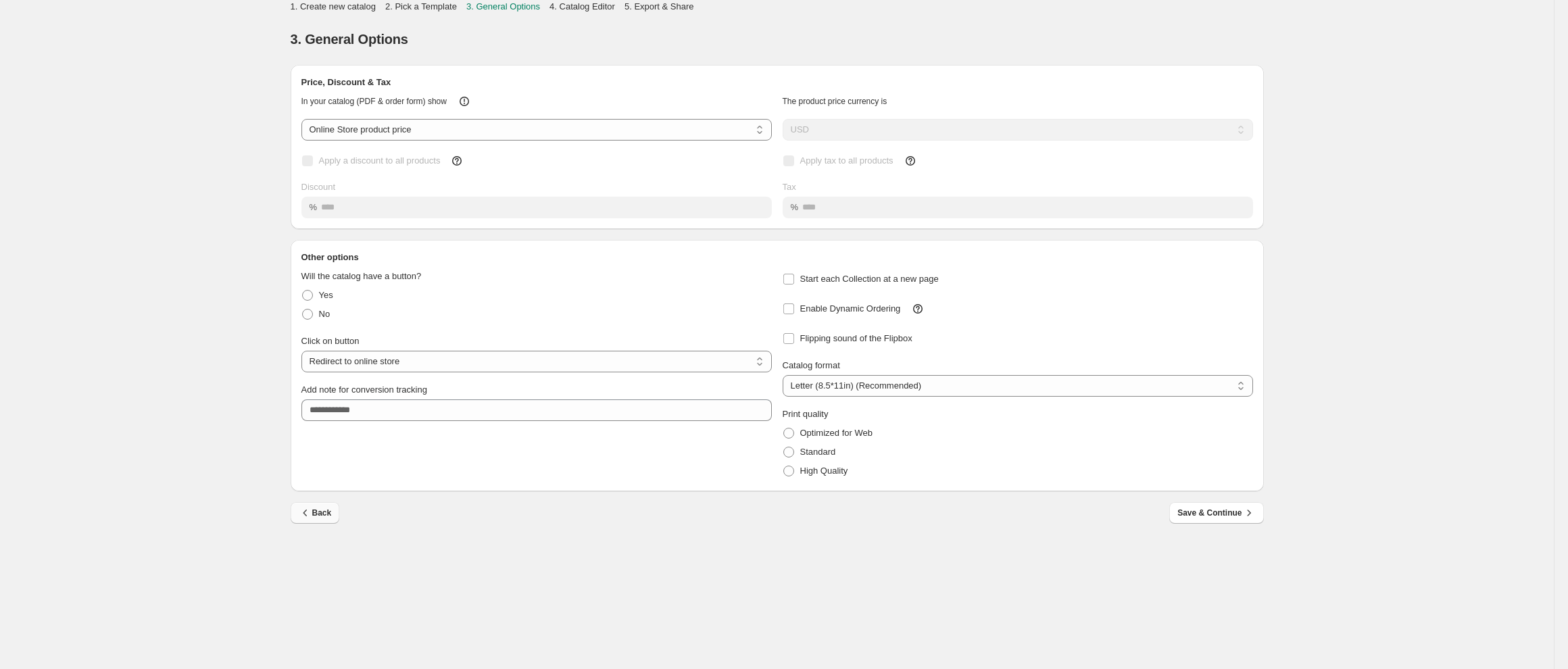 click on "Back" at bounding box center [315, 513] 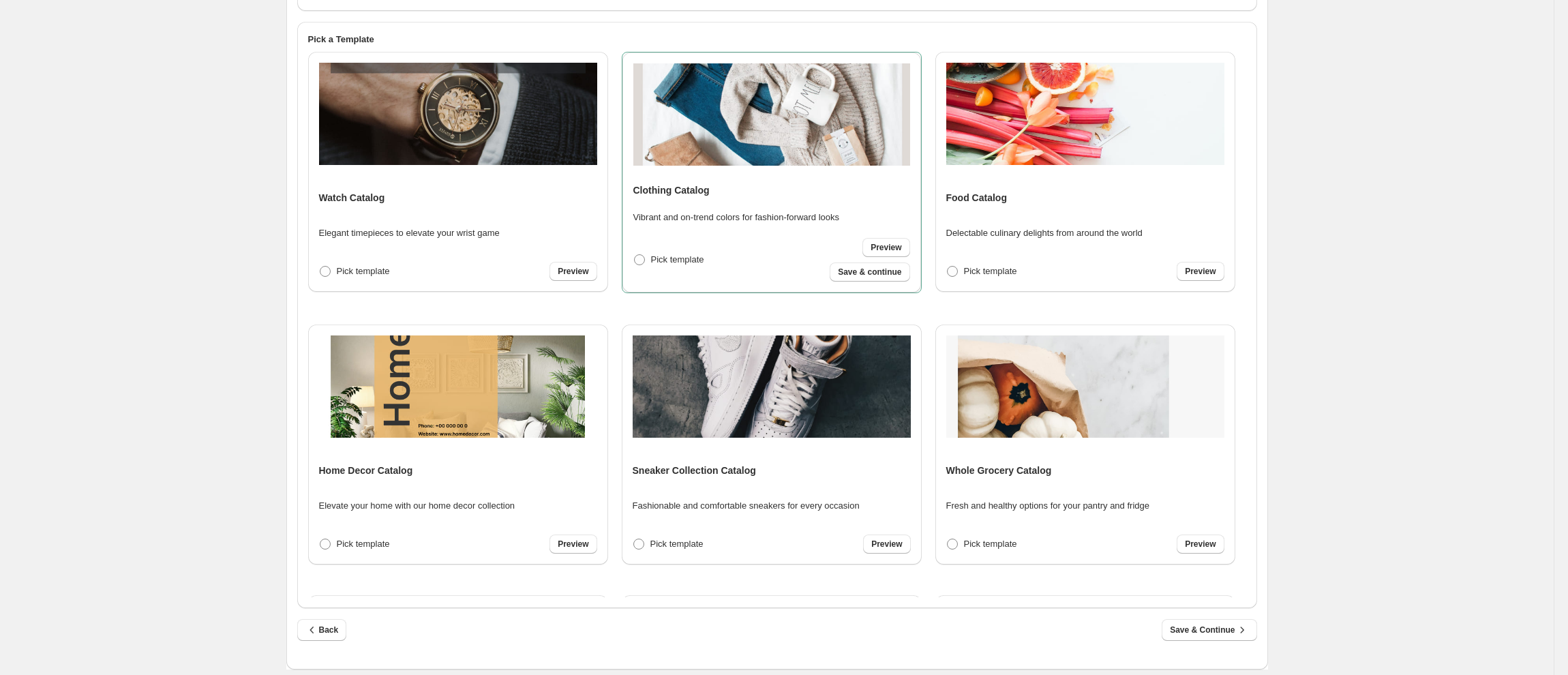 scroll, scrollTop: 203, scrollLeft: 0, axis: vertical 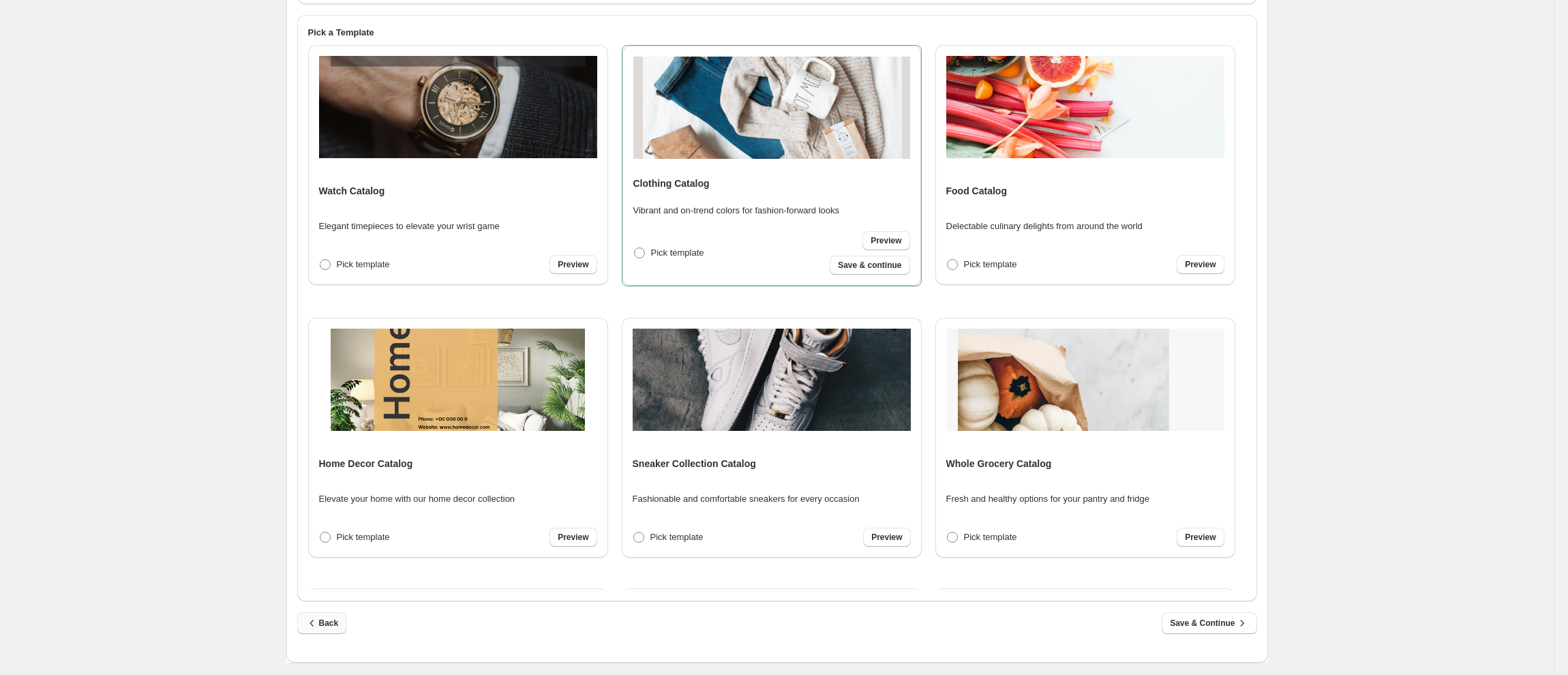 click on "Back" at bounding box center [322, 623] 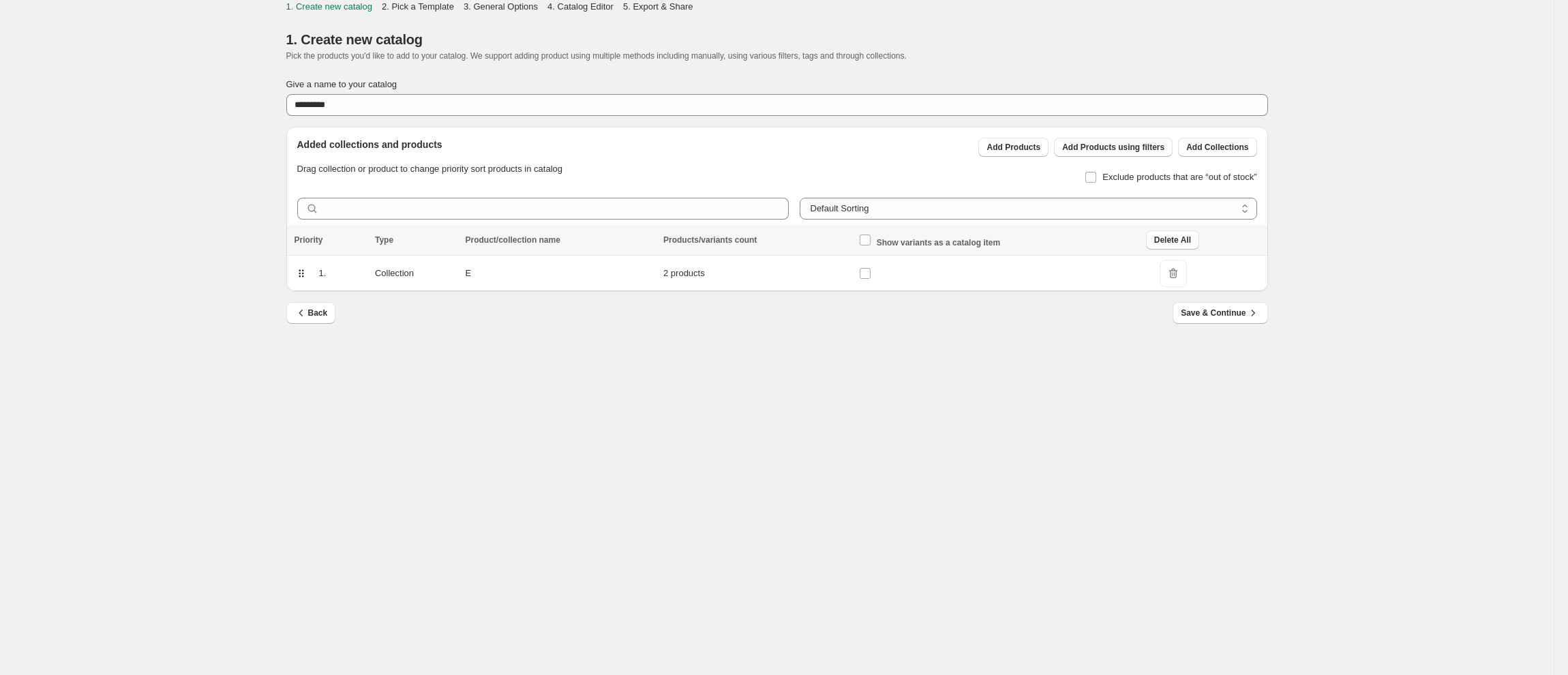 scroll, scrollTop: 0, scrollLeft: 0, axis: both 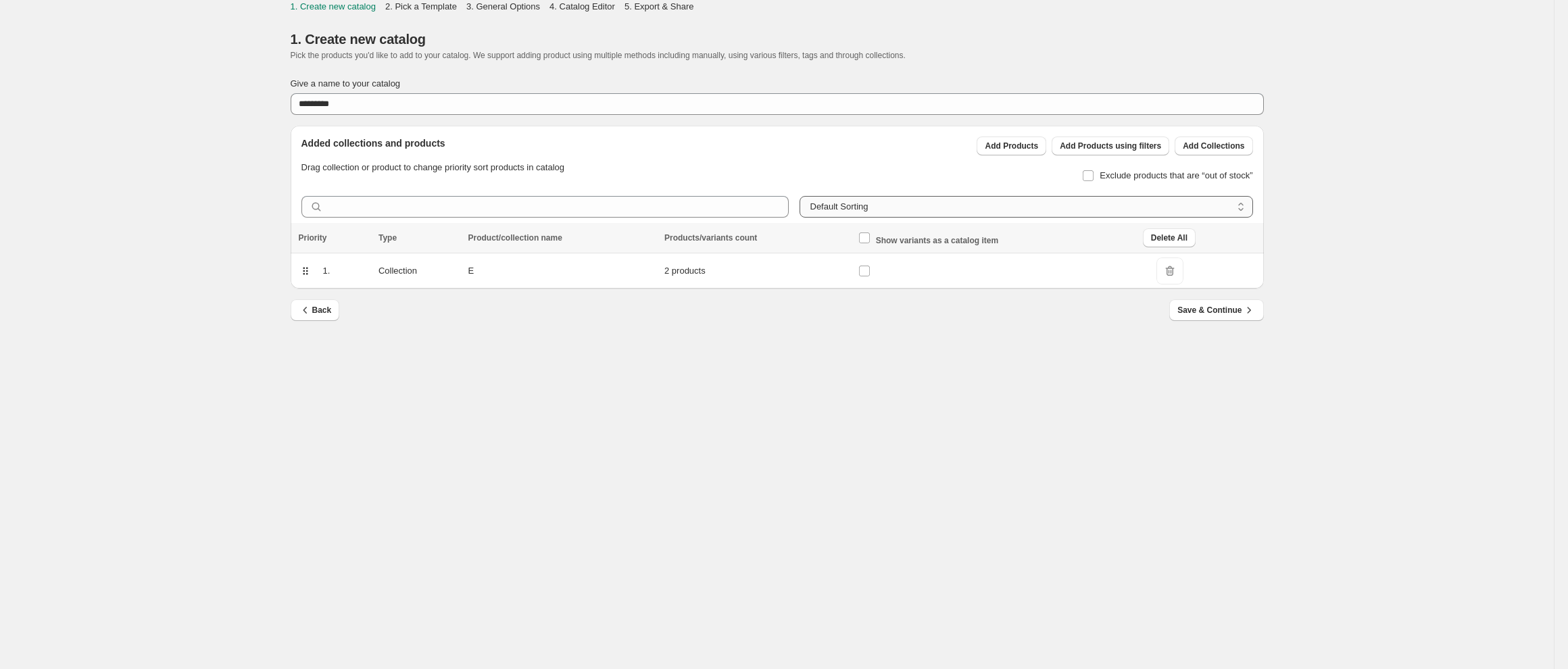 click on "**********" at bounding box center [1026, 207] 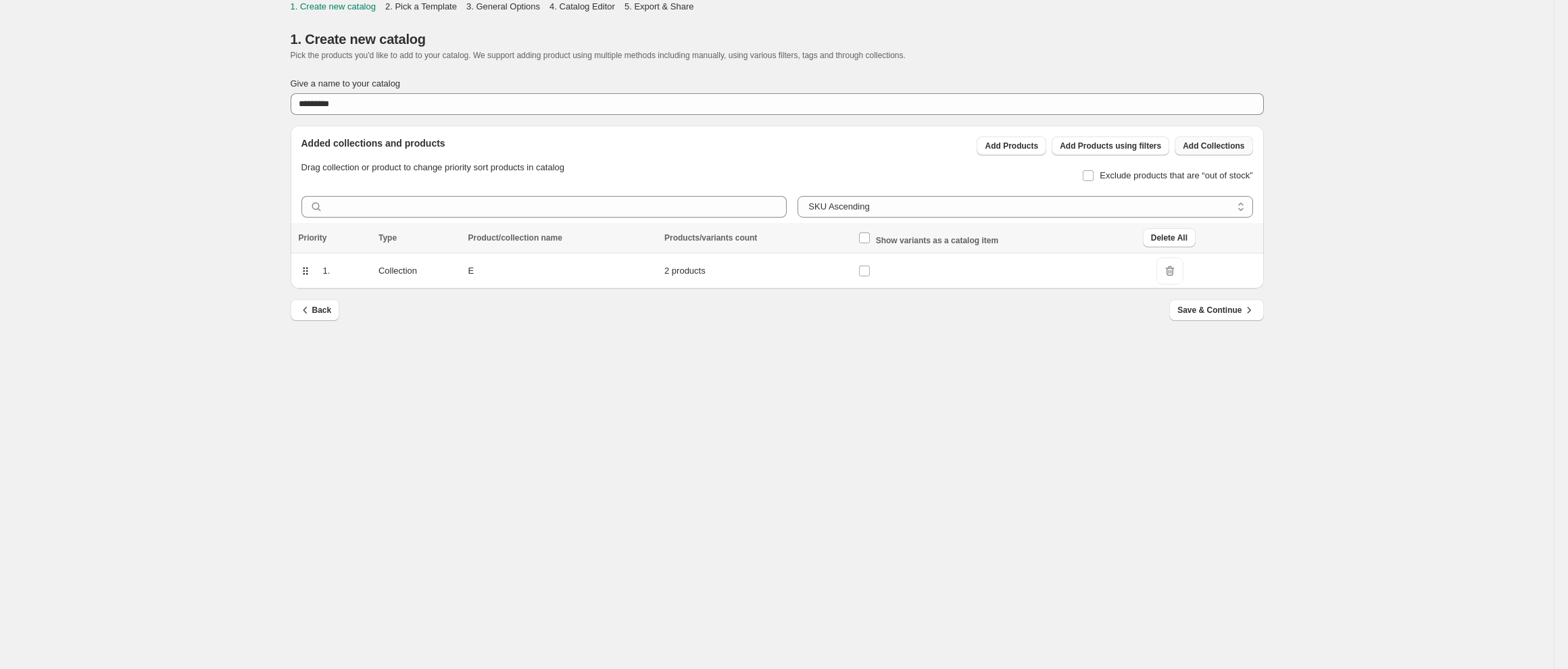 click on "Add Collections" at bounding box center [1213, 146] 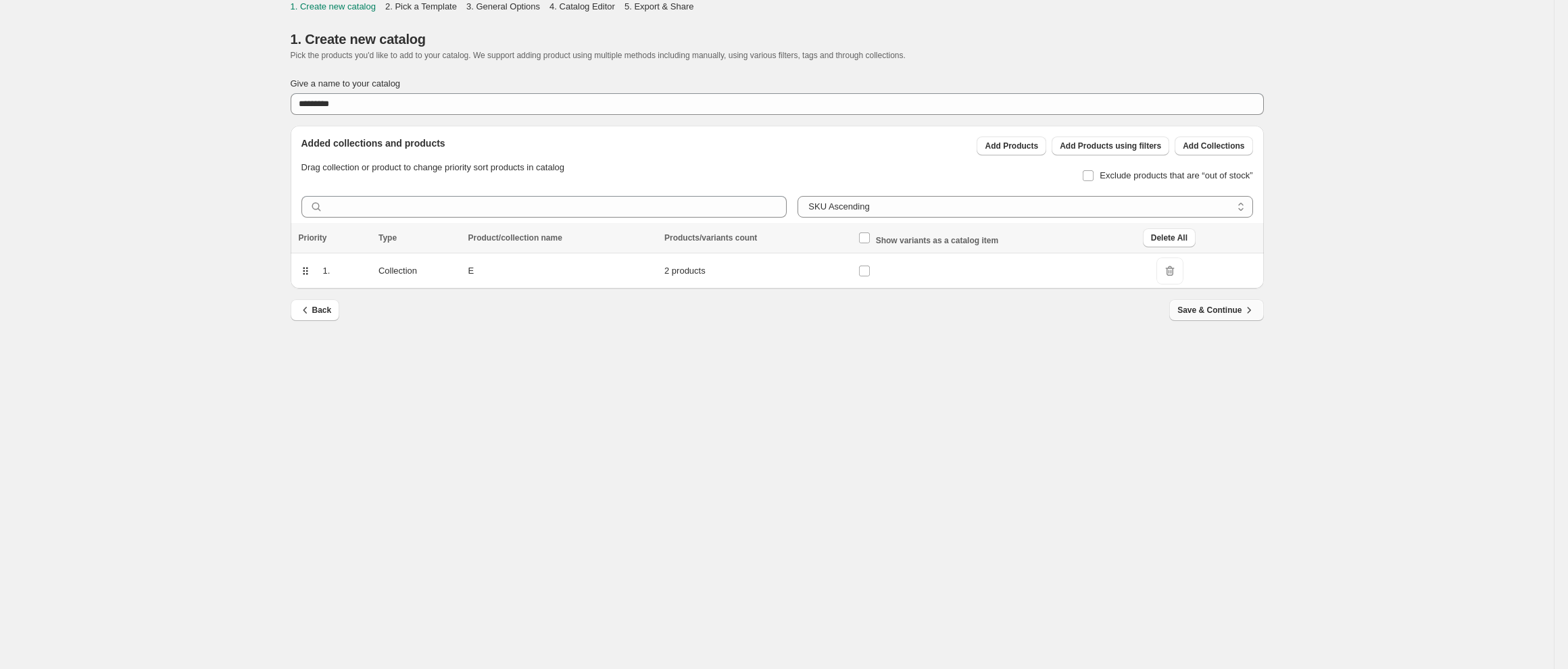 click on "Save & Continue" at bounding box center (1216, 310) 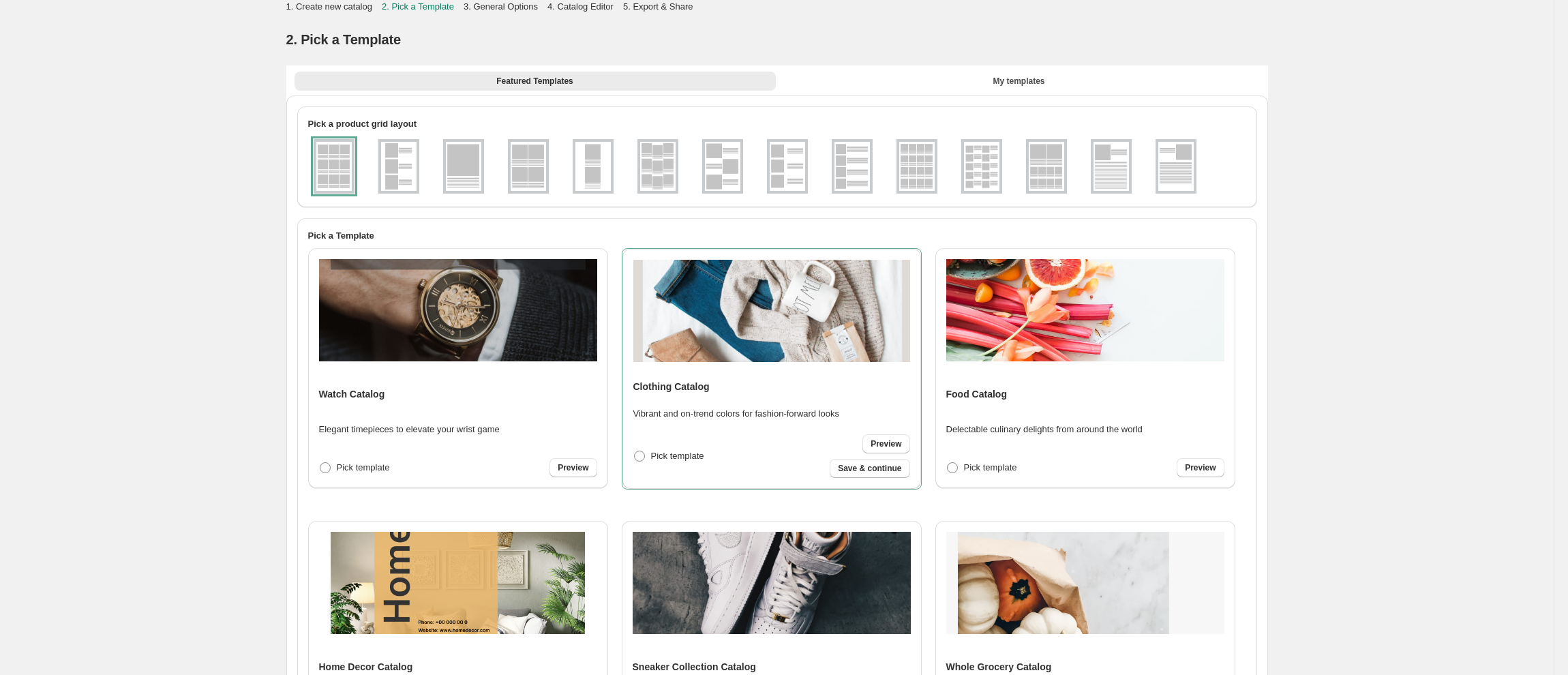 scroll, scrollTop: 70, scrollLeft: 0, axis: vertical 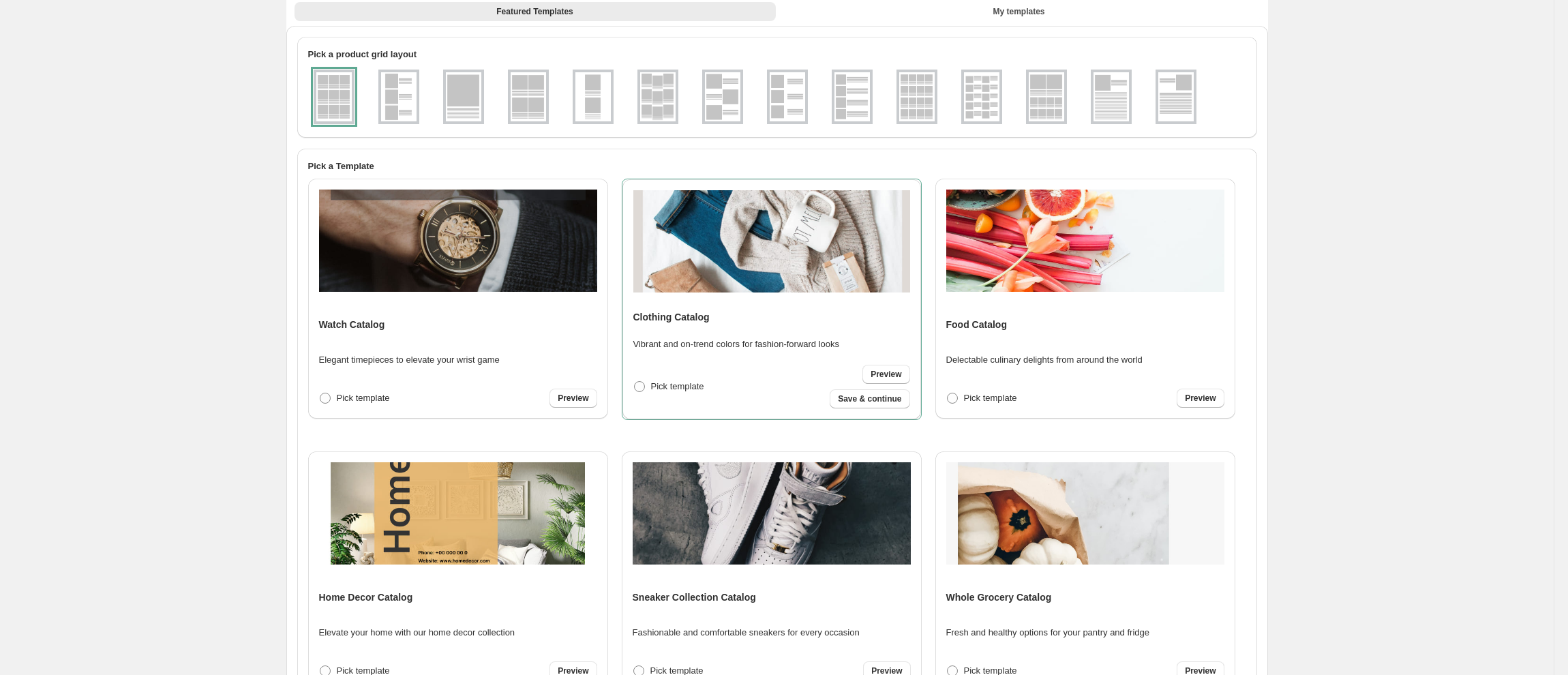 click at bounding box center [334, 97] 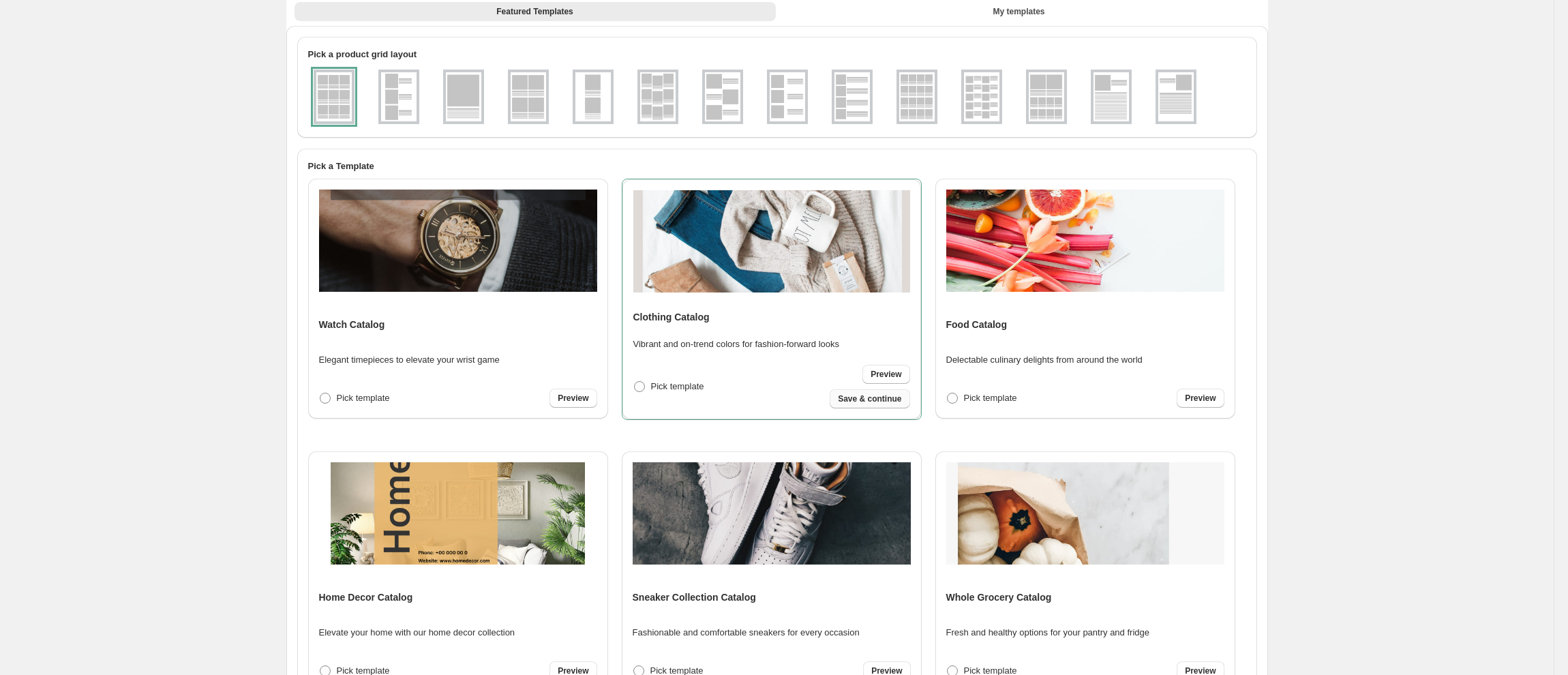 click on "Save & continue" at bounding box center [869, 399] 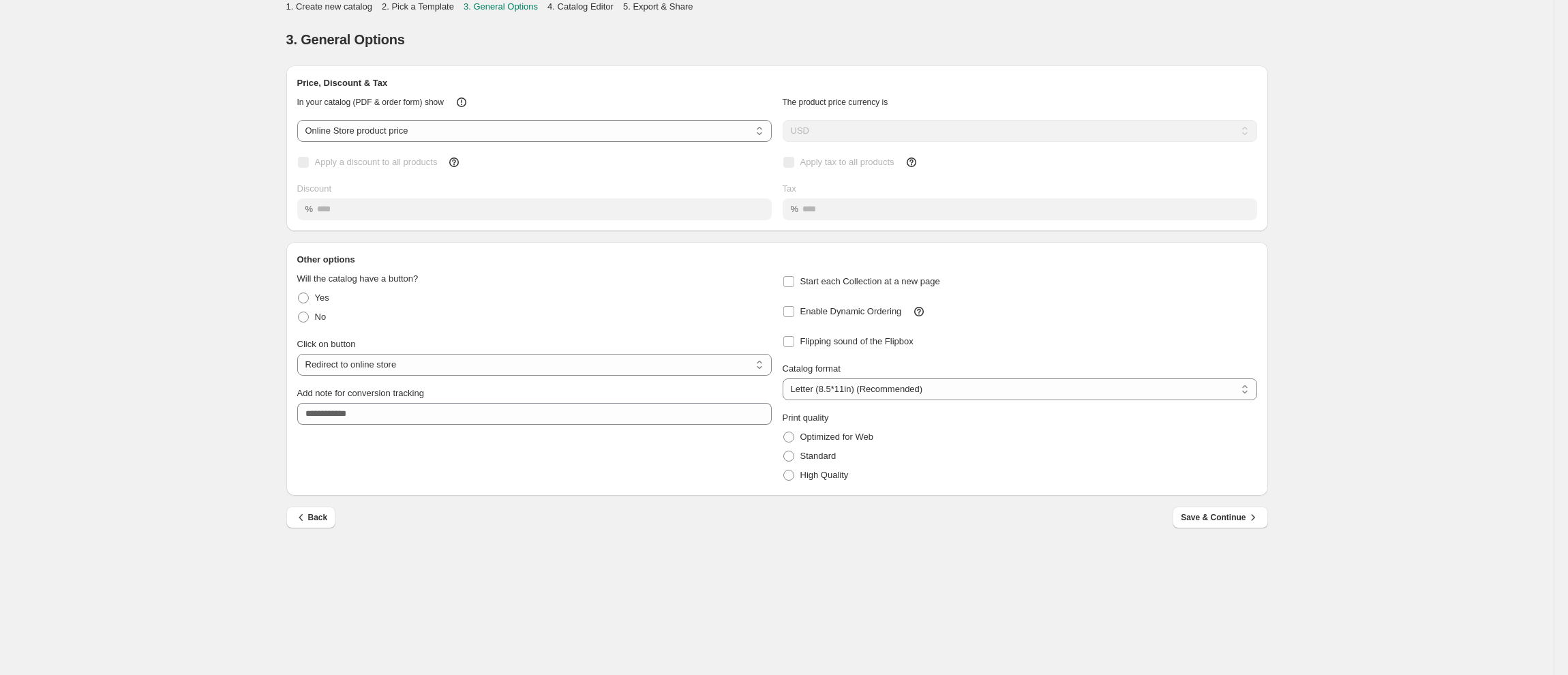 scroll, scrollTop: 0, scrollLeft: 0, axis: both 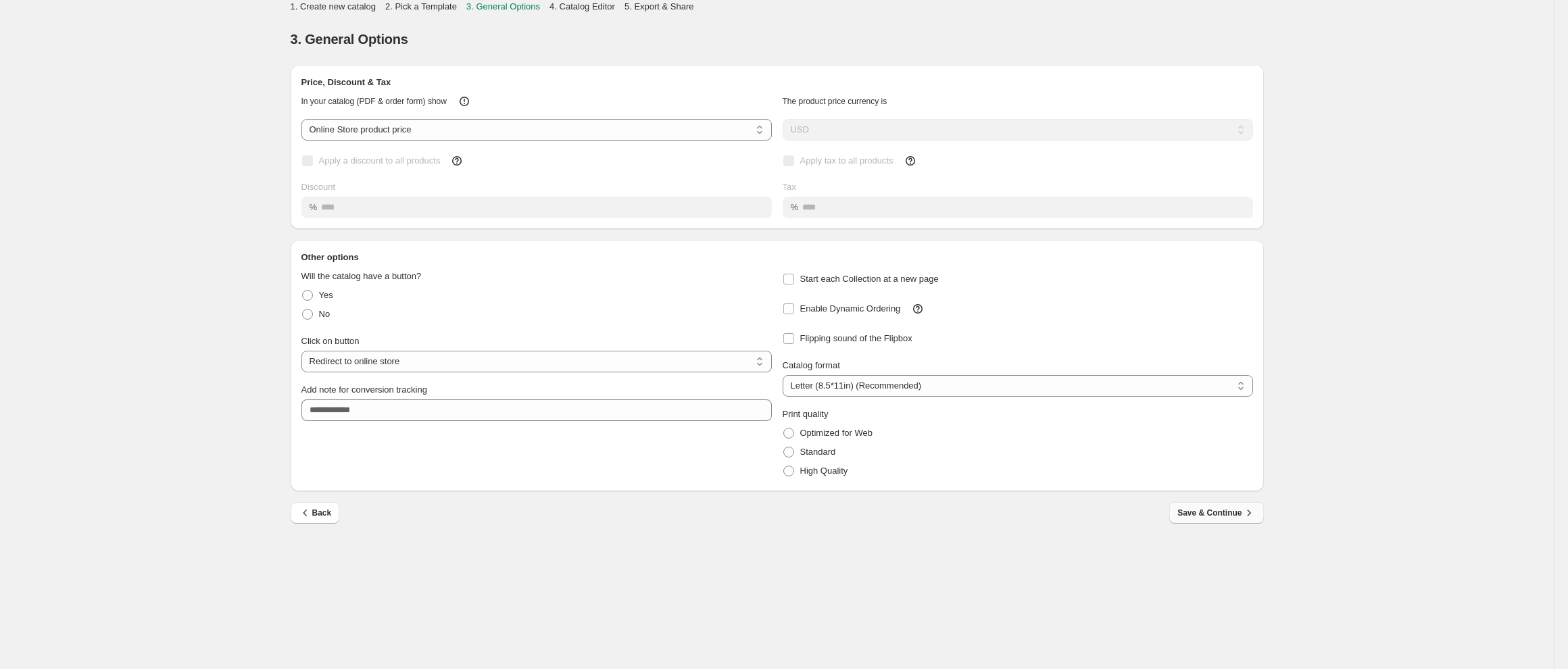 click 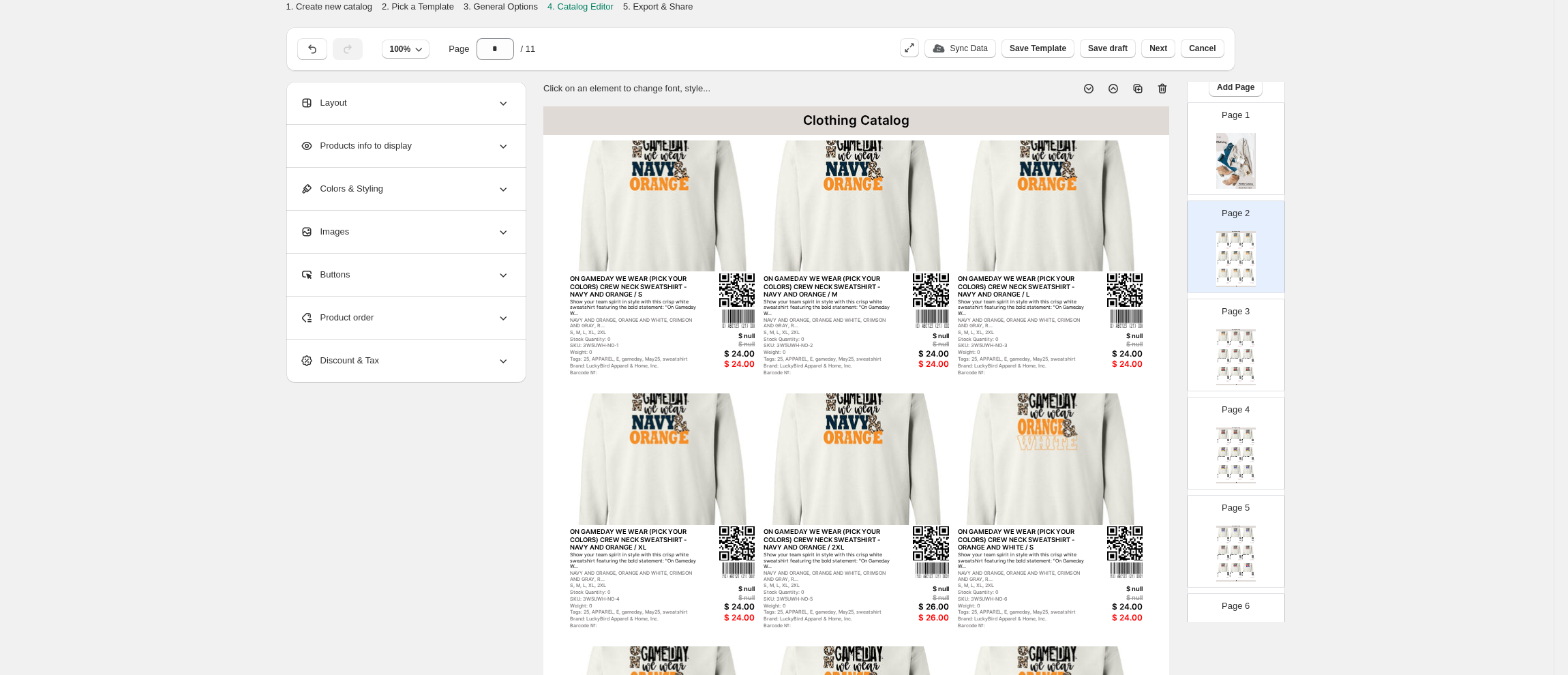 scroll, scrollTop: 0, scrollLeft: 0, axis: both 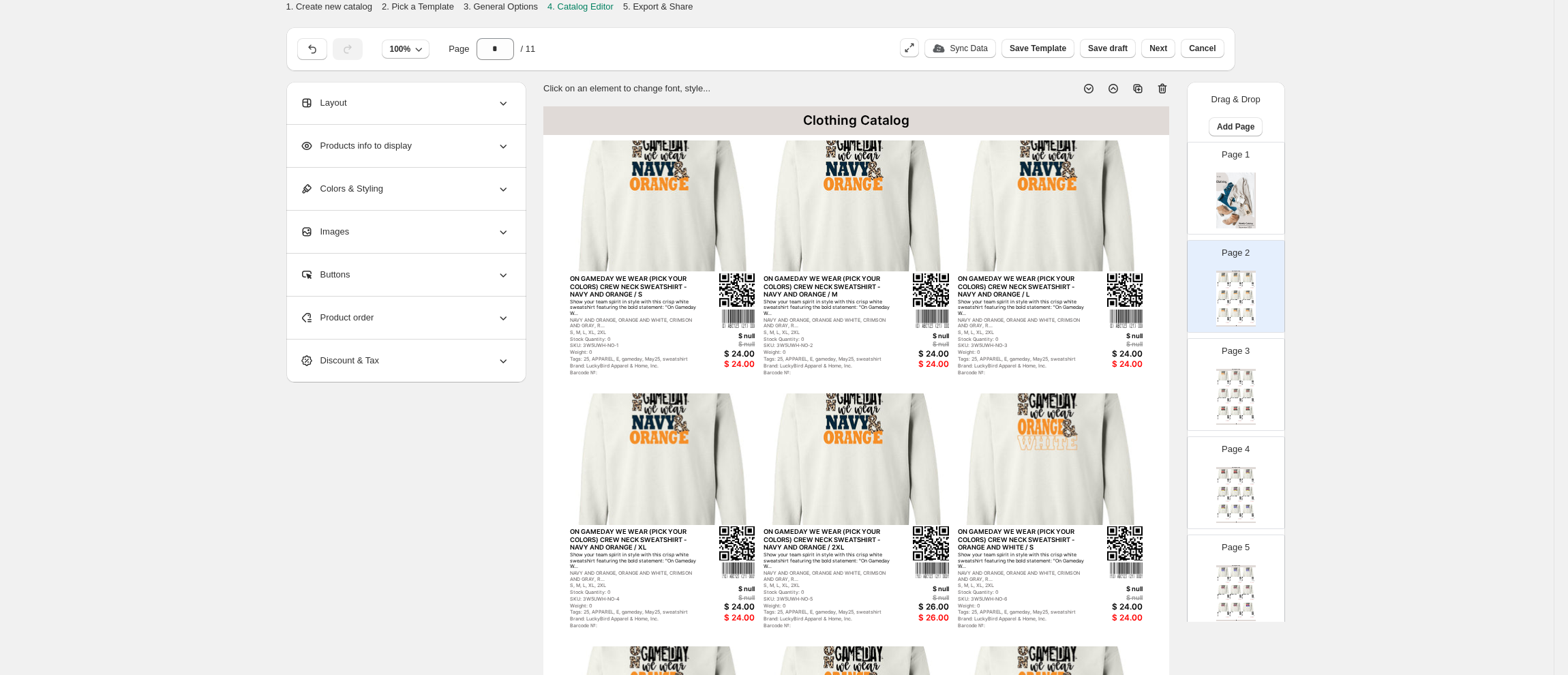 click on "NAVY AND ORANGE, ORANGE AND WHITE, CRIMSON AND GRAY, R..." at bounding box center (1246, 382) 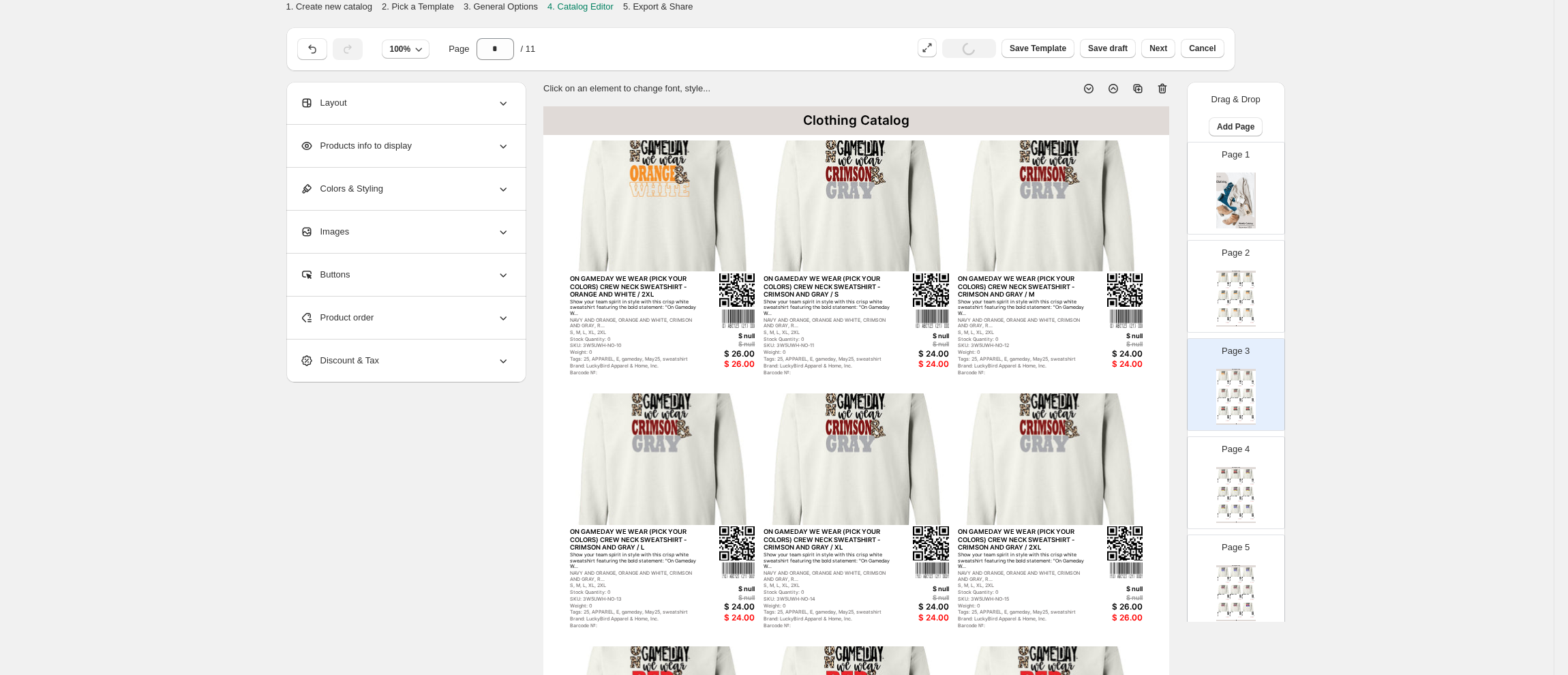 click at bounding box center [1235, 491] 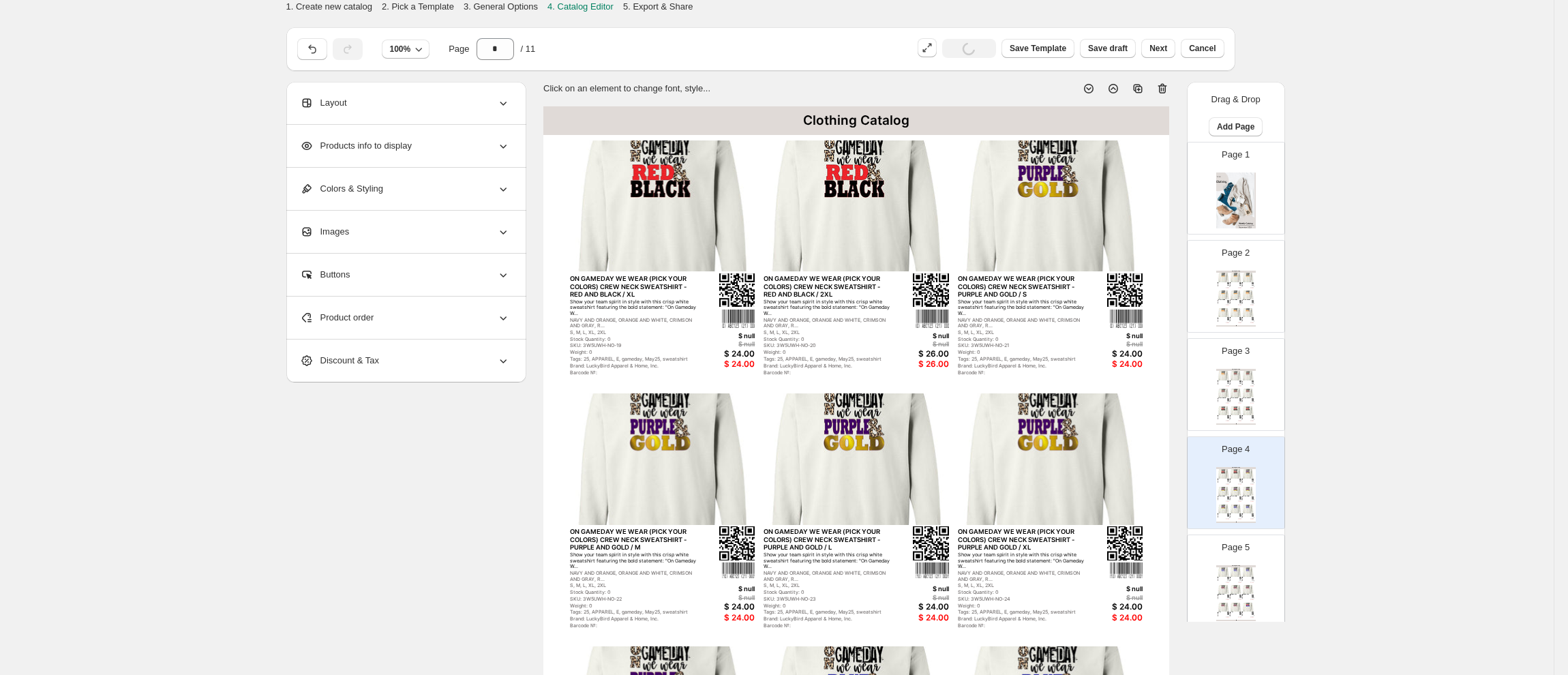 click at bounding box center (1235, 589) 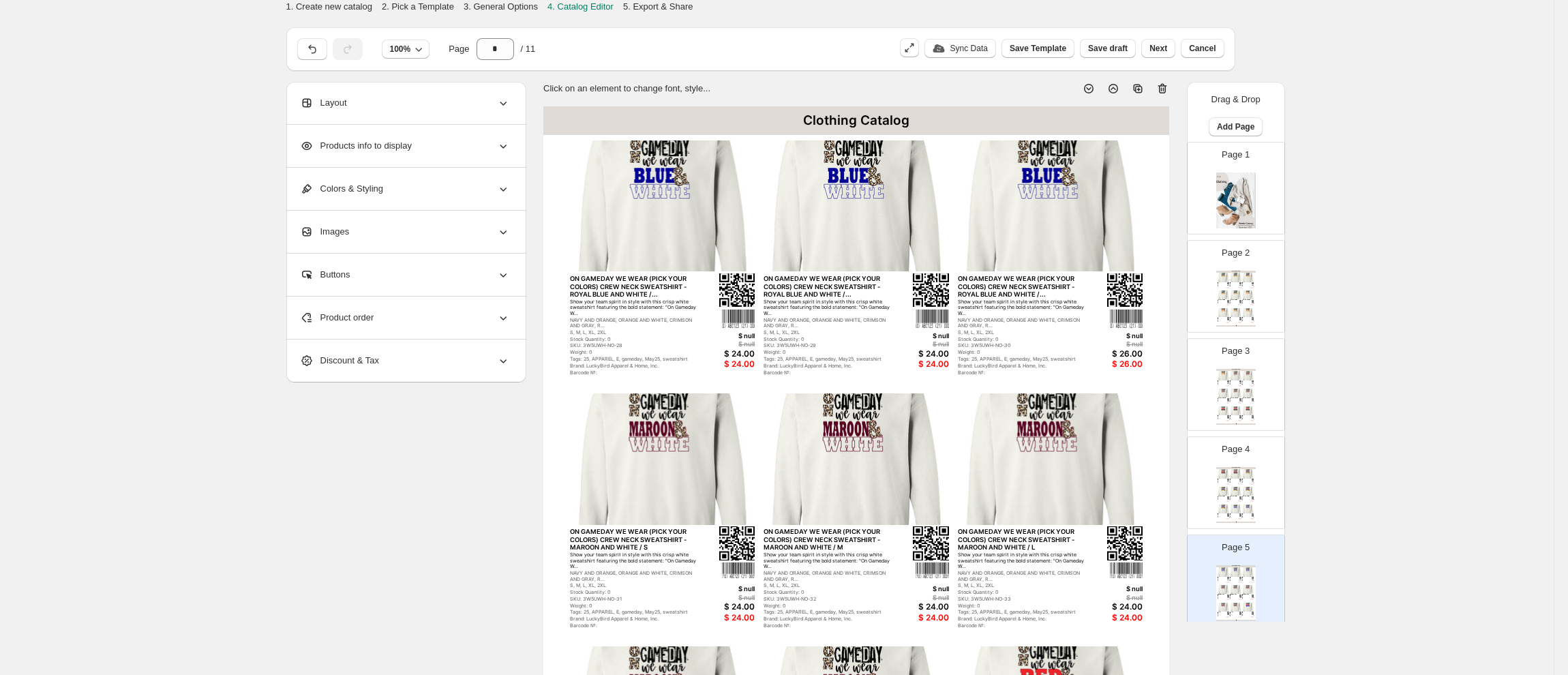 click at bounding box center (1051, 206) 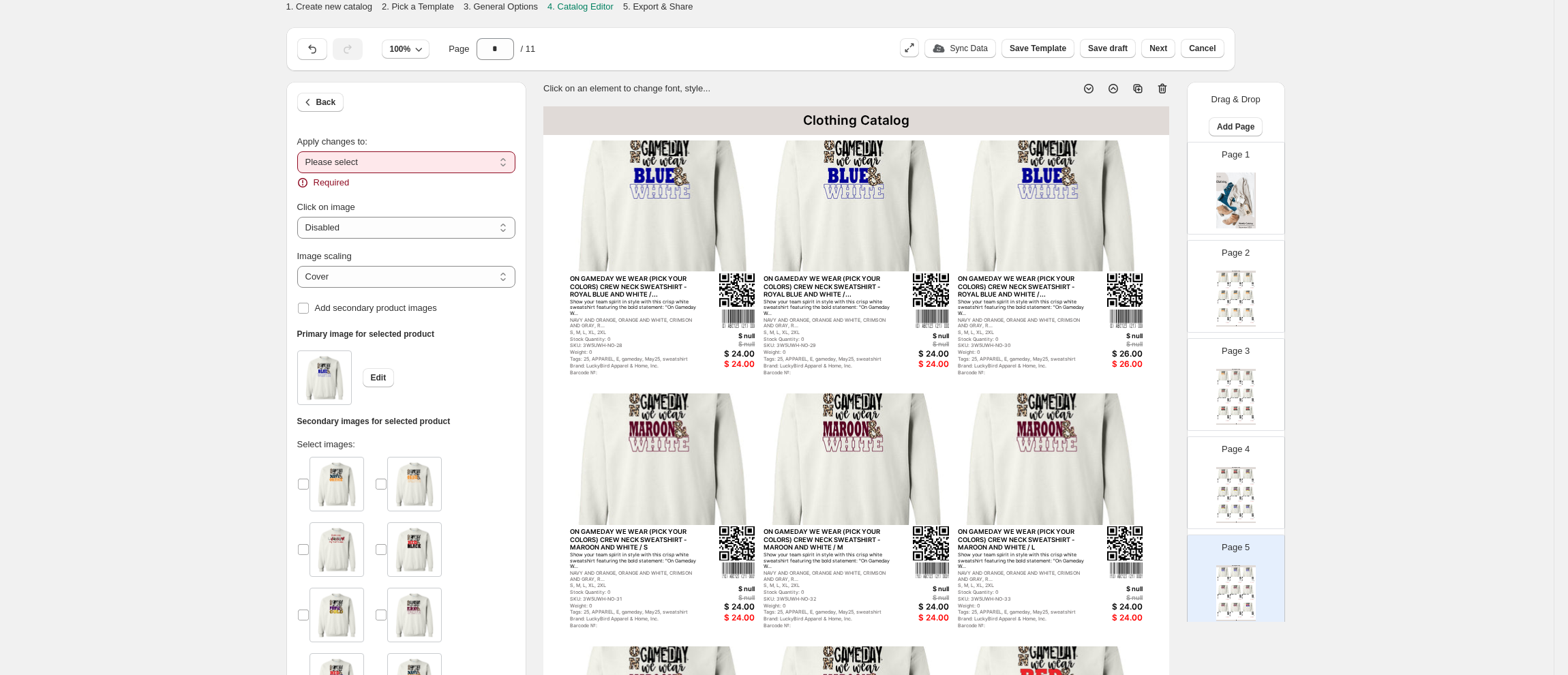 click on "**********" at bounding box center [406, 162] 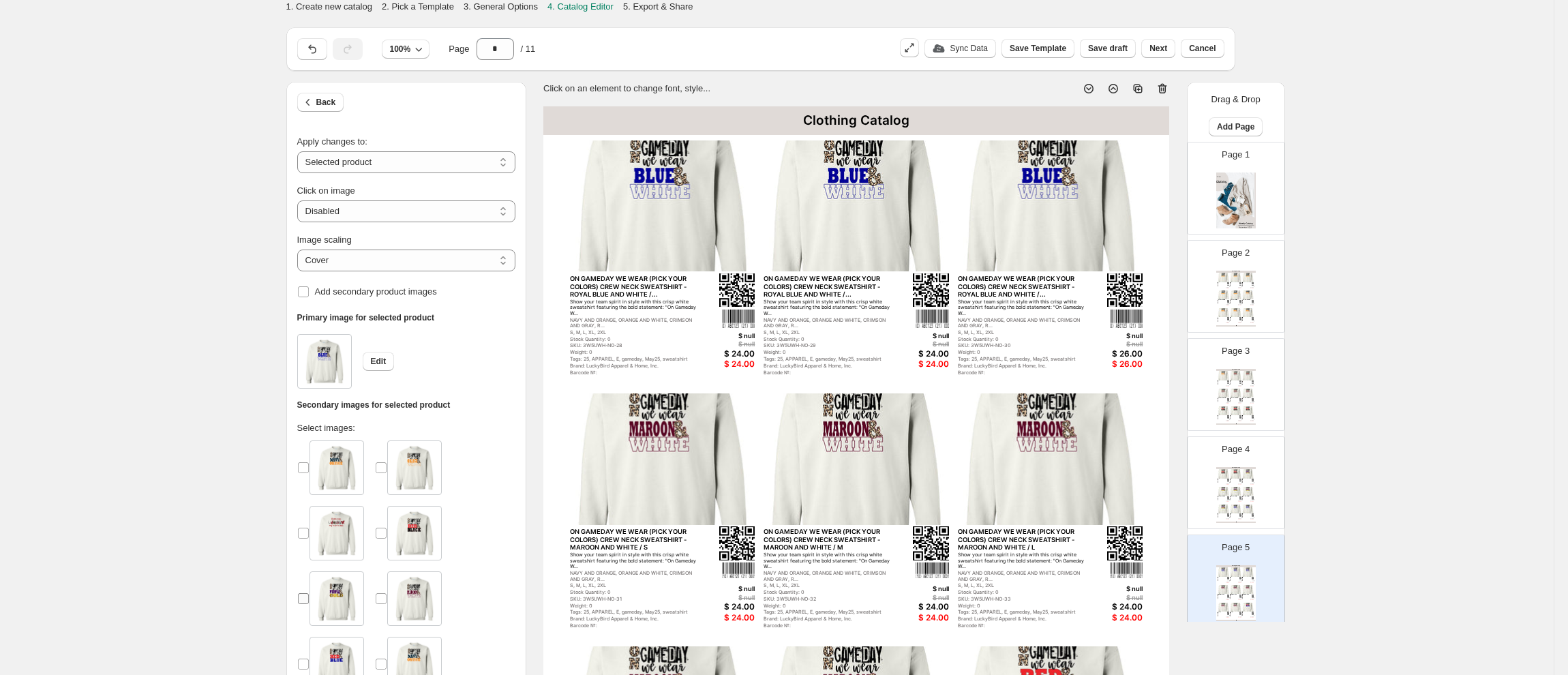 click at bounding box center [303, 599] 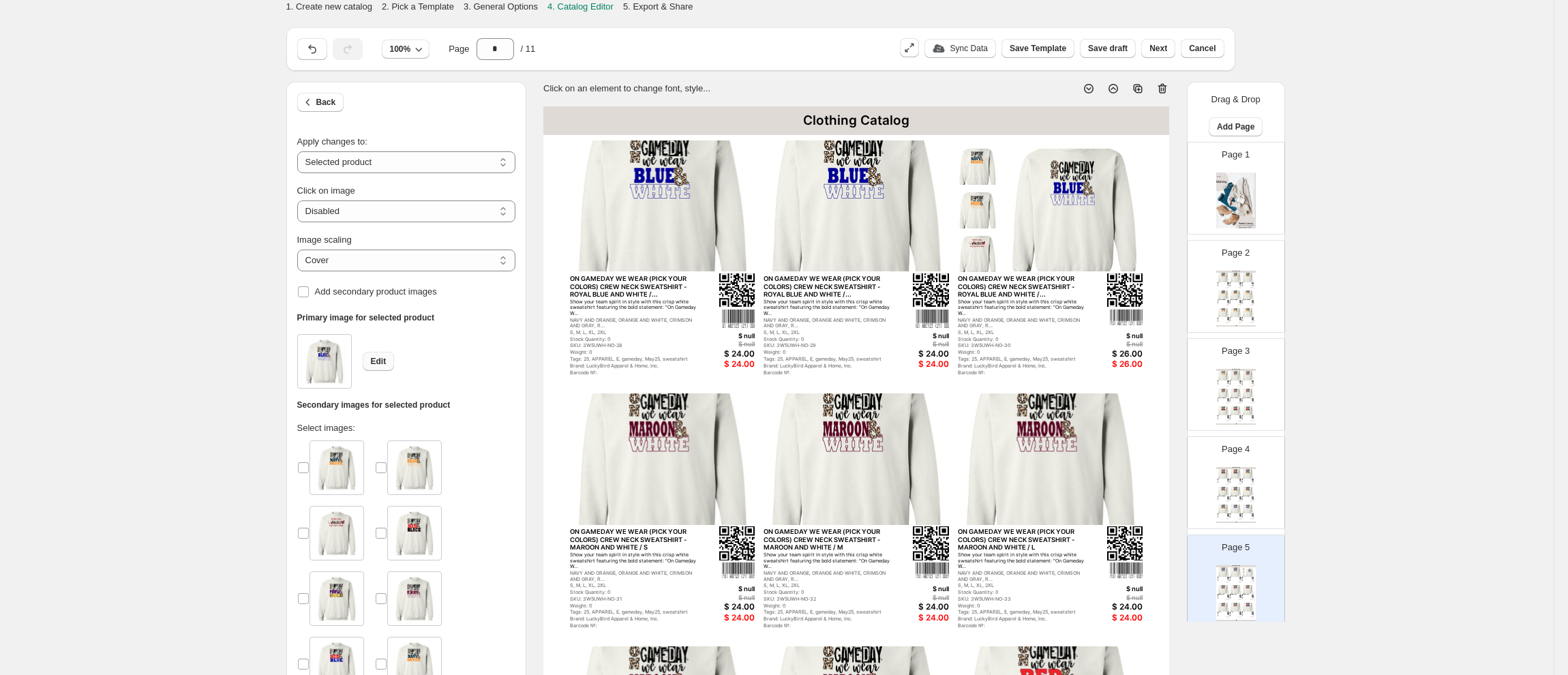 click on "Edit" at bounding box center [378, 361] 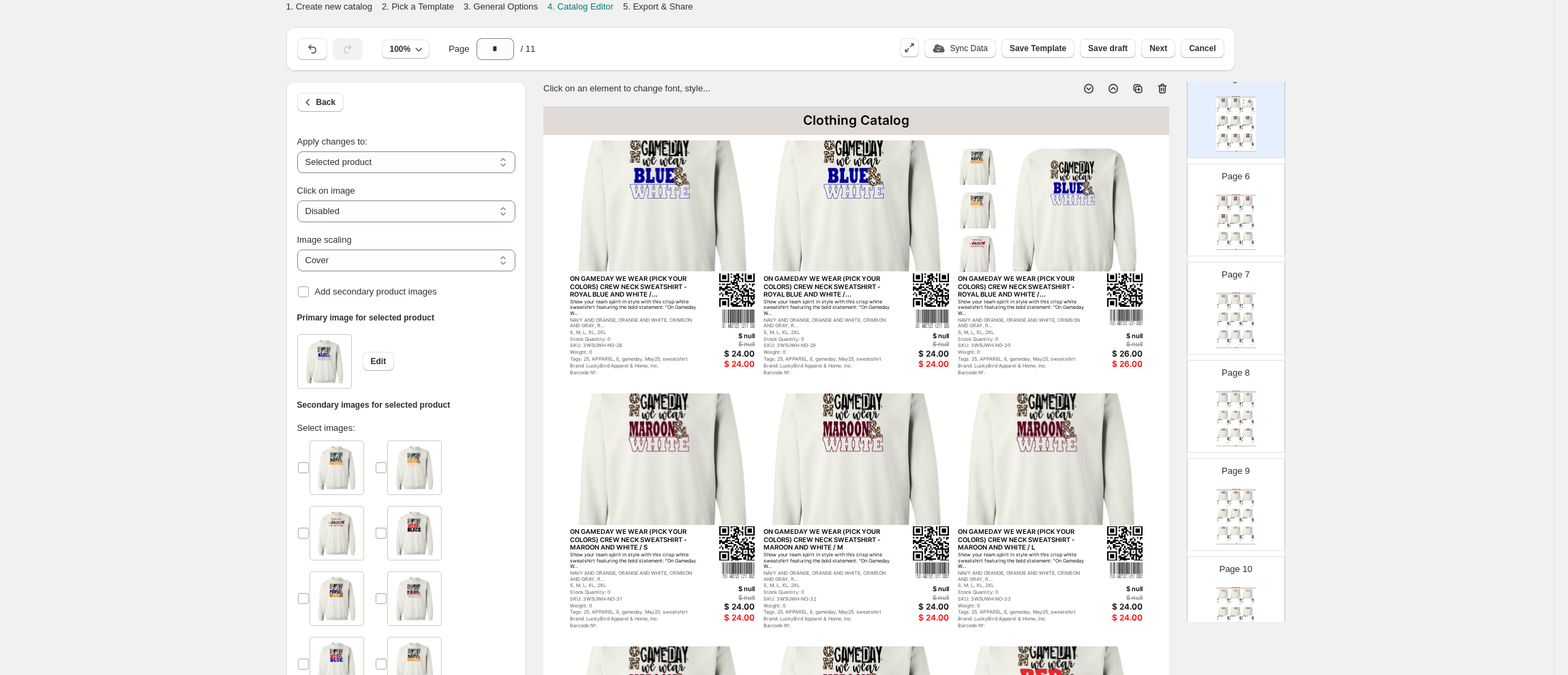 scroll, scrollTop: 635, scrollLeft: 0, axis: vertical 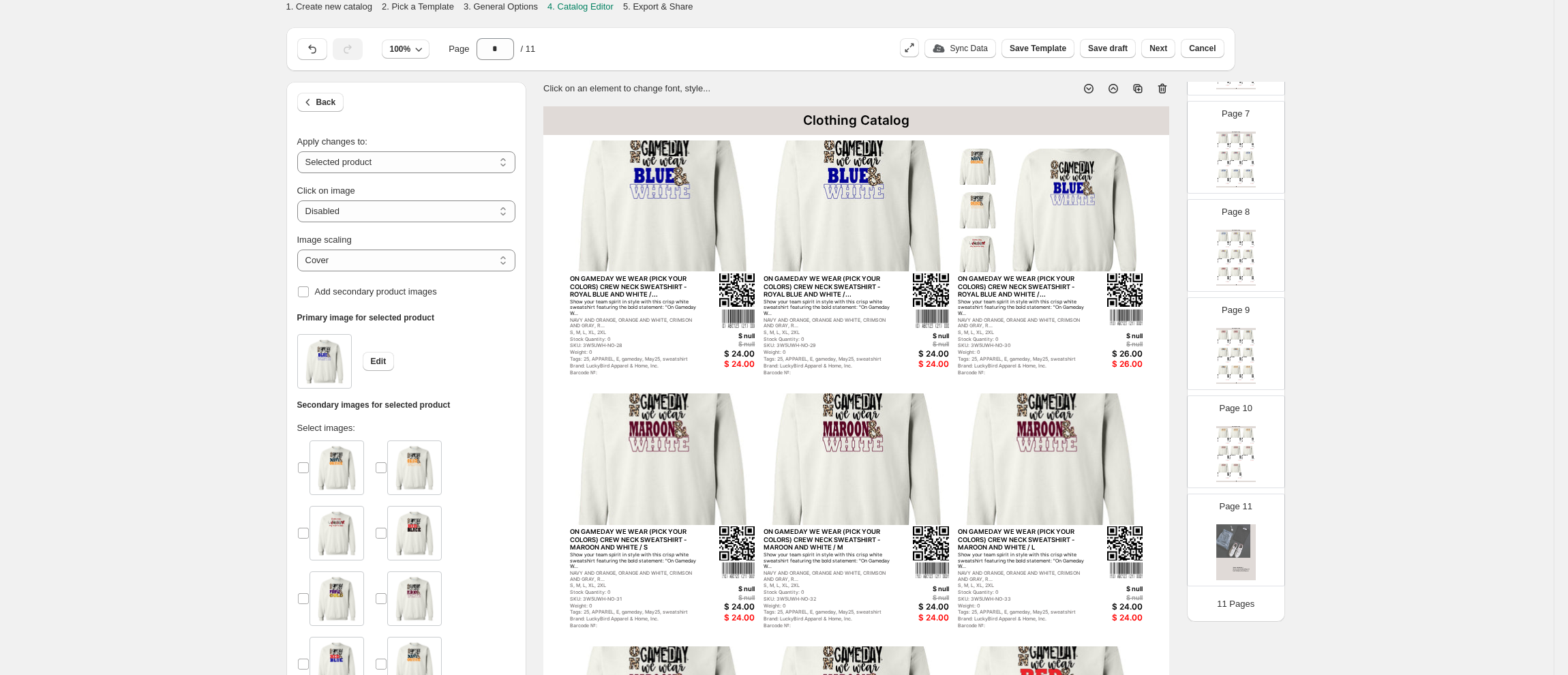 click on "Clothing Catalog GAMEDAY - MY FAVORITE DAY CREW NECK SWEATSHIRT - ORANGE AND WHITE / L Show your team spirit in style with our Gameday – My Favorite Day Sweatshirt! Printed on a soft white cotto... MAROON AND WHITE, RED AND NAVY, ROYAL BLUE AND WHITE, ... S, M, L, XL, 2XL Stock Quantity:  0 SKU:  3T5UWH-MW-33 Weight:  0 Tags:  25, APPAREL, E, gameday, May25, sweatshirt Brand:  LuckyBird Apparel & Home, Inc. Barcode №:   $ null $ null $ 24.00 $ 24.00 GAMEDAY - MY FAVORITE DAY CREW NECK SWEATSHIRT - ORANGE AND WHITE / XL Show your team spirit in style with our Gameday – My Favorite Day Sweatshirt! Printed on a soft white cotto... MAROON AND WHITE, RED AND NAVY, ROYAL BLUE AND WHITE, ... S, M, L, XL, 2XL Stock Quantity:  0 SKU:  3T5UWH-MW-34 Weight:  0 Tags:  25, APPAREL, E, gameday, May25, sweatshirt Brand:  LuckyBird Apparel & Home, Inc. Barcode №:   $ null $ null $ 24.00 $ 24.00 GAMEDAY - MY FAVORITE DAY CREW NECK SWEATSHIRT - ORANGE AND WHITE / 2XL S, M, L, XL, 2XL Stock Quantity:  0 Weight:  0" at bounding box center (1236, 454) 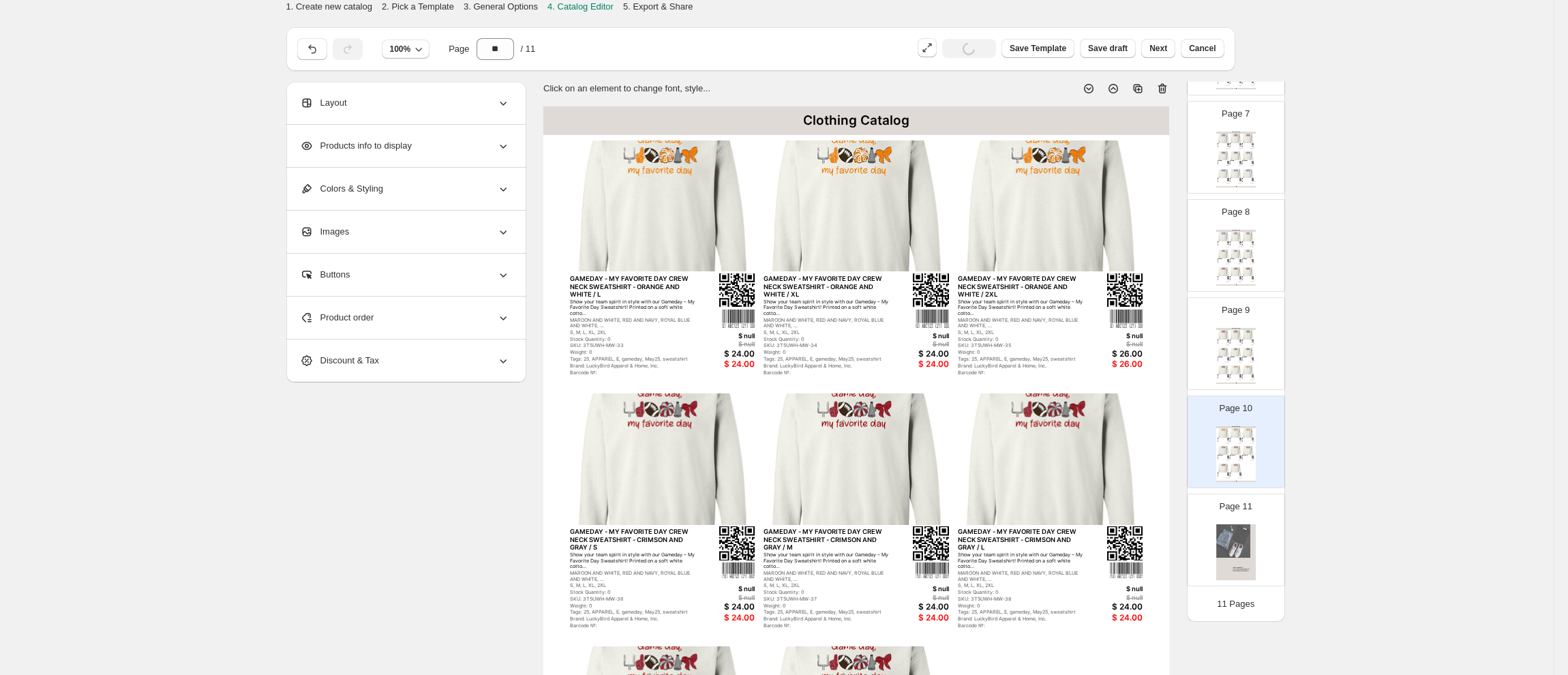 click at bounding box center [1051, 206] 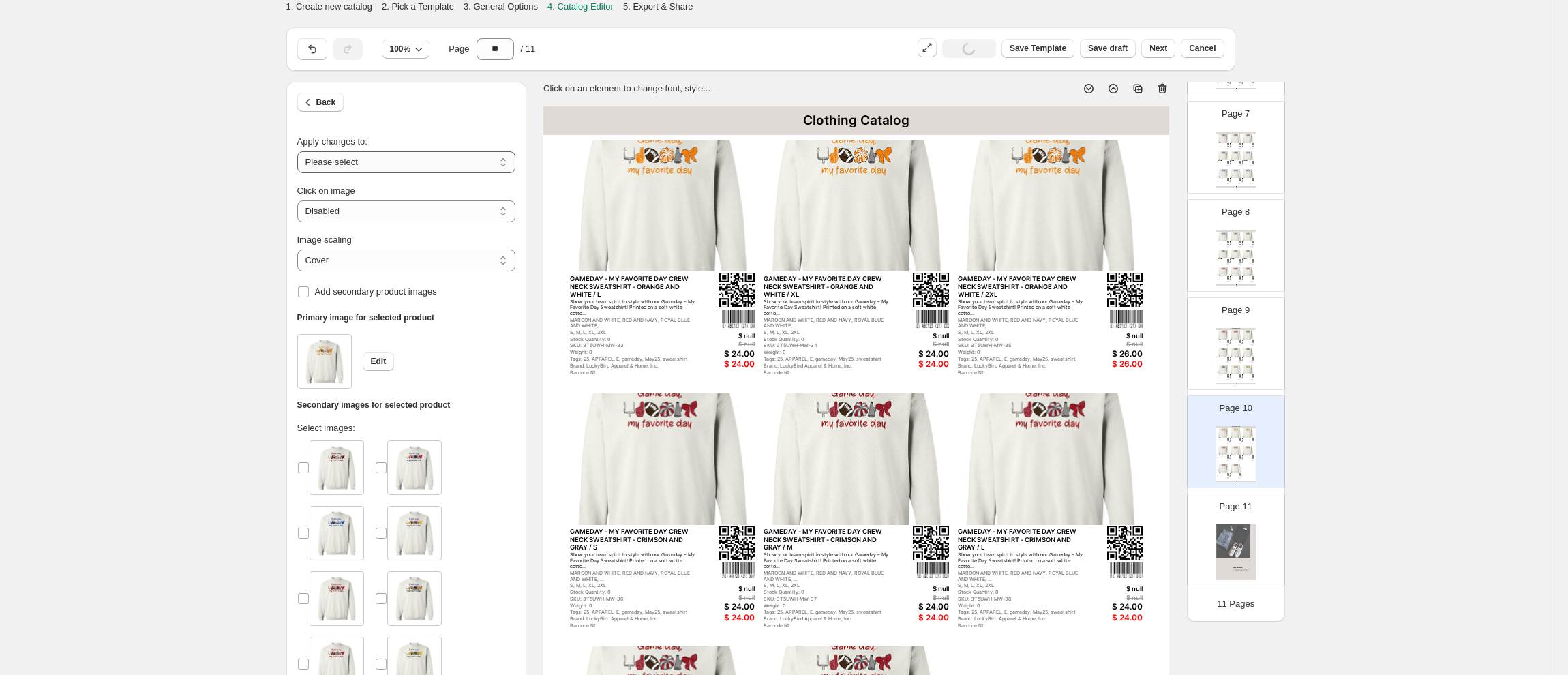 click on "**********" at bounding box center (406, 162) 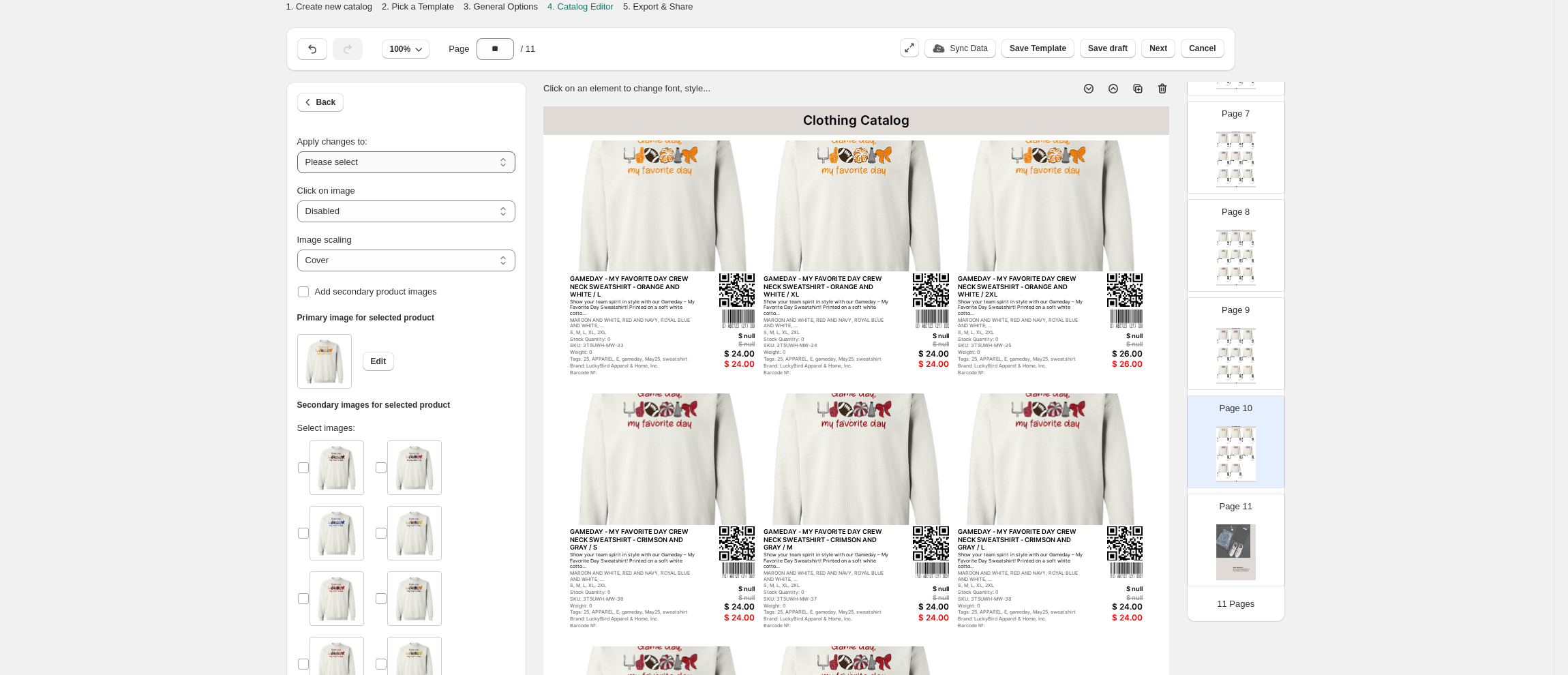 select on "**********" 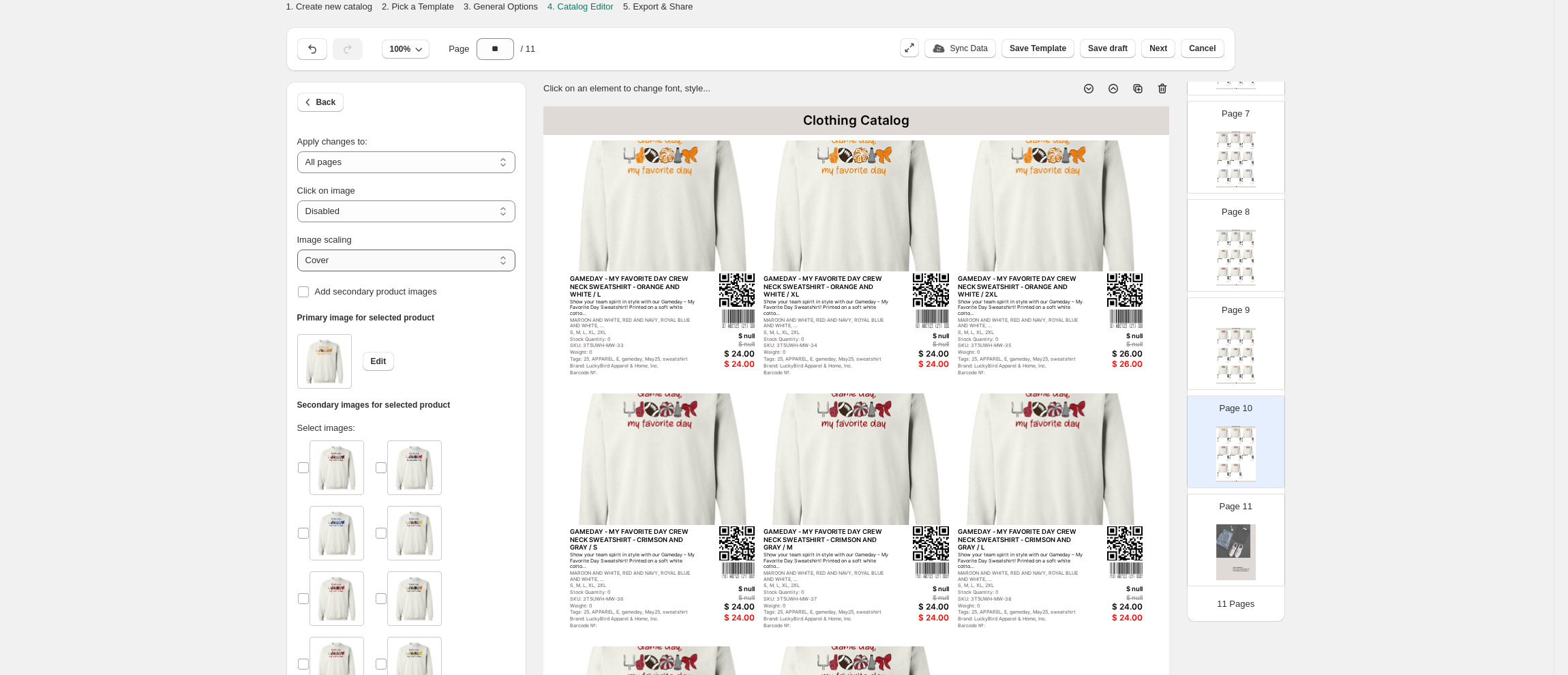 click on "***** *******" at bounding box center [406, 260] 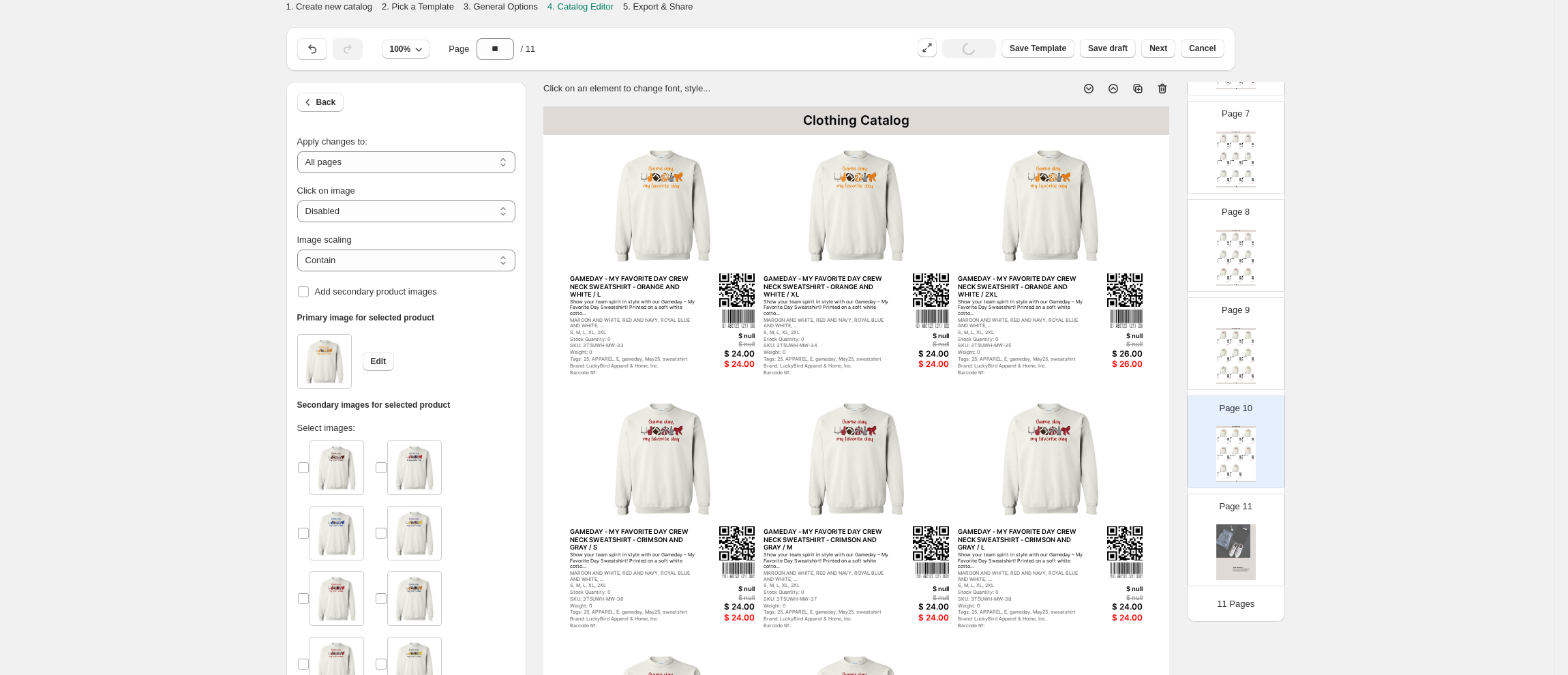 click on "Primary image for selected product" at bounding box center [406, 318] 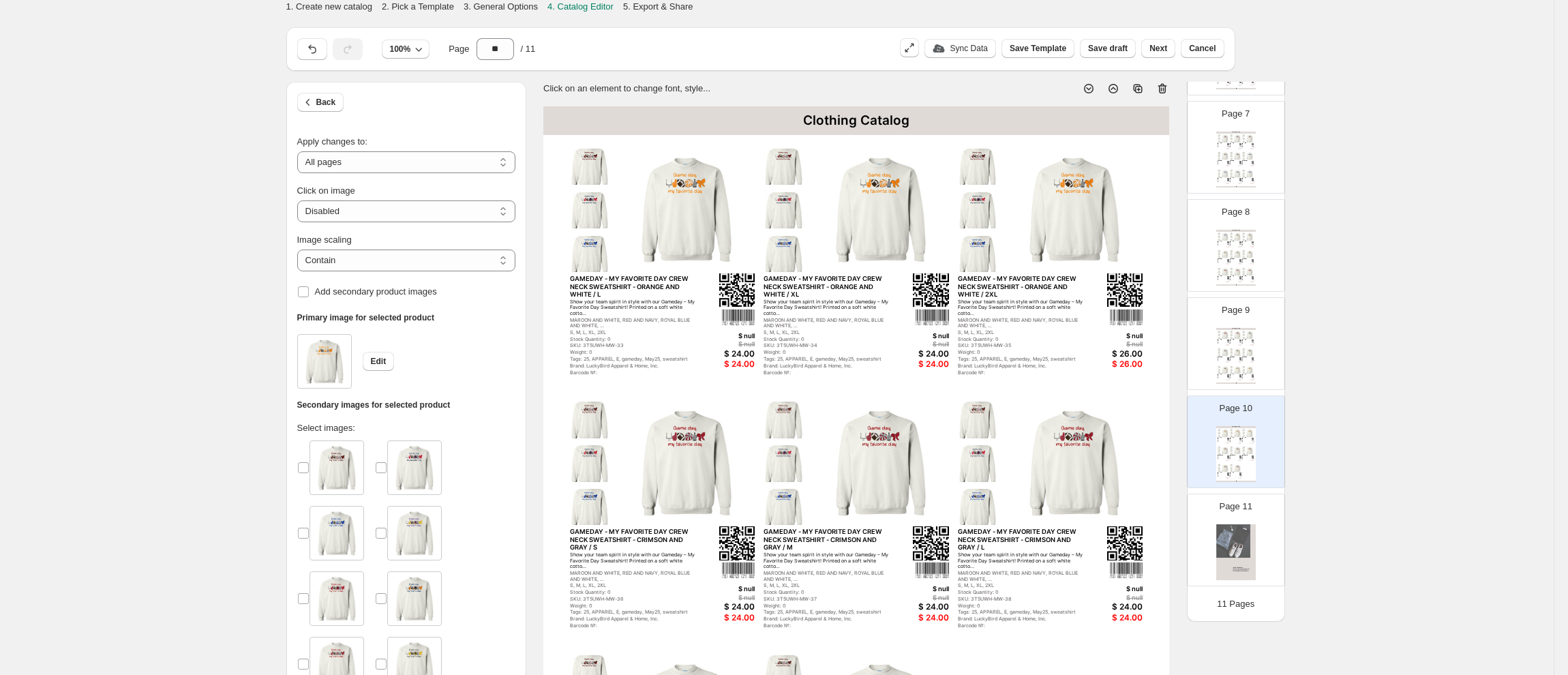 click at bounding box center [1231, 171] 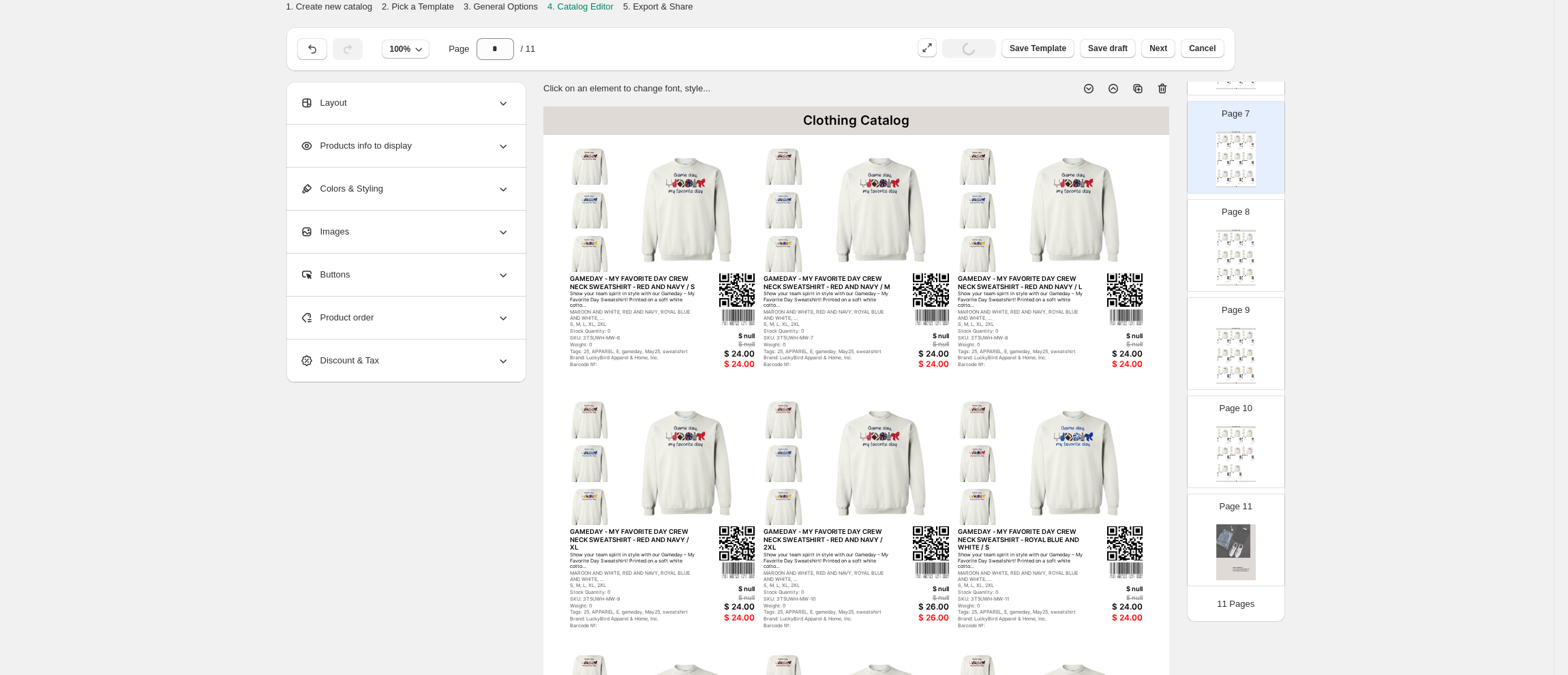 click at bounding box center (1231, 171) 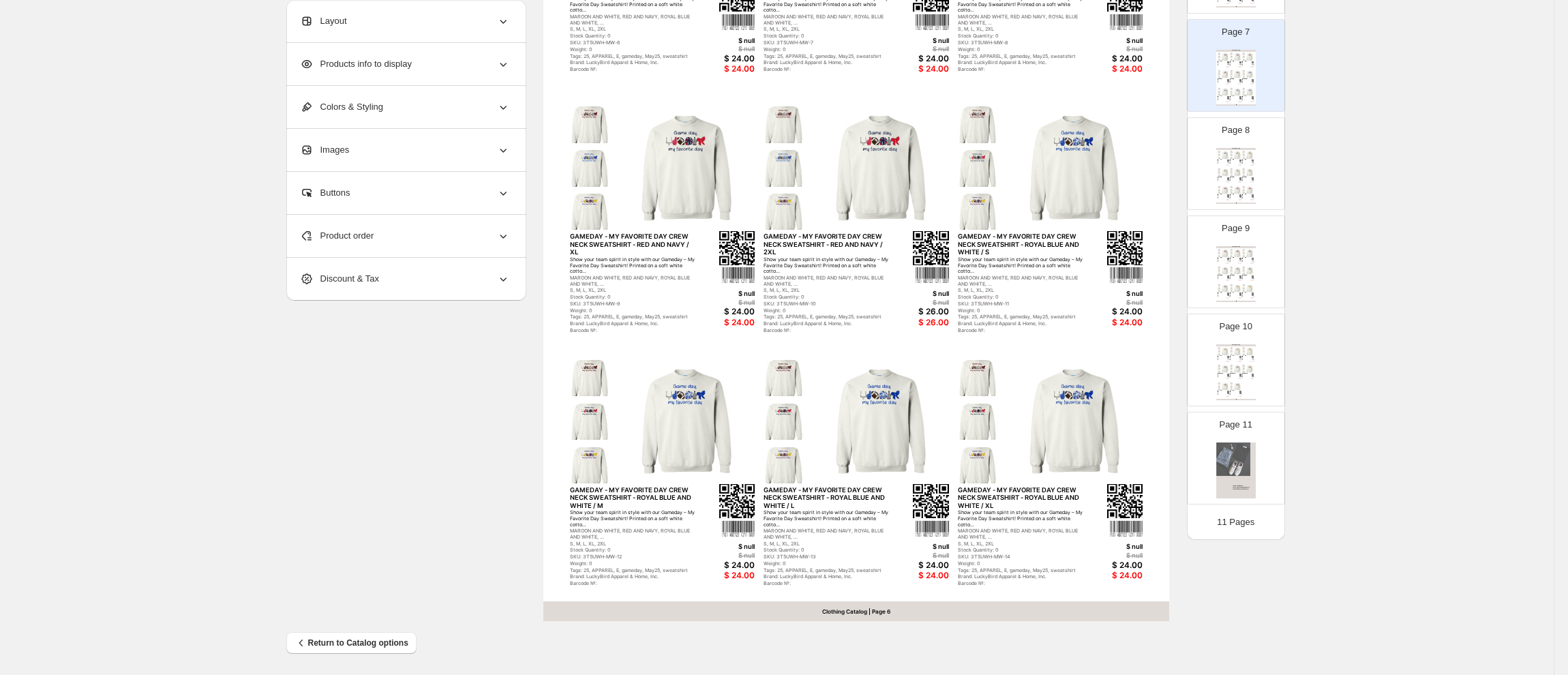scroll, scrollTop: 296, scrollLeft: 0, axis: vertical 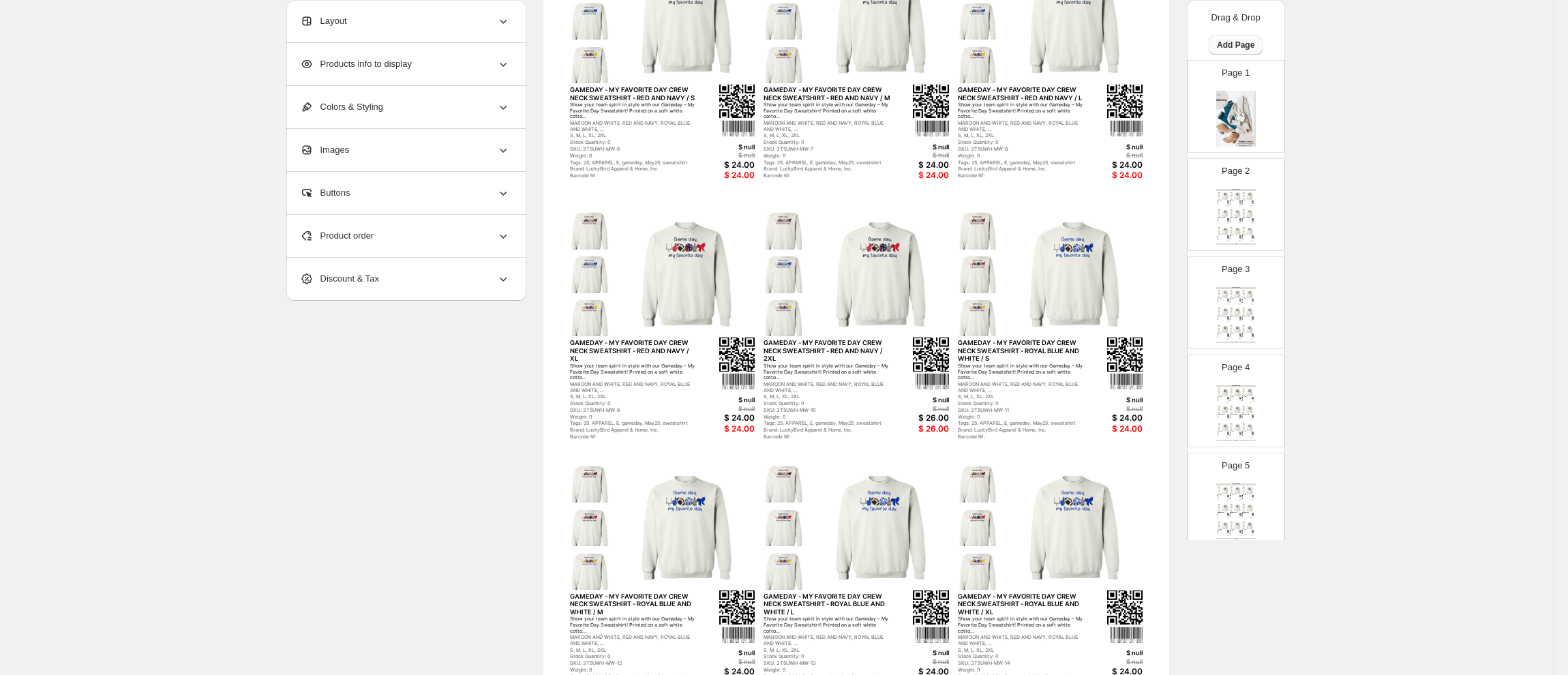 click on "Add Page" at bounding box center (1235, 45) 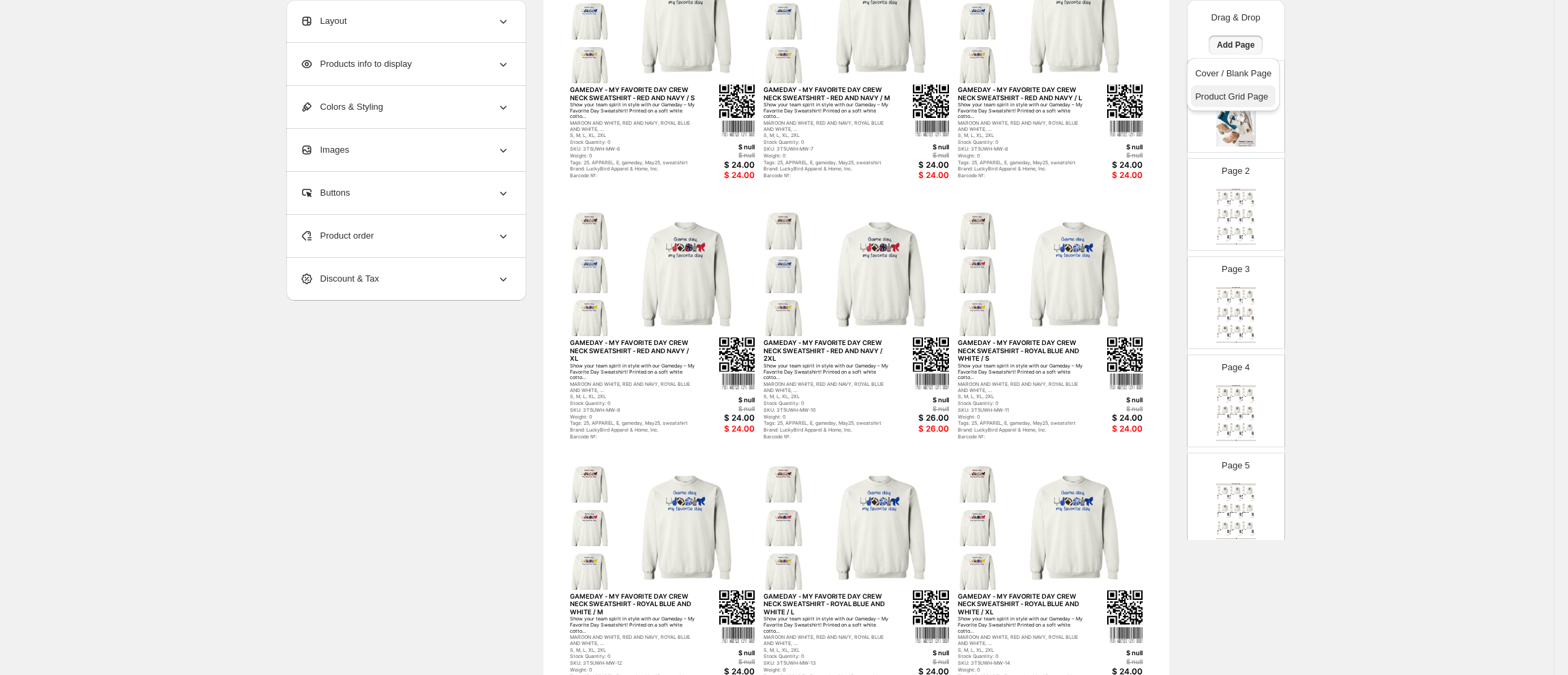 click on "Product Grid Page" at bounding box center [1231, 96] 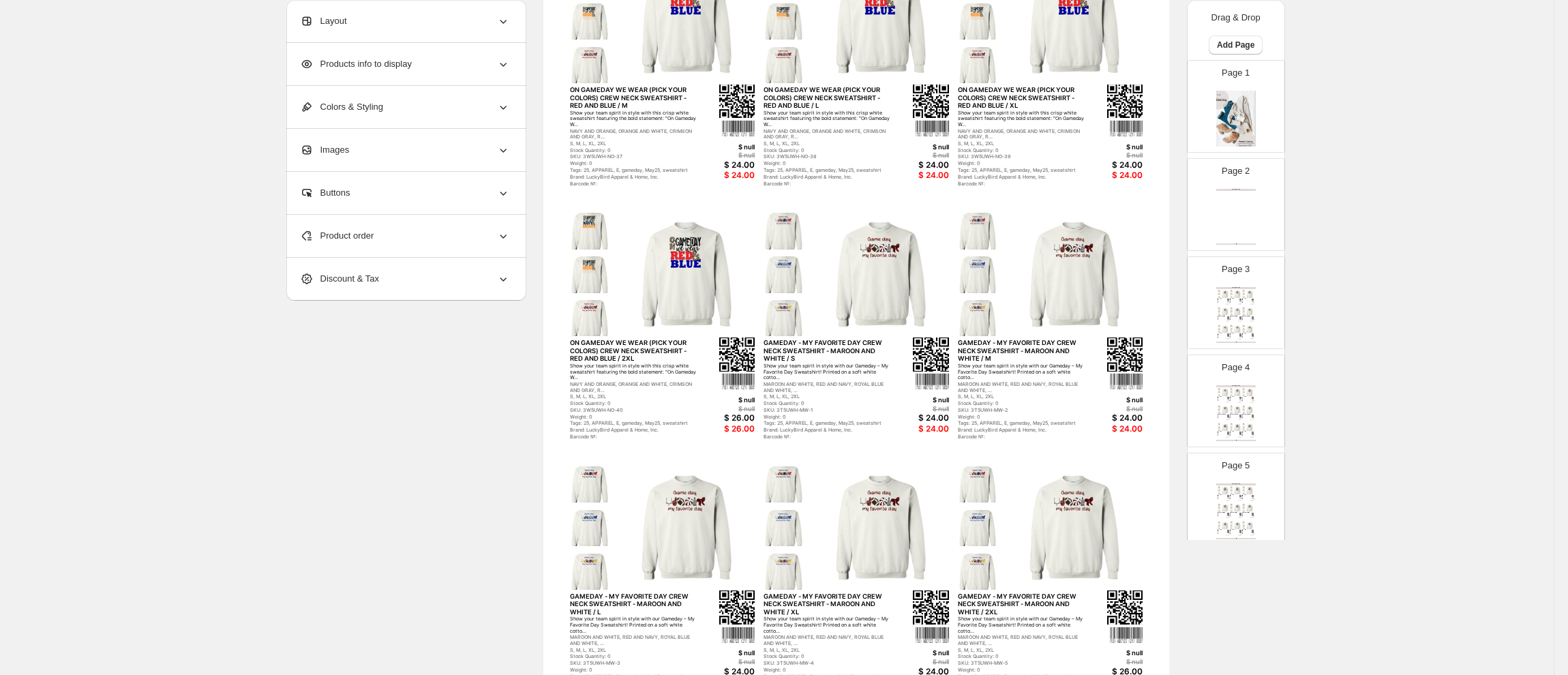 click on "Clothing Catalog Clothing Catalog | Page undefined" at bounding box center [1236, 217] 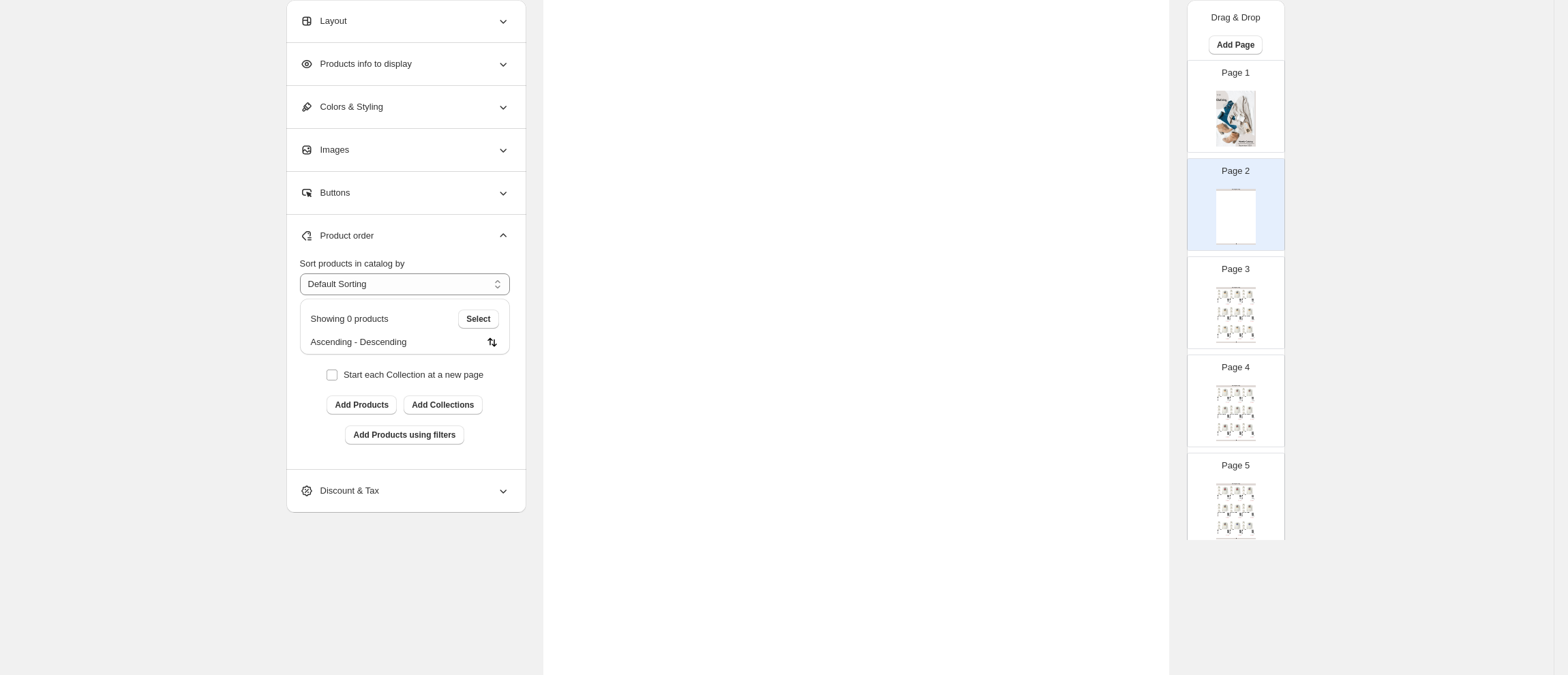click on "Clothing Catalog Clothing Catalog | Page 1" at bounding box center (856, 322) 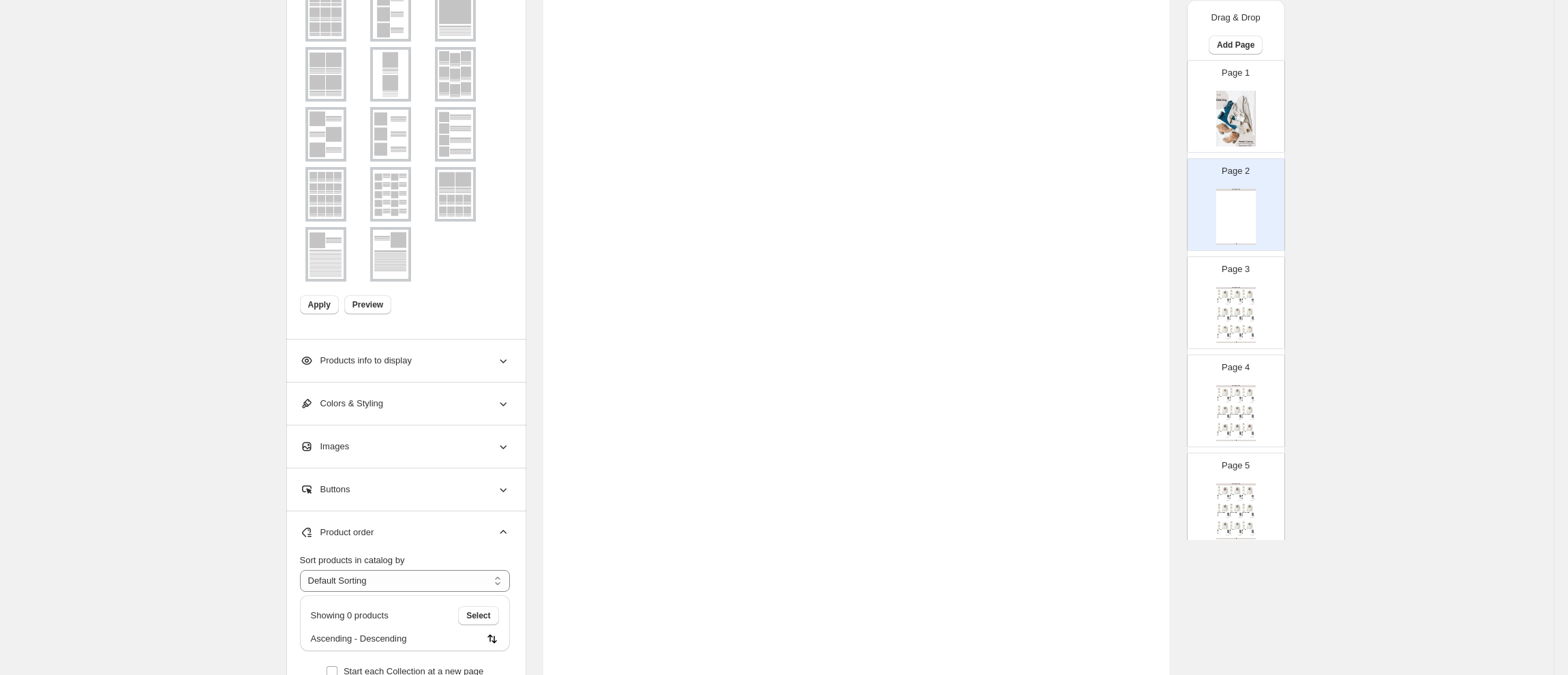 click on "Clothing Catalog Clothing Catalog | Page 1" at bounding box center (856, 322) 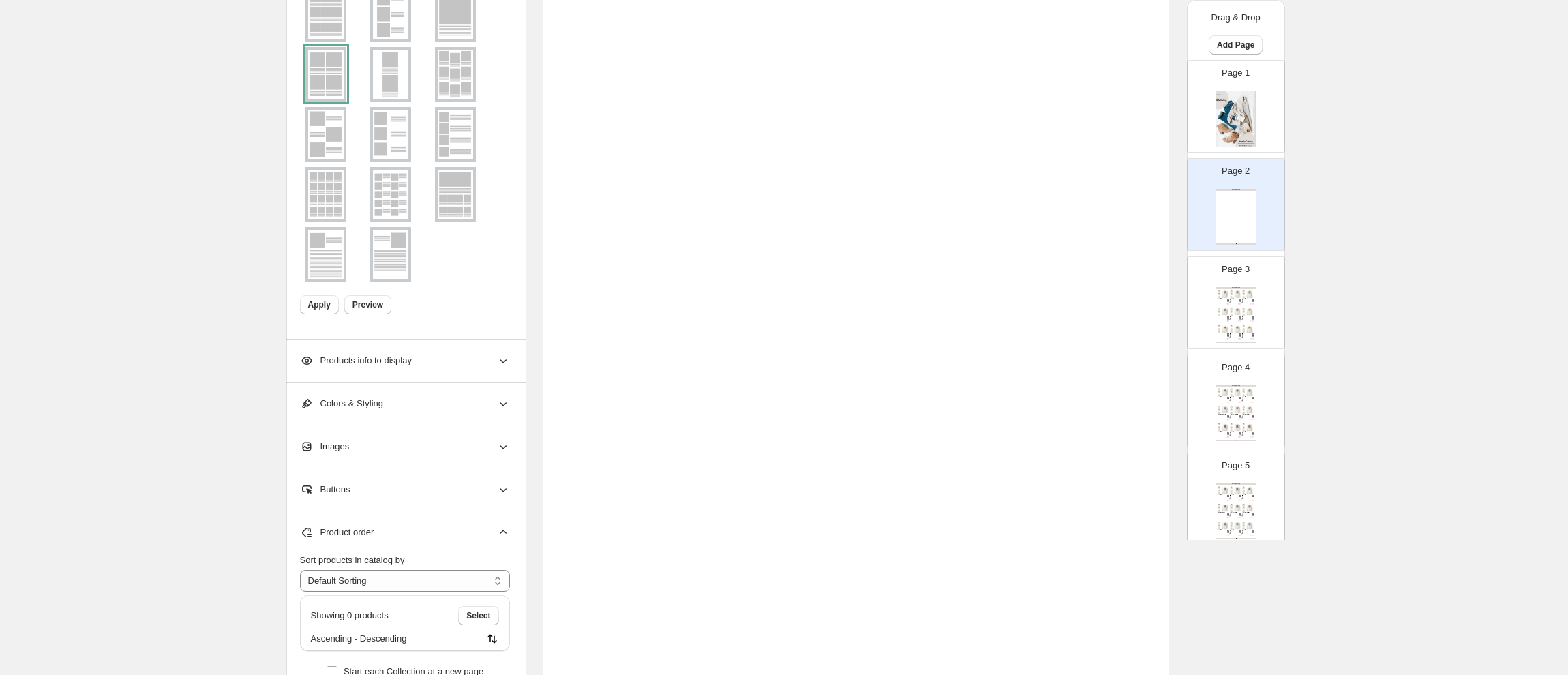 click on "Clothing Catalog Clothing Catalog | Page 1" at bounding box center [856, 322] 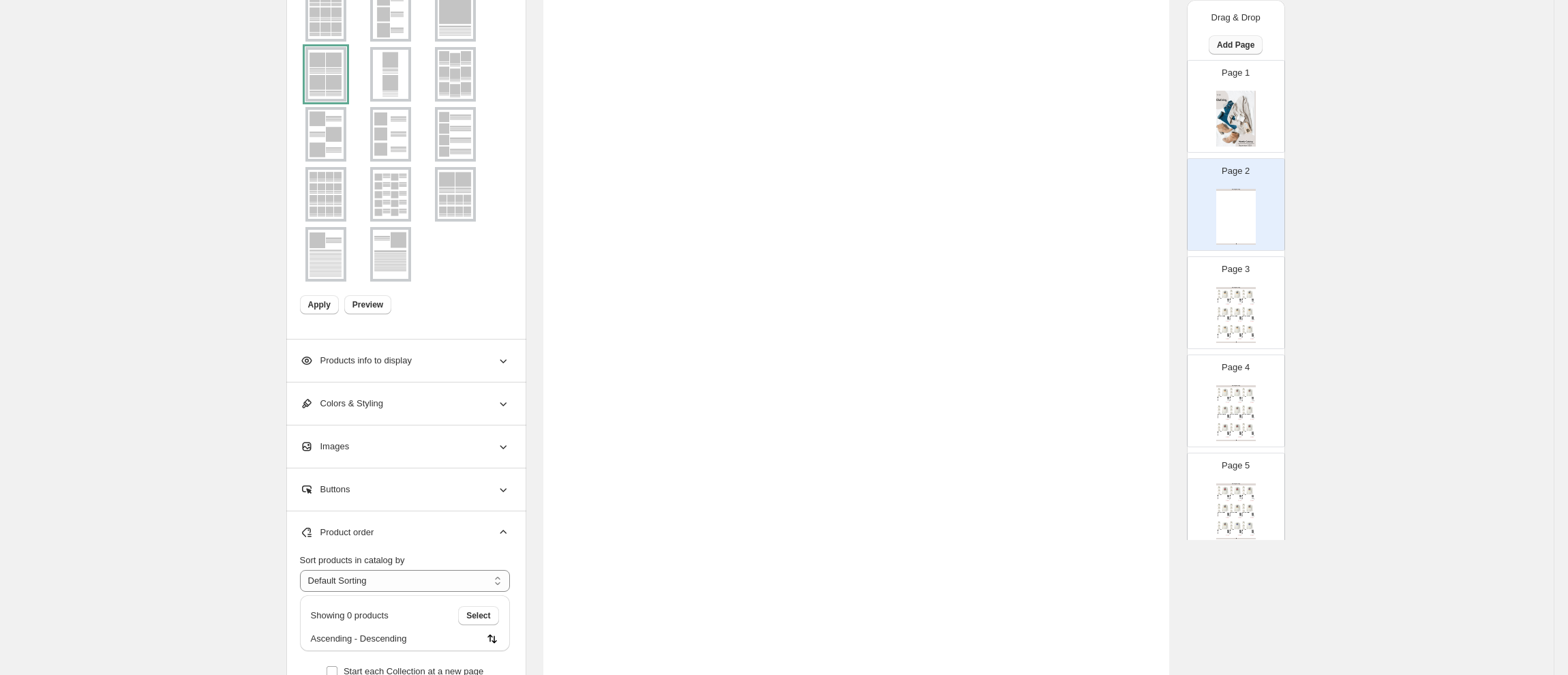 click on "Add Page" at bounding box center (1235, 45) 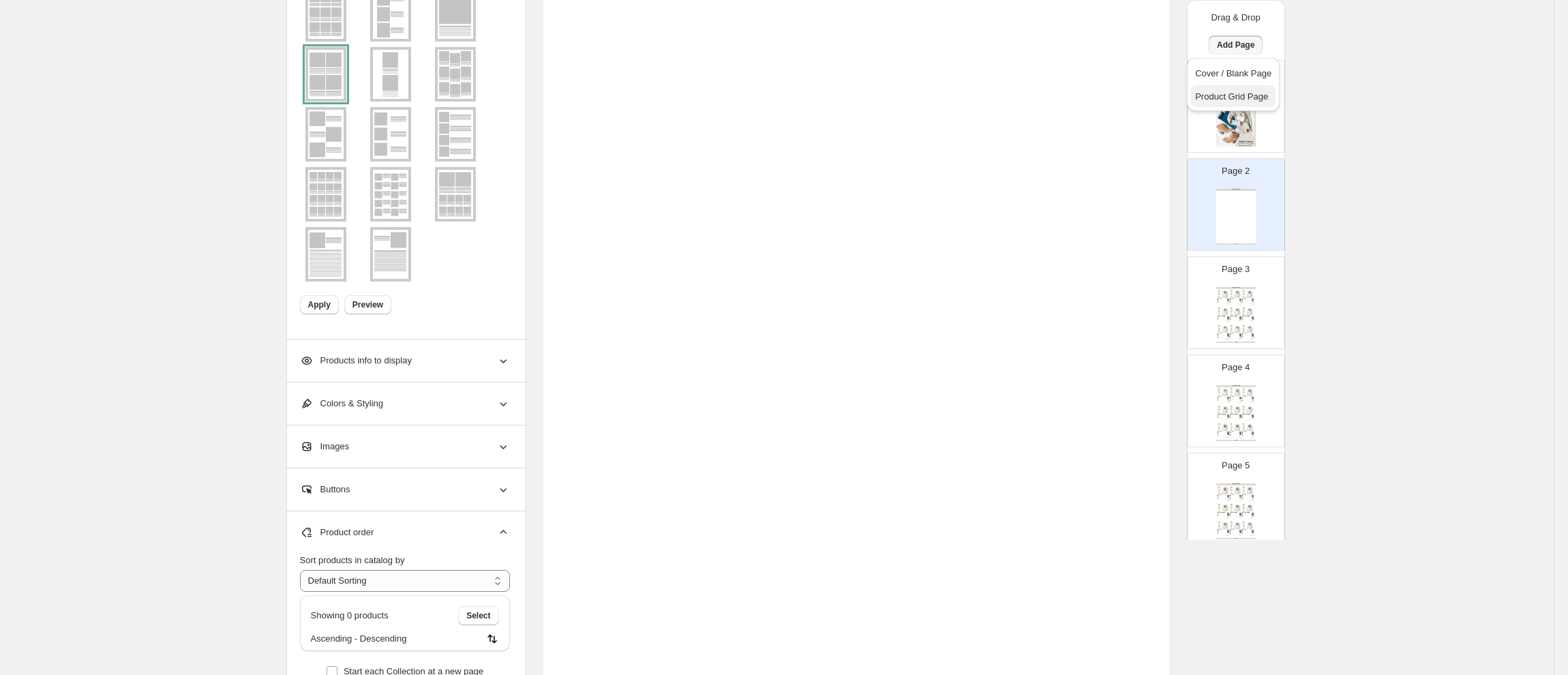 click on "Product Grid Page" at bounding box center [1231, 96] 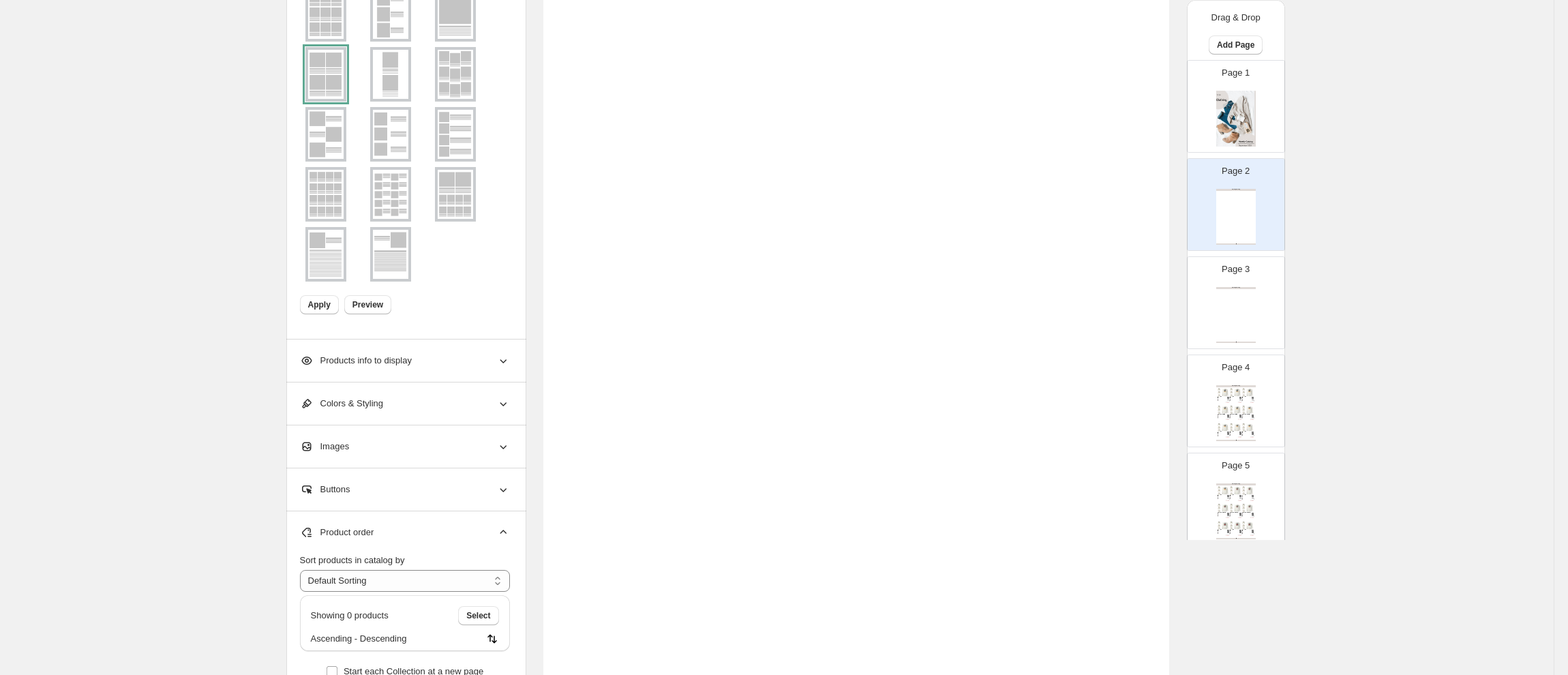 click on "Clothing Catalog Clothing Catalog | Page undefined" at bounding box center [1236, 315] 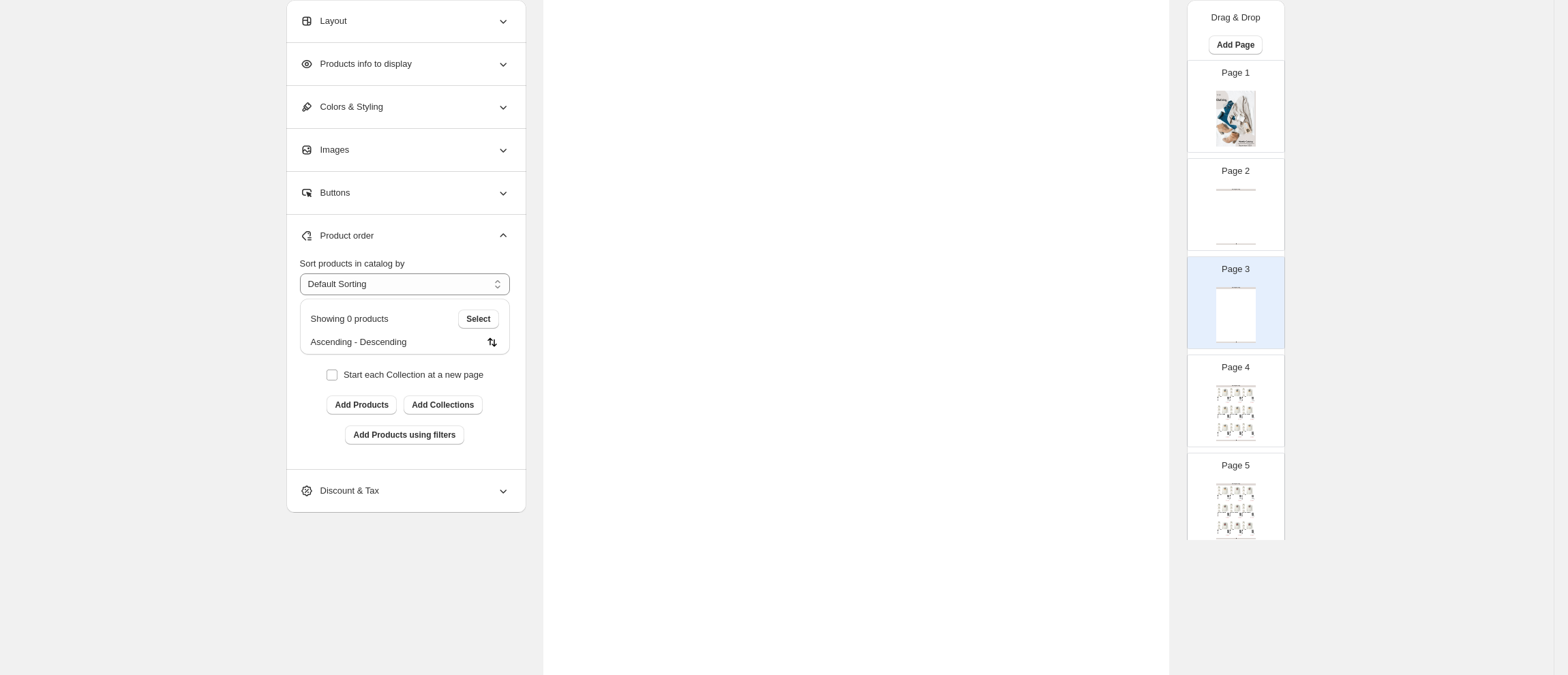 click on "Clothing Catalog Clothing Catalog | Page undefined" at bounding box center [1236, 217] 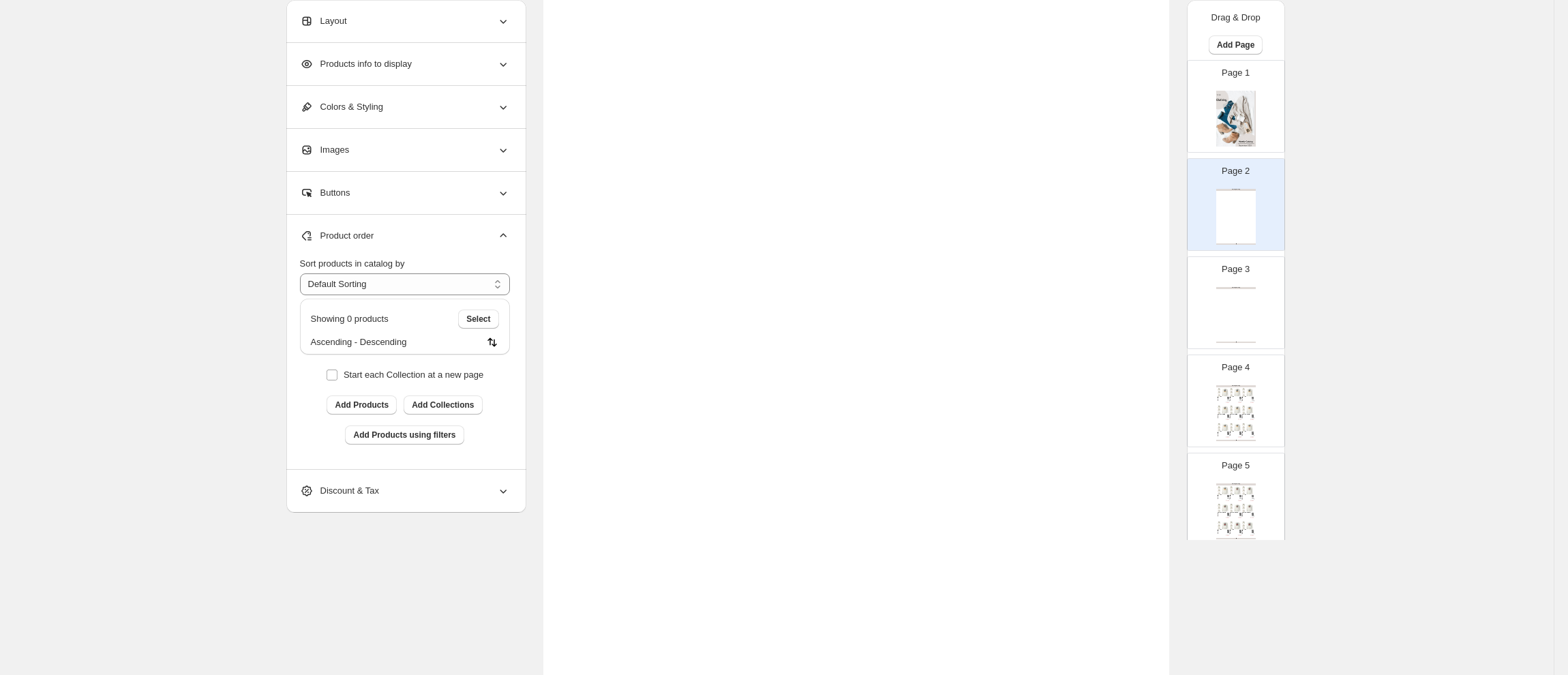 click on "Layout" at bounding box center [323, 21] 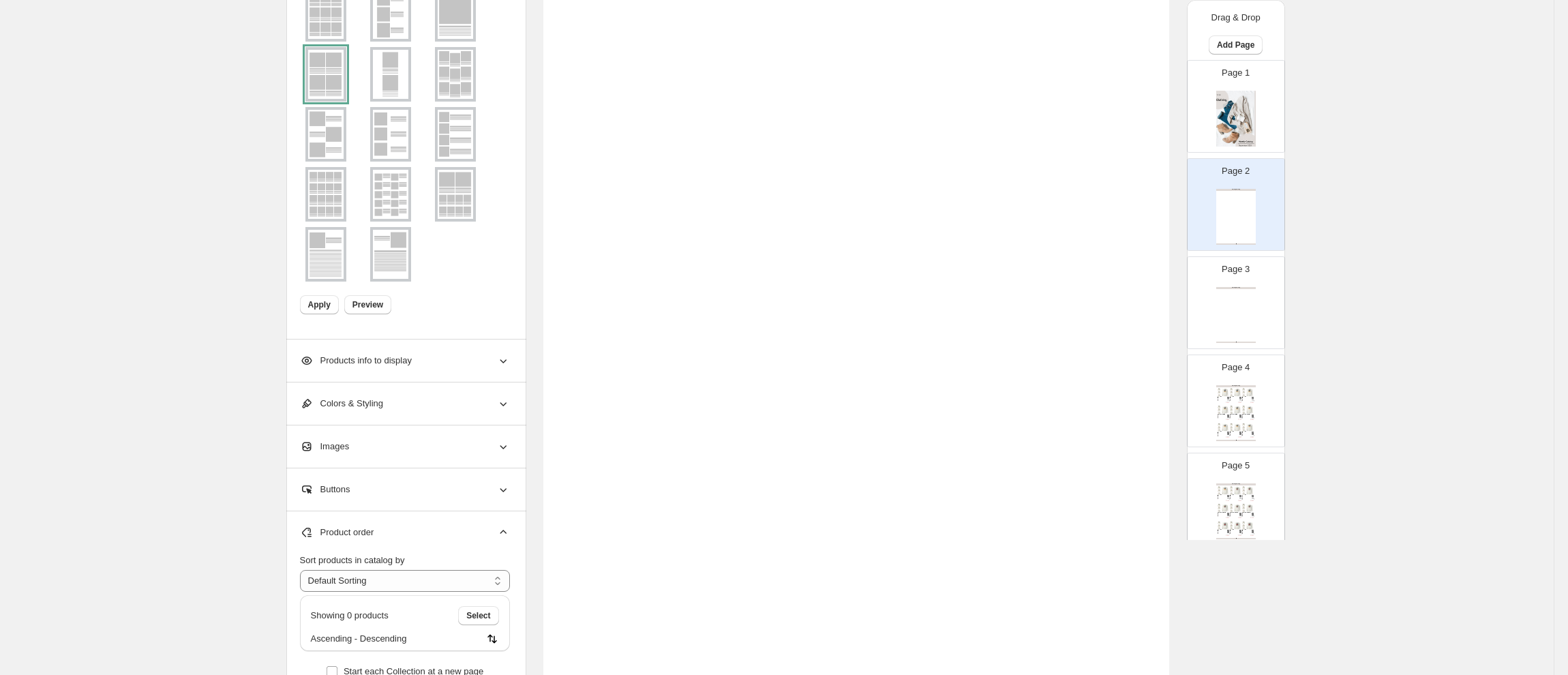 click at bounding box center (326, 74) 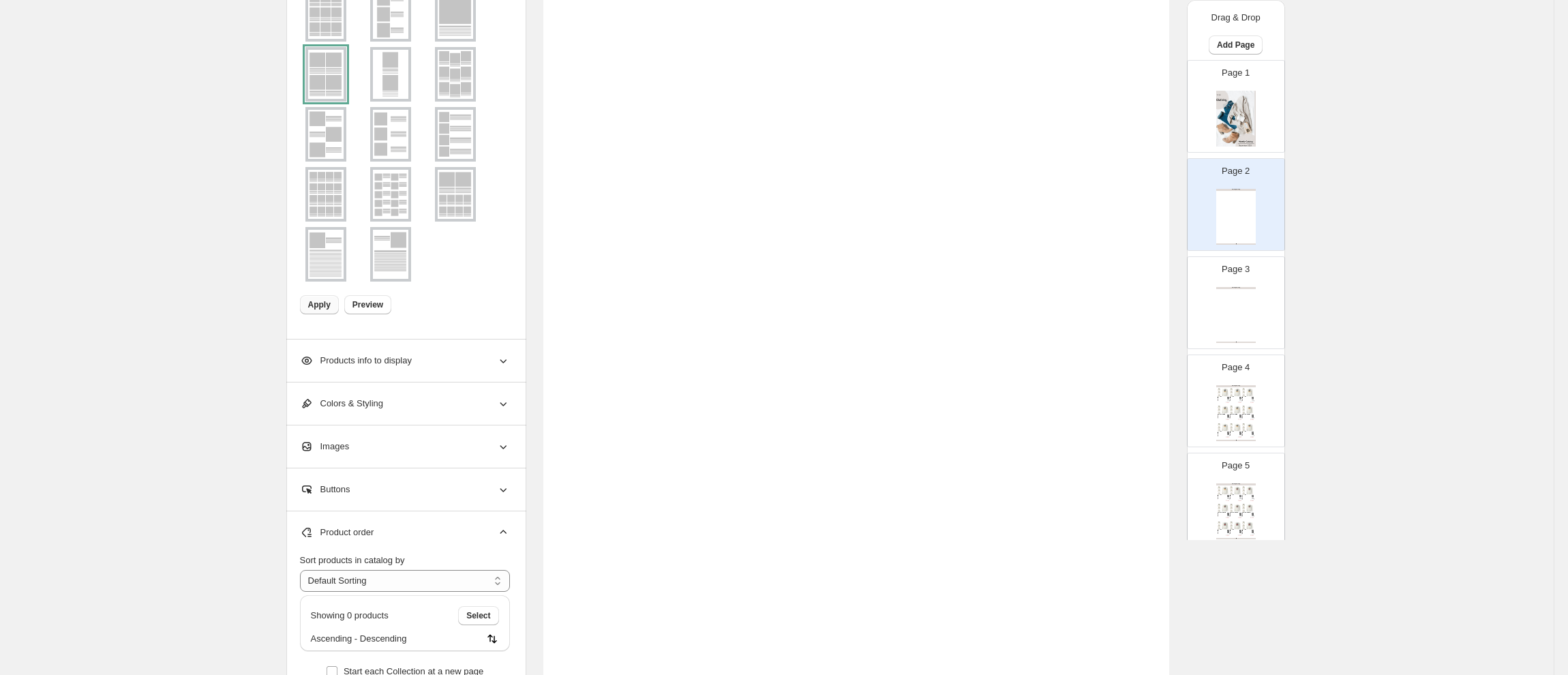 click on "Apply" at bounding box center (319, 305) 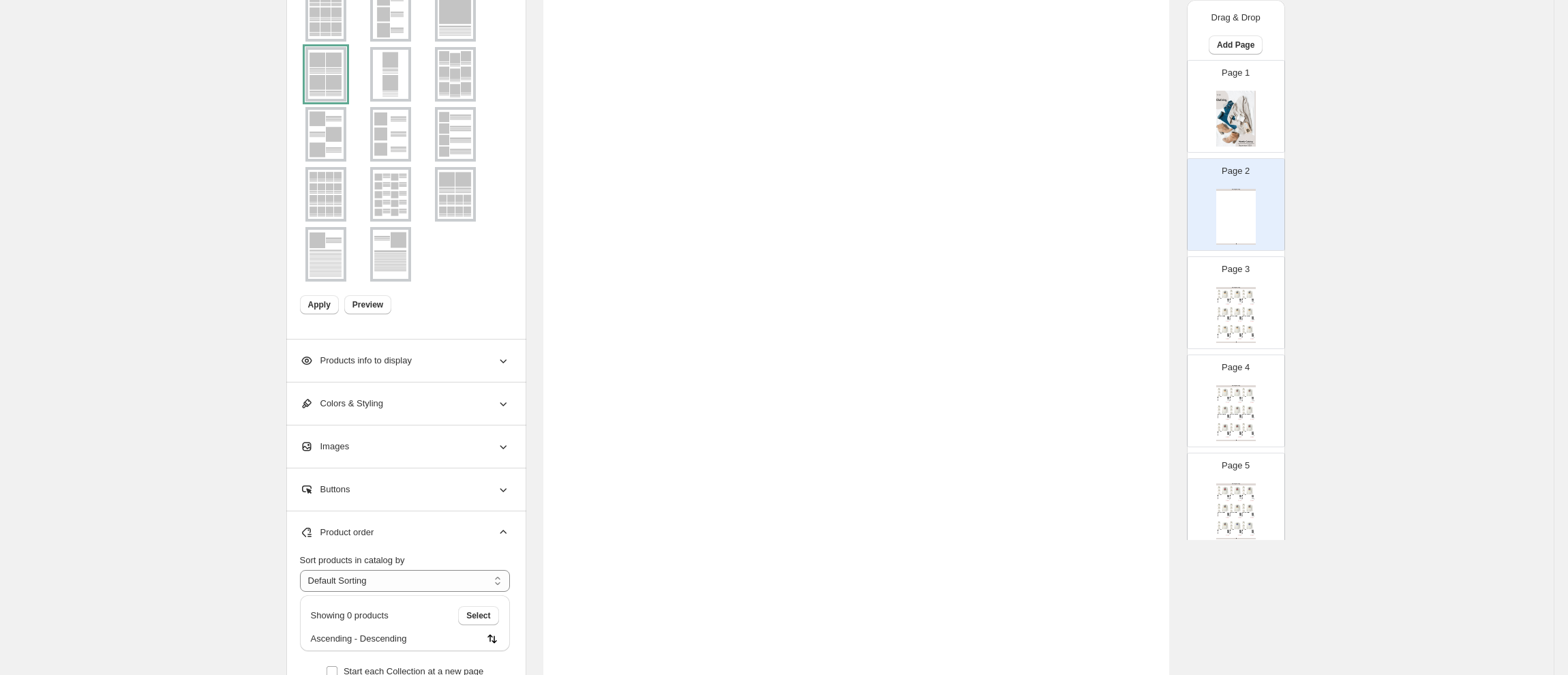 click on "Products info to display" at bounding box center (405, 361) 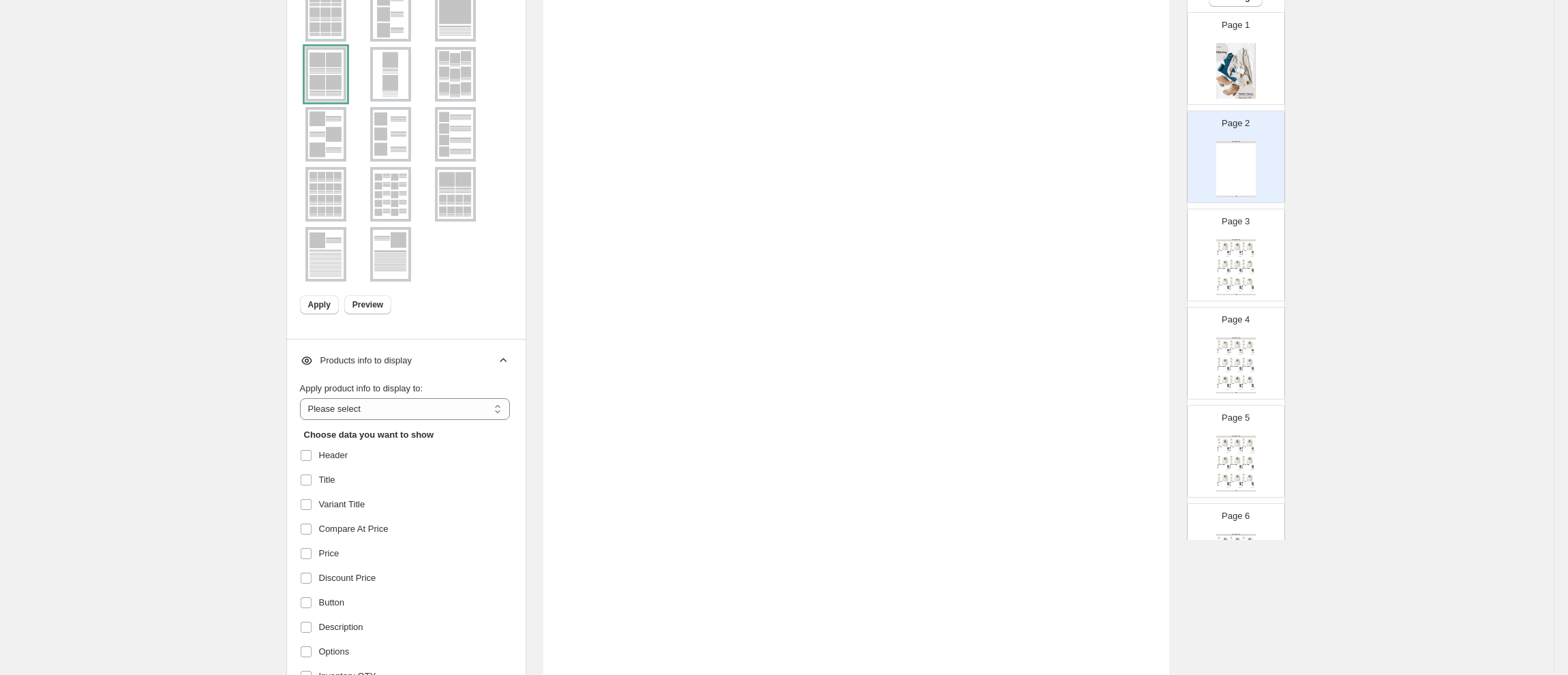 scroll, scrollTop: 11, scrollLeft: 0, axis: vertical 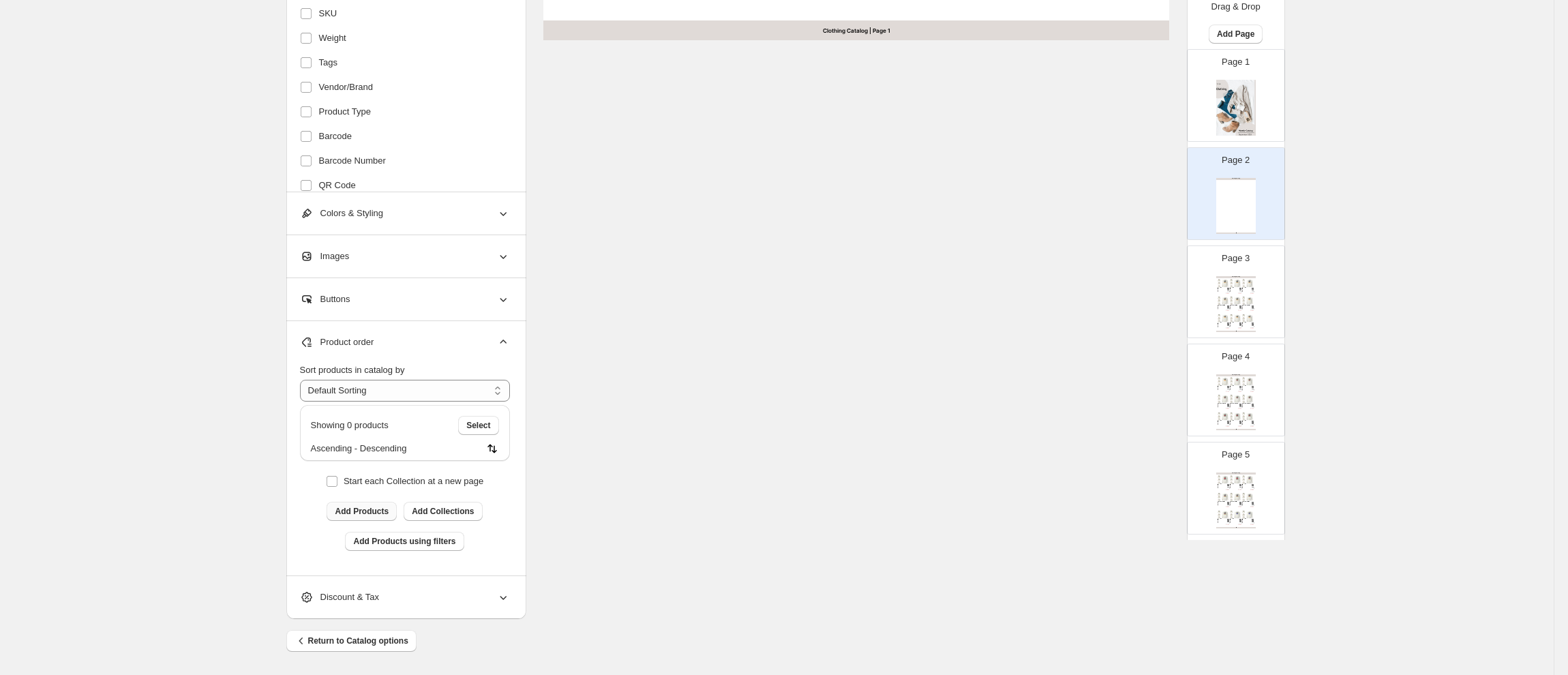 click on "Add Products" at bounding box center (361, 511) 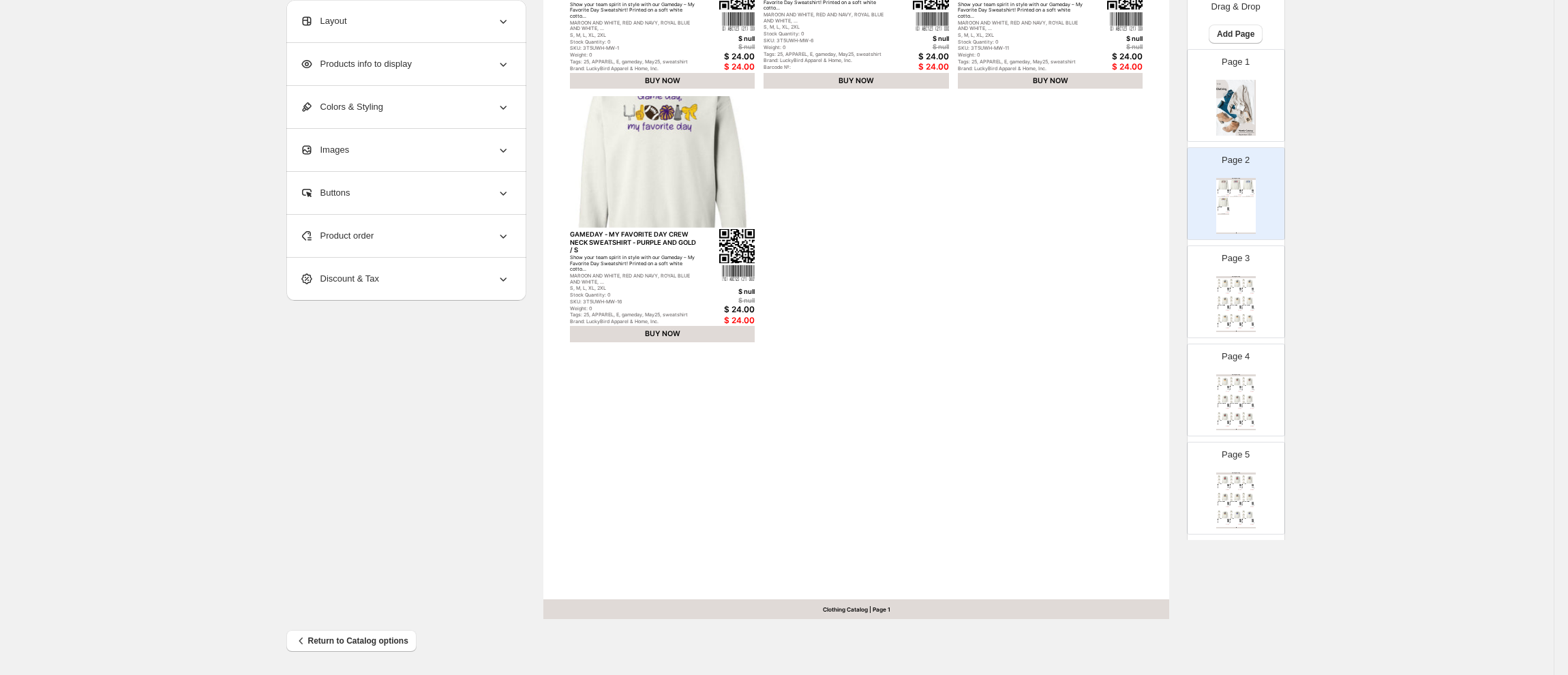 scroll, scrollTop: 296, scrollLeft: 0, axis: vertical 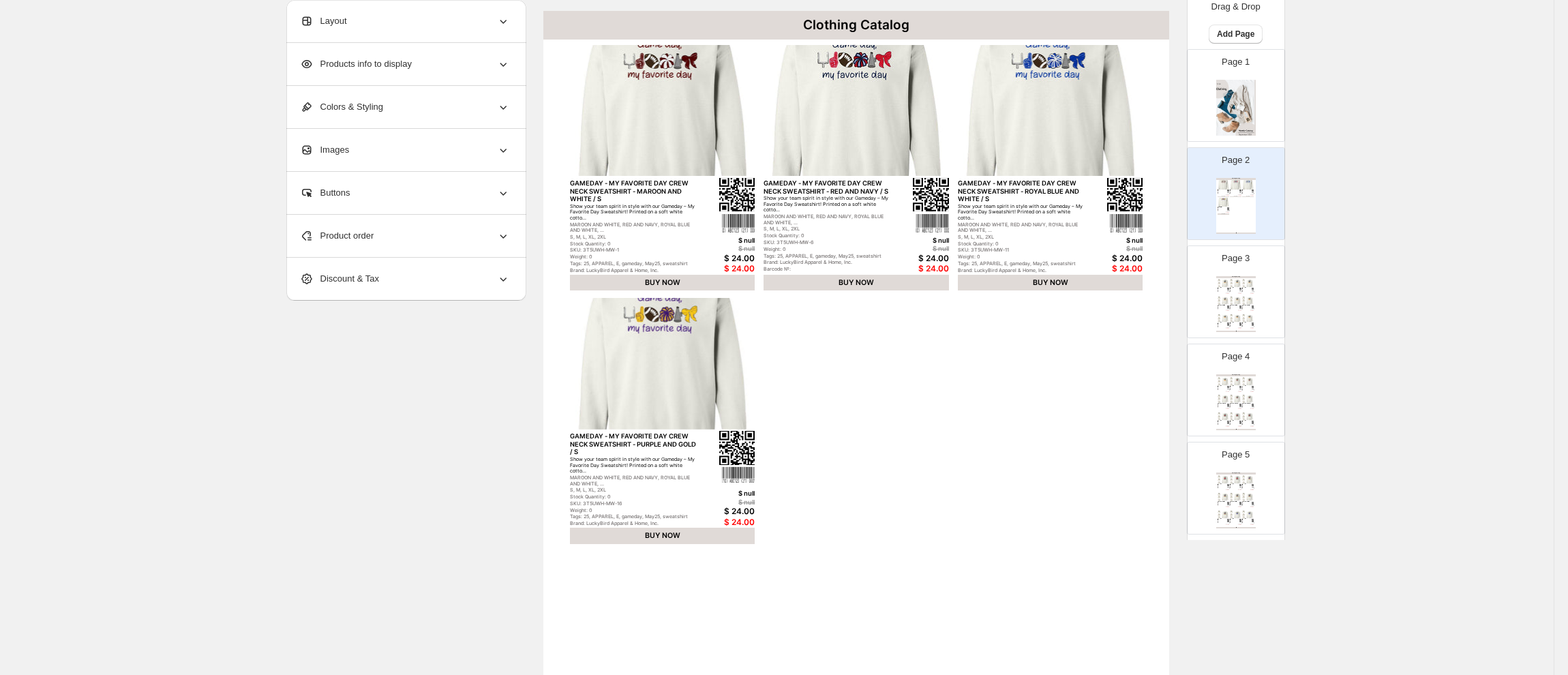 click on "BUY NOW" at bounding box center (1223, 214) 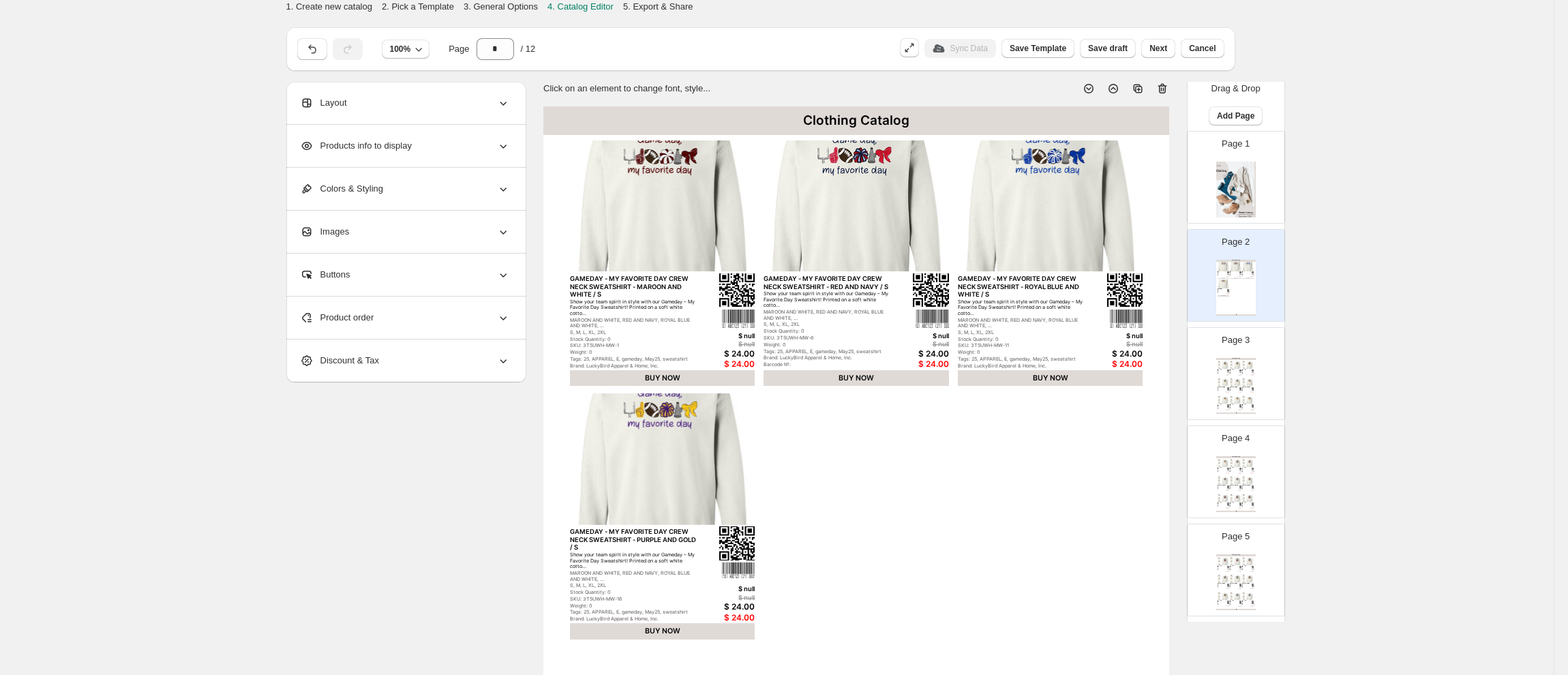 click 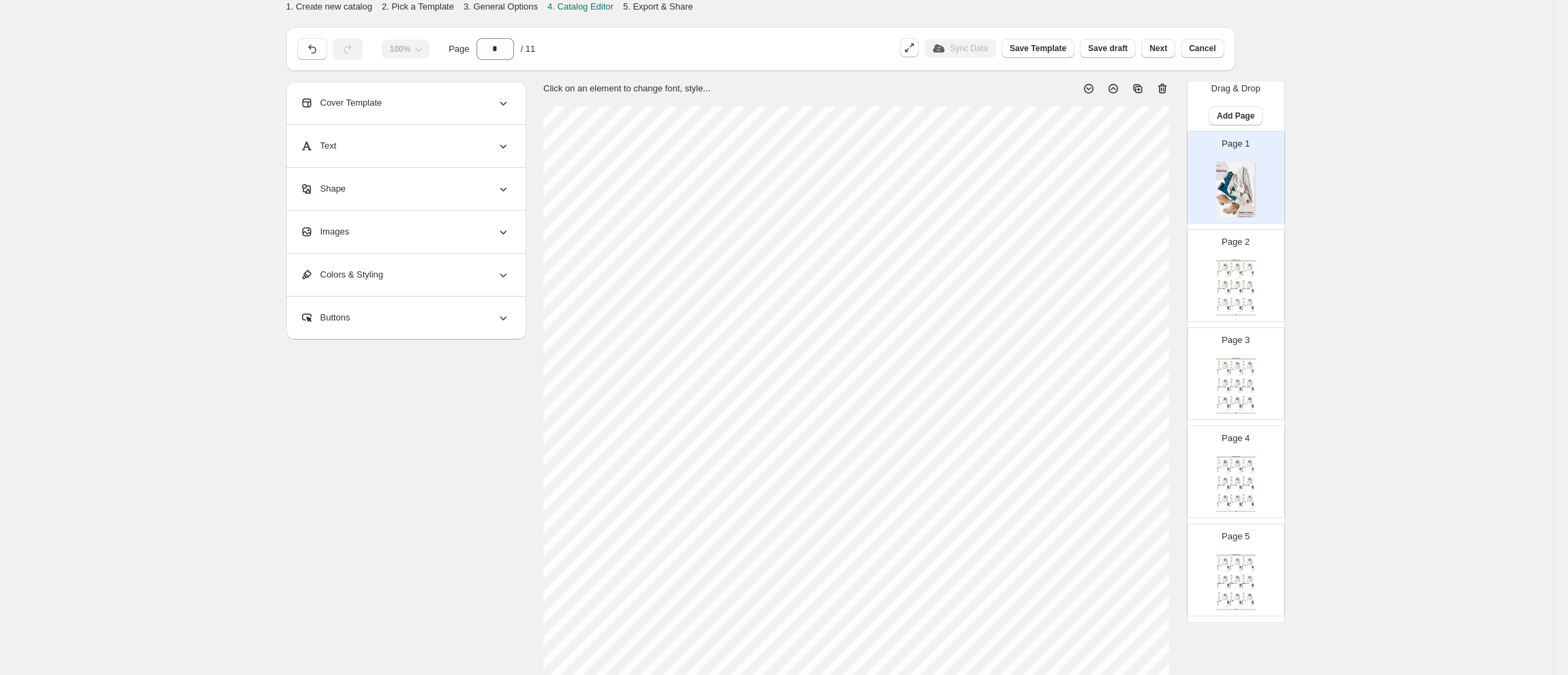 click on "ON GAMEDAY WE WEAR (PICK YOUR COLORS) CREW NECK SWEATSHIRT - ORANGE AND WHITE / L" at bounding box center (1234, 306) 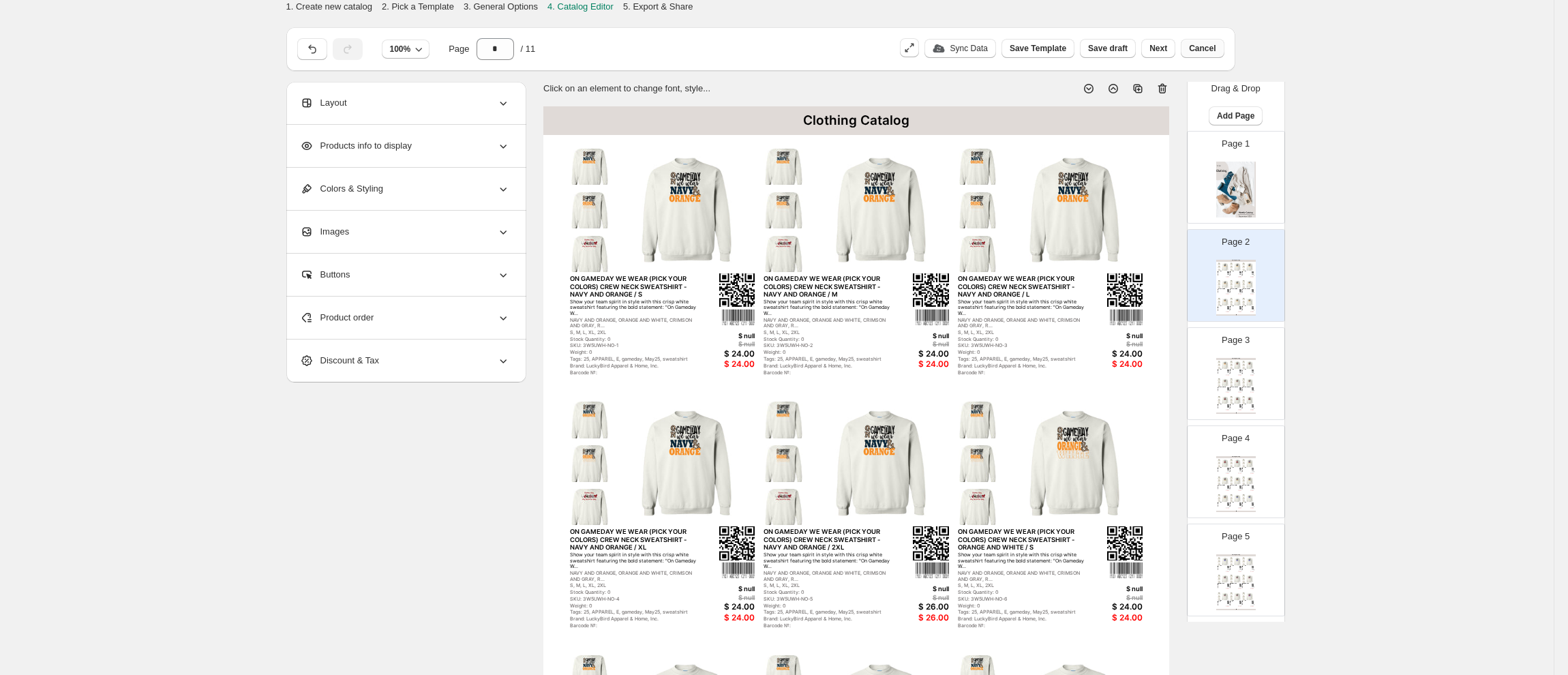 click on "Cancel" at bounding box center (1202, 48) 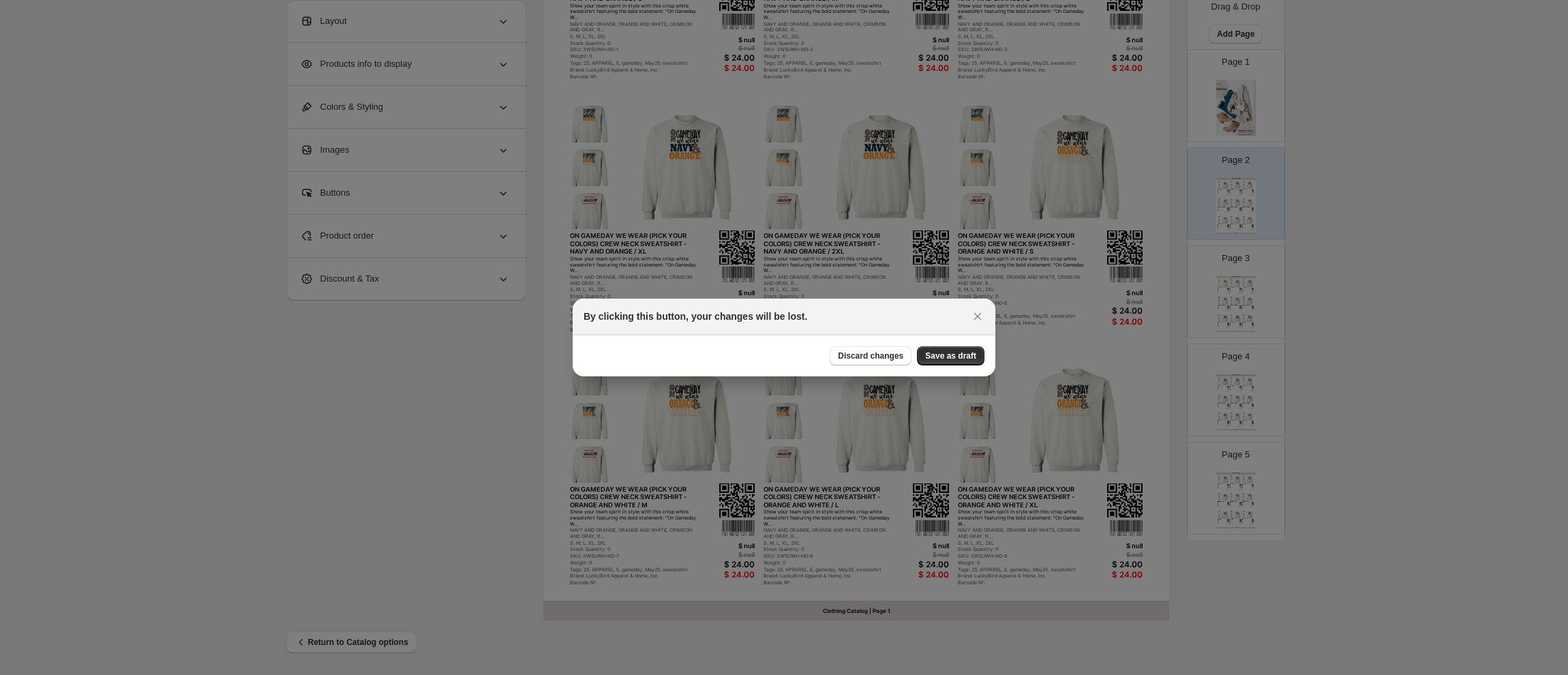 scroll, scrollTop: 0, scrollLeft: 0, axis: both 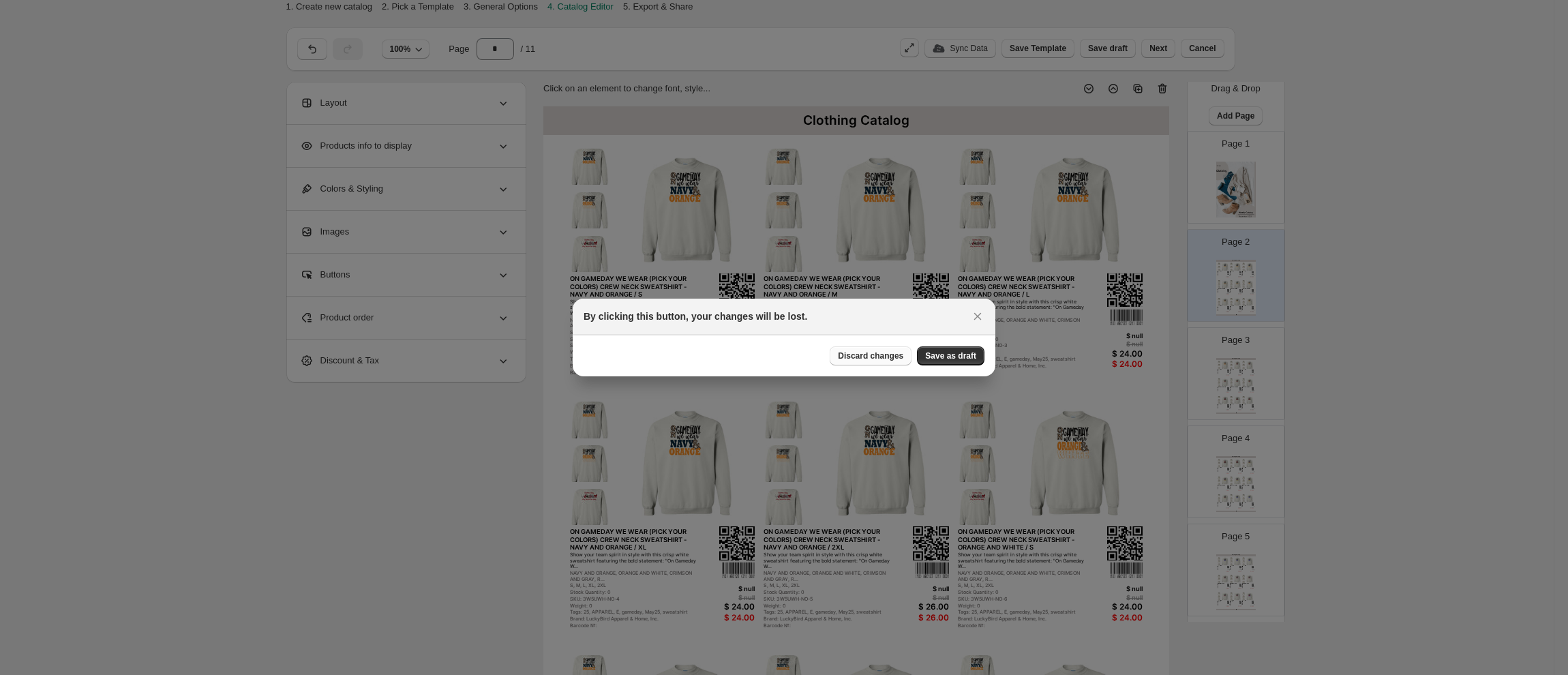 click on "Discard changes" at bounding box center (871, 356) 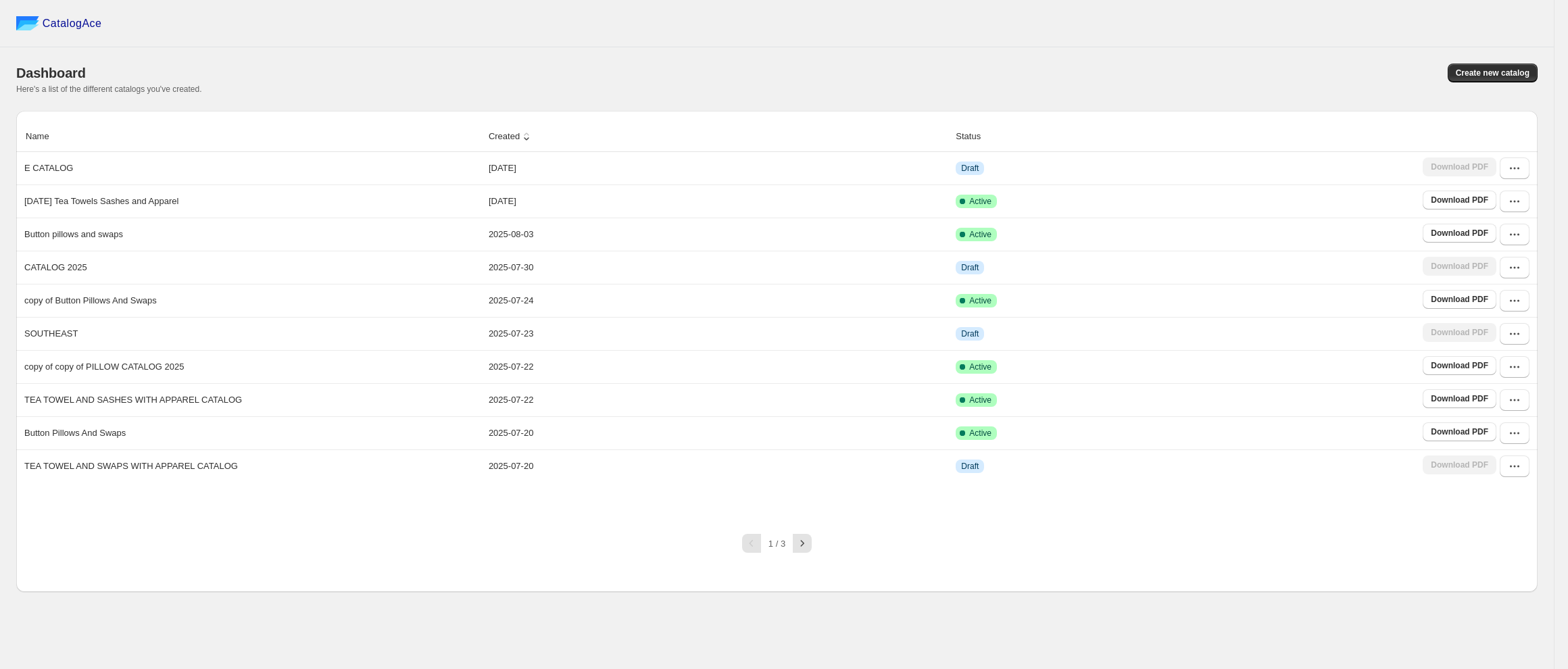 click on "CatalogAce" at bounding box center (777, 24) 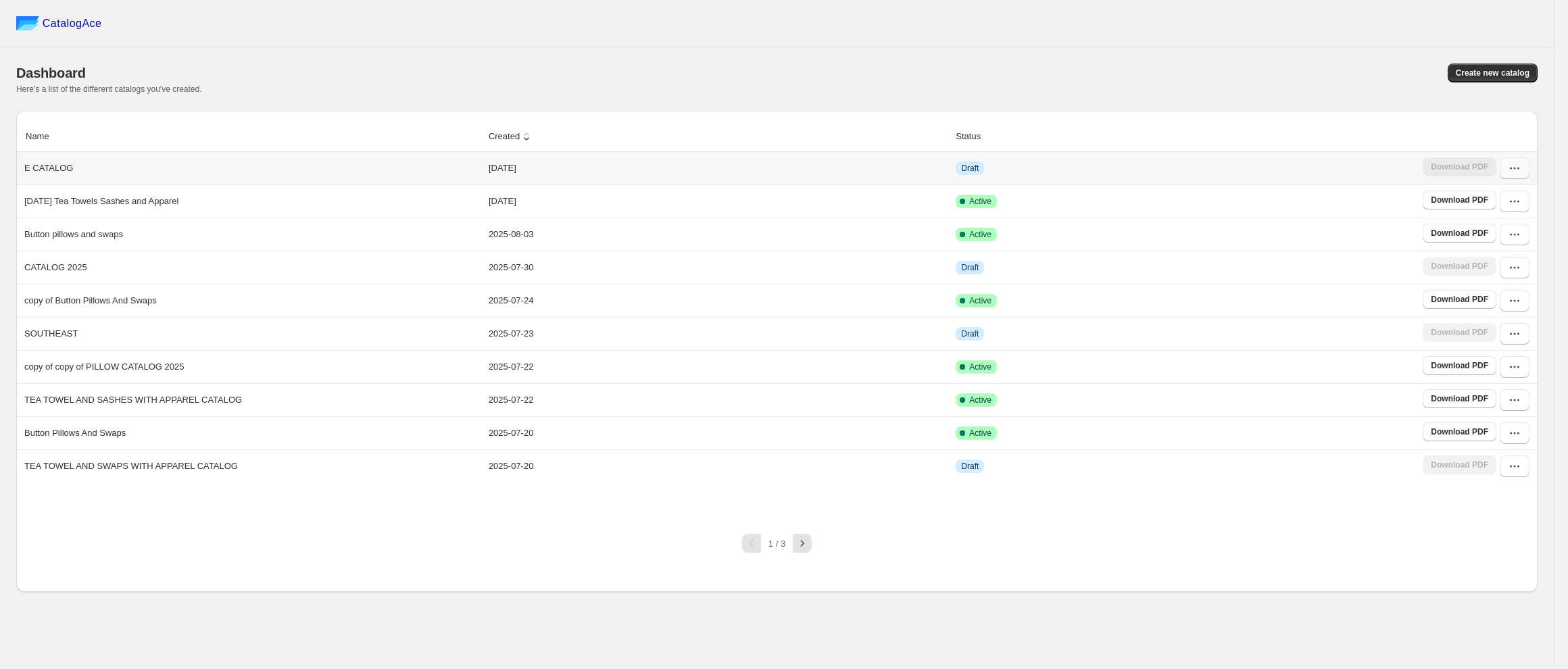 click 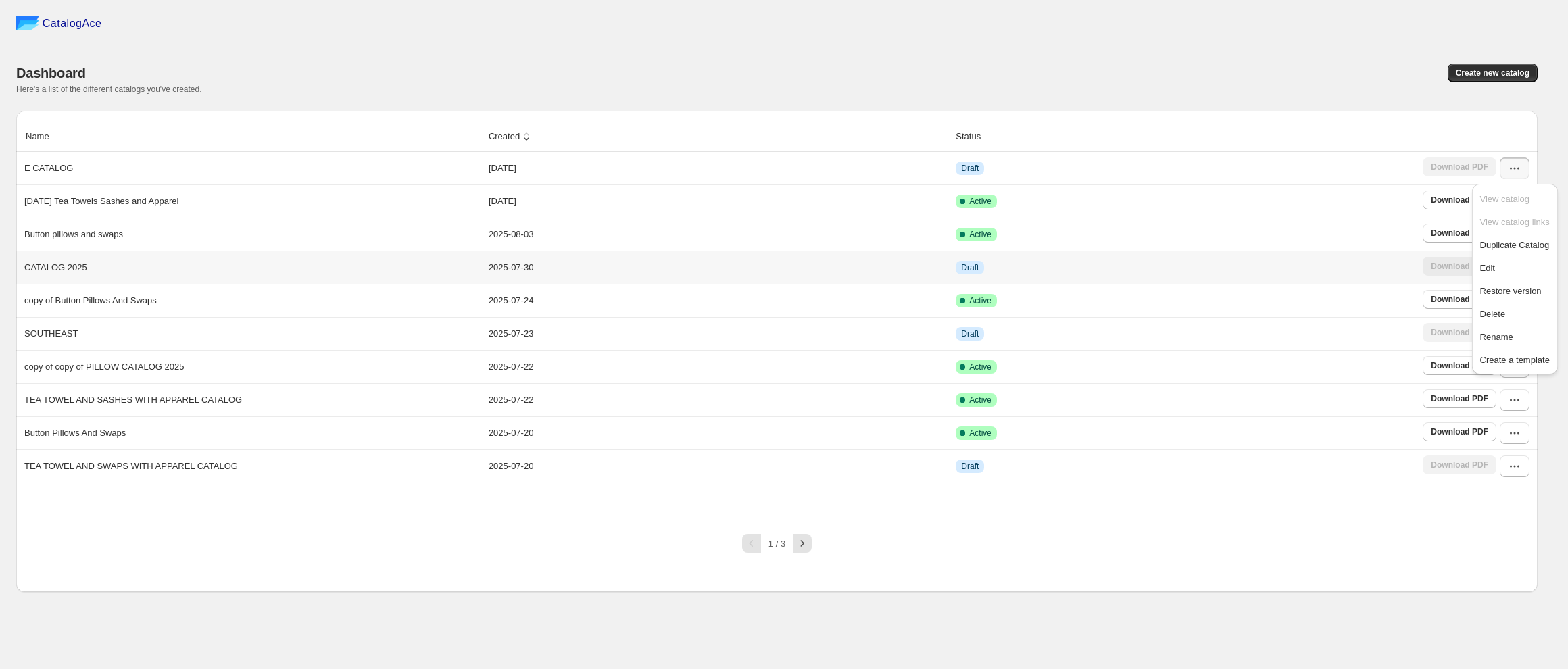 click on "CATALOG 2025" at bounding box center [249, 265] 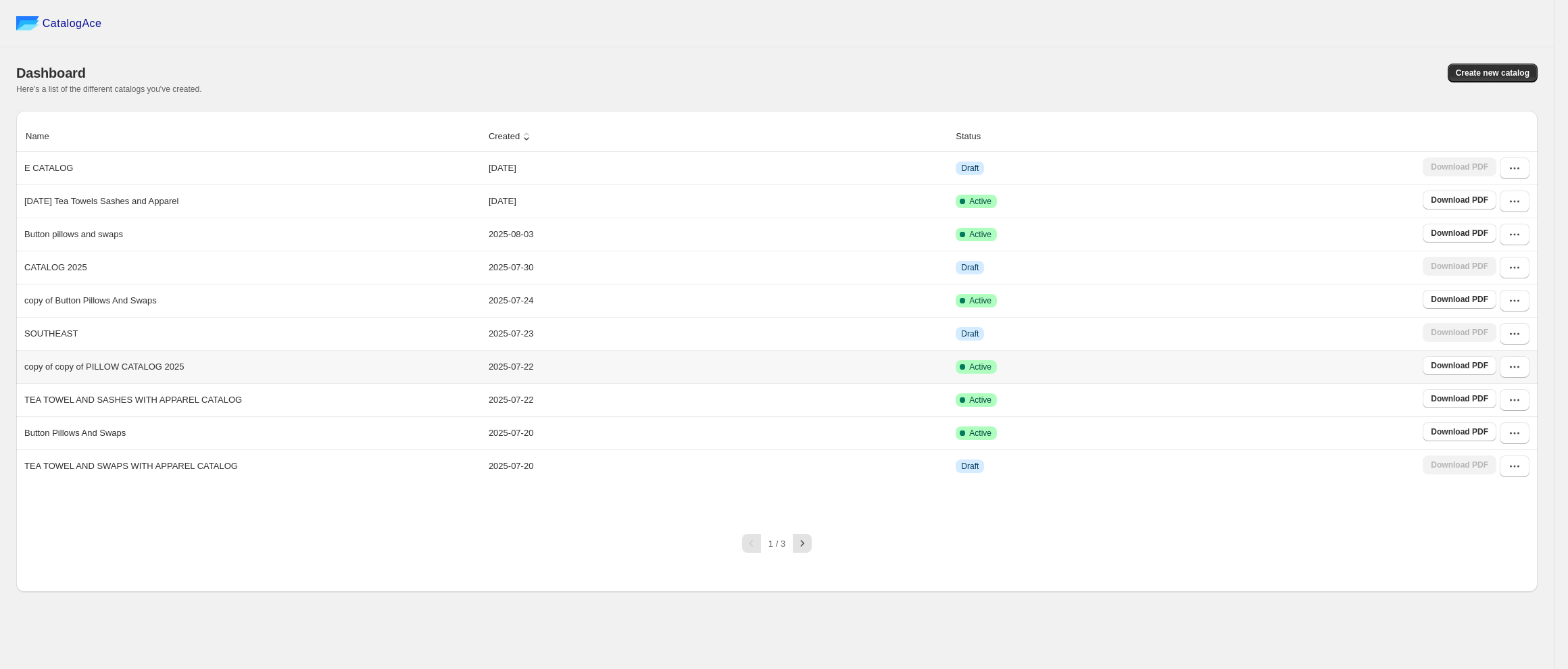 click on "copy of copy of PILLOW CATALOG 2025" at bounding box center [249, 364] 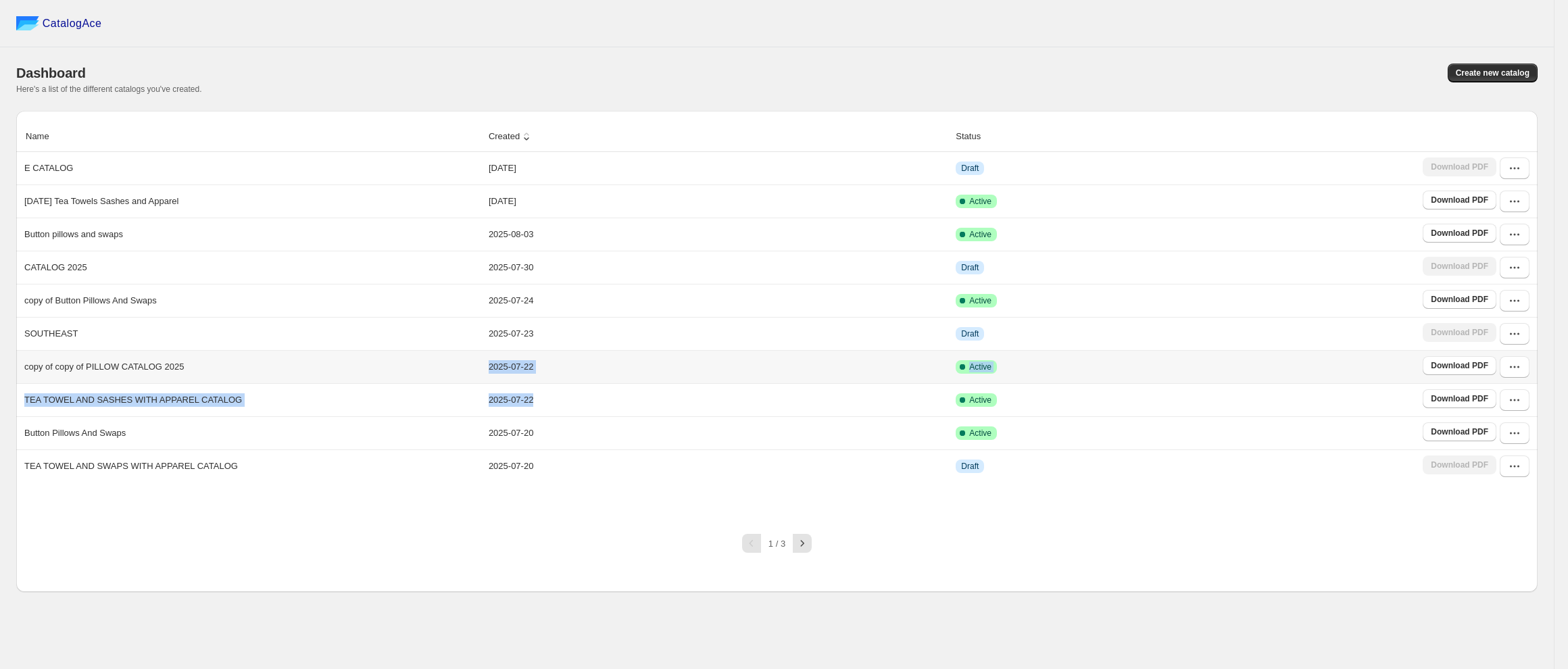 drag, startPoint x: 188, startPoint y: 370, endPoint x: 801, endPoint y: 416, distance: 614.7235 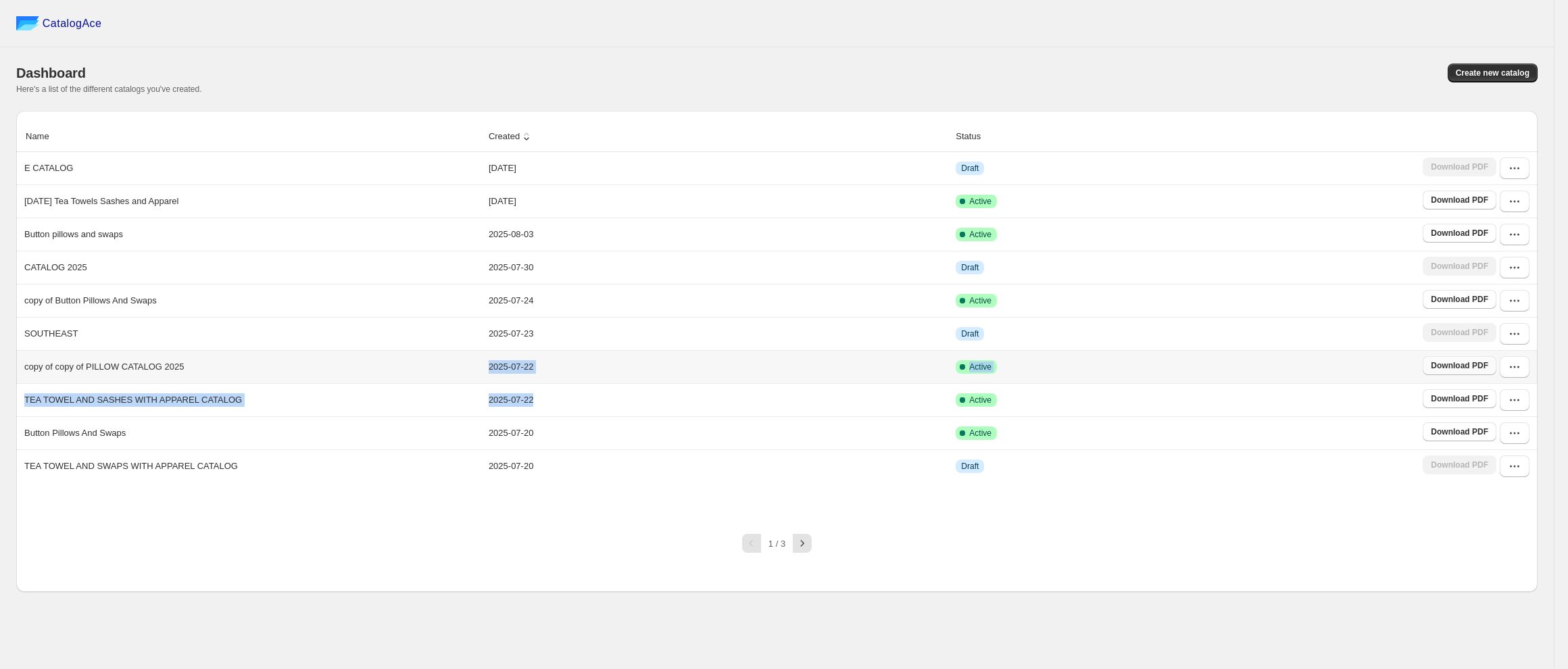 click on "Download PDF" at bounding box center [1459, 366] 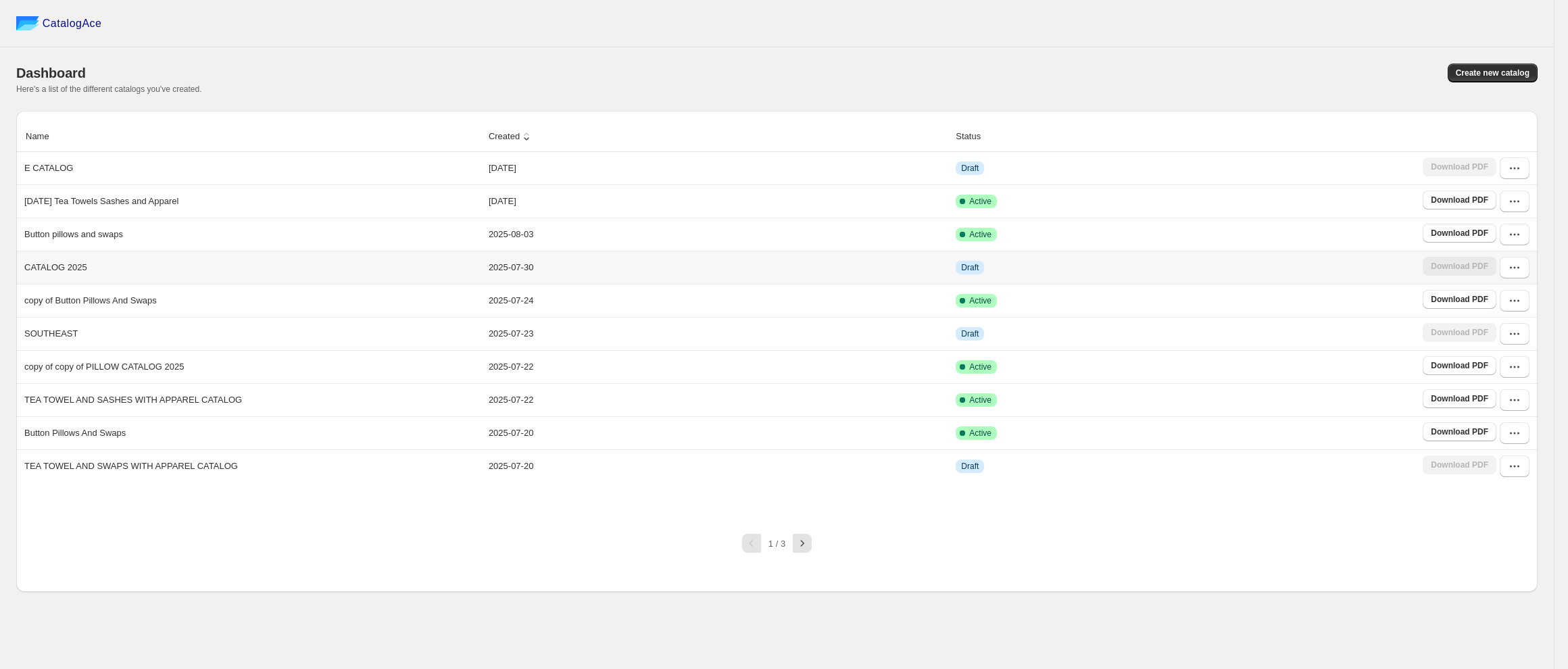click on "CATALOG 2025" at bounding box center (249, 265) 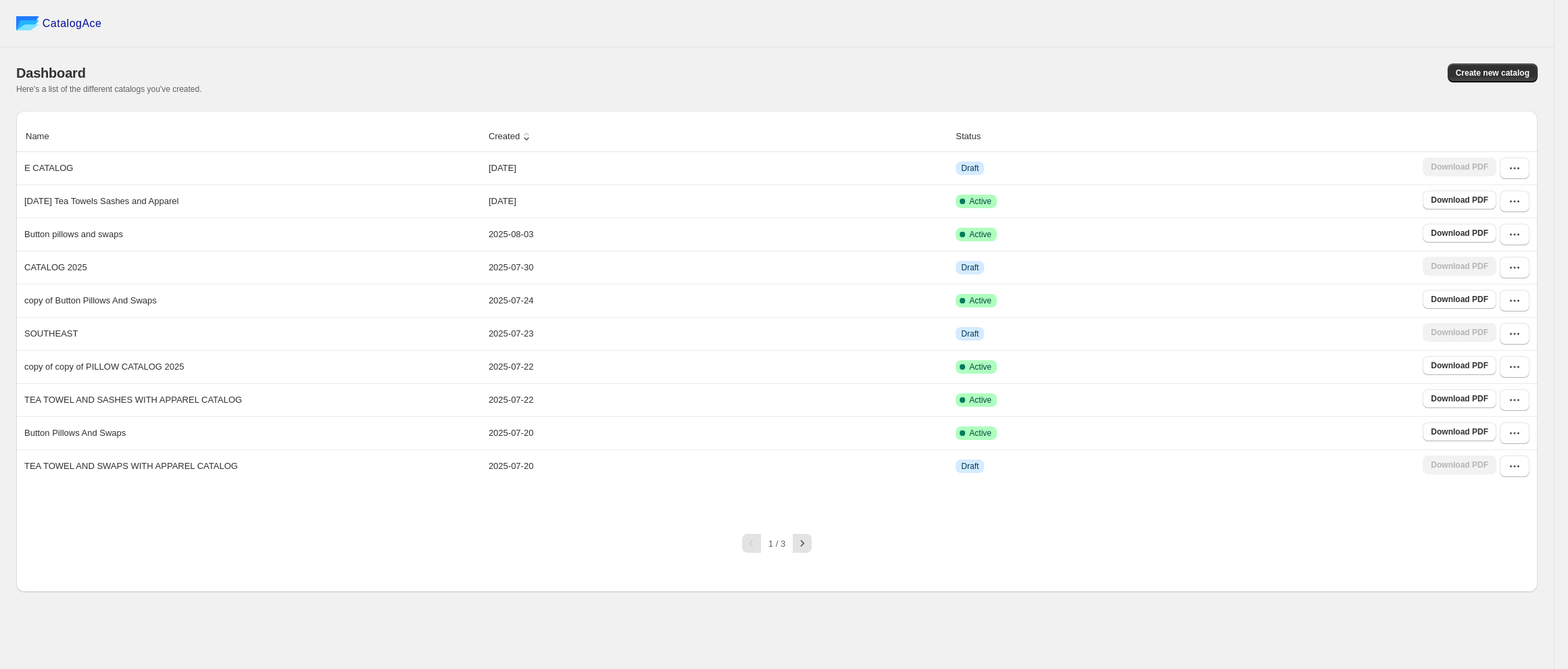 click on "CatalogAce" at bounding box center (777, 24) 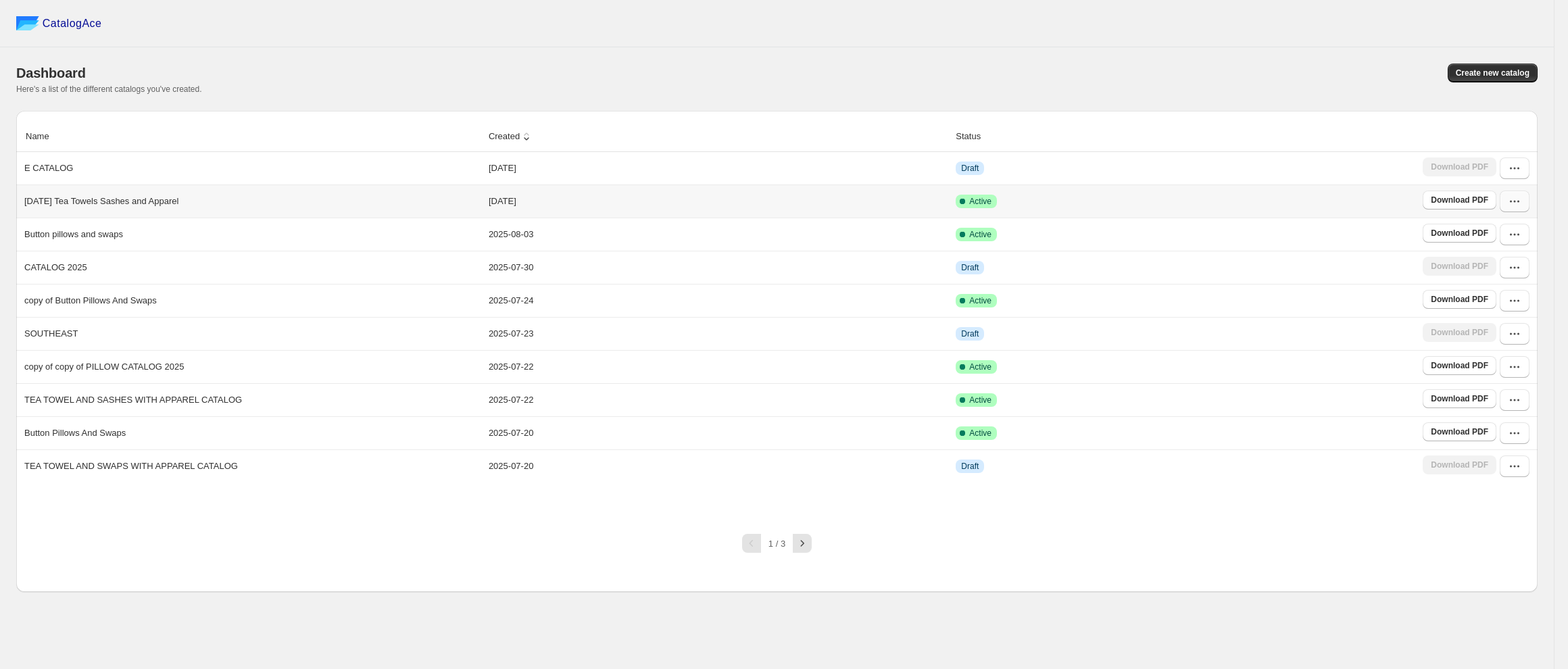 click 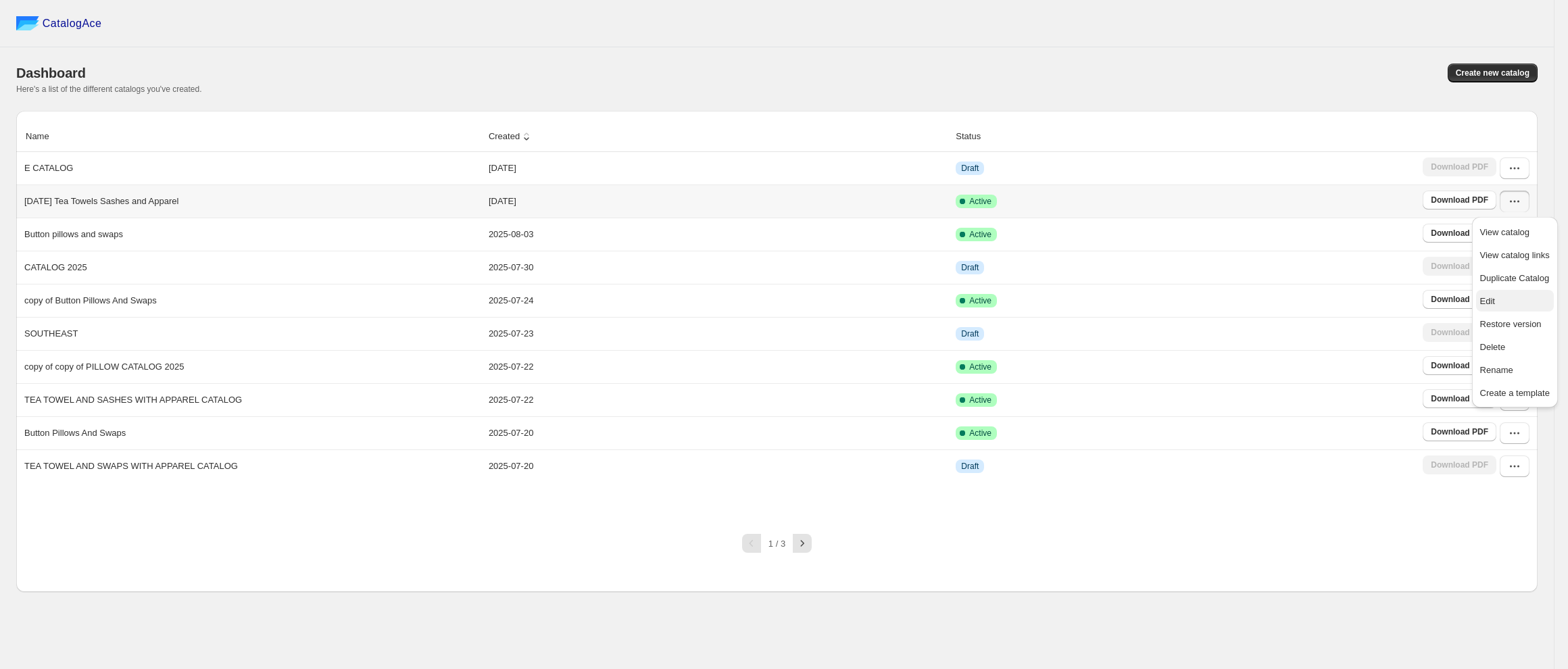 click on "Edit" at bounding box center (1488, 301) 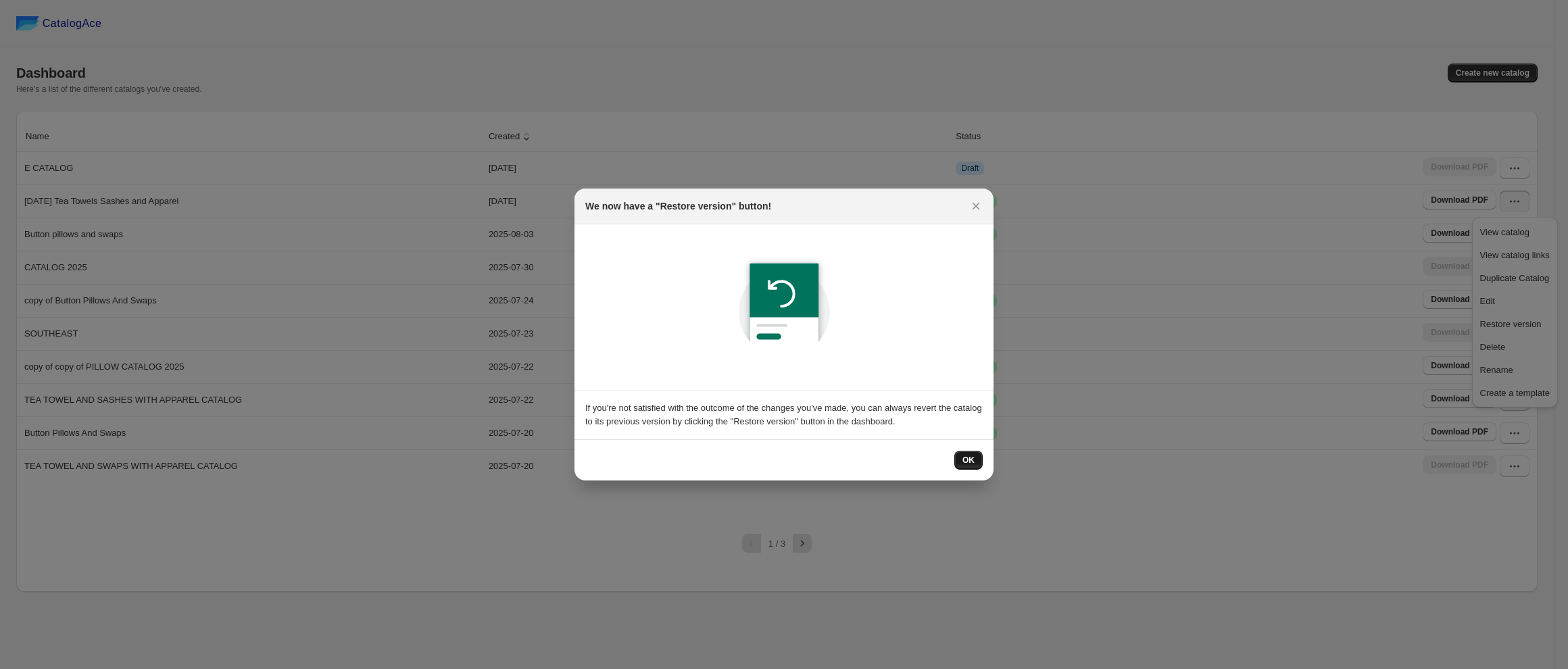 click on "OK" at bounding box center (969, 460) 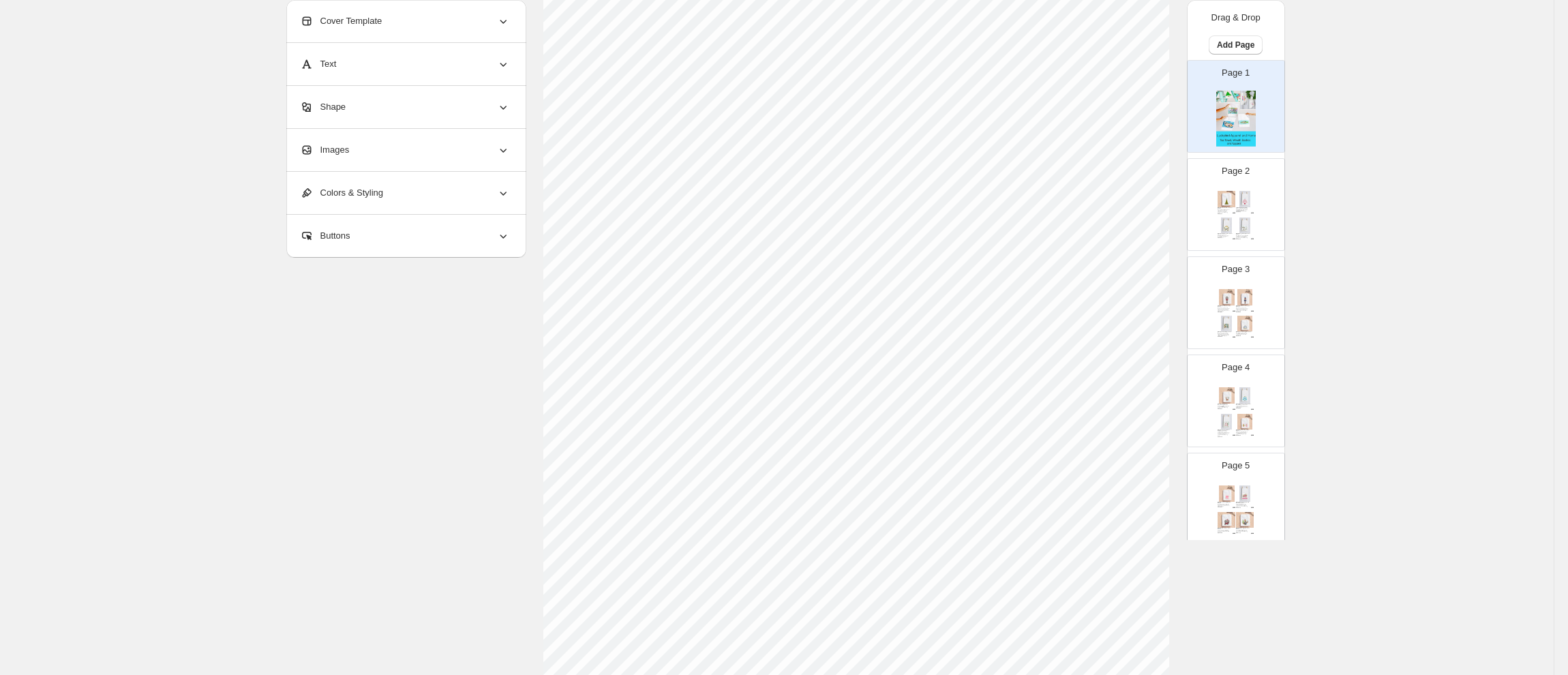 scroll, scrollTop: 173, scrollLeft: 0, axis: vertical 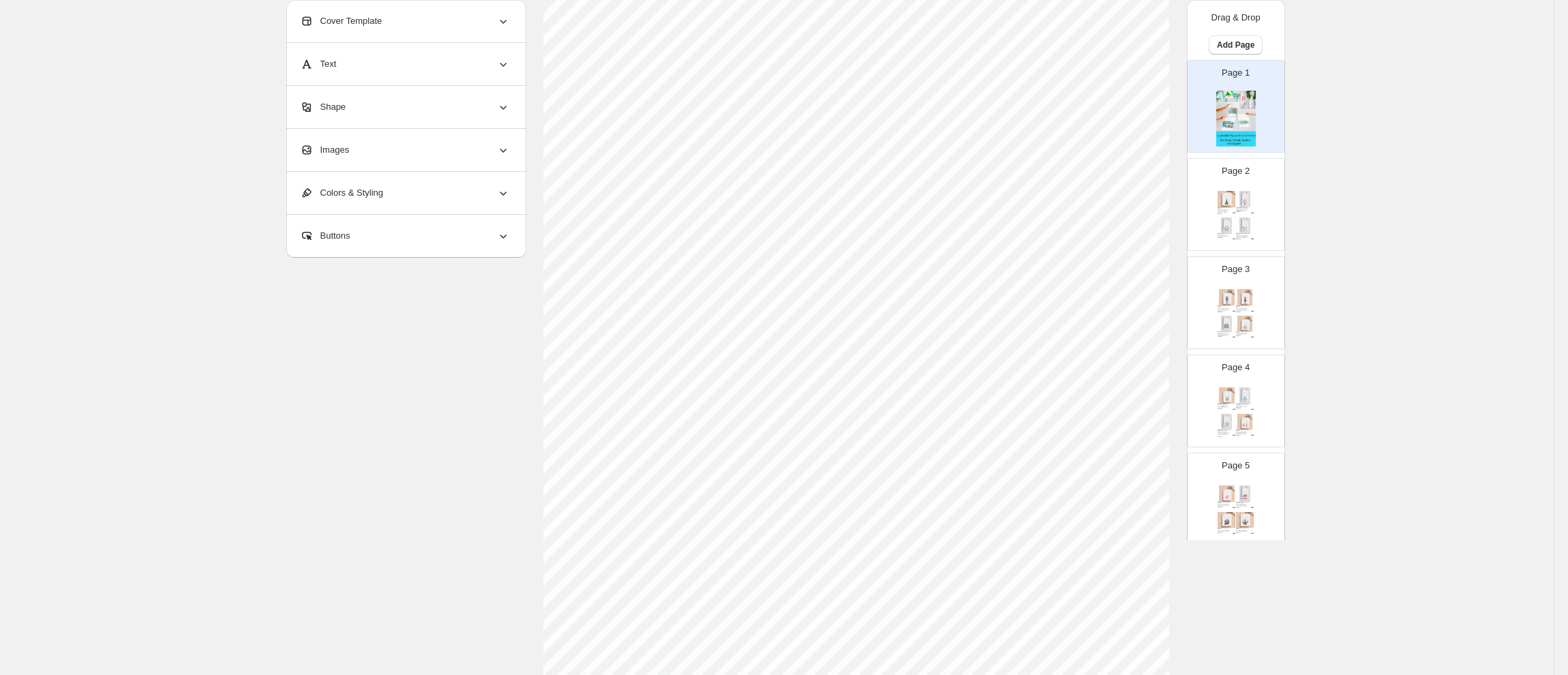 click at bounding box center (1226, 199) 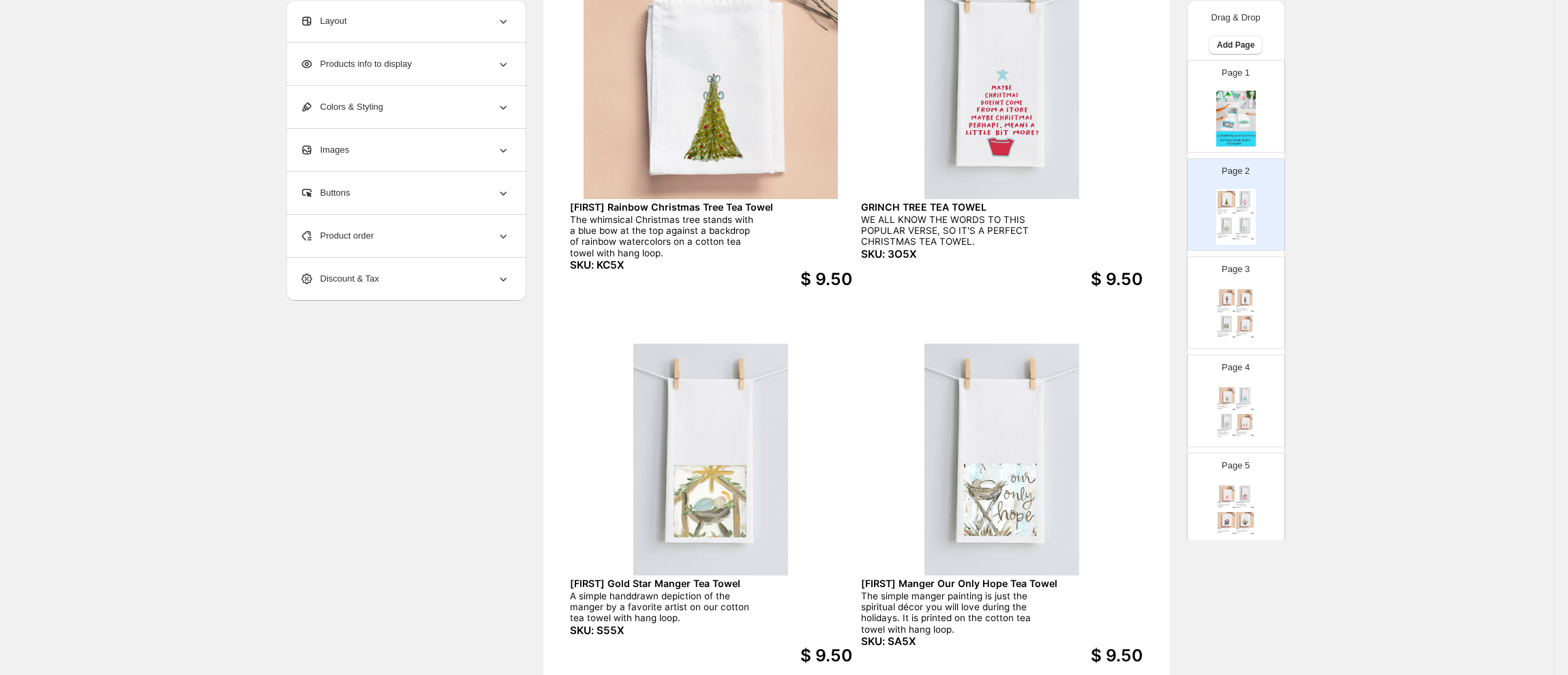 scroll, scrollTop: 0, scrollLeft: 0, axis: both 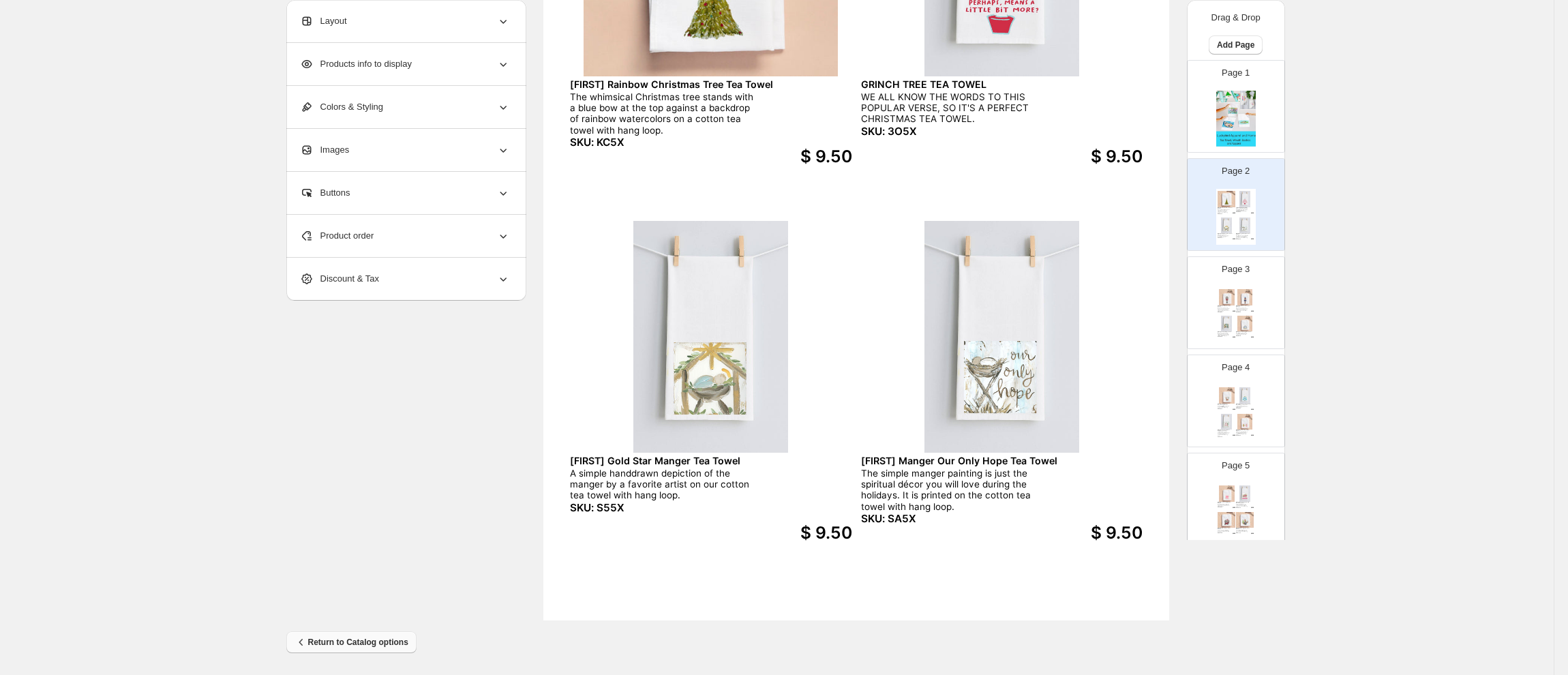 click on "Return to Catalog options" at bounding box center [351, 642] 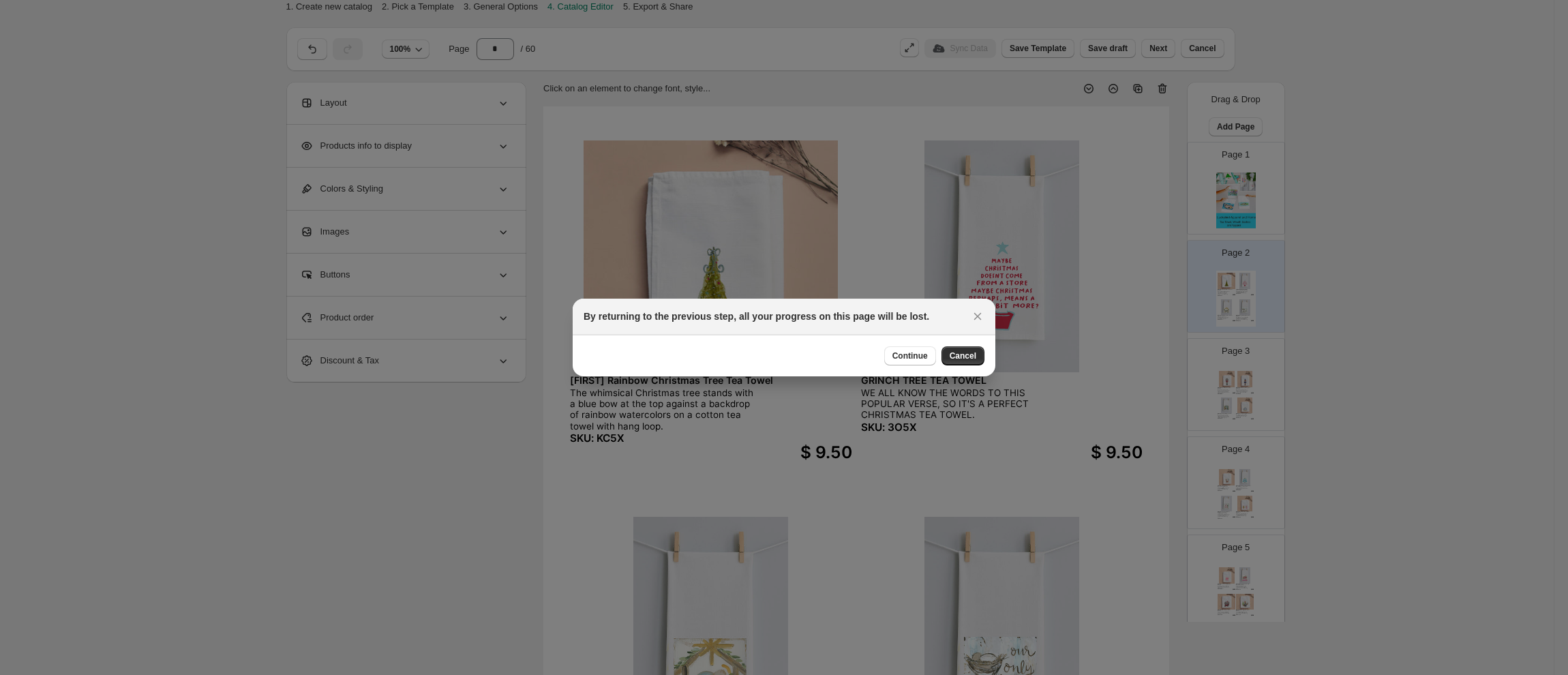 scroll, scrollTop: 296, scrollLeft: 0, axis: vertical 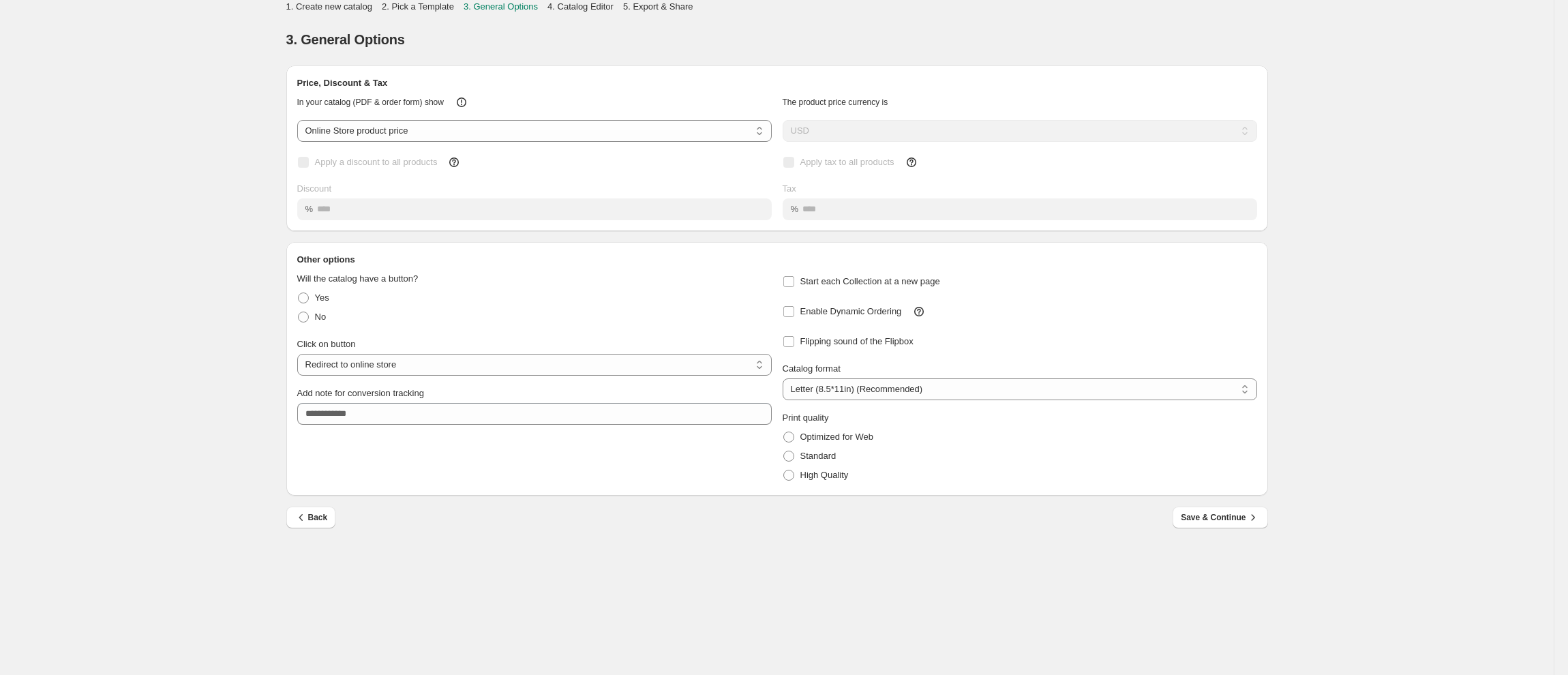 select on "**********" 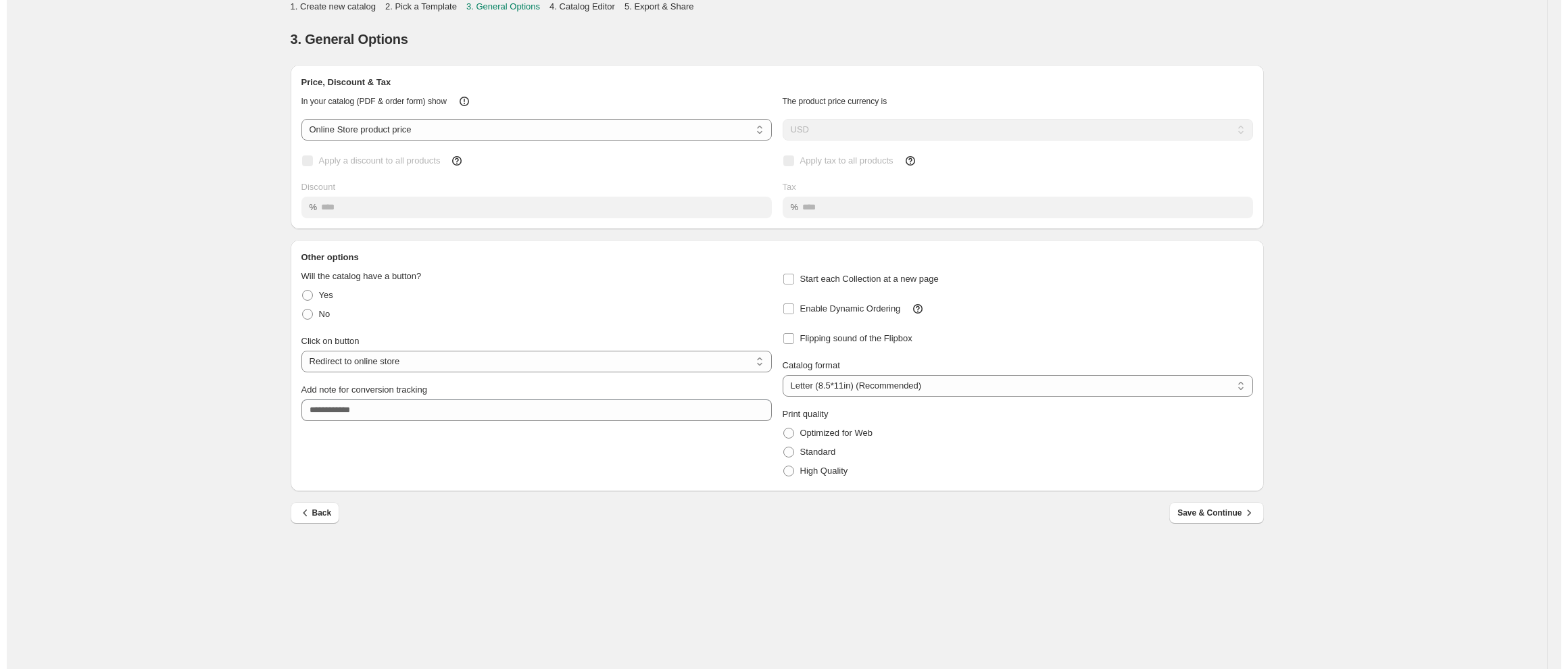 scroll, scrollTop: 0, scrollLeft: 0, axis: both 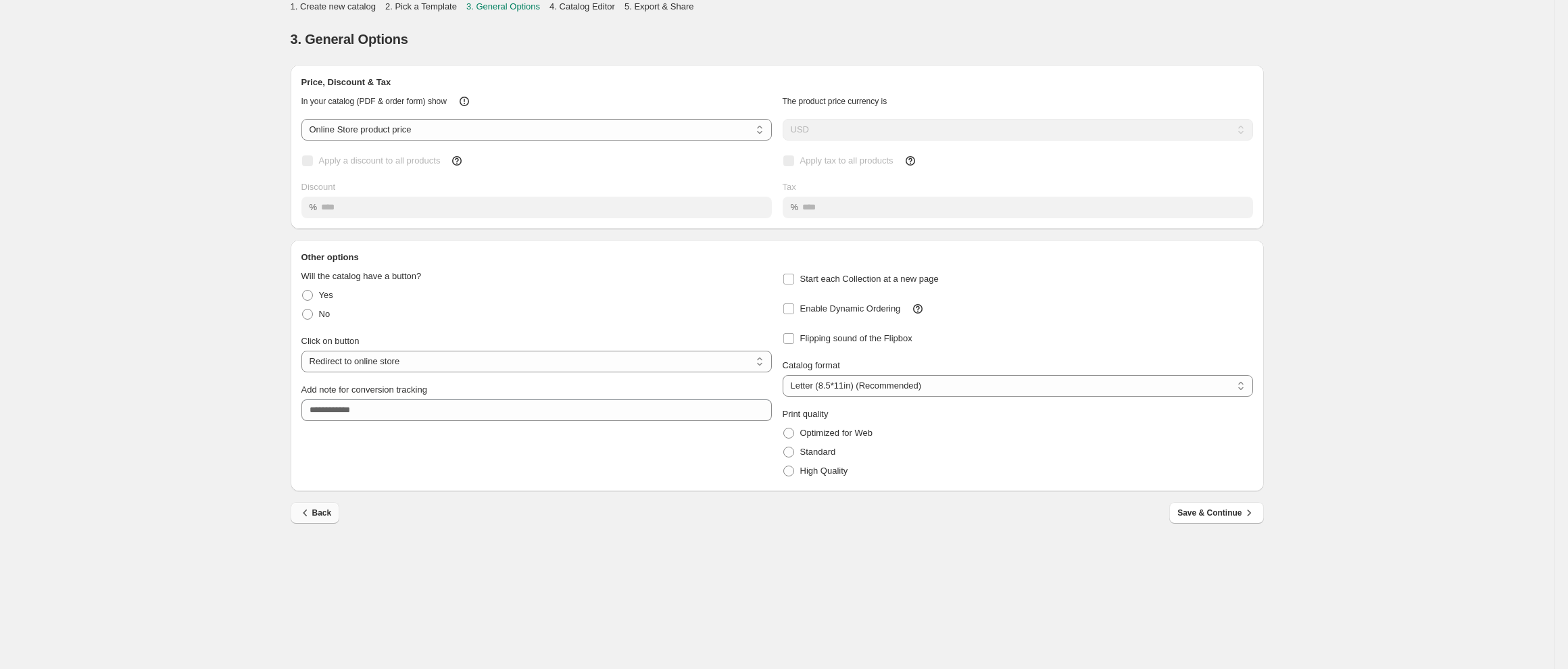 click on "Back" at bounding box center [315, 513] 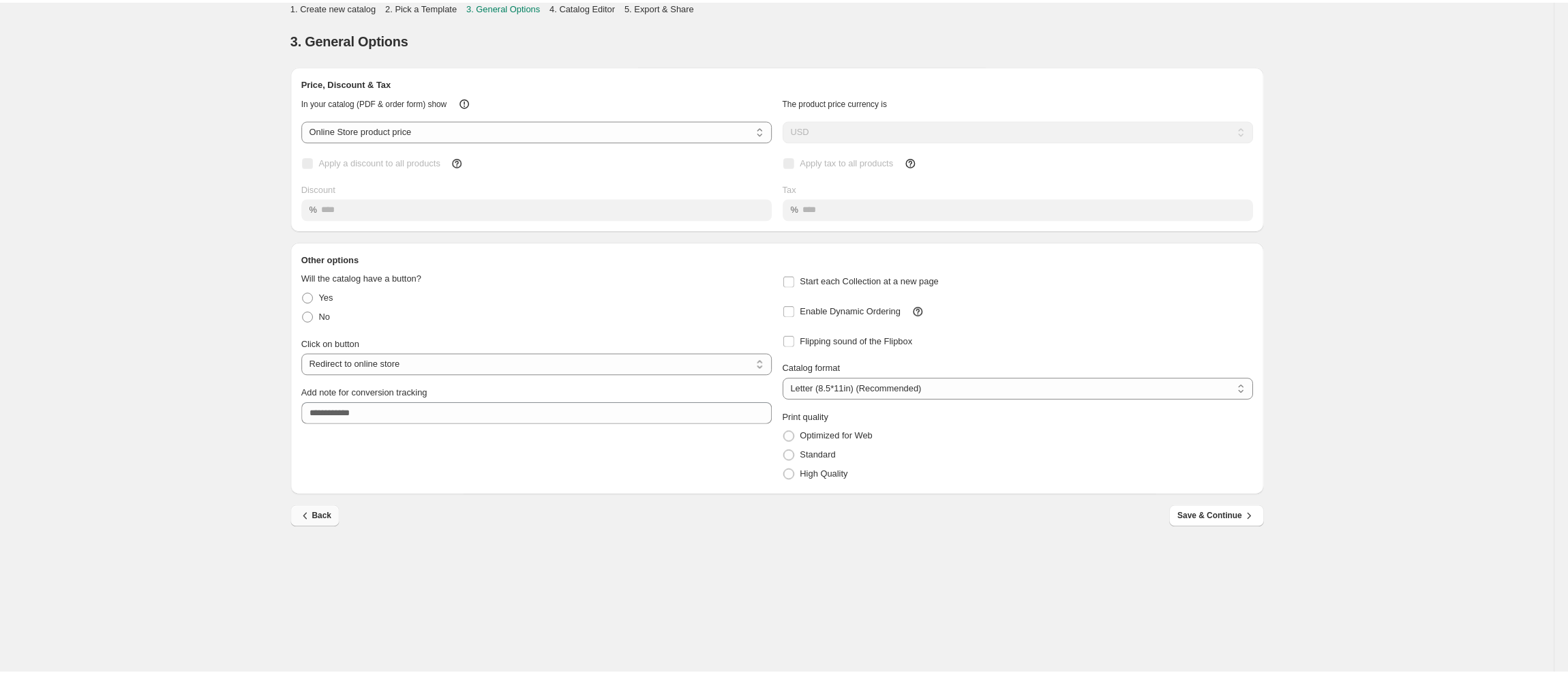 scroll, scrollTop: 0, scrollLeft: 0, axis: both 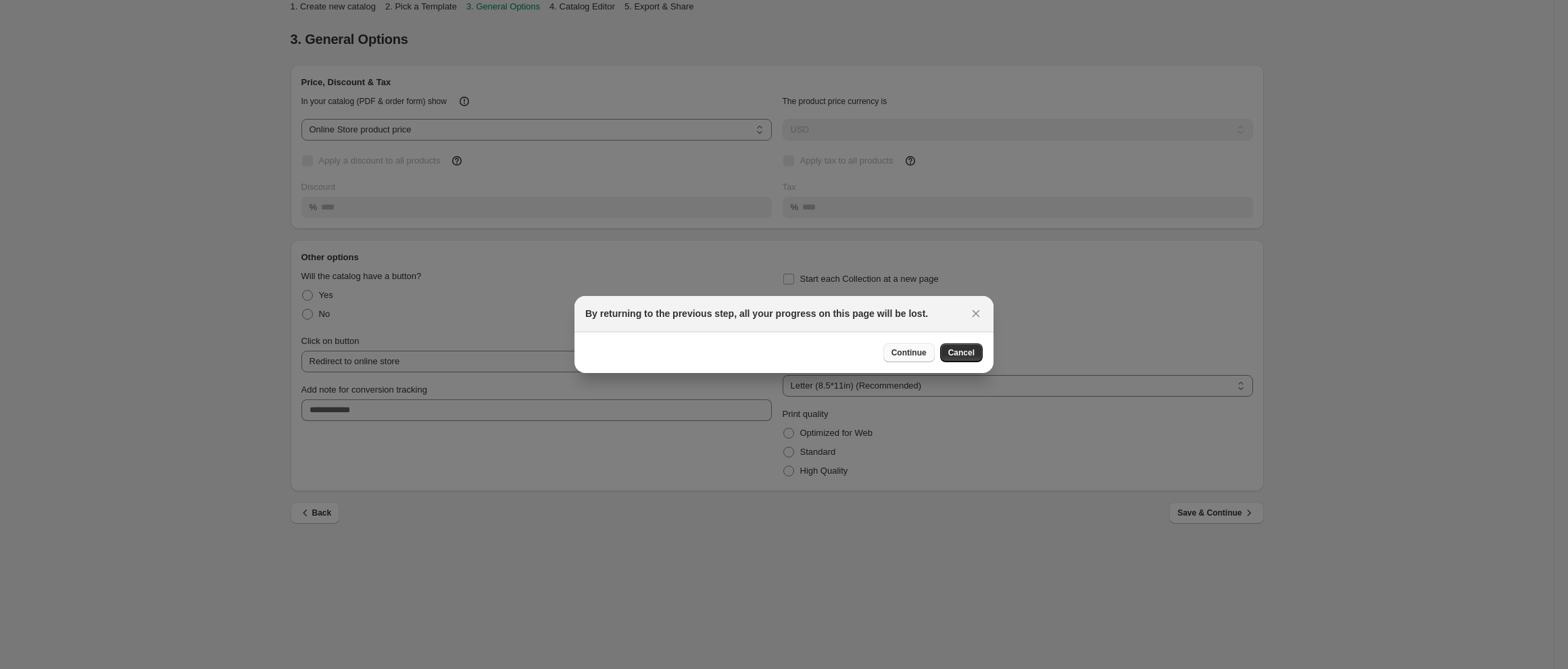 click on "Continue" at bounding box center (909, 353) 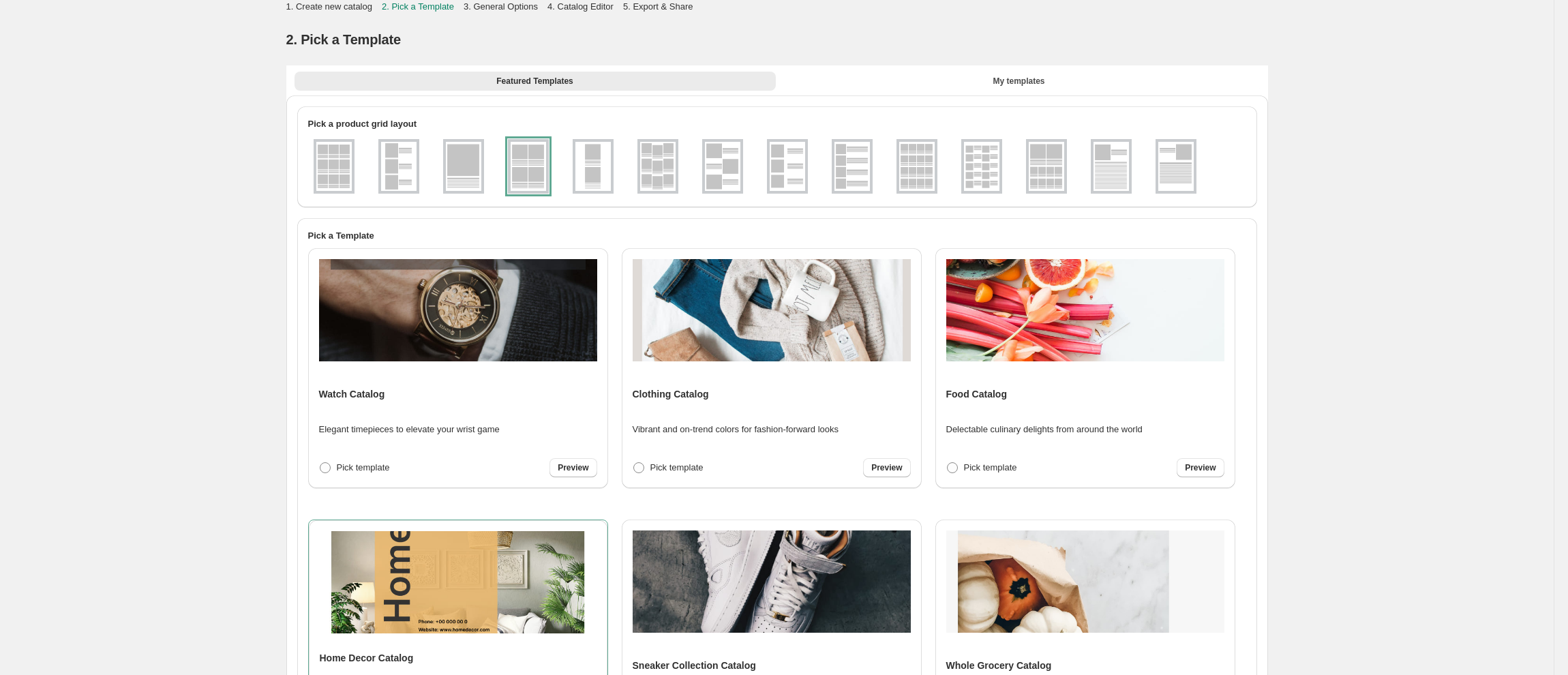 scroll, scrollTop: 203, scrollLeft: 0, axis: vertical 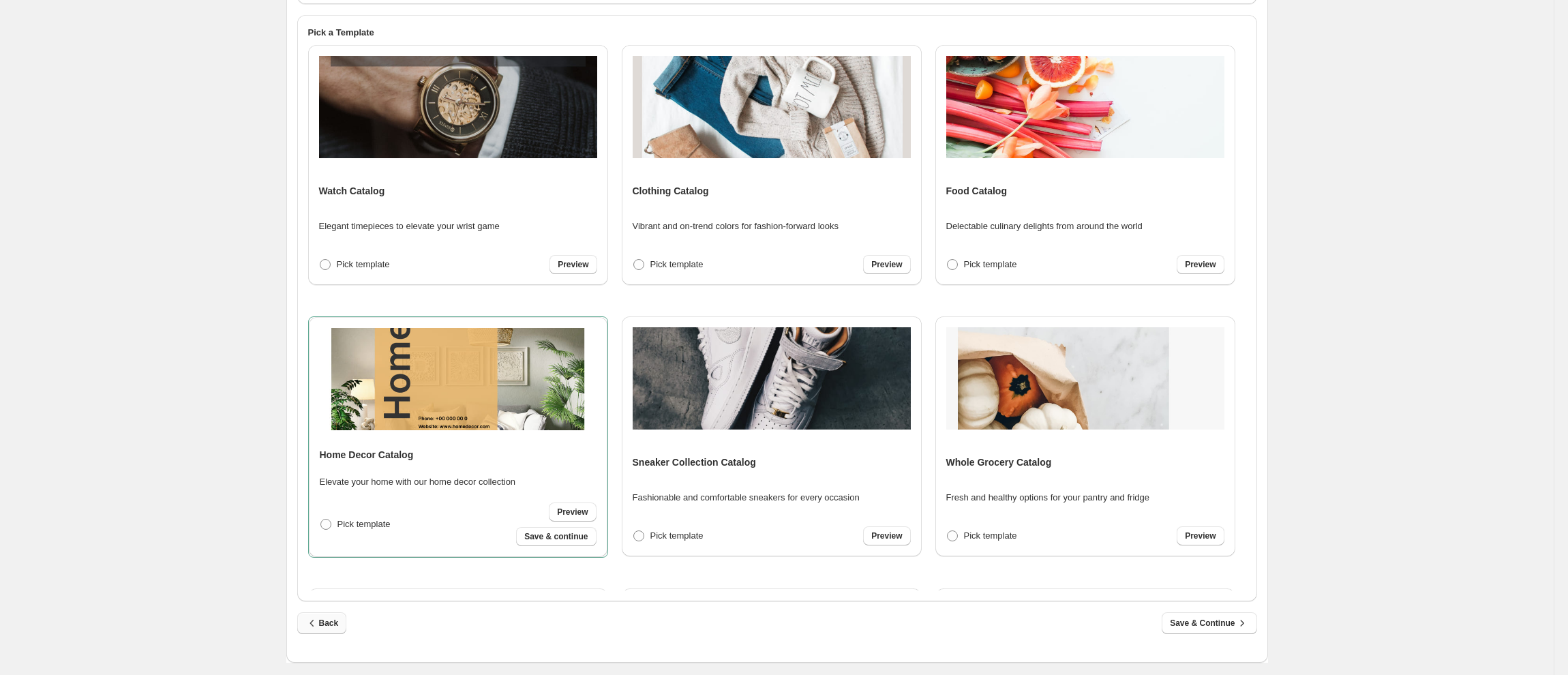 click on "Back" at bounding box center [322, 623] 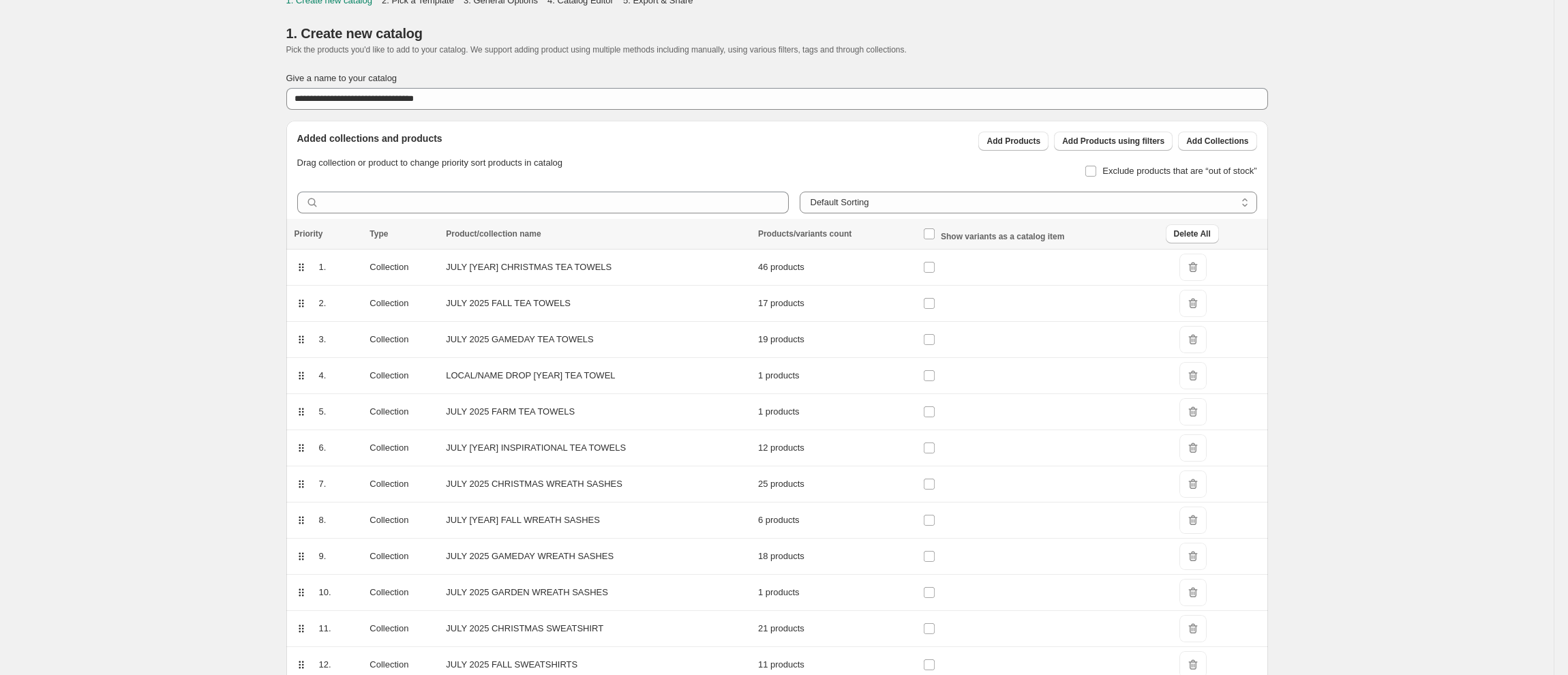 scroll, scrollTop: 0, scrollLeft: 0, axis: both 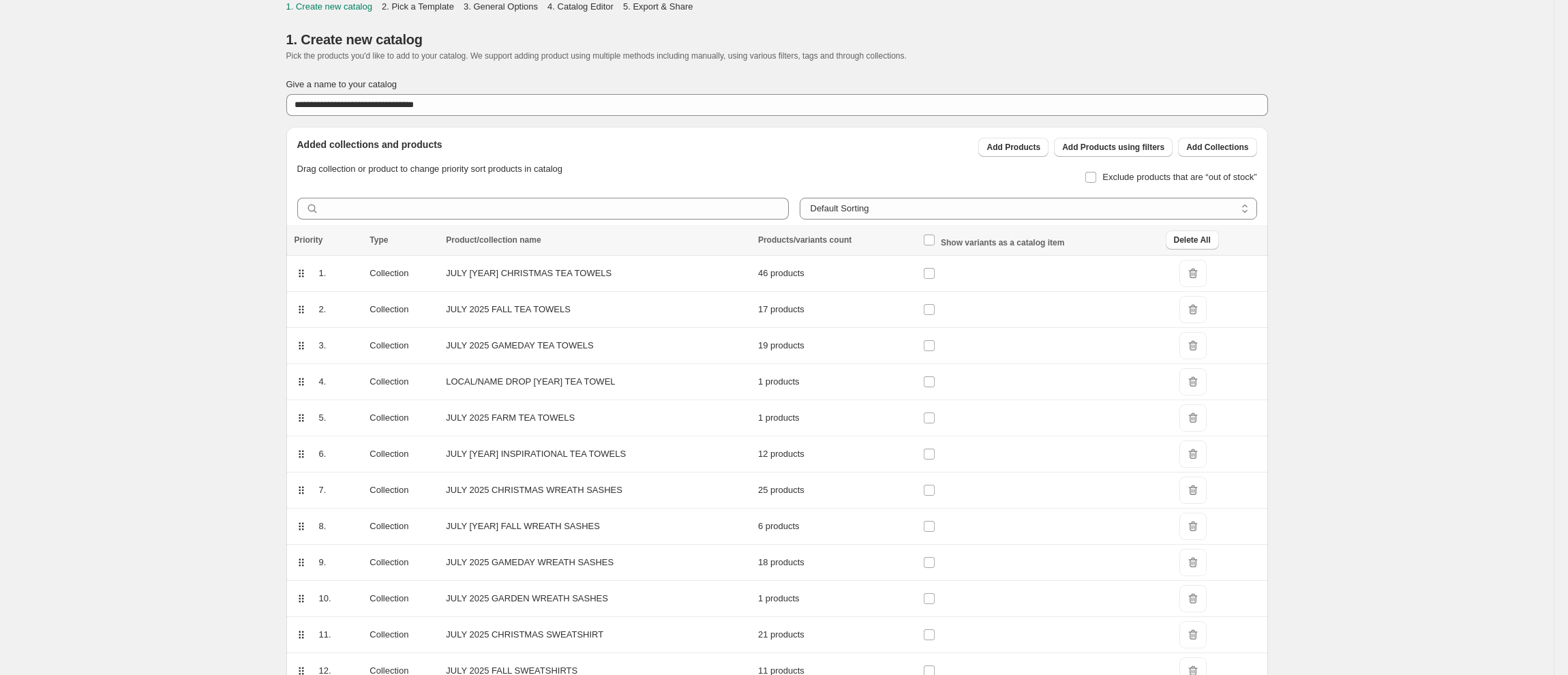 click on "**********" at bounding box center (777, 460) 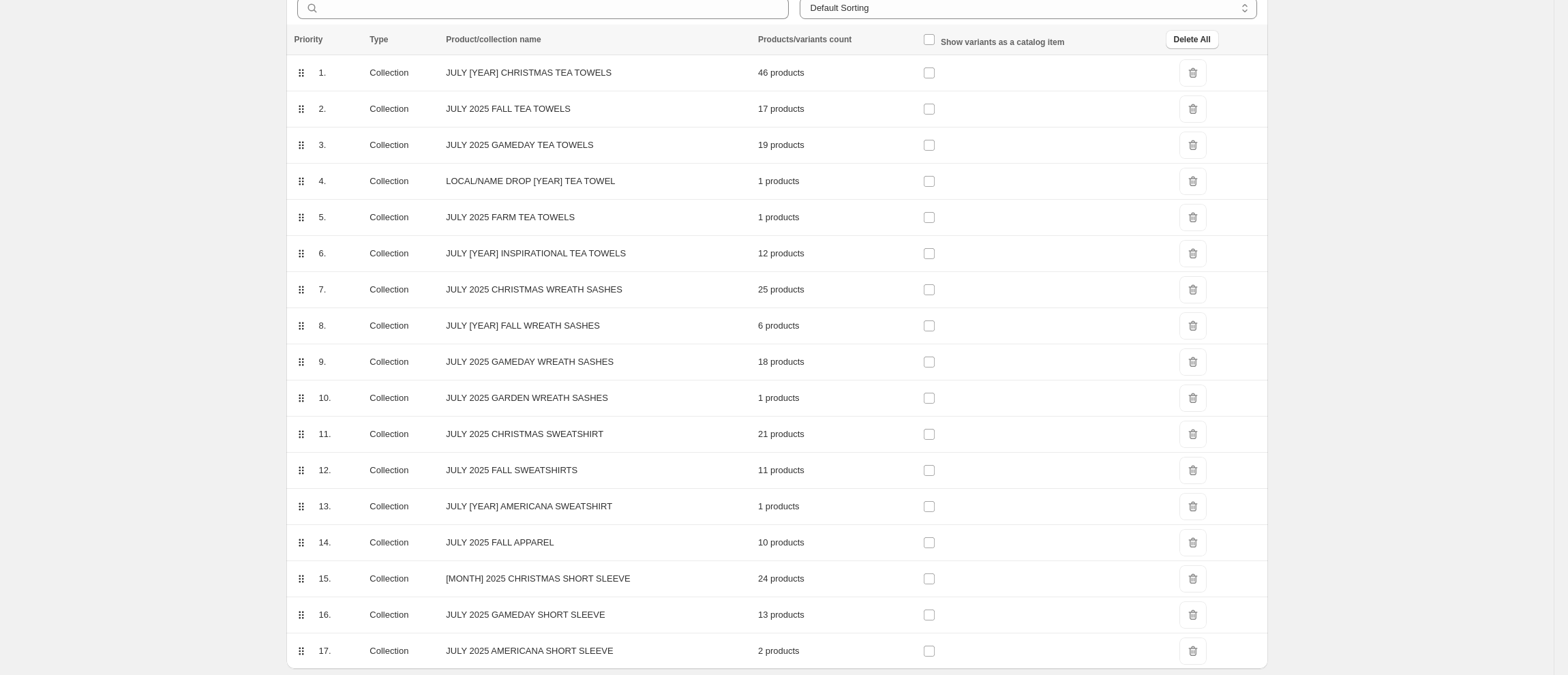 scroll, scrollTop: 249, scrollLeft: 0, axis: vertical 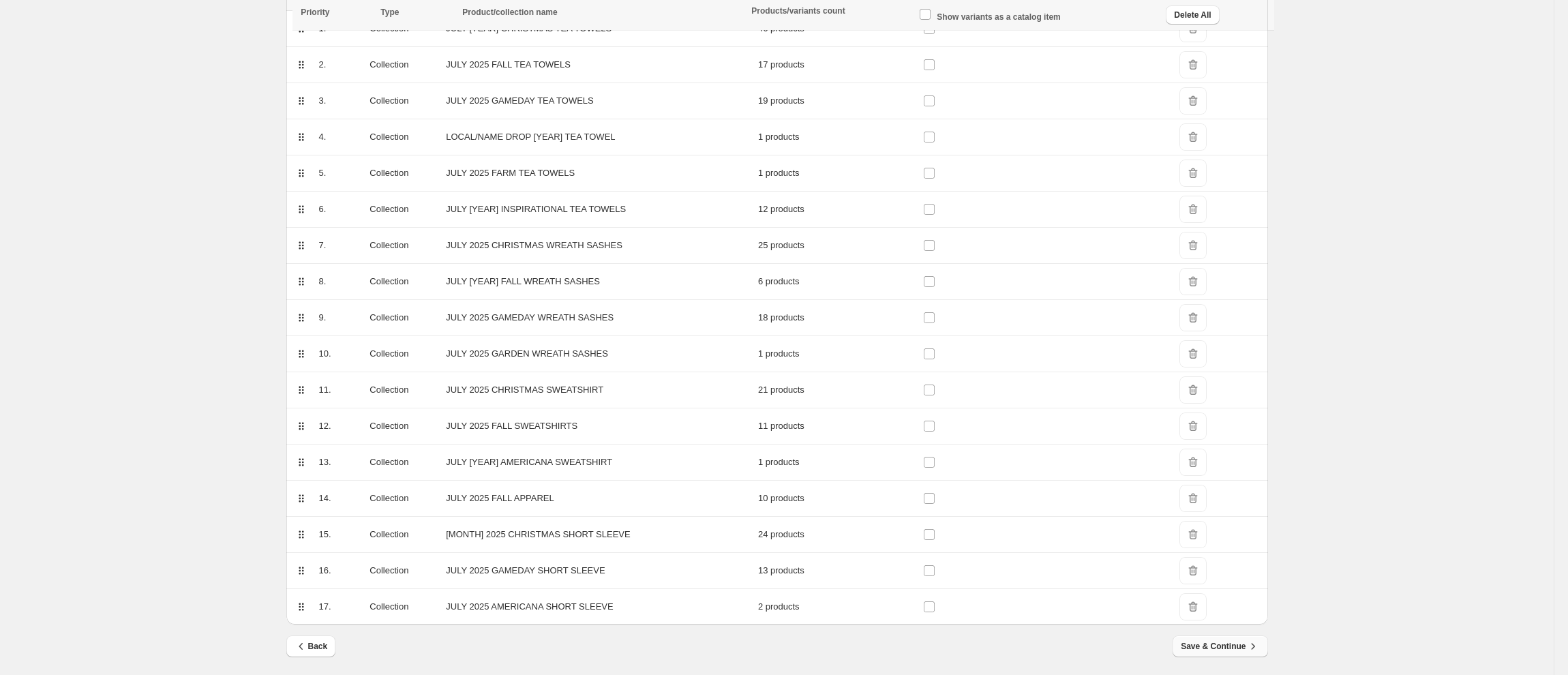 click on "Save & Continue" at bounding box center (1220, 646) 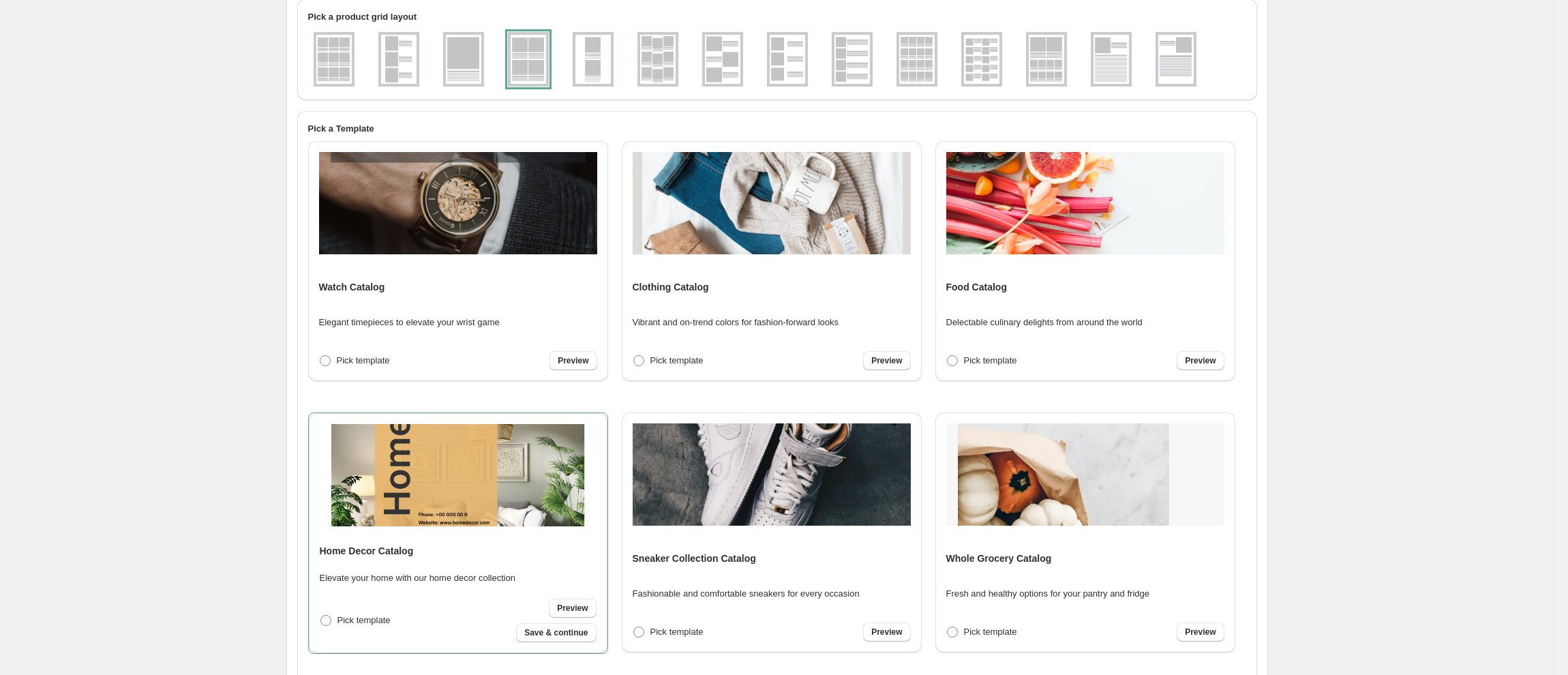 scroll, scrollTop: 0, scrollLeft: 0, axis: both 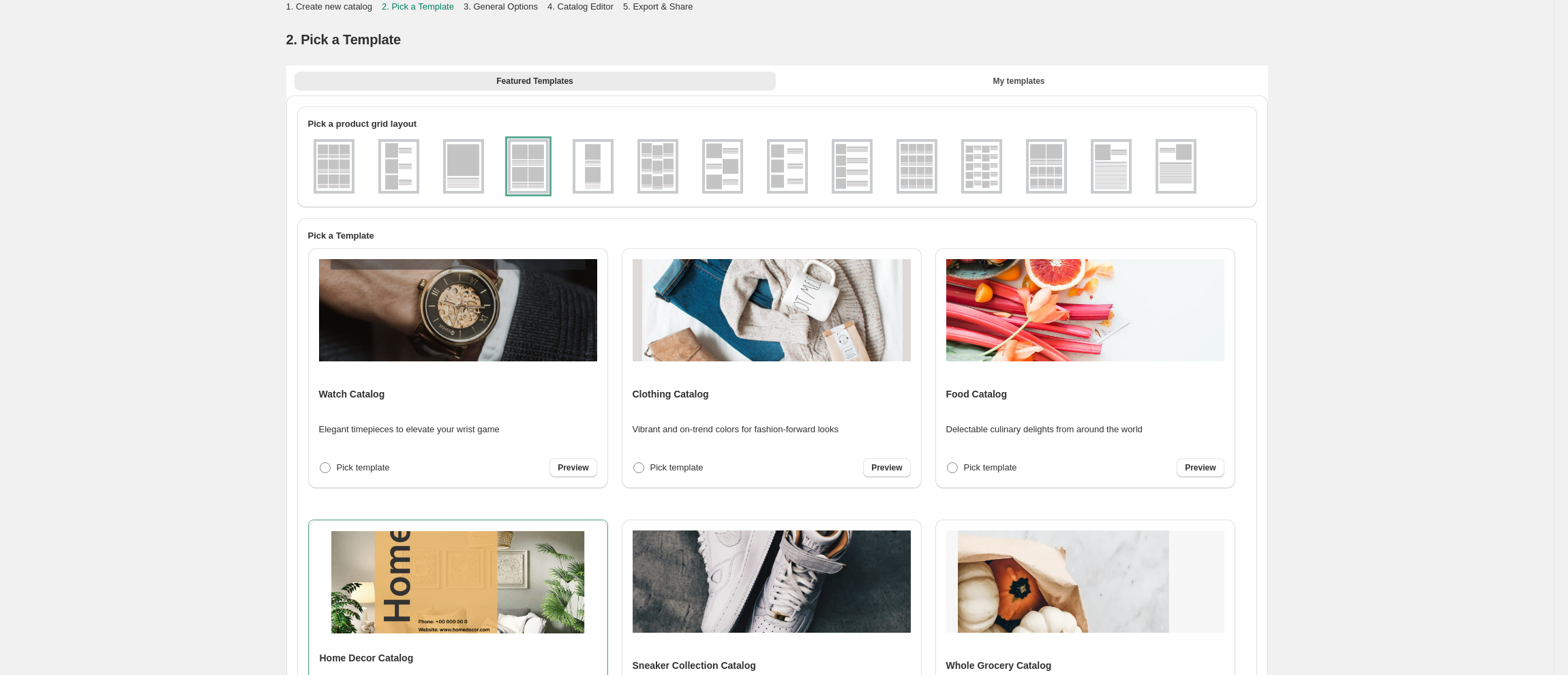 click at bounding box center (458, 582) 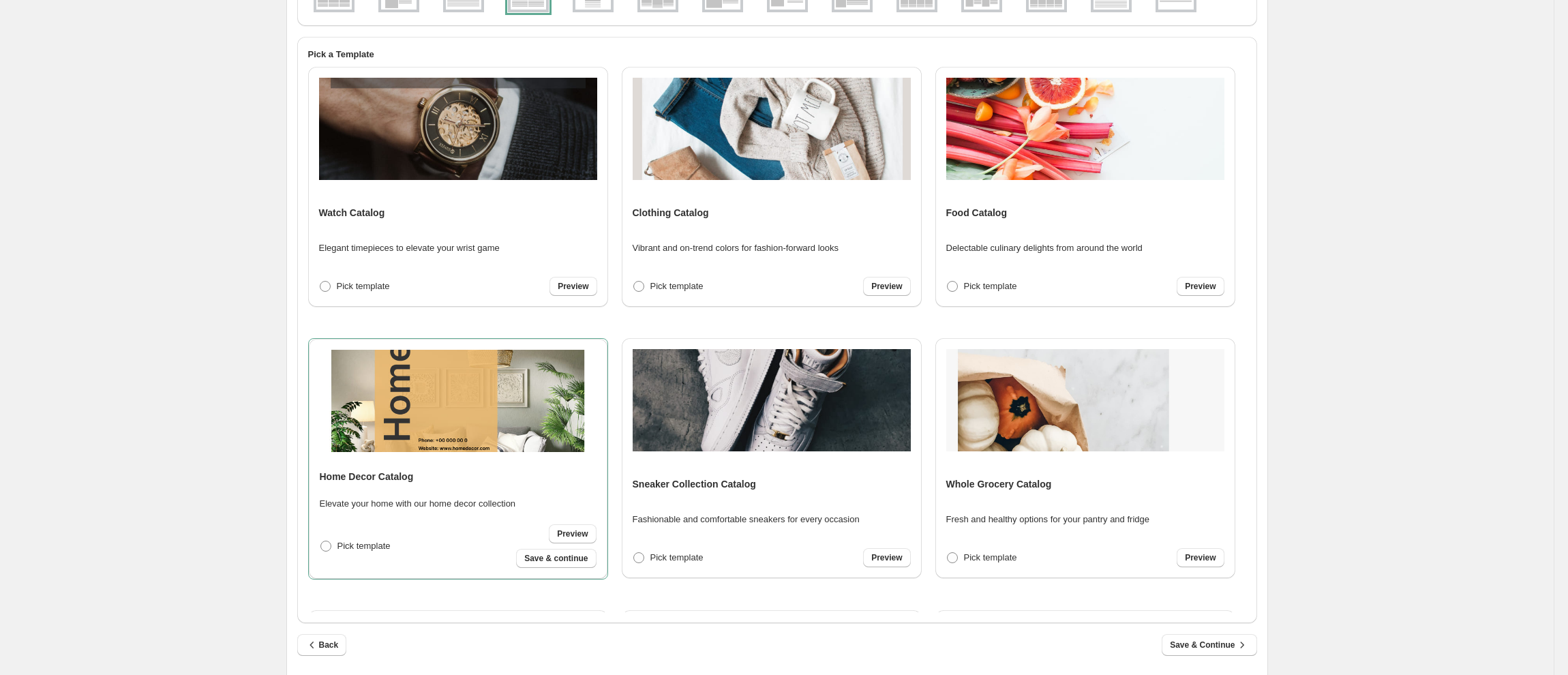 scroll, scrollTop: 203, scrollLeft: 0, axis: vertical 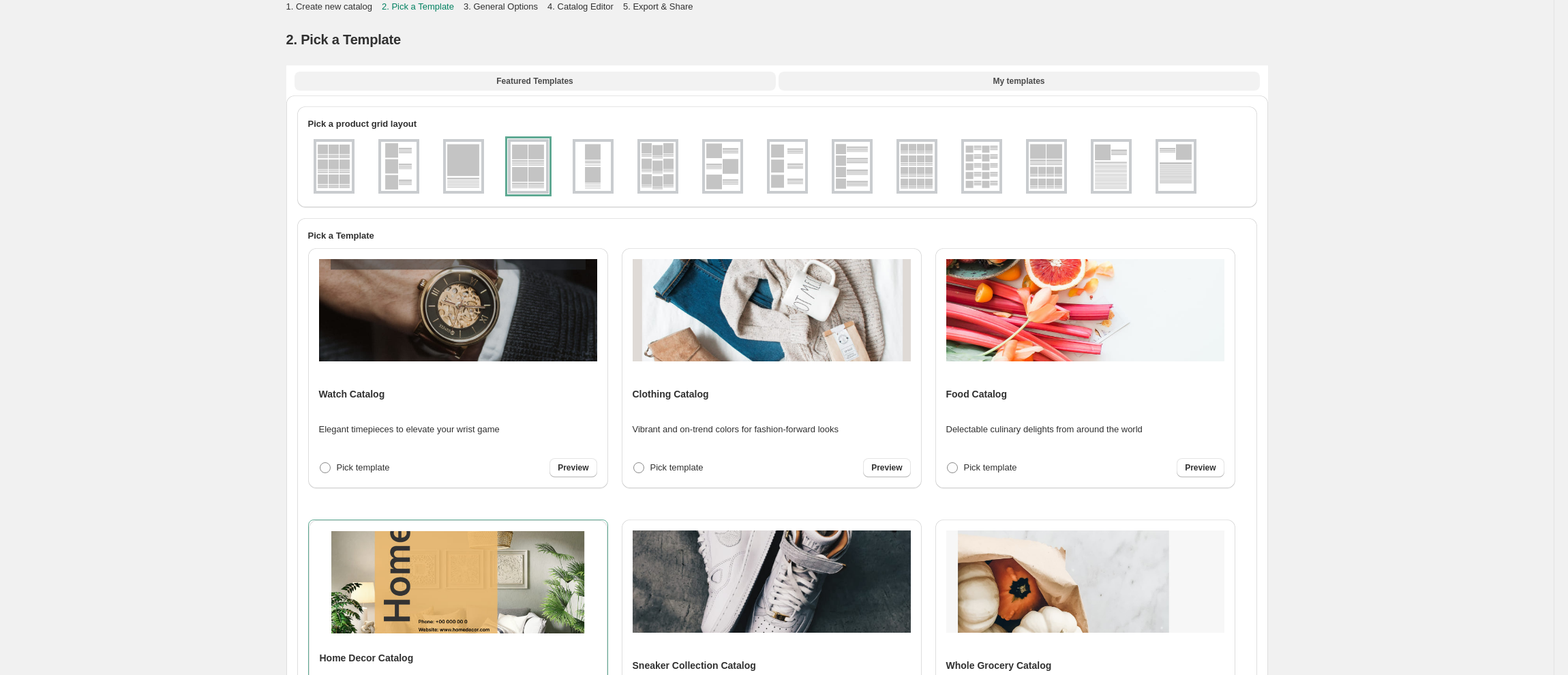 click on "My templates" at bounding box center (1019, 81) 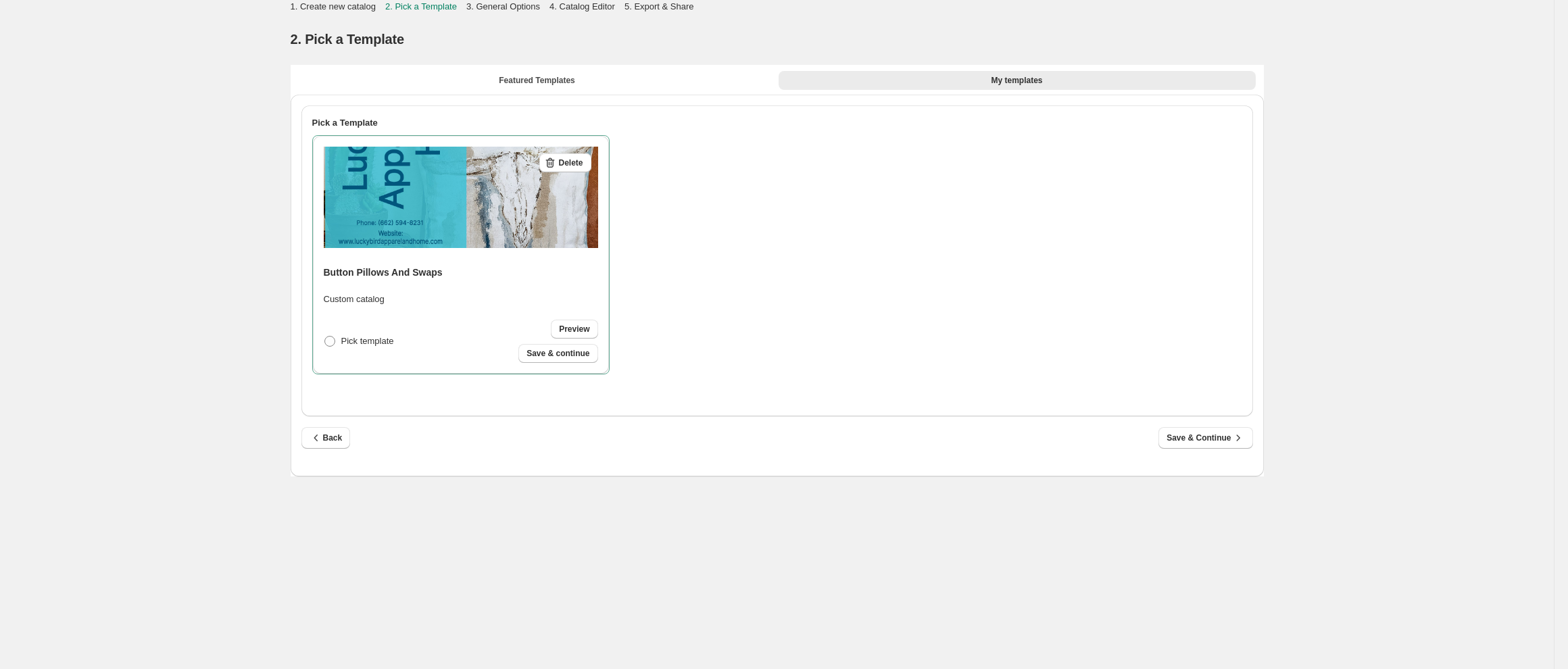 click on "Featured Templates My templates Featured Templates My templates" at bounding box center (777, 80) 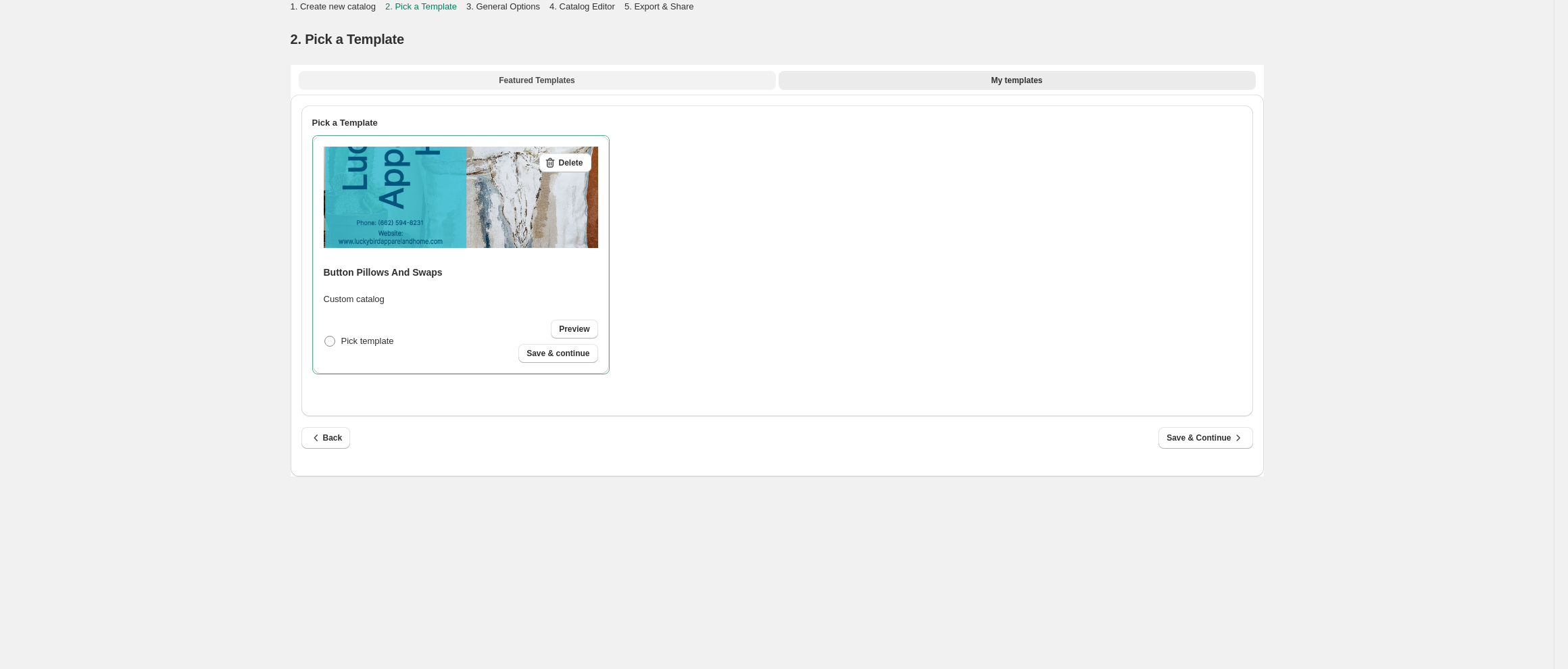 click on "Featured Templates" at bounding box center [537, 80] 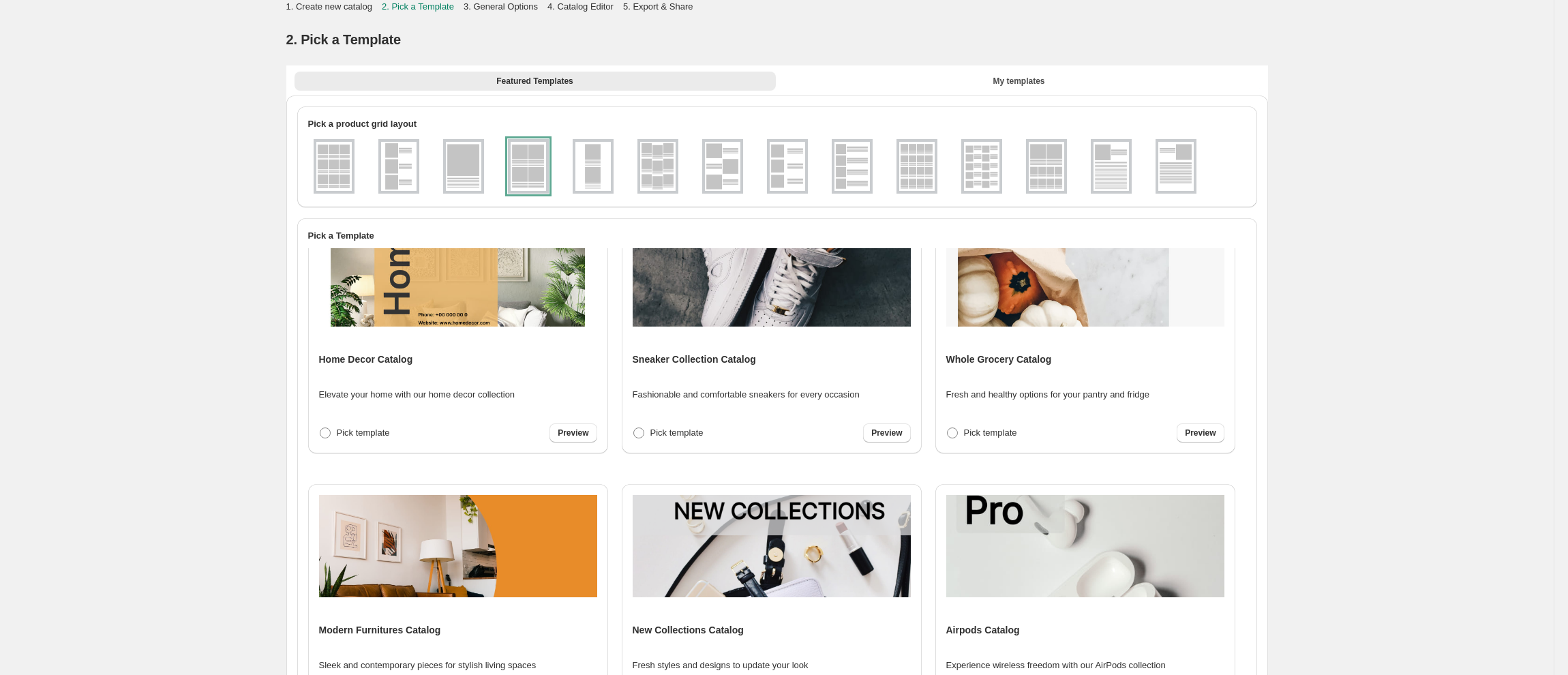 scroll, scrollTop: 297, scrollLeft: 0, axis: vertical 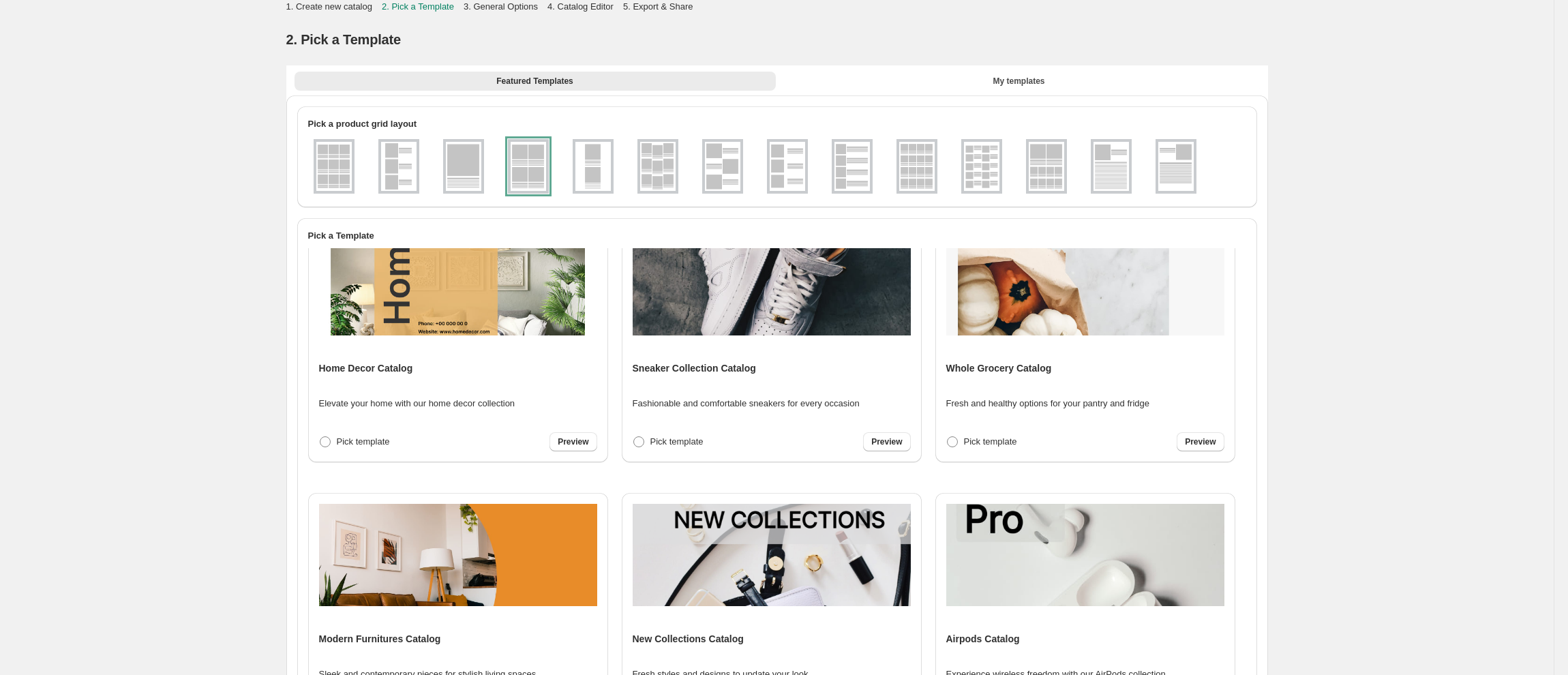click at bounding box center (458, 284) 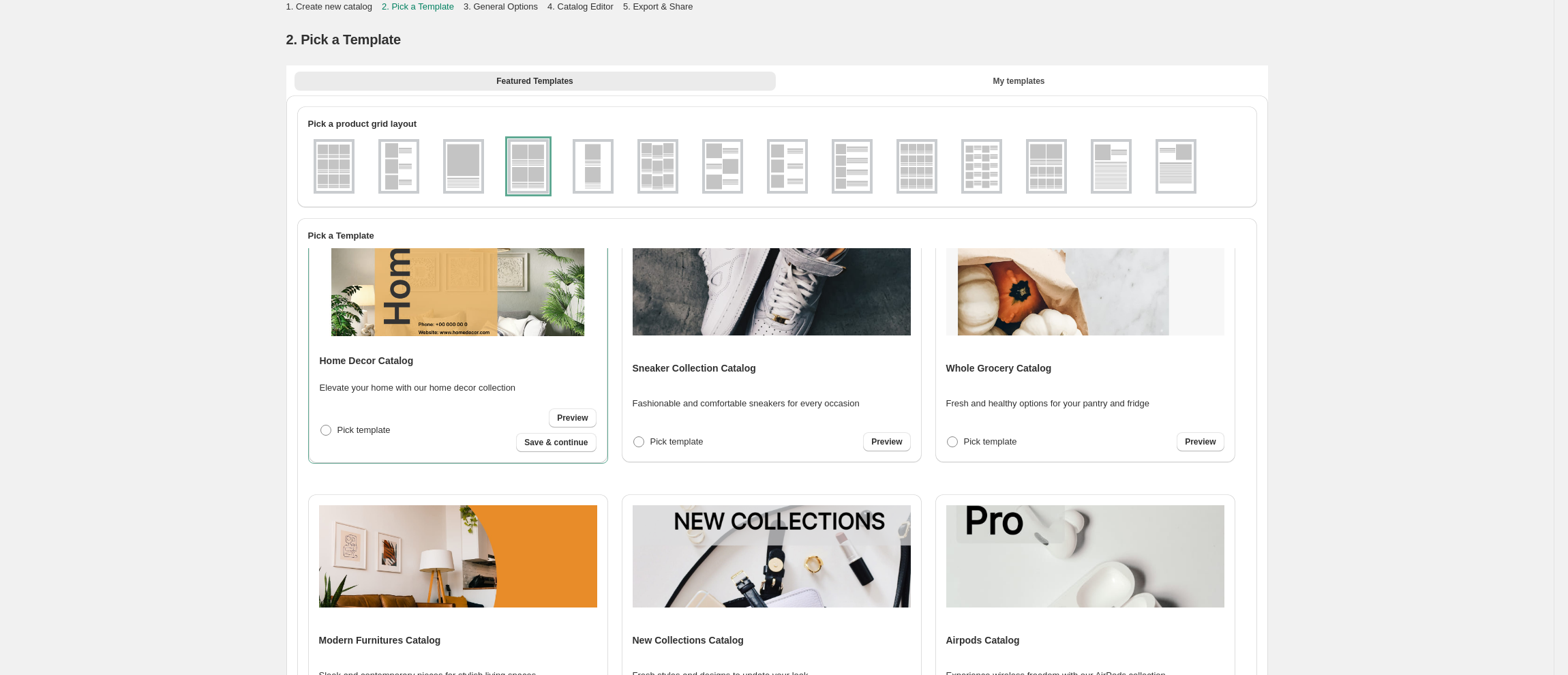 scroll, scrollTop: 298, scrollLeft: 0, axis: vertical 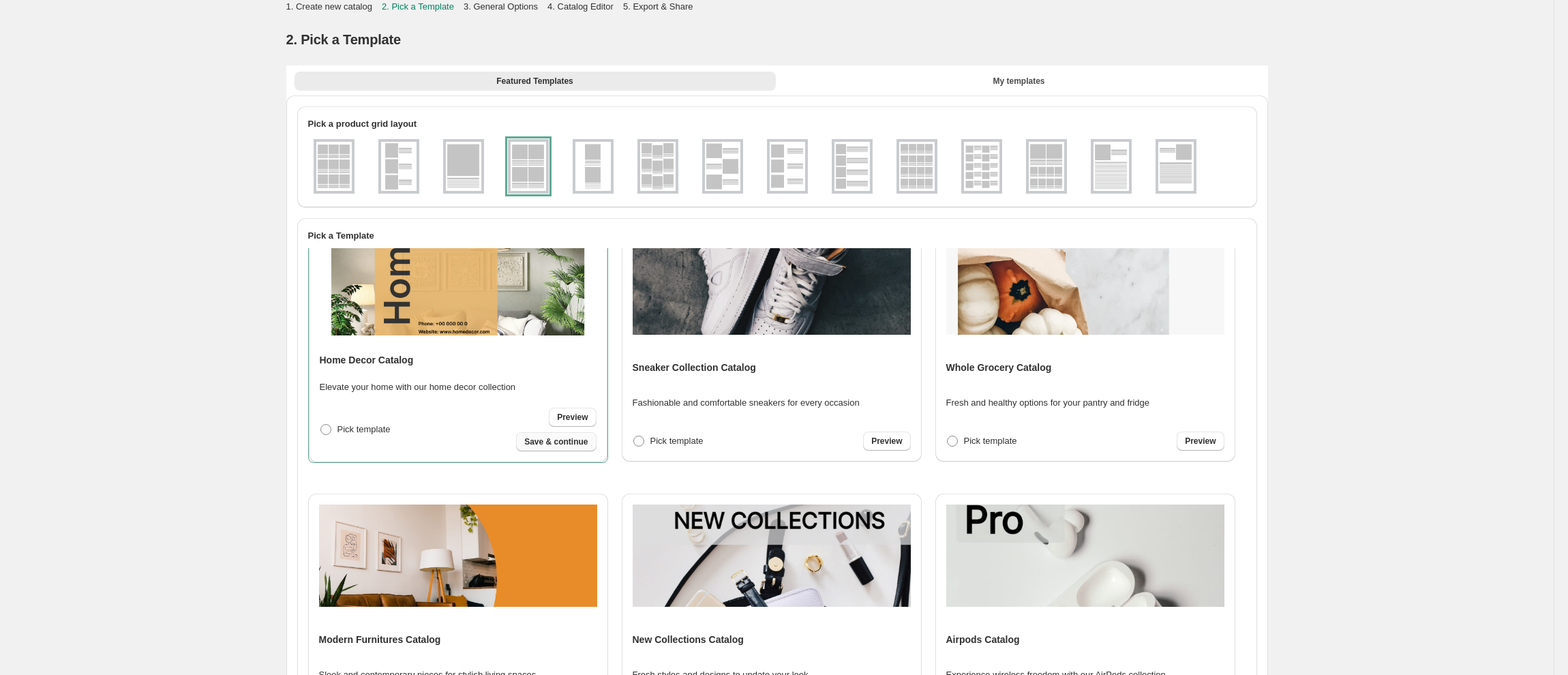 click on "Save & continue" at bounding box center (556, 442) 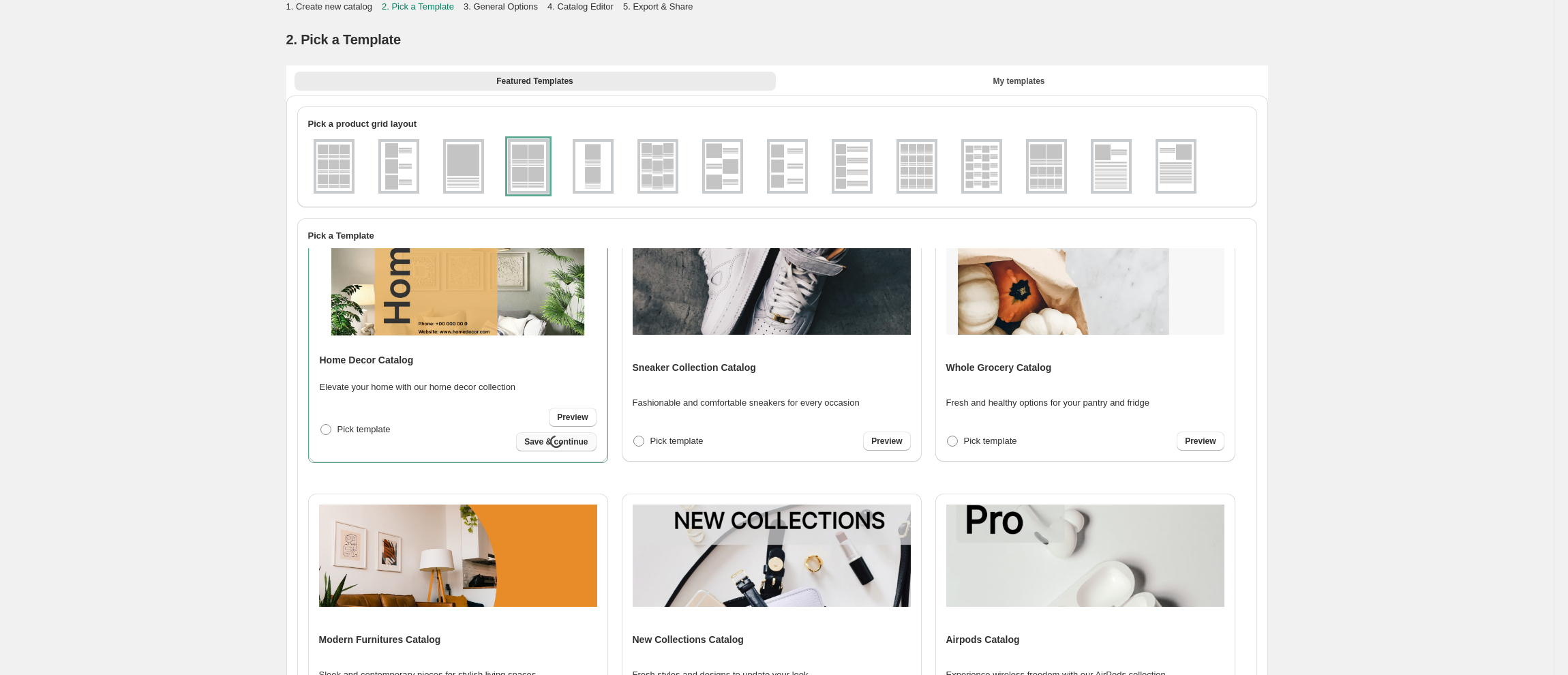 select on "**********" 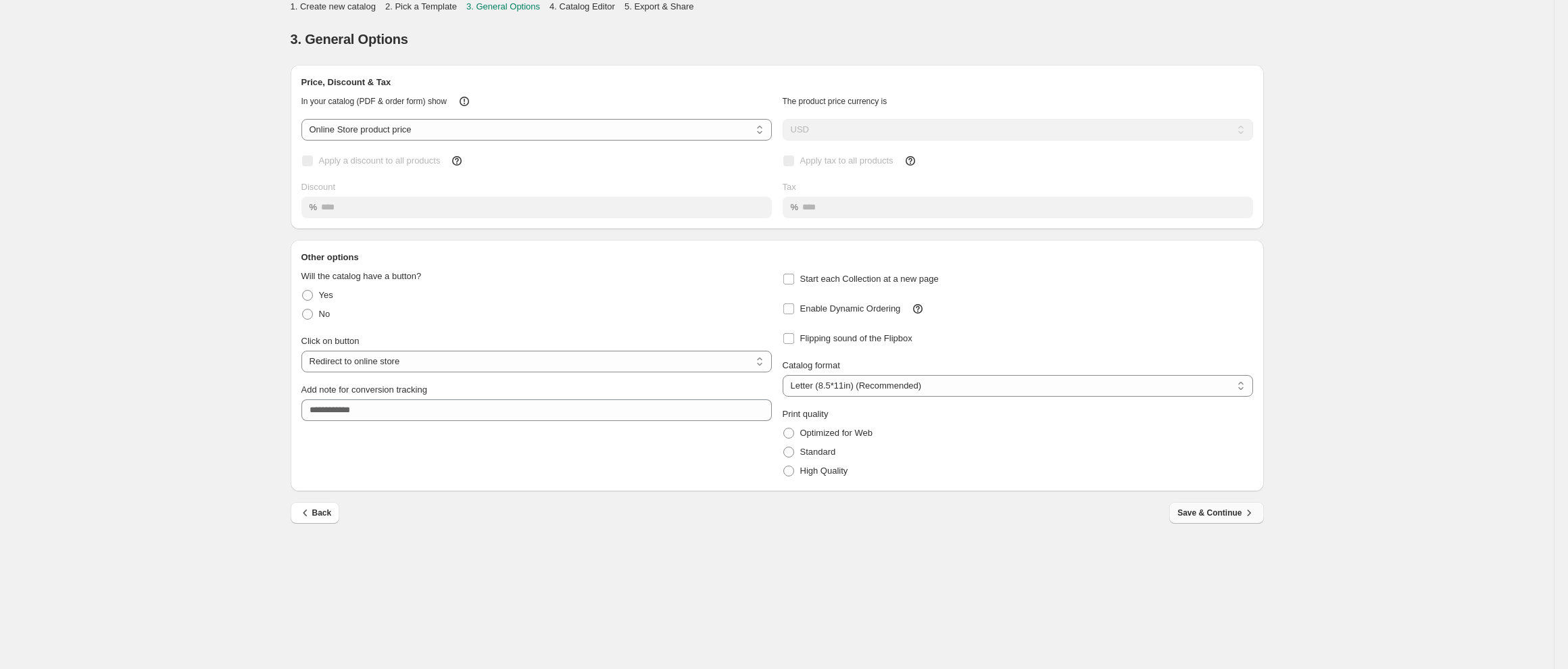 click on "Save & Continue" at bounding box center [1216, 513] 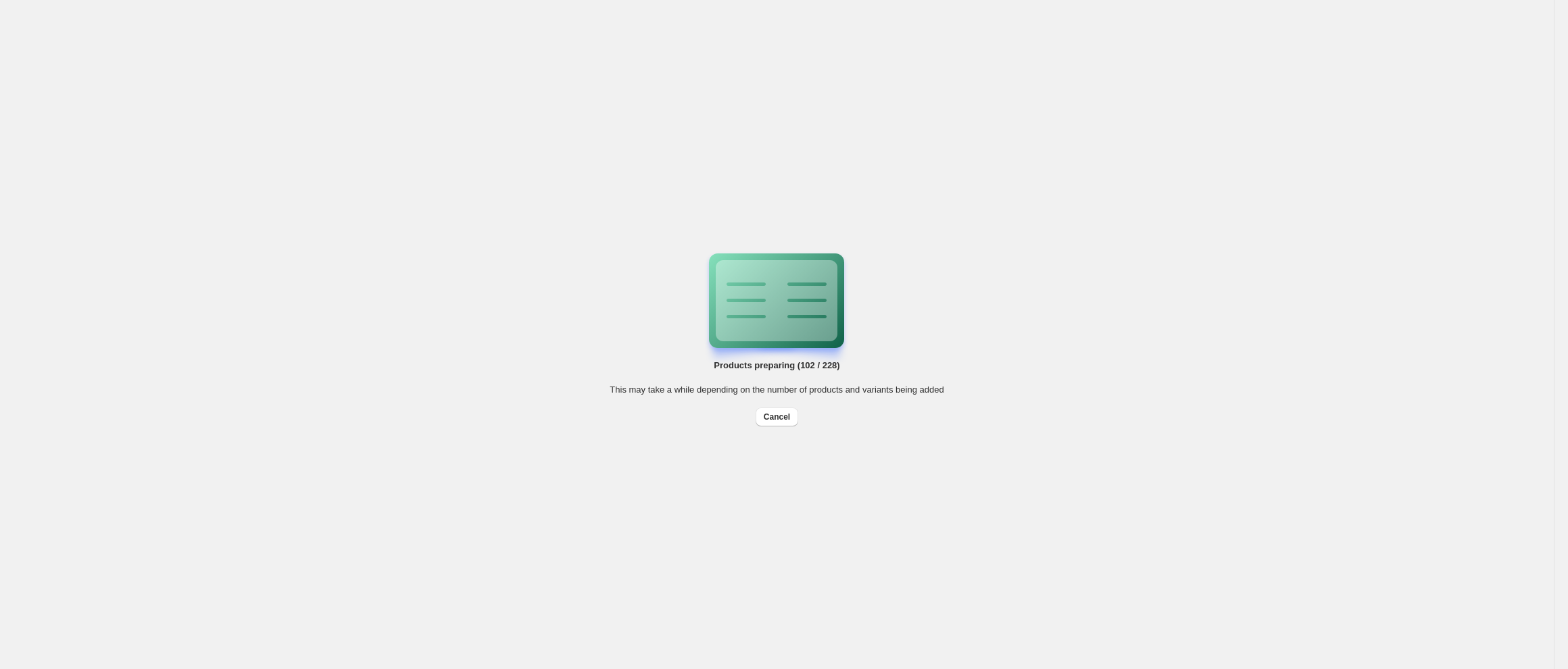click on "Products preparing (102 / 228) This may take a while depending on the number of products and variants being added Cancel Billing Help Center Get Support Suggestion box" at bounding box center (777, 334) 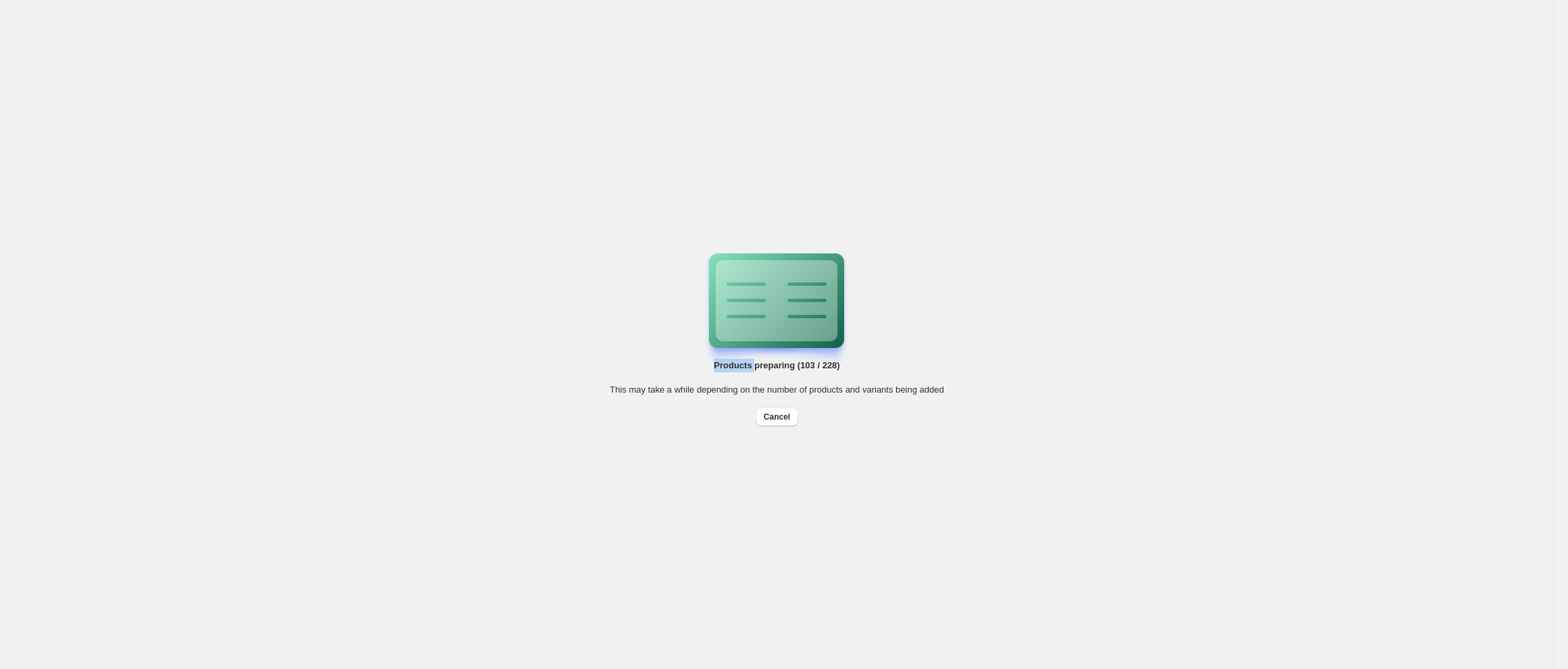 click on "Products preparing (103 / 228) This may take a while depending on the number of products and variants being added Cancel Billing Help Center Get Support Suggestion box" at bounding box center (777, 334) 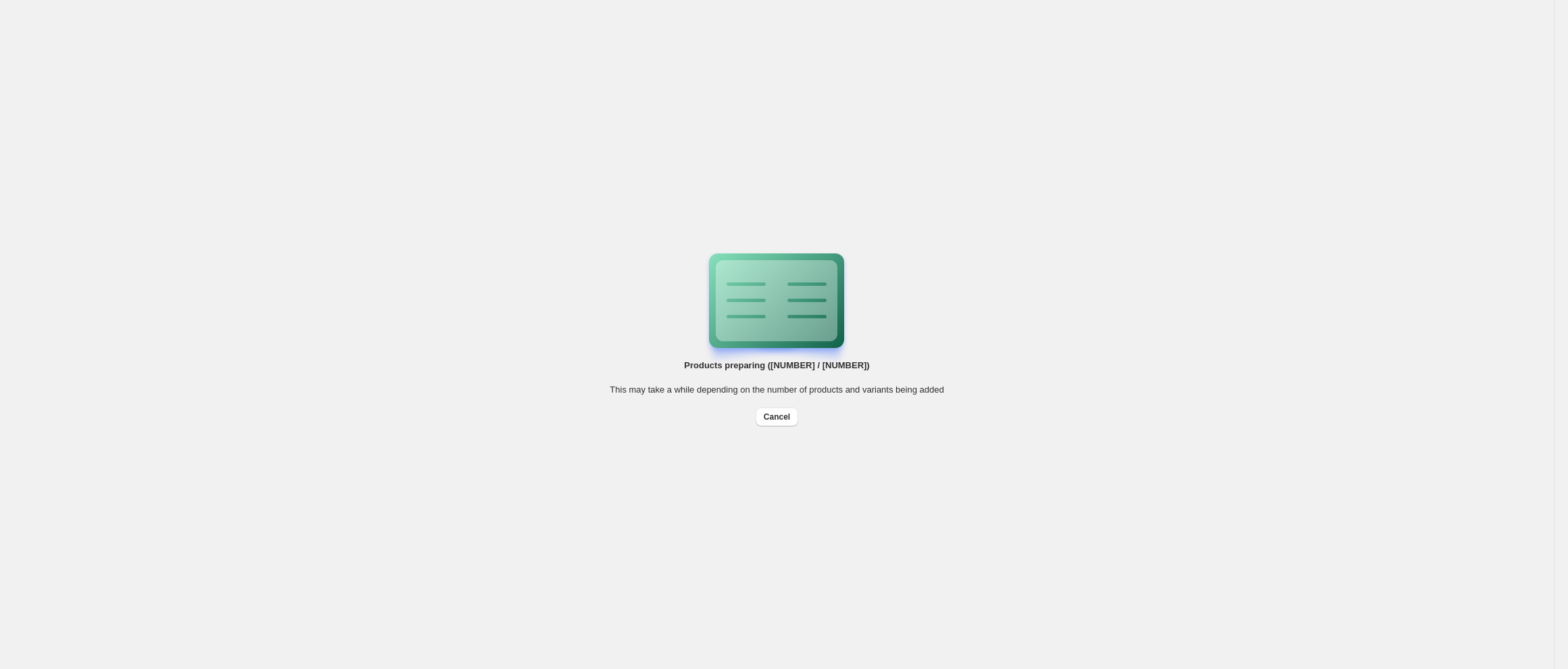 click on "Products preparing (124 / 228) This may take a while depending on the number of products and variants being added Cancel Billing Help Center Get Support Suggestion box" at bounding box center (777, 334) 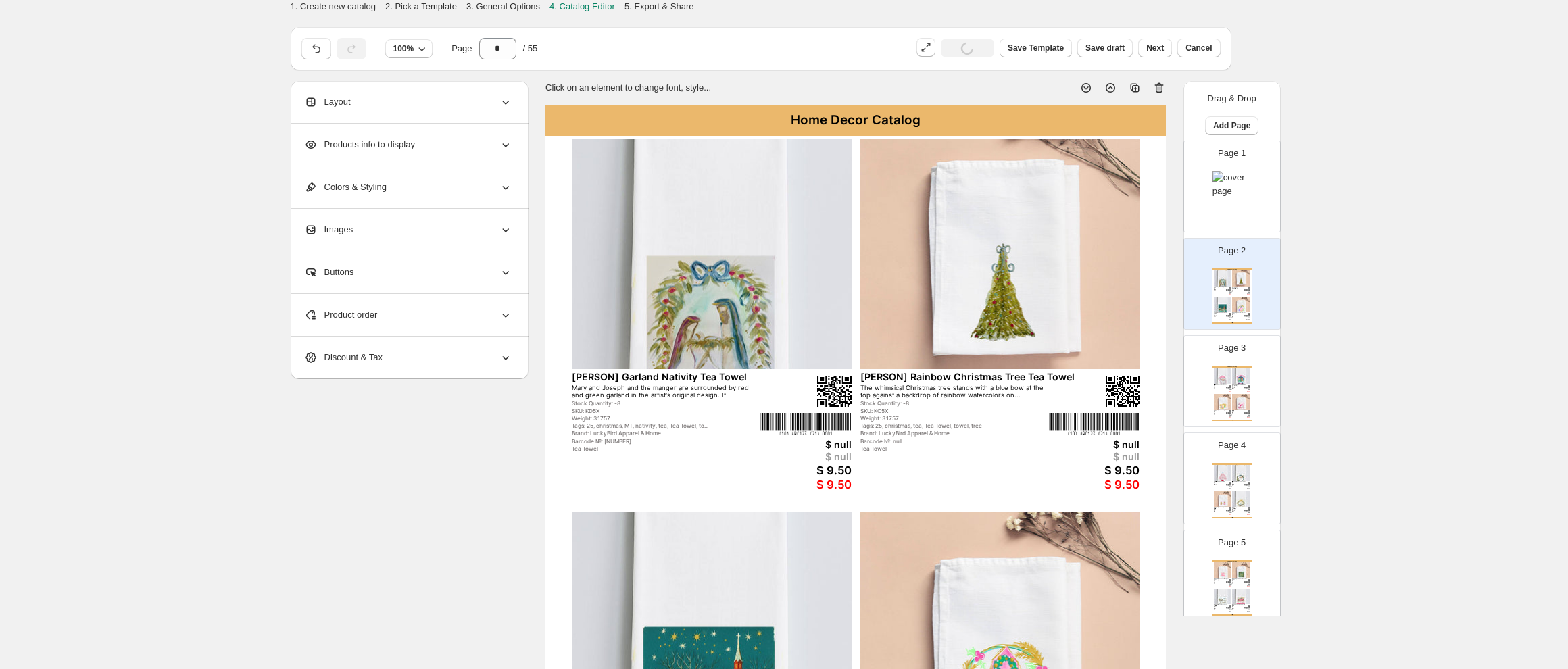 click at bounding box center (1000, 254) 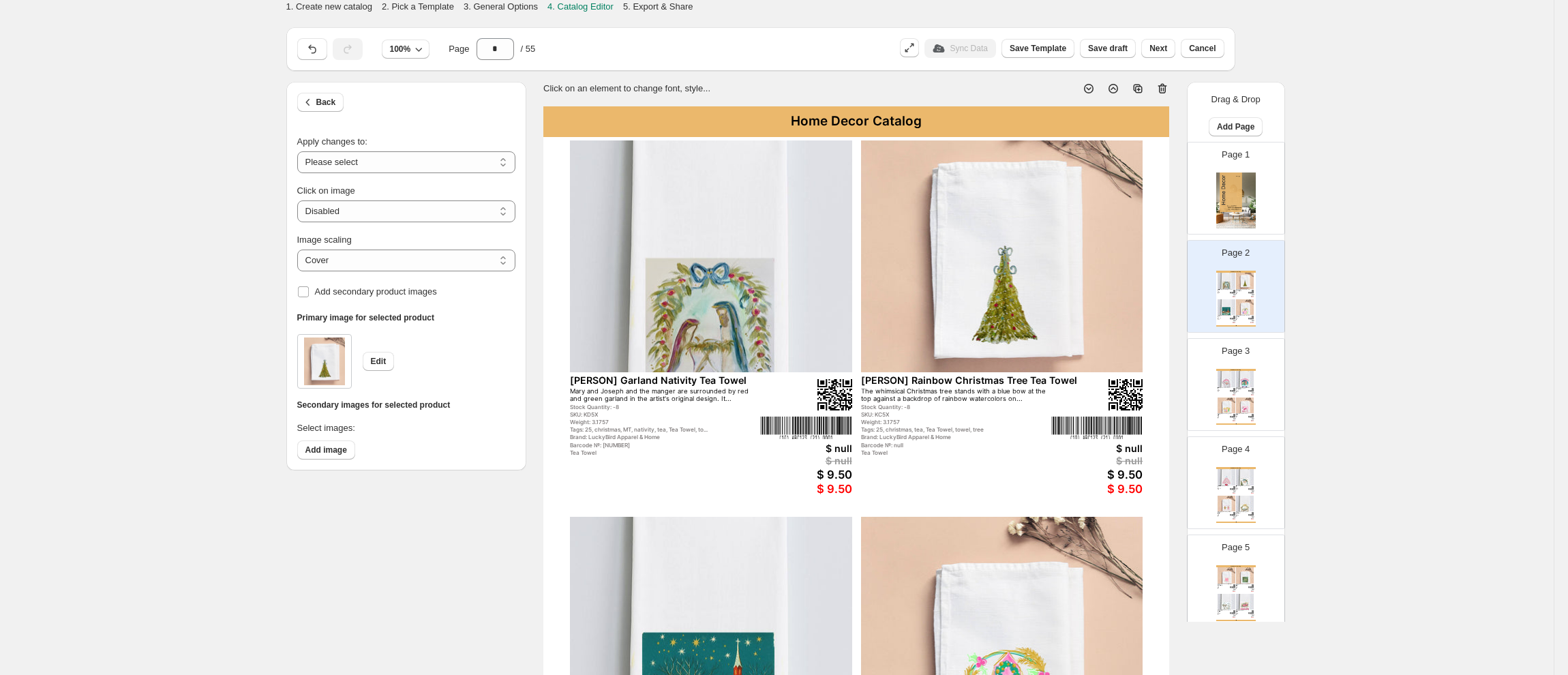 click at bounding box center (1236, 200) 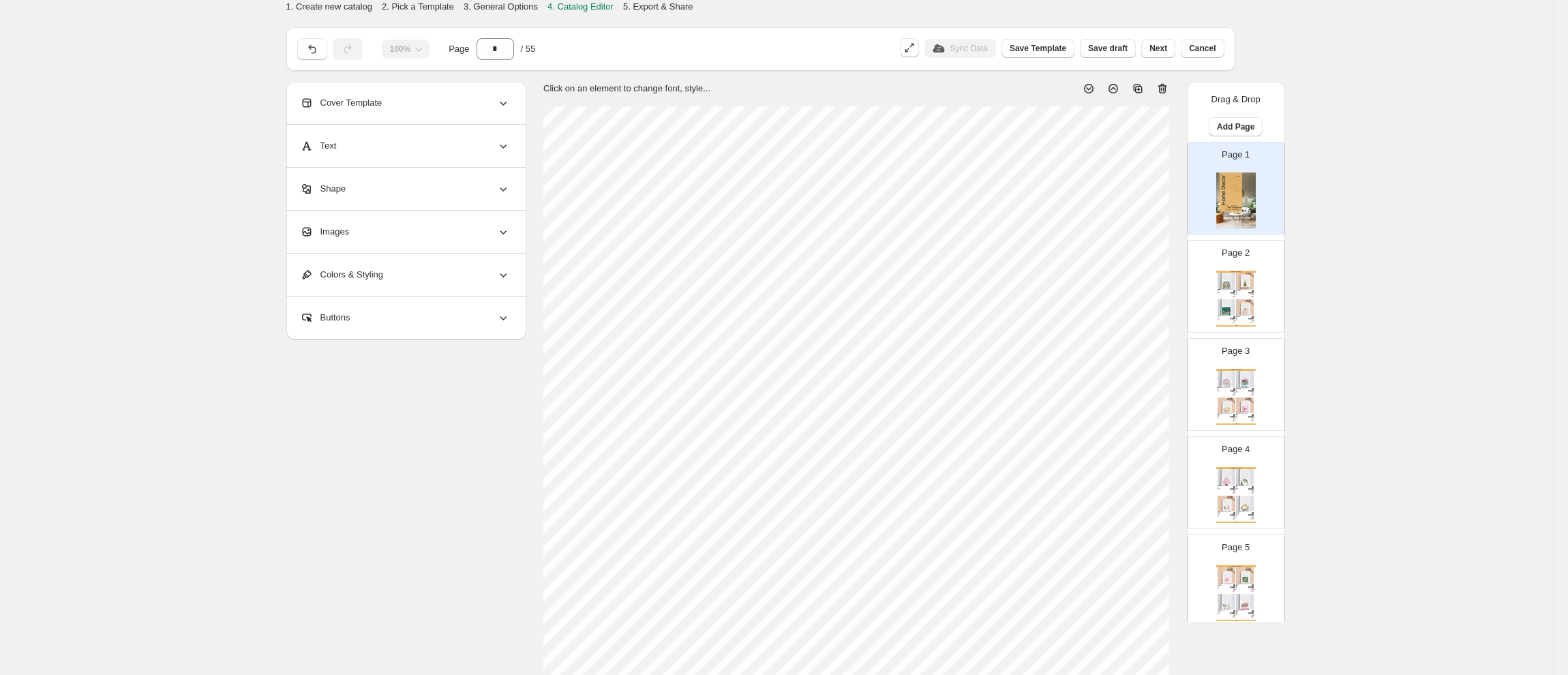 click at bounding box center (1236, 200) 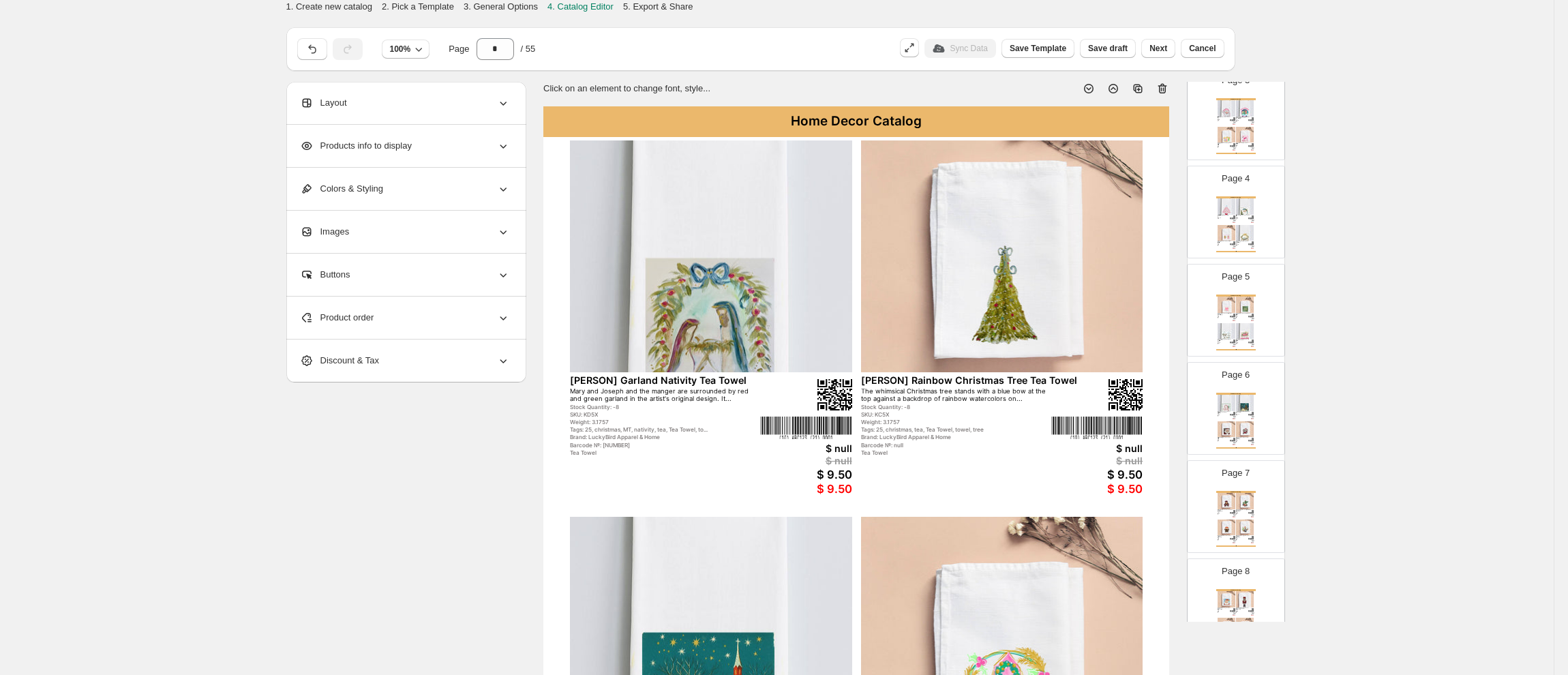 scroll, scrollTop: 0, scrollLeft: 0, axis: both 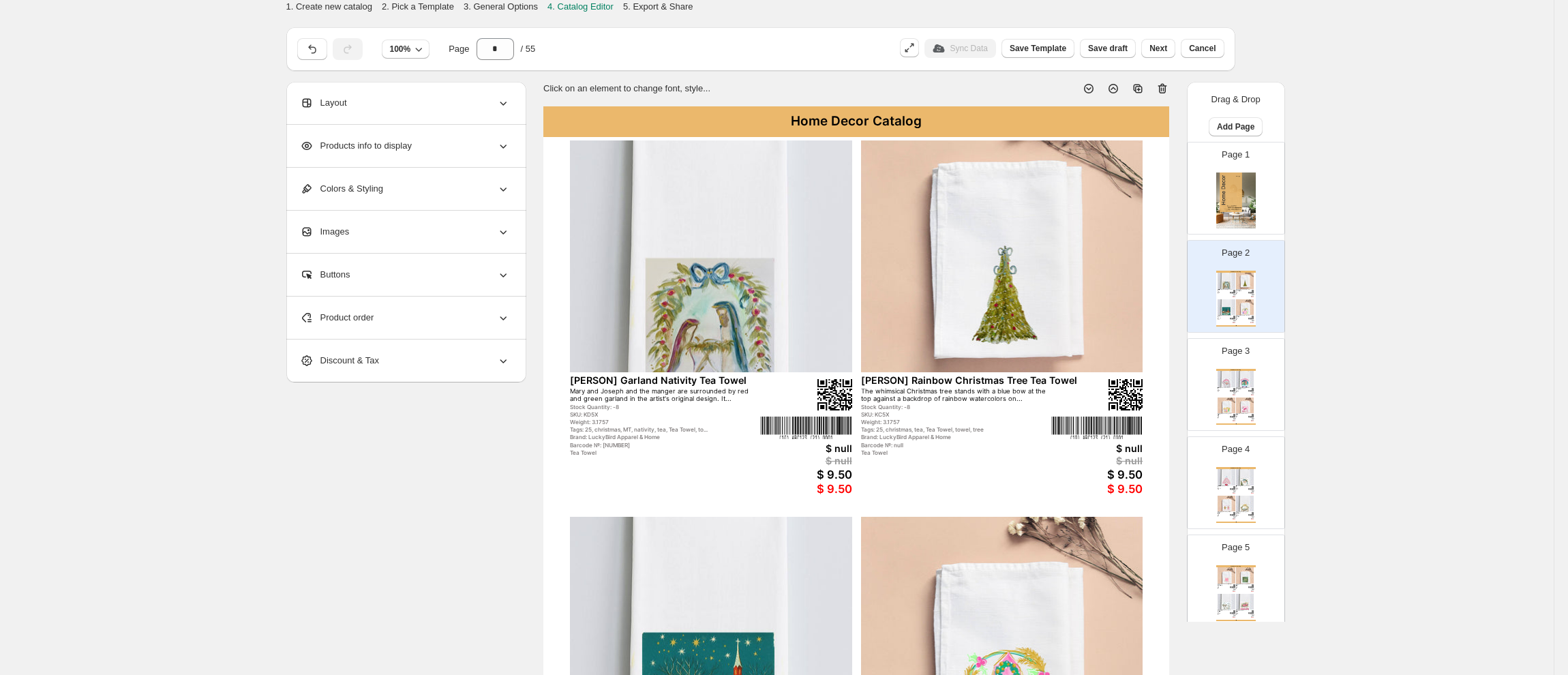 click at bounding box center [711, 256] 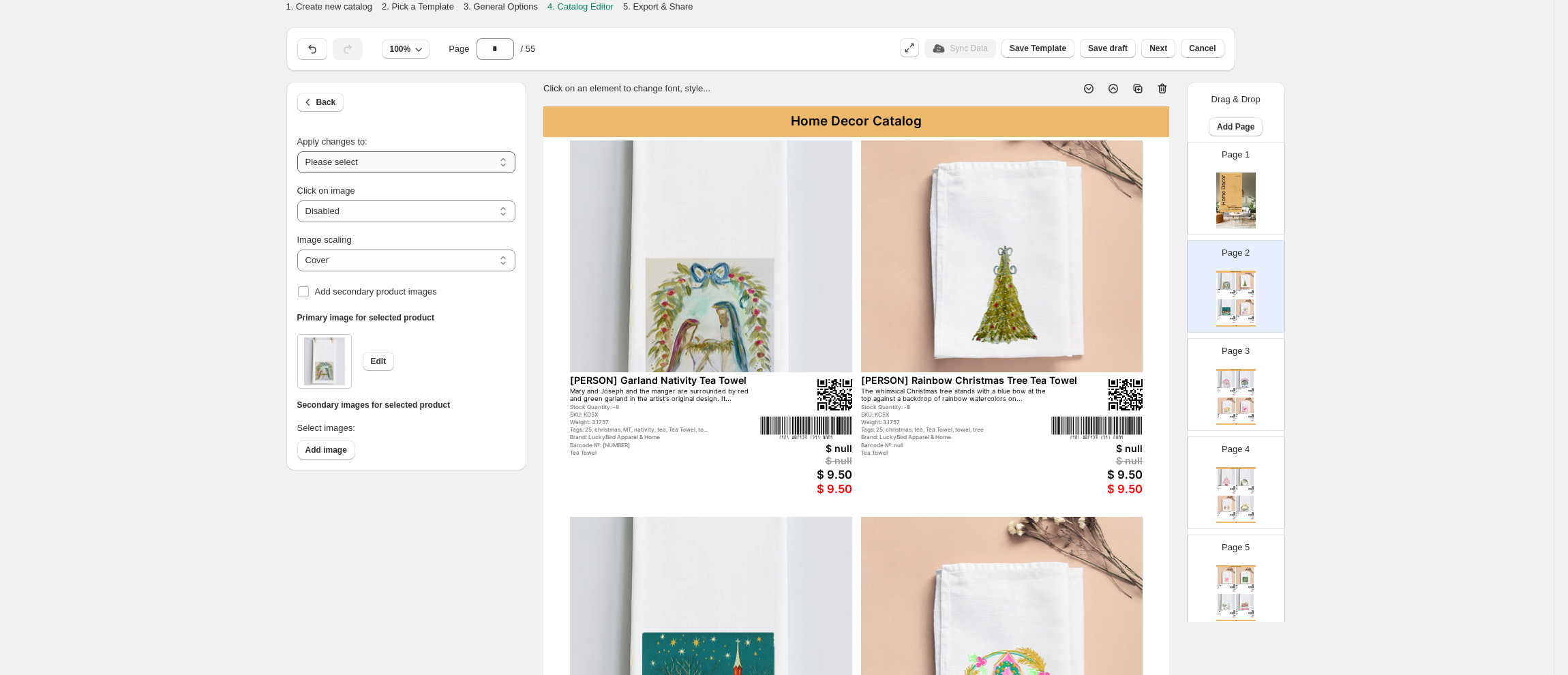 click on "**********" at bounding box center [406, 162] 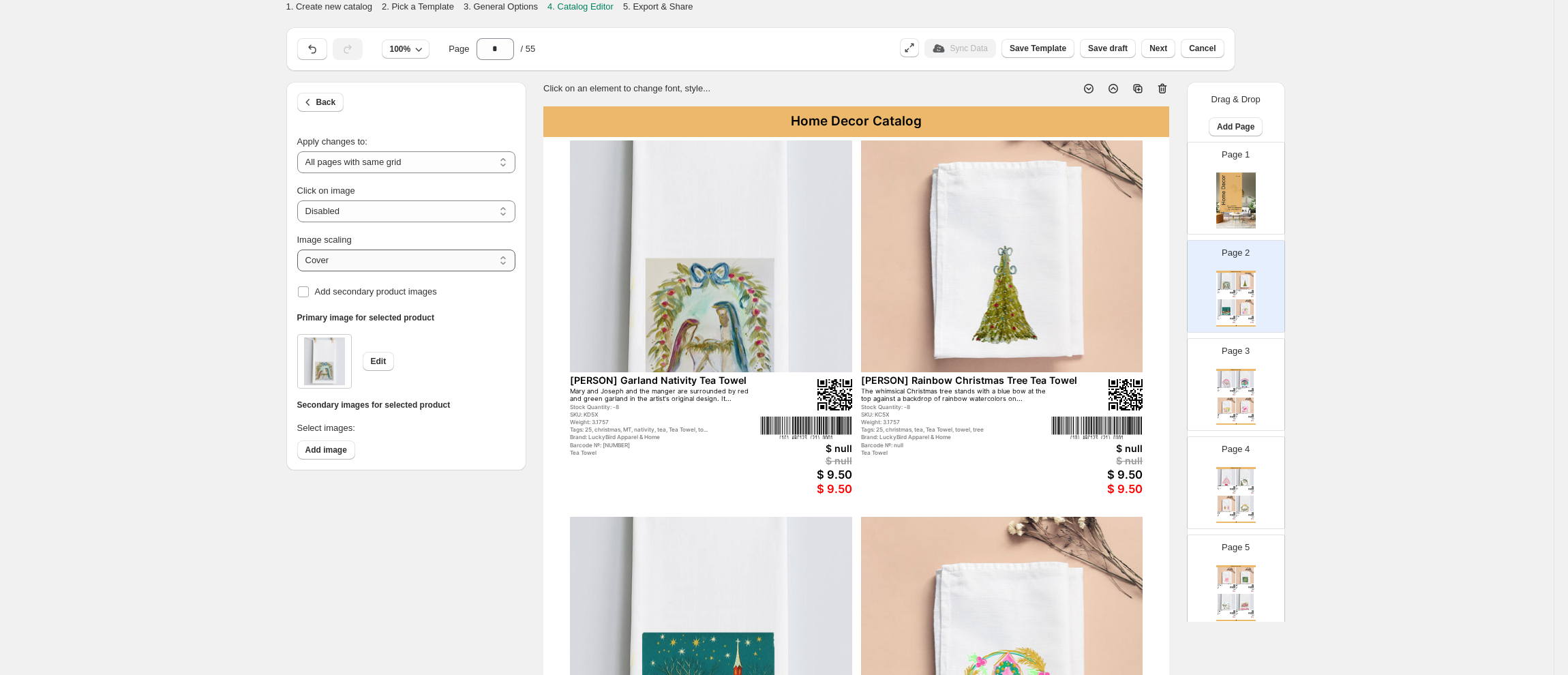 click on "***** *******" at bounding box center (406, 260) 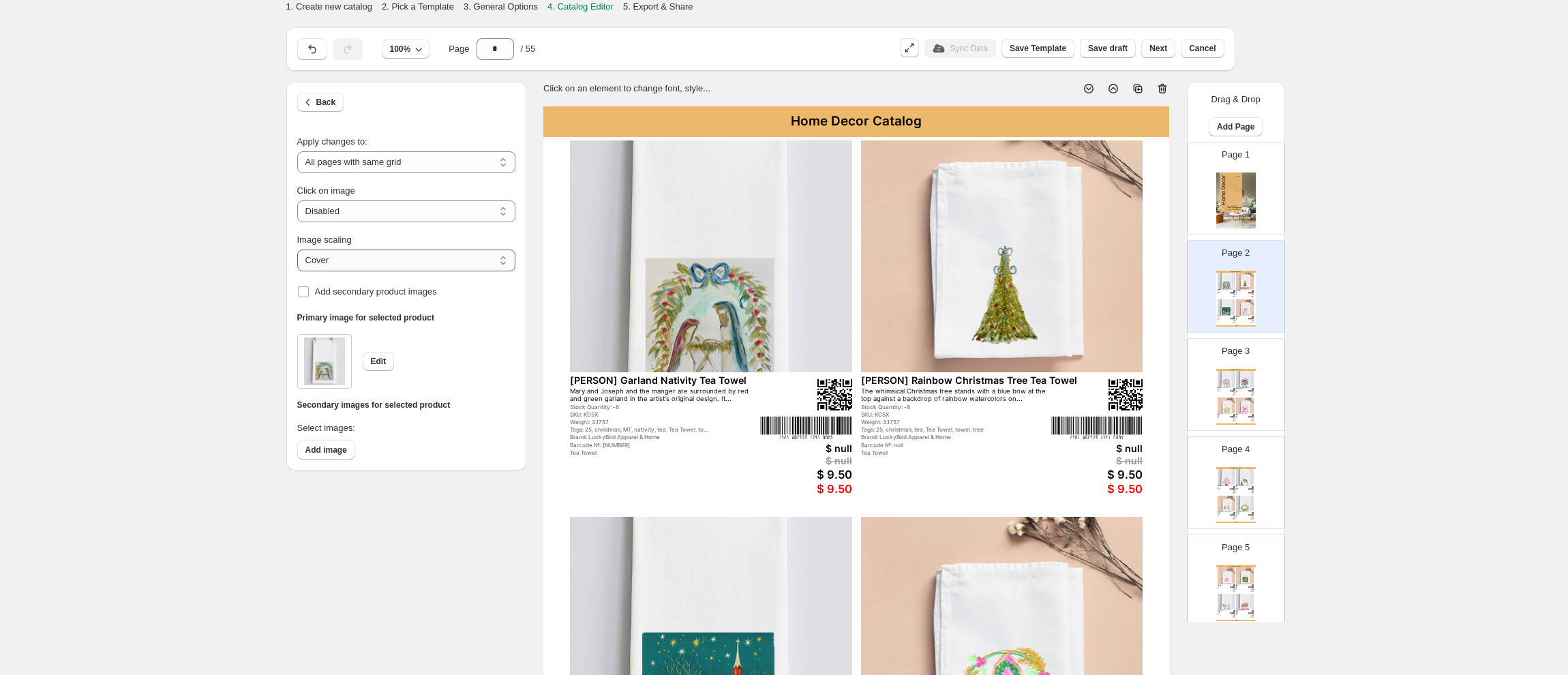 click on "***** *******" at bounding box center [406, 260] 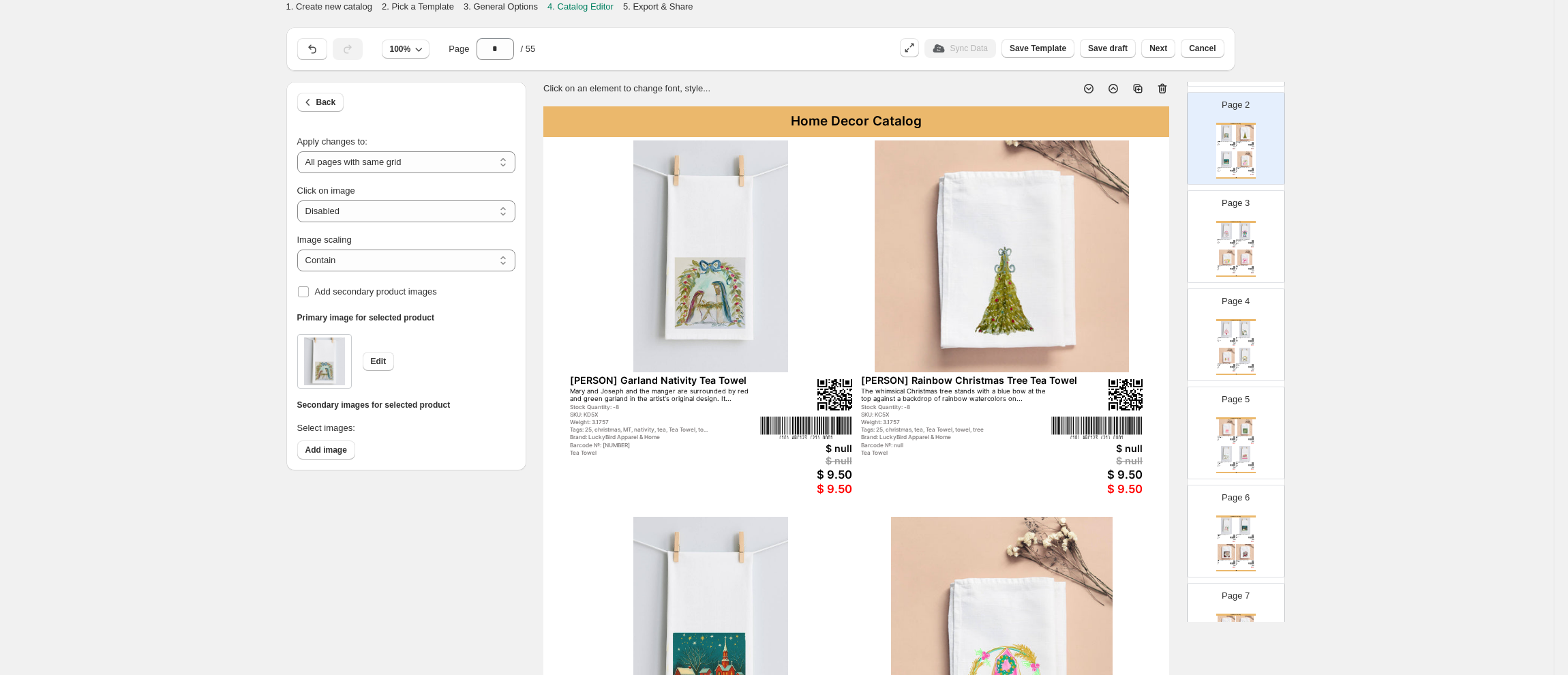 scroll, scrollTop: 179, scrollLeft: 0, axis: vertical 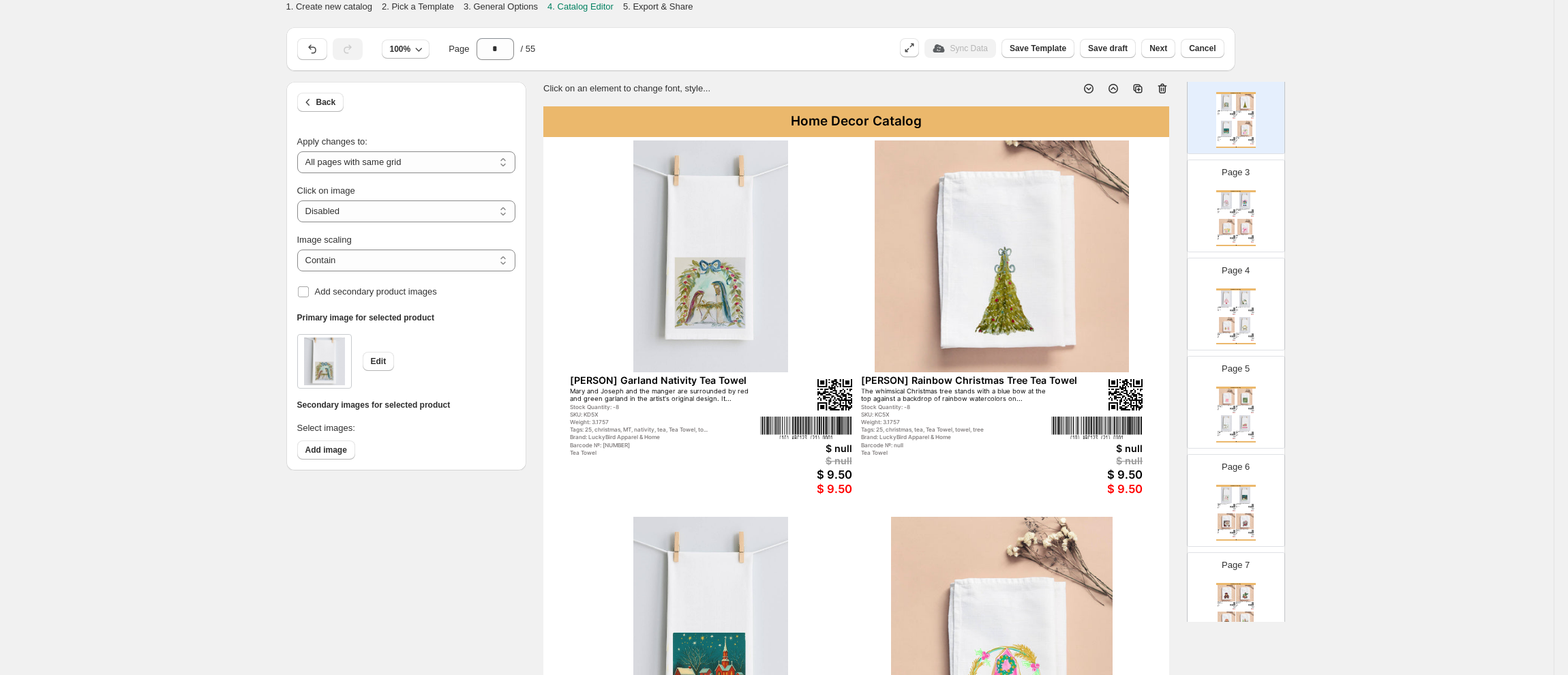 click at bounding box center [1251, 212] 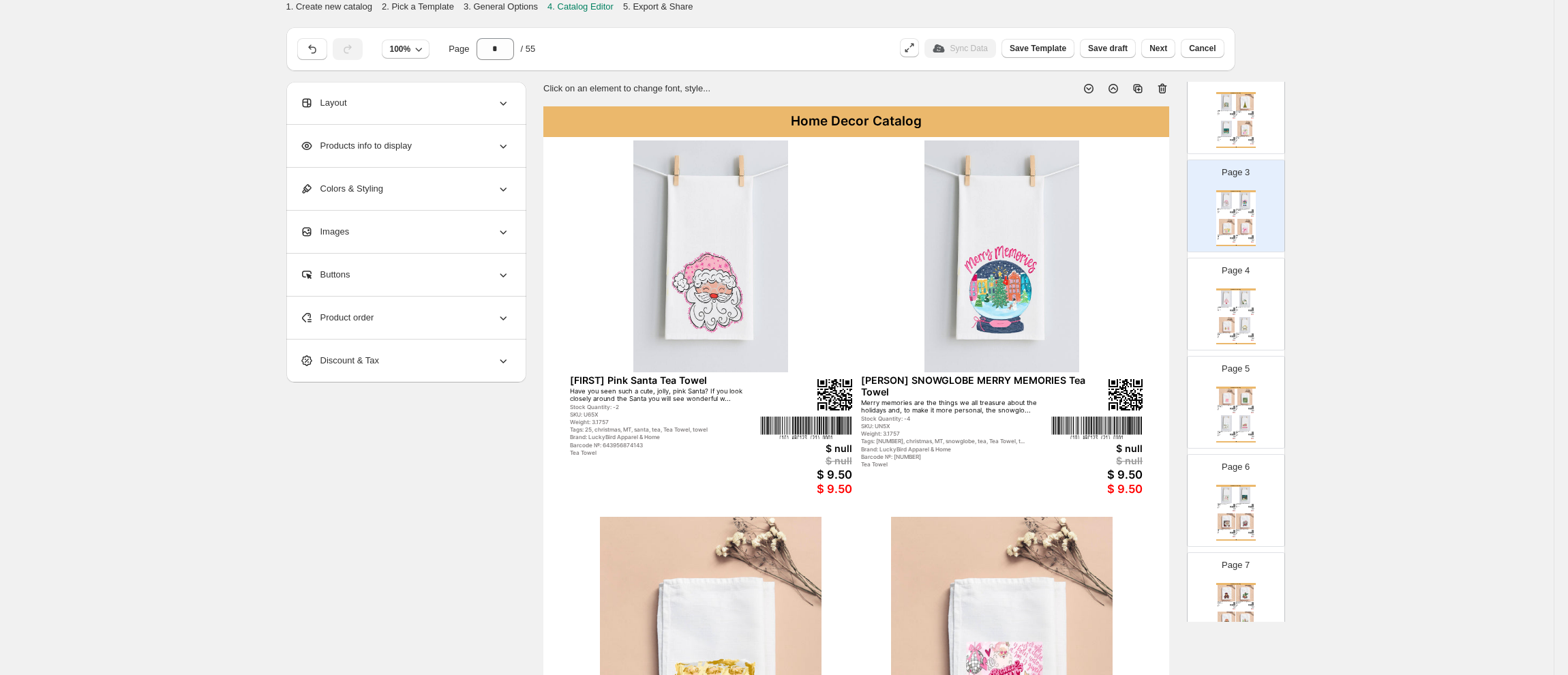 scroll, scrollTop: 286, scrollLeft: 0, axis: vertical 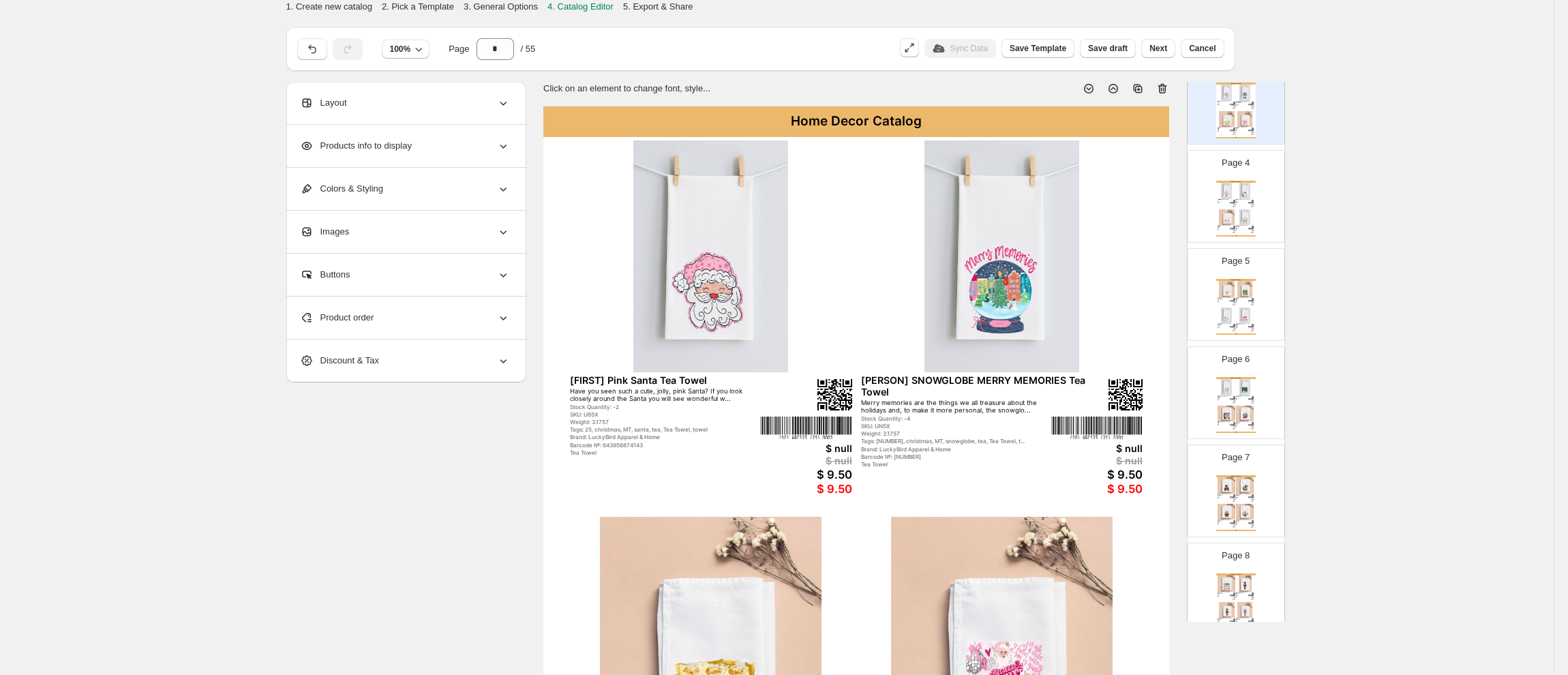 click on "Tea Towel" at bounding box center (1242, 204) 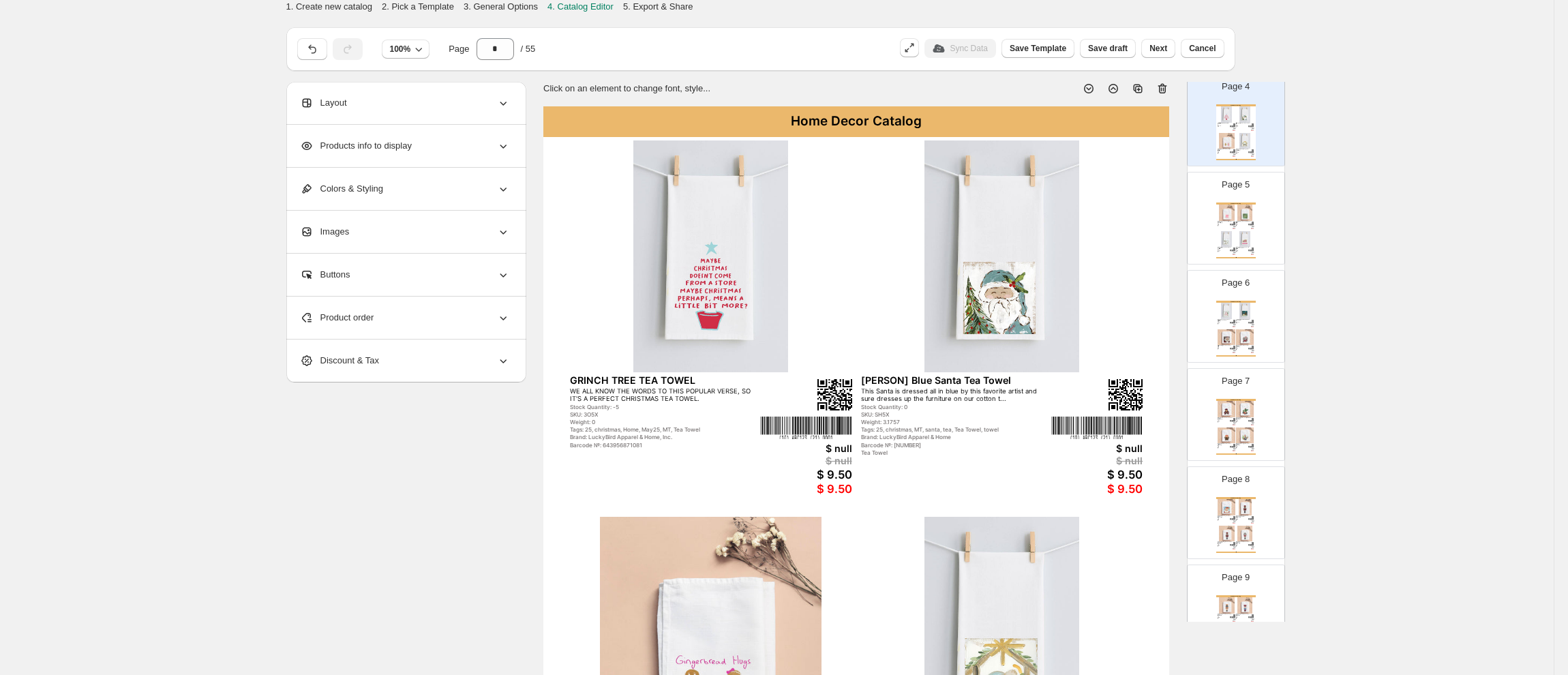 scroll, scrollTop: 423, scrollLeft: 0, axis: vertical 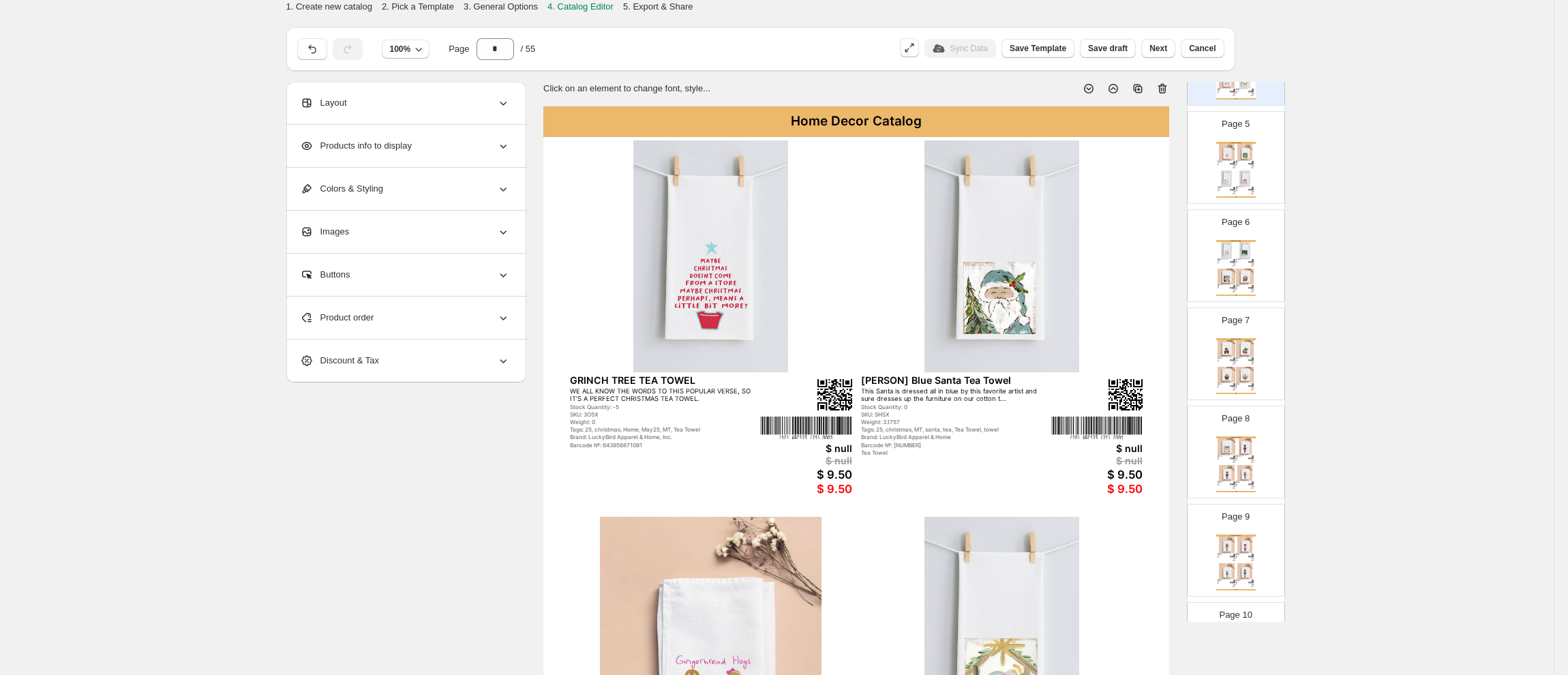 click at bounding box center [1245, 179] 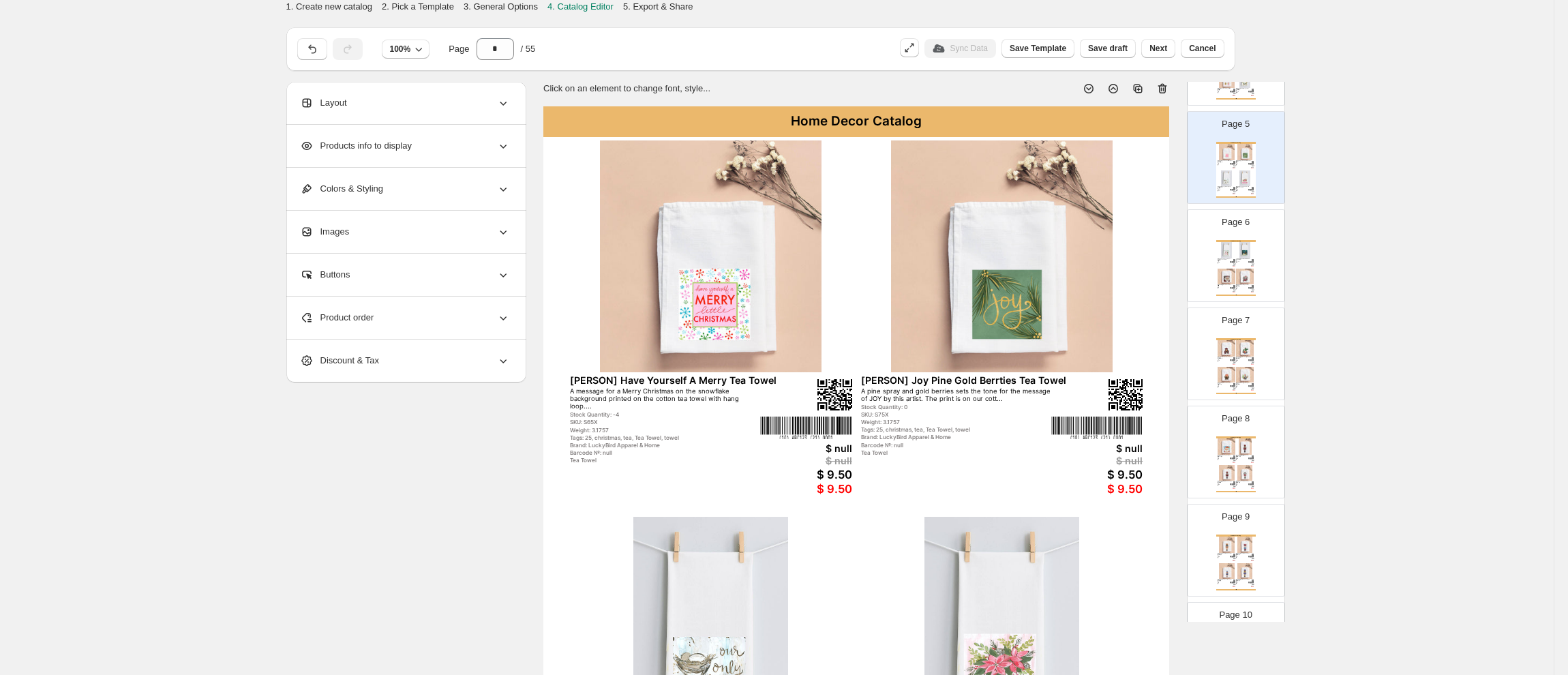 click at bounding box center (1245, 250) 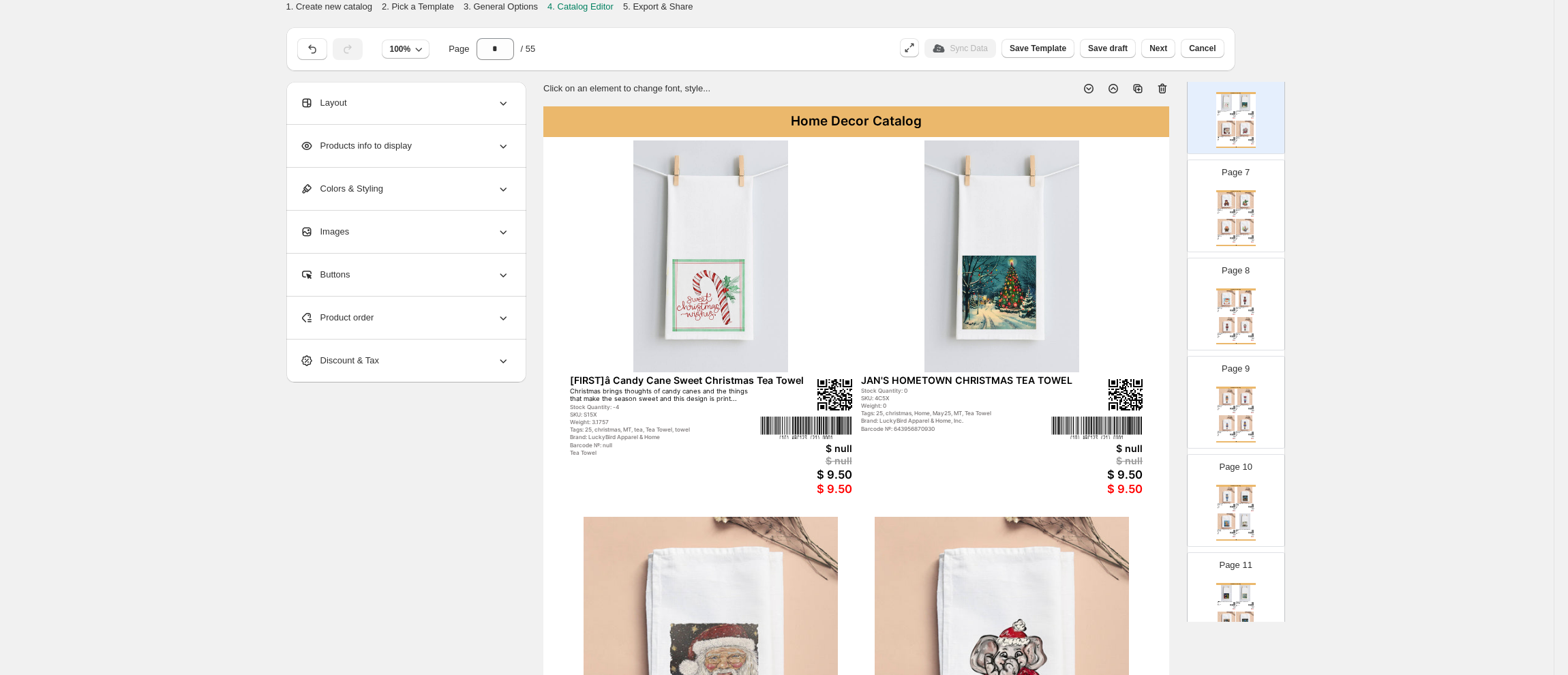 scroll, scrollTop: 603, scrollLeft: 0, axis: vertical 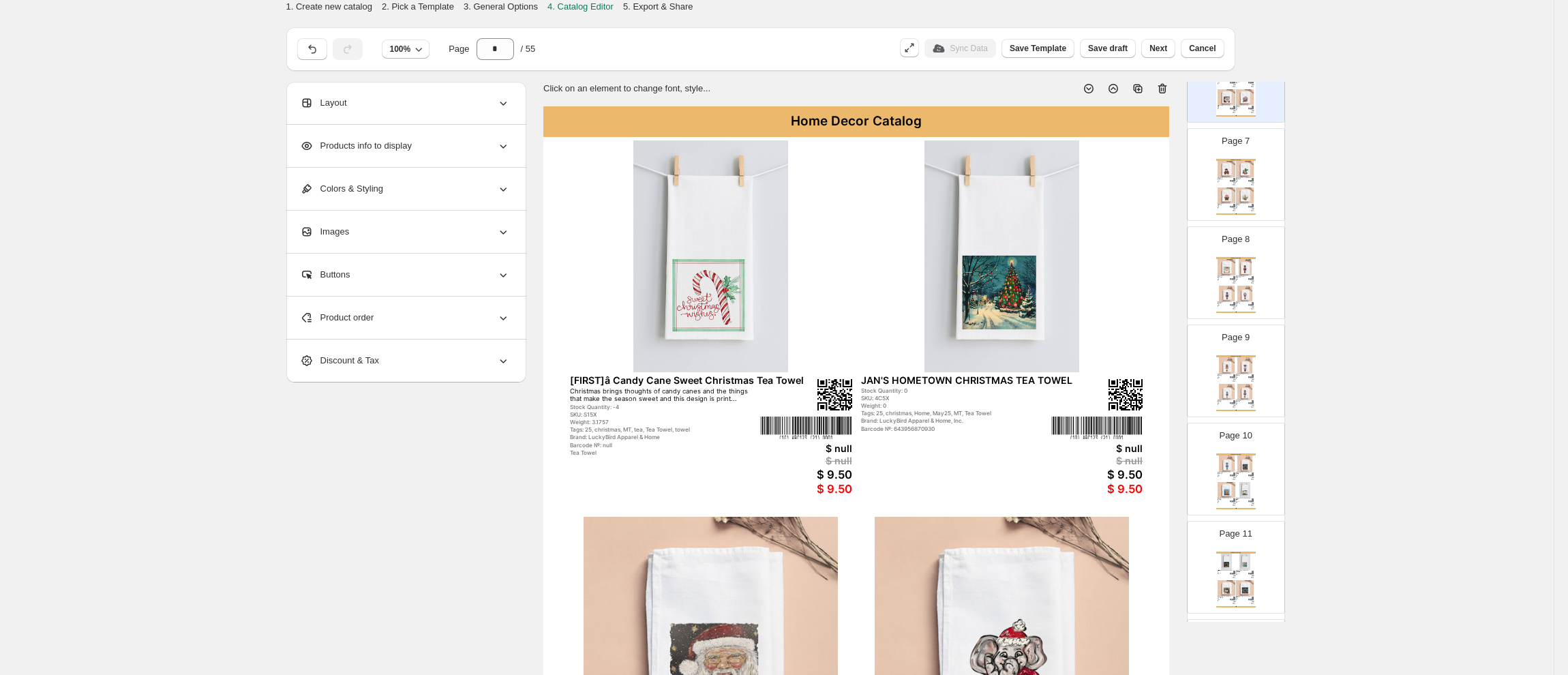 click on "Home Decor Catalog Jennie Christmas Gamecock 2 Tea Towel A mascot gamecock dressed up and celebrating Christmas with fans on the cotton tea towel with hang loop.. Stock Quantity:  0 SKU:  L65X Weight:  3.1757 Tags:  25, christmas, gamecock, tea, Tea Towel, towel Brand:  LuckyBird Apparel & Home Barcode №:  null Tea Towel $ null $ null $ 9.50 $ 9.50 Jennie Christmas Gator 2 Tea Towel A mascot gator dressed up and celebrating Christmas with fans on the cotton tea towel with hang loop Stock Quantity:  0 SKU:  L75X Weight:  3.1757 Tags:  25, christmas, gator, tea, Tea Towel, towel Brand:  LuckyBird Apparel & Home Barcode №:  null Tea Towel $ null $ null $ 9.50 $ 9.50 Jennie Christmas Hound Tea Towel A mascot hound dressed up and celebrating Christmas with fans on the cotton tea towel with hang loop. Stock Quantity:  -2 SKU:  LN5X Weight:  3.1757 Tags:  25, christmas, Hound, tea, Tea Towel, towel Brand:  LuckyBird Apparel & Home Barcode №:  null Tea Towel $ null $ null $ 9.50 $ 9.50 Stock Quantity:  0 $ null" at bounding box center (1236, 187) 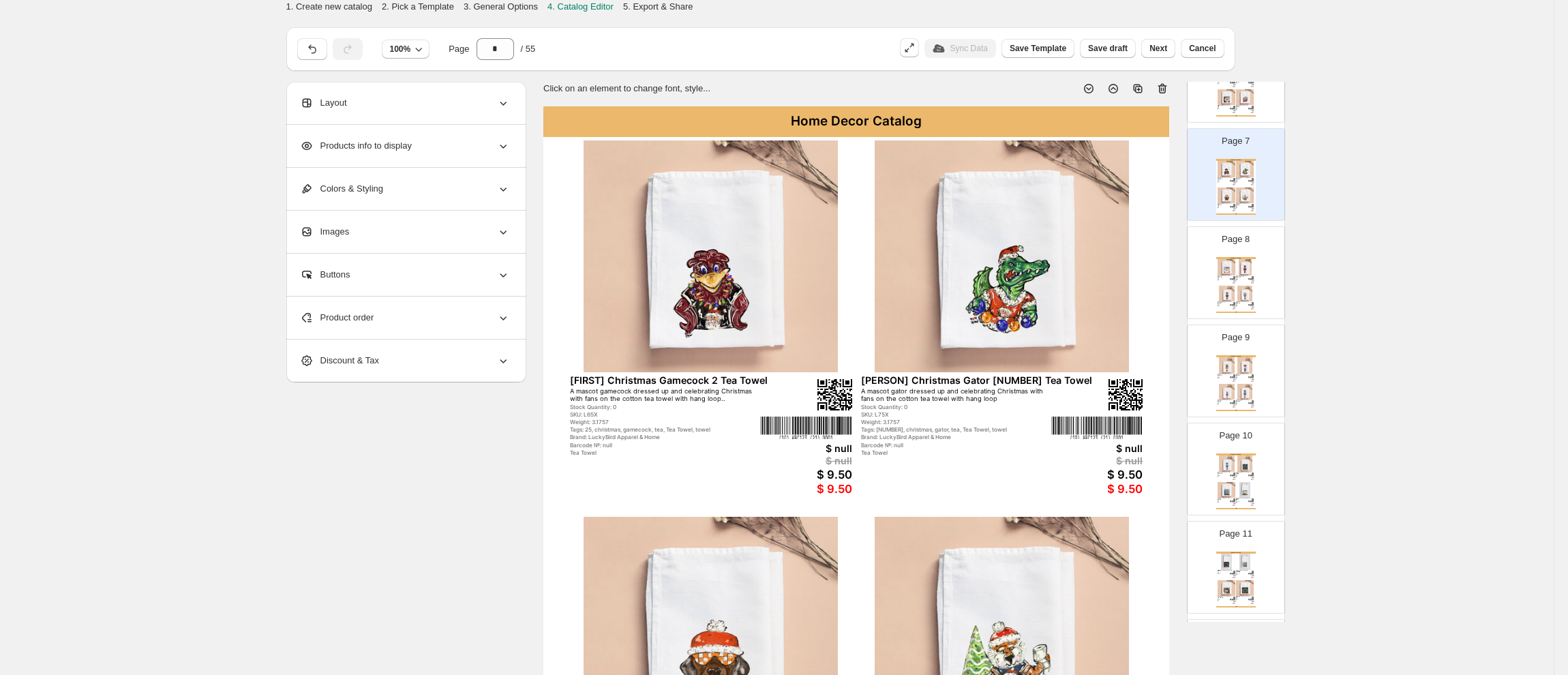 click on "Sync Data" at bounding box center [960, 48] 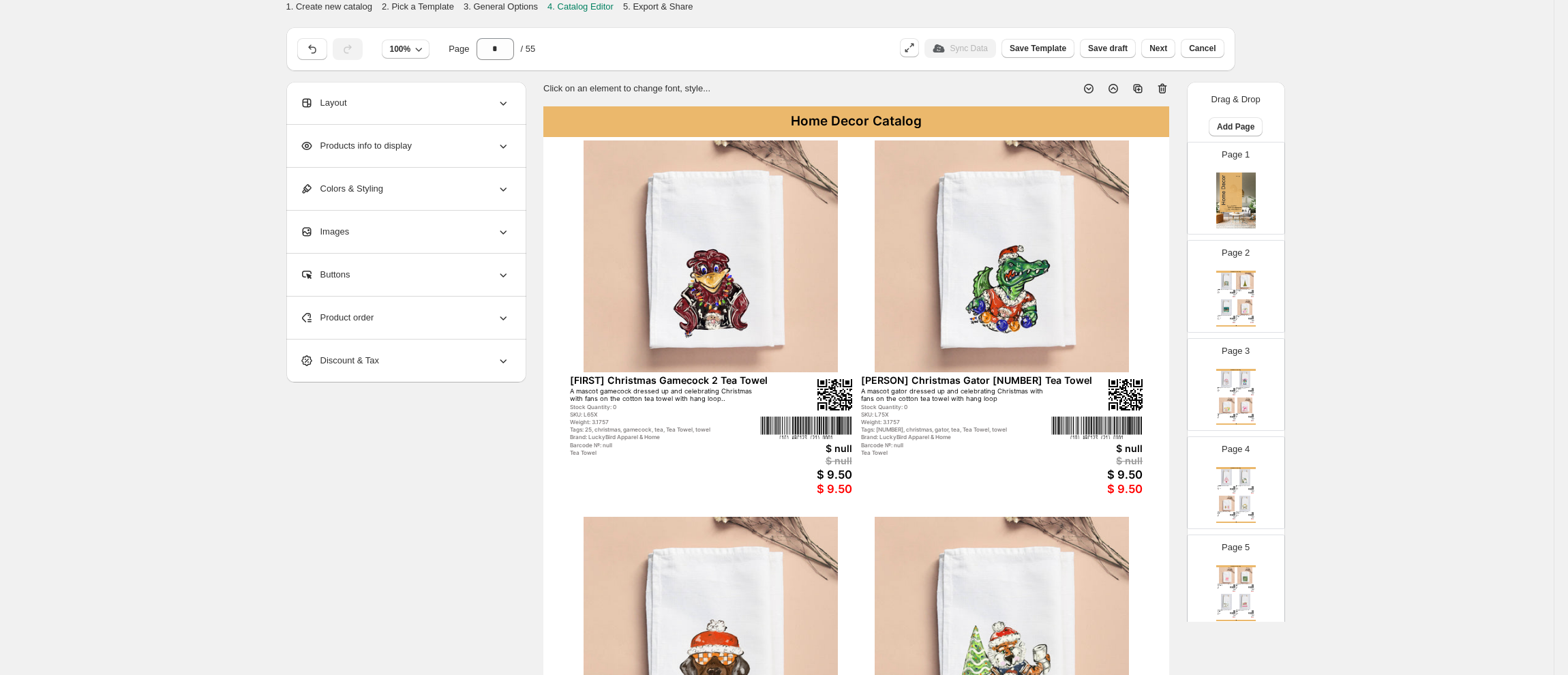 click on "Sync Data" at bounding box center (960, 48) 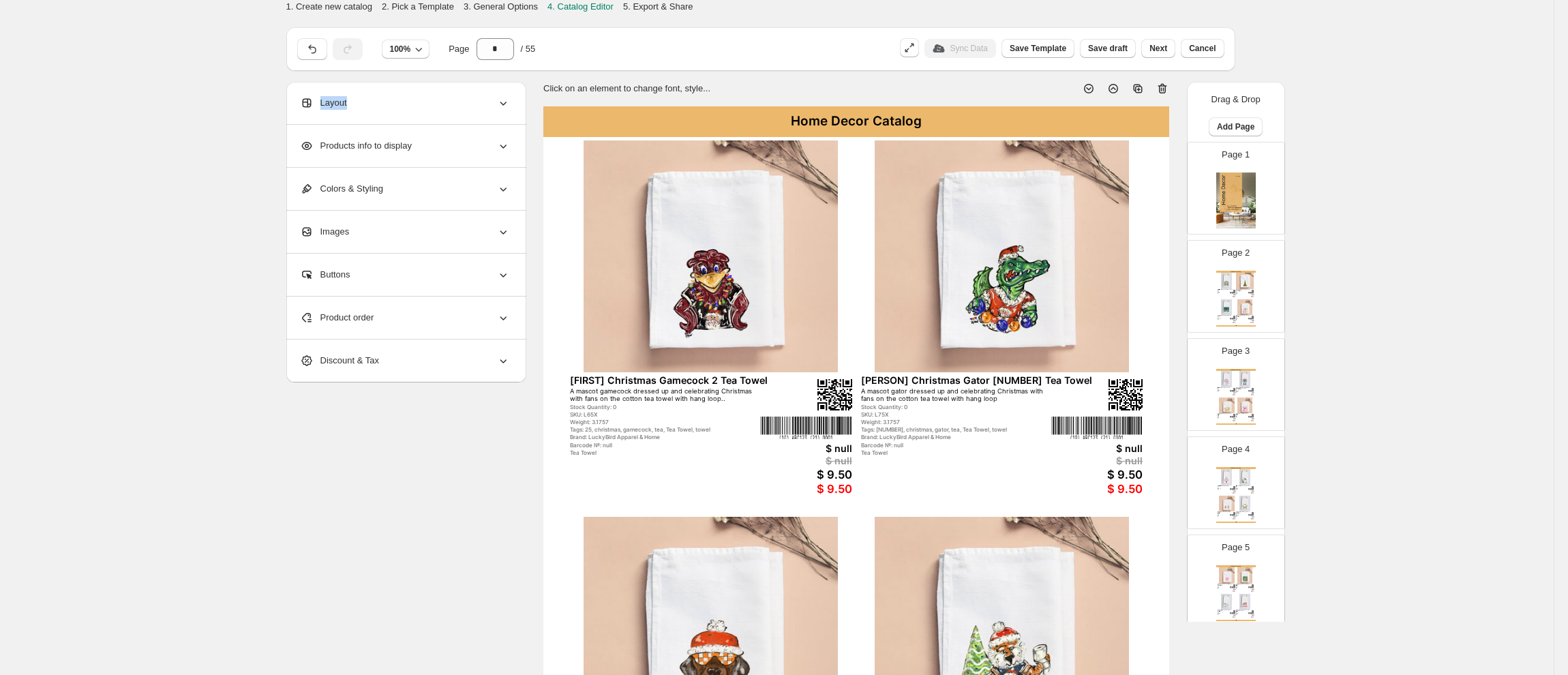click on "Sync Data" at bounding box center [960, 48] 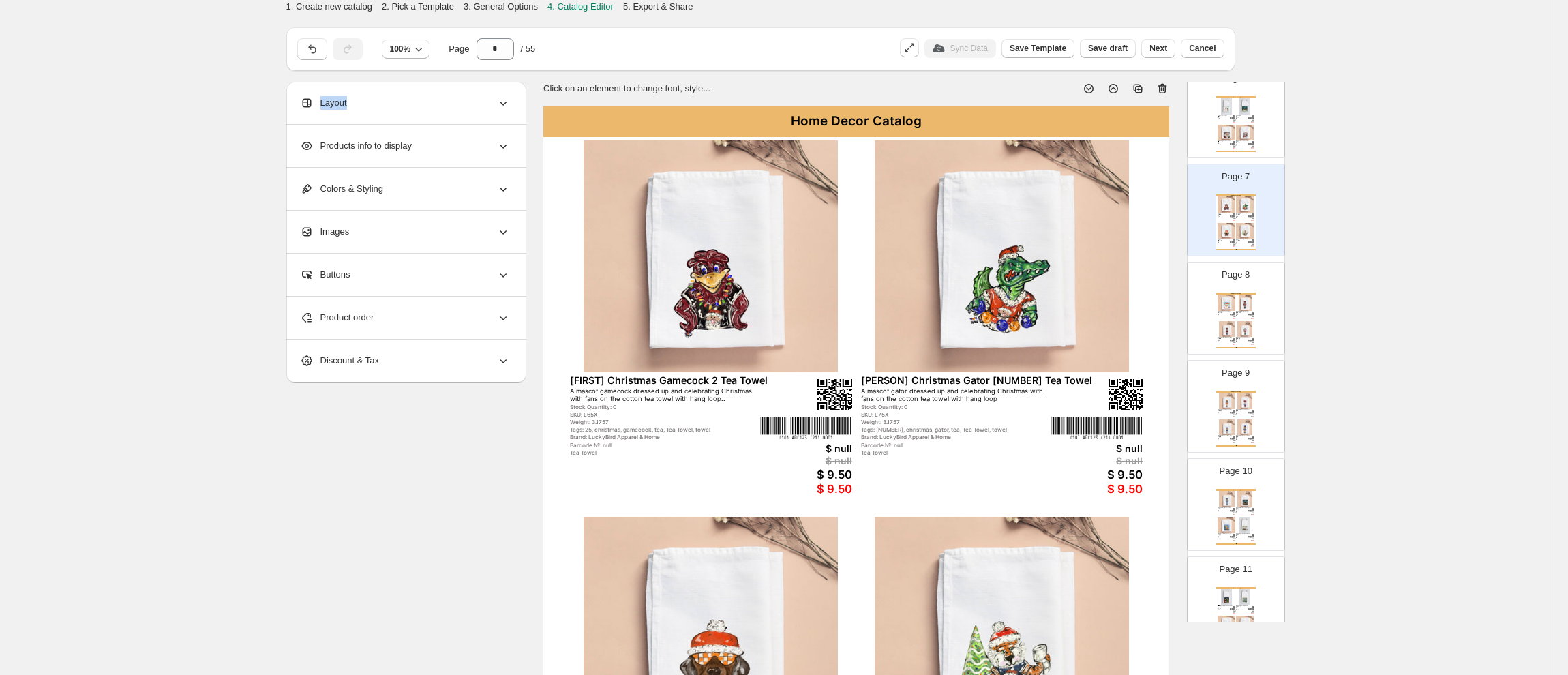 scroll, scrollTop: 587, scrollLeft: 0, axis: vertical 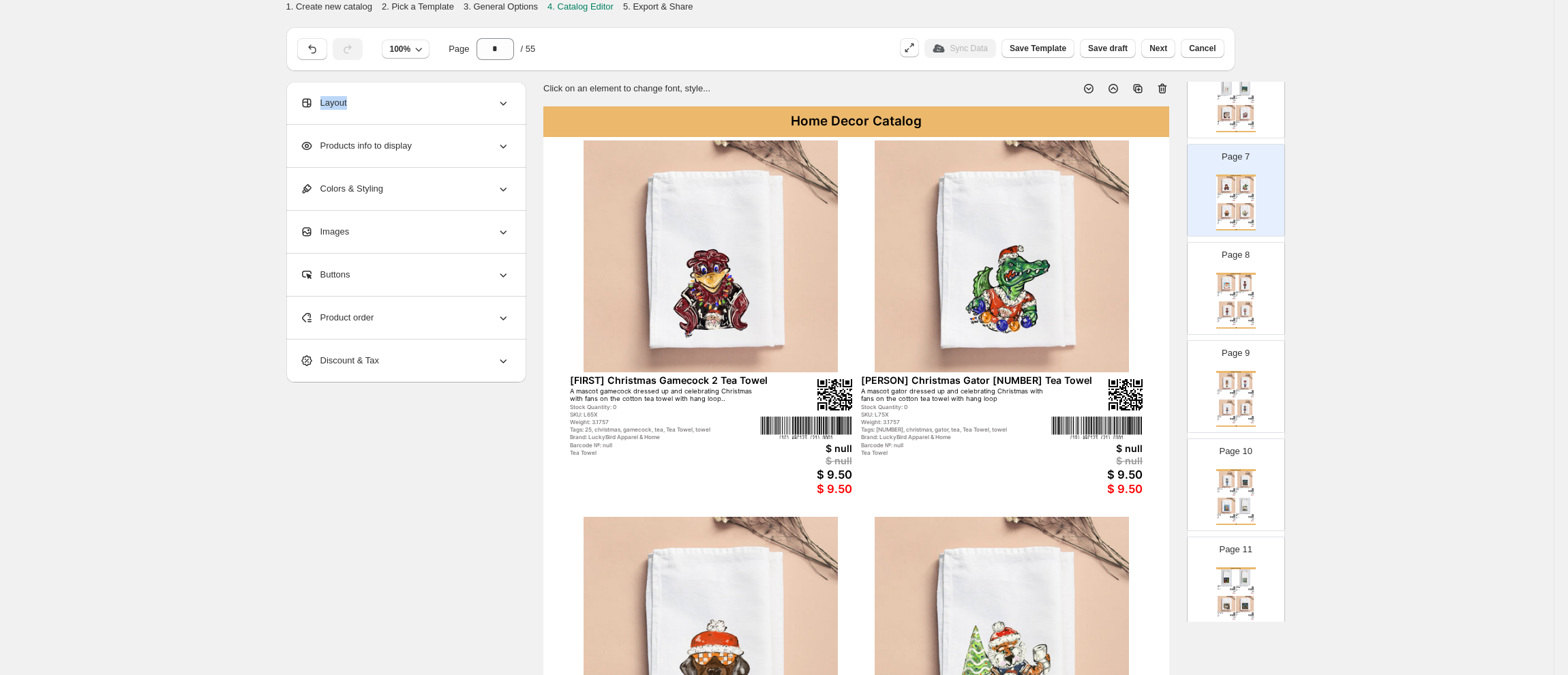 click on "Home Decor Catalog Jennie Fantasy Santa Tea Towel A jolly old santa with a big round nose is just what we envision when we get ready for Christmas.  The prin... Stock Quantity:  0 SKU:  L95X Weight:  3.1757 Tags:  25, christmas, santa, tea, Tea Towel, towel Brand:  LuckyBird Apparel & Home Barcode №:  null Tea Towel $ null $ null $ 9.50 $ 9.50 Kathryn Bulldog Nutcracker Maroon Tea Towel The trendy nutcracker is made even more popular as the bulldog team mascot in maroon and white  He stands p... Stock Quantity:  -4 SKU:  YL5X Weight:  3.1757 Tags:  25, bulldog, christmas, tea, Tea Towel, towel Brand:  LuckyBird Apparel & Home Barcode №:  null Tea Towel $ null $ null $ 9.50 $ 9.50 Kathryn Bulldog Nutcracker Red Tea Towel The trendy nutcracker is made even more popular as the bulldog team mascot in red and black.  He stands pro... Stock Quantity:  0 SKU:  YG5X Weight:  3.1757 Tags:  25, bulldog, christmas, tea, Tea Towel, towel Brand:  LuckyBird Apparel & Home Barcode №:  null Tea Towel $ null $ null" at bounding box center (1236, 301) 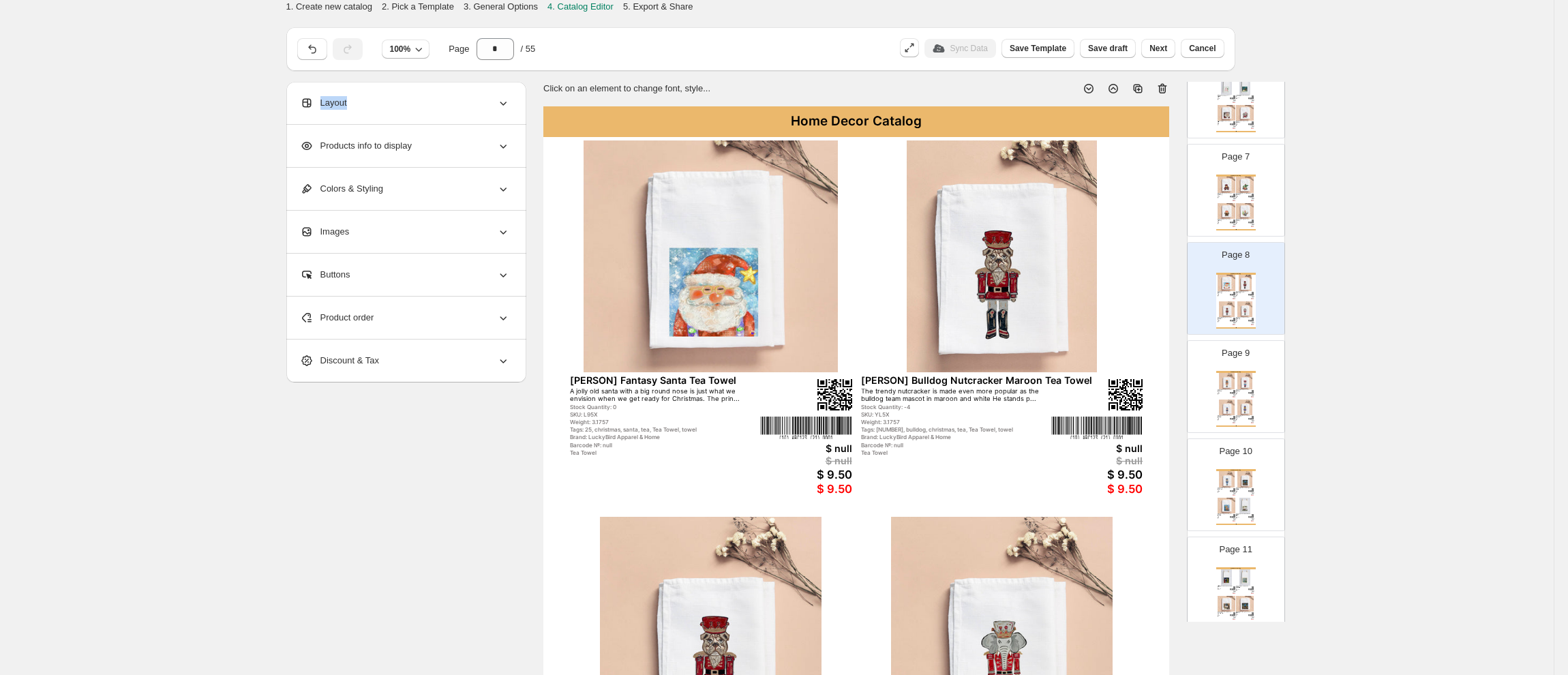 click on "Stock Quantity:  -4" at bounding box center (1242, 391) 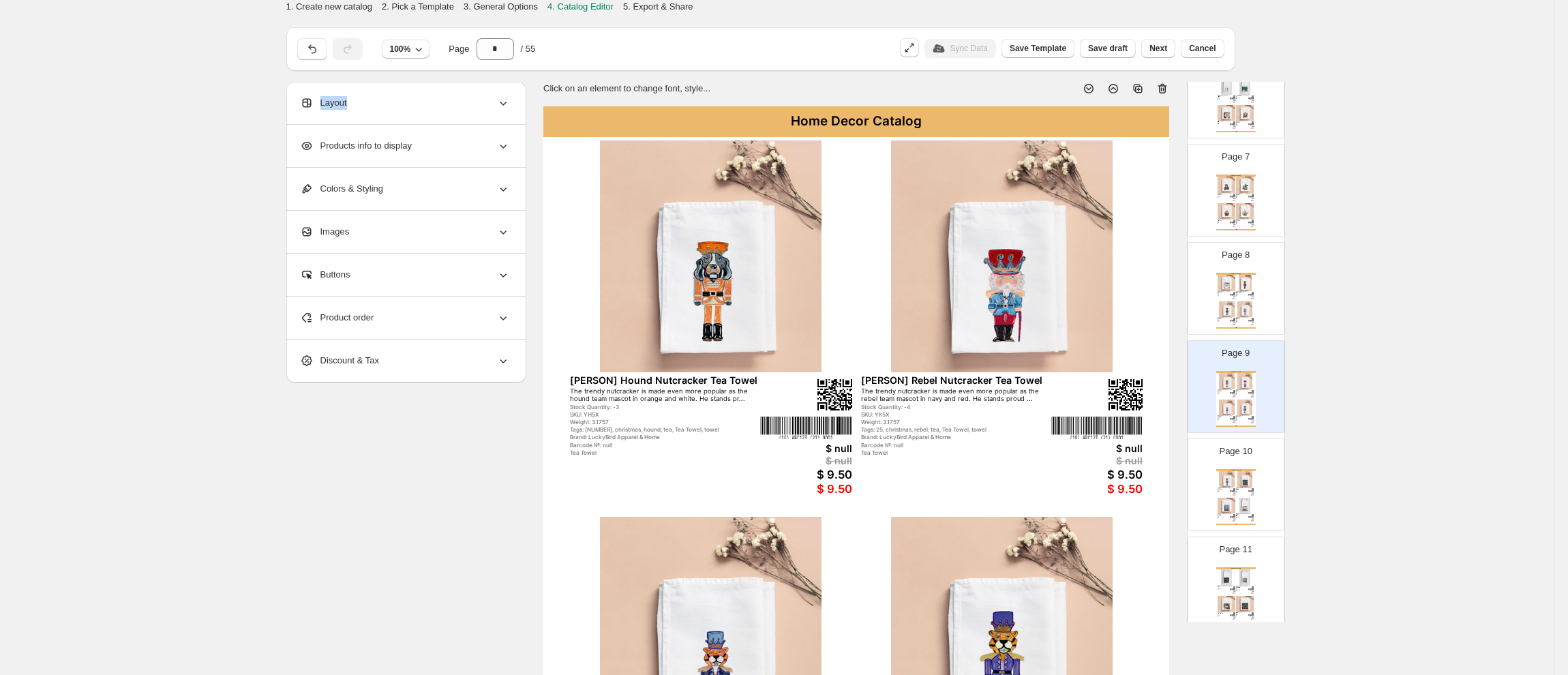 click on "The moon shines blue on the mountains in the background of the manger scene and the star gives light to the..." at bounding box center [1242, 490] 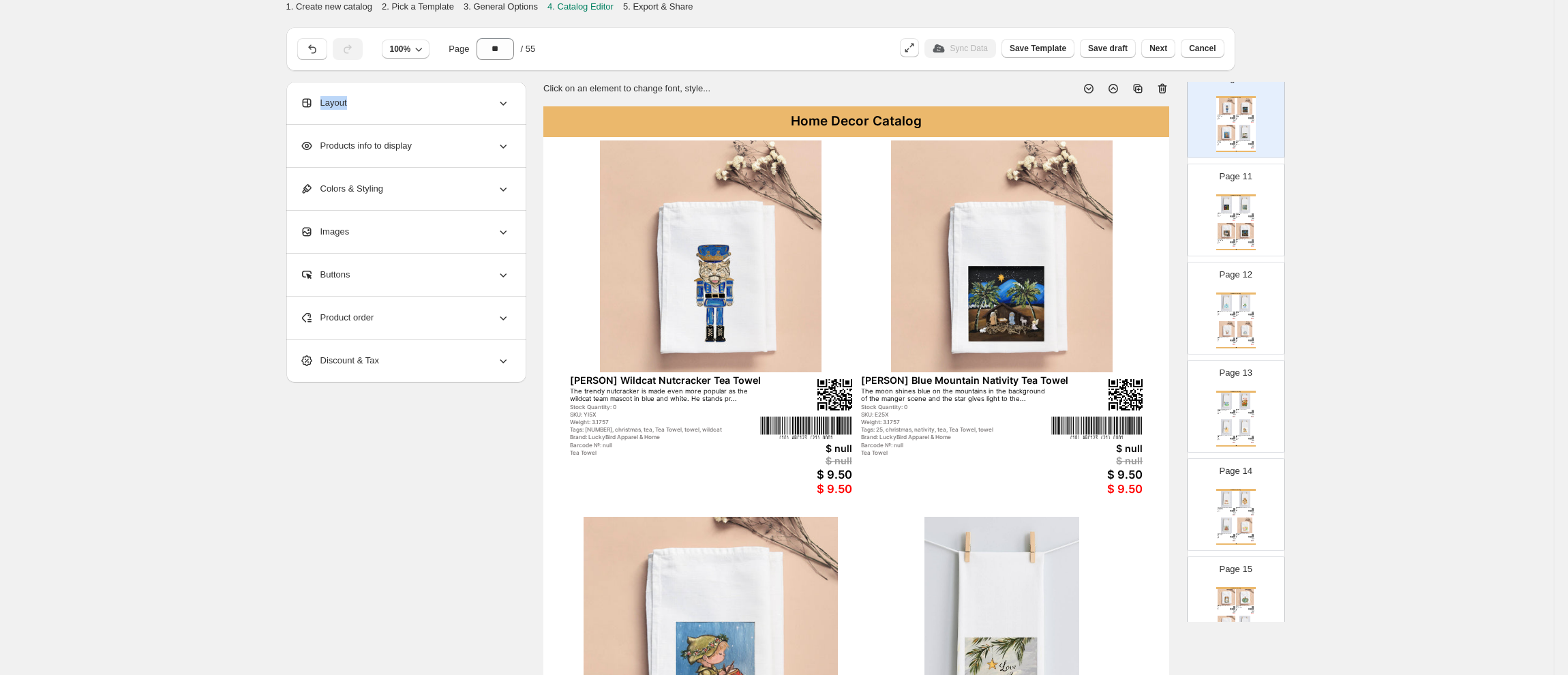 scroll, scrollTop: 991, scrollLeft: 0, axis: vertical 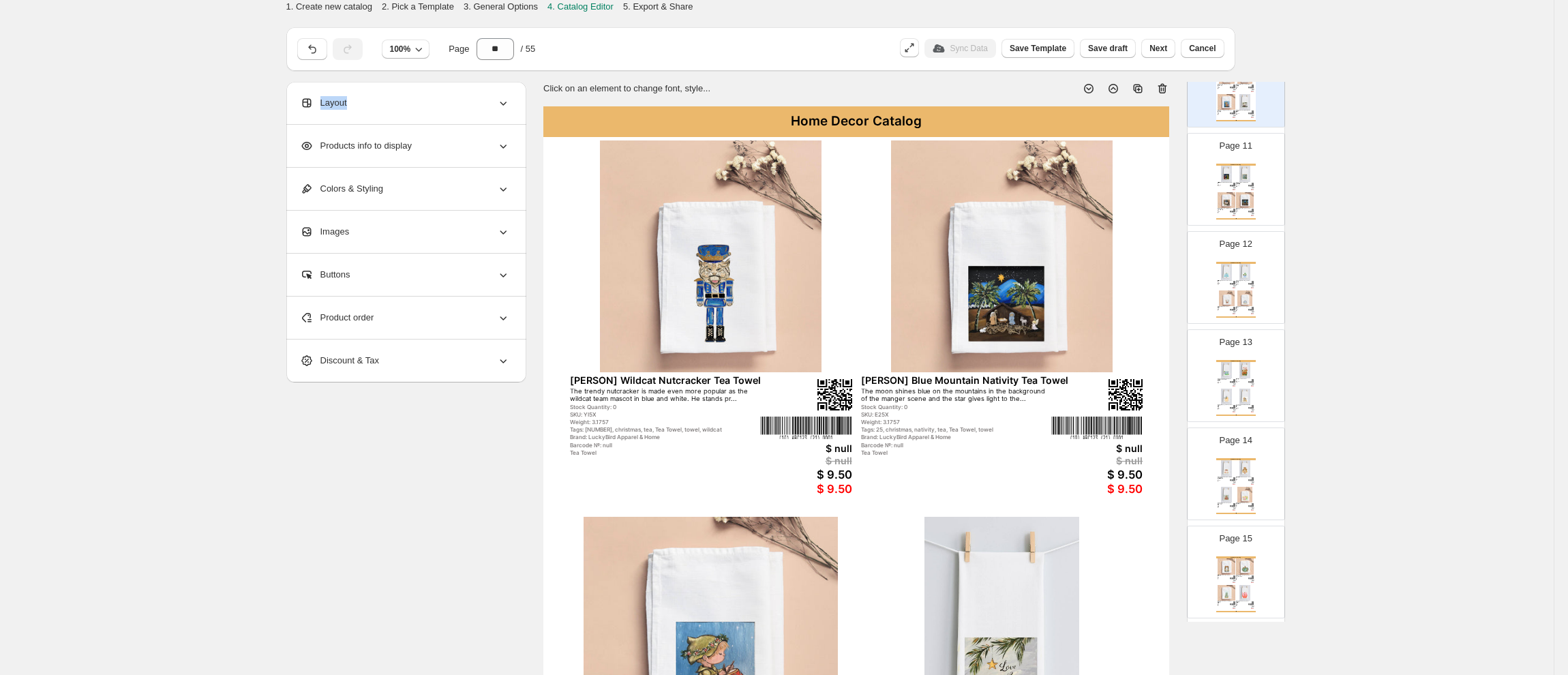 click at bounding box center [1226, 200] 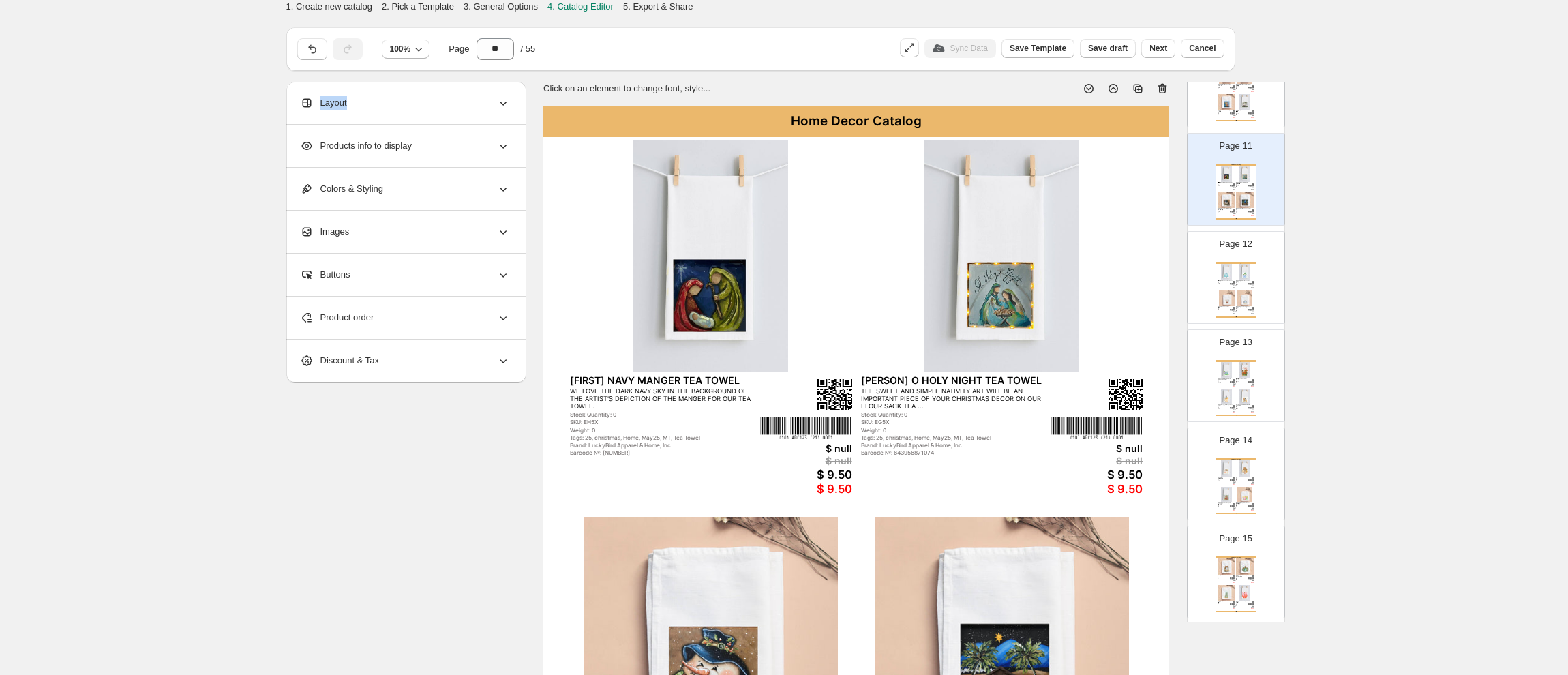 click at bounding box center (1245, 299) 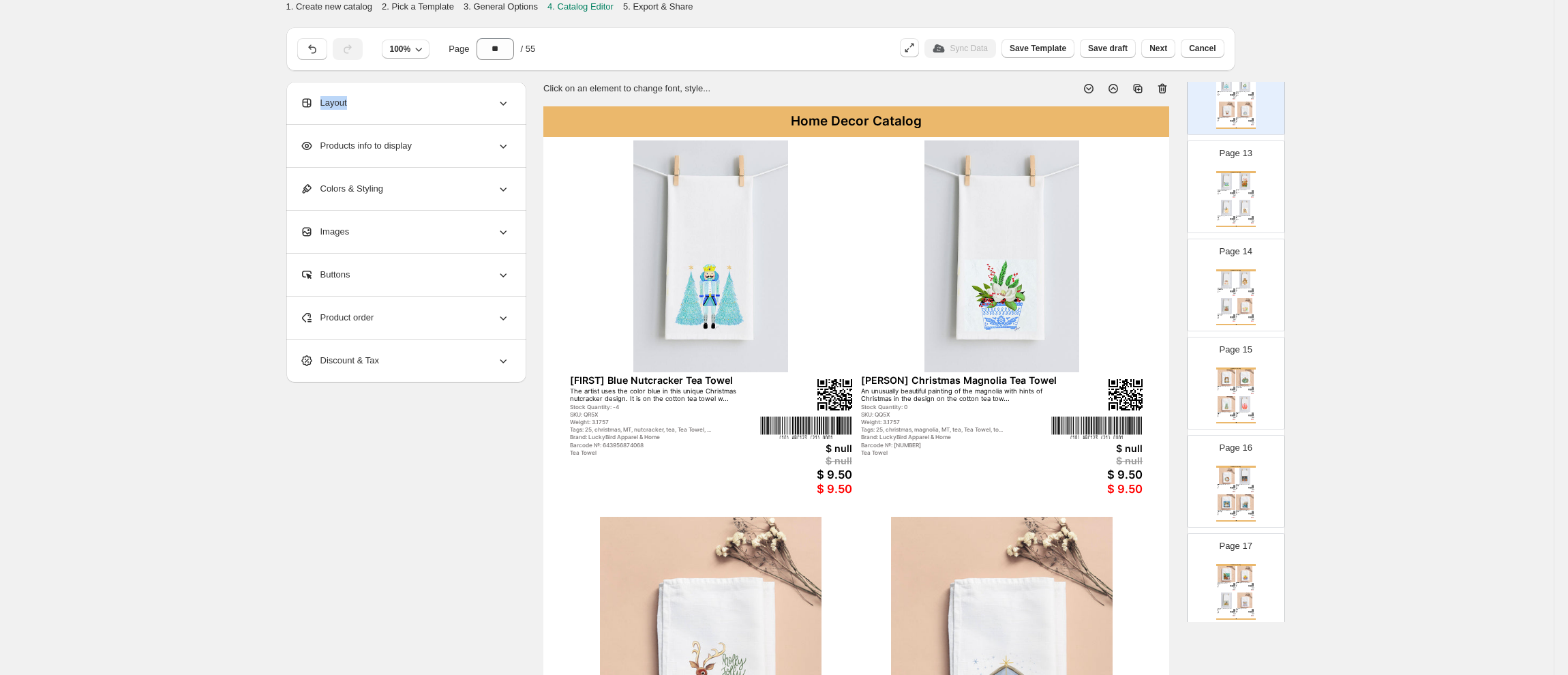scroll, scrollTop: 1190, scrollLeft: 0, axis: vertical 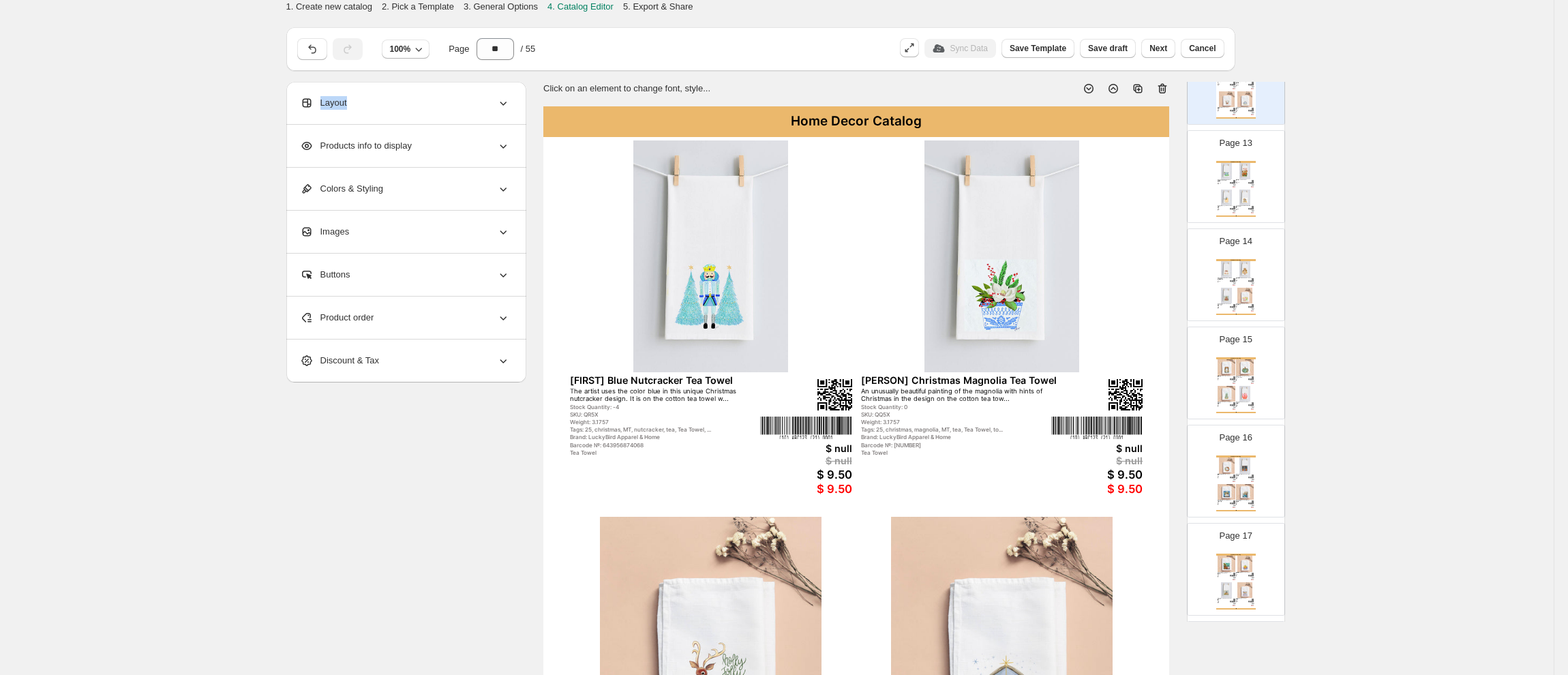 click at bounding box center (1245, 171) 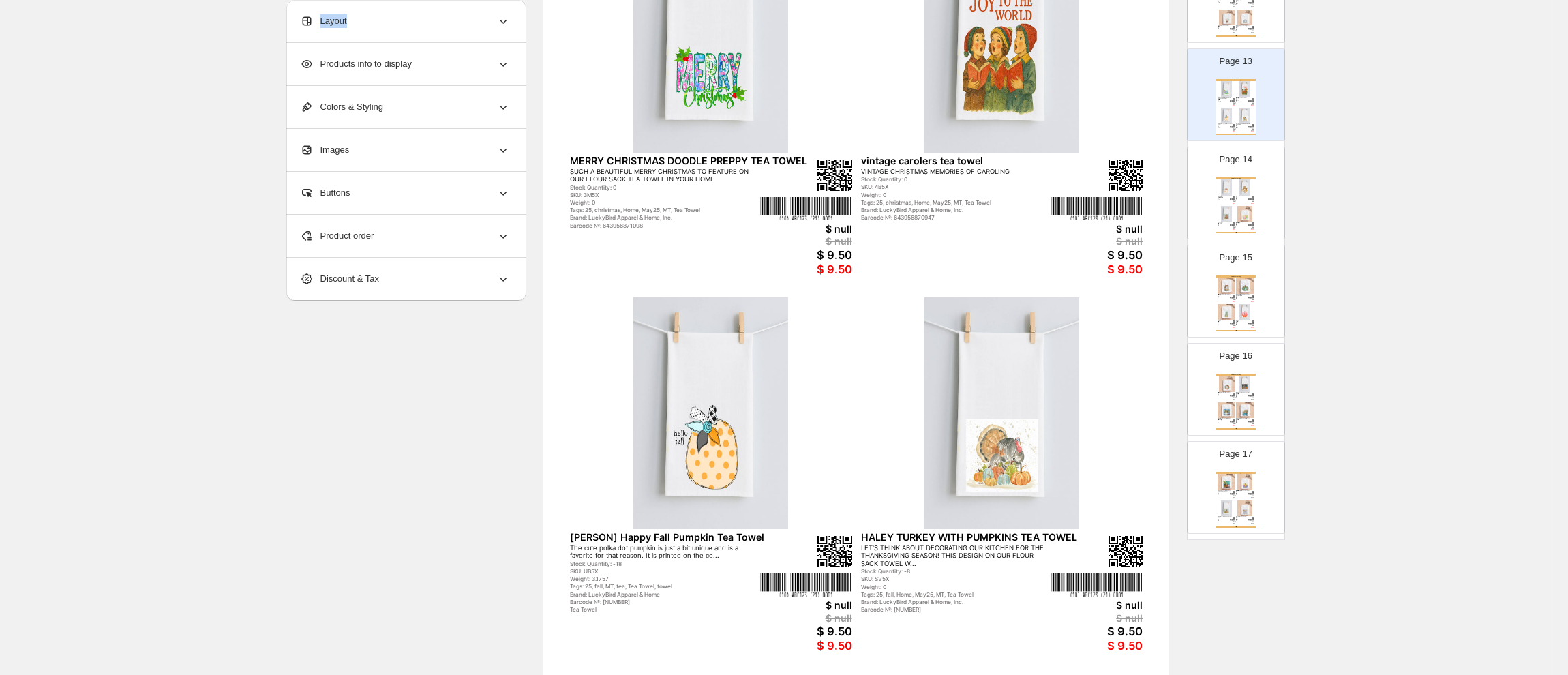 scroll, scrollTop: 227, scrollLeft: 0, axis: vertical 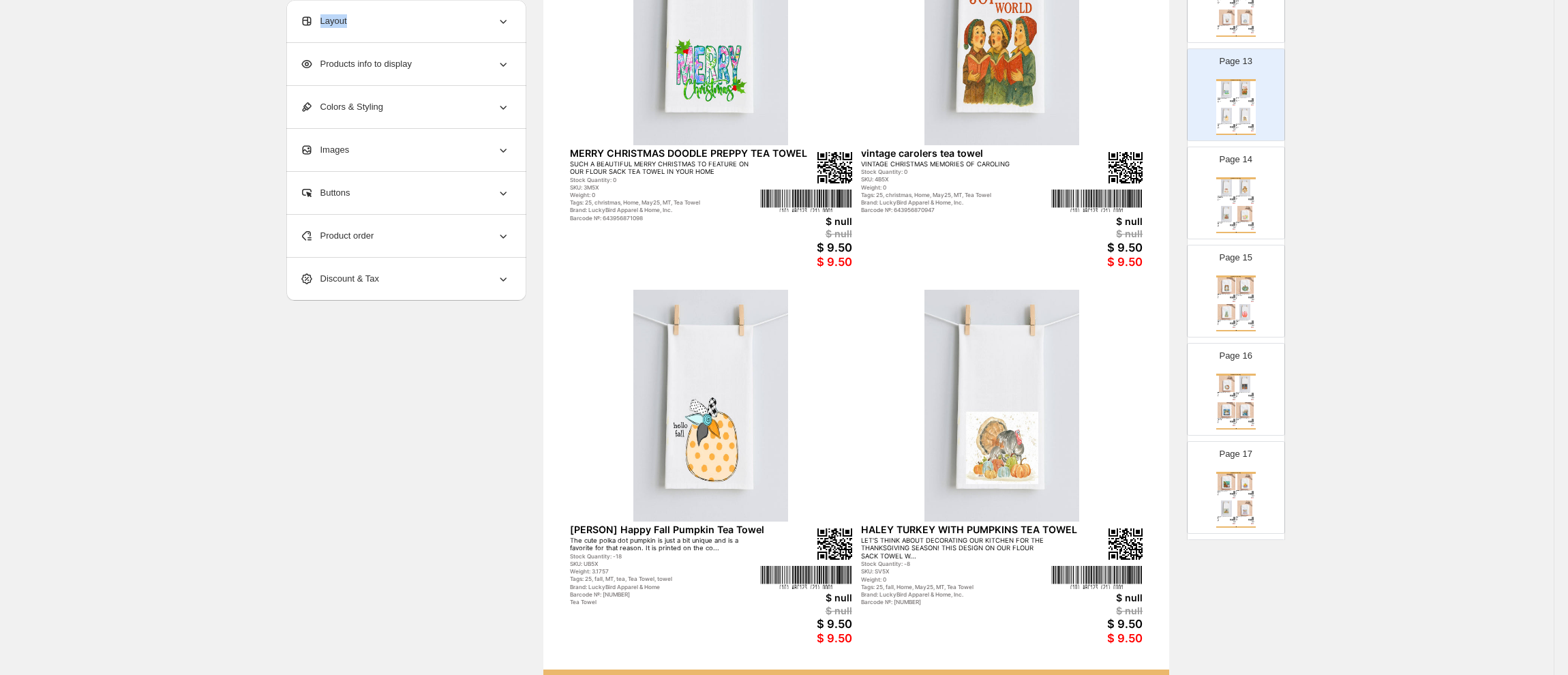 click on "Weight:  0" at bounding box center [1242, 198] 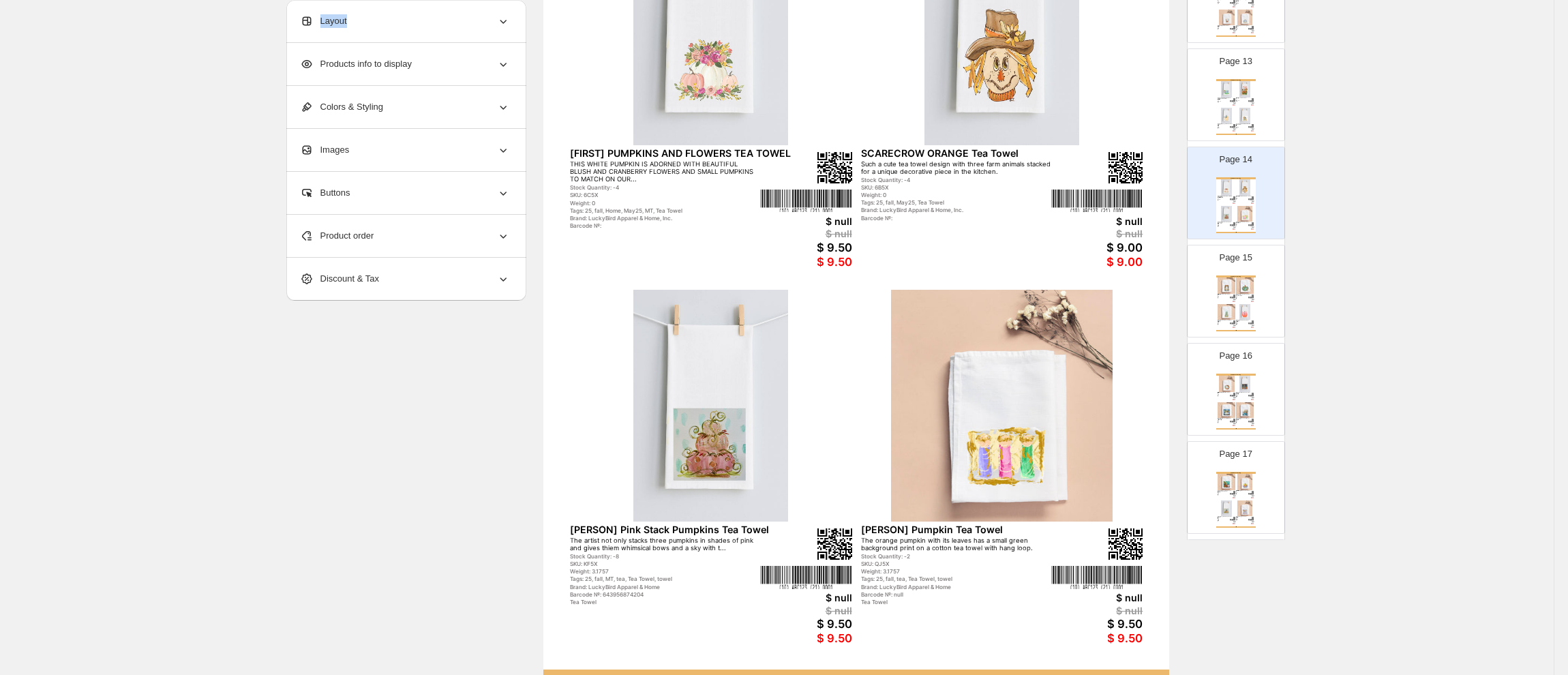 click at bounding box center [1226, 286] 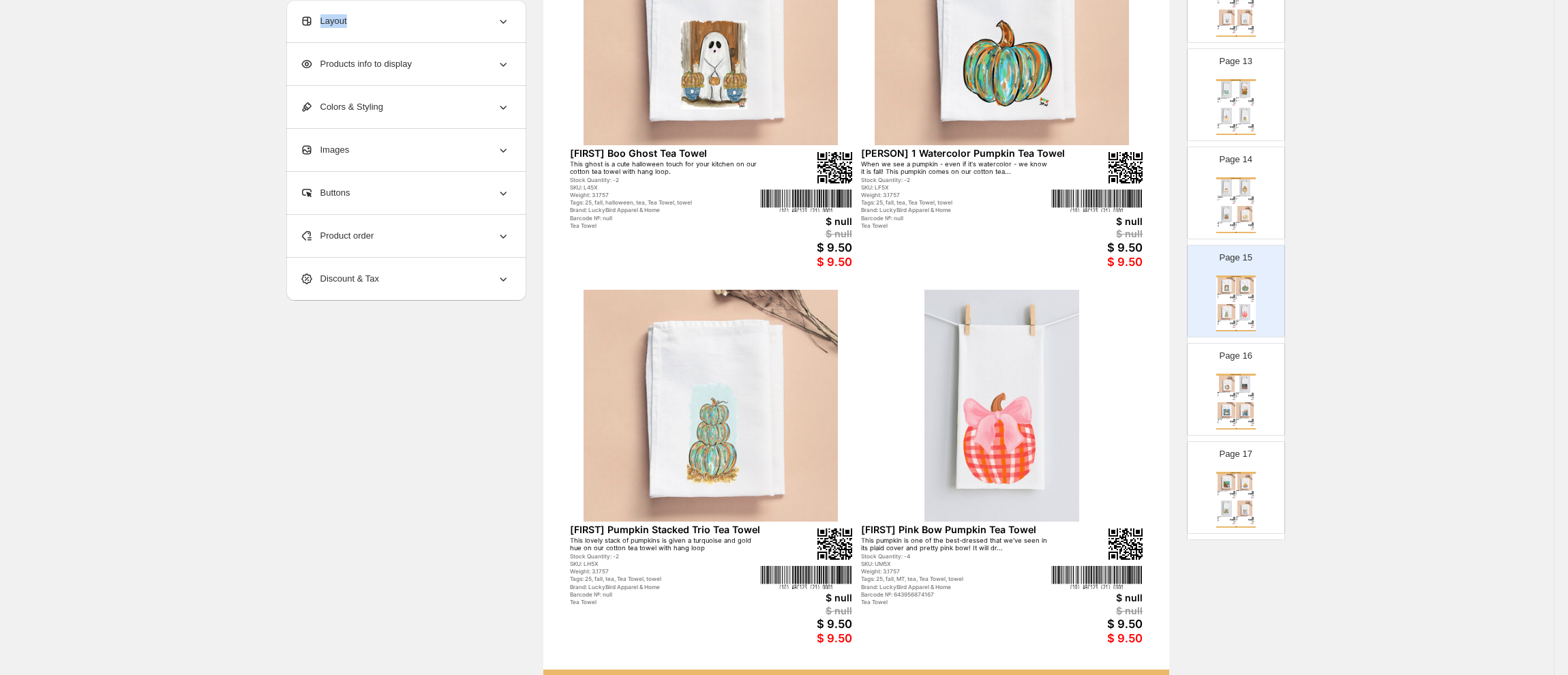 click at bounding box center (1226, 384) 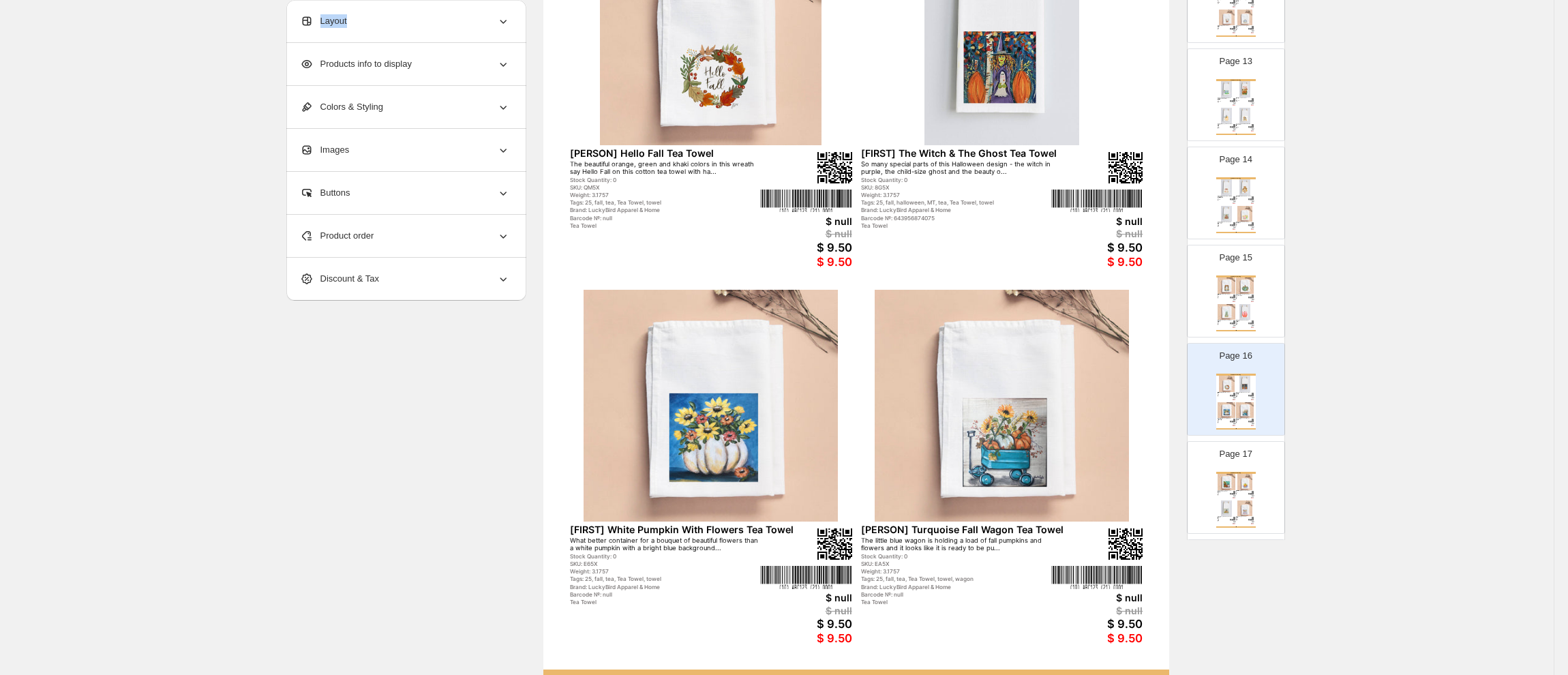 click at bounding box center [1245, 482] 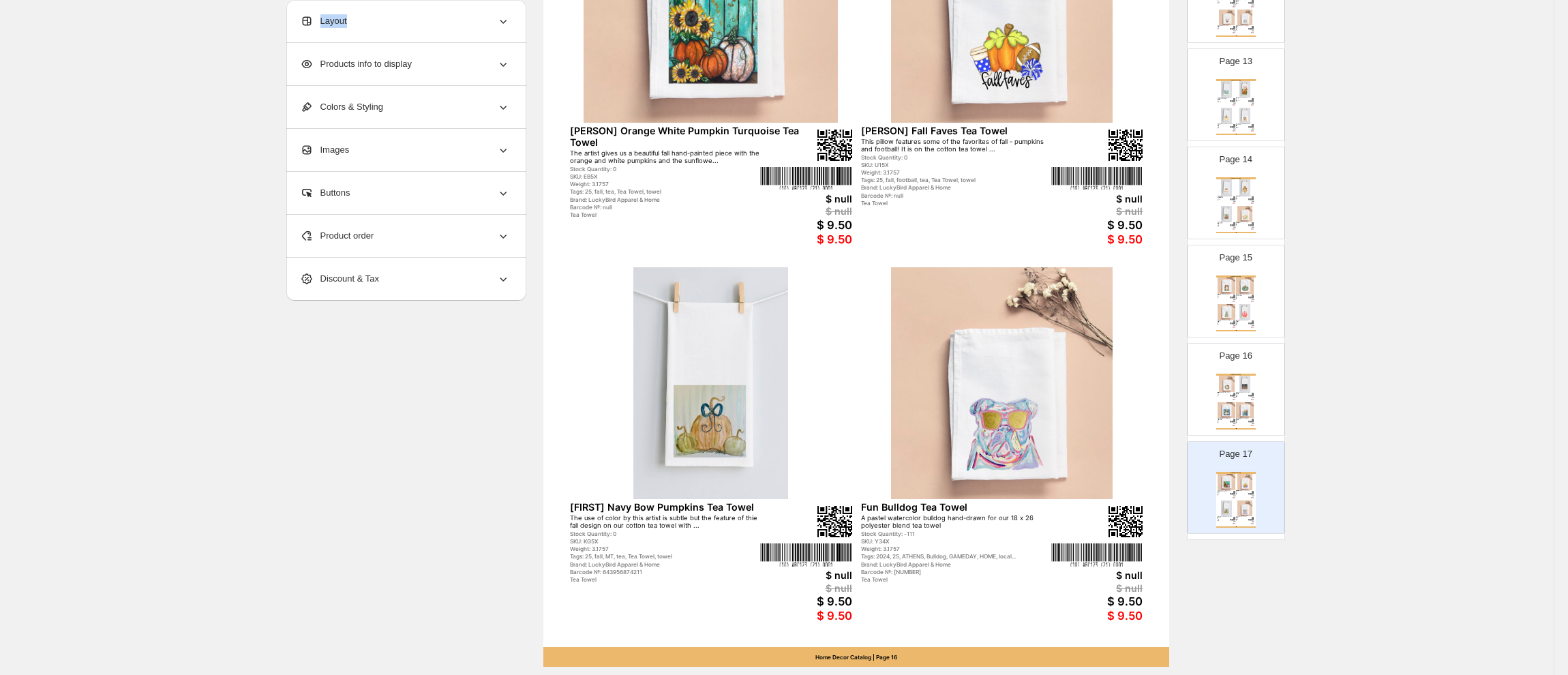 scroll, scrollTop: 296, scrollLeft: 0, axis: vertical 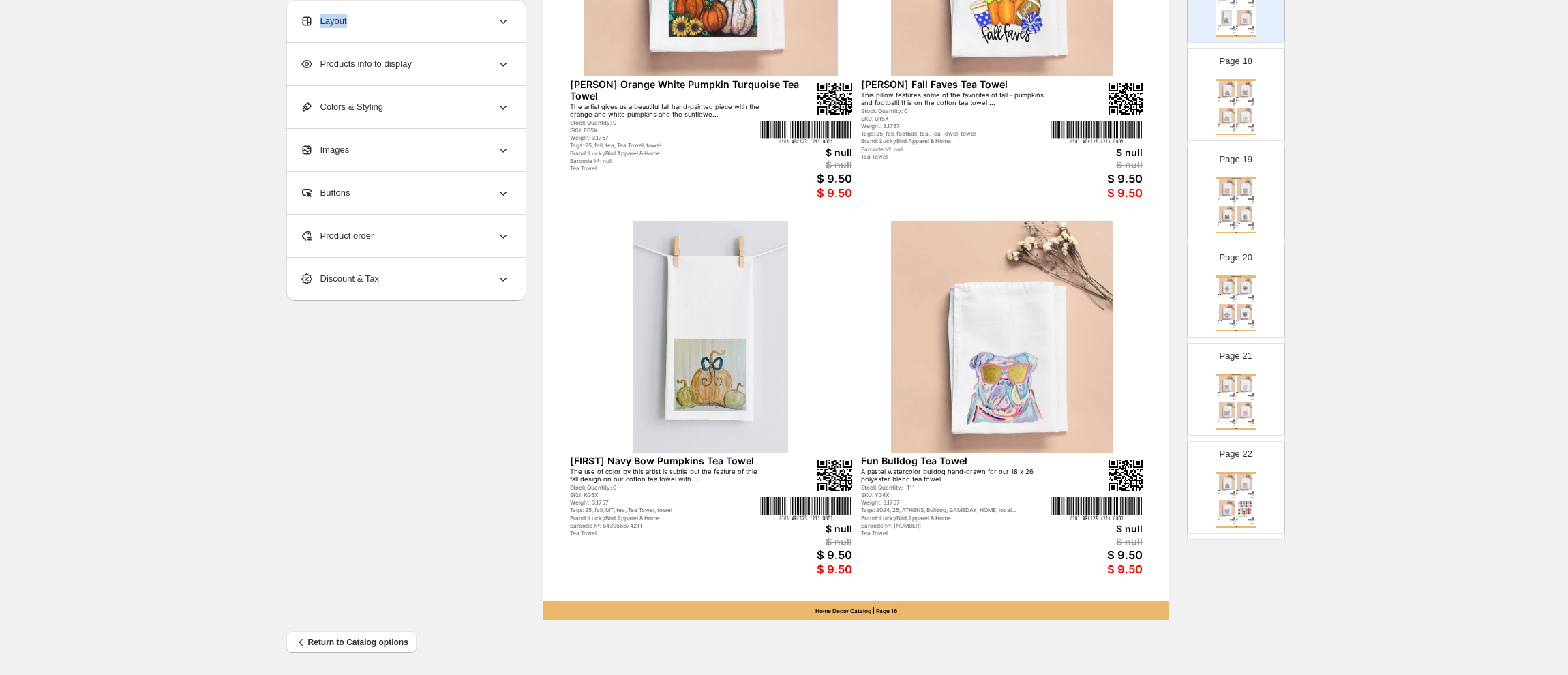 click at bounding box center [1226, 116] 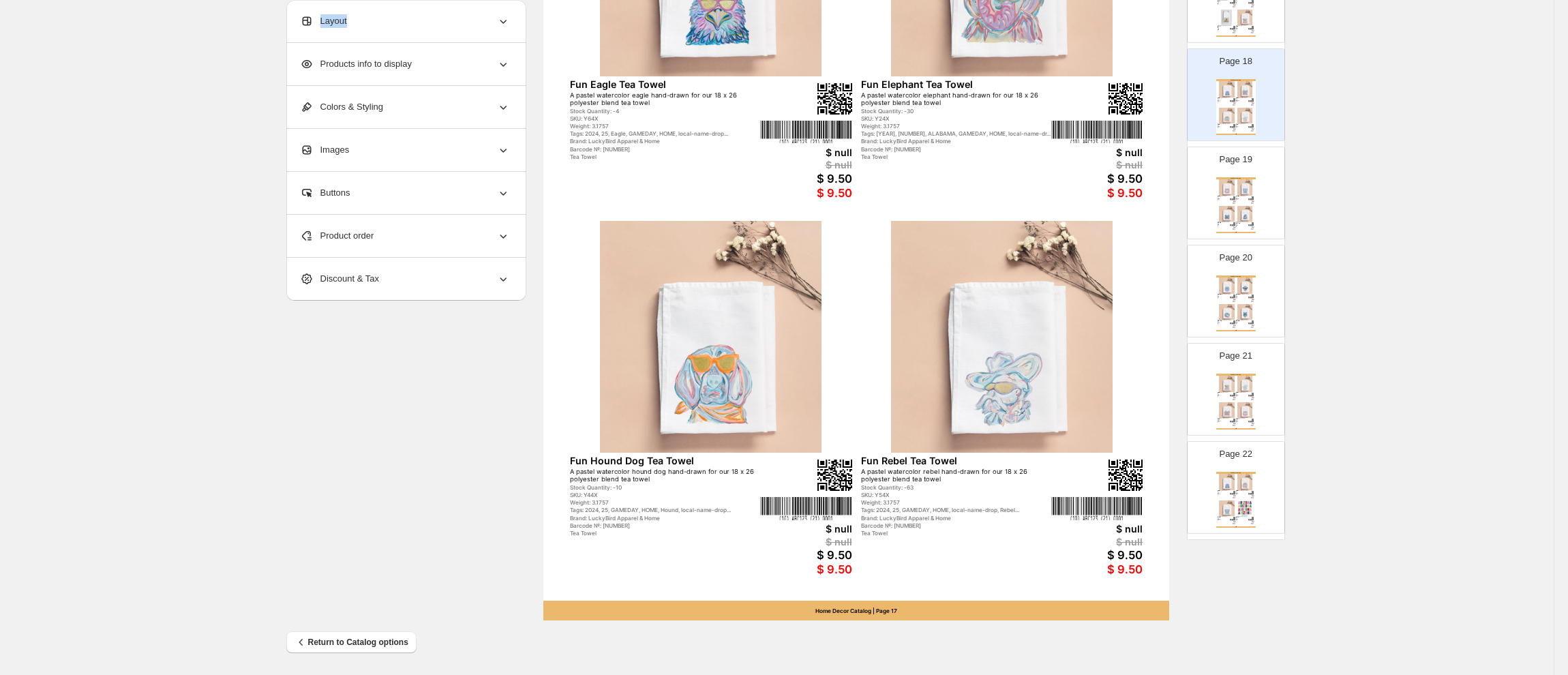 click at bounding box center (1245, 188) 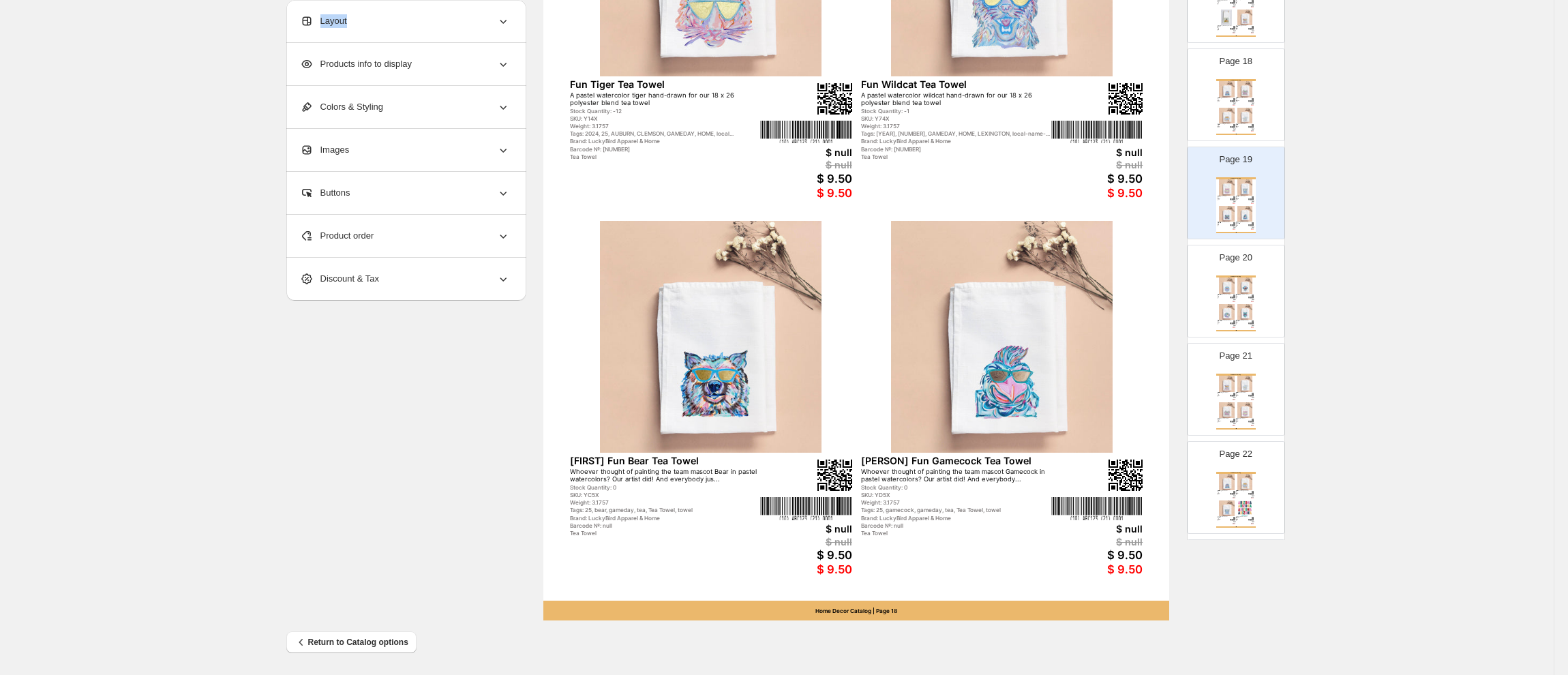 click at bounding box center (1245, 286) 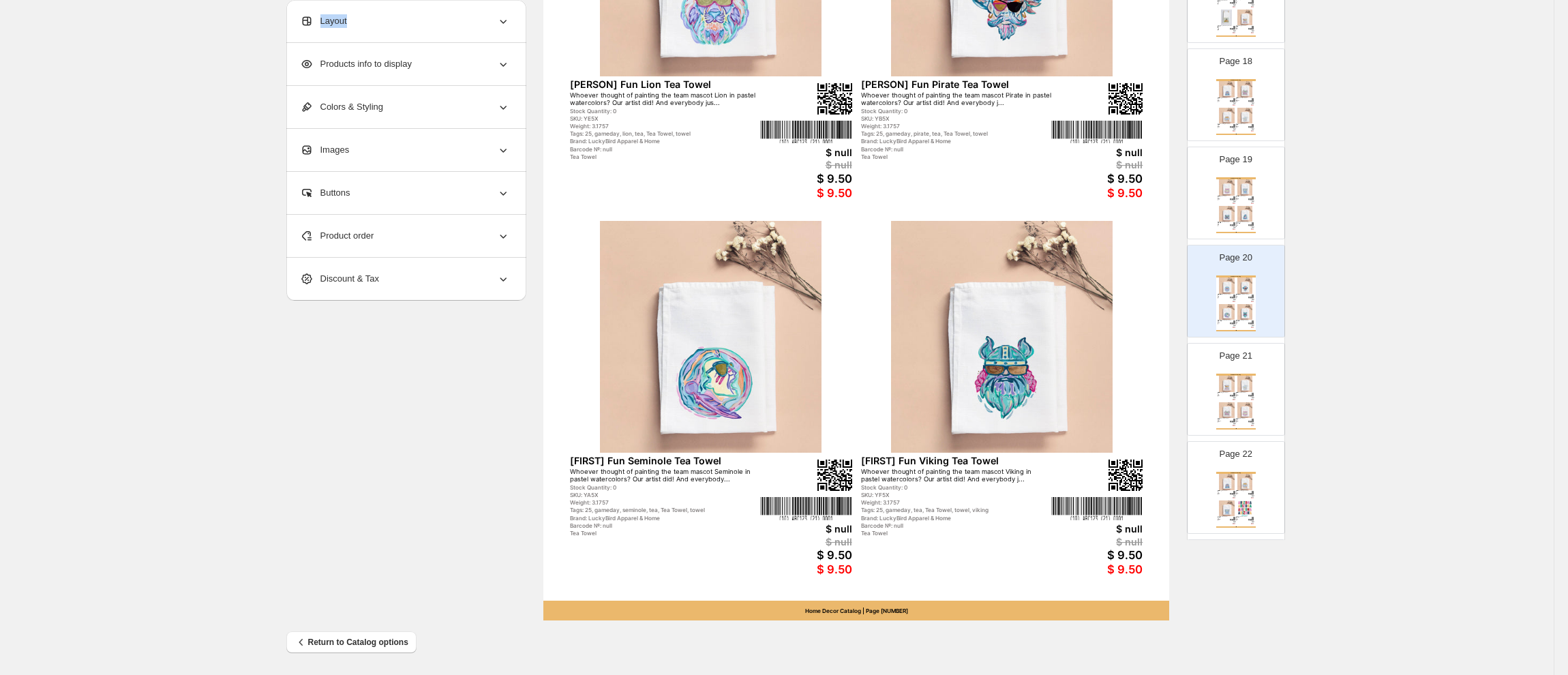 click at bounding box center [1245, 384] 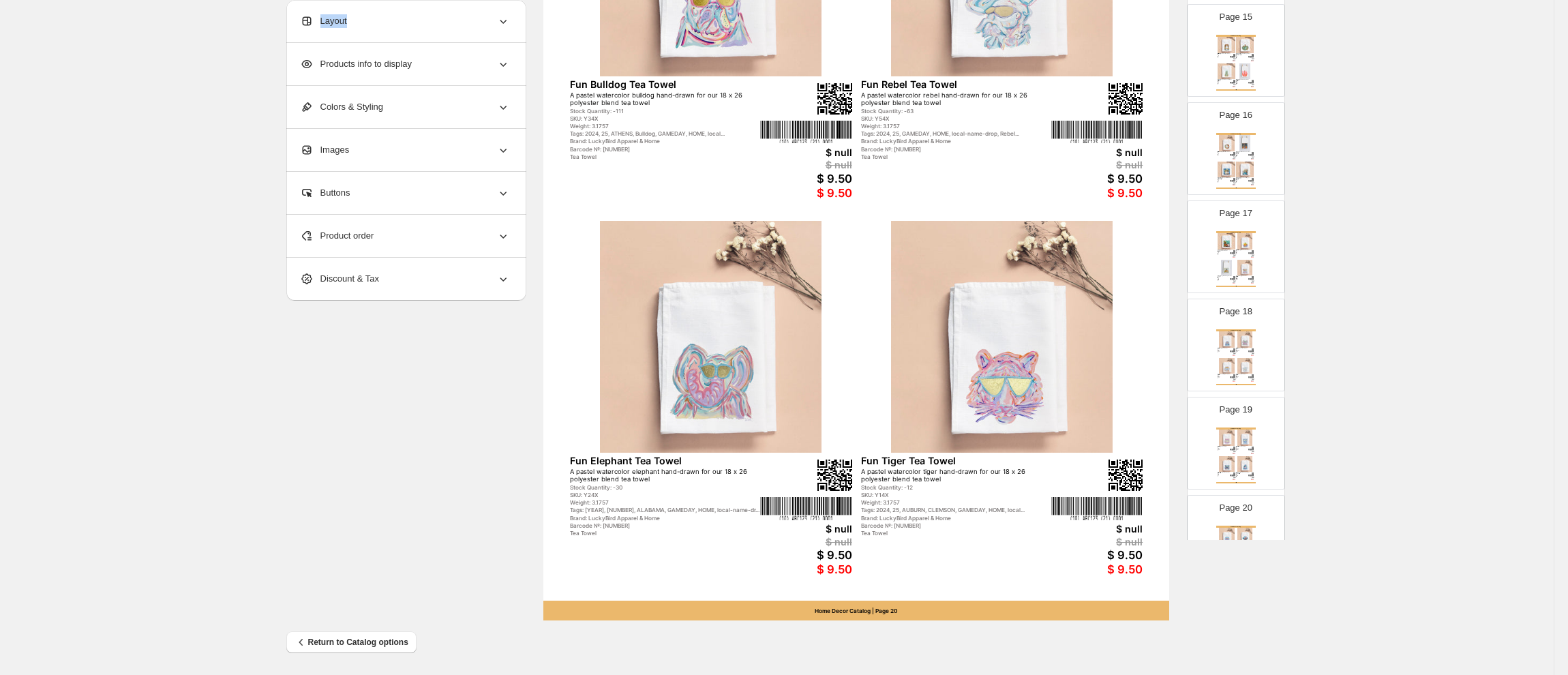 scroll, scrollTop: 1553, scrollLeft: 0, axis: vertical 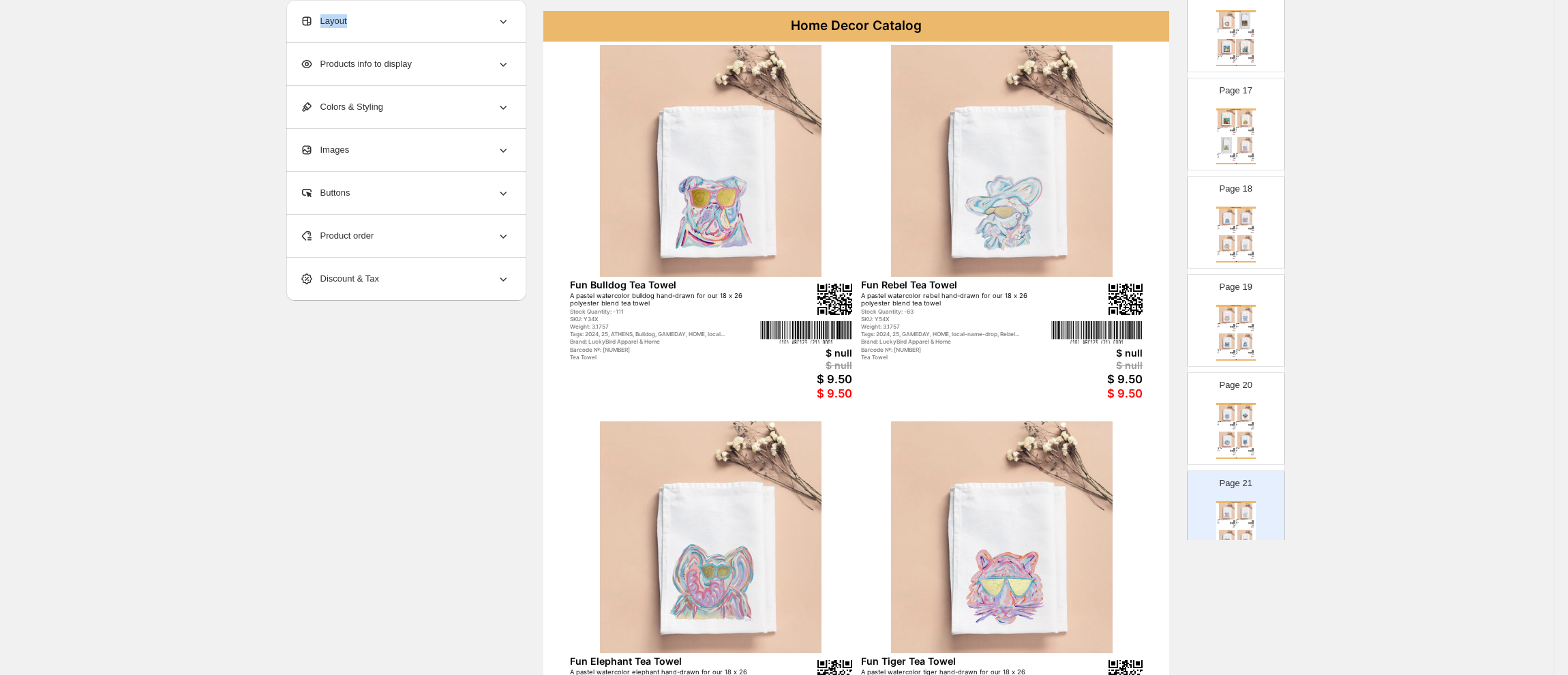 click at bounding box center (1245, 119) 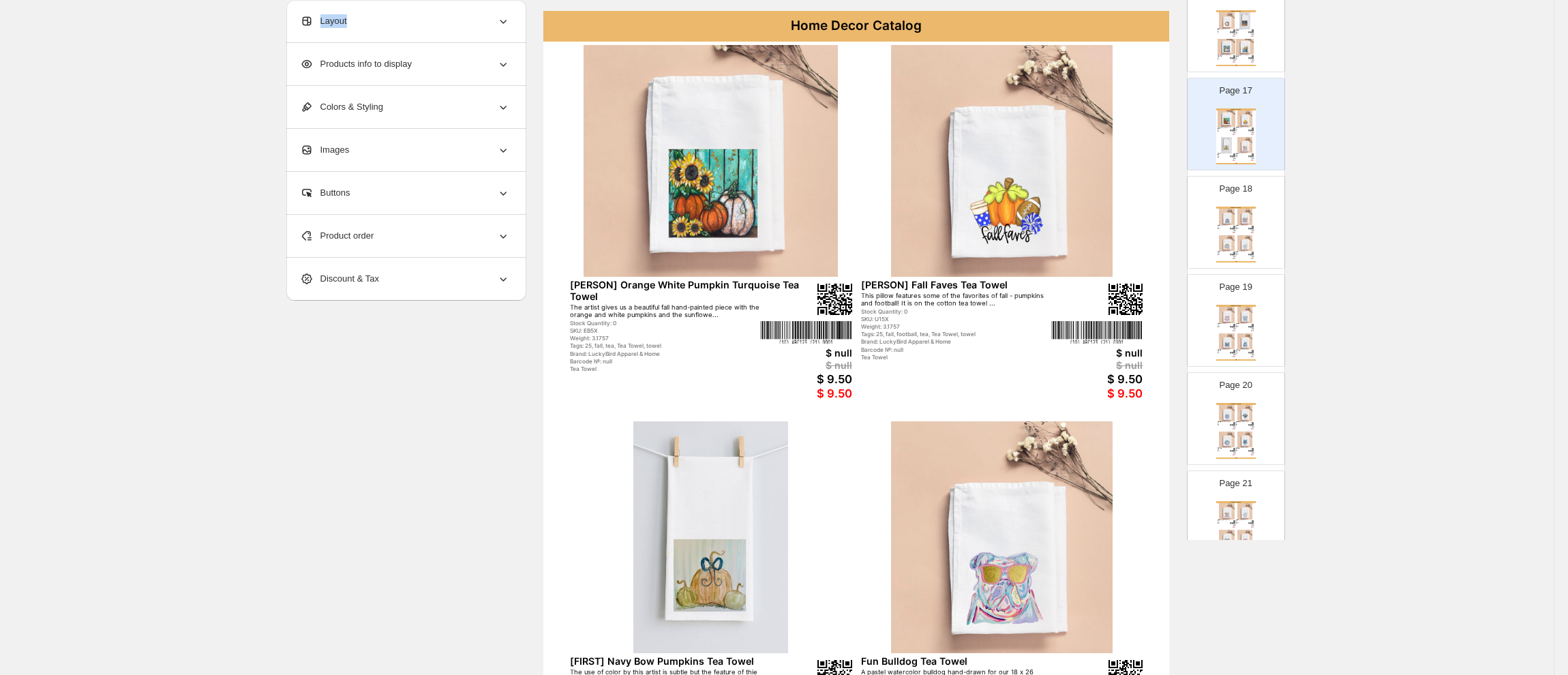 click at bounding box center (1245, 217) 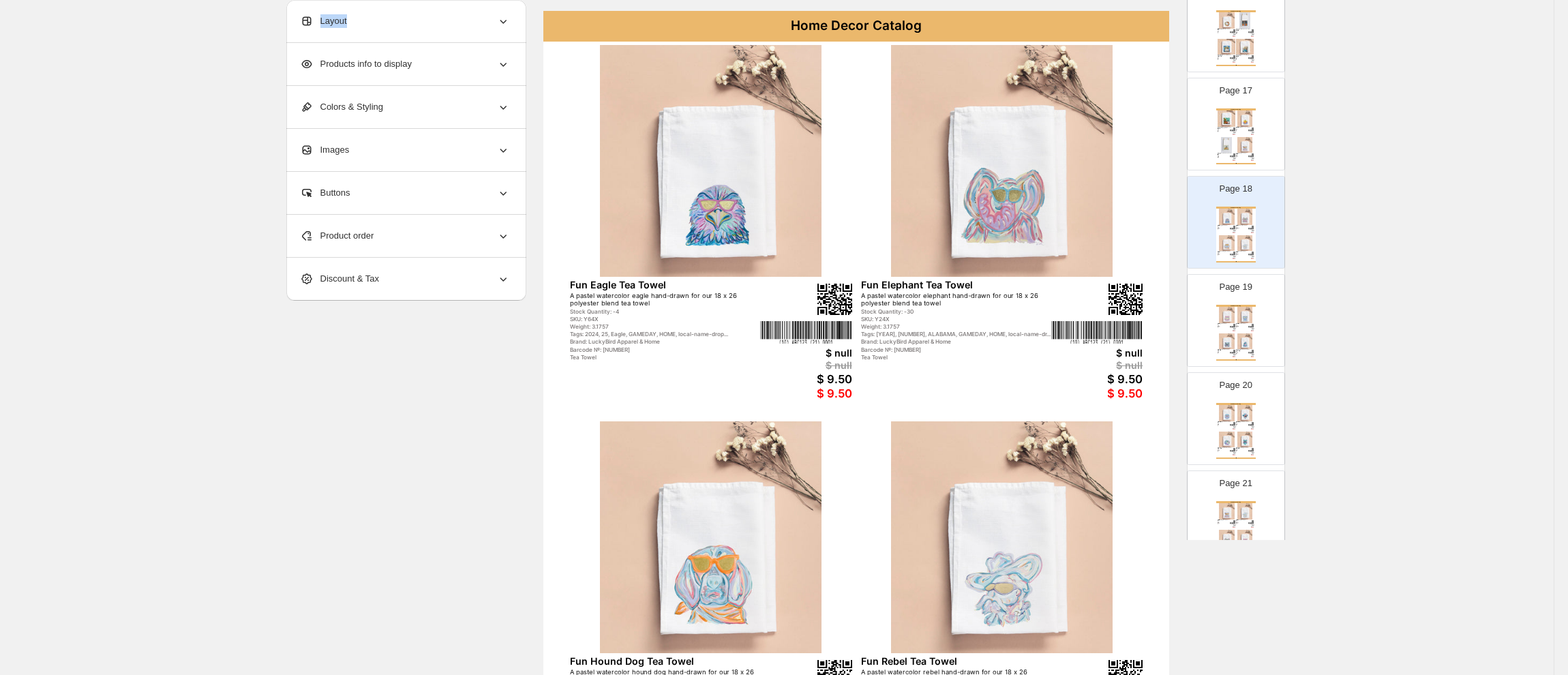 click at bounding box center (1245, 145) 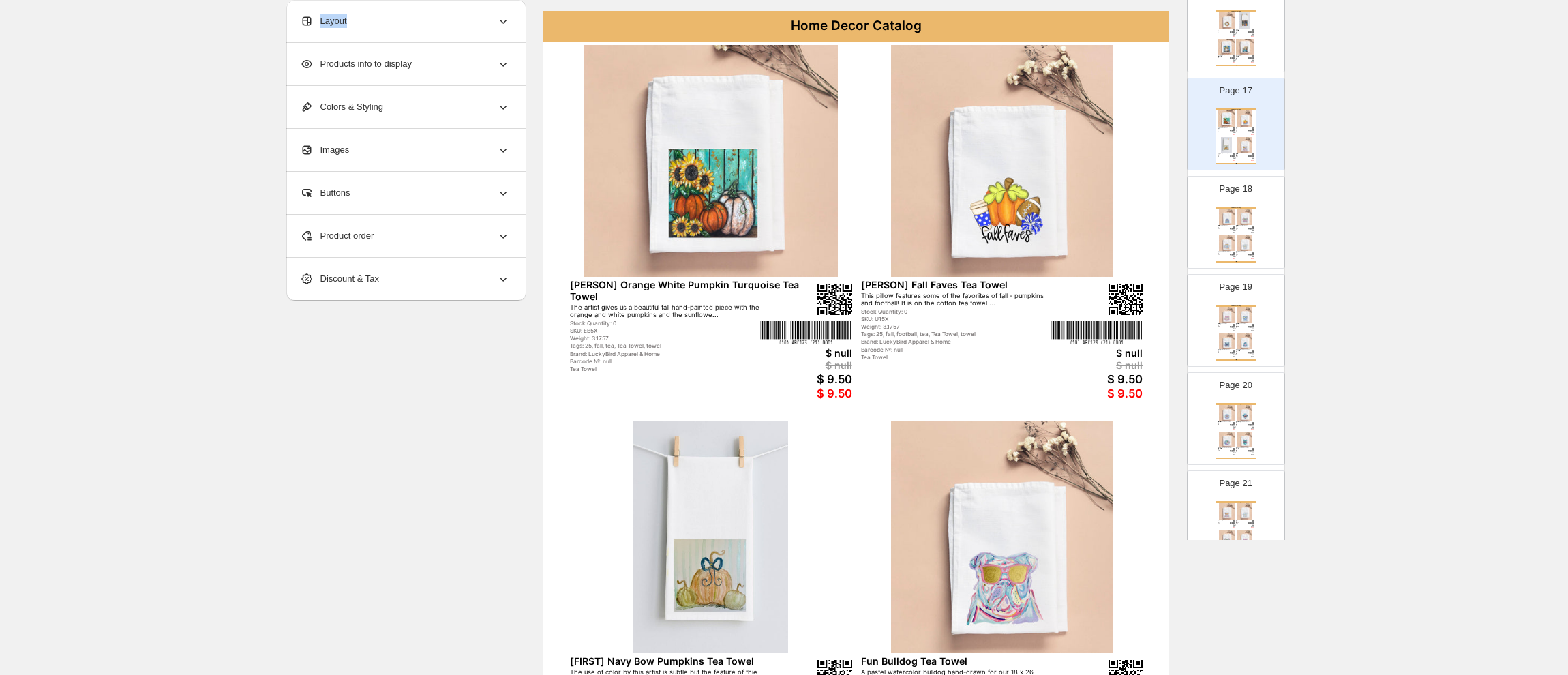 click on "$ 9.50" at bounding box center (1233, 232) 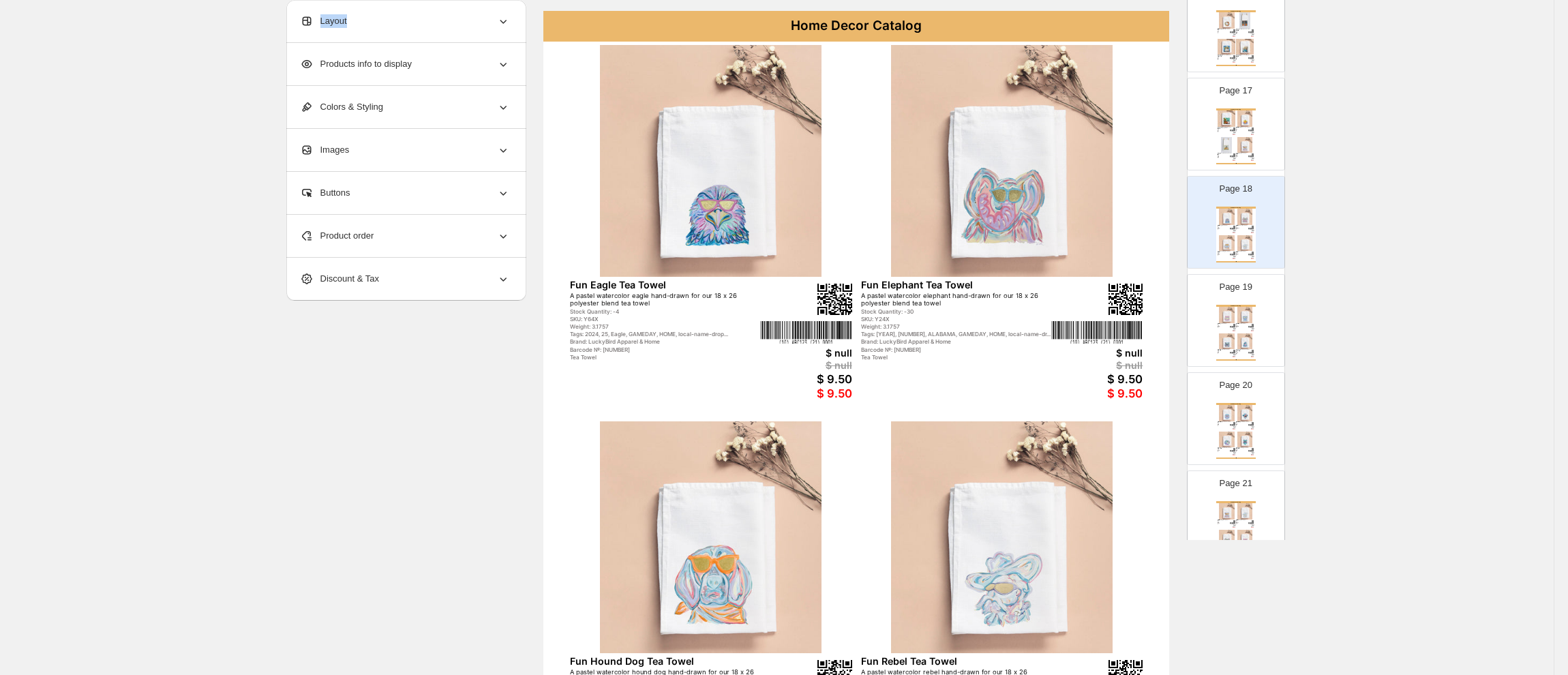 click at bounding box center [1226, 315] 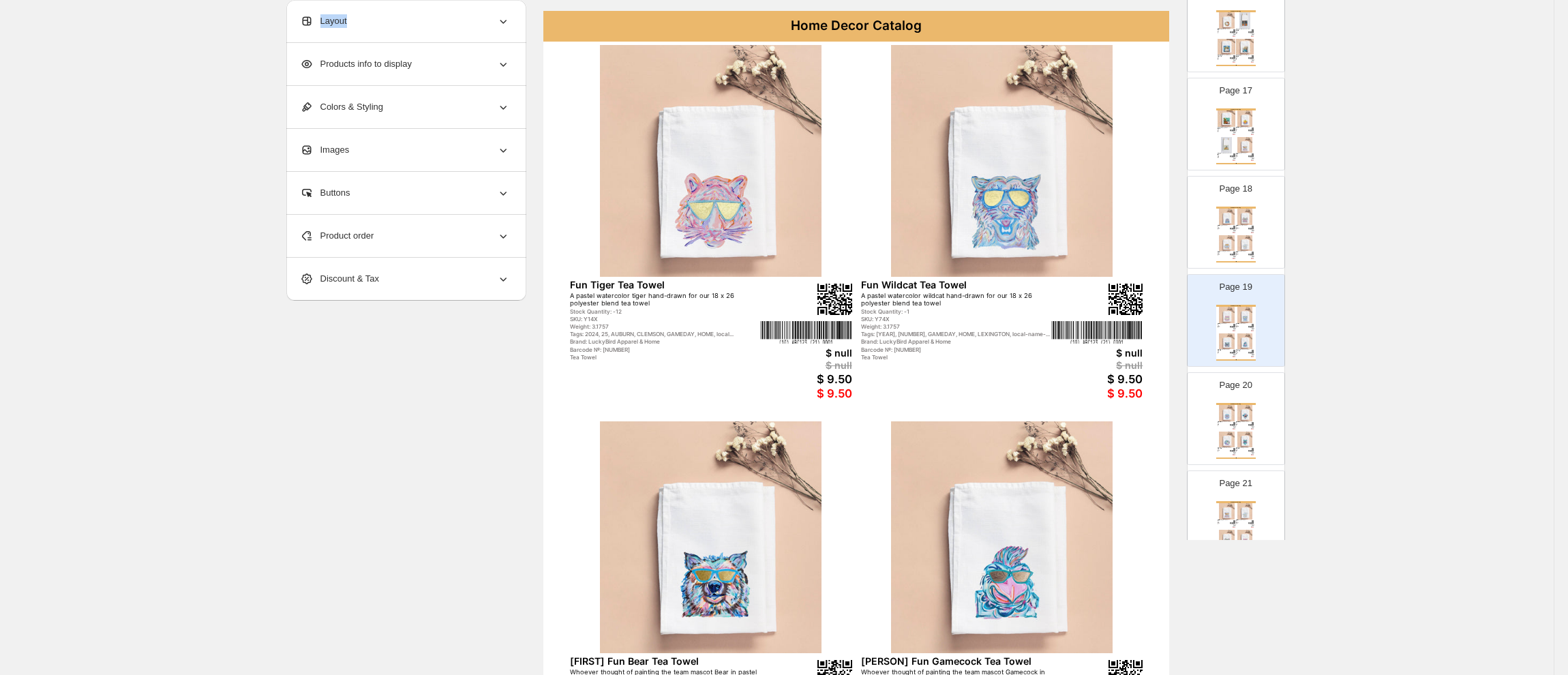 click on "Home Decor Catalog" at bounding box center [1236, 404] 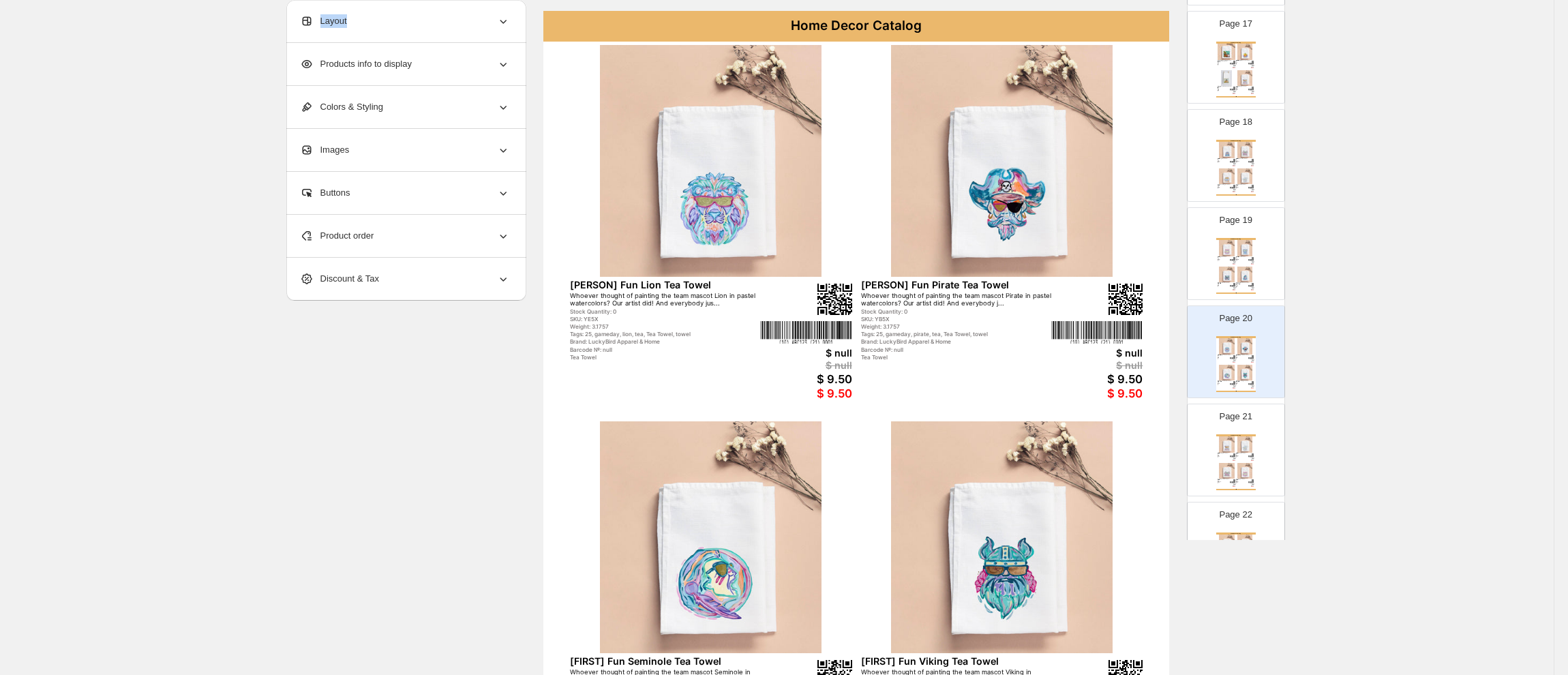 scroll, scrollTop: 1670, scrollLeft: 0, axis: vertical 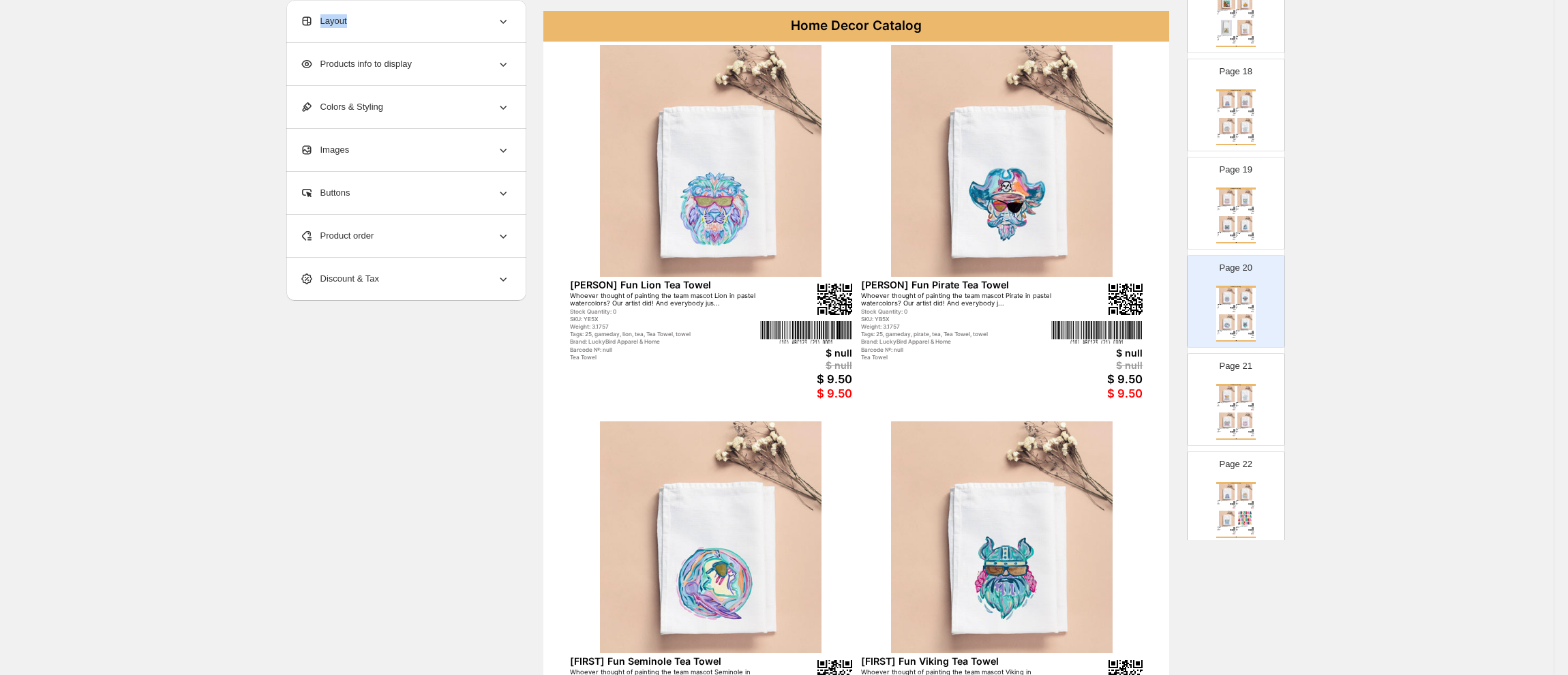 click on "Page 21" at bounding box center (1235, 366) 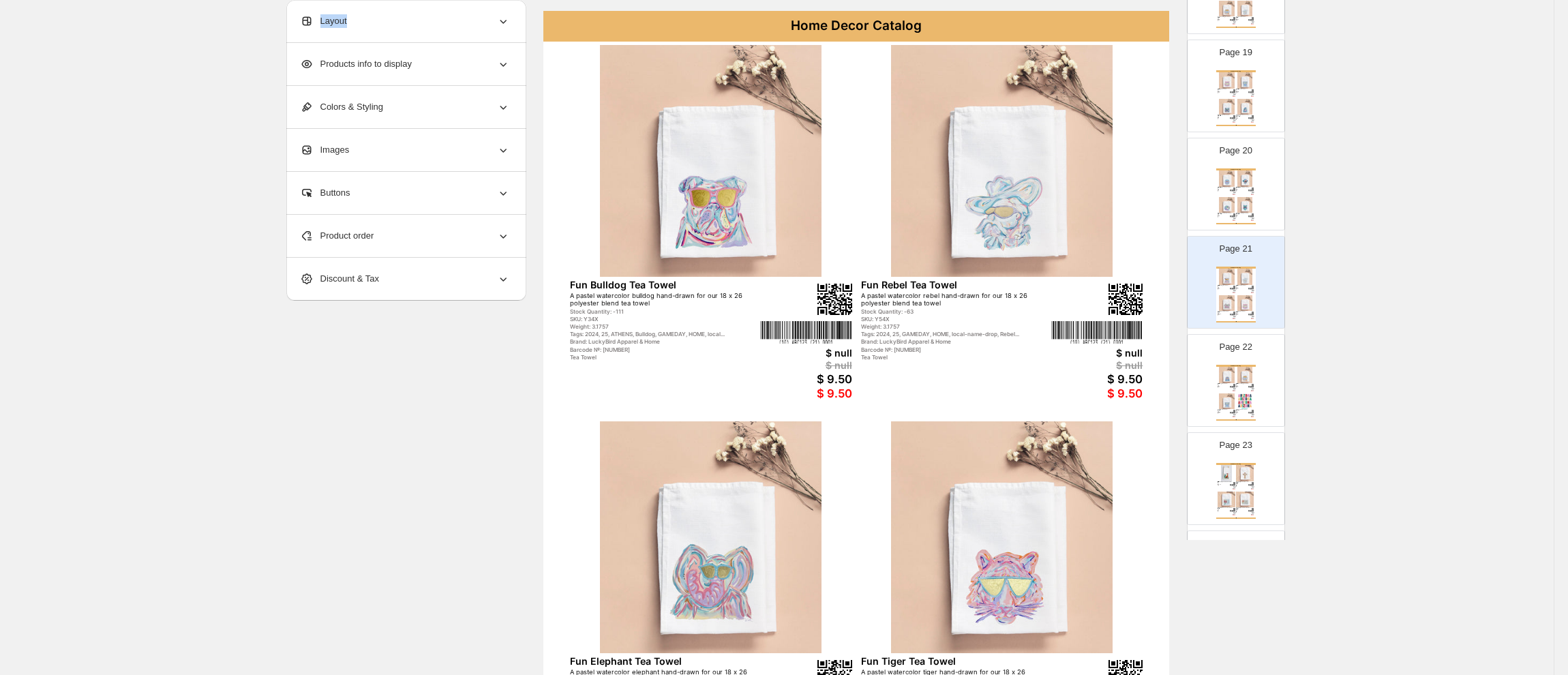 scroll, scrollTop: 1768, scrollLeft: 0, axis: vertical 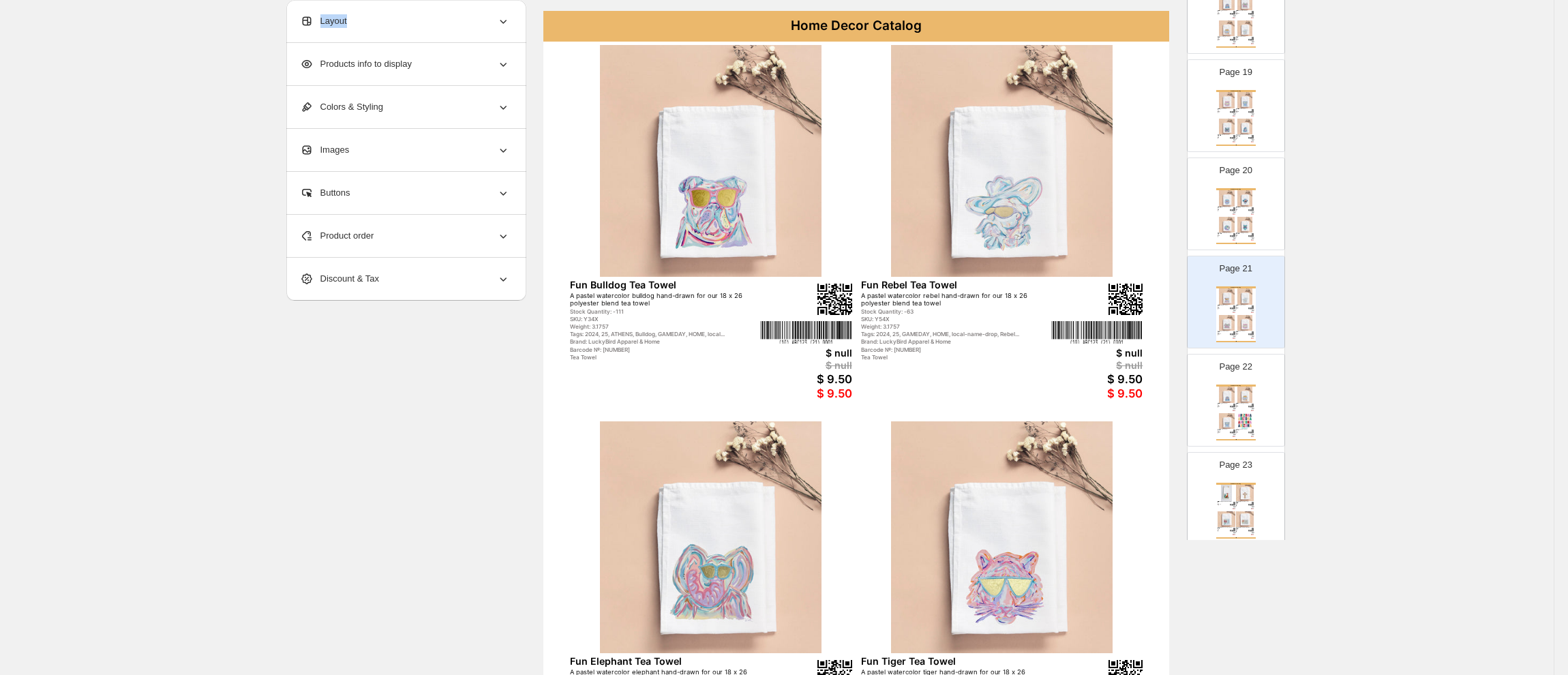 click at bounding box center (1245, 421) 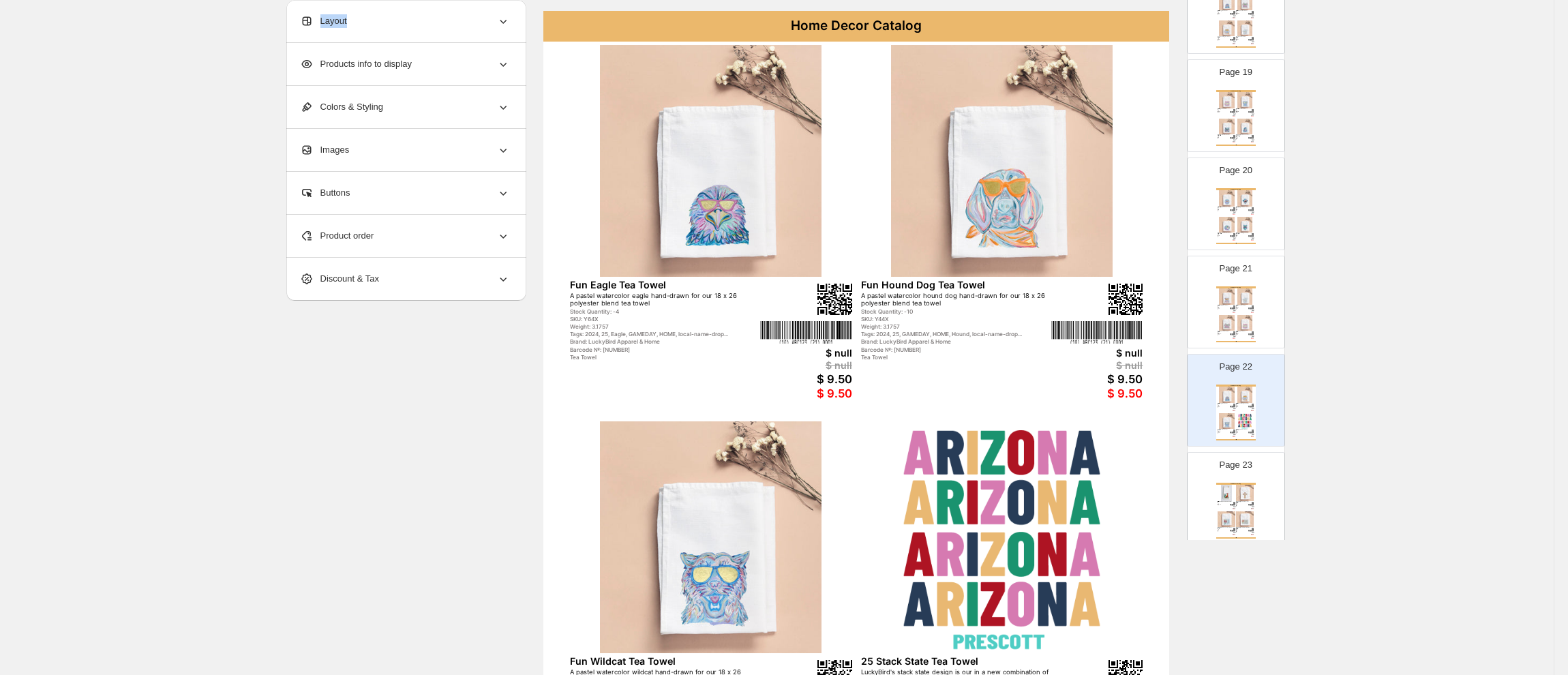 scroll, scrollTop: 1752, scrollLeft: 0, axis: vertical 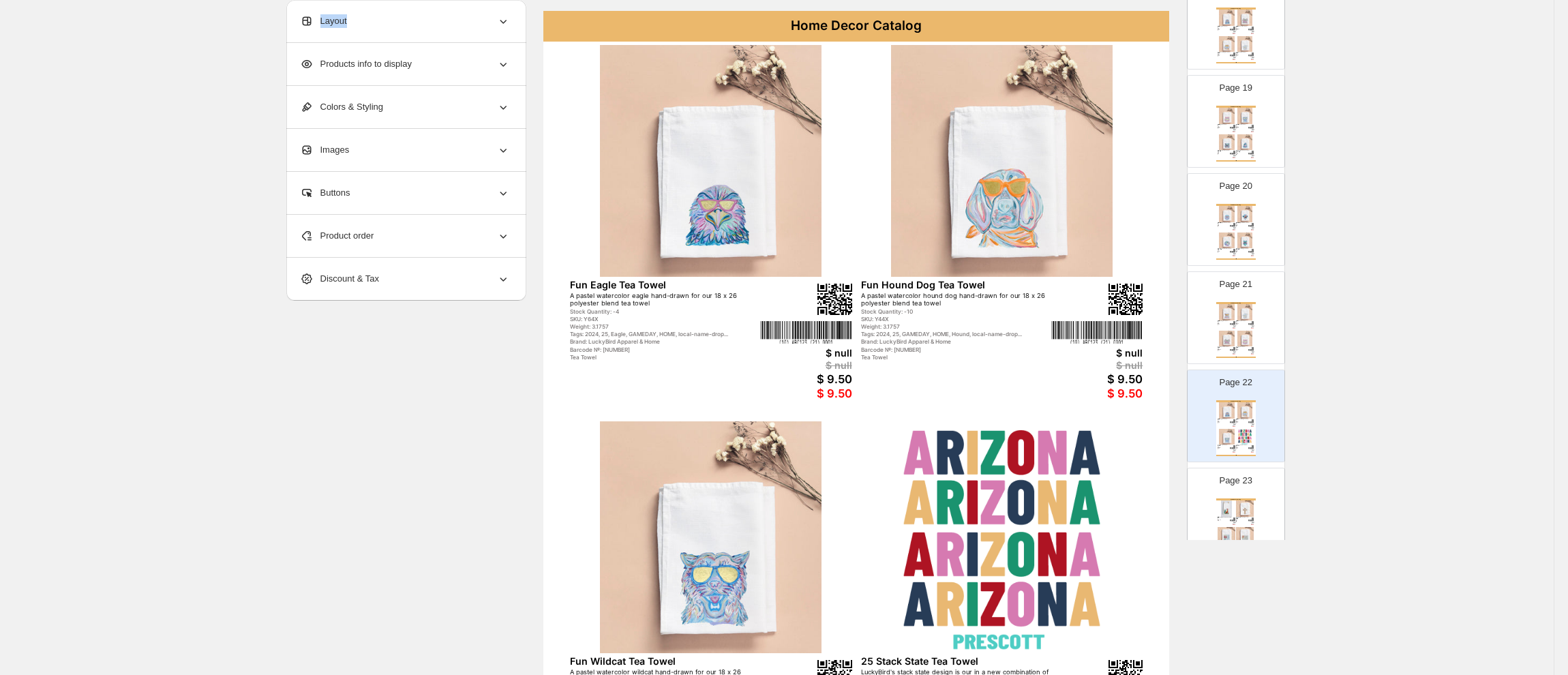 click on "Home Decor Catalog Fun Tiger Tea Towel A pastel watercolor tiger hand-drawn for our 18 x 26  polyester blend tea towel Stock Quantity:  -12 SKU:  Y14X Weight:  3.1757 Tags:  2024, 25, AUBURN, CLEMSON, GAMEDAY, HOME, local... Brand:  LuckyBird Apparel & Home Barcode №:  207786719158 Tea Towel $ null $ null $ 9.50 $ 9.50 Fun Wildcat Tea Towel A pastel watercolor wildcat hand-drawn for our 18 x 26  polyester blend tea towel Stock Quantity:  -1 SKU:  Y74X Weight:  3.1757 Tags:  2024, 25, GAMEDAY, HOME, LEXINGTON, local-name-... Brand:  LuckyBird Apparel & Home Barcode №:  206914959577 Tea Towel $ null $ null $ 9.50 $ 9.50 Kathryn Fun Bear Tea Towel Whoever thought of painting the team mascot Bear in pastel watercolors?  Our artist did!  And everybody jus... Stock Quantity:  0 SKU:  YC5X Weight:  3.1757 Tags:  25, bear, gameday, tea, Tea Towel, towel Brand:  LuckyBird Apparel & Home Barcode №:  null Tea Towel $ null $ null $ 9.50 $ 9.50 Kathryn Fun Gamecock Tea Towel Stock Quantity:  0 SKU:  YD5X Tea Towel" at bounding box center (1236, 134) 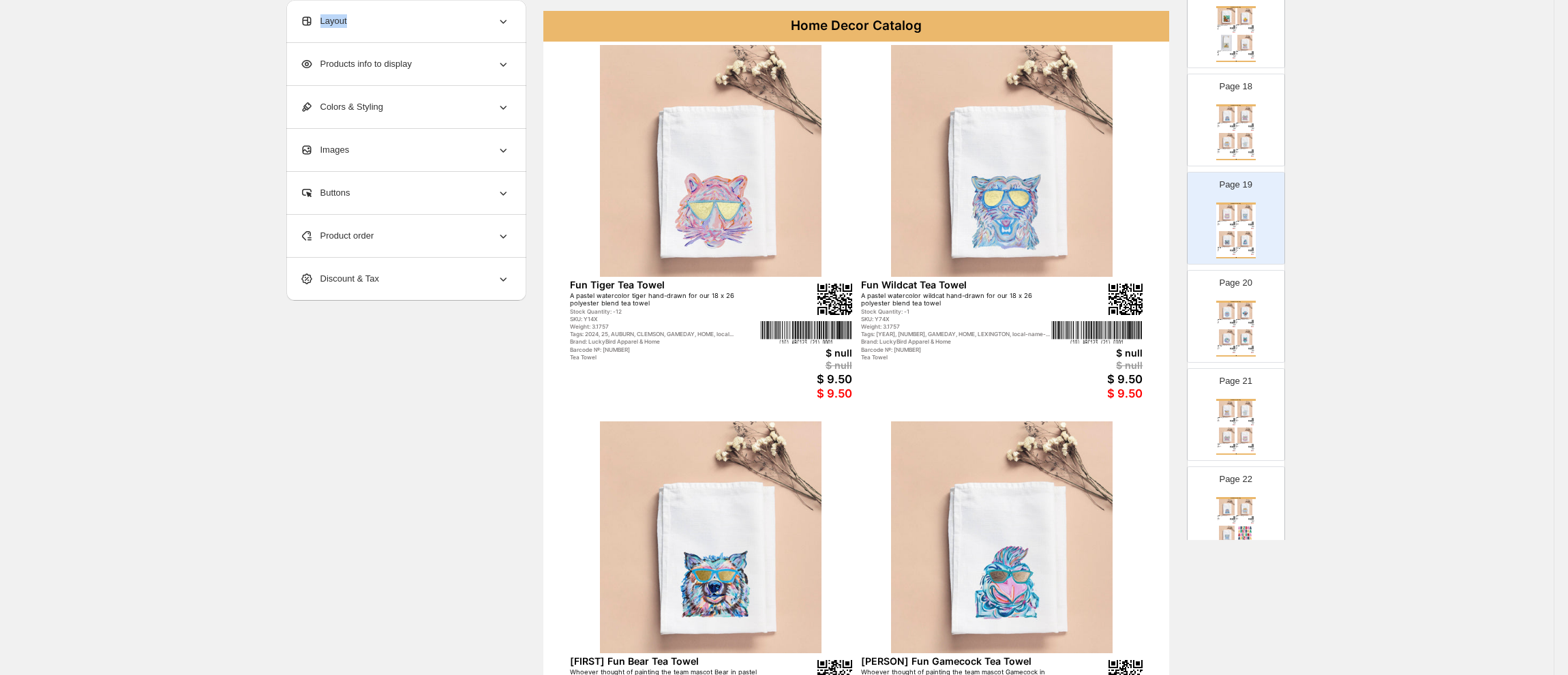 scroll, scrollTop: 1604, scrollLeft: 0, axis: vertical 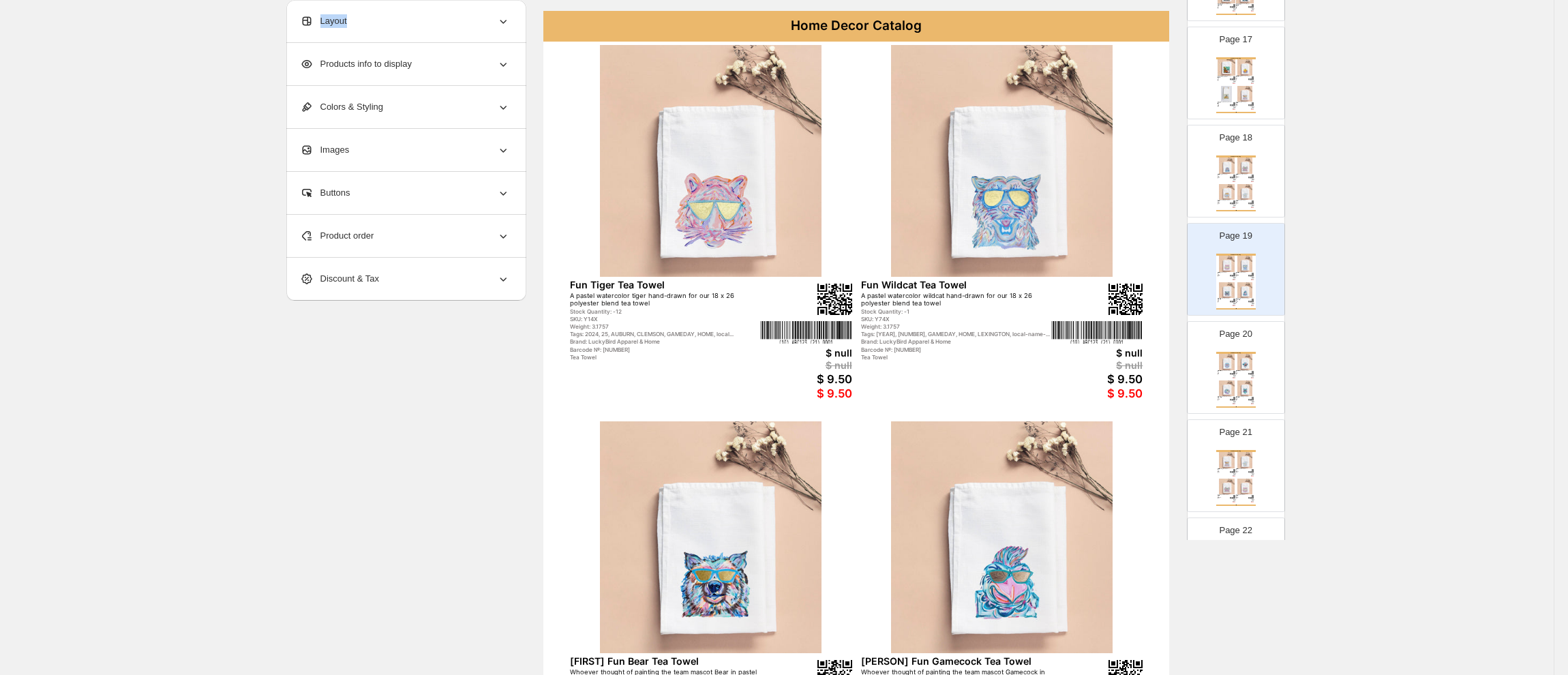 click on "Home Decor Catalog Fun Eagle Tea Towel A pastel watercolor eagle hand-drawn for our 18 x 26  polyester blend tea towel Stock Quantity:  -4 SKU:  Y64X Weight:  3.1757 Tags:  2024, 25, Eagle, GAMEDAY, HOME, local-name-drop... Brand:  LuckyBird Apparel & Home Barcode №:  207778230026 Tea Towel $ null $ null $ 9.50 $ 9.50 Fun Elephant Tea Towel A pastel watercolor elephant hand-drawn for our 18 x 26  polyester blend tea towel Stock Quantity:  -30 SKU:  Y24X Weight:  3.1757 Tags:  2024, 25, ALABAMA, GAMEDAY, HOME, local-name-dr... Brand:  LuckyBird Apparel & Home Barcode №:  207107252097 Tea Towel $ null $ null $ 9.50 $ 9.50 Fun Hound Dog Tea Towel A pastel watercolor hound dog hand-drawn for our 18 x 26  polyester blend tea towel Stock Quantity:  -10 SKU:  Y44X Weight:  3.1757 Tags:  2024, 25, GAMEDAY, HOME, Hound, local-name-drop... Brand:  LuckyBird Apparel & Home Barcode №:  207111718535 Tea Towel $ null $ null $ 9.50 $ 9.50 Fun Rebel Tea Towel Stock Quantity:  -63 SKU:  Y54X Weight:  3.1757 Tea Towel" at bounding box center [1236, 183] 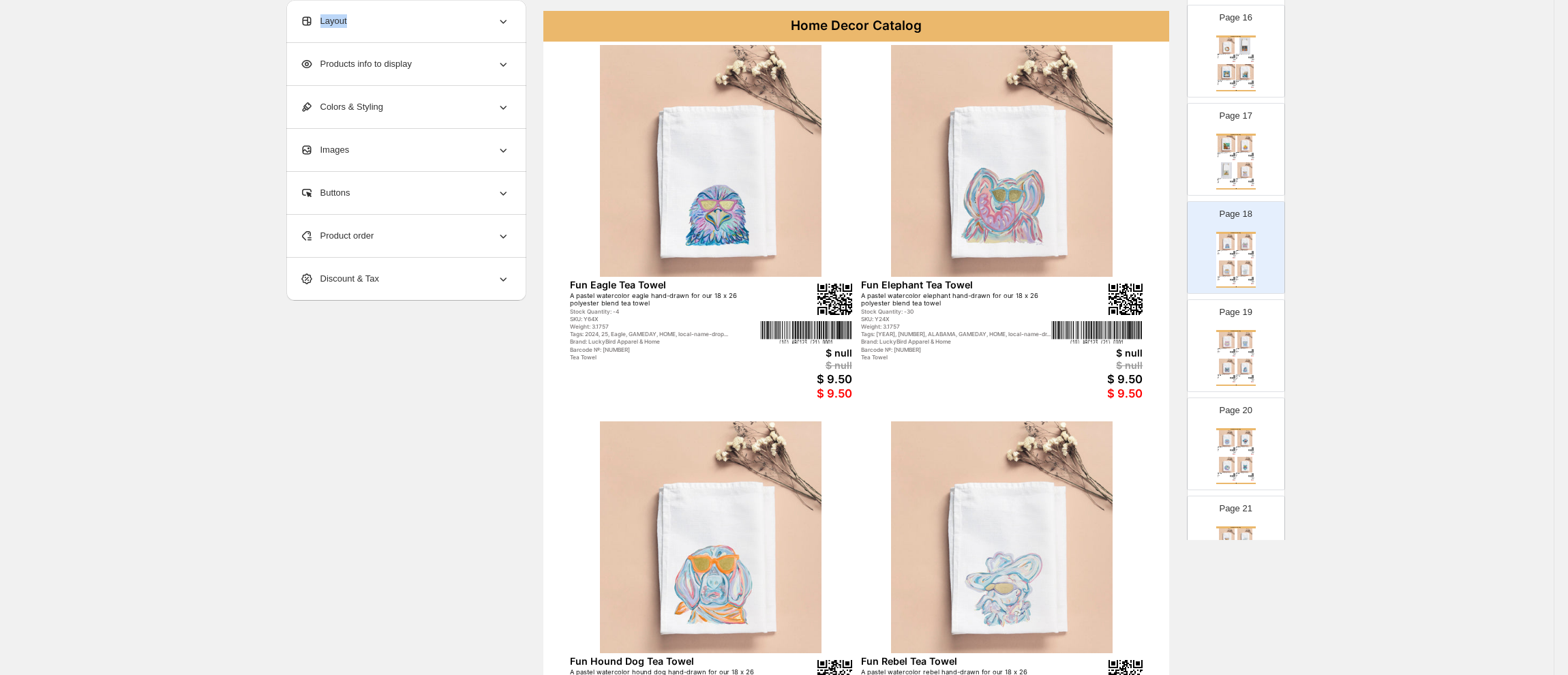 scroll, scrollTop: 1436, scrollLeft: 0, axis: vertical 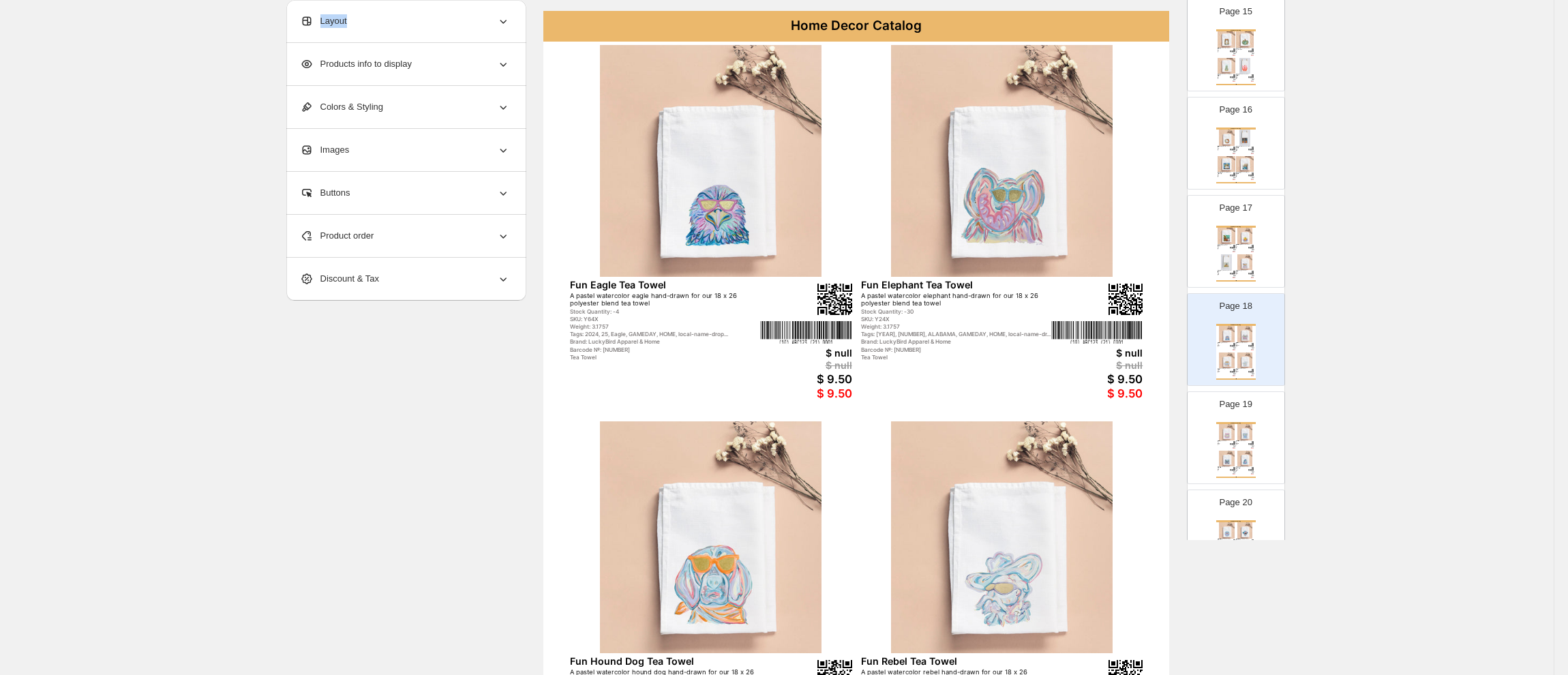 click on "Page 17 Home Decor Catalog Kristie Orange White Pumpkin Turquoise Tea Towel The artist gives us a beautiful fall hand-painted piece with the orange and white pumpkins and the sunflowe... Stock Quantity:  0 SKU:  EB5X Weight:  3.1757 Tags:  25, fall, tea, Tea Towel, towel Brand:  LuckyBird Apparel & Home Barcode №:  null Tea Towel $ null $ null $ 9.50 $ 9.50 Emmalee Fall Faves Tea Towel This pillow features some of the favorites of fall - pumpkins and football!  It is on the cotton tea towel ... Stock Quantity:  0 SKU:  U15X Weight:  3.1757 Tags:  25, fall, football, tea, Tea Towel, towel Brand:  LuckyBird Apparel & Home Barcode №:  null Tea Towel $ null $ null $ 9.50 $ 9.50 Bridgett Navy Bow Pumpkins Tea Towel The use of color by this artist is subtle but the feature of thie fall design on our cotton tea towel with ... Stock Quantity:  0 SKU:  KG5X Weight:  3.1757 Tags:  25, fall, MT, tea, Tea Towel, towel Brand:  LuckyBird Apparel & Home Barcode №:  643956874211 Tea Towel $ null $ null $ 9.50 $ 9.50" at bounding box center [1231, 236] 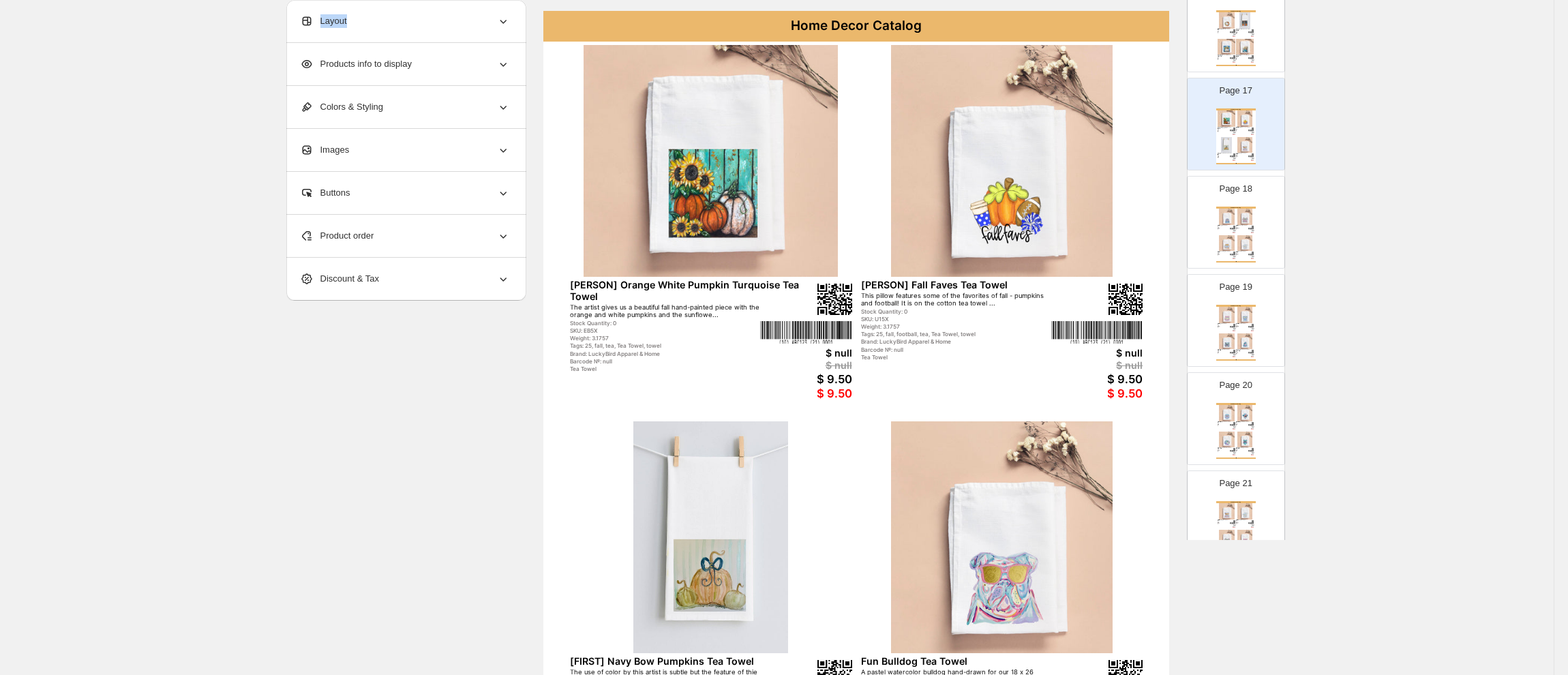 scroll, scrollTop: 1583, scrollLeft: 0, axis: vertical 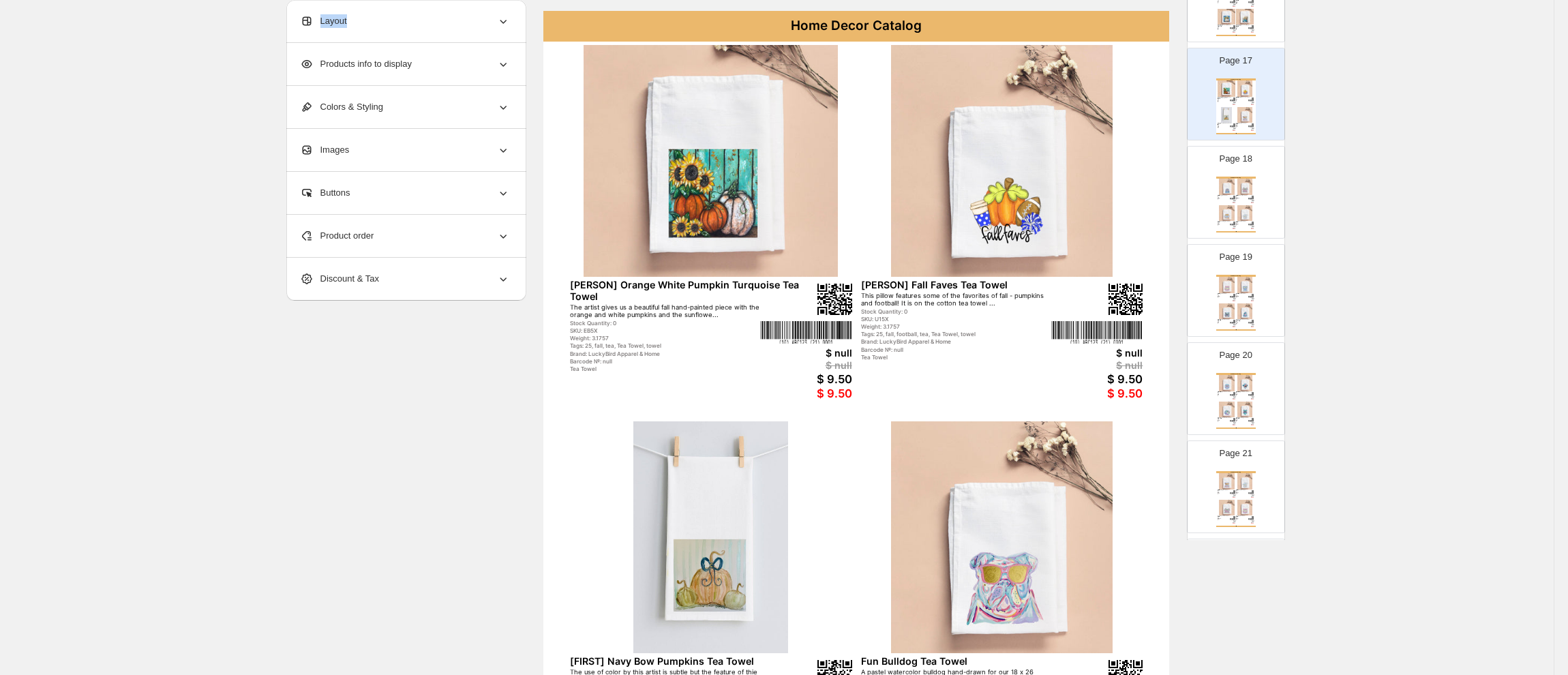click at bounding box center (1002, 537) 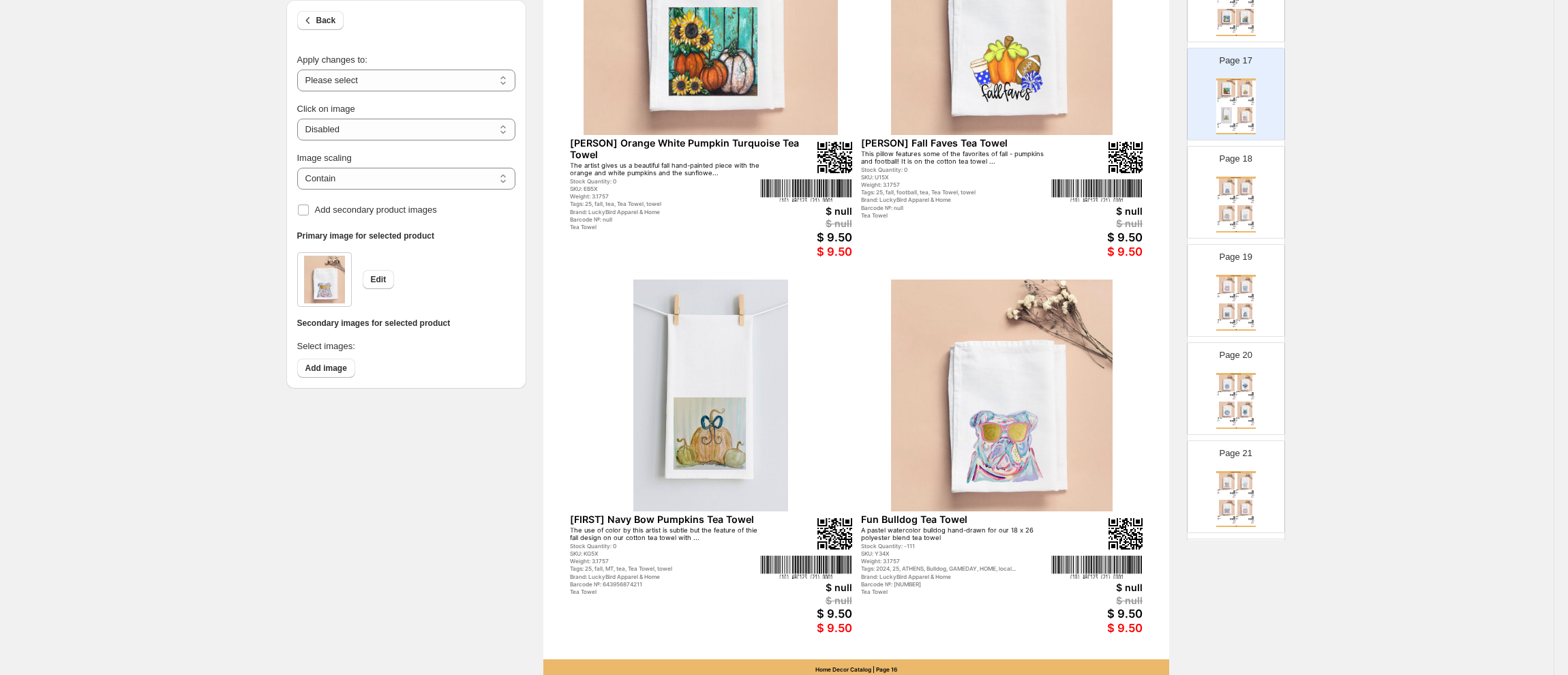 scroll, scrollTop: 296, scrollLeft: 0, axis: vertical 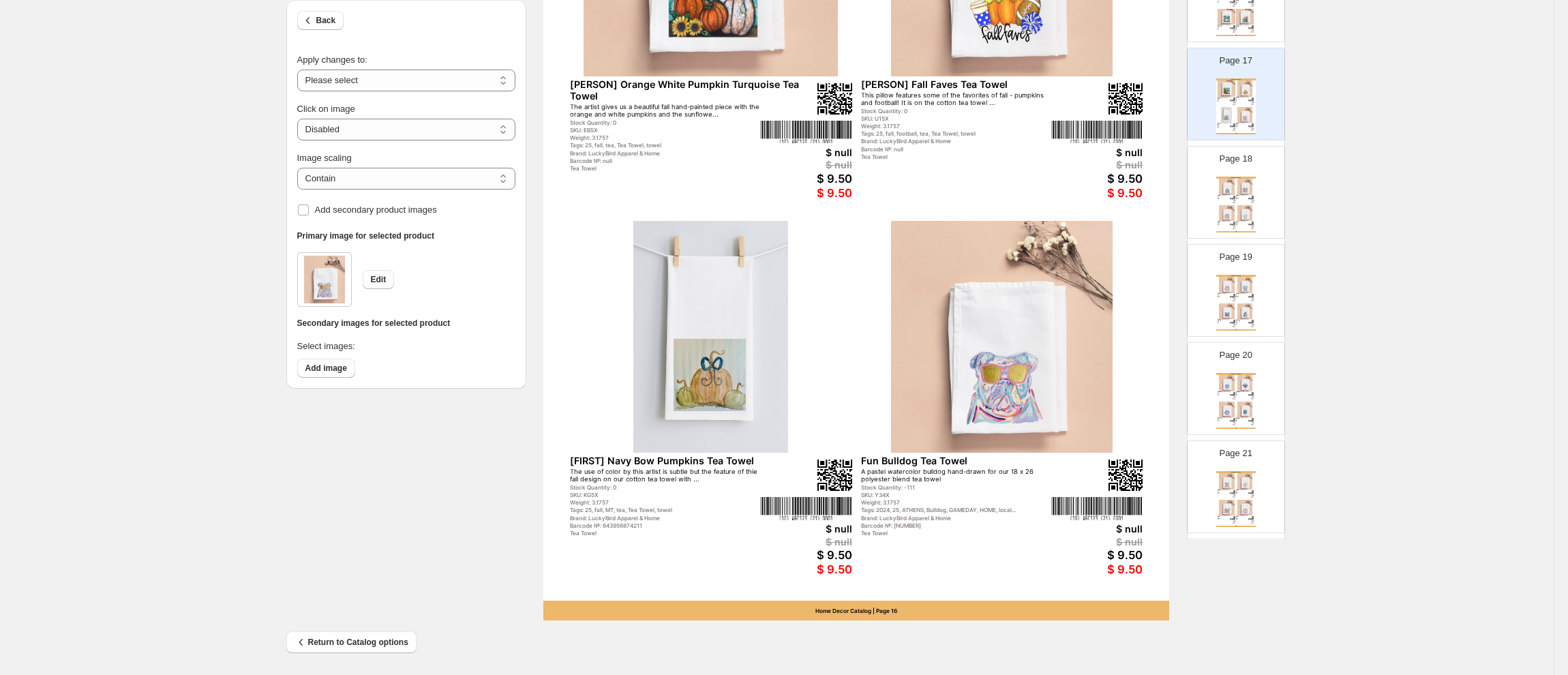 click on "Tea Towel" at bounding box center (956, 533) 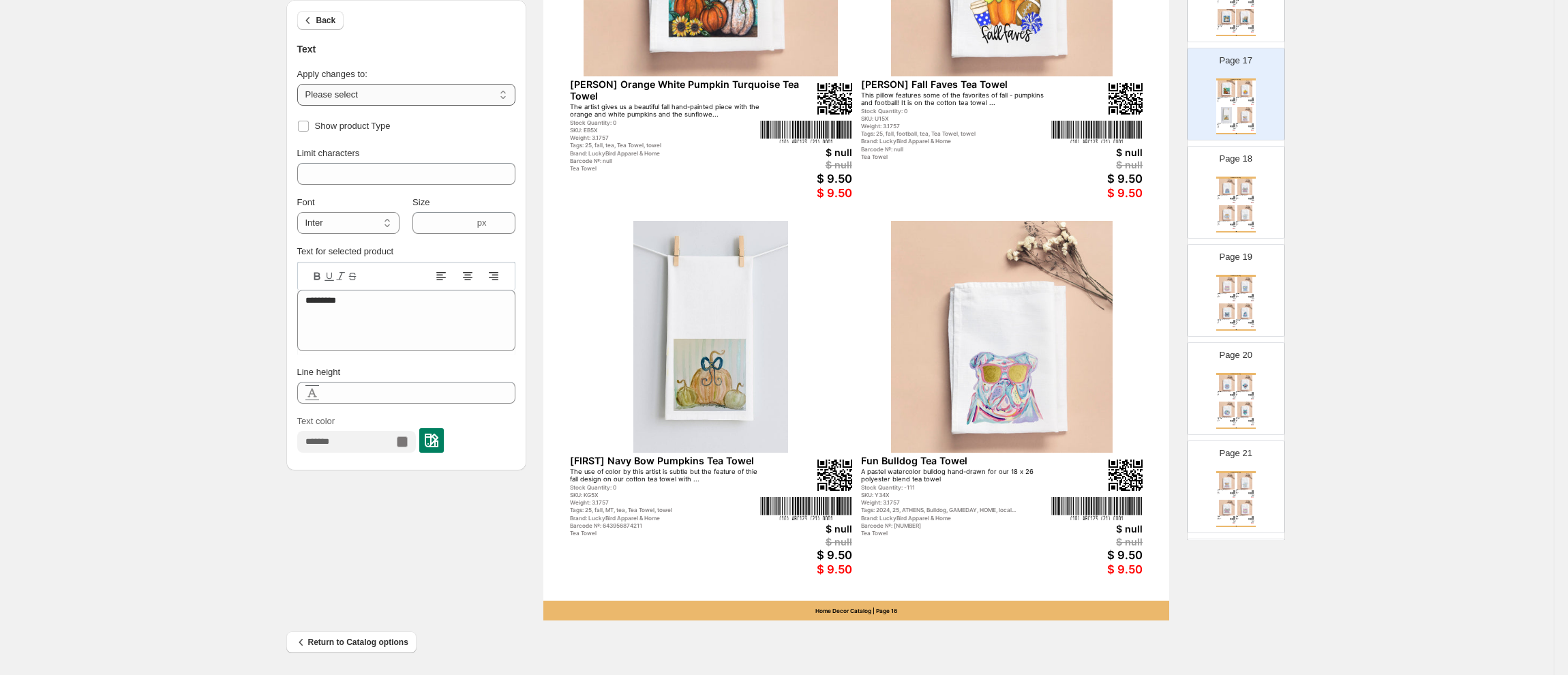click on "**********" at bounding box center (406, 95) 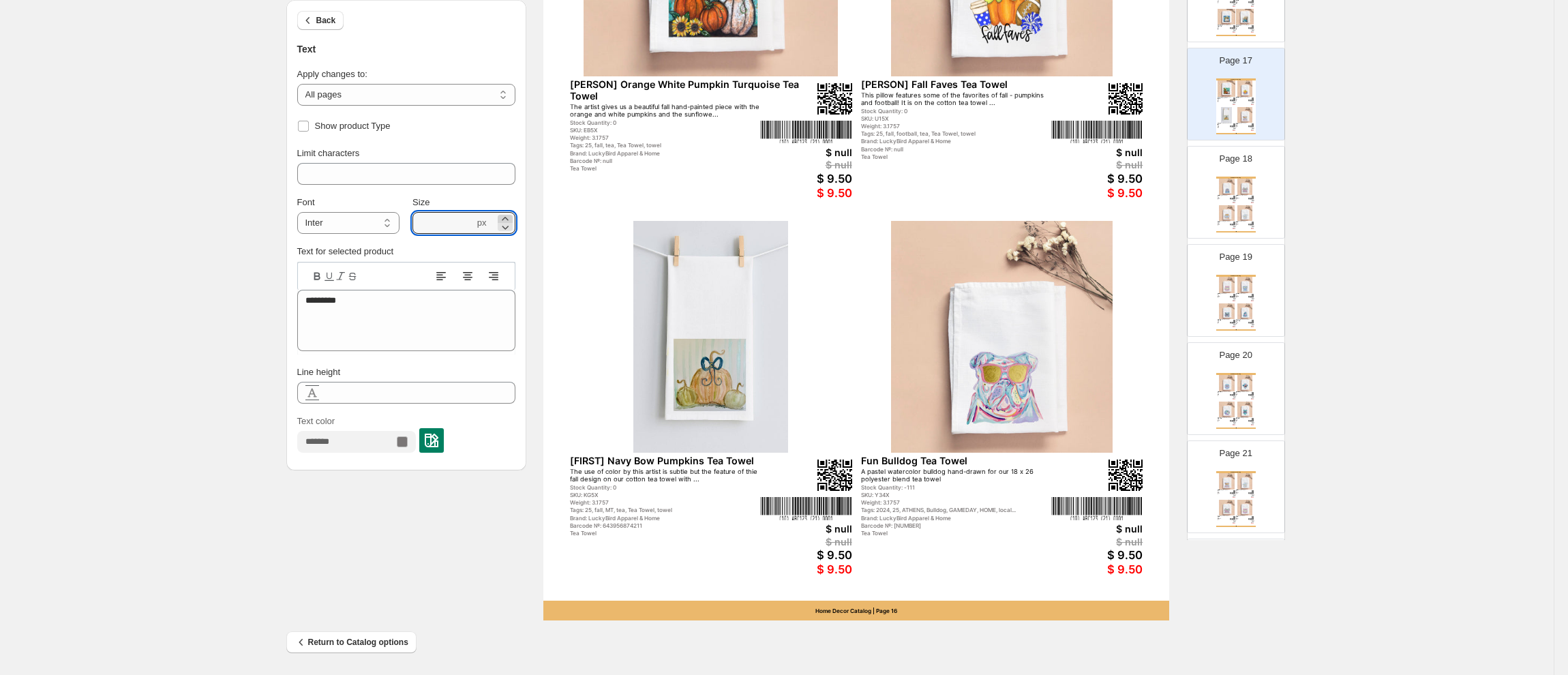click 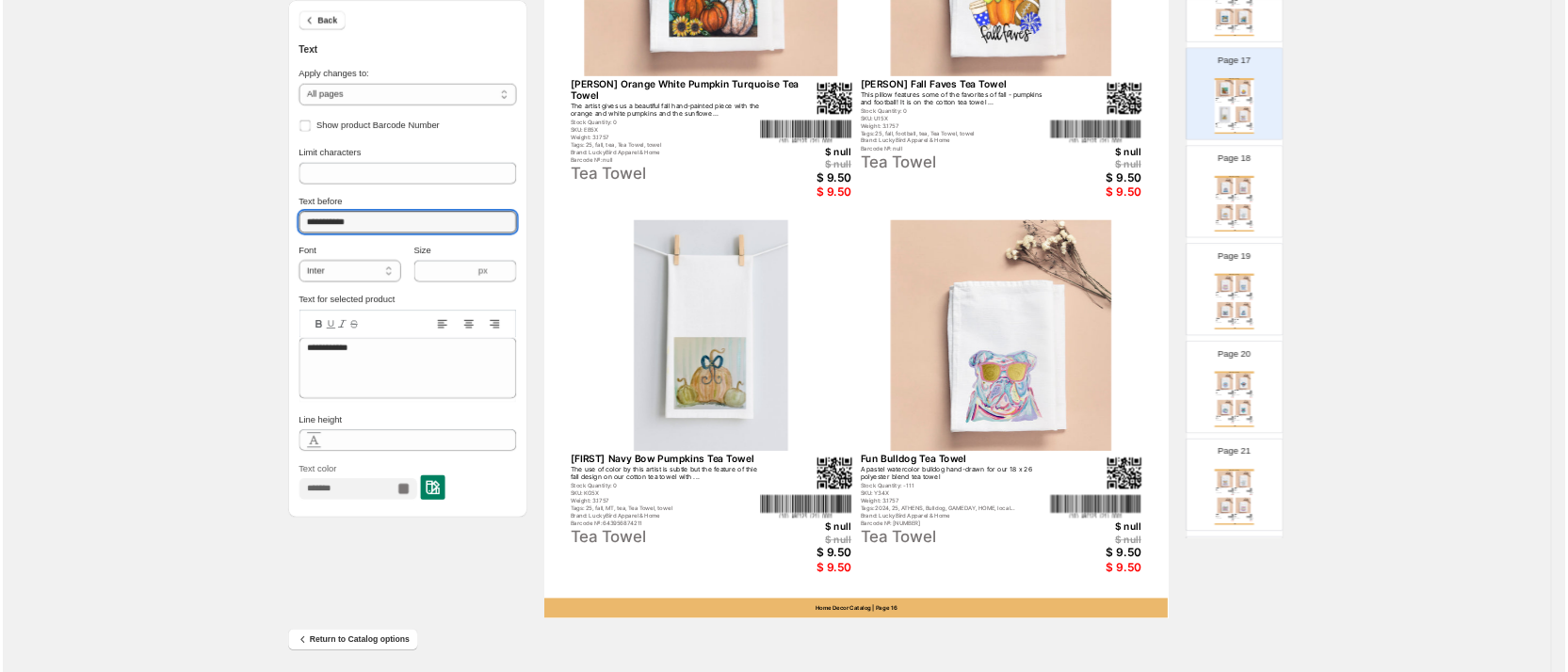scroll, scrollTop: 409, scrollLeft: 0, axis: vertical 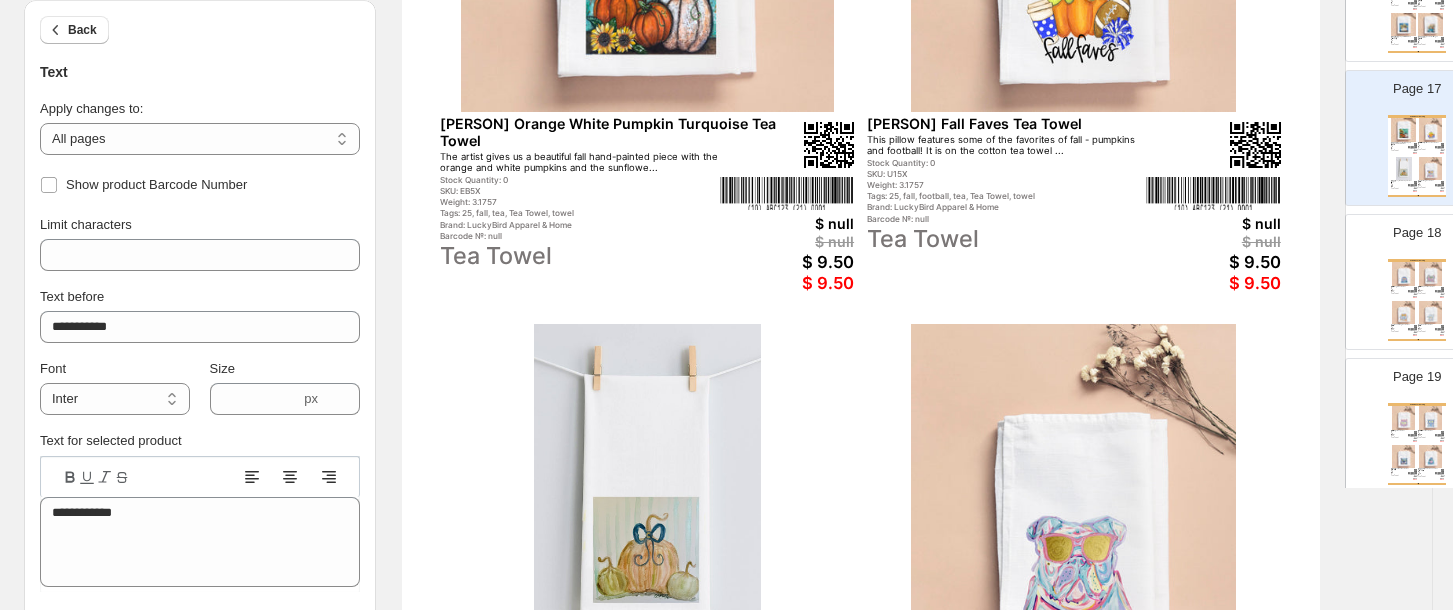 click on "SKU:  EB5X" at bounding box center (579, 191) 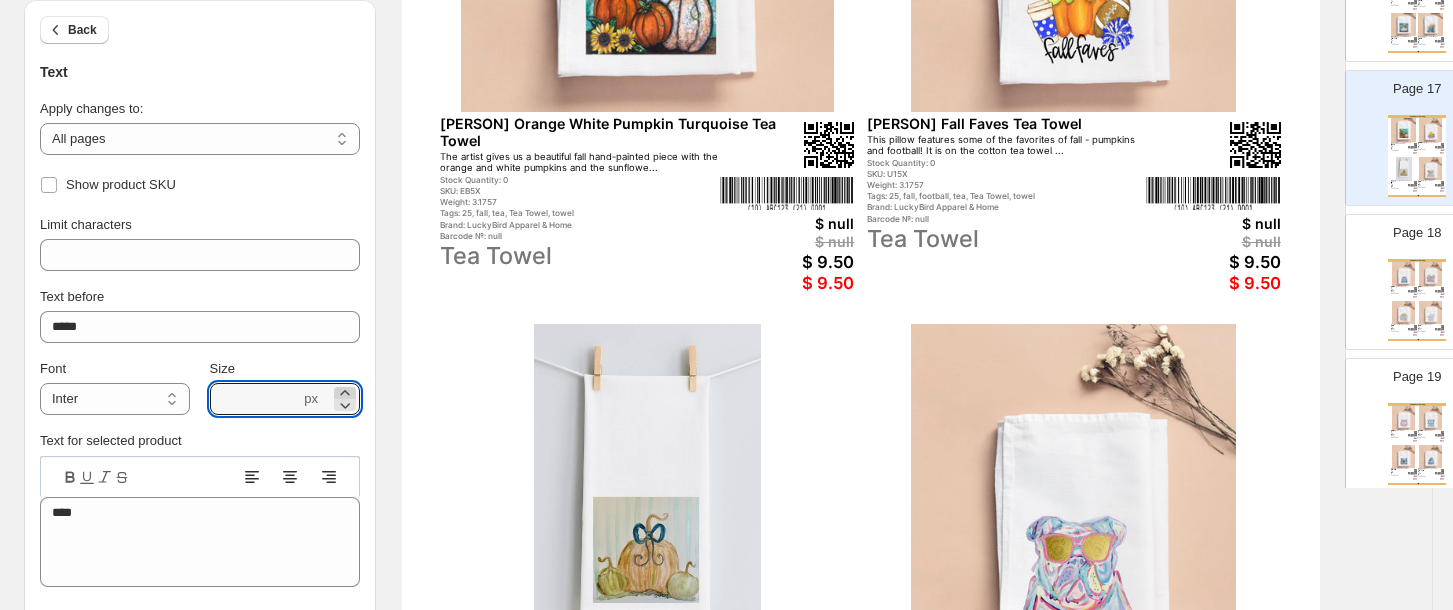 click 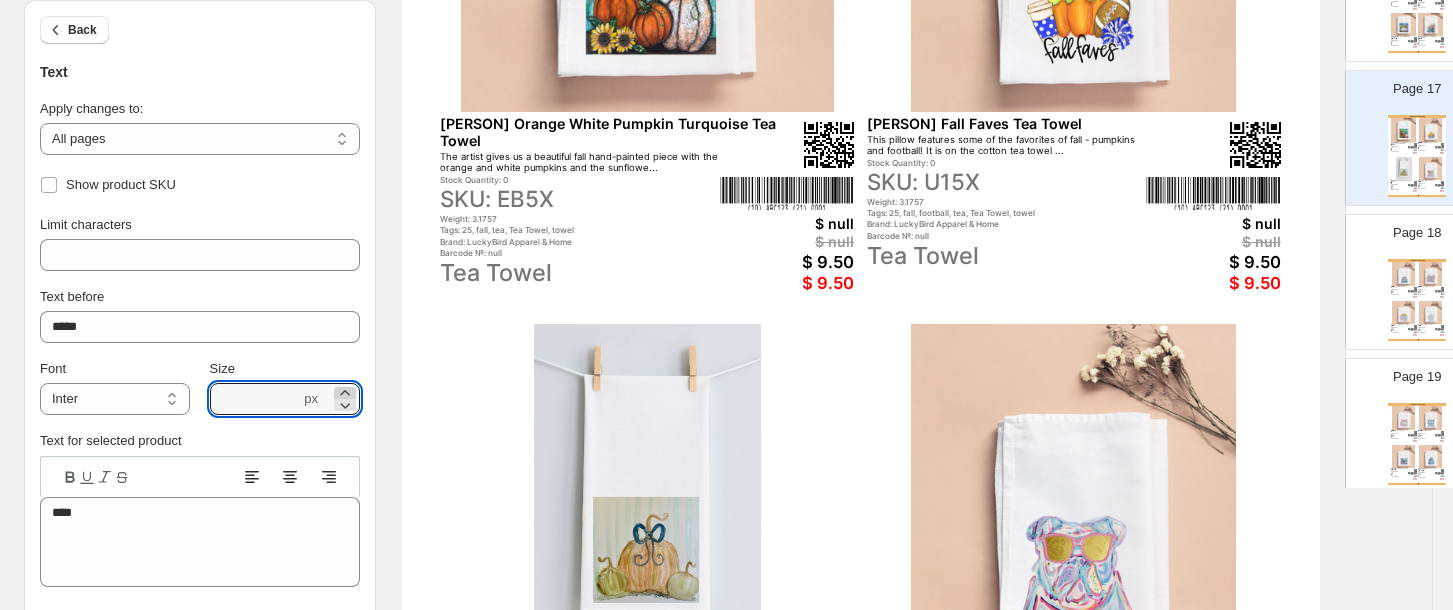 type on "****" 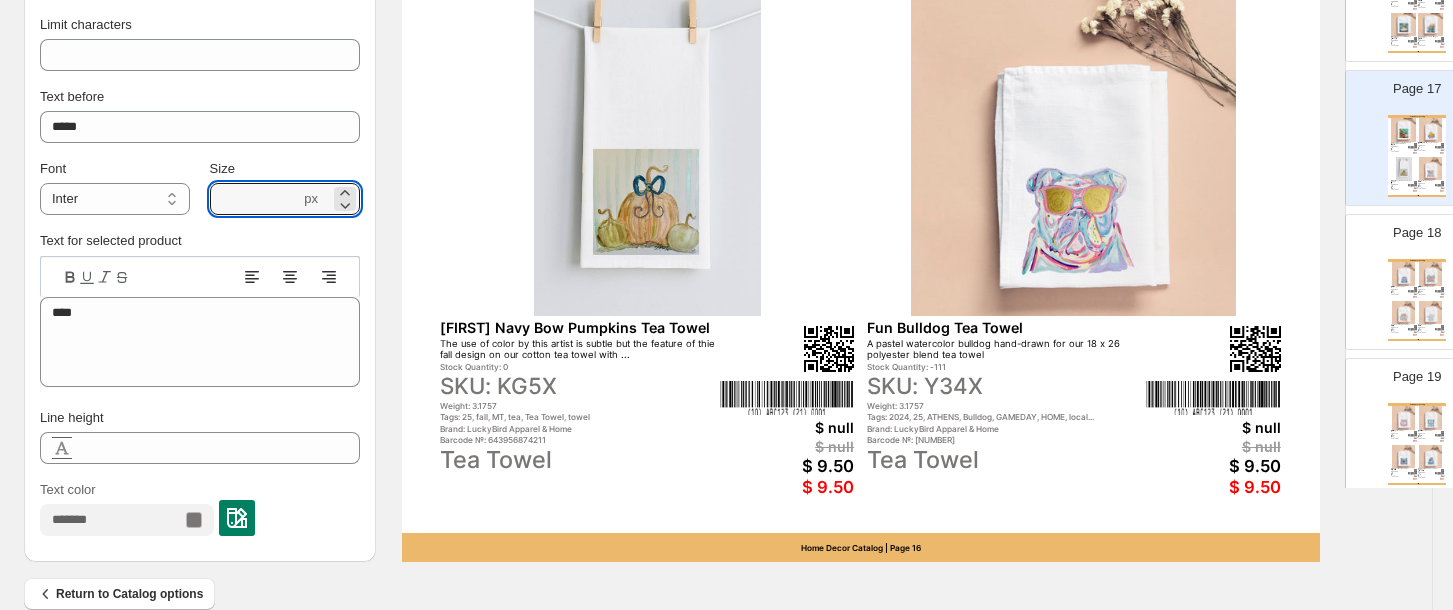 scroll, scrollTop: 795, scrollLeft: 0, axis: vertical 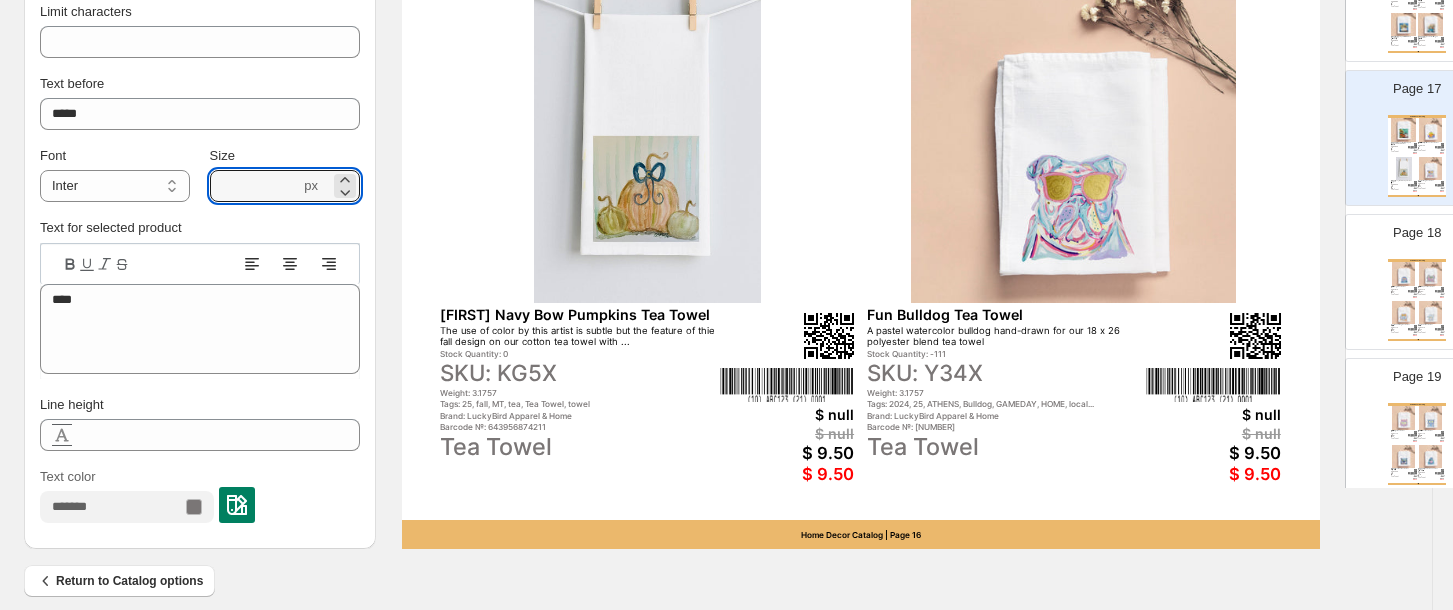 click on "Stock Quantity:  -30" at bounding box center [1427, 288] 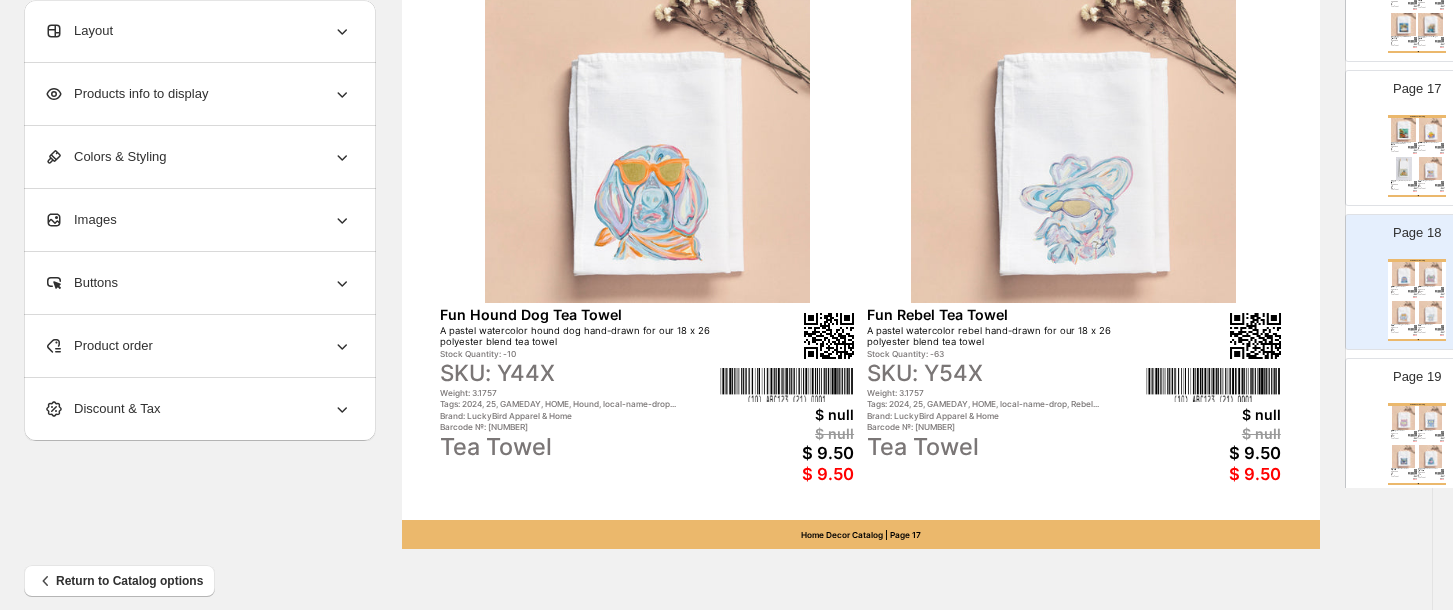 click on "Stock Quantity:  -30" at bounding box center (1427, 288) 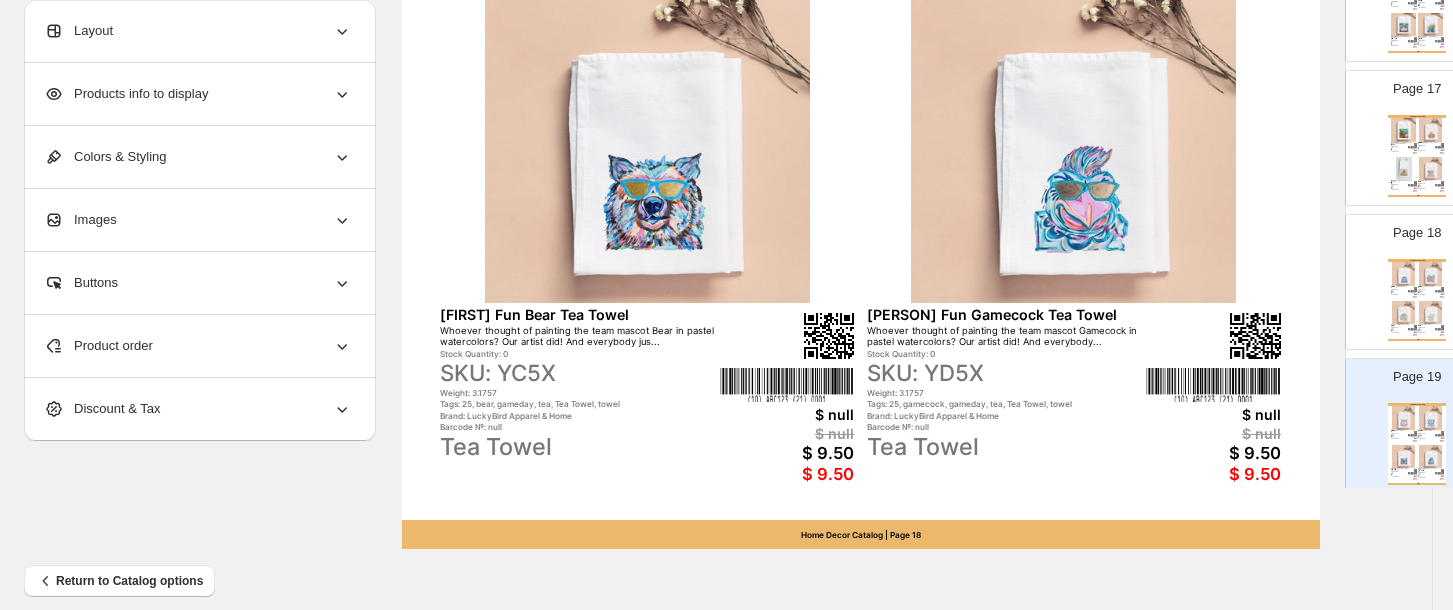 scroll, scrollTop: 795, scrollLeft: 35, axis: both 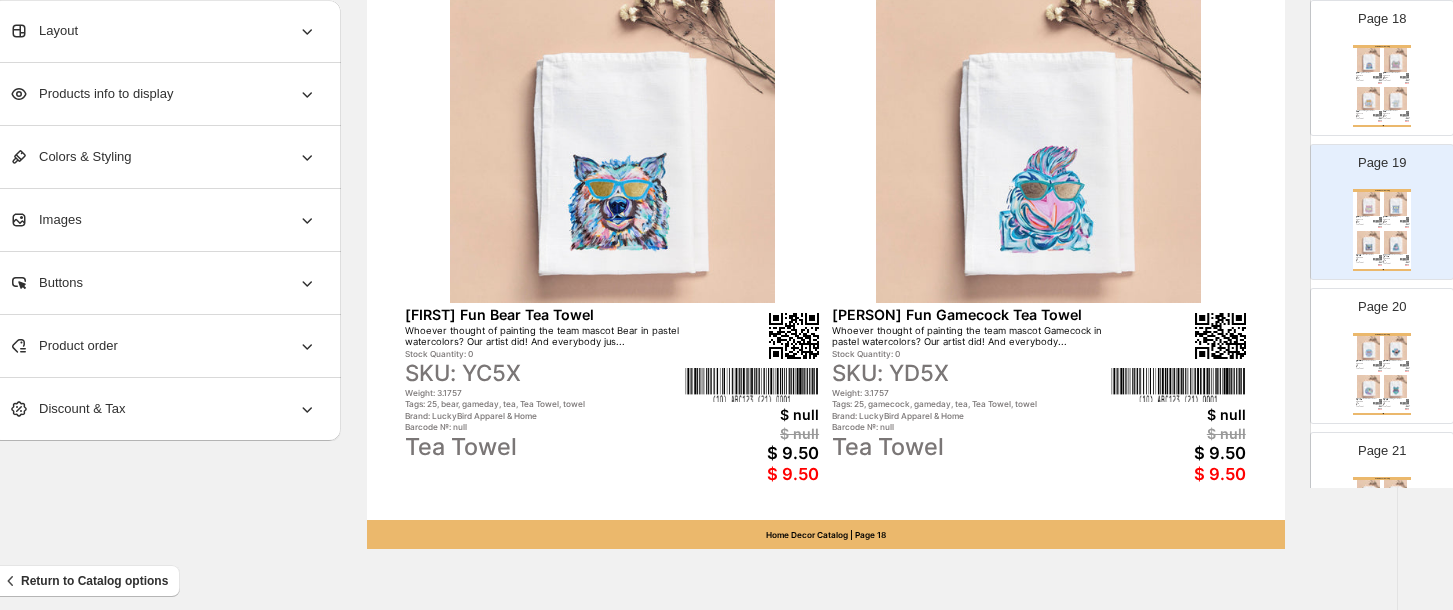 click on "Home Decor Catalog Kathryn Fun Lion Tea Towel Whoever thought of painting the team mascot Lion in pastel watercolors?  Our artist did!  And everybody jus... Stock Quantity:  0 SKU:  YE5X Weight:  3.1757 Tags:  25, gameday, lion, tea, Tea Towel, towel Brand:  LuckyBird Apparel & Home Barcode №:  null Tea Towel $ null $ null $ 9.50 $ 9.50 Kathryn Fun Pirate Tea Towel Whoever thought of painting the team mascot Pirate in pastel watercolors?  Our artist did!  And everybody j... Stock Quantity:  0 SKU:  YB5X Weight:  3.1757 Tags:  25, gameday, pirate, tea, Tea Towel, towel Brand:  LuckyBird Apparel & Home Barcode №:  null Tea Towel $ null $ null $ 9.50 $ 9.50 Kathryn Fun Seminole Tea Towel Whoever thought of painting the team mascot Seminole in pastel watercolors?  Our artist did!  And everybody... Stock Quantity:  0 SKU:  YA5X Weight:  3.1757 Tags:  25, gameday, seminole, tea, Tea Towel, towel Brand:  LuckyBird Apparel & Home Barcode №:  null Tea Towel $ null $ null $ 9.50 $ 9.50 Stock Quantity:  0 $ null" at bounding box center (1382, 374) 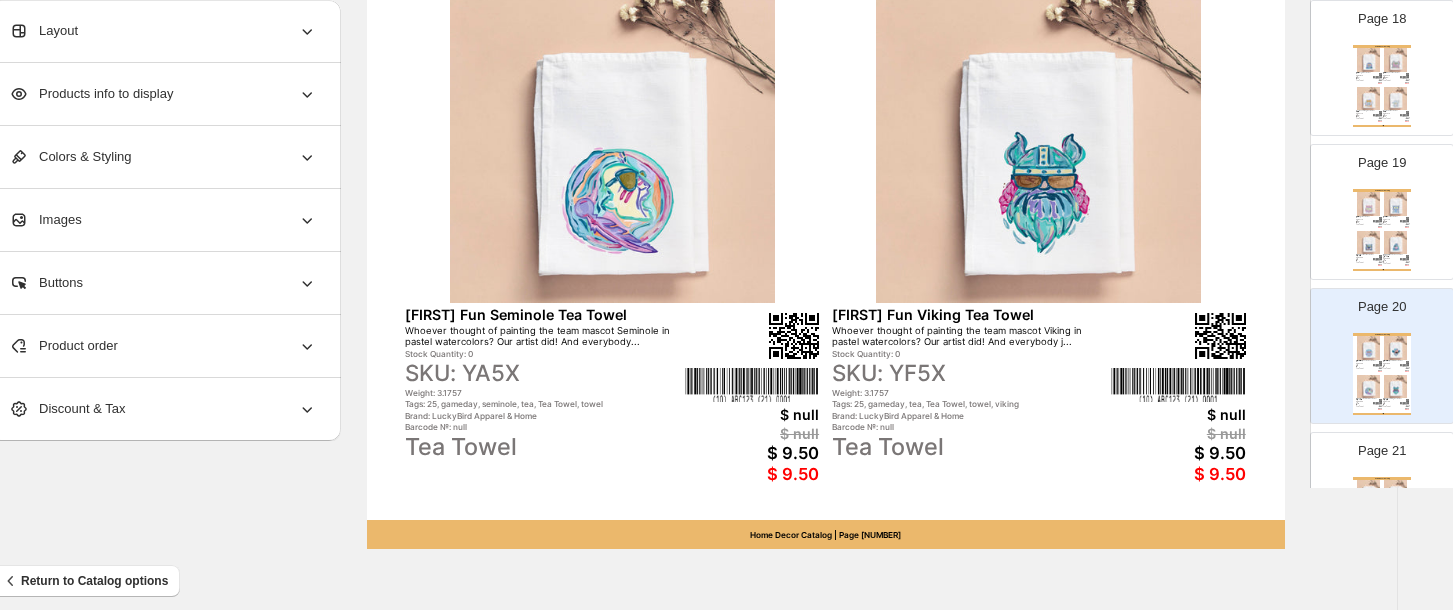 click at bounding box center [1369, 492] 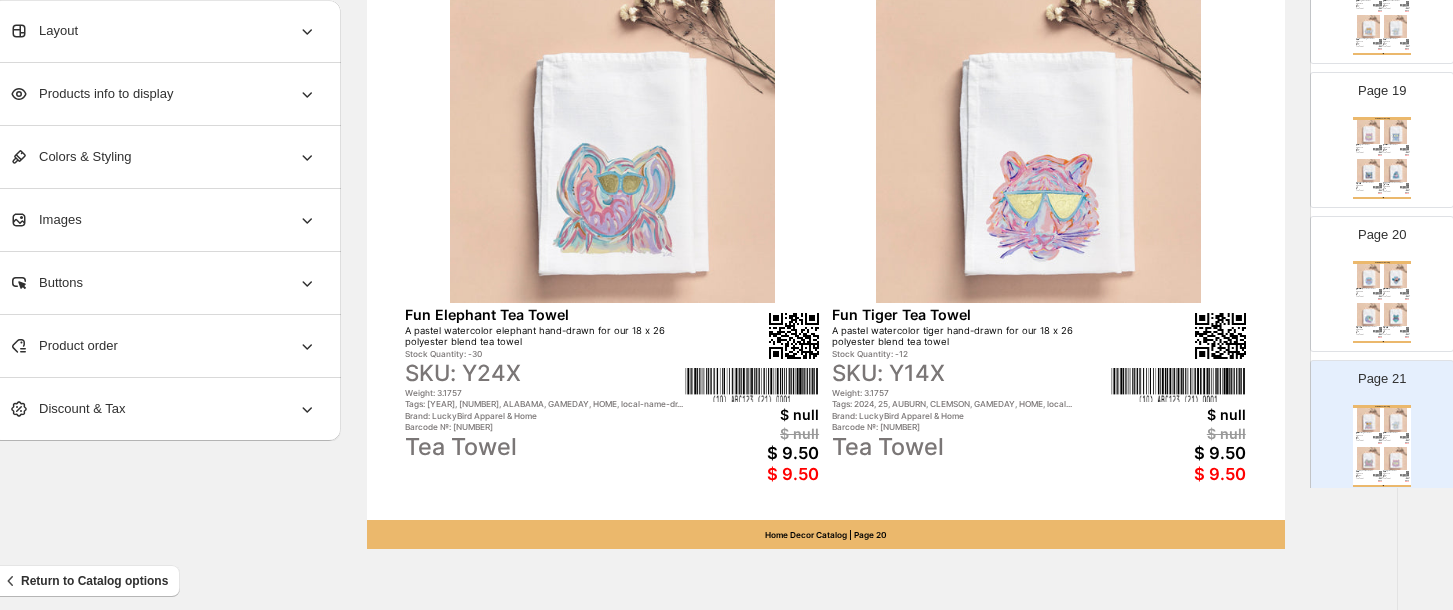 scroll, scrollTop: 2718, scrollLeft: 0, axis: vertical 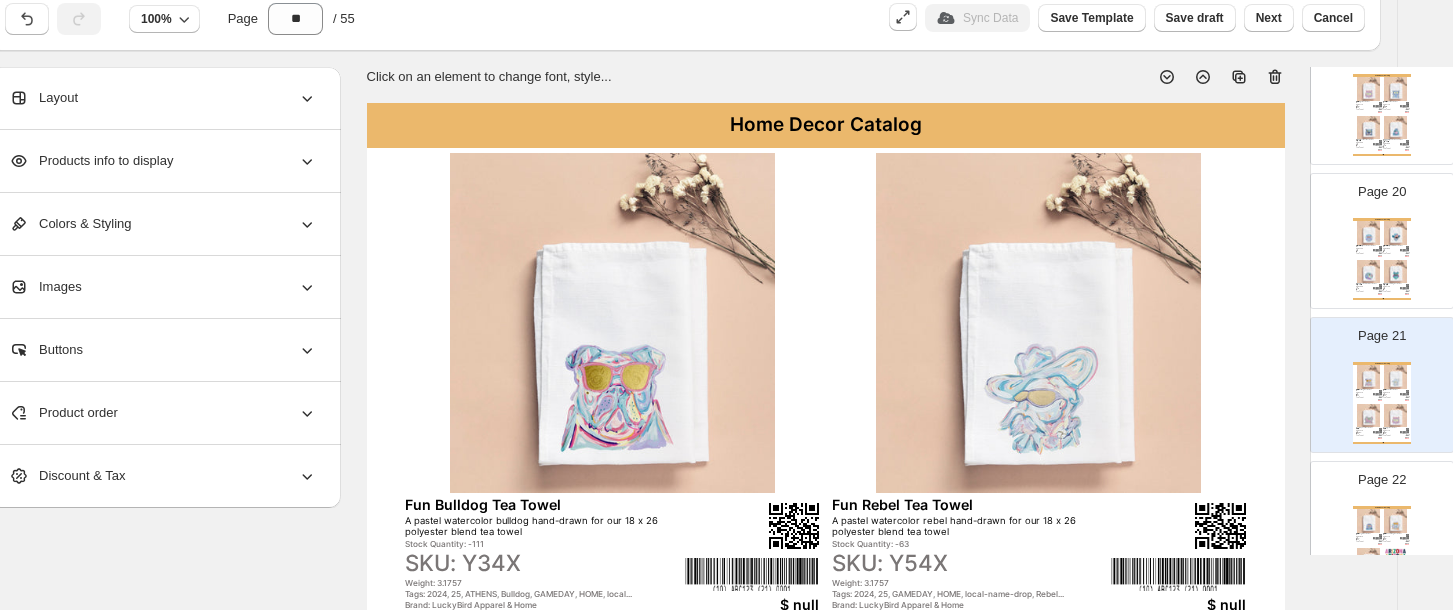 click at bounding box center [1396, 233] 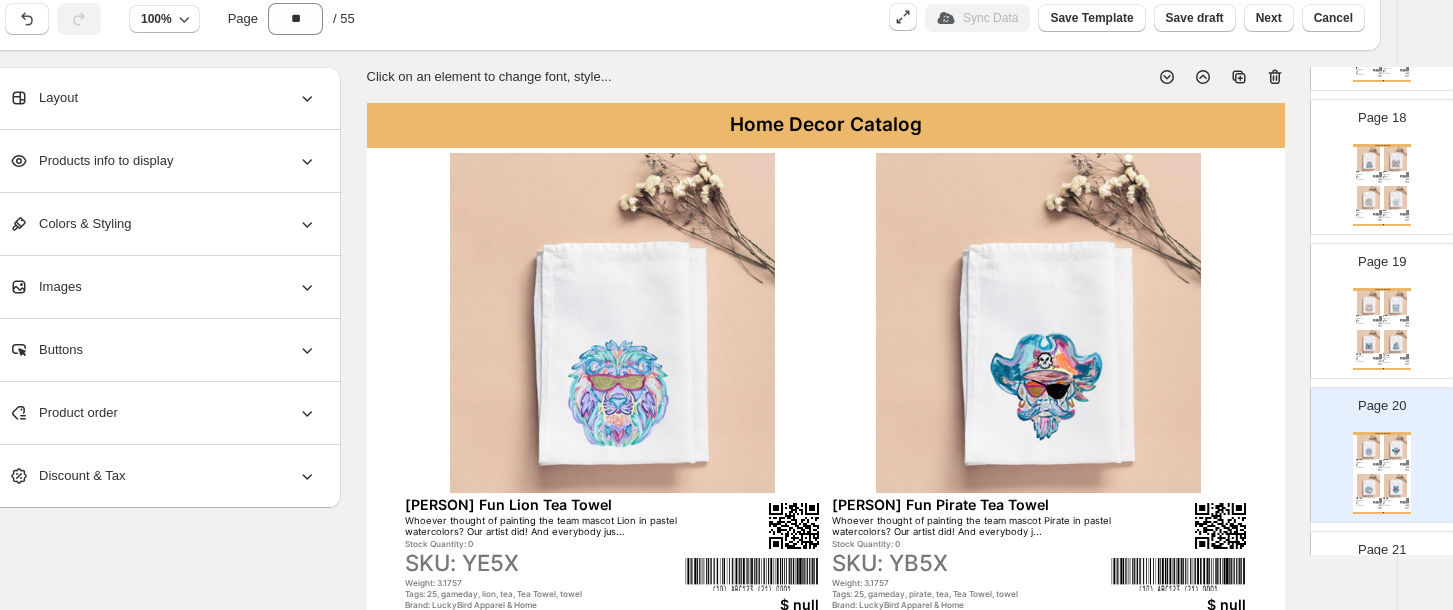 scroll, scrollTop: 2488, scrollLeft: 0, axis: vertical 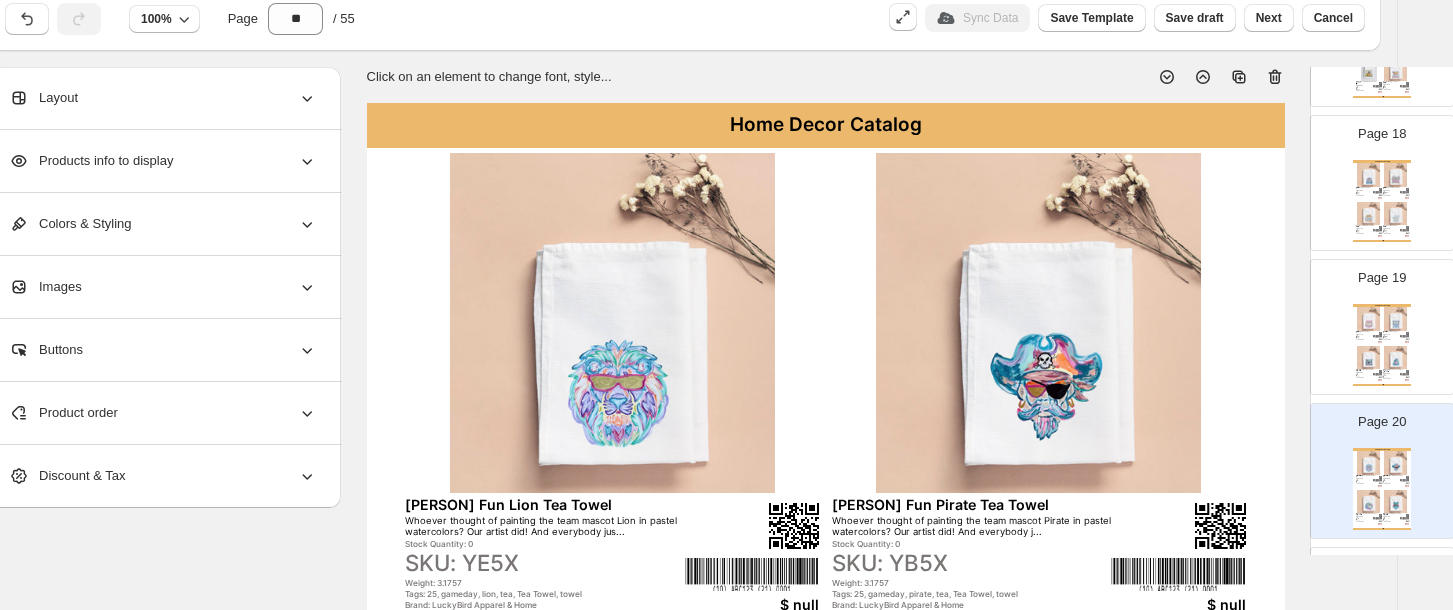 click at bounding box center (1369, 319) 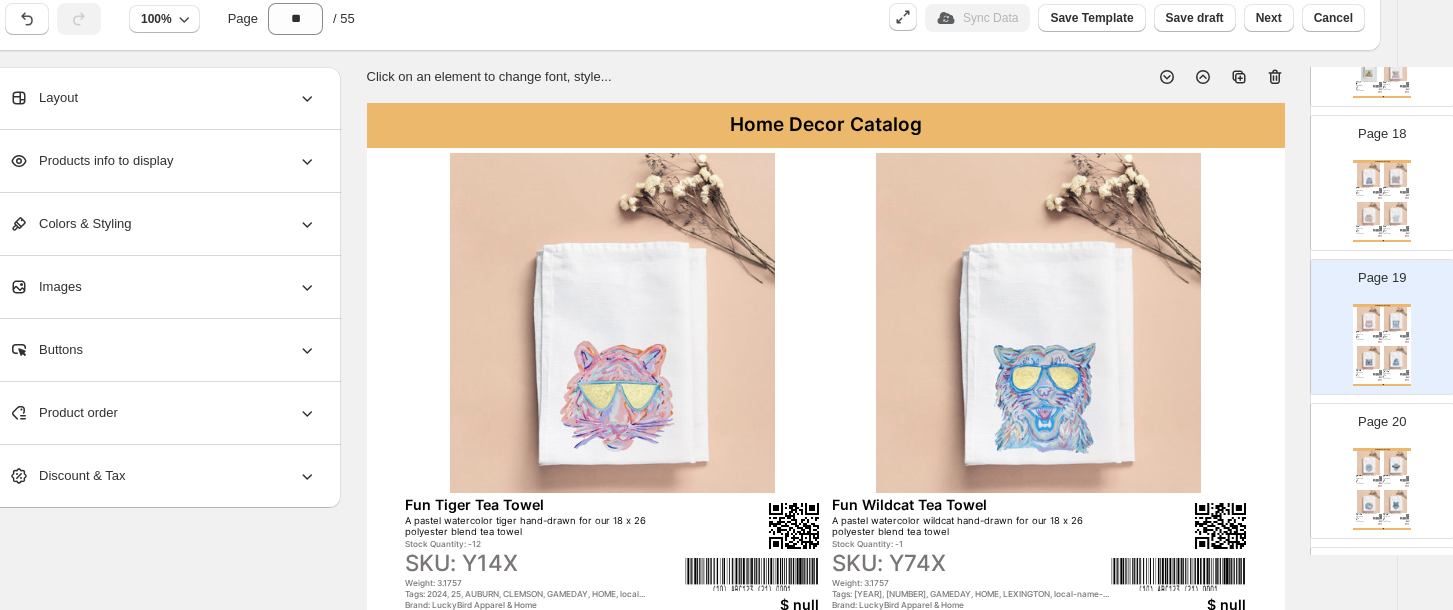 click at bounding box center (1396, 214) 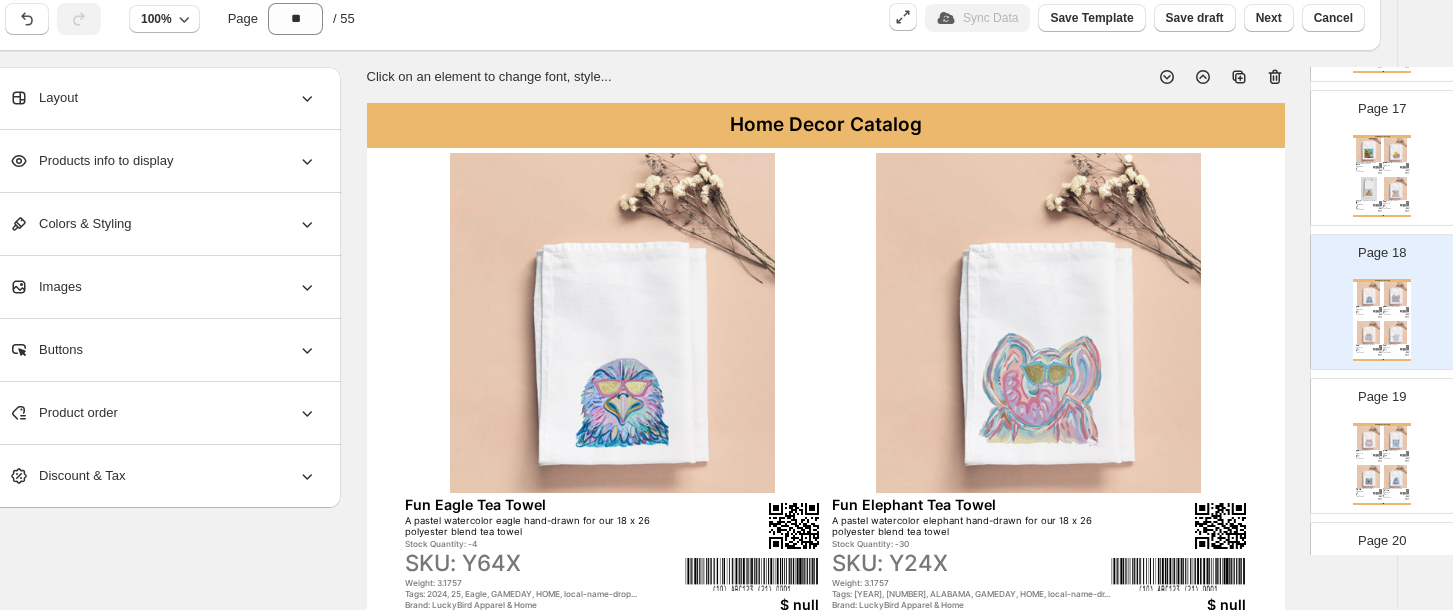 scroll, scrollTop: 2322, scrollLeft: 0, axis: vertical 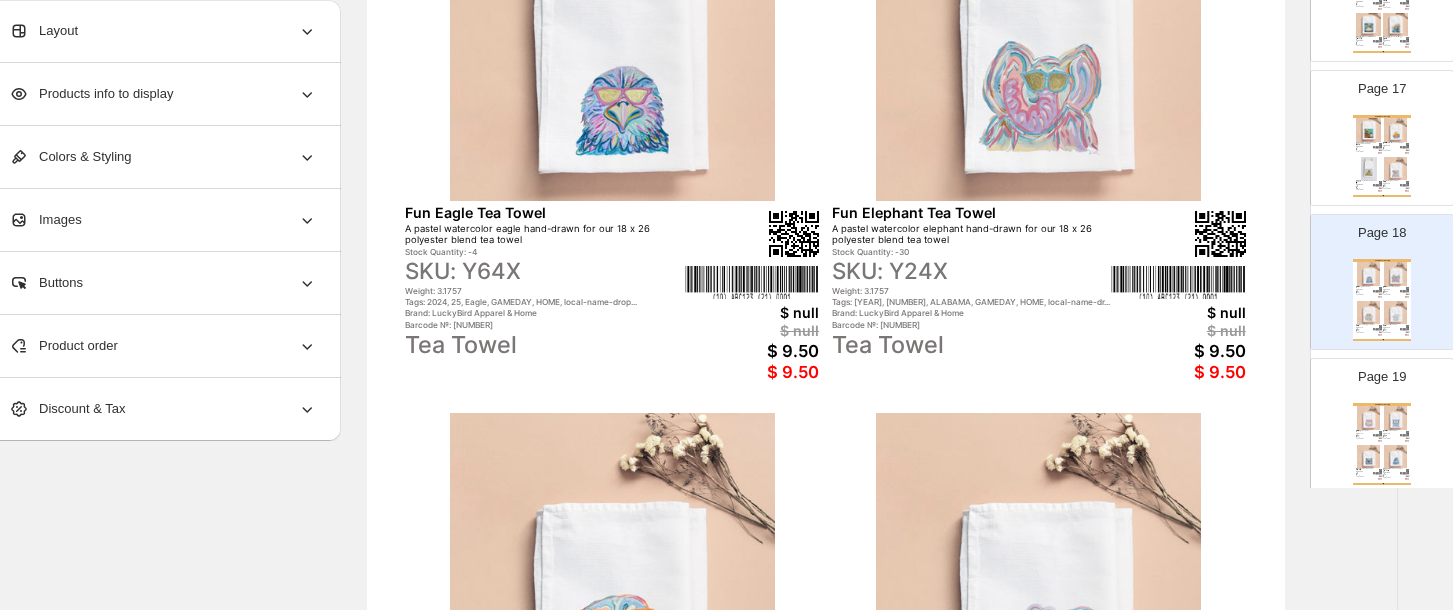 click on "Brand:  LuckyBird Apparel & Home" at bounding box center (1365, 150) 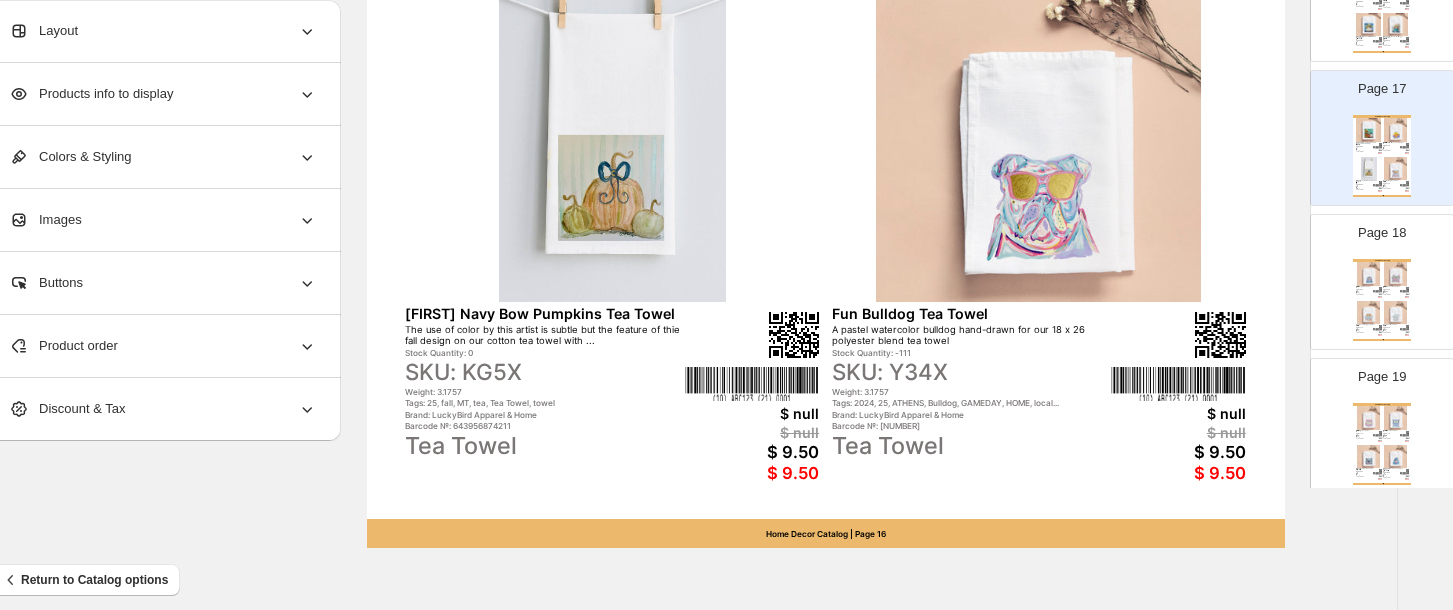 scroll, scrollTop: 792, scrollLeft: 35, axis: both 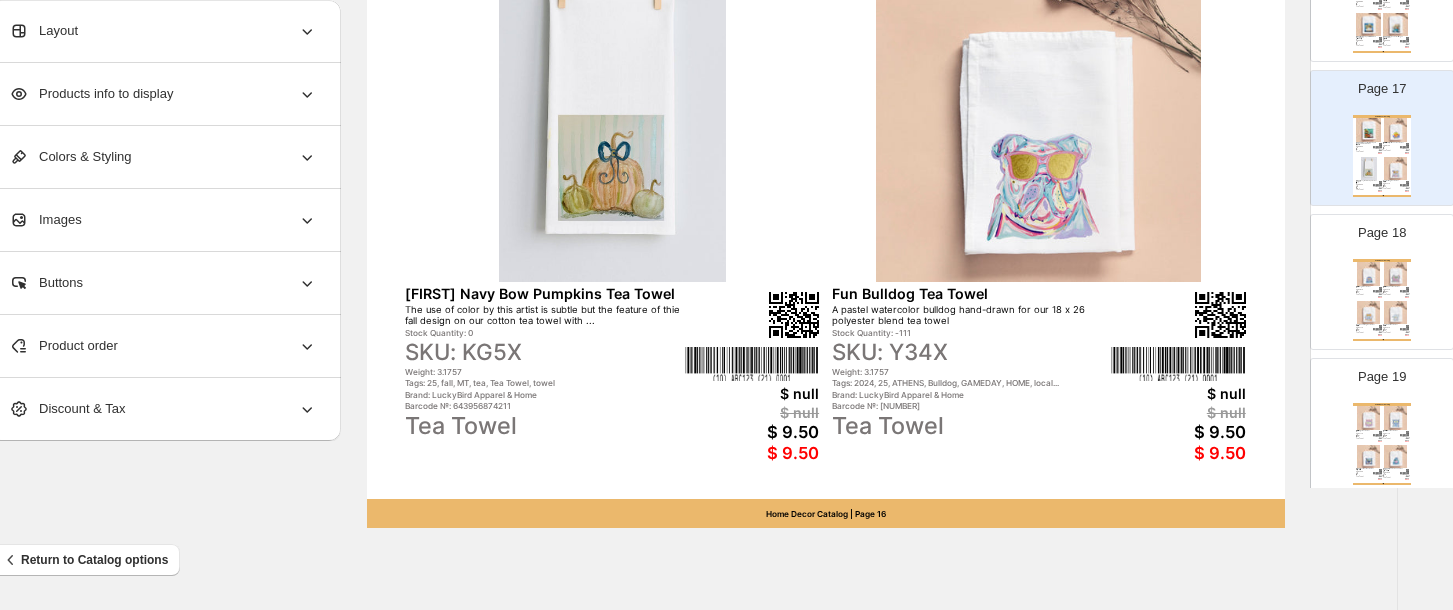 click on "Tea Towel" at bounding box center [1392, 295] 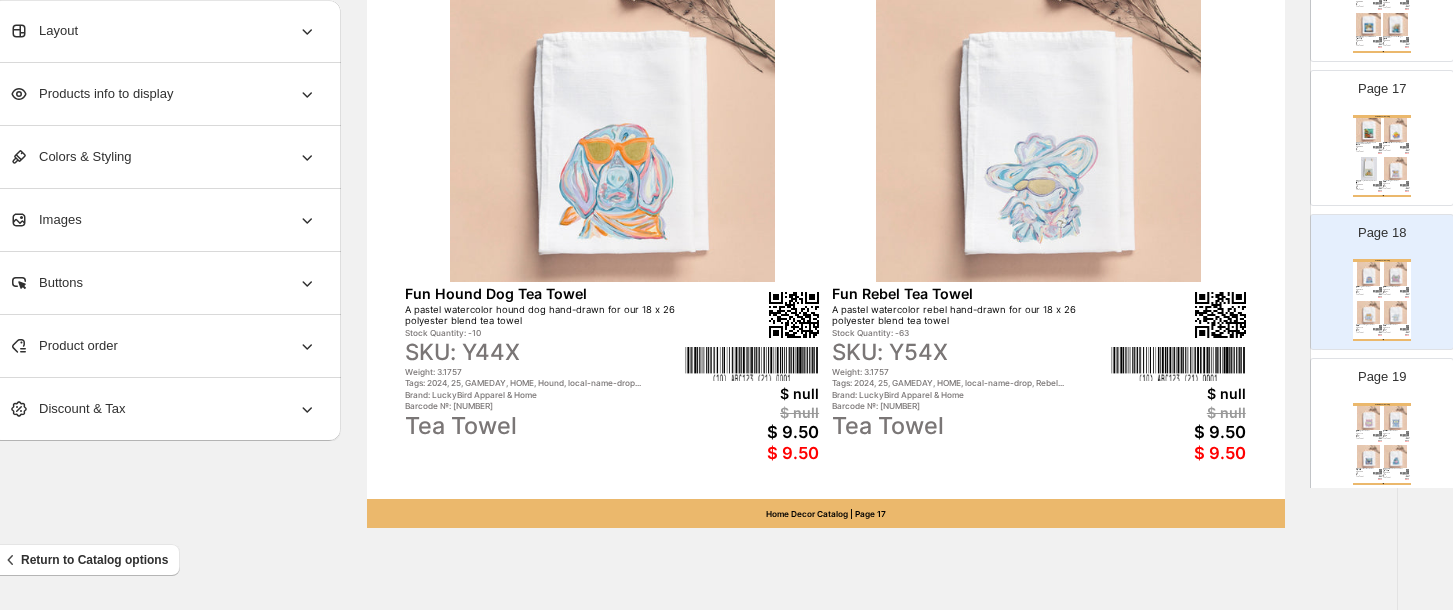 click on "Home Decor Catalog Fun Tiger Tea Towel A pastel watercolor tiger hand-drawn for our 18 x 26  polyester blend tea towel Stock Quantity:  -12 SKU:  Y14X Weight:  3.1757 Tags:  2024, 25, AUBURN, CLEMSON, GAMEDAY, HOME, local... Brand:  LuckyBird Apparel & Home Barcode №:  207786719158 Tea Towel $ null $ null $ 9.50 $ 9.50 Fun Wildcat Tea Towel A pastel watercolor wildcat hand-drawn for our 18 x 26  polyester blend tea towel Stock Quantity:  -1 SKU:  Y74X Weight:  3.1757 Tags:  2024, 25, GAMEDAY, HOME, LEXINGTON, local-name-... Brand:  LuckyBird Apparel & Home Barcode №:  206914959577 Tea Towel $ null $ null $ 9.50 $ 9.50 Kathryn Fun Bear Tea Towel Whoever thought of painting the team mascot Bear in pastel watercolors?  Our artist did!  And everybody jus... Stock Quantity:  0 SKU:  YC5X Weight:  3.1757 Tags:  25, bear, gameday, tea, Tea Towel, towel Brand:  LuckyBird Apparel & Home Barcode №:  null Tea Towel $ null $ null $ 9.50 $ 9.50 Kathryn Fun Gamecock Tea Towel Stock Quantity:  0 SKU:  YD5X Tea Towel" at bounding box center (1382, 444) 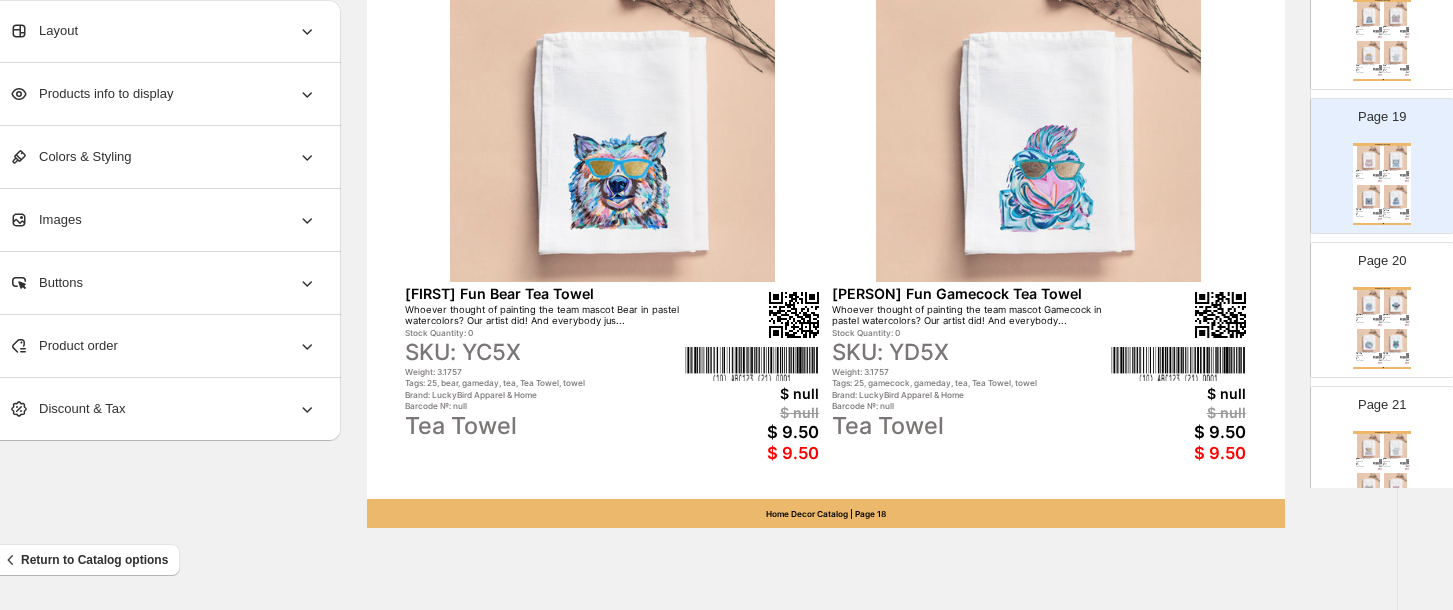scroll, scrollTop: 2589, scrollLeft: 0, axis: vertical 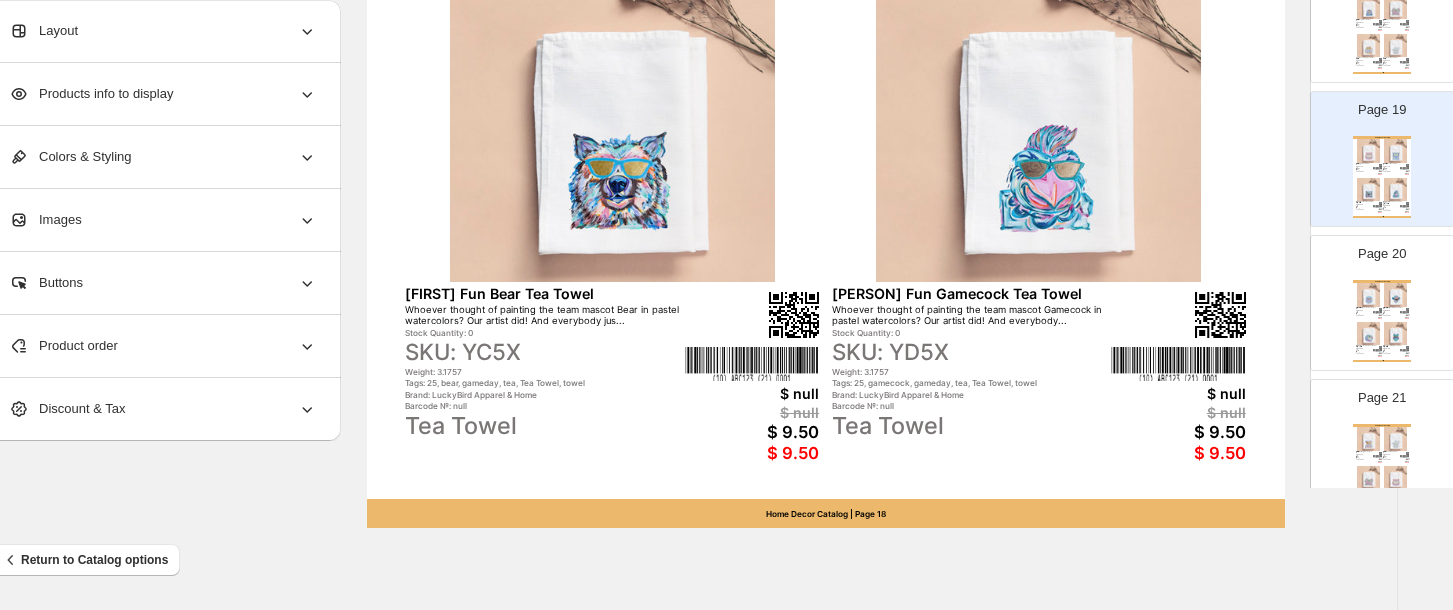 click at bounding box center (1396, 295) 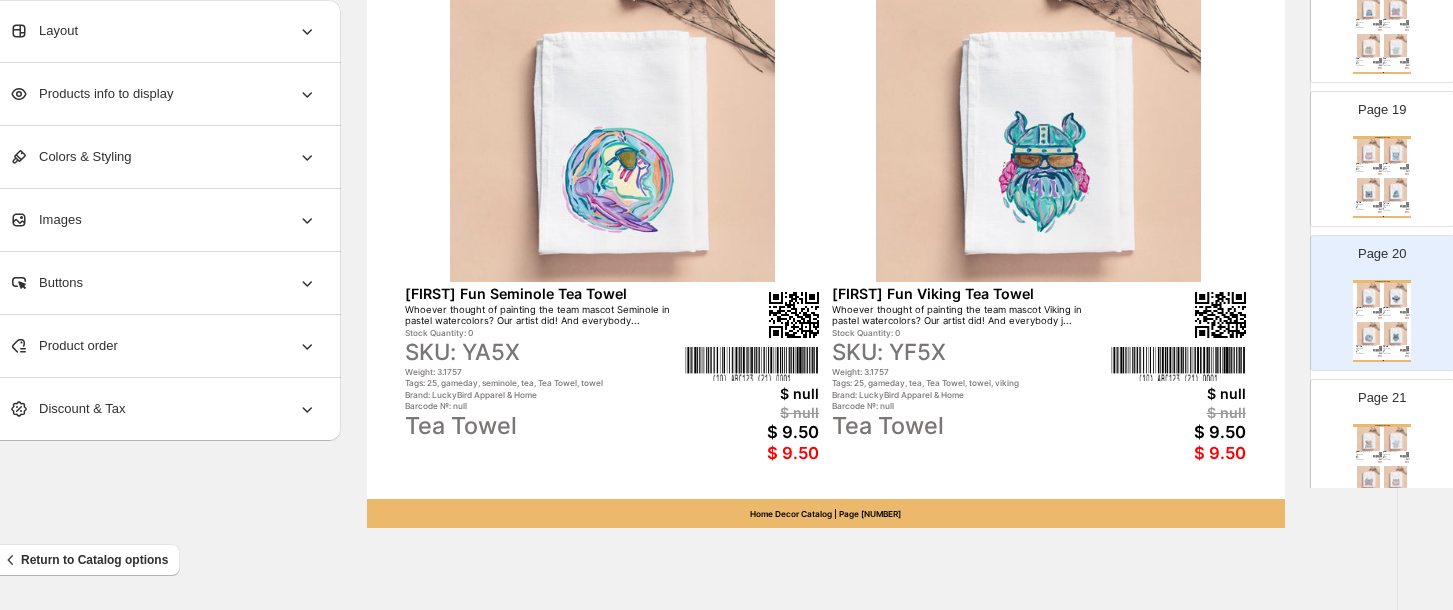 click at bounding box center (1396, 439) 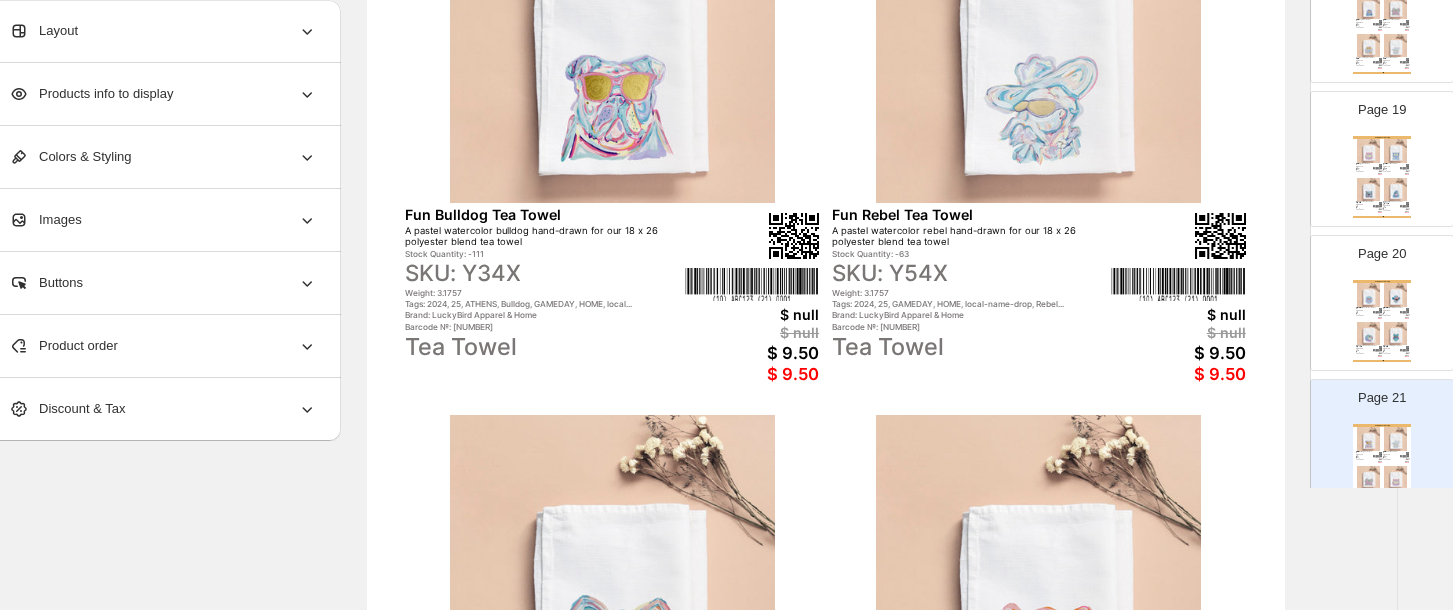 scroll, scrollTop: 350, scrollLeft: 35, axis: both 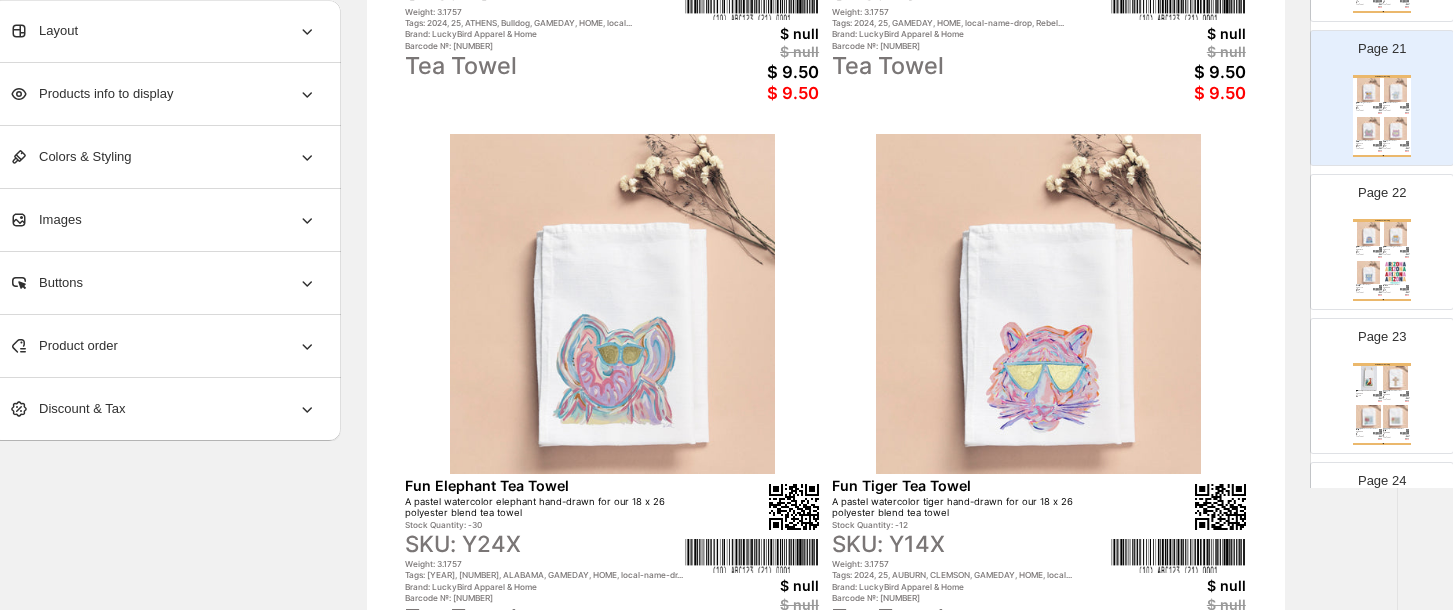 click on "Tags:  2024, 25, AUBURN, CLEMSON, GAMEDAY, HOME, local..." at bounding box center (971, 575) 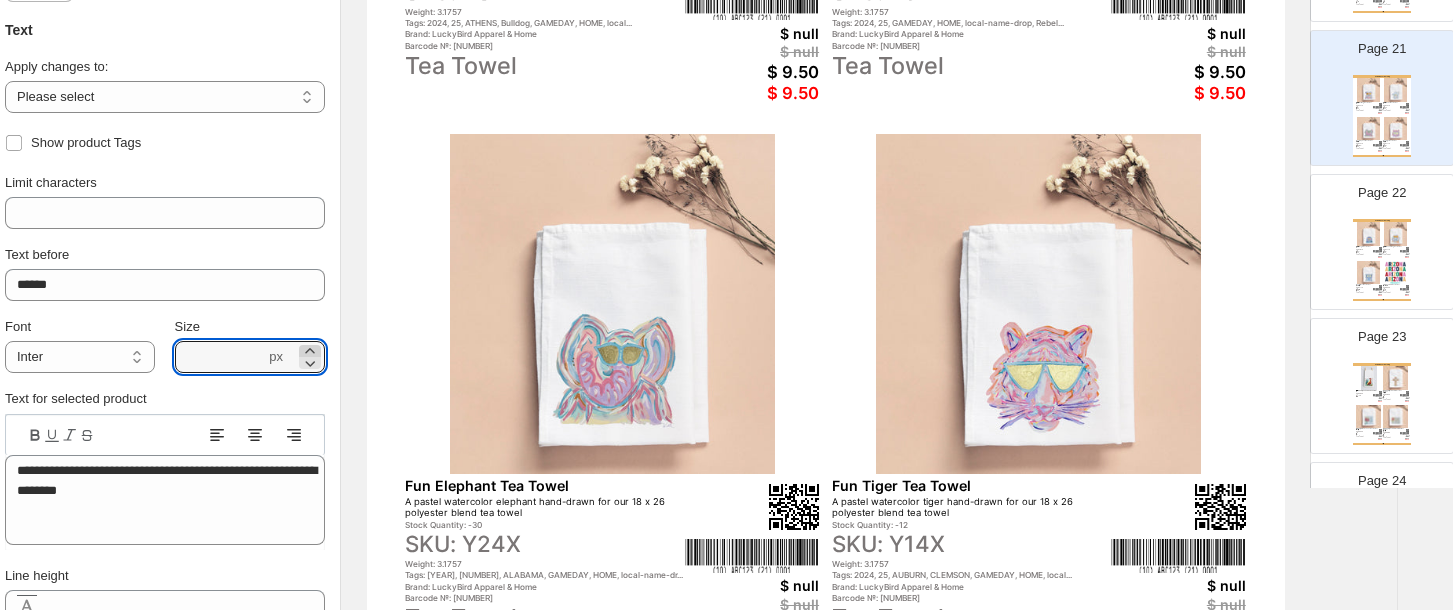 click 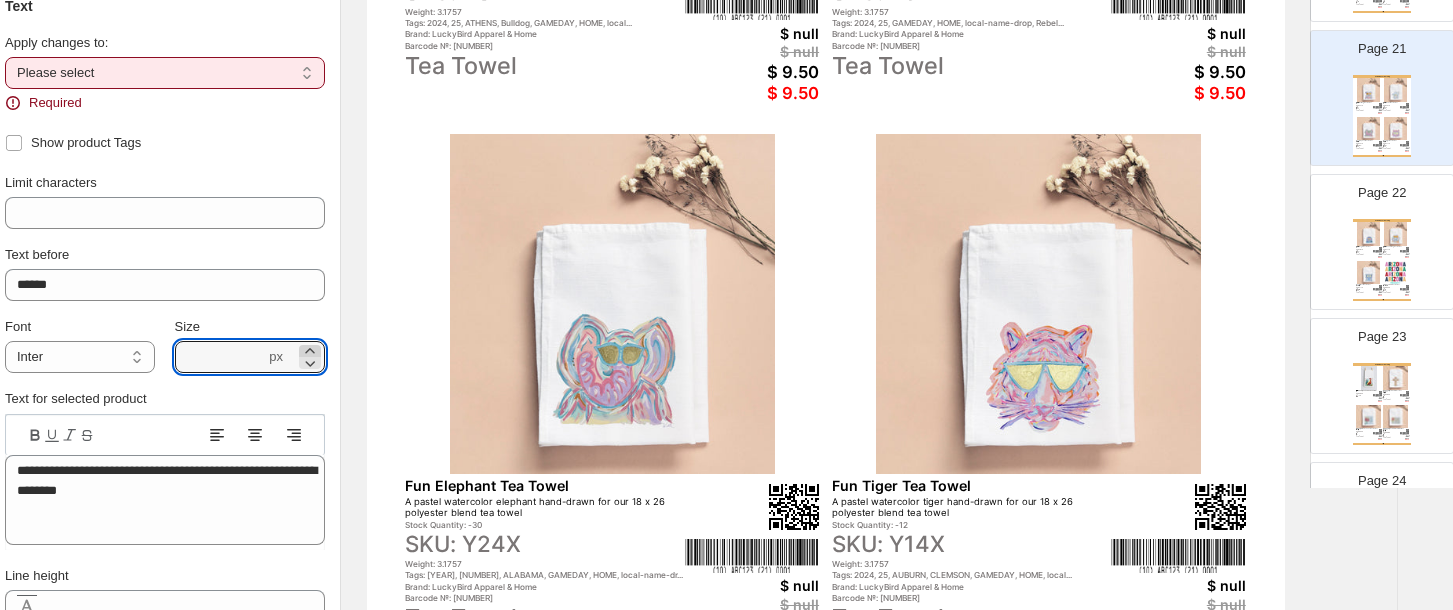 click 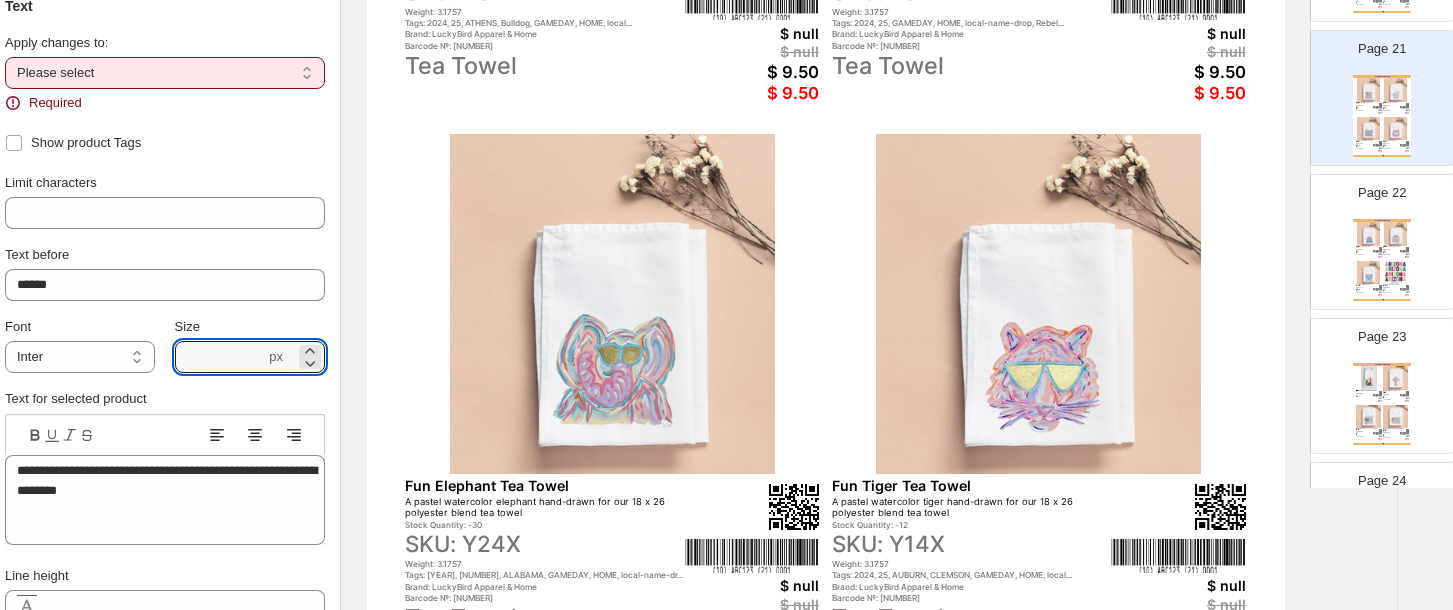 click on "**********" at bounding box center [165, 73] 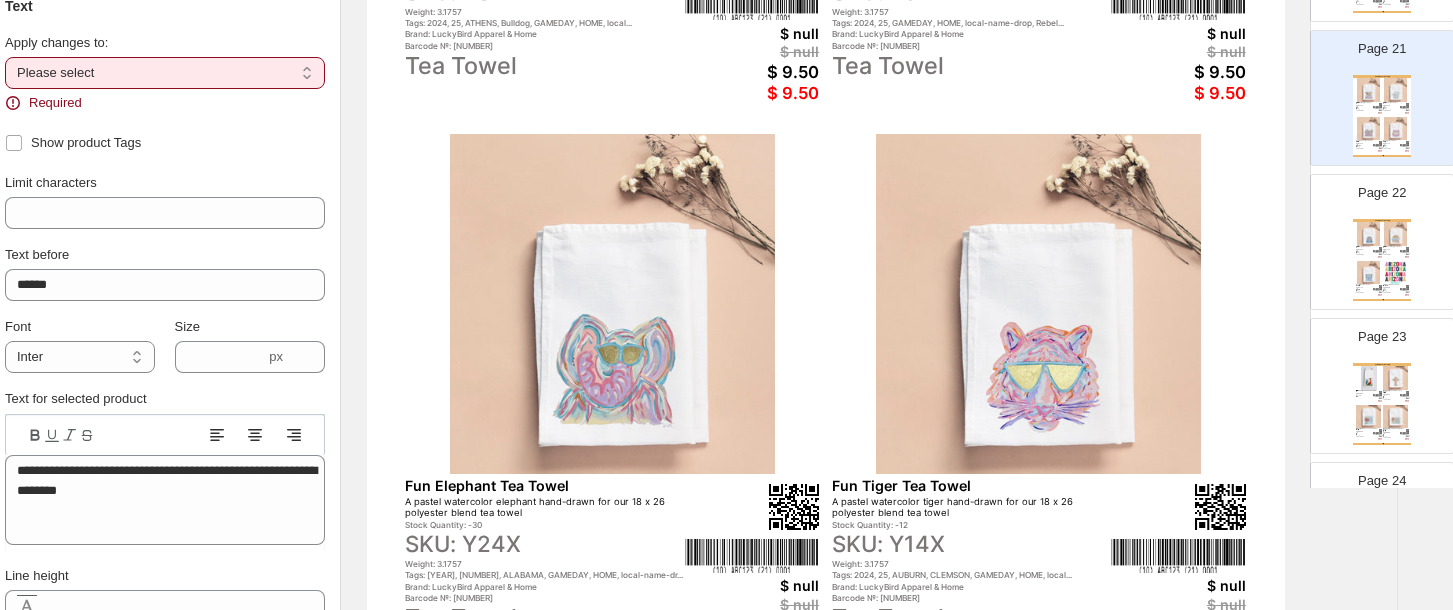 select on "**********" 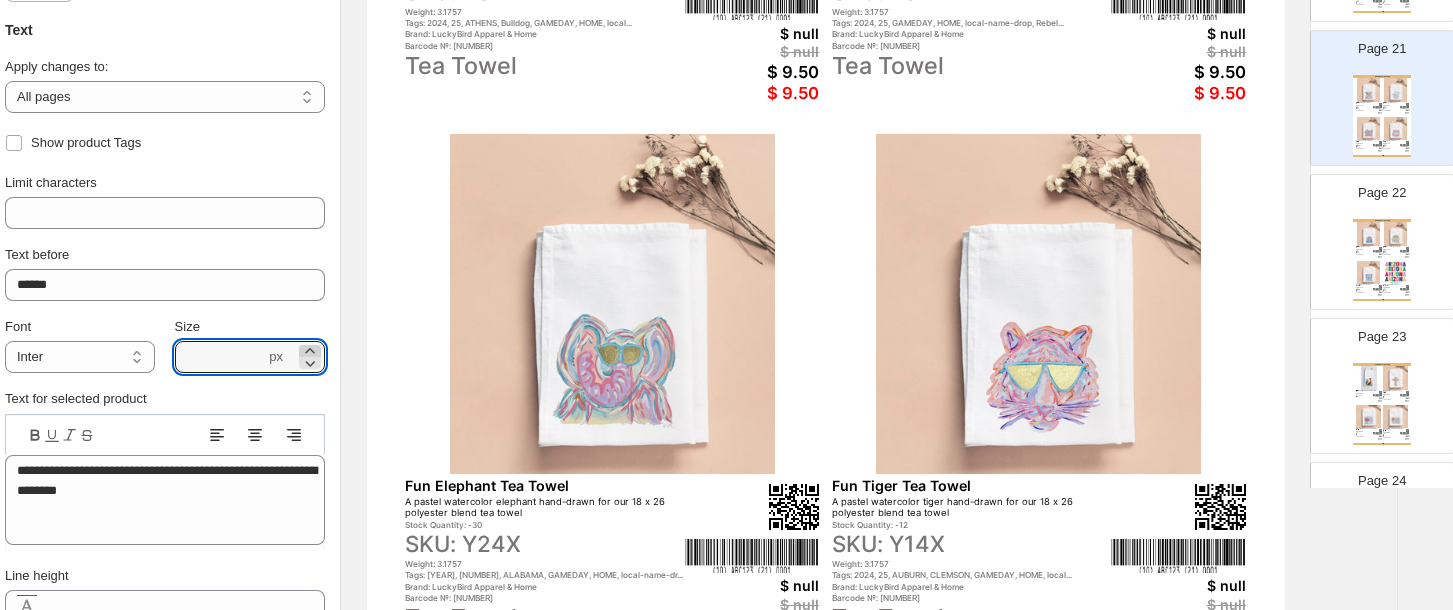 click 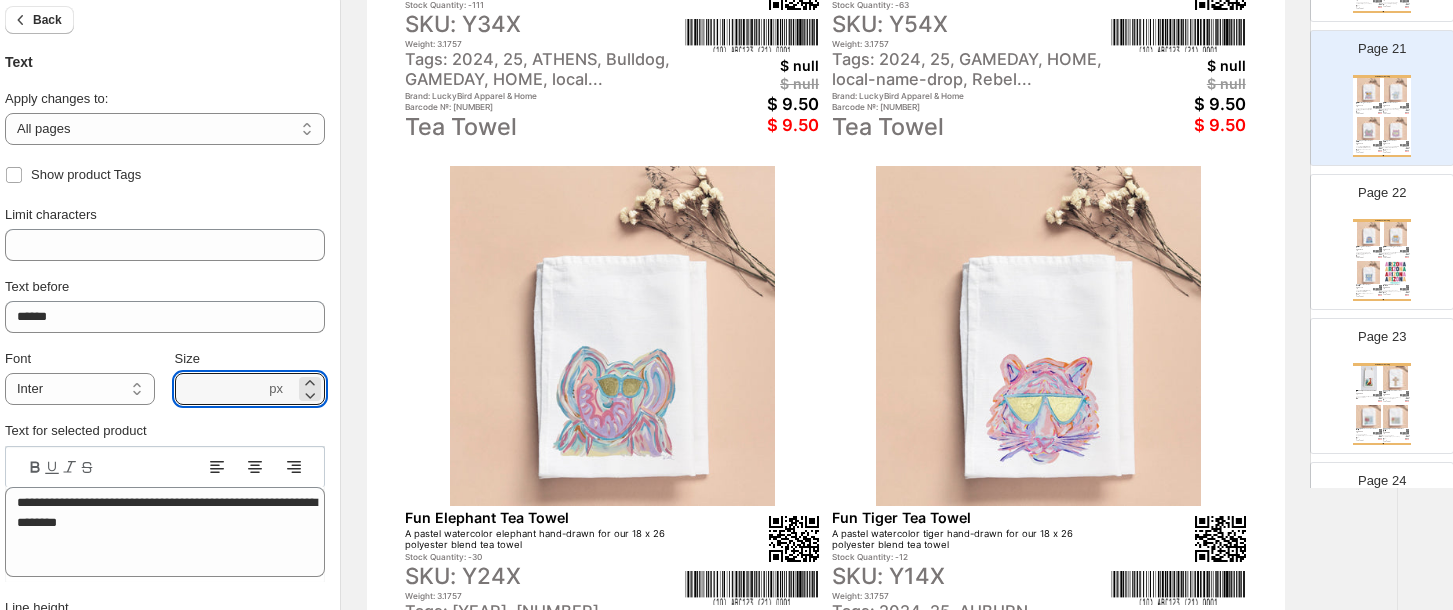 scroll, scrollTop: 816, scrollLeft: 35, axis: both 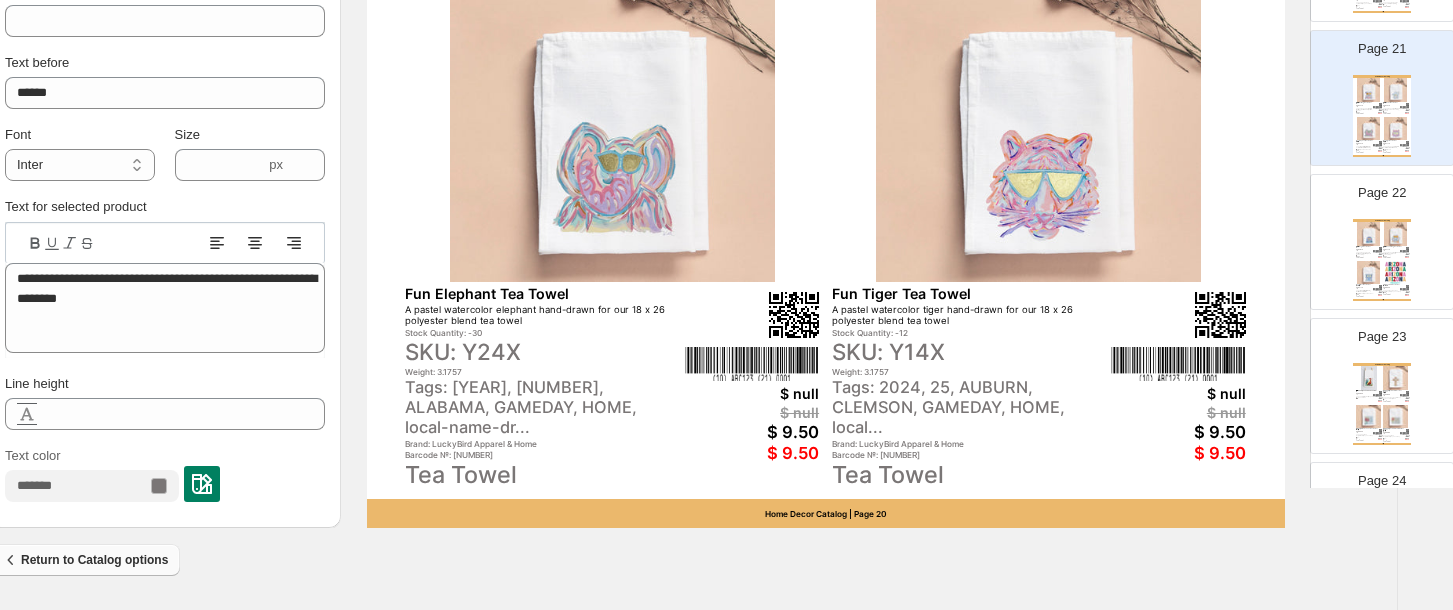 click on "Return to Catalog options" at bounding box center [84, 560] 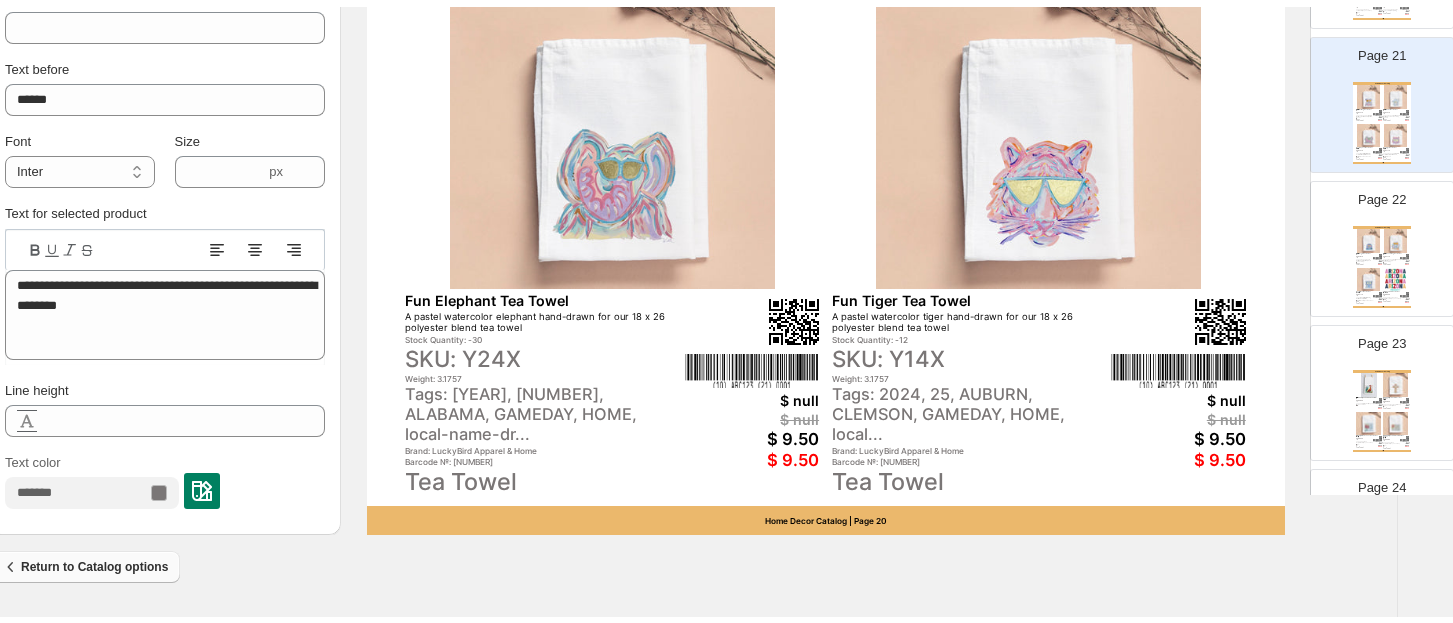 scroll, scrollTop: 0, scrollLeft: 0, axis: both 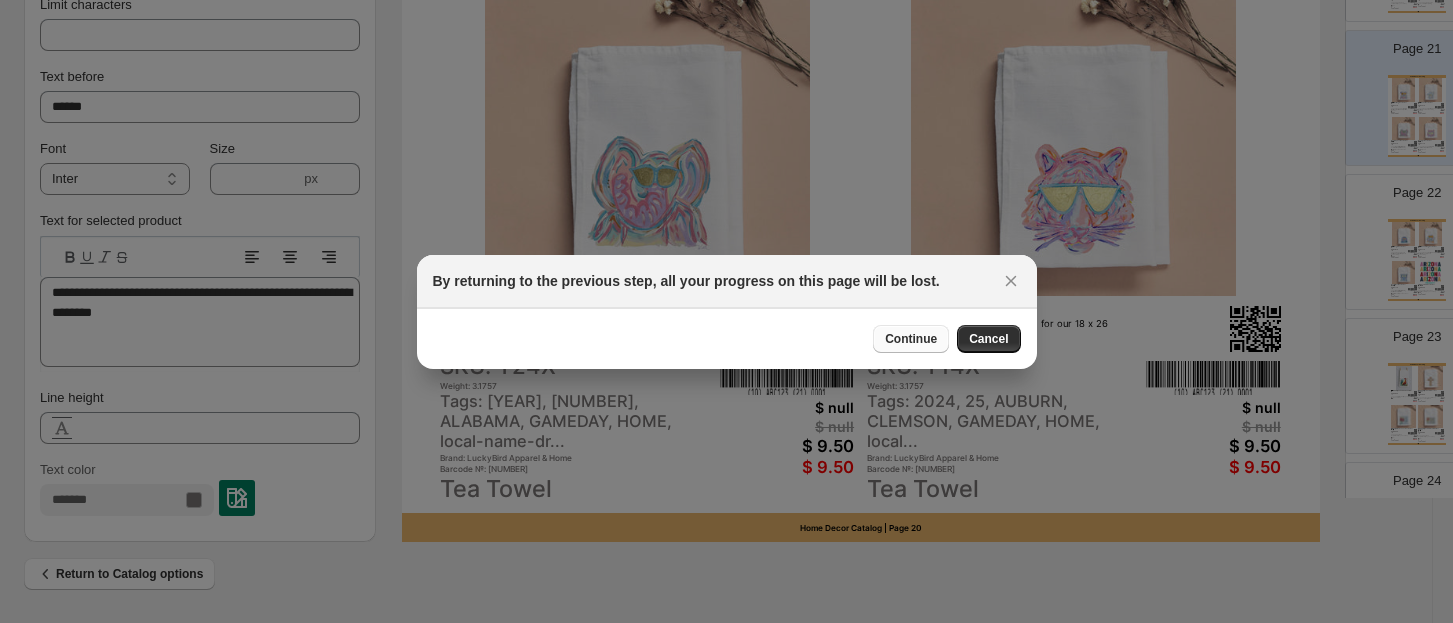 click on "Continue" at bounding box center [911, 339] 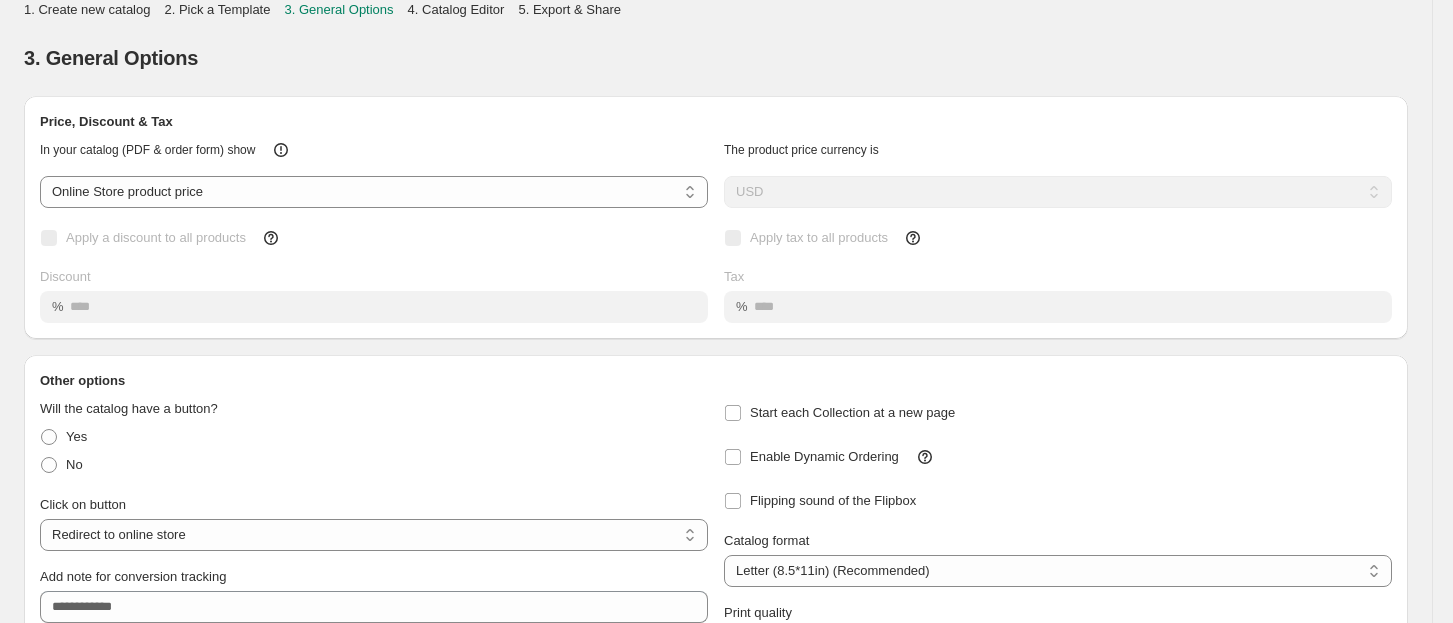 scroll, scrollTop: 177, scrollLeft: 0, axis: vertical 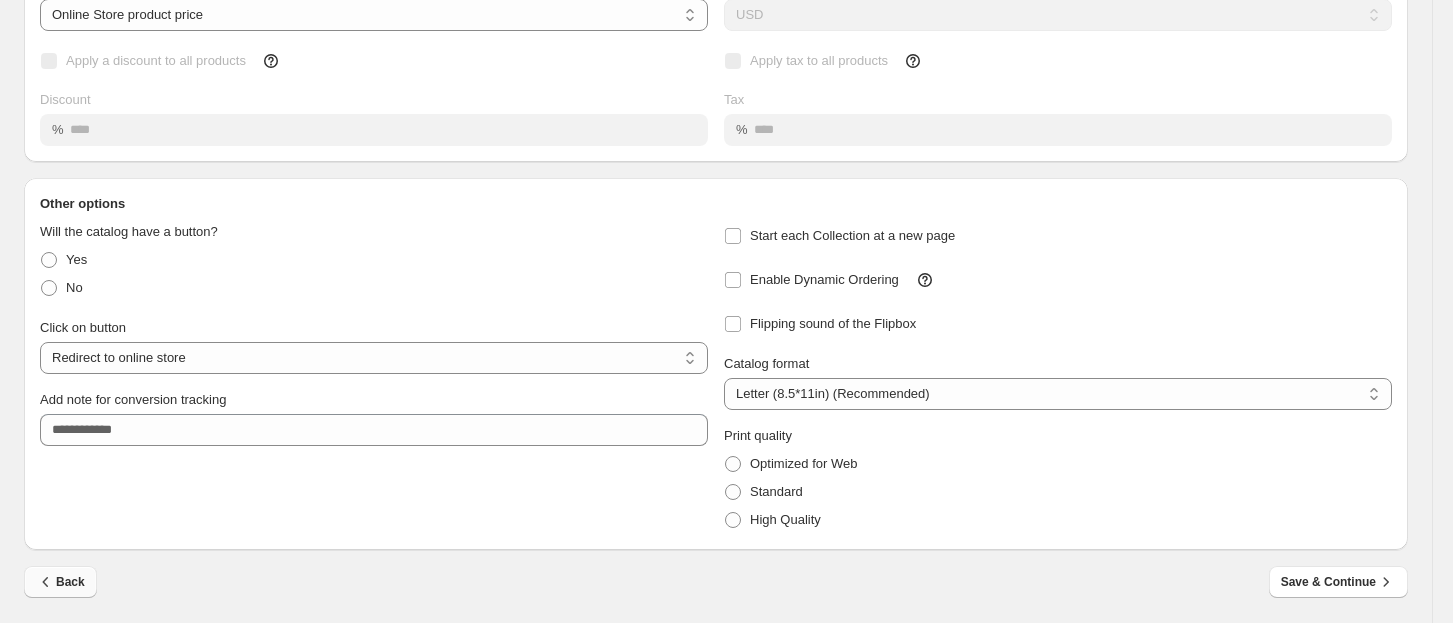 click on "Back" at bounding box center (60, 582) 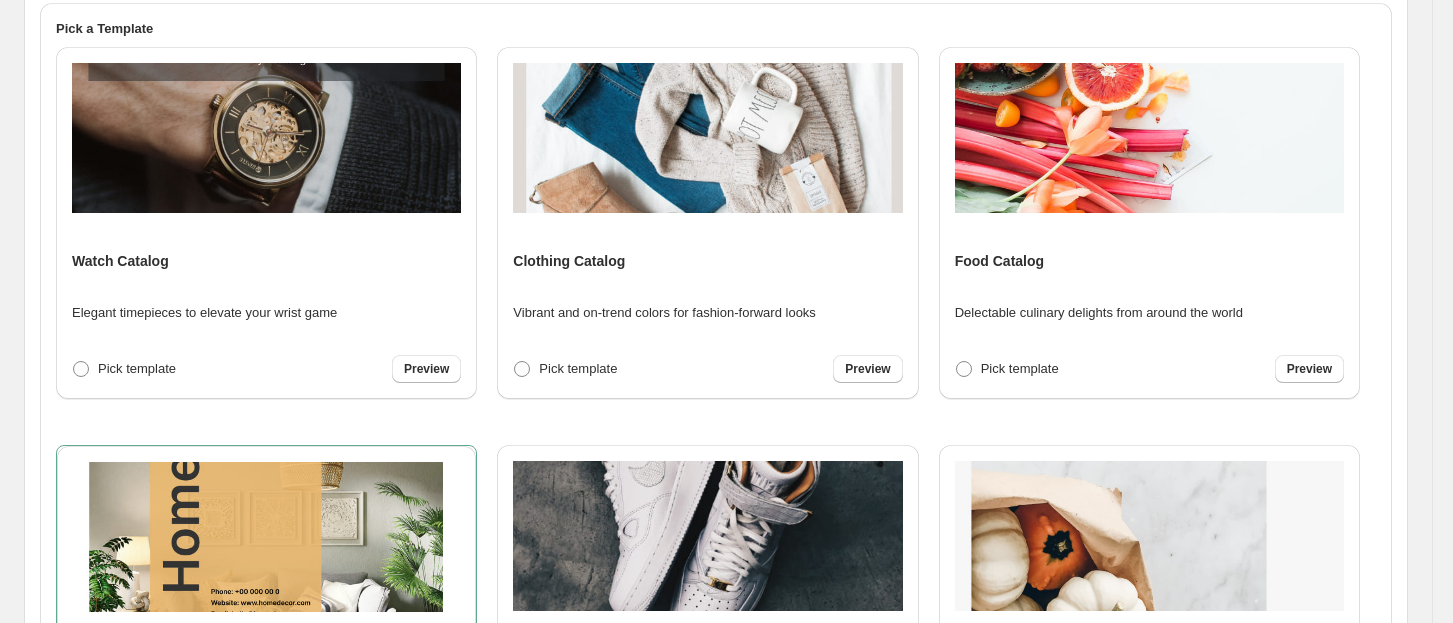 scroll, scrollTop: 754, scrollLeft: 0, axis: vertical 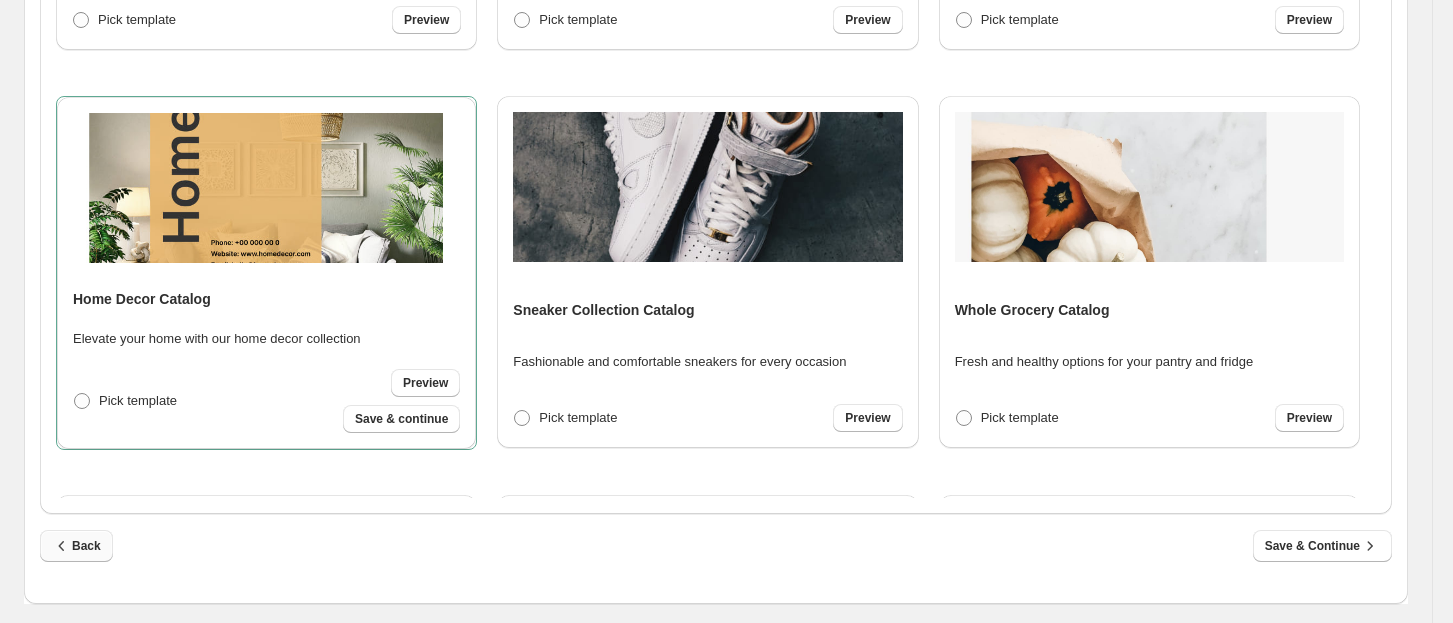 click on "Back" at bounding box center (76, 546) 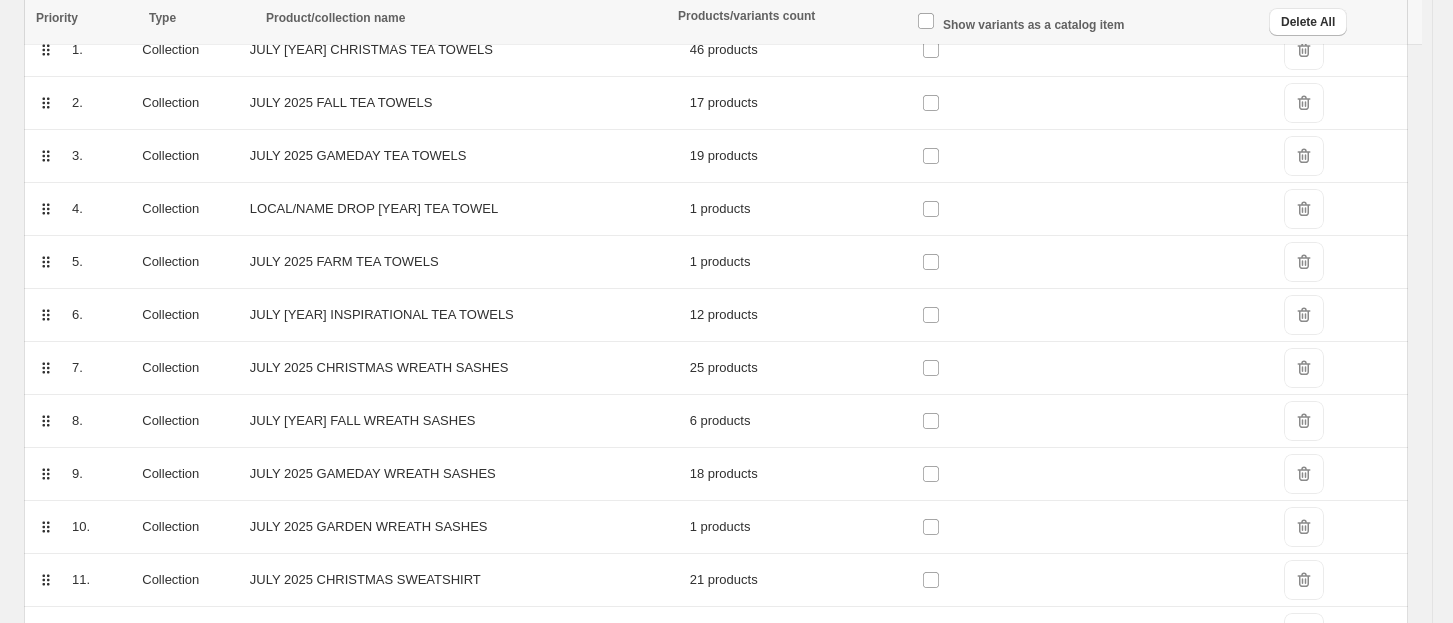 scroll, scrollTop: 353, scrollLeft: 0, axis: vertical 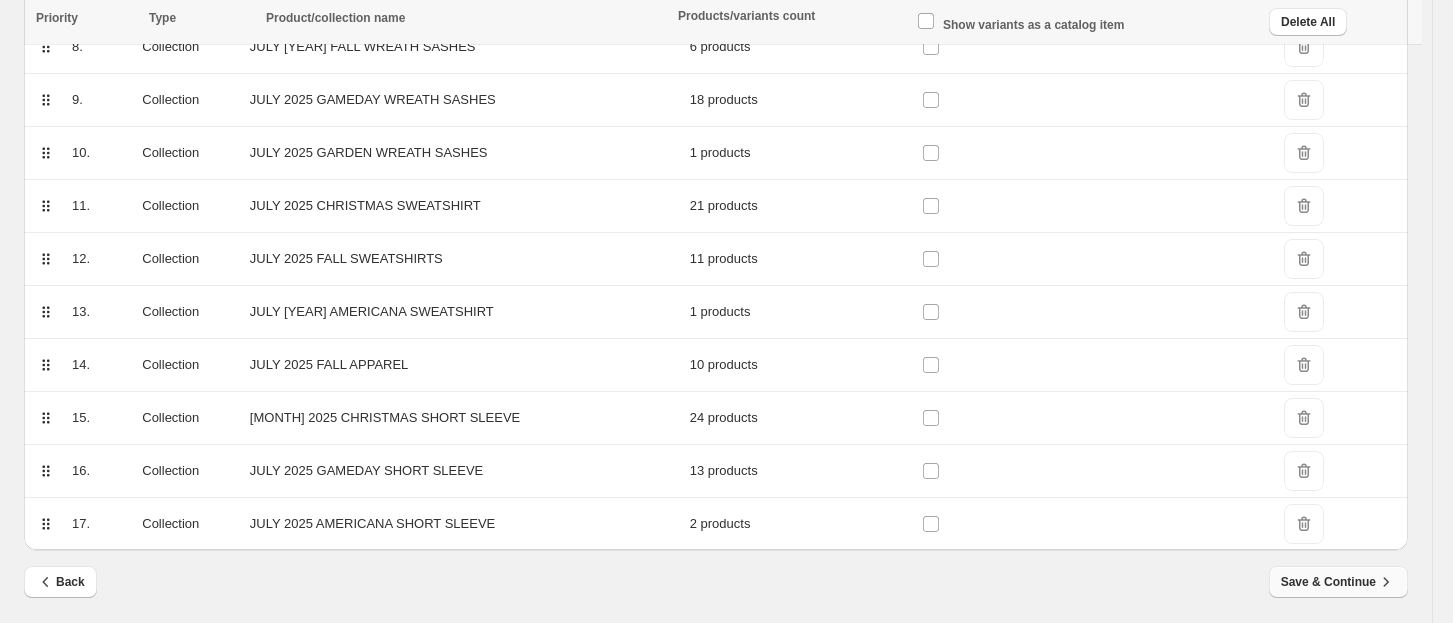 click on "Save & Continue" at bounding box center (1338, 582) 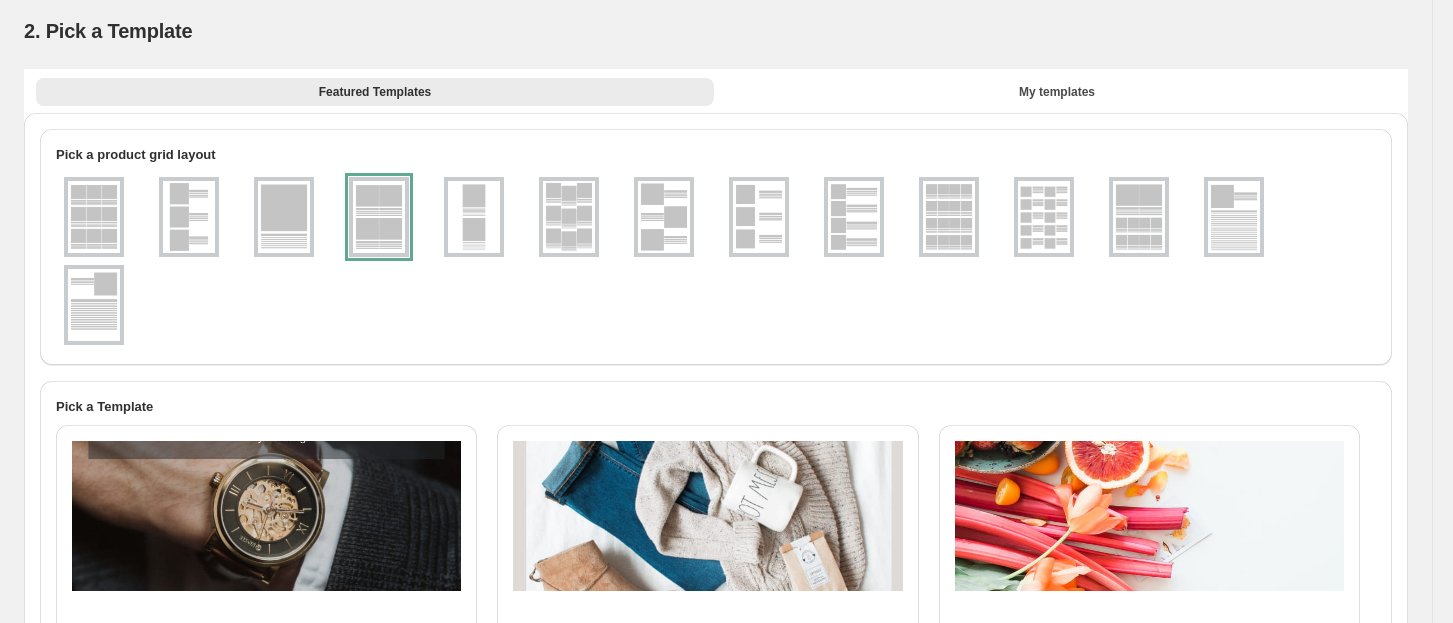 scroll, scrollTop: 0, scrollLeft: 0, axis: both 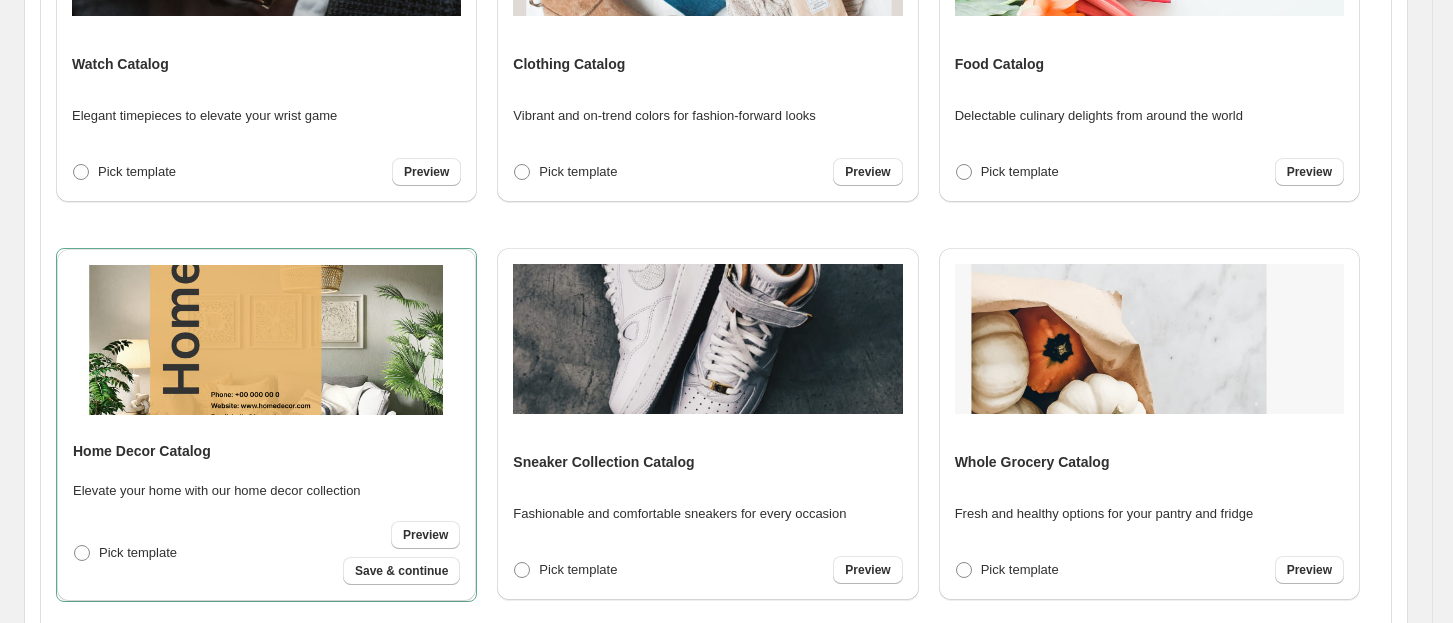 click at bounding box center (266, 340) 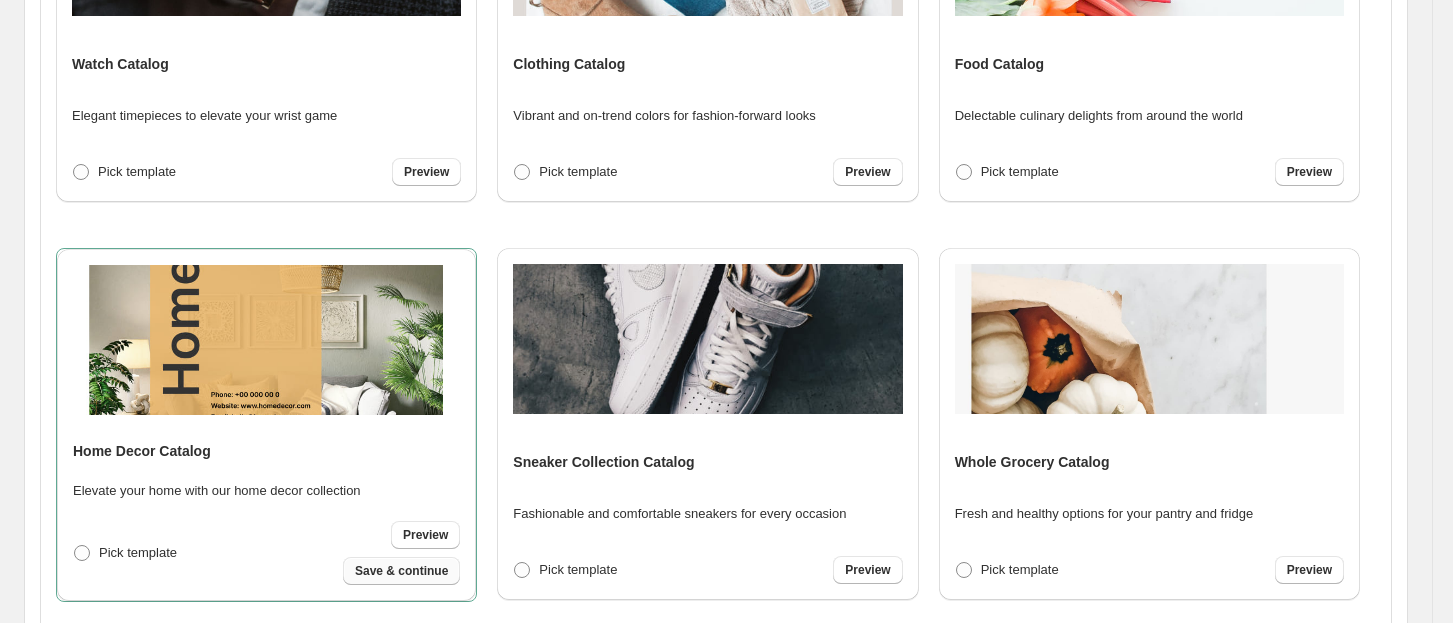 click on "Save & continue" at bounding box center [401, 571] 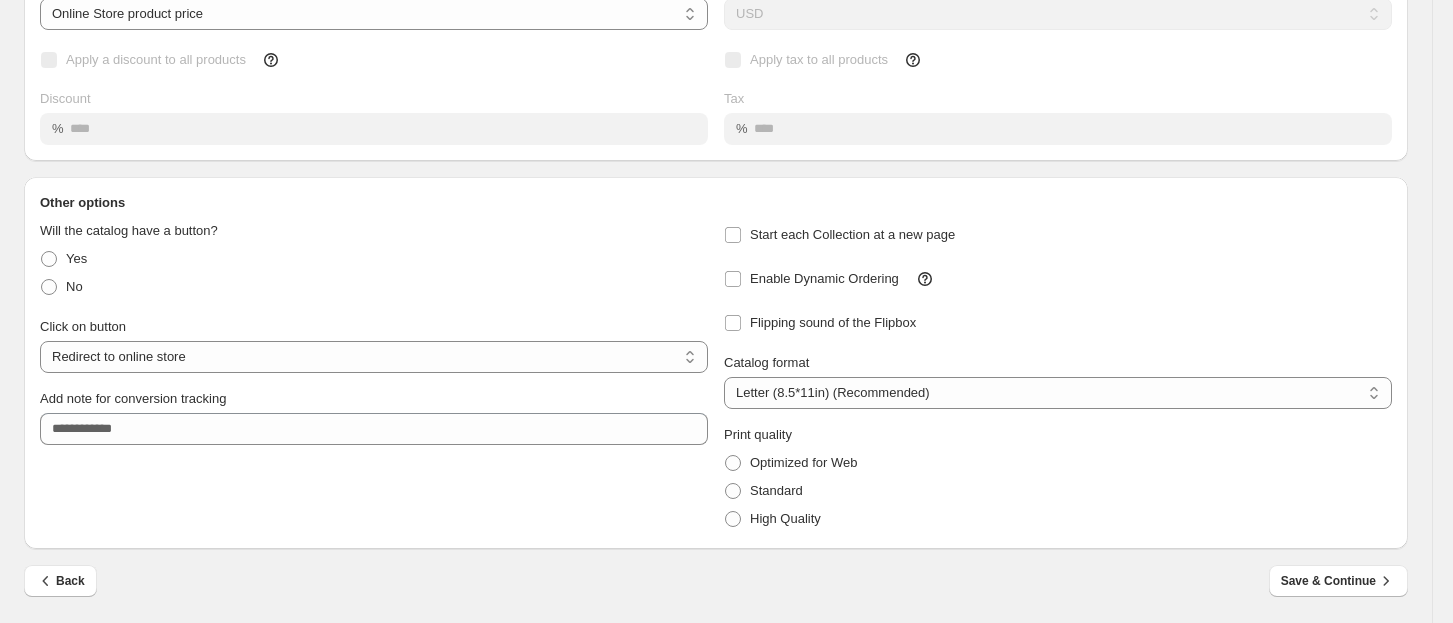 scroll, scrollTop: 0, scrollLeft: 0, axis: both 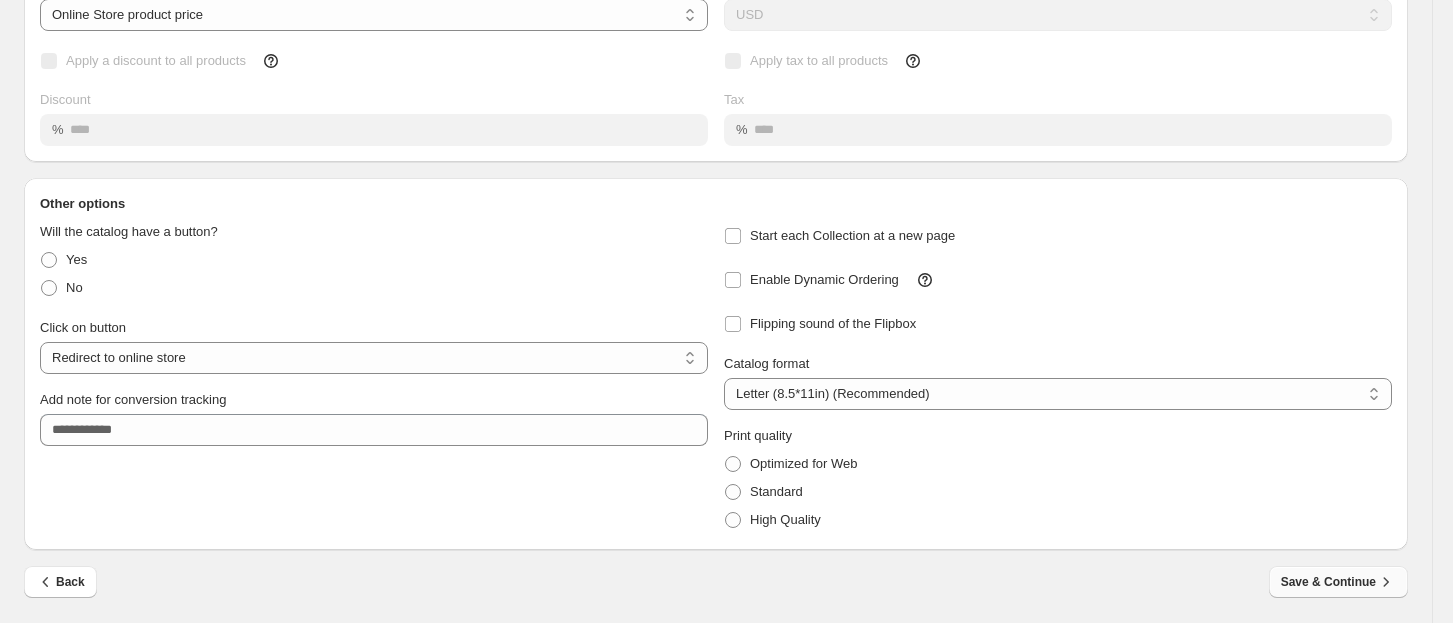 click on "Save & Continue" at bounding box center (1338, 582) 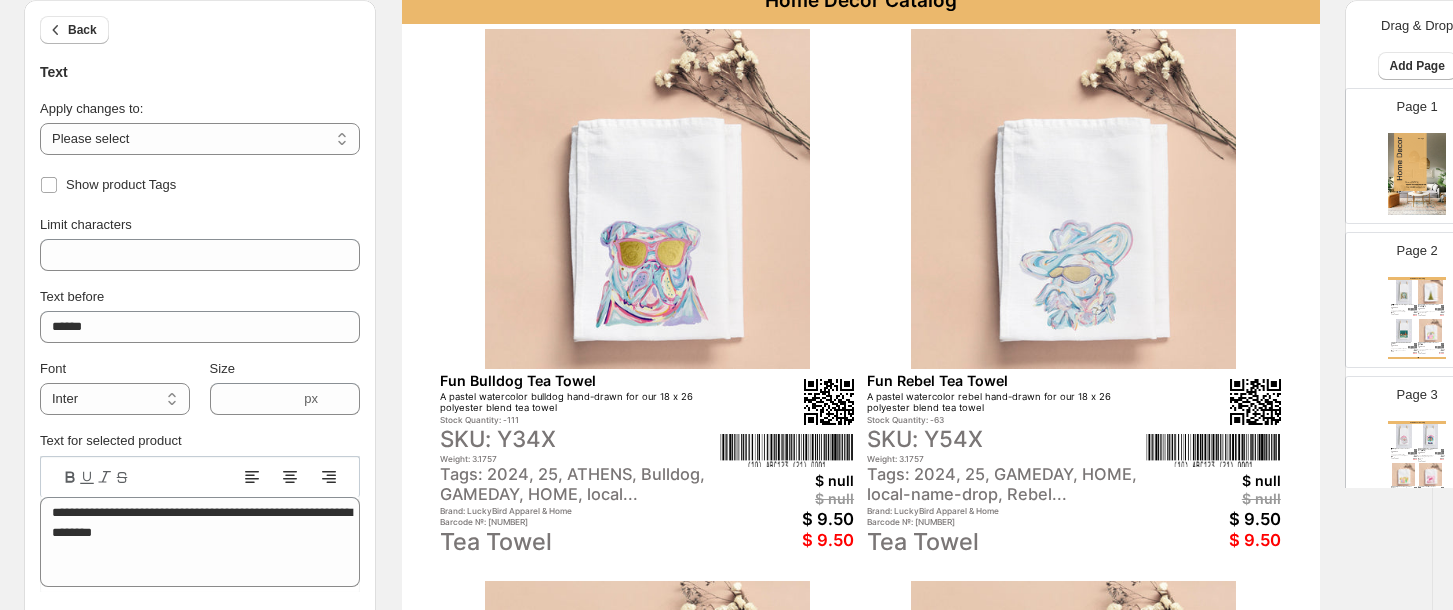 click at bounding box center (1431, 331) 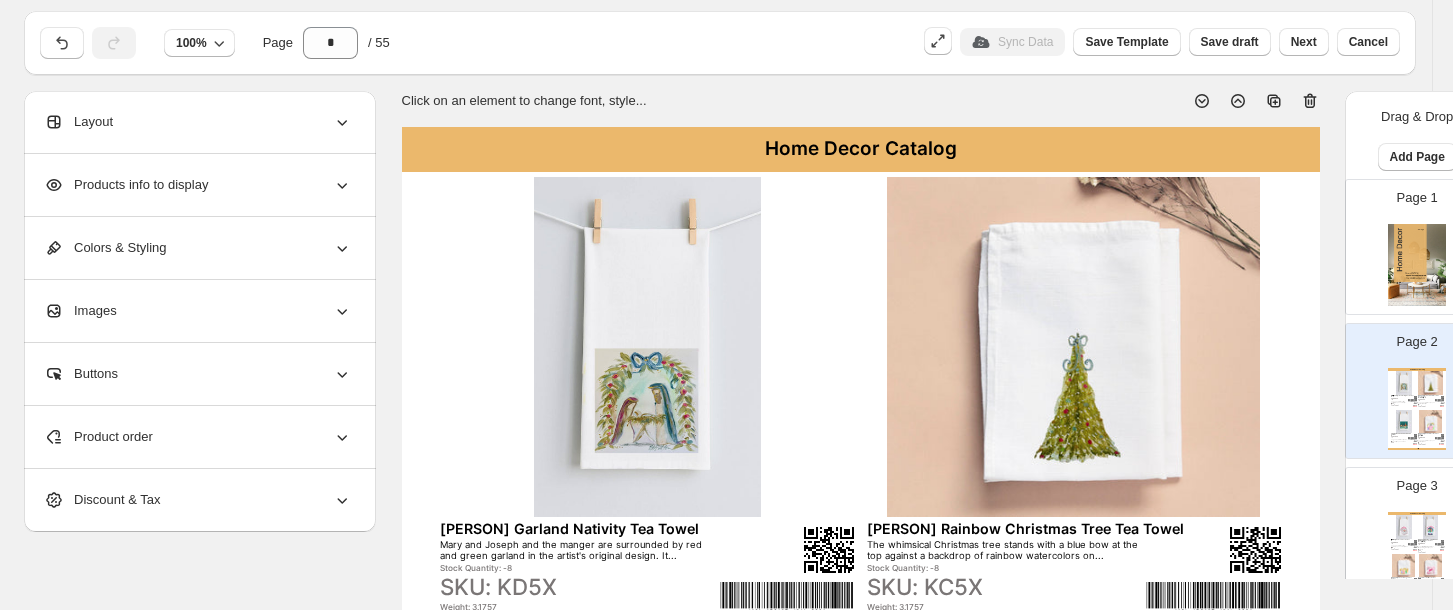 scroll, scrollTop: 0, scrollLeft: 0, axis: both 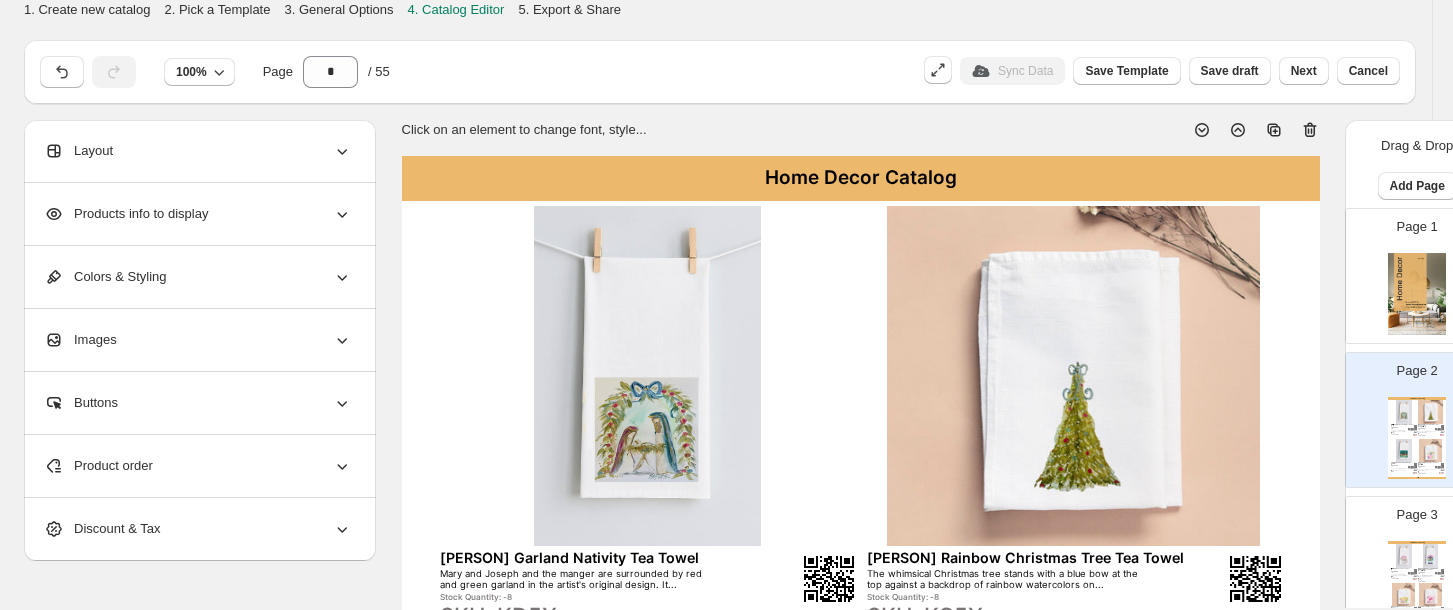click on "Sync Data" at bounding box center (1012, 71) 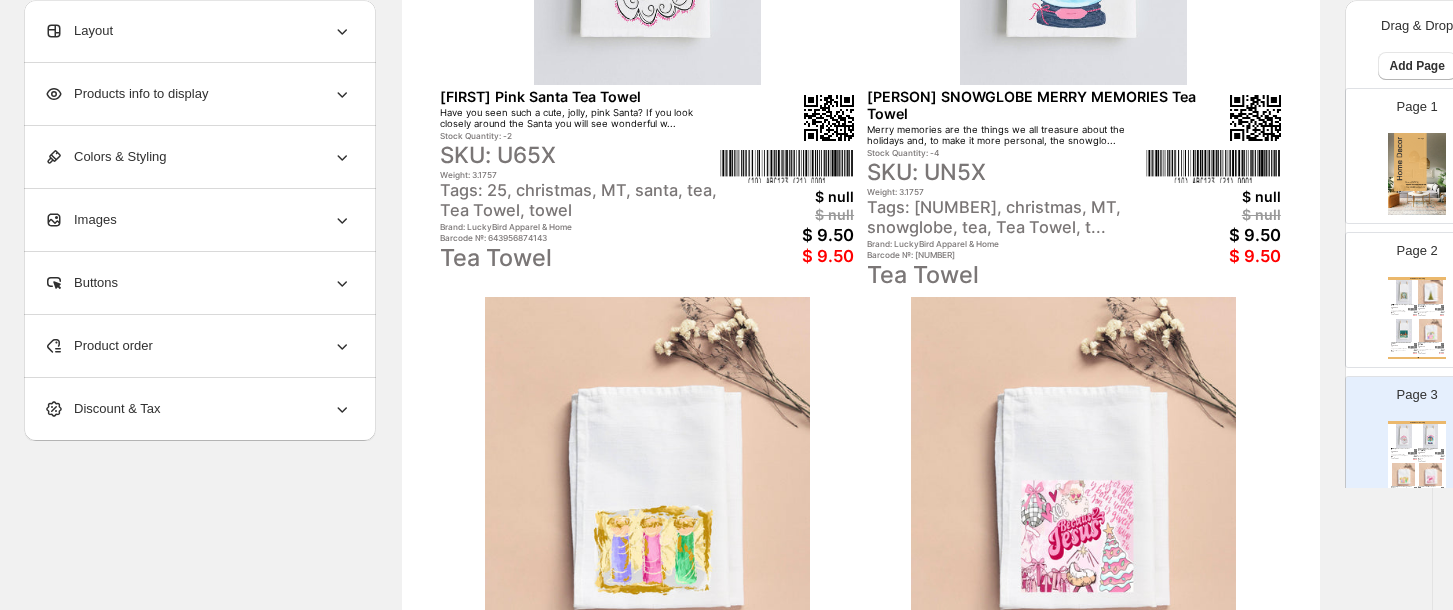 scroll, scrollTop: 459, scrollLeft: 0, axis: vertical 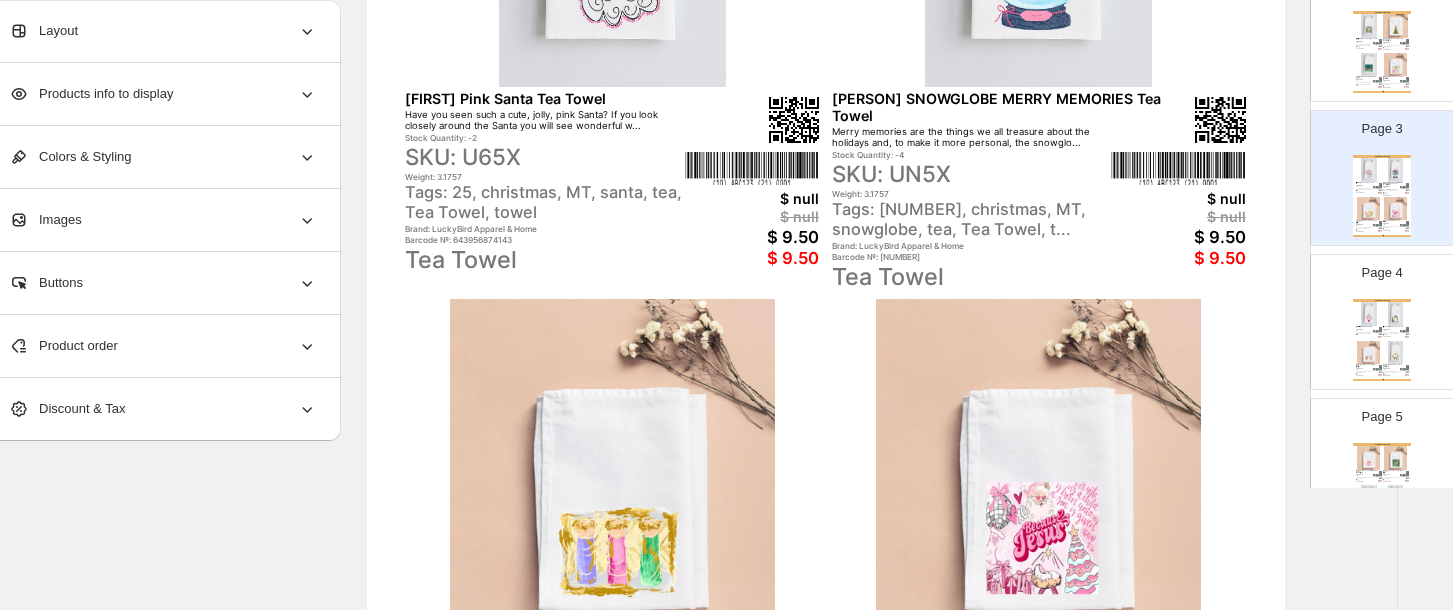 click on "Barcode №:  643956874136" at bounding box center [1392, 335] 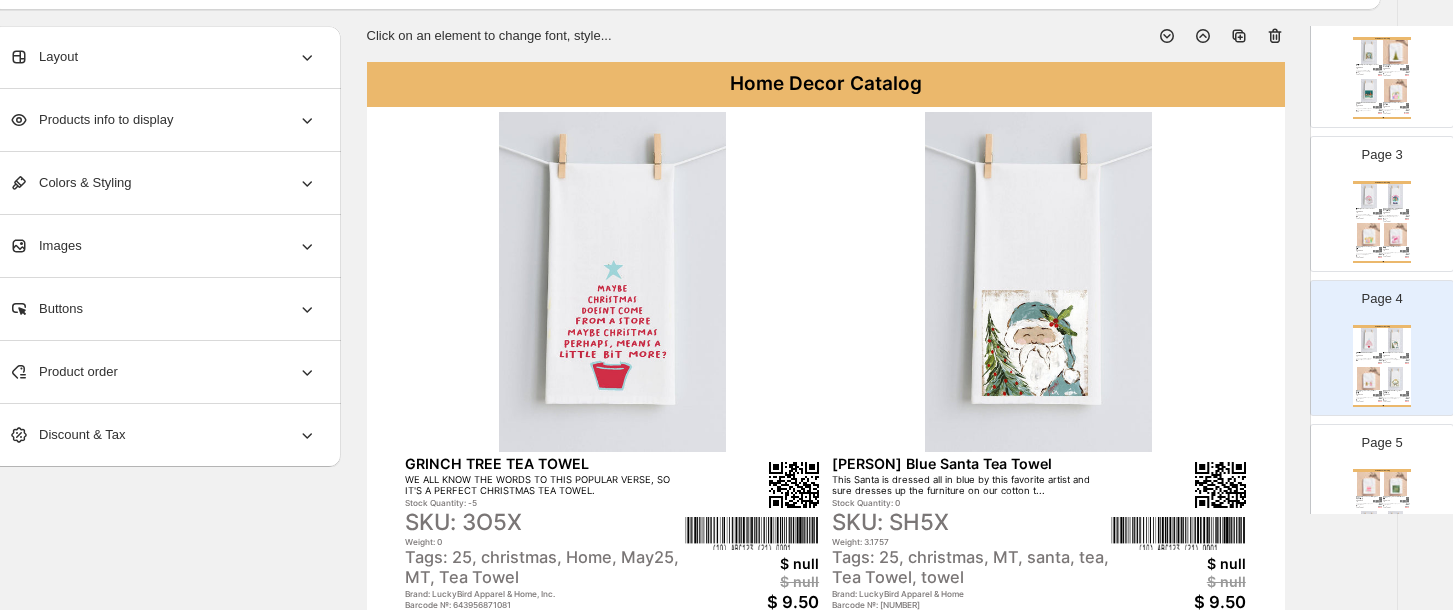 scroll, scrollTop: 0, scrollLeft: 35, axis: horizontal 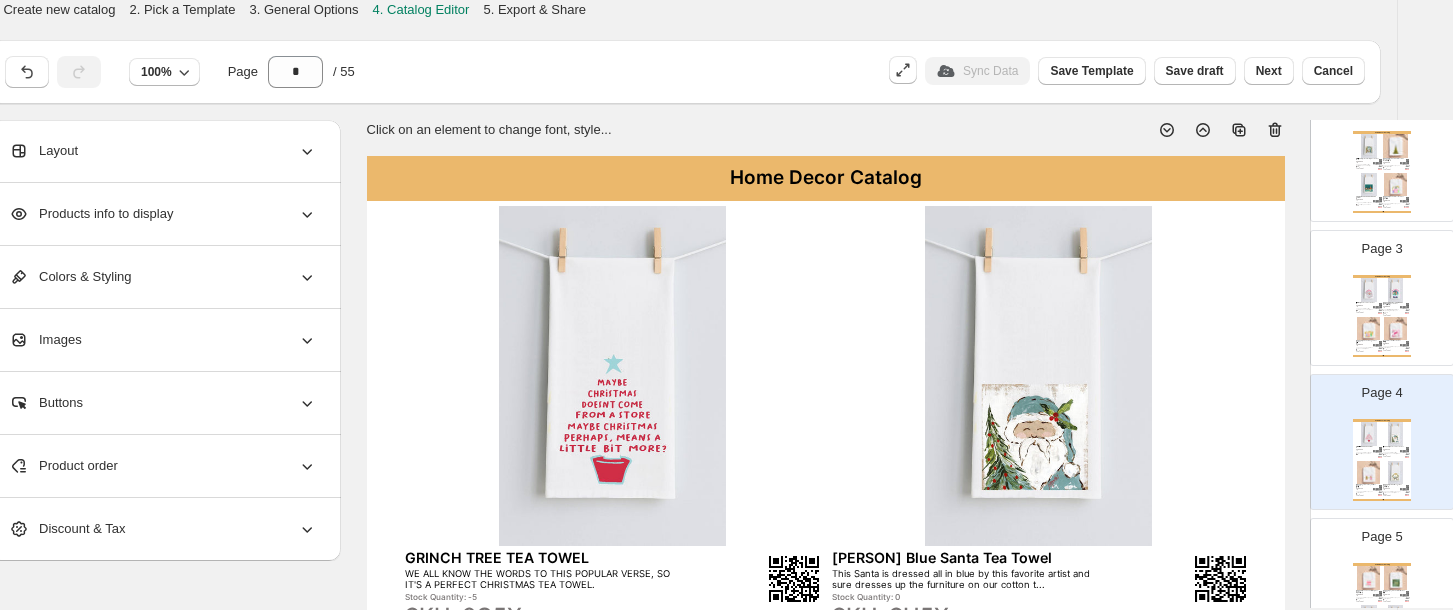 click on "Sync Data" at bounding box center (977, 71) 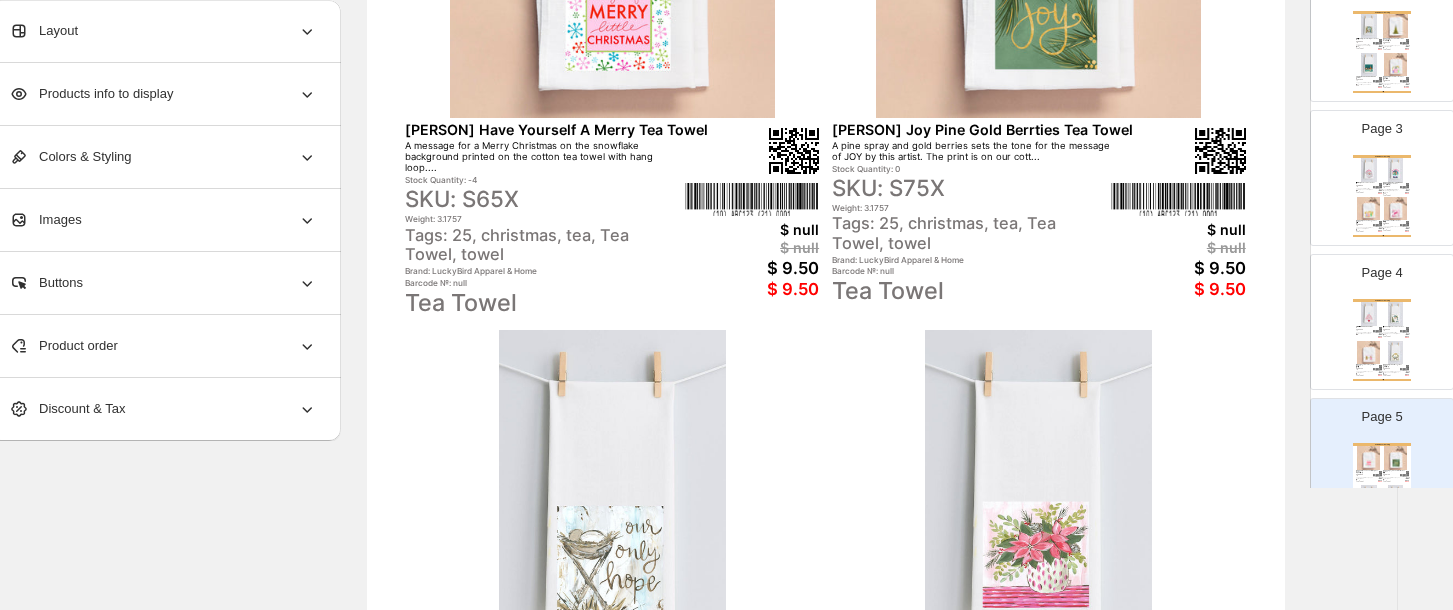 scroll, scrollTop: 440, scrollLeft: 35, axis: both 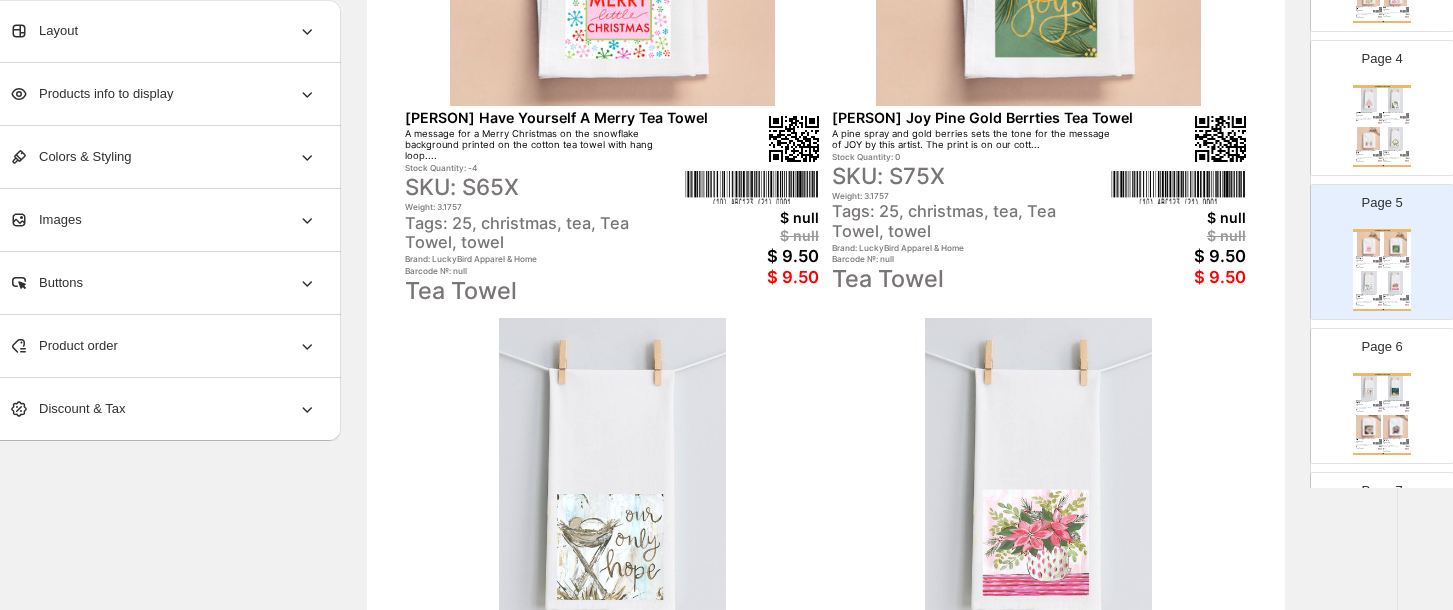 click on "Home Decor Catalog Haleyâ Candy Cane Sweet Christmas Tea Towel Christmas brings thoughts of candy canes and the things that make the season sweet and this design is print... Stock Quantity:  -4 SKU:  S15X Weight:  3.1757 Tags:  25, christmas, MT, tea, Tea Towel, towel Brand:  LuckyBird Apparel & Home Barcode №:  null Tea Towel $ null $ null $ 9.50 $ 9.50 JAN'S HOMETOWN CHRISTMAS TEA TOWEL Stock Quantity:  0 SKU:  4C5X Weight:  0 Tags:  25, christmas, Home, May25, MT, Tea Towel Brand:  LuckyBird Apparel & Home, Inc. Barcode №:  643956870930 $ null $ null $ 9.50 $ 9.50 Jennie Big Santa Tea Towel What a beautiful, realistic Santa hand-painted and ready to help us celebrate the holiday season on the cot... Stock Quantity:  0 SKU:  L35X Weight:  3.1757 Tags:  25, christmas, santa, tea, Tea Towel, towel Brand:  LuckyBird Apparel & Home Barcode №:  null Tea Towel $ null $ null $ 9.50 $ 9.50 Jennie Christmas Elephant Tea Towel Stock Quantity:  -2 SKU:  L15X Weight:  3.1757 Brand:  LuckyBird Apparel & Home" at bounding box center (1382, 414) 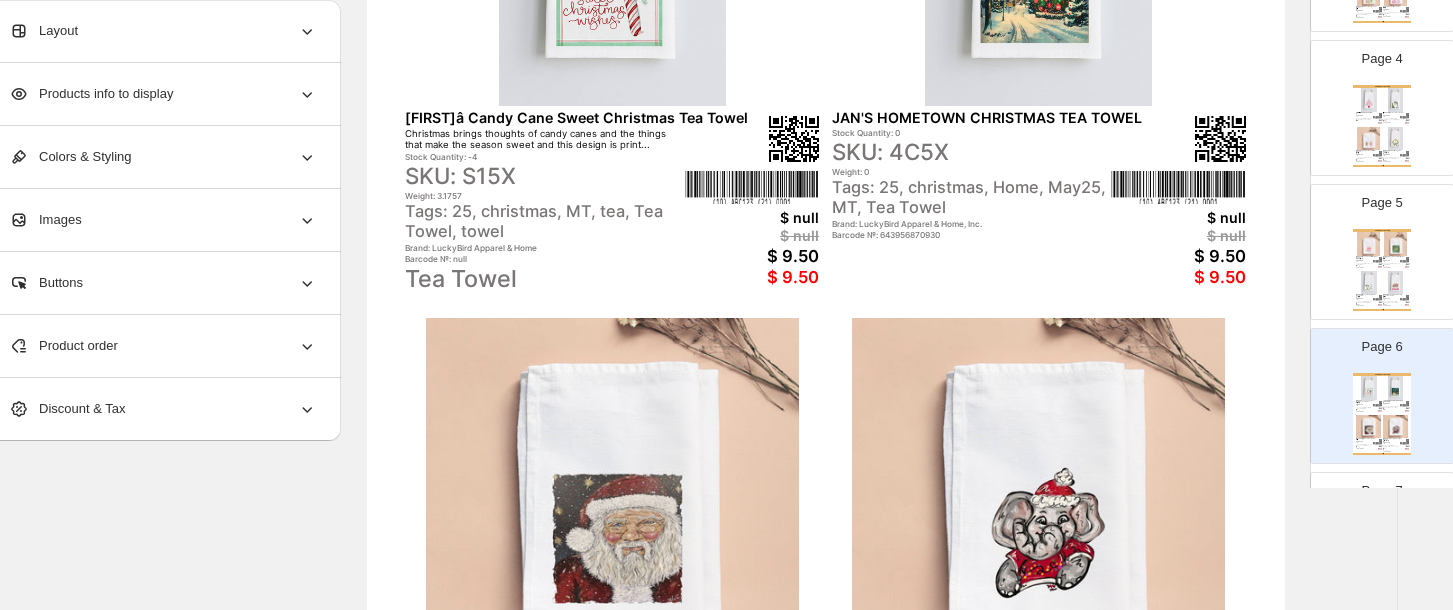 click on "Page 7" at bounding box center [1382, 491] 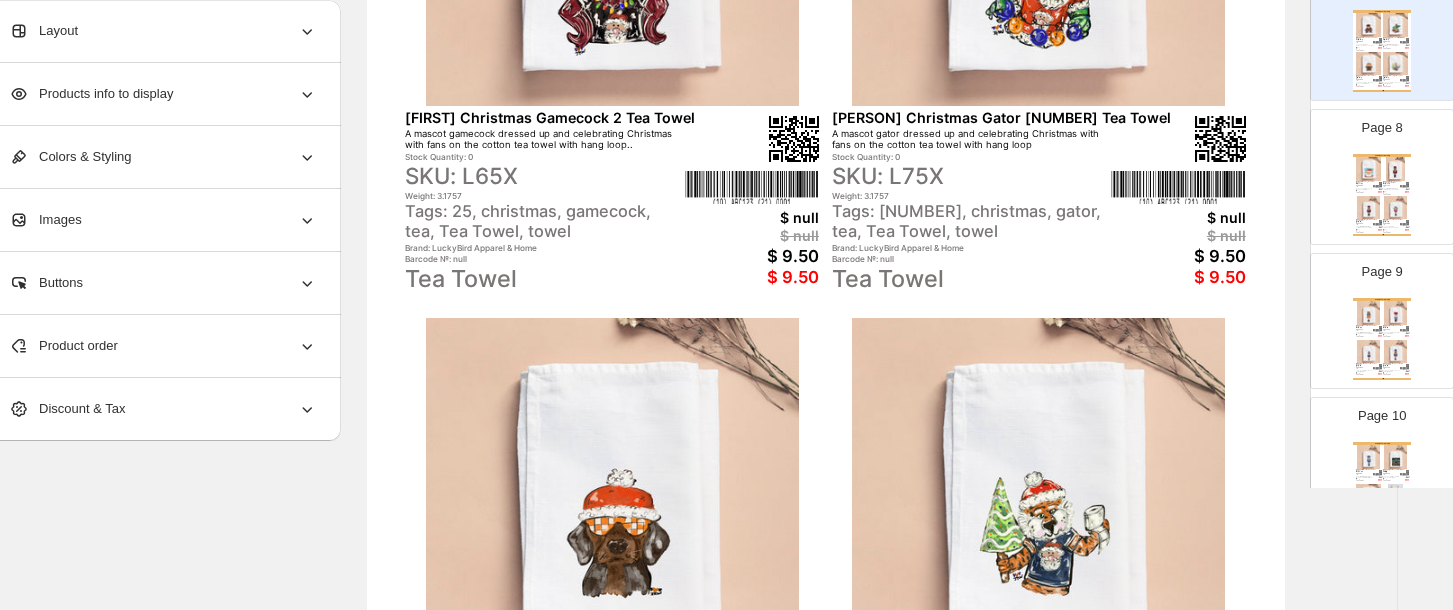 scroll, scrollTop: 1013, scrollLeft: 0, axis: vertical 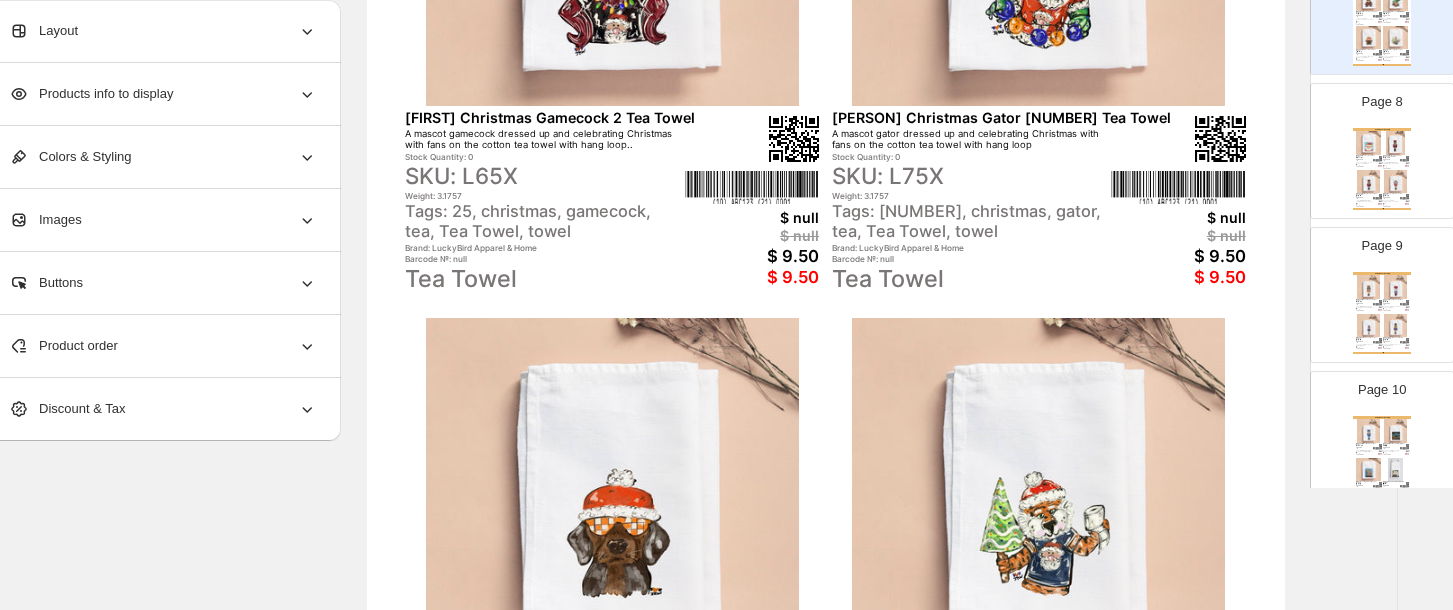 click on "SKU:  YL5X" at bounding box center (1392, 160) 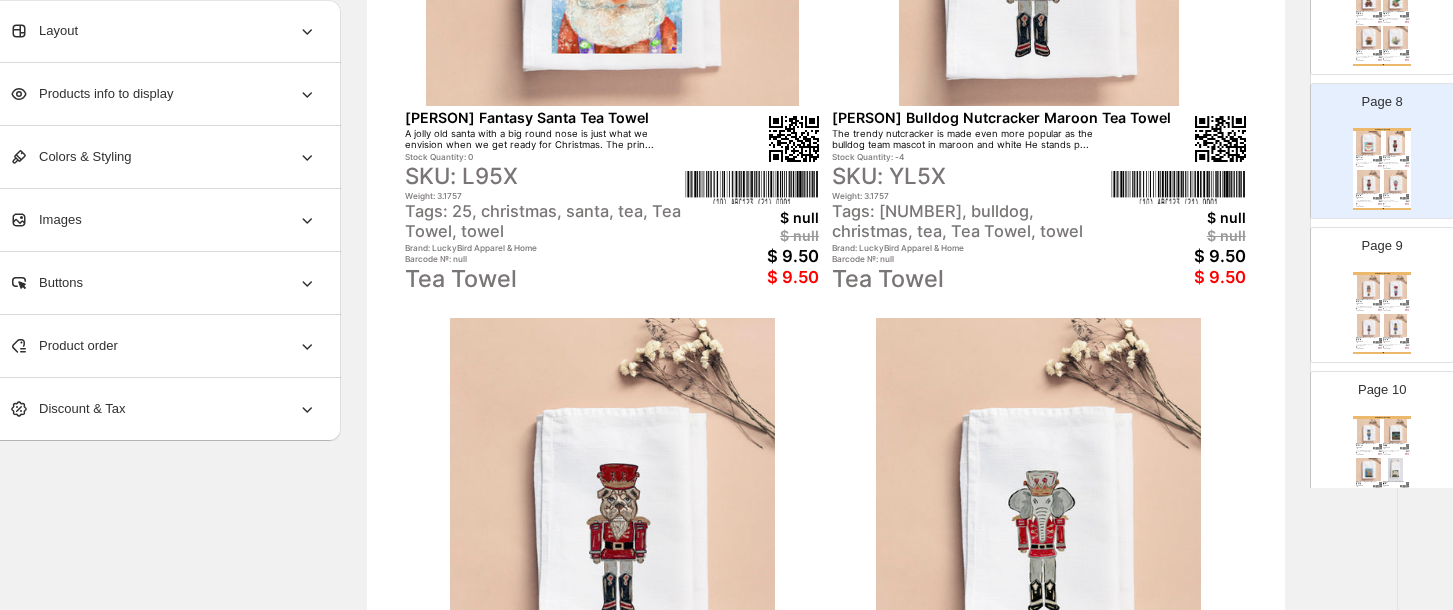 click on "The trendy nutcracker is made even more popular as the rebel team mascot in navy and red.  He stands proud ..." at bounding box center [1392, 302] 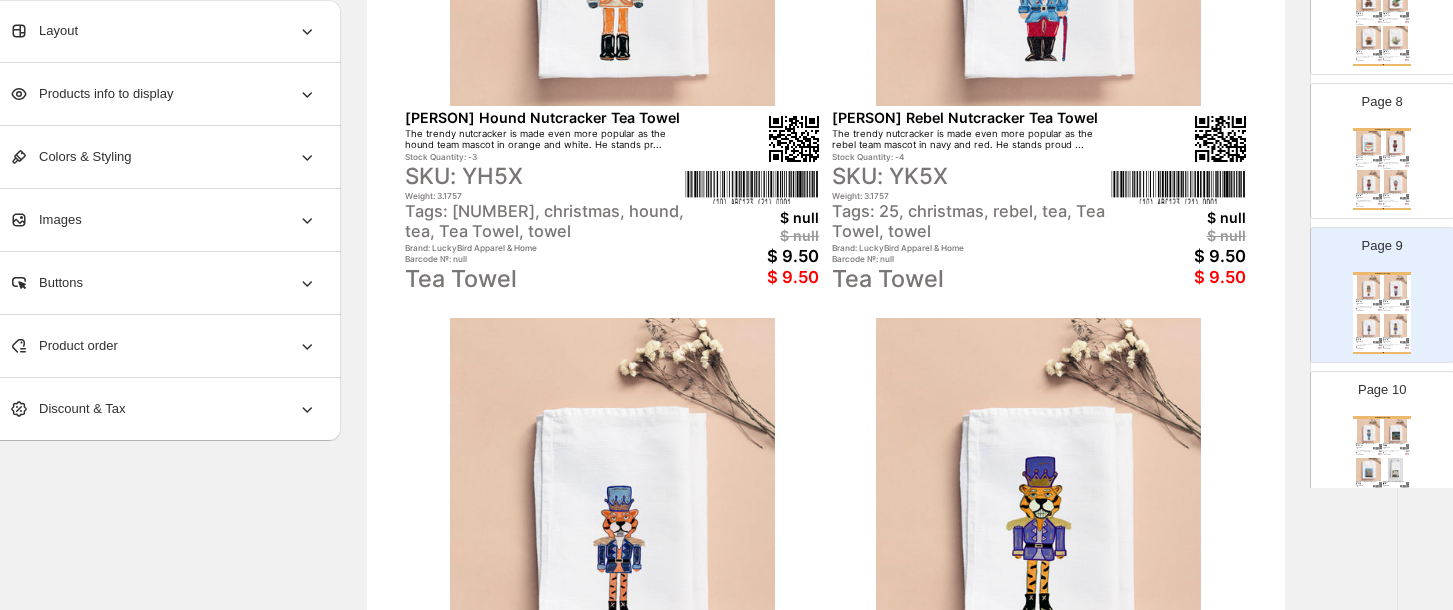 click at bounding box center [1369, 431] 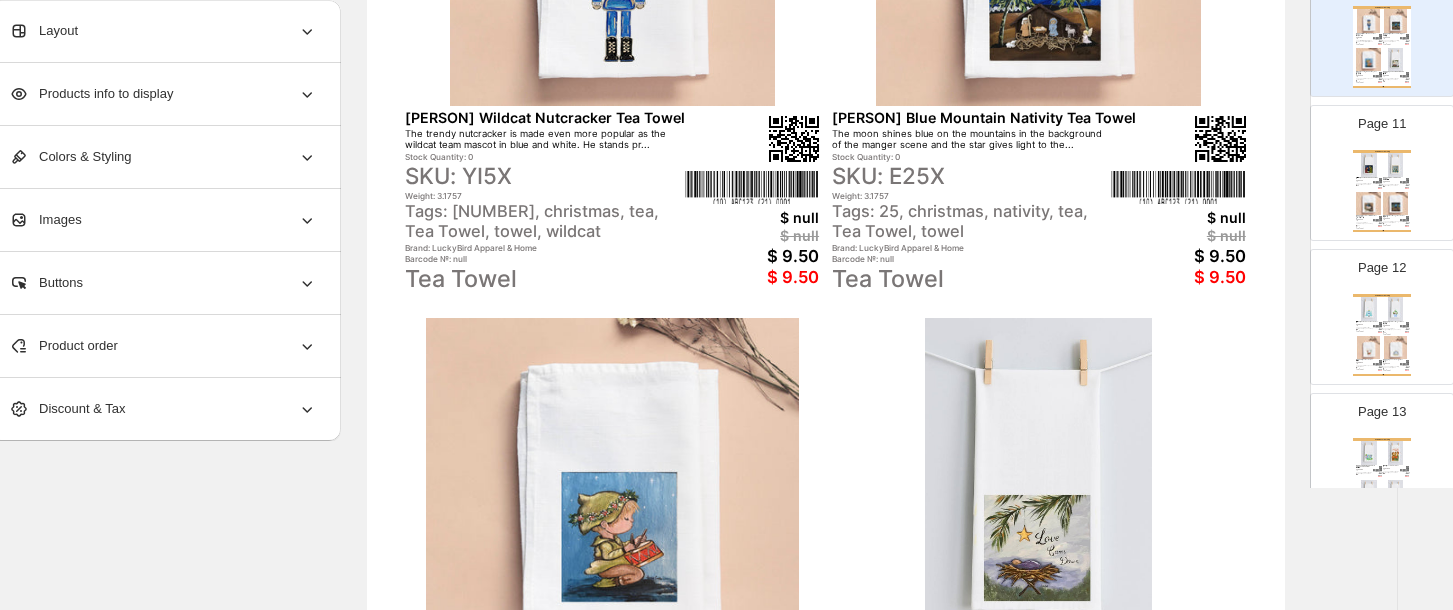 scroll, scrollTop: 1440, scrollLeft: 0, axis: vertical 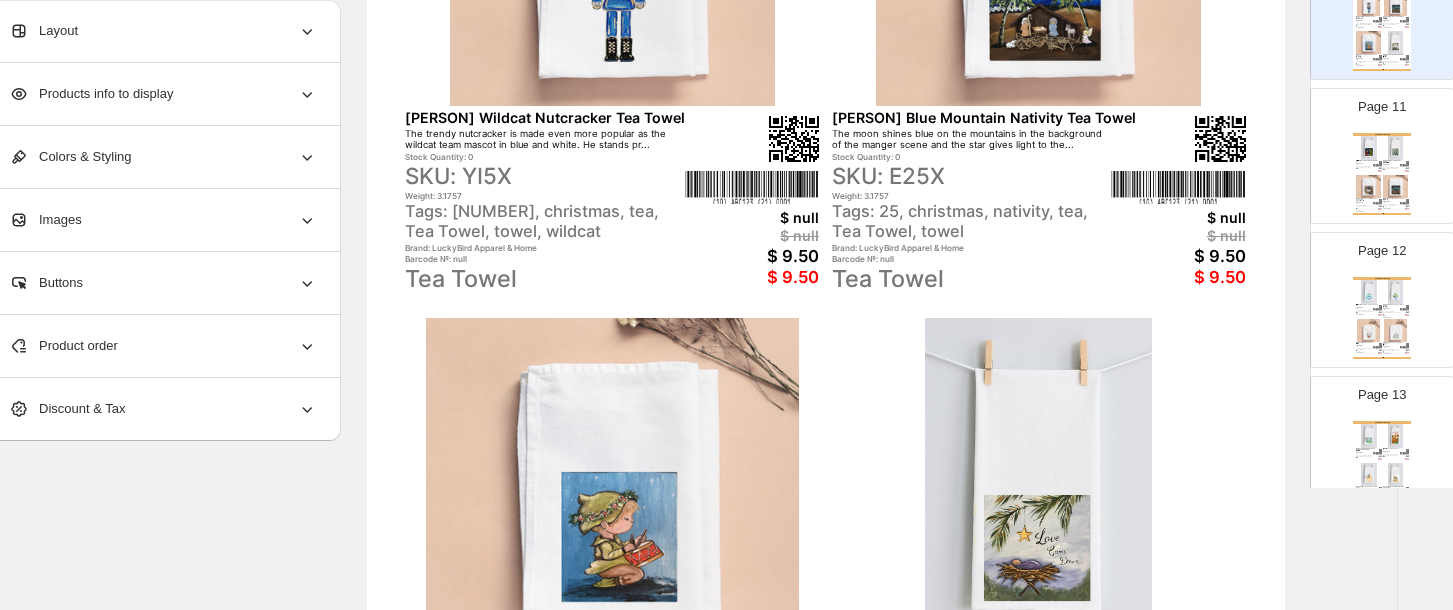 click on "$ null" at bounding box center [1377, 167] 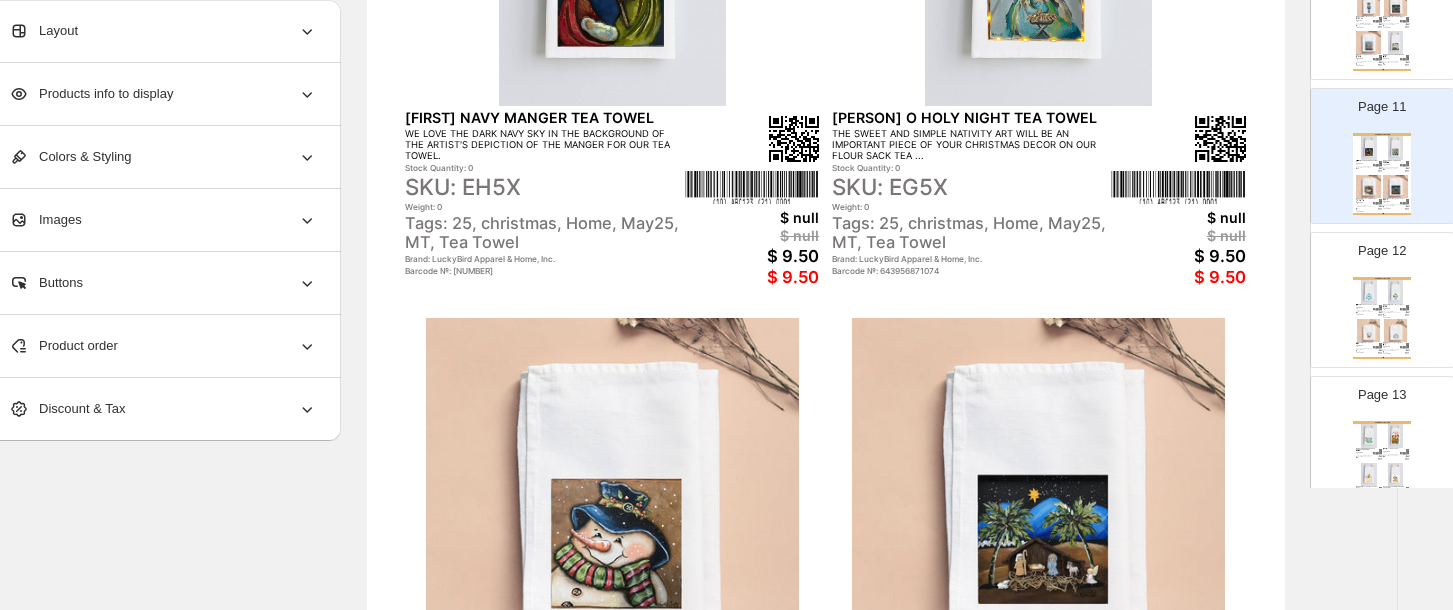 click on "Stock Quantity:  0" at bounding box center (1392, 307) 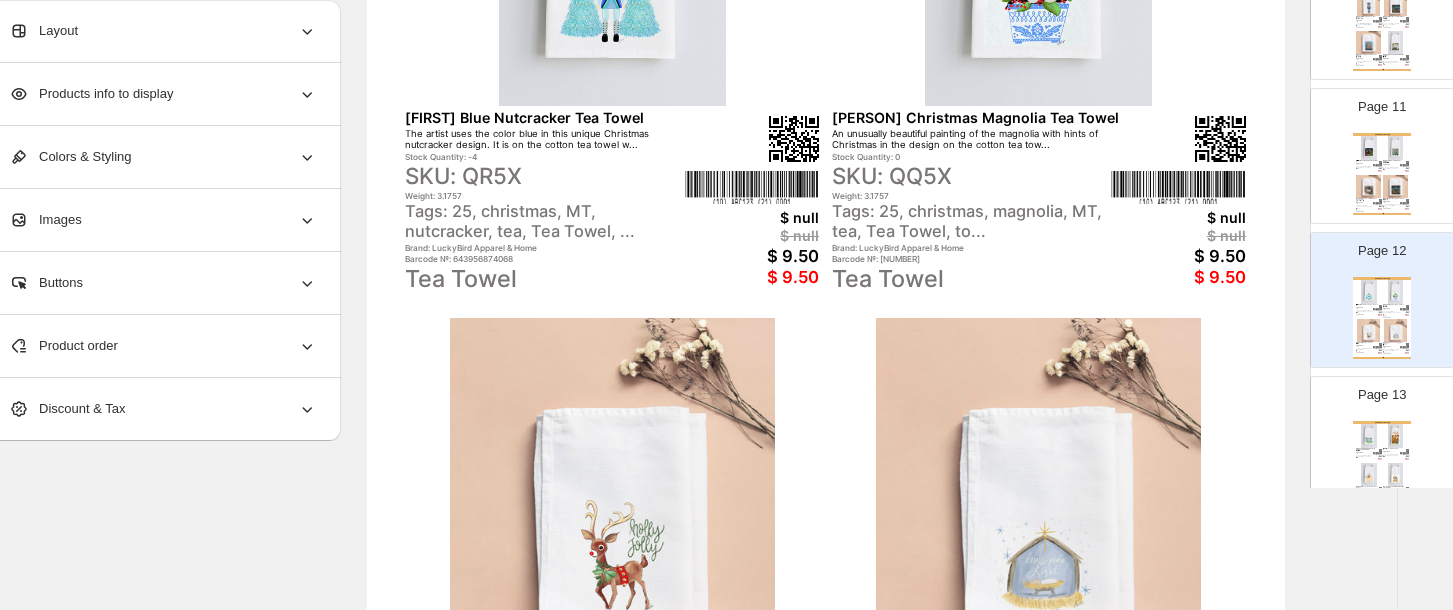 click at bounding box center [1396, 436] 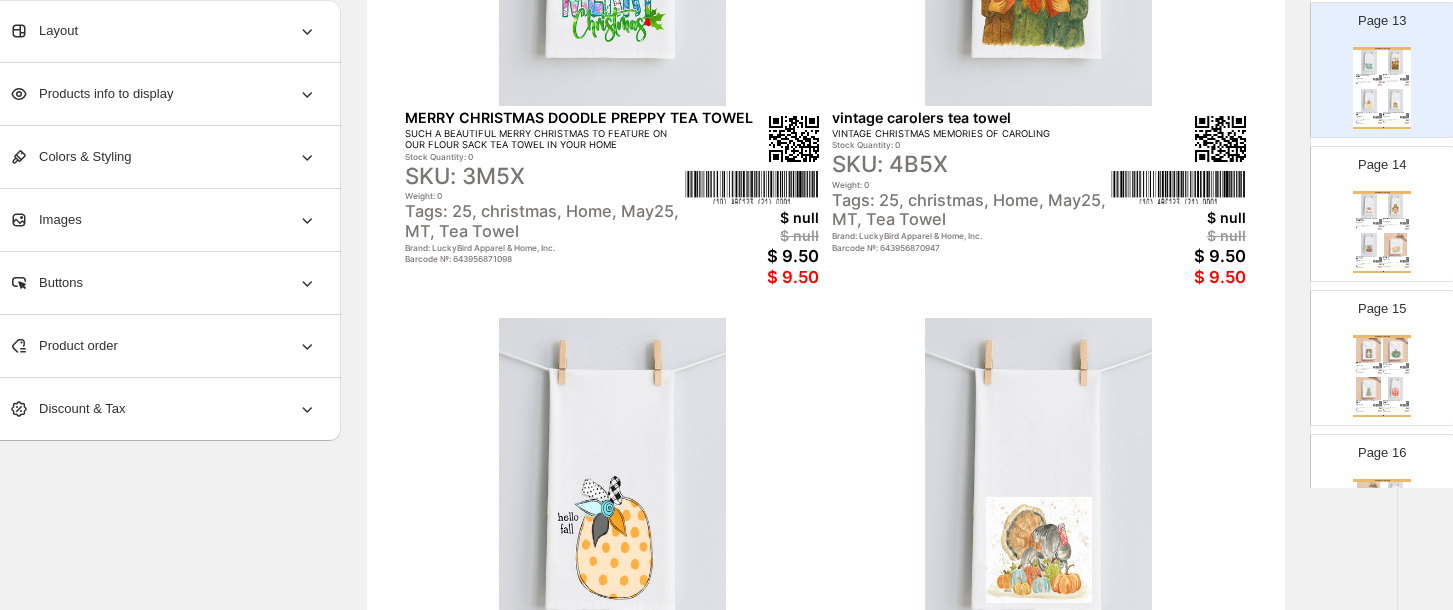 scroll, scrollTop: 1866, scrollLeft: 0, axis: vertical 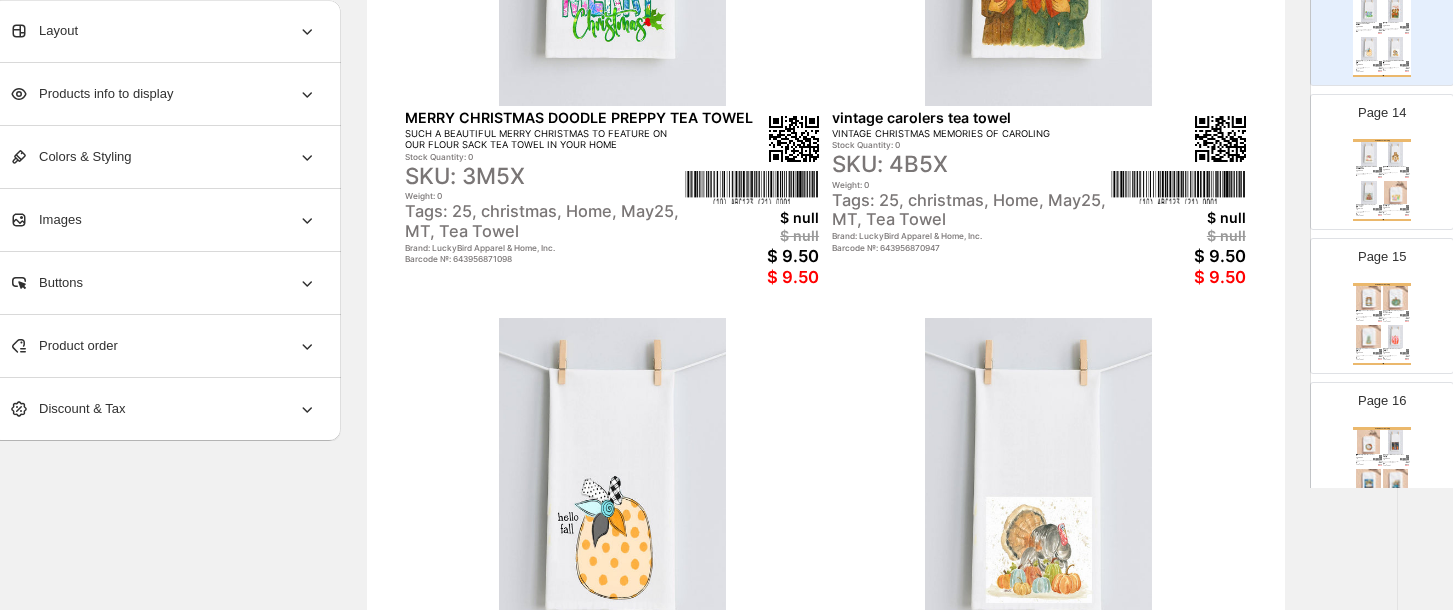 click at bounding box center [1369, 193] 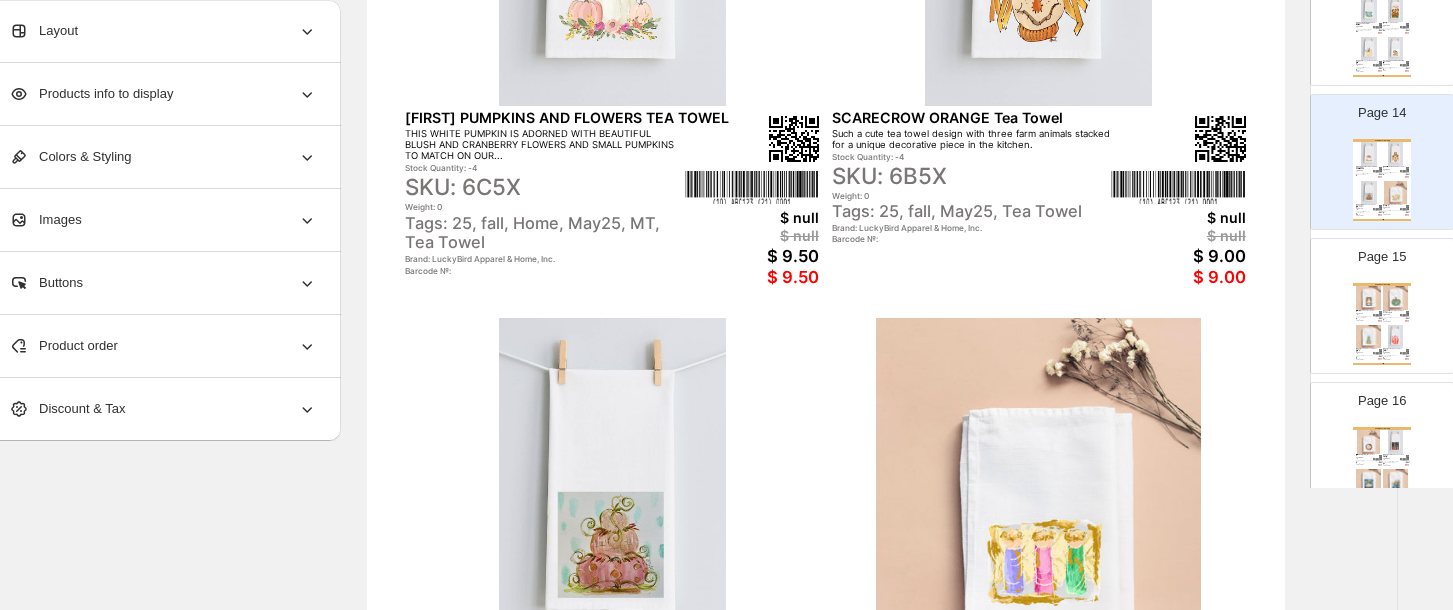 click at bounding box center (1377, 315) 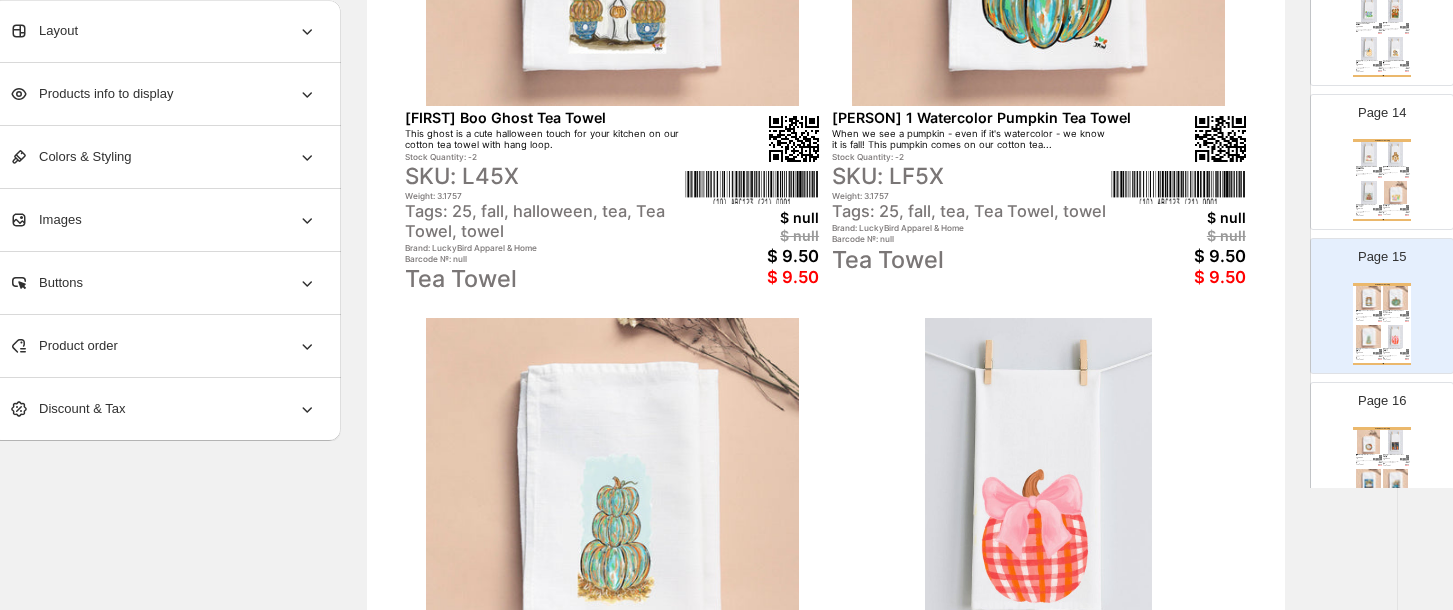 click at bounding box center [1369, 442] 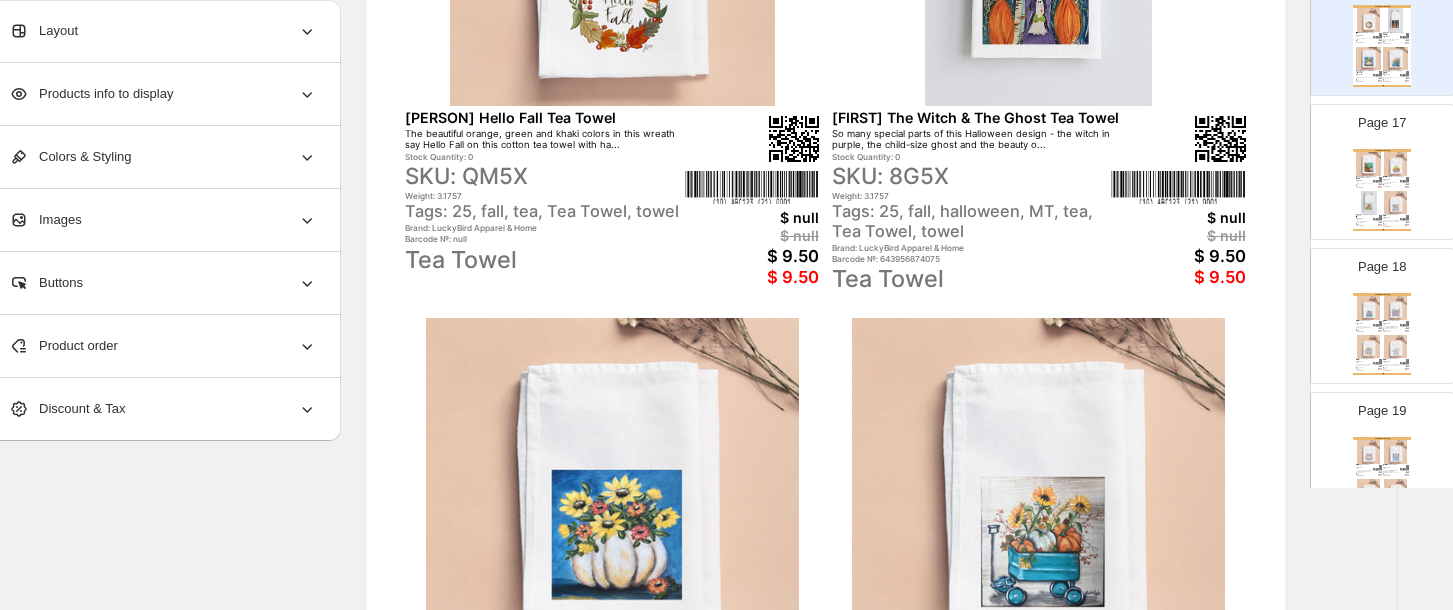 scroll, scrollTop: 2346, scrollLeft: 0, axis: vertical 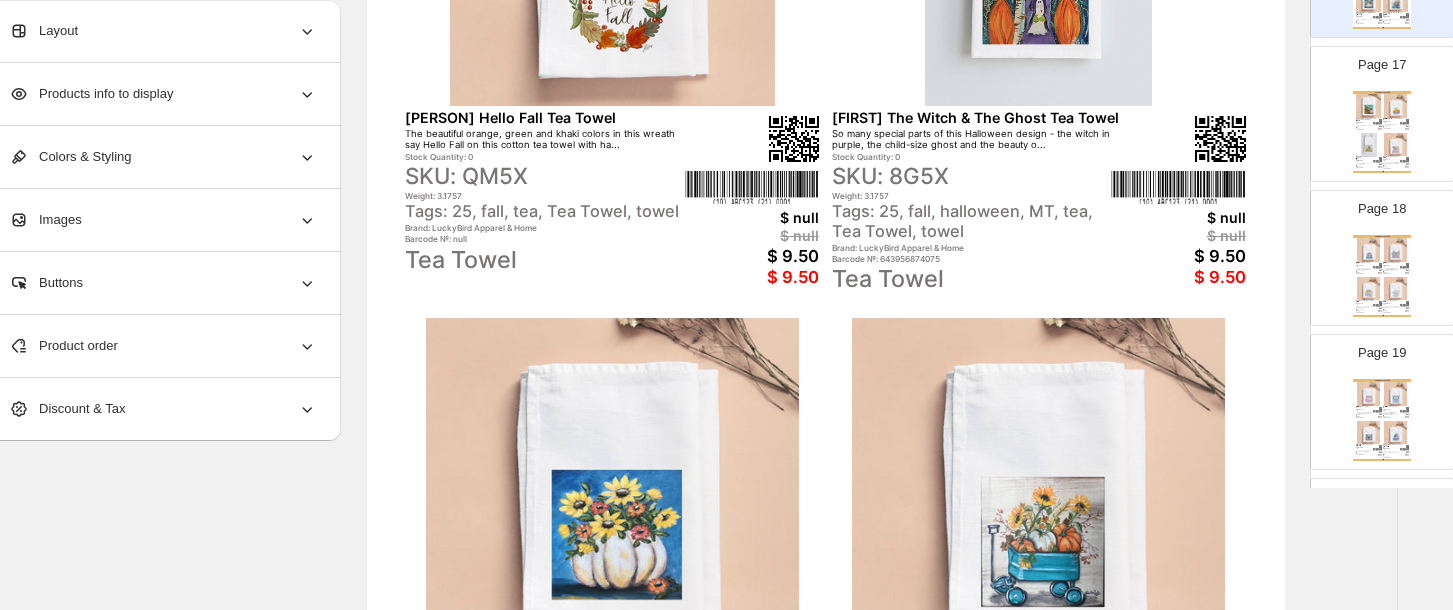 click at bounding box center [1396, 106] 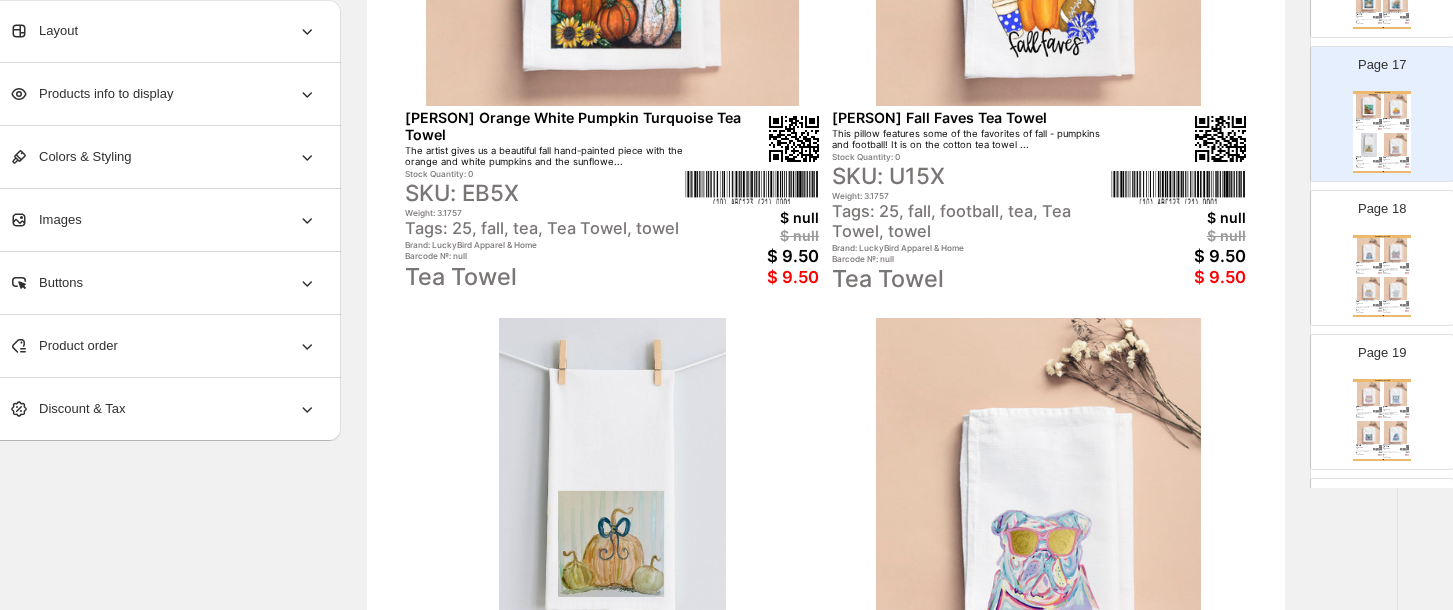 click at bounding box center [1380, 264] 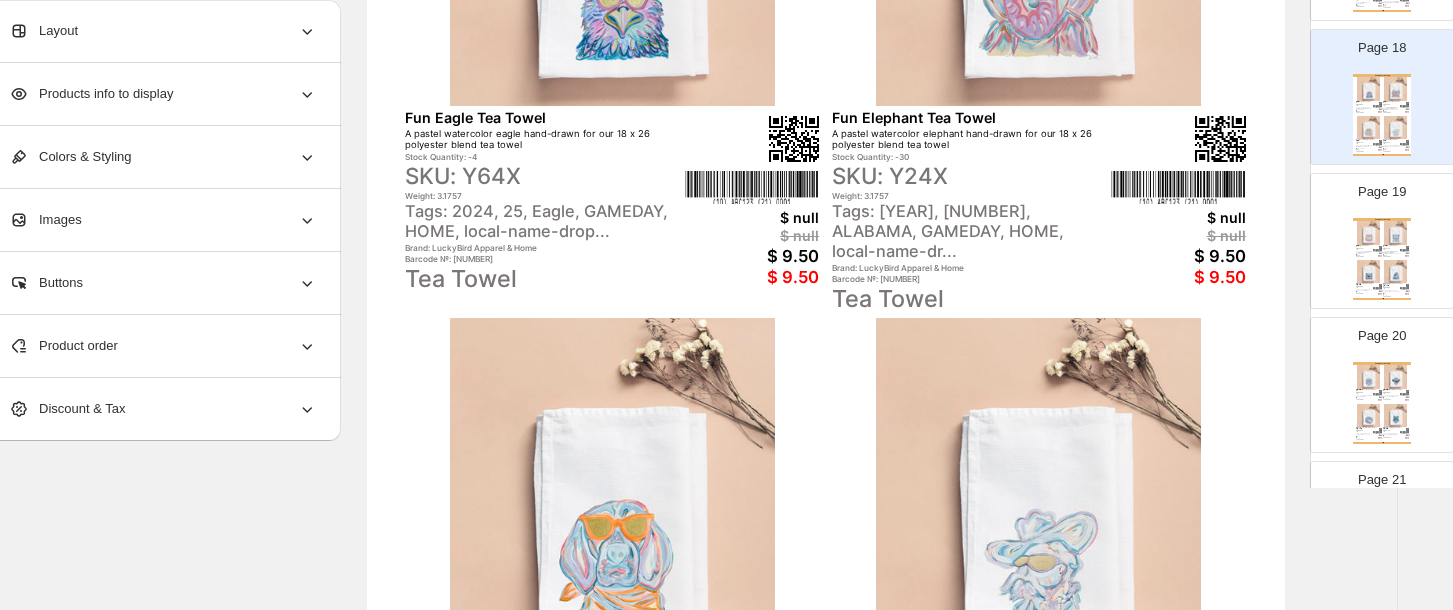 scroll, scrollTop: 2560, scrollLeft: 0, axis: vertical 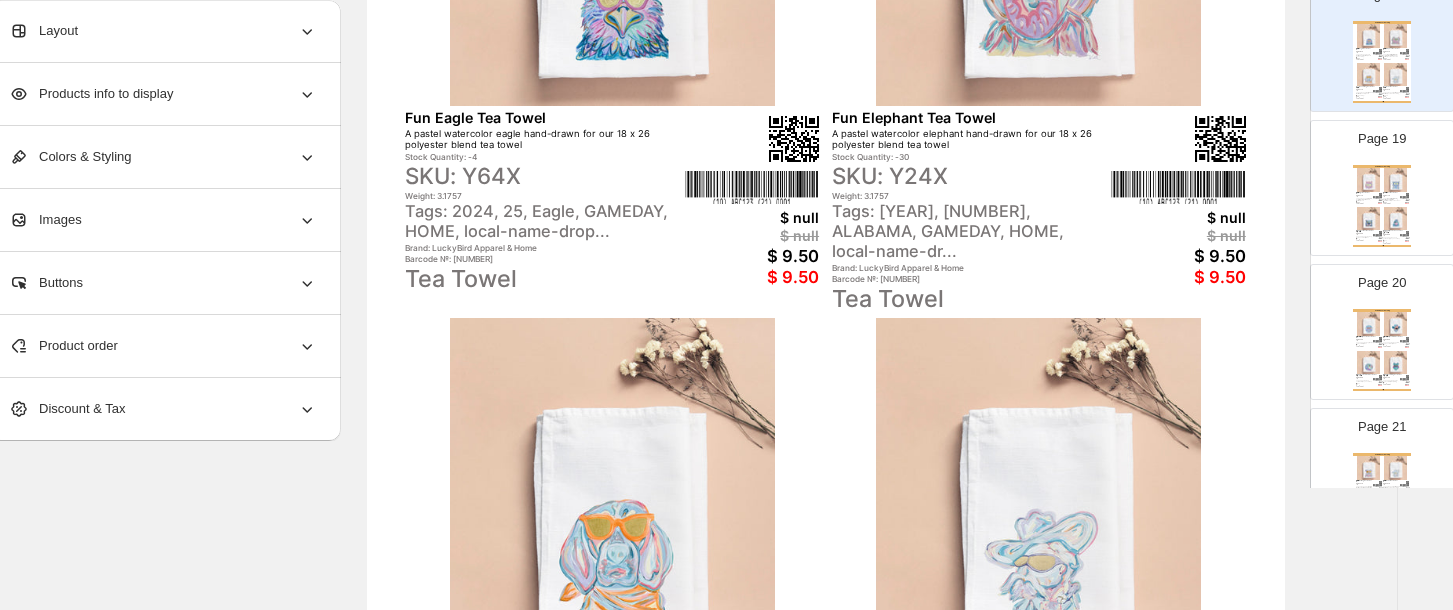click at bounding box center [1396, 219] 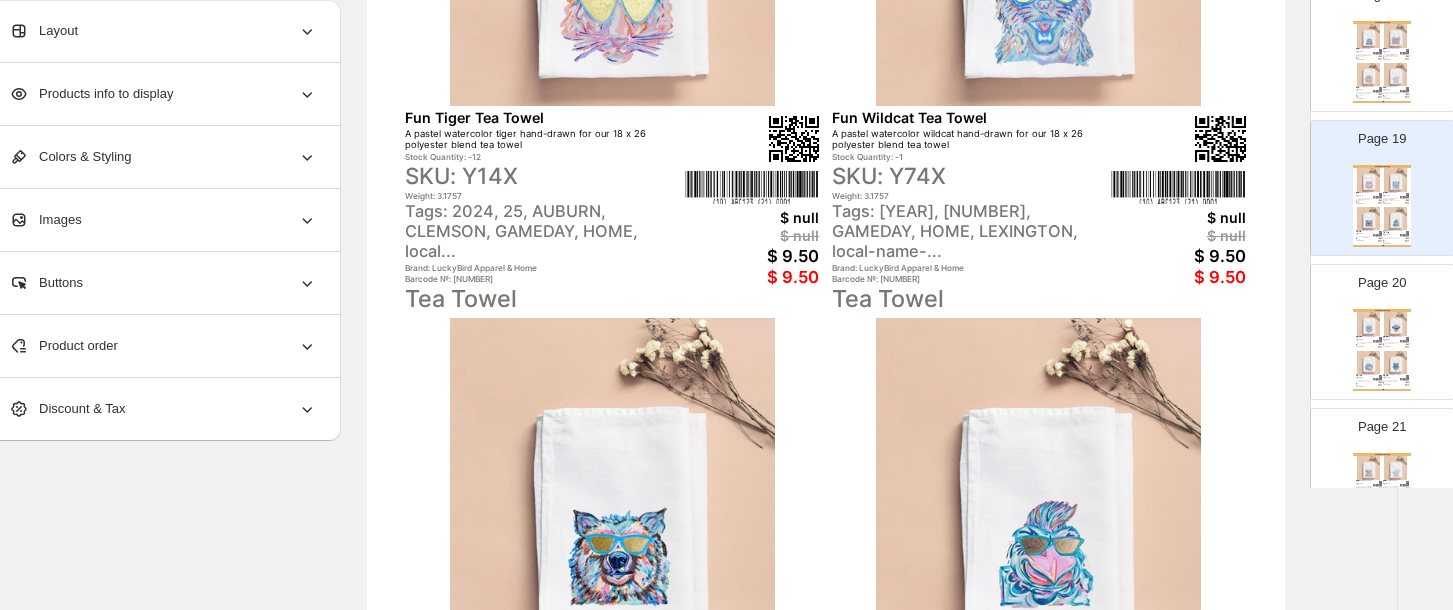 click at bounding box center (1377, 341) 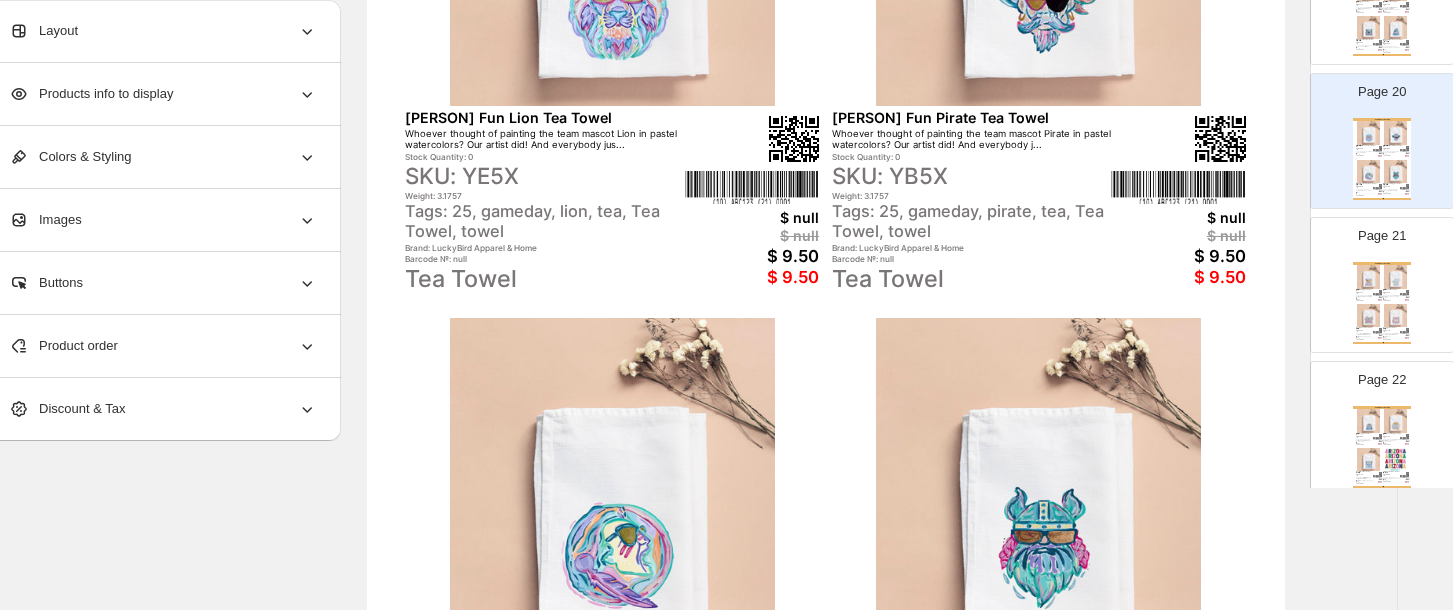 scroll, scrollTop: 2773, scrollLeft: 0, axis: vertical 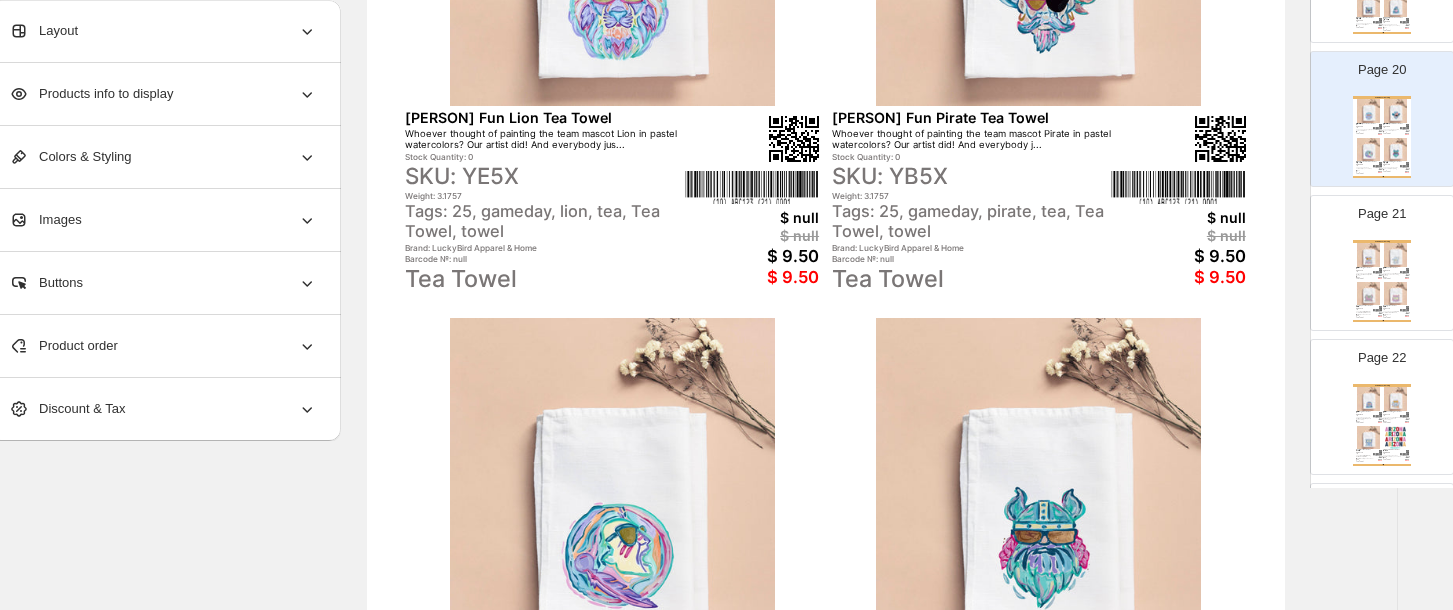 click at bounding box center [1369, 294] 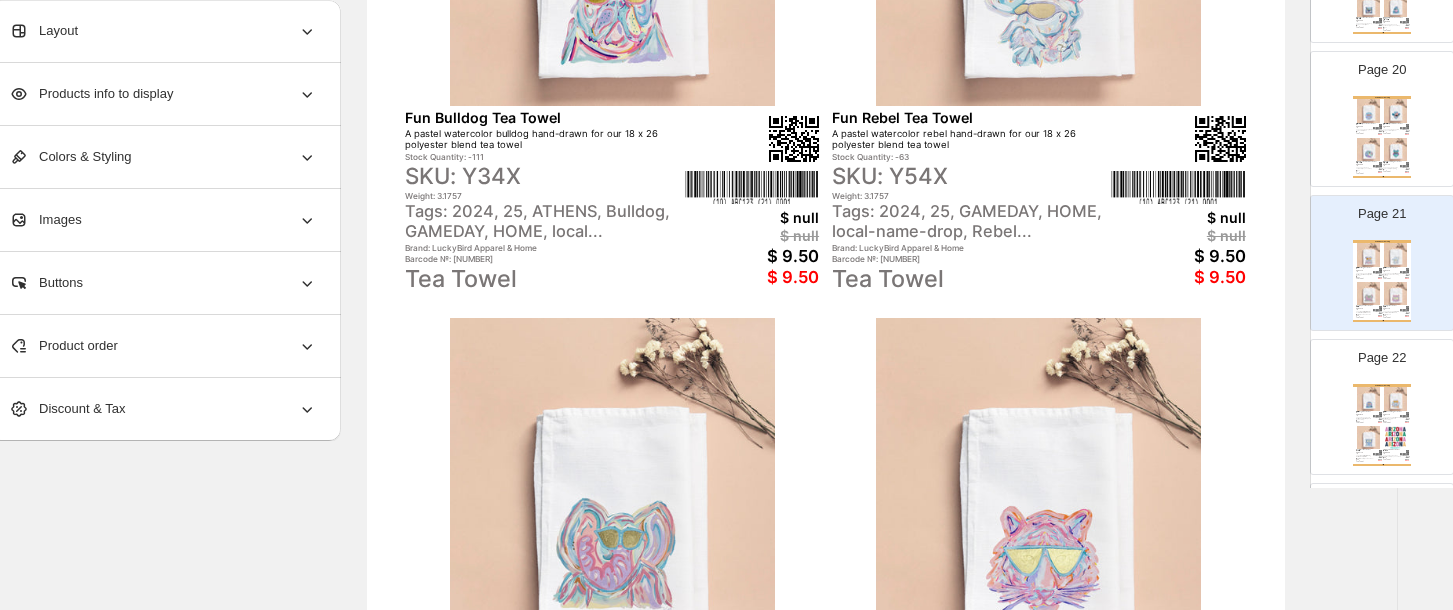 scroll, scrollTop: 0, scrollLeft: 35, axis: horizontal 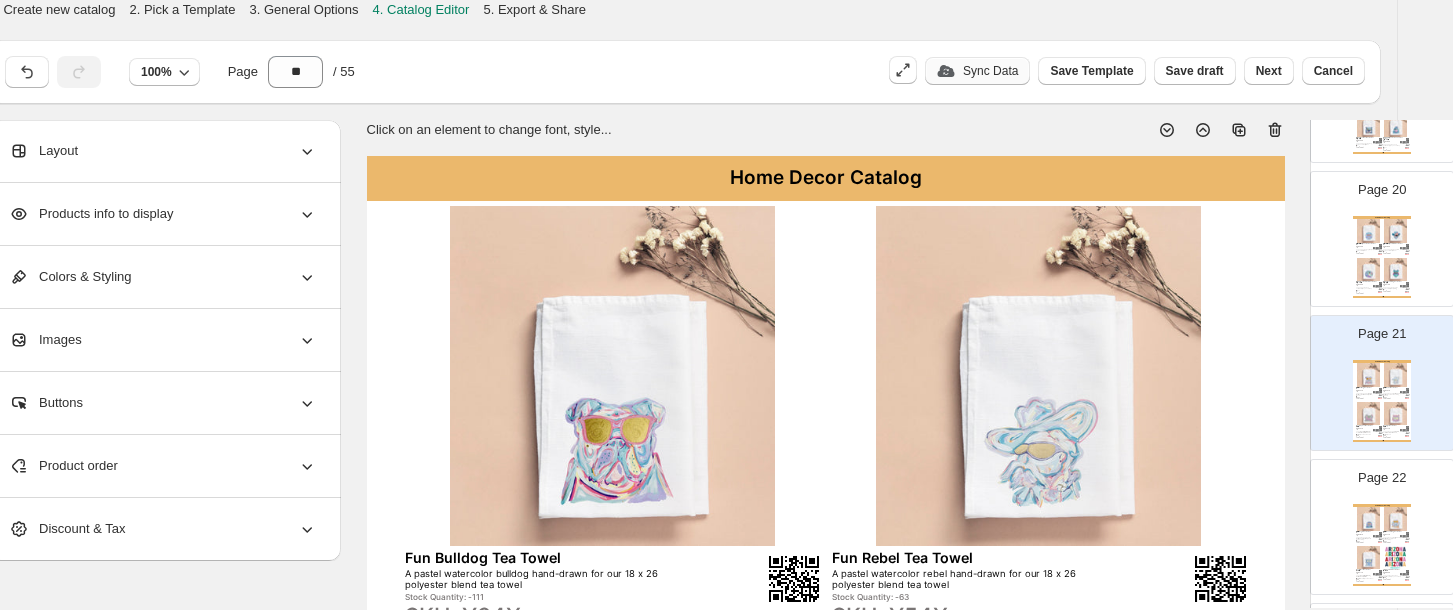 click on "Sync Data" at bounding box center (990, 71) 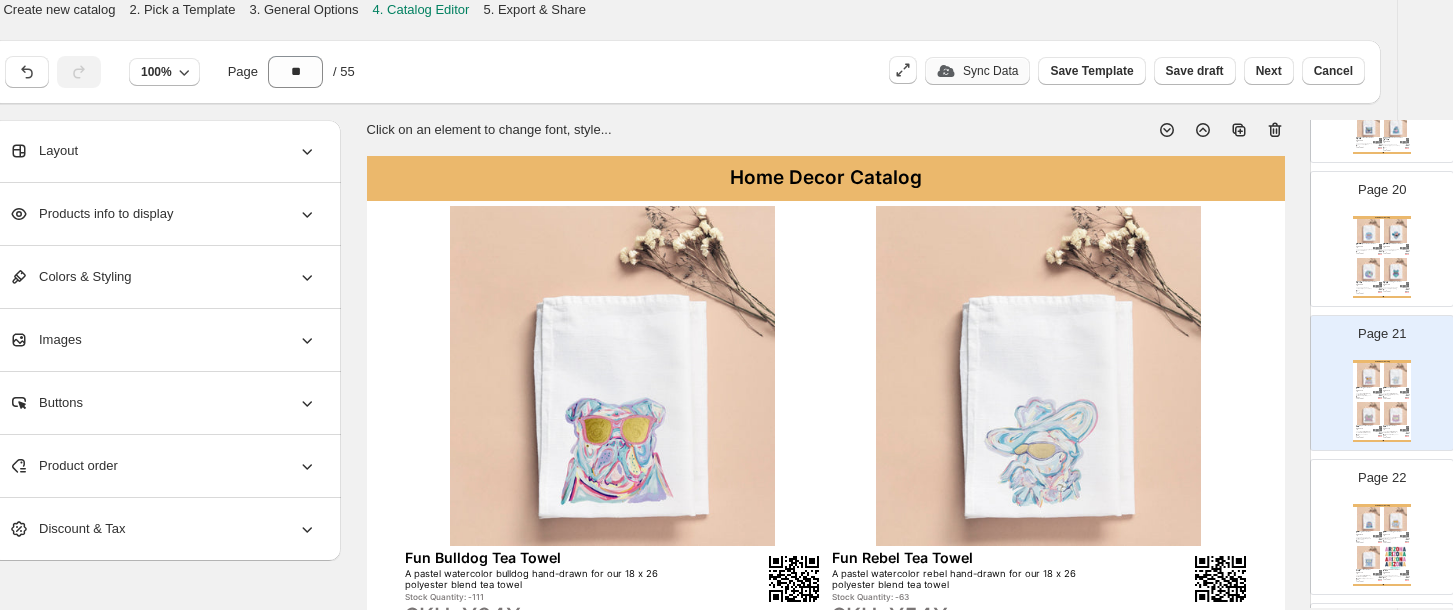 click at bounding box center (1396, 270) 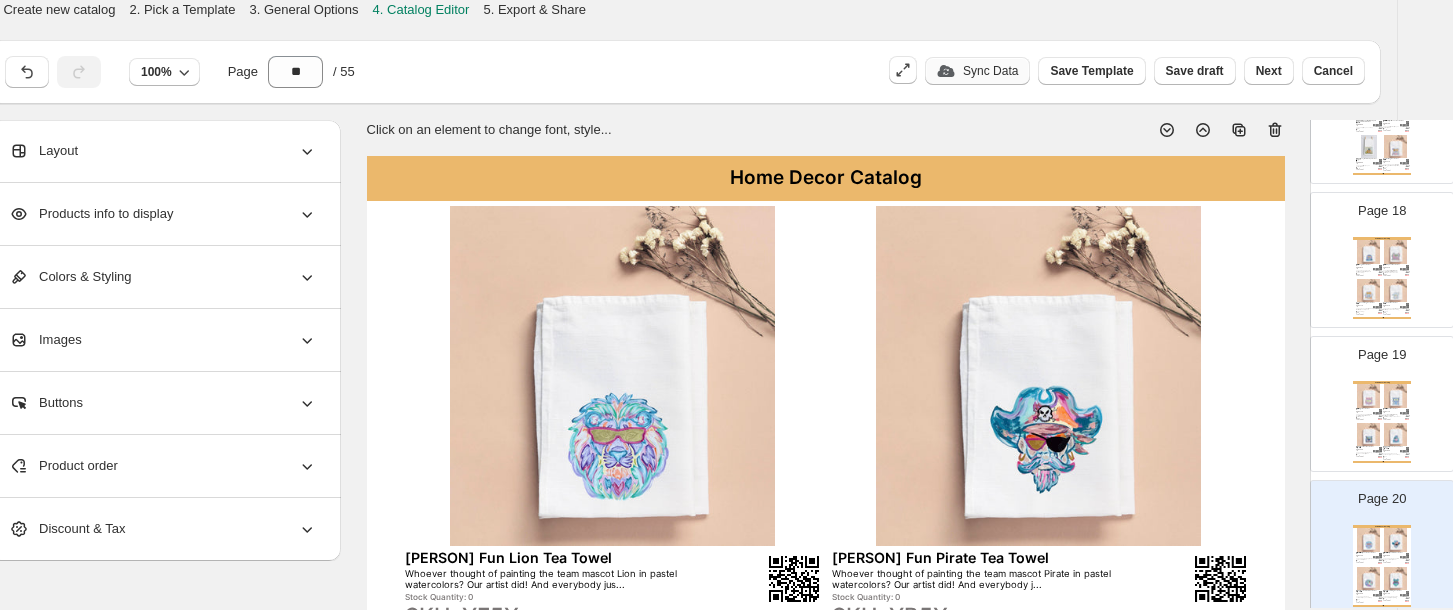 scroll, scrollTop: 2432, scrollLeft: 0, axis: vertical 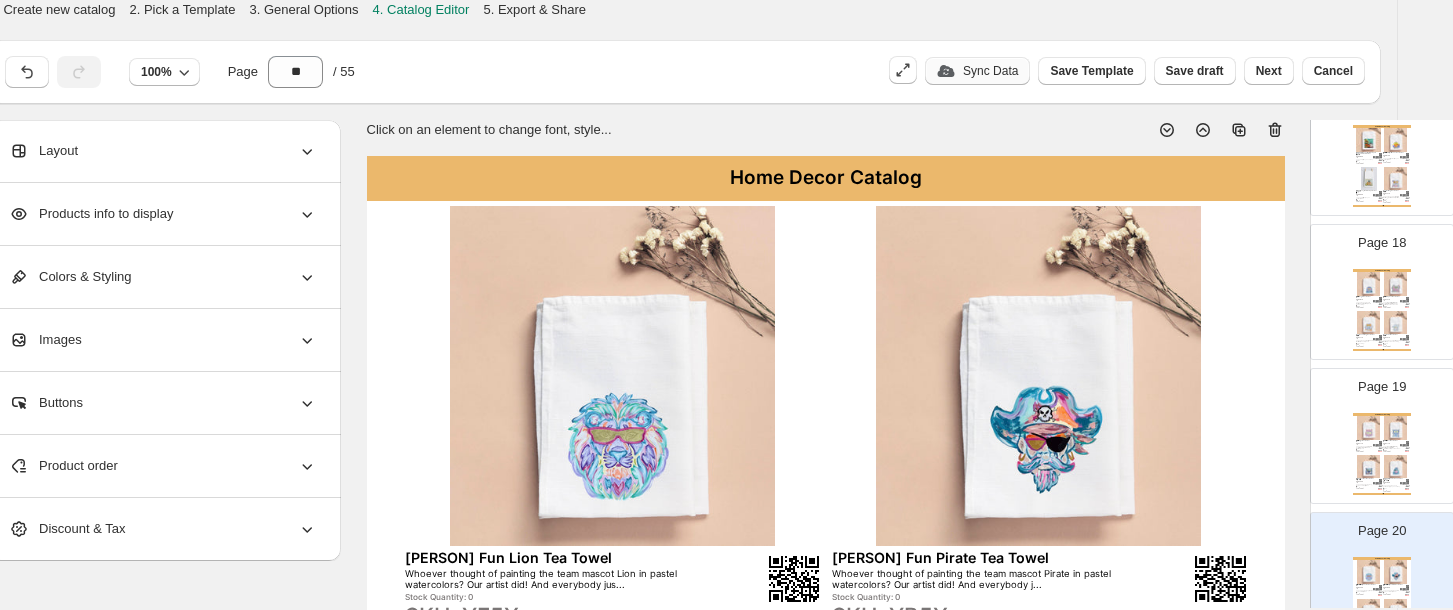 click at bounding box center (1396, 428) 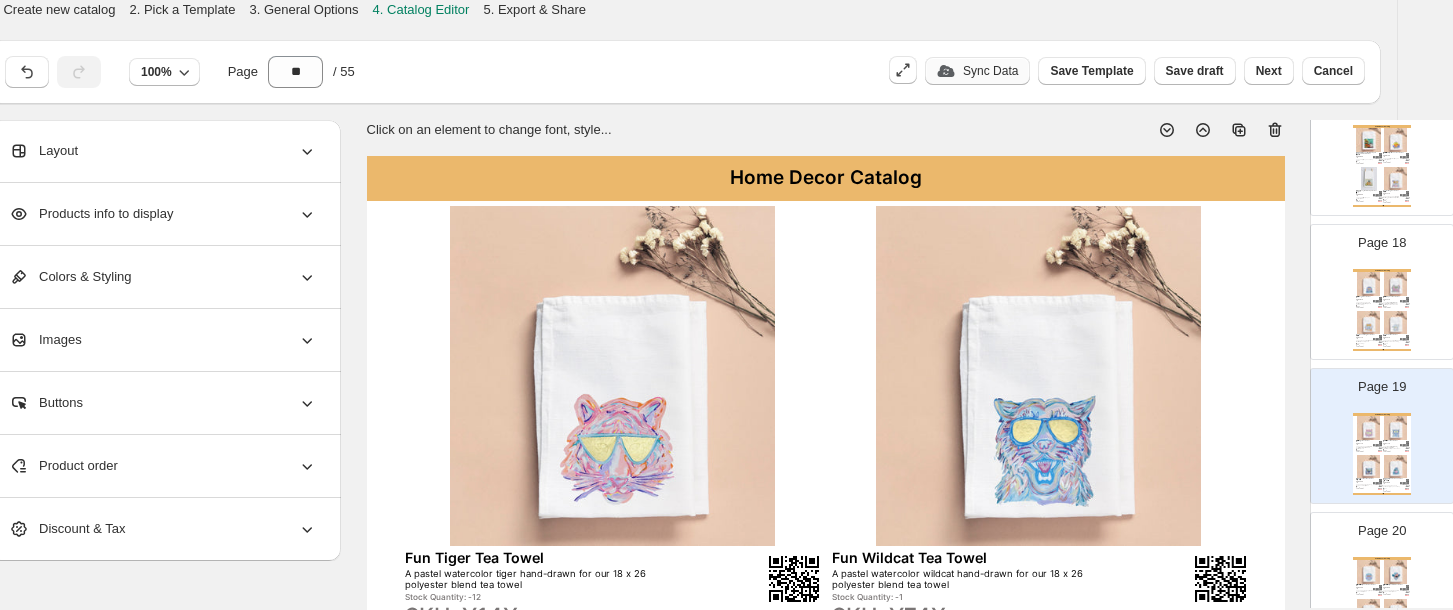 click on "Tea Towel" at bounding box center (1392, 308) 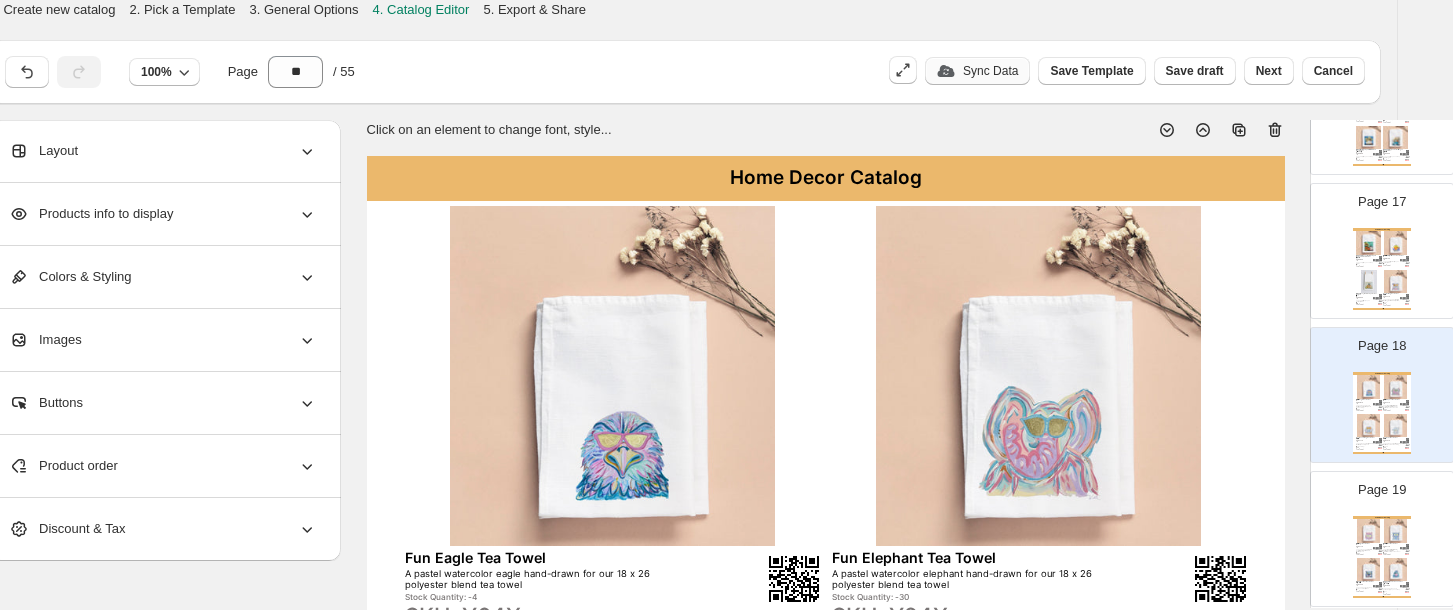 scroll, scrollTop: 2281, scrollLeft: 0, axis: vertical 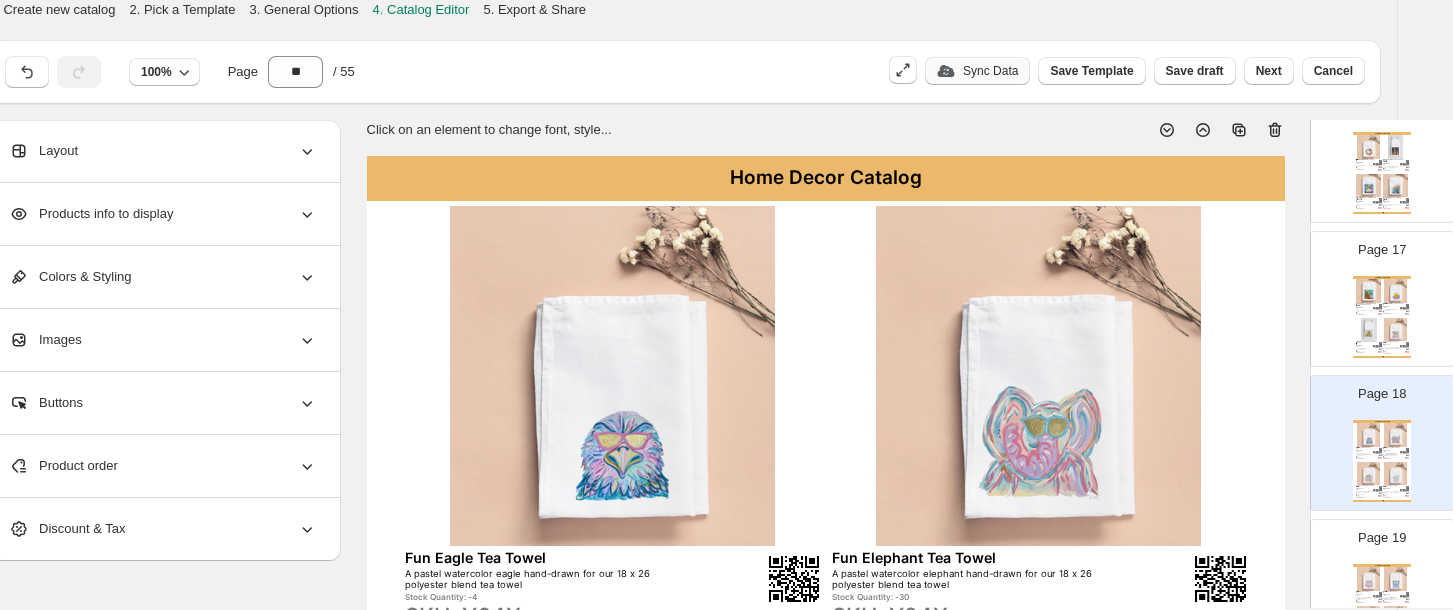 click on "Tea Towel" at bounding box center (1392, 314) 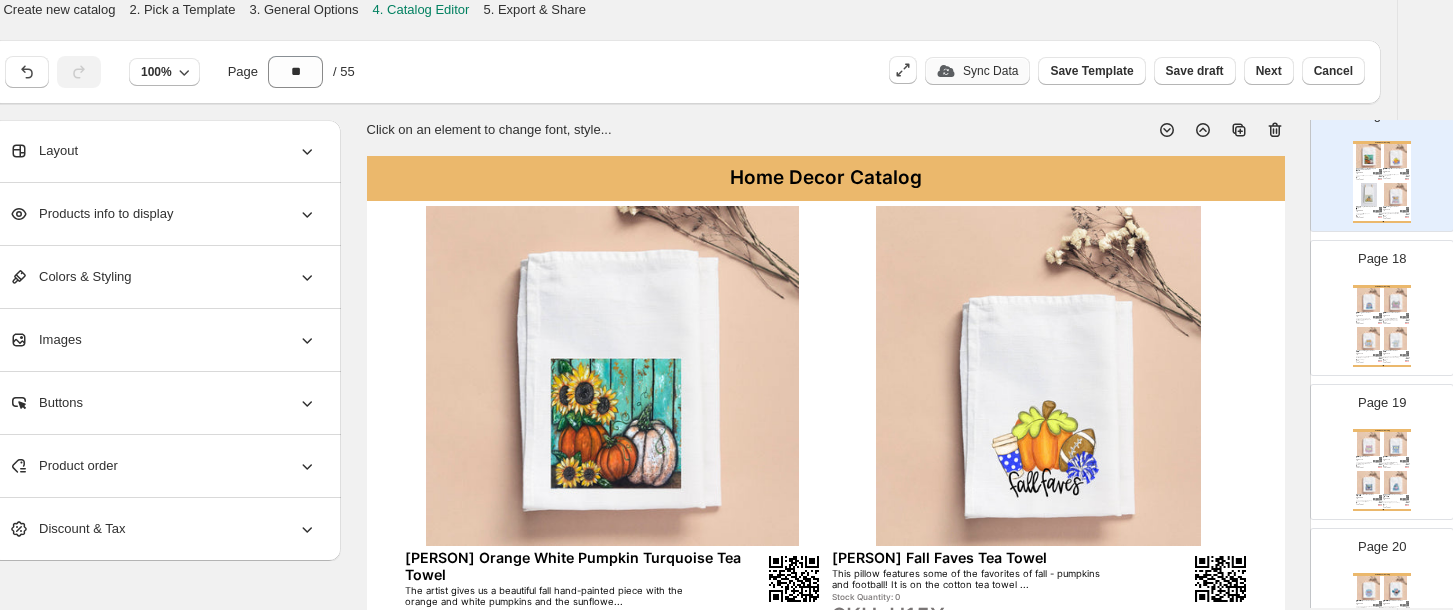 scroll, scrollTop: 2441, scrollLeft: 0, axis: vertical 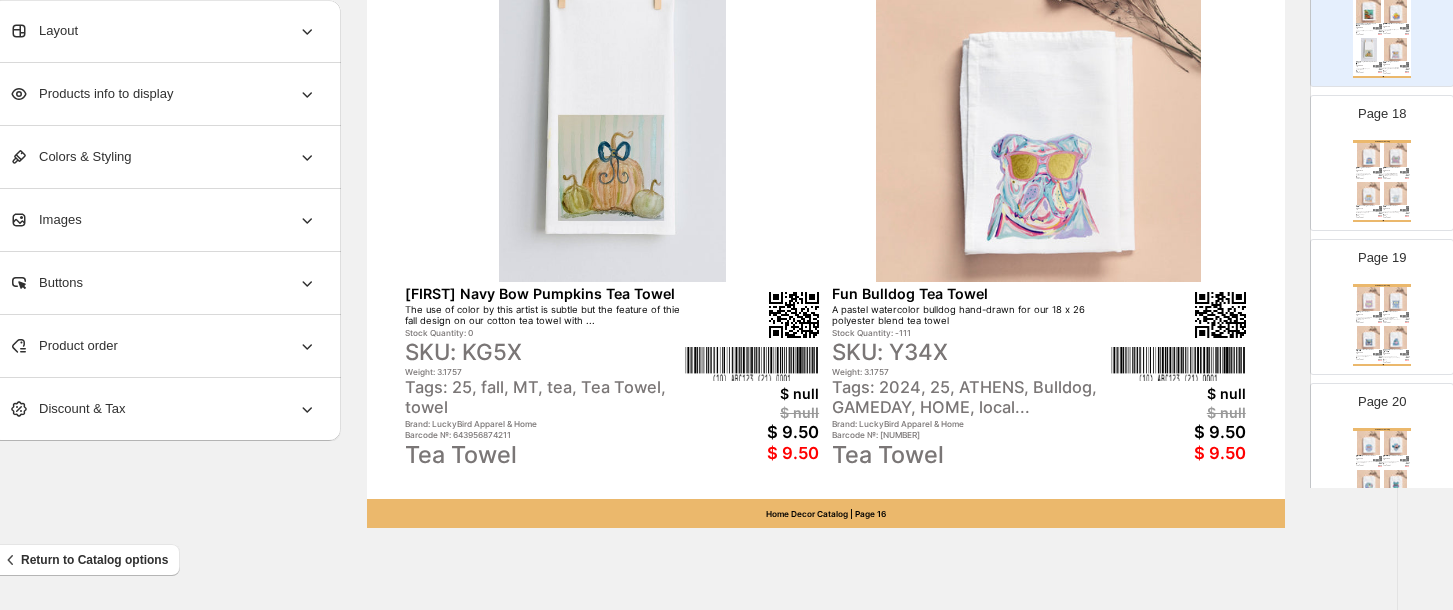 click on "A pastel watercolor hound dog hand-drawn for our 18 x 26  polyester blend tea towel" at bounding box center (1365, 207) 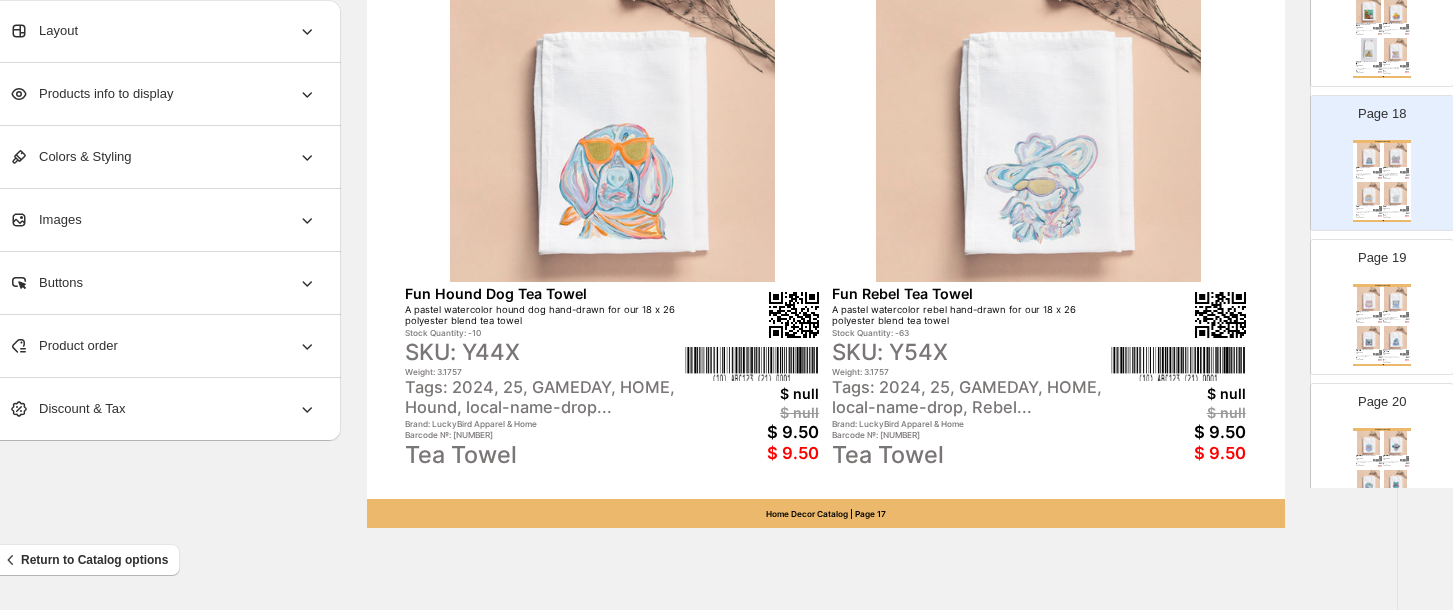 click at bounding box center [1369, 338] 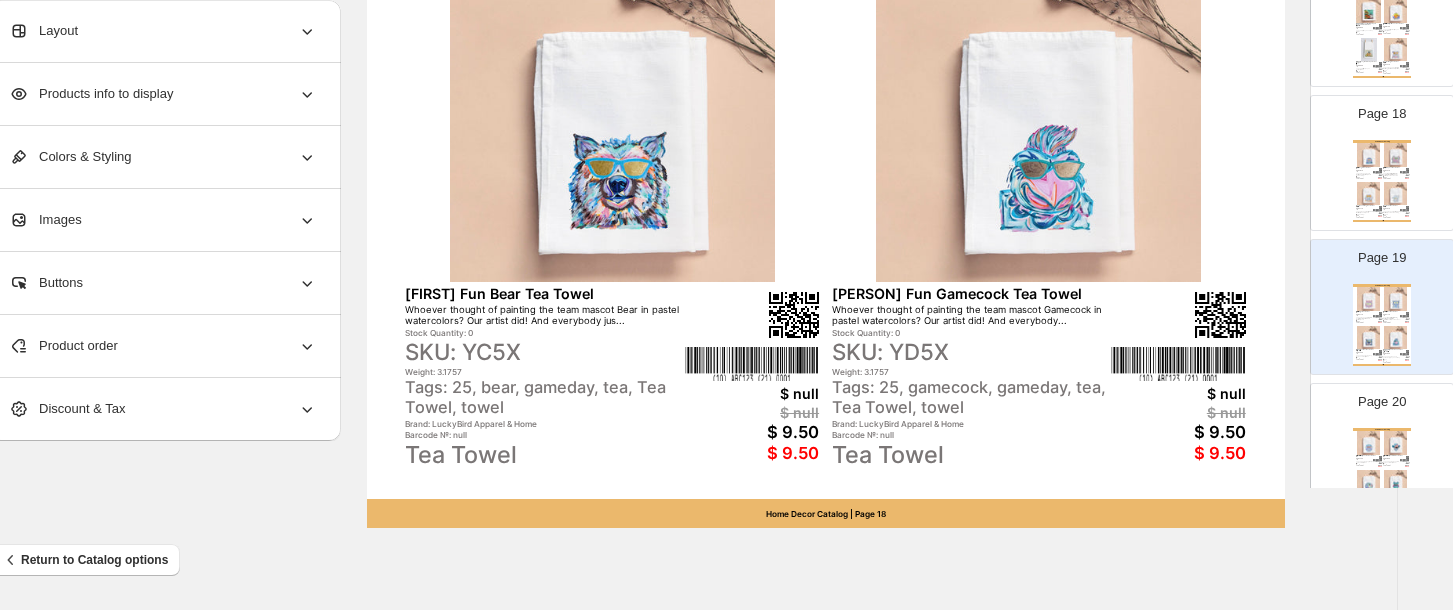 click at bounding box center (1369, 443) 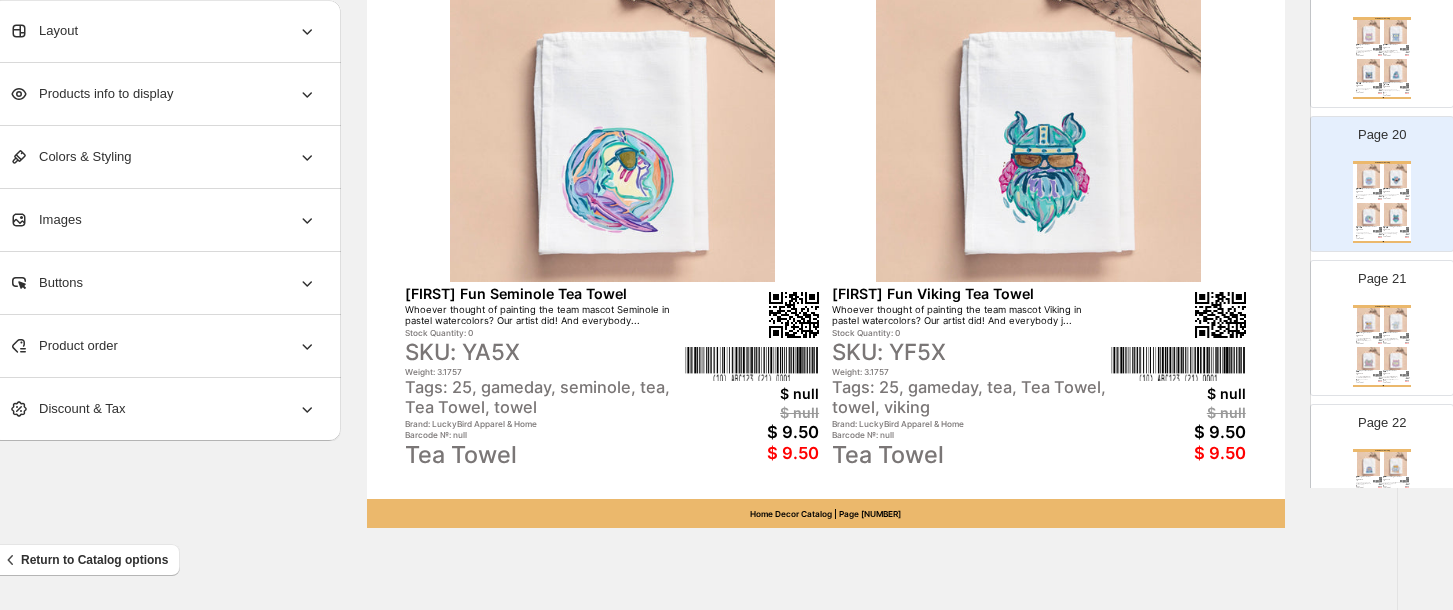 scroll, scrollTop: 2761, scrollLeft: 0, axis: vertical 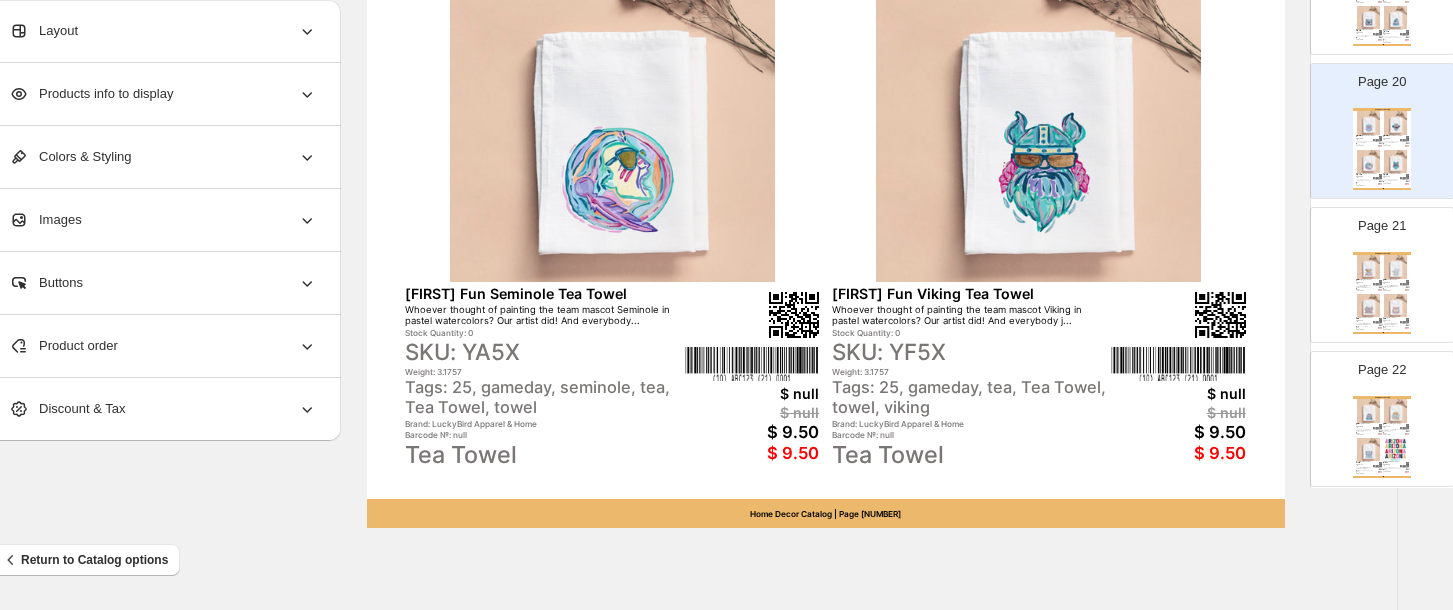 click on "Tea Towel" at bounding box center [1392, 291] 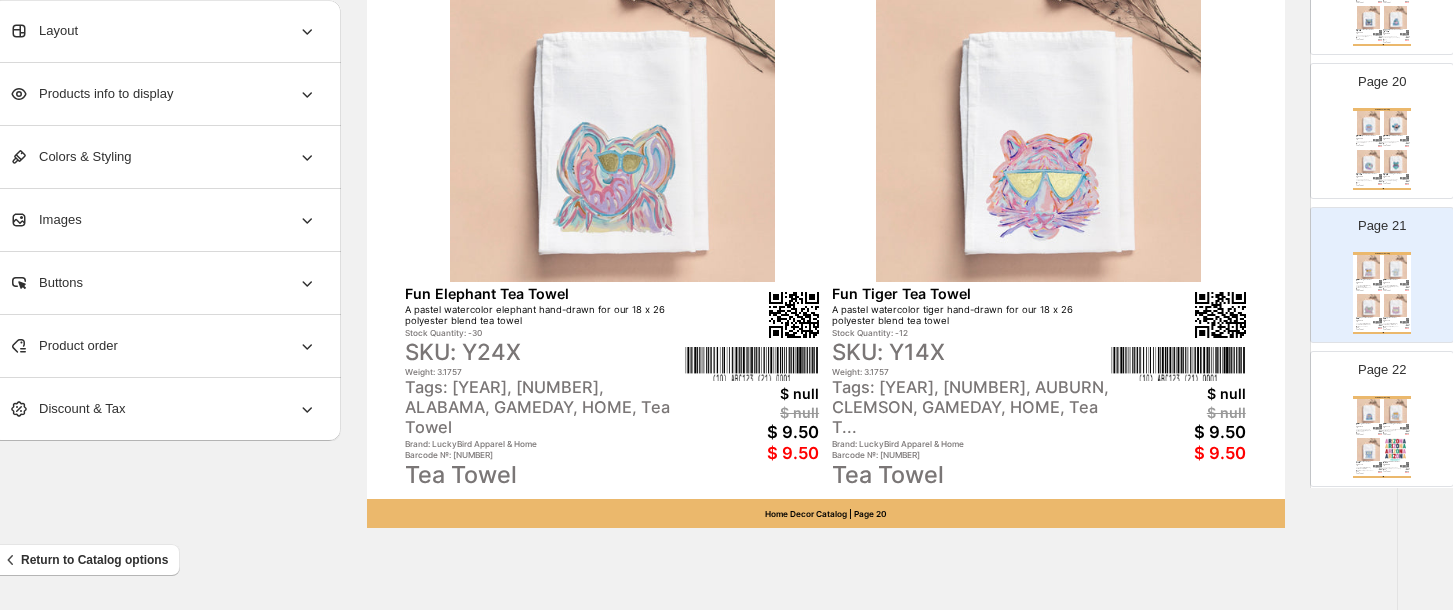 click at bounding box center (1396, 411) 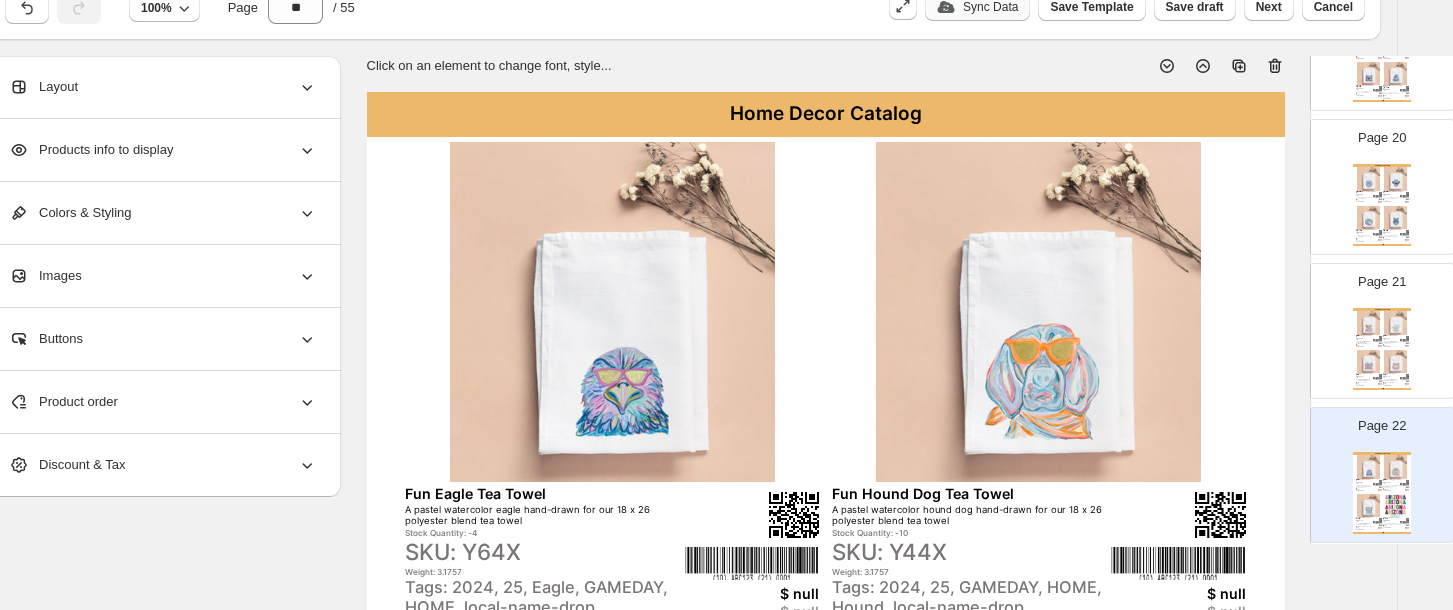 scroll, scrollTop: 78, scrollLeft: 35, axis: both 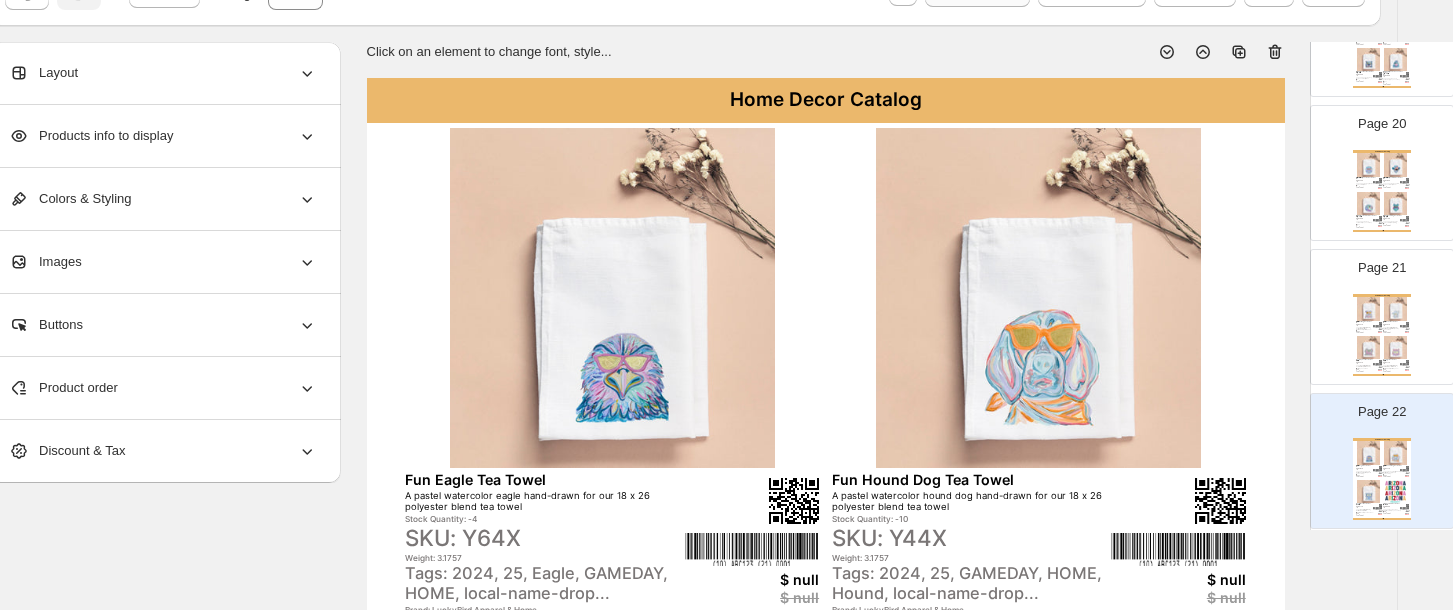 click on "Sync Data" at bounding box center [977, -7] 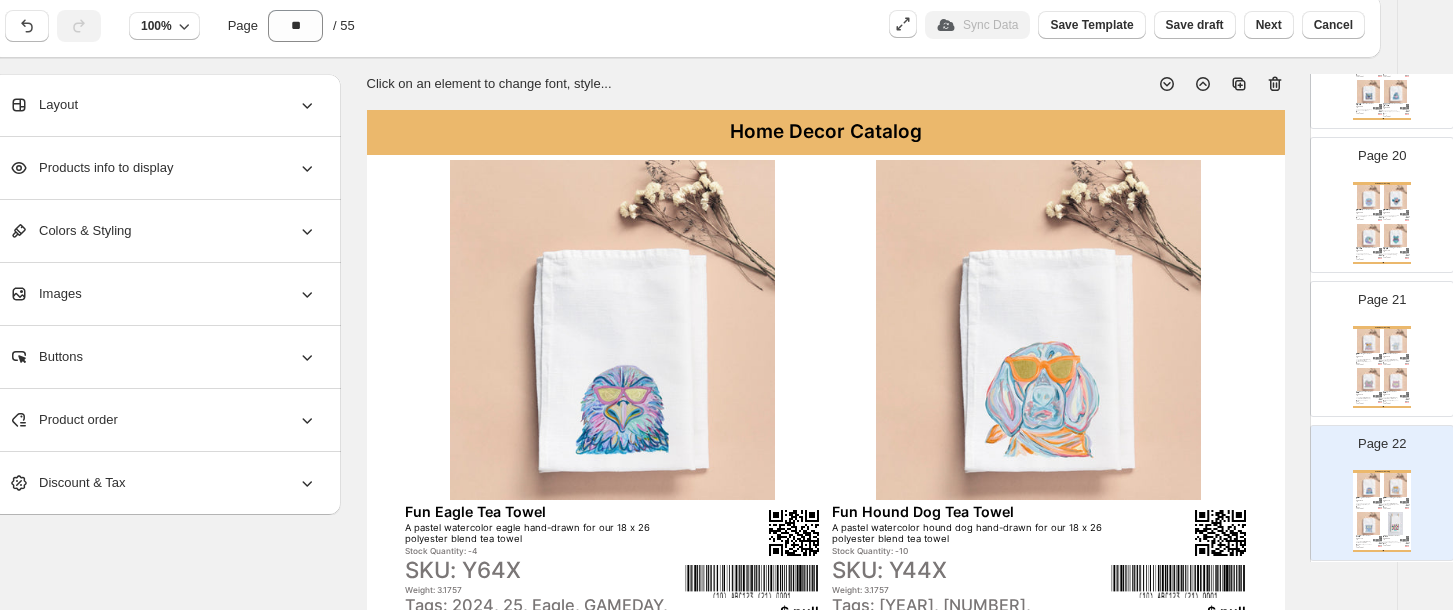 scroll, scrollTop: 0, scrollLeft: 35, axis: horizontal 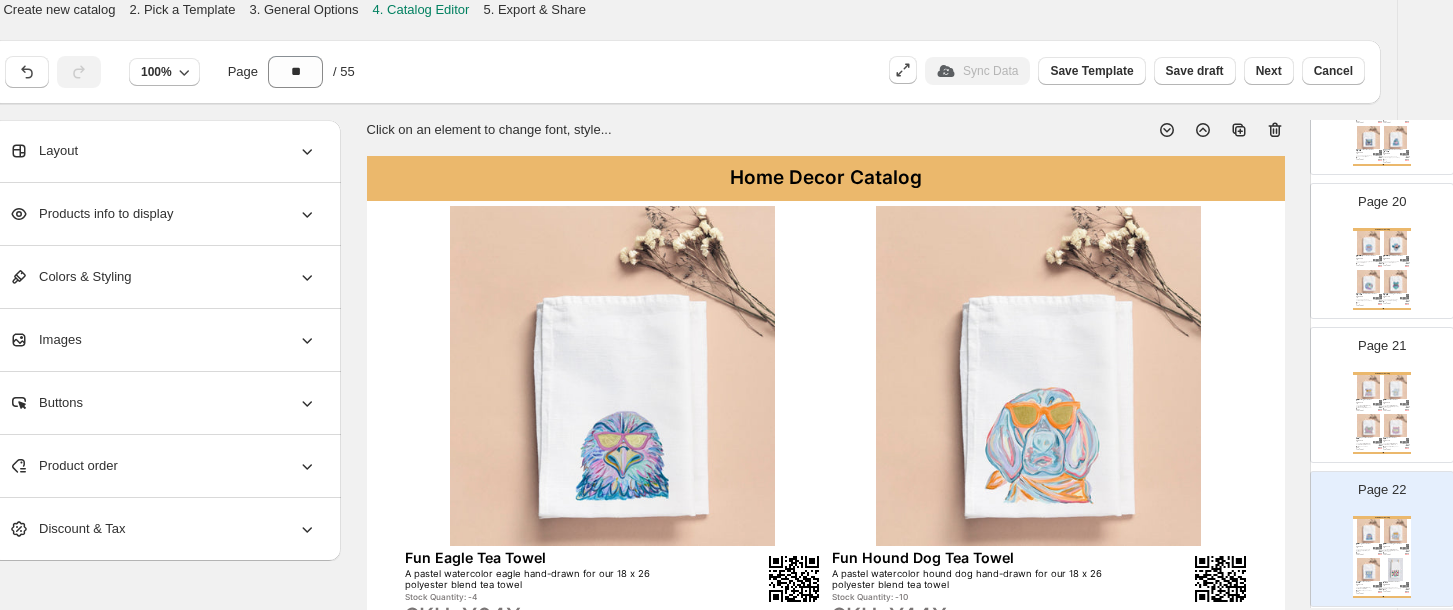 click at bounding box center (1369, 387) 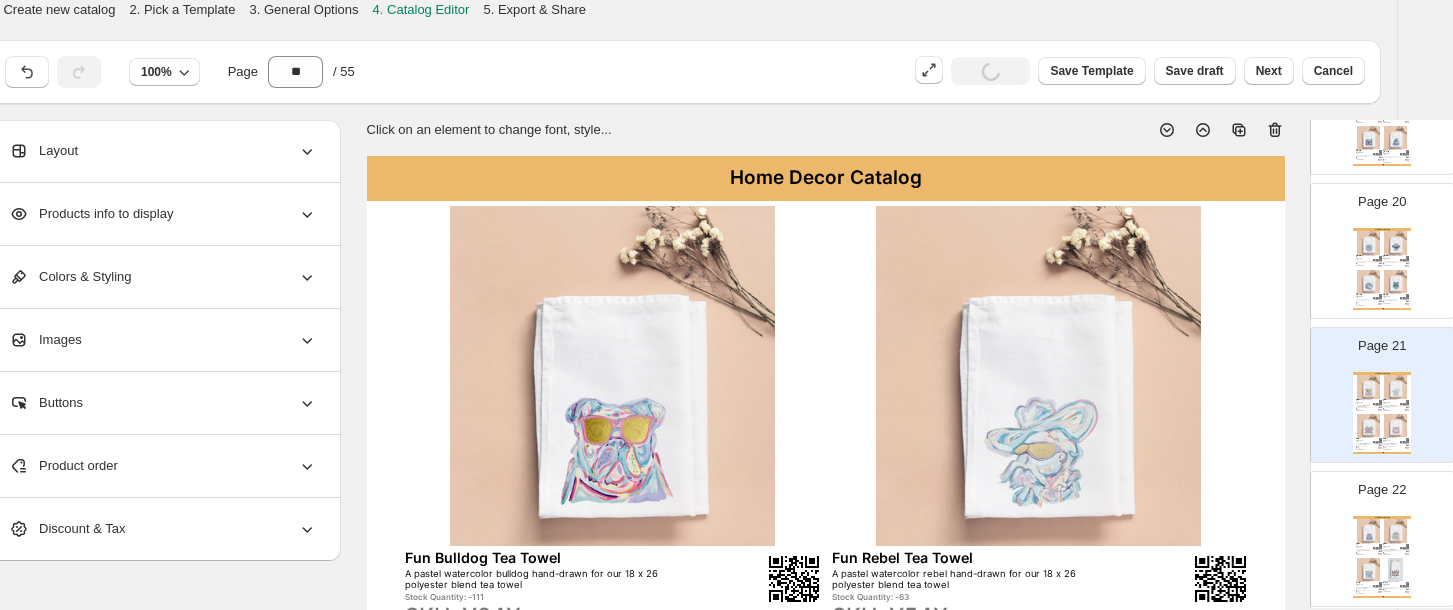 click at bounding box center (1396, 243) 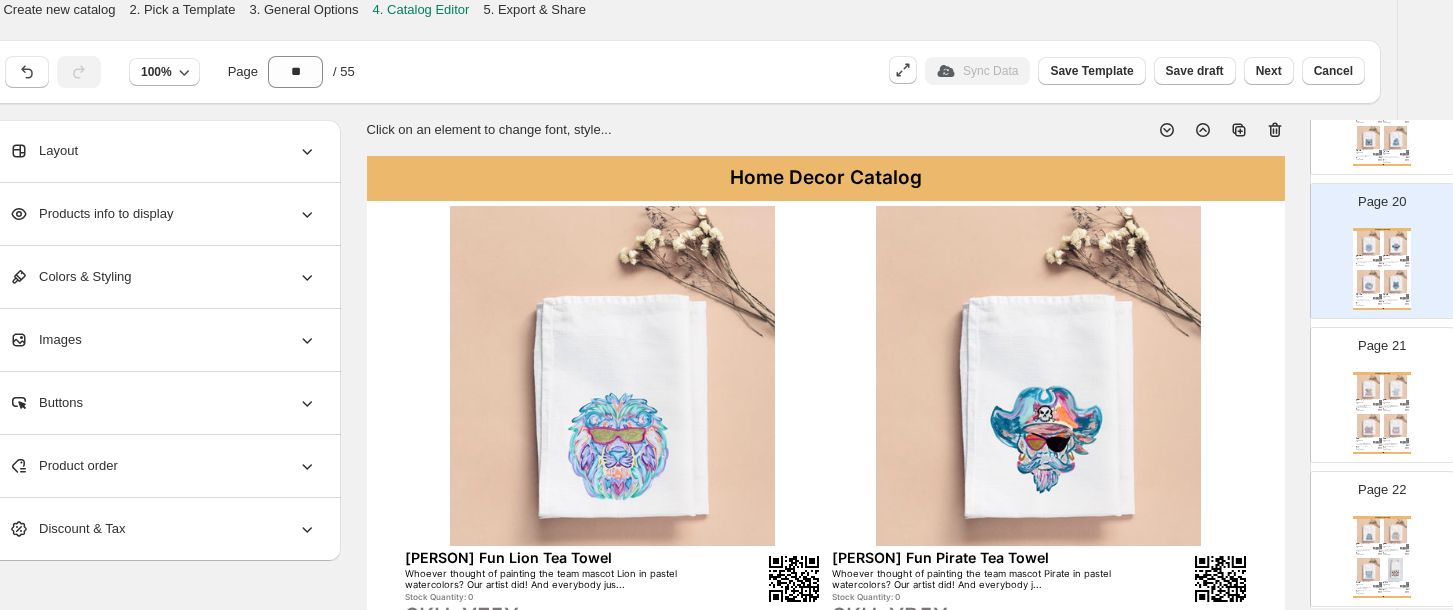 click at bounding box center (1377, 154) 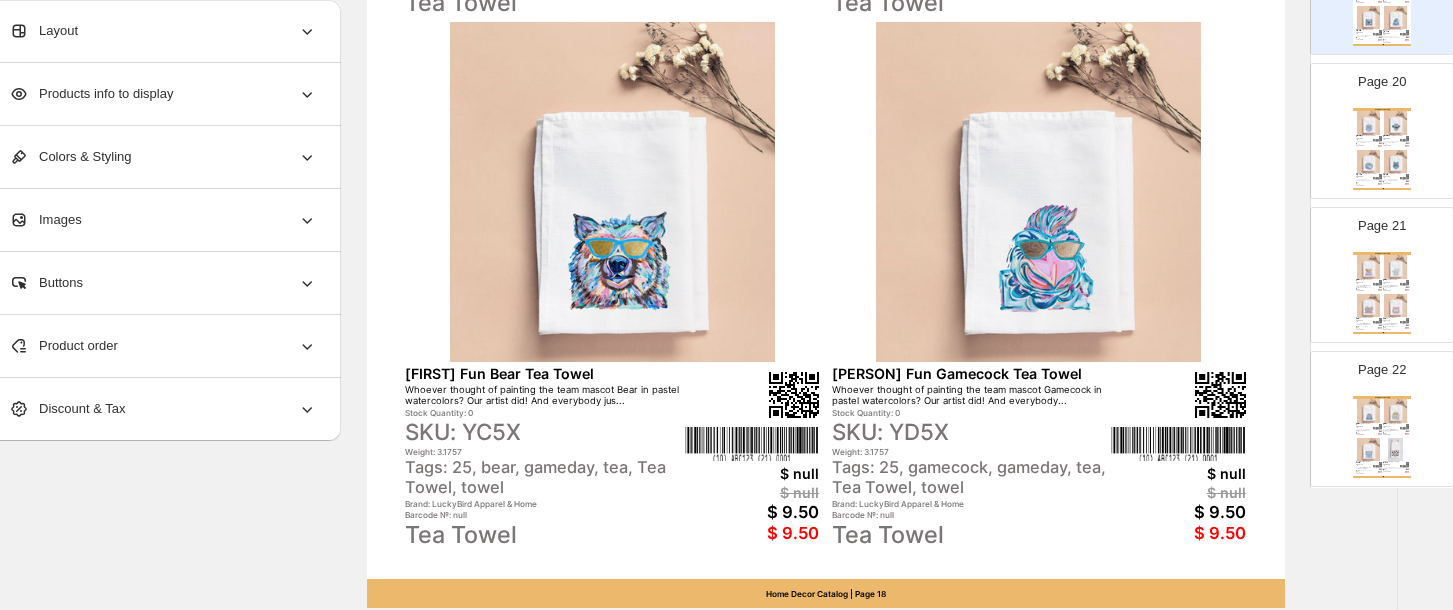 scroll, scrollTop: 816, scrollLeft: 35, axis: both 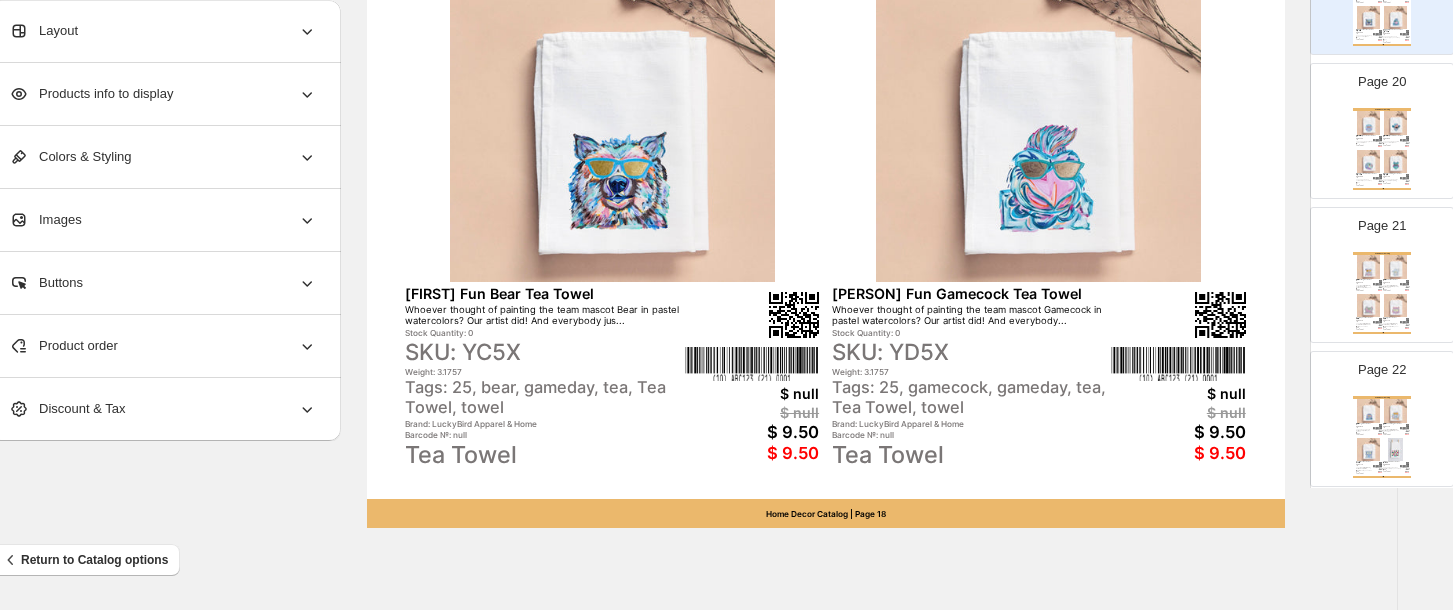 click at bounding box center [1396, 162] 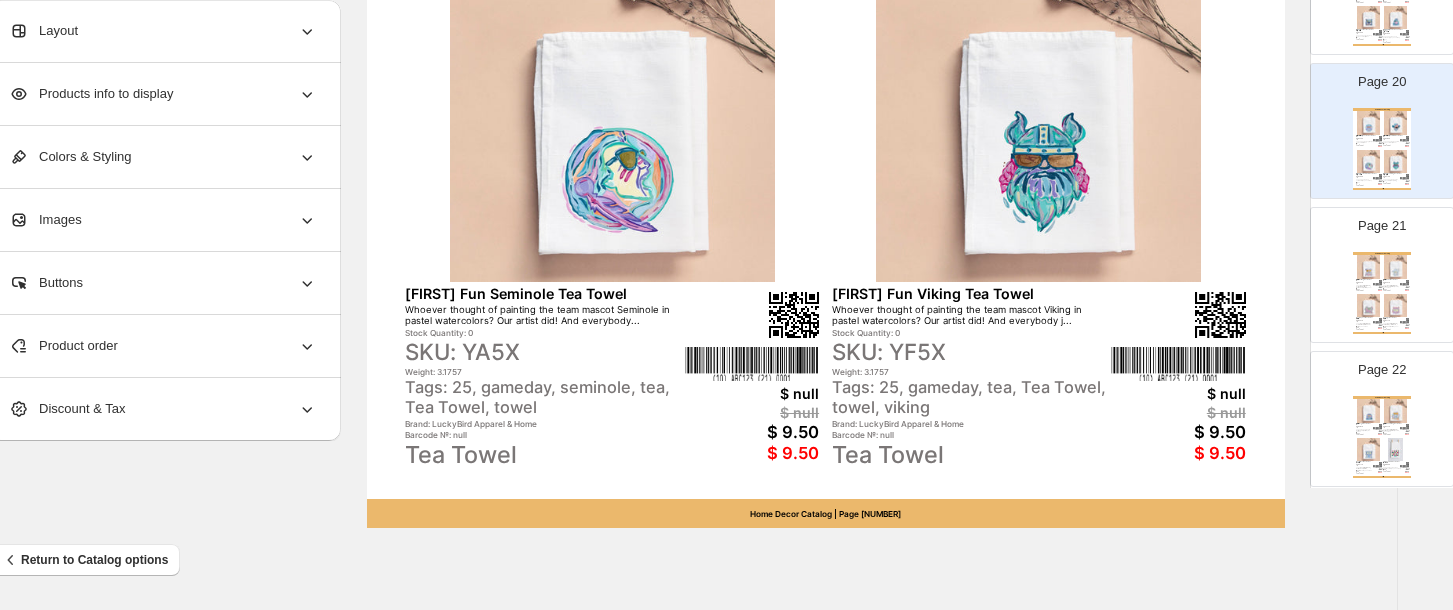click at bounding box center (1377, 284) 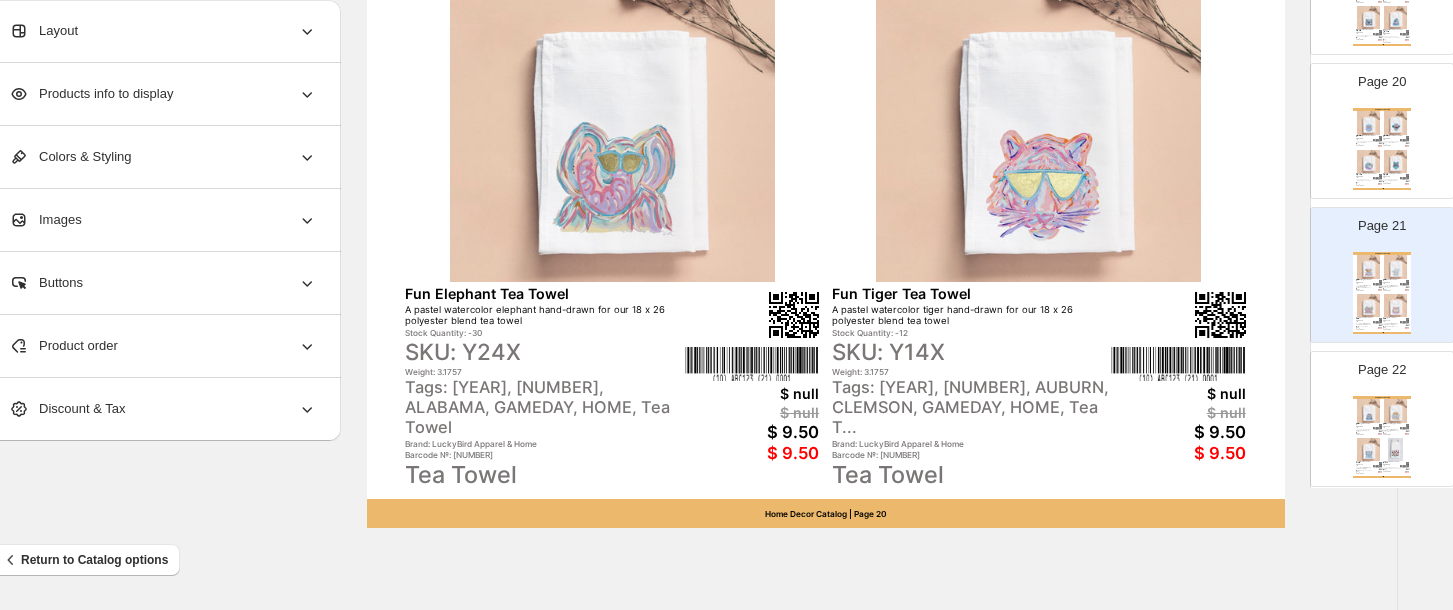 click at bounding box center (1369, 411) 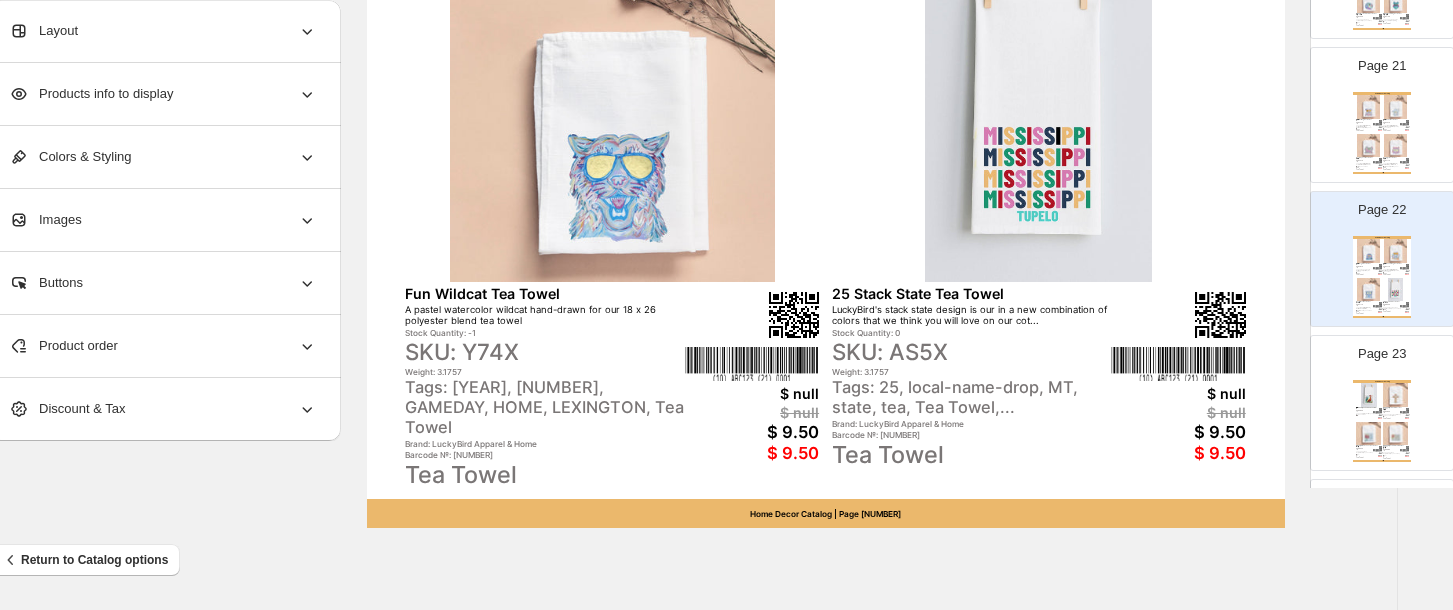 scroll, scrollTop: 2975, scrollLeft: 0, axis: vertical 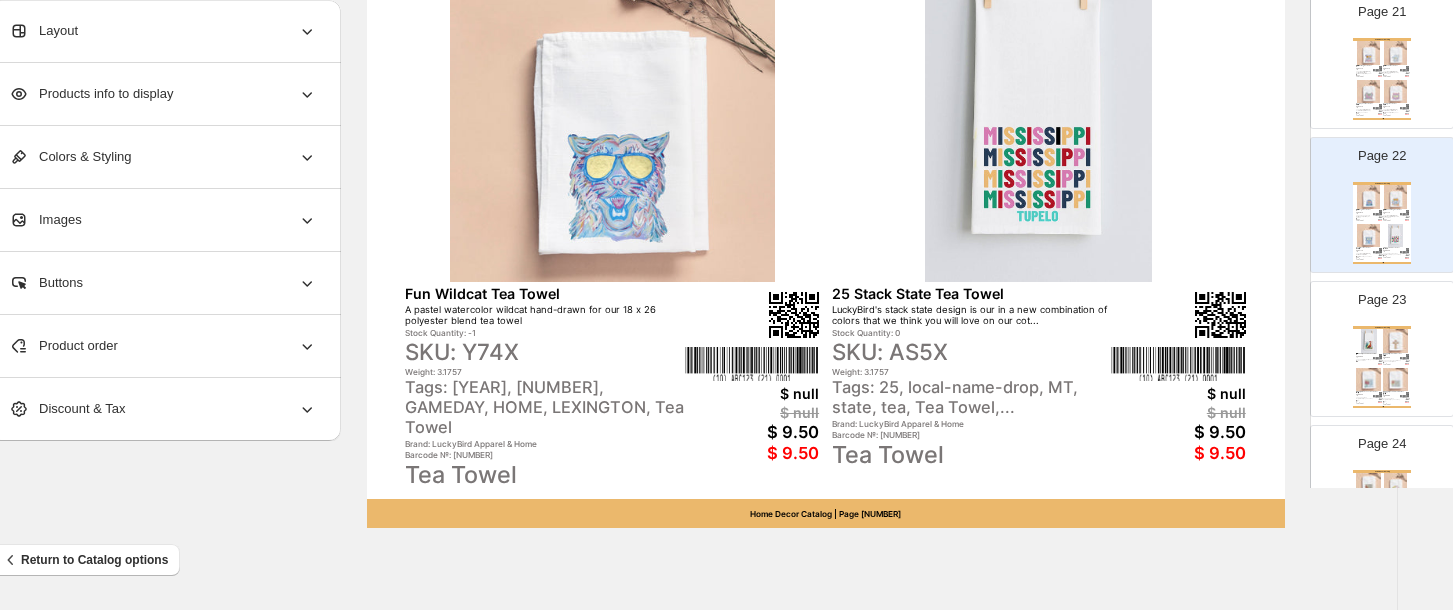 click at bounding box center [1396, 380] 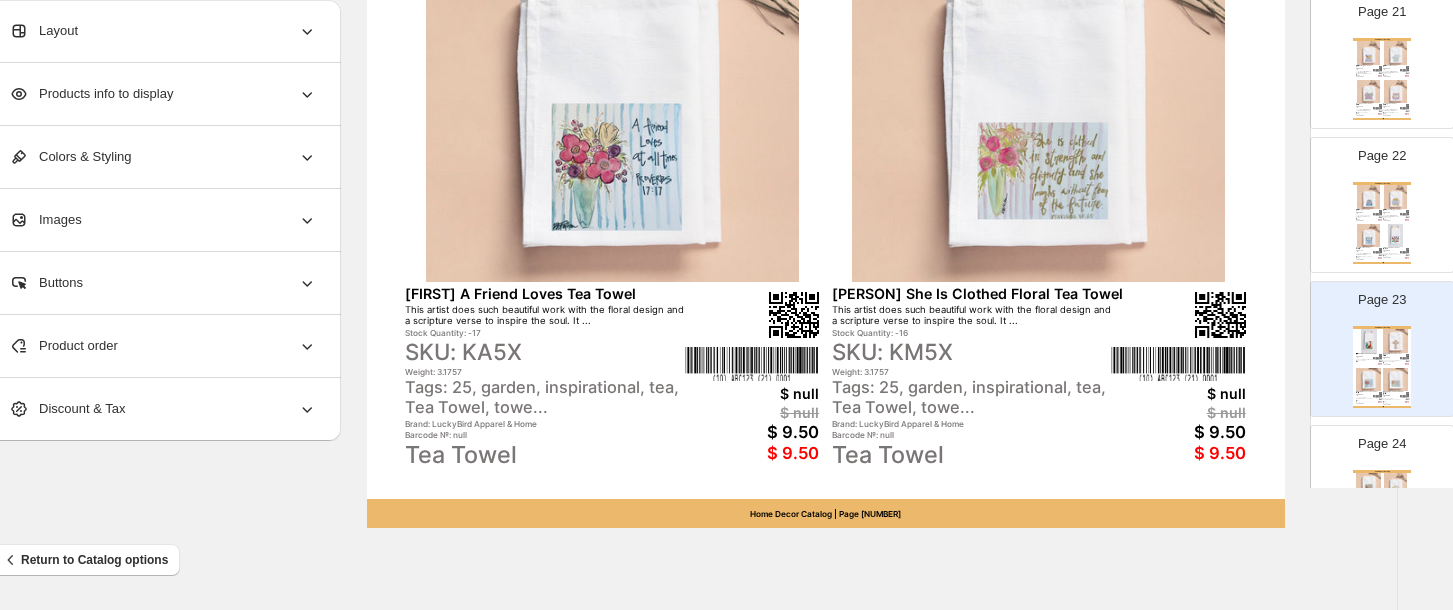 click at bounding box center [1396, 485] 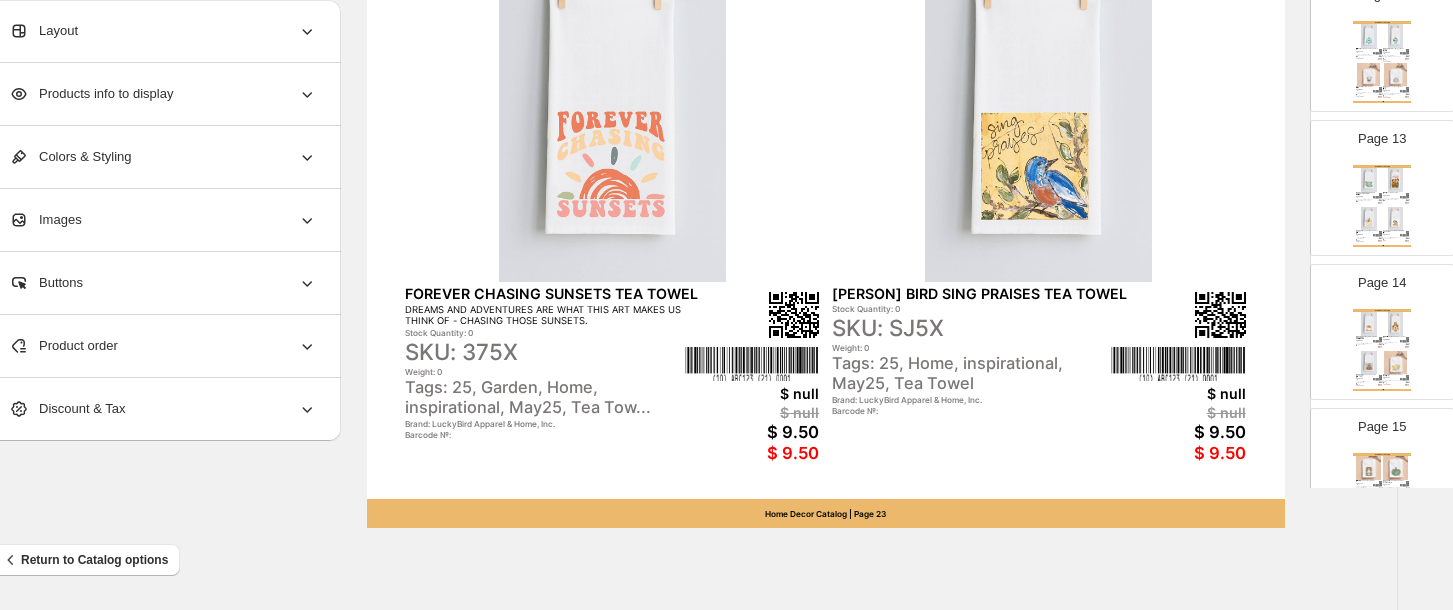 scroll, scrollTop: 1642, scrollLeft: 0, axis: vertical 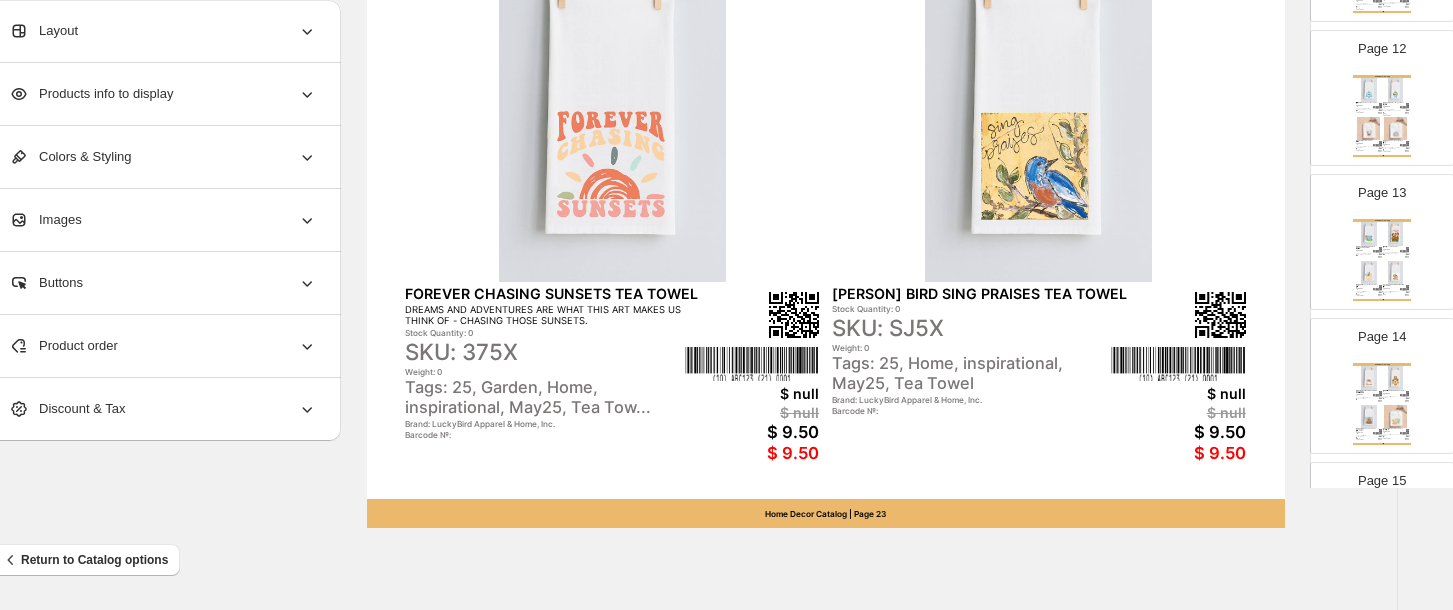 click at bounding box center (1396, 129) 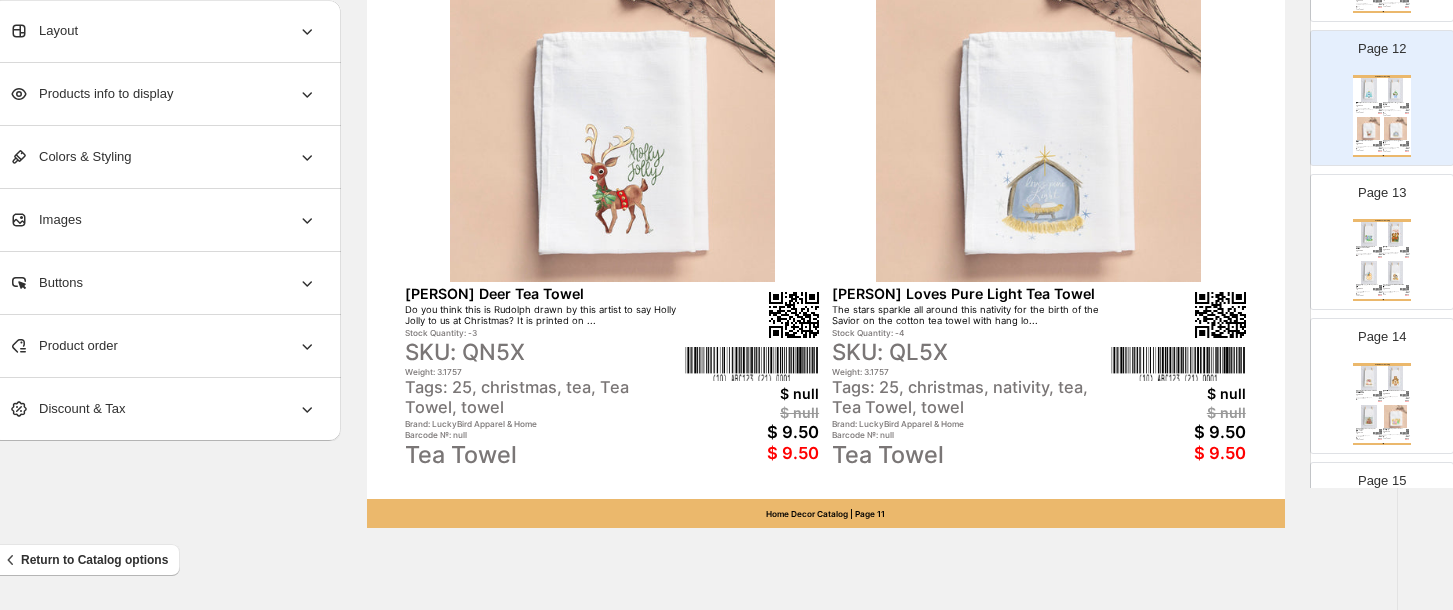 click on "Tags:  25, christmas, Home, May25, MT, Tea Towel" at bounding box center [1365, 254] 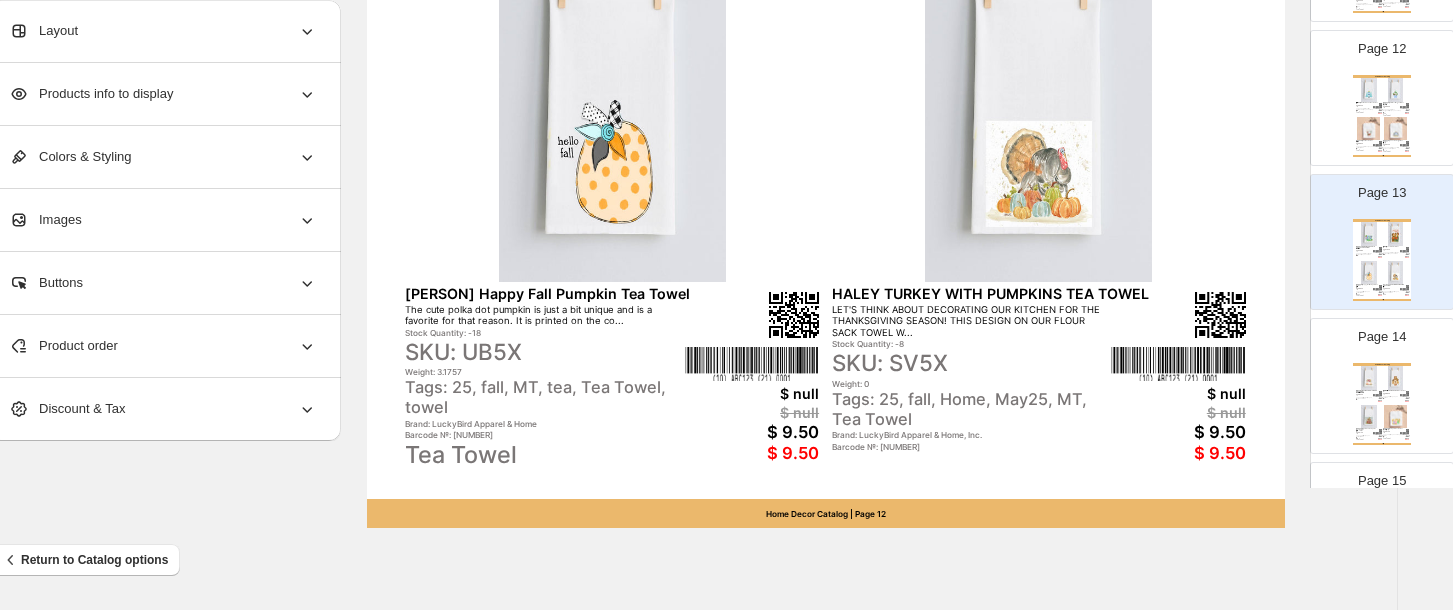 click at bounding box center [1369, 417] 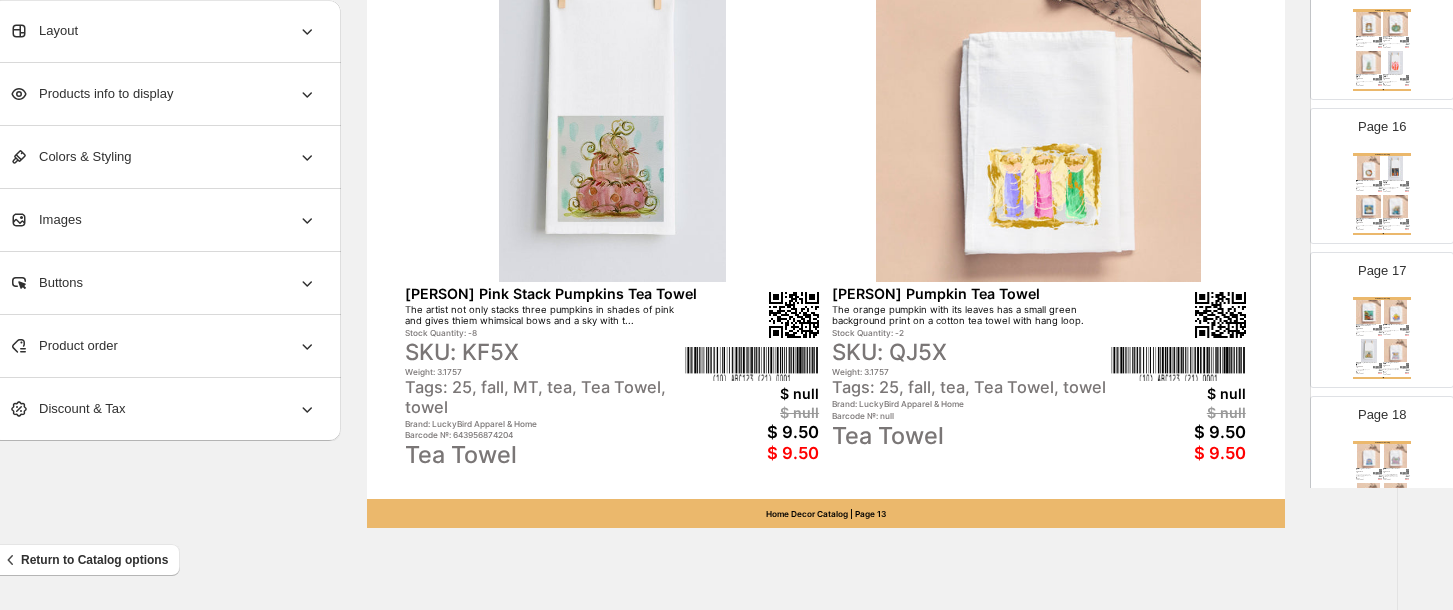 scroll, scrollTop: 2246, scrollLeft: 0, axis: vertical 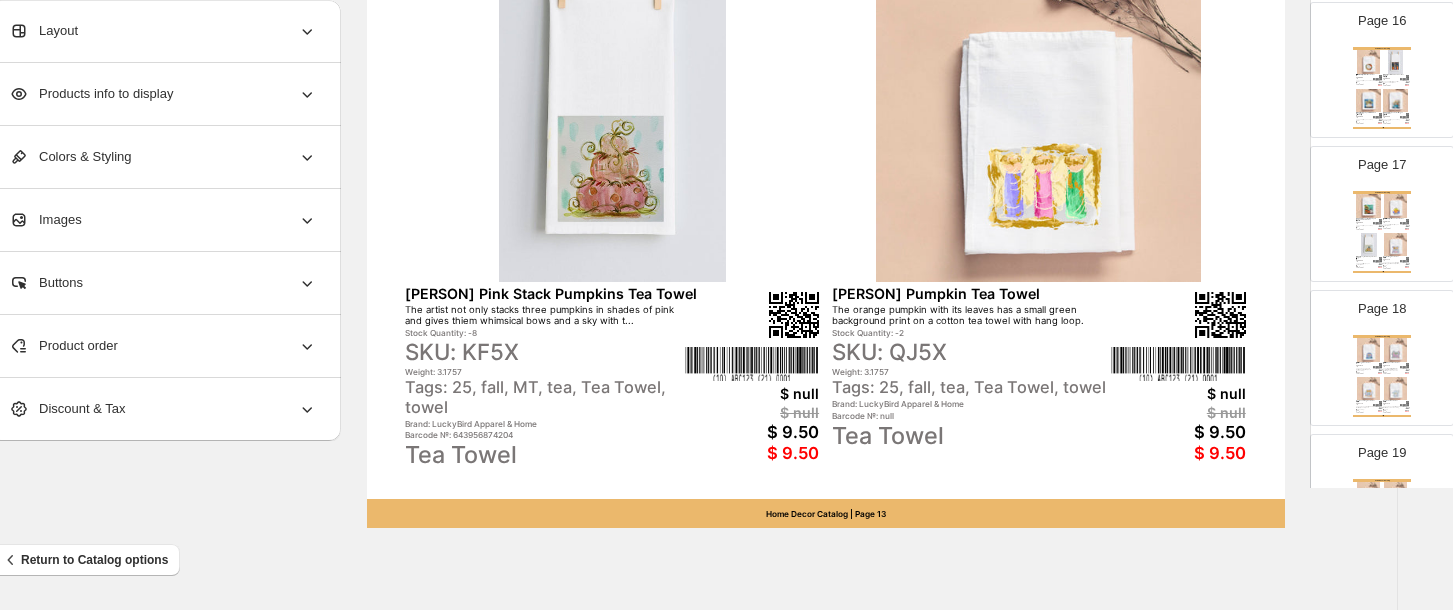 click at bounding box center [1369, 206] 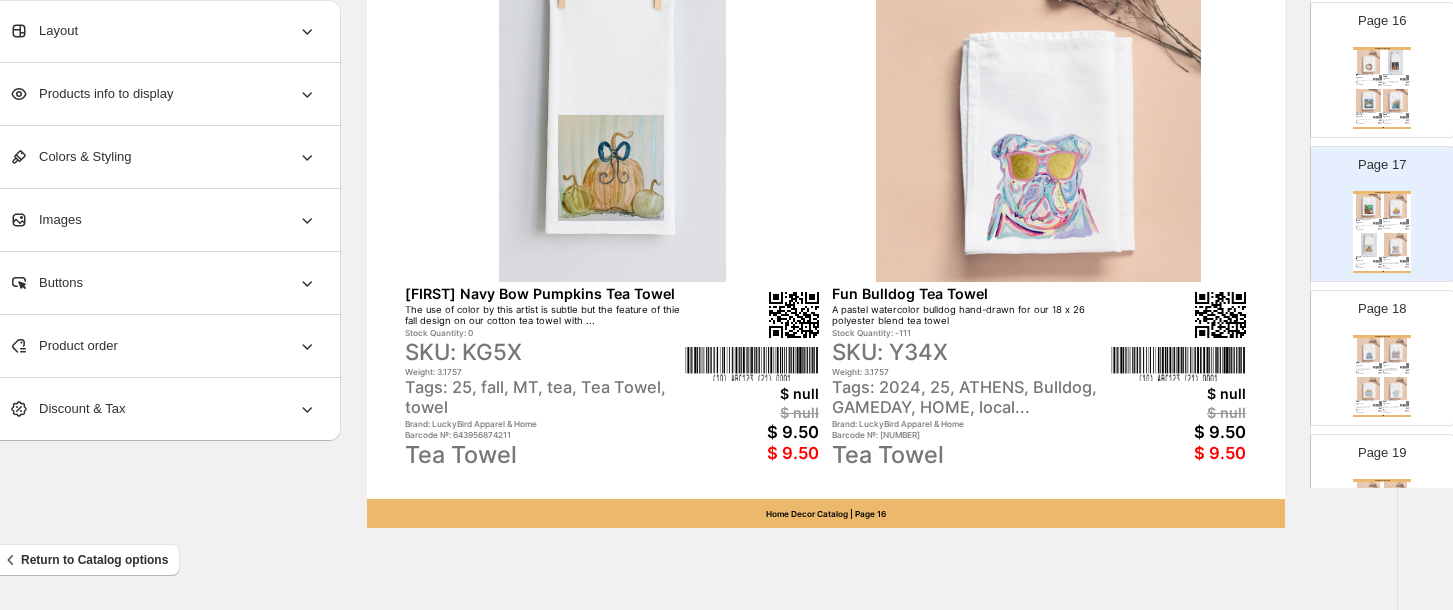 click on "Tags:  2024, 25, ATHENS, Bulldog, GAMEDAY, HOME, local..." at bounding box center (971, 397) 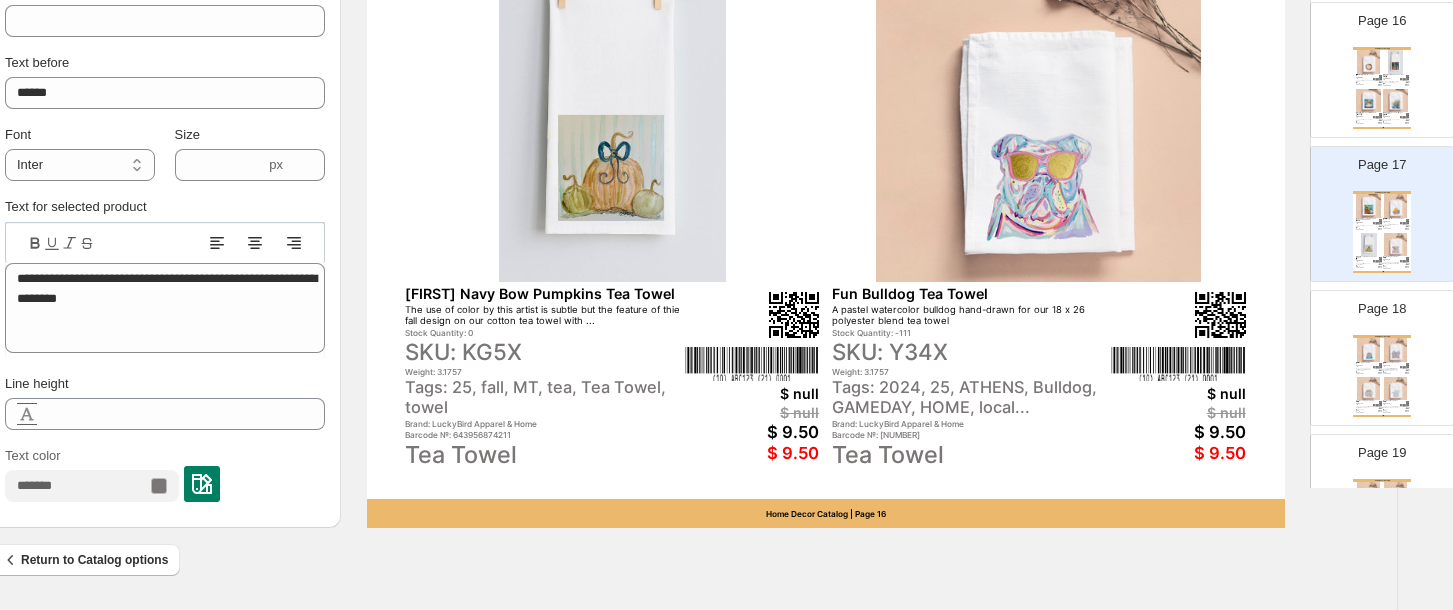 click on "Tags:  2024, 25, ATHENS, Bulldog, GAMEDAY, HOME, local..." at bounding box center [971, 397] 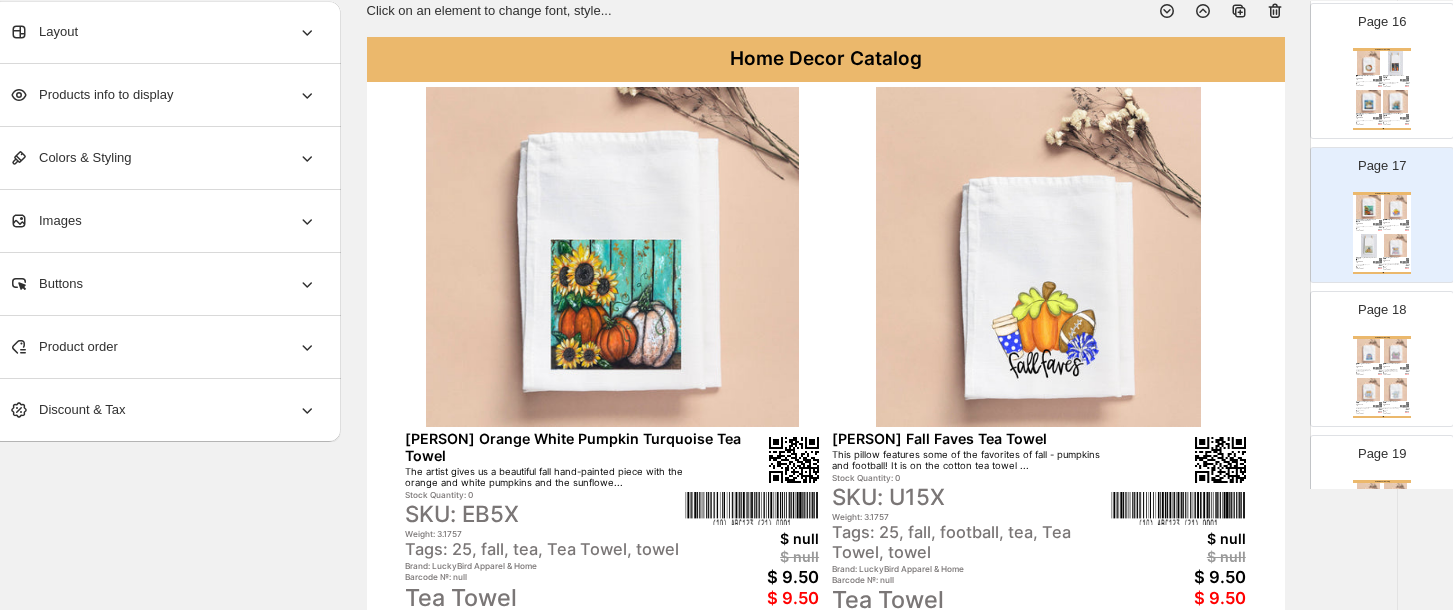 scroll, scrollTop: 0, scrollLeft: 35, axis: horizontal 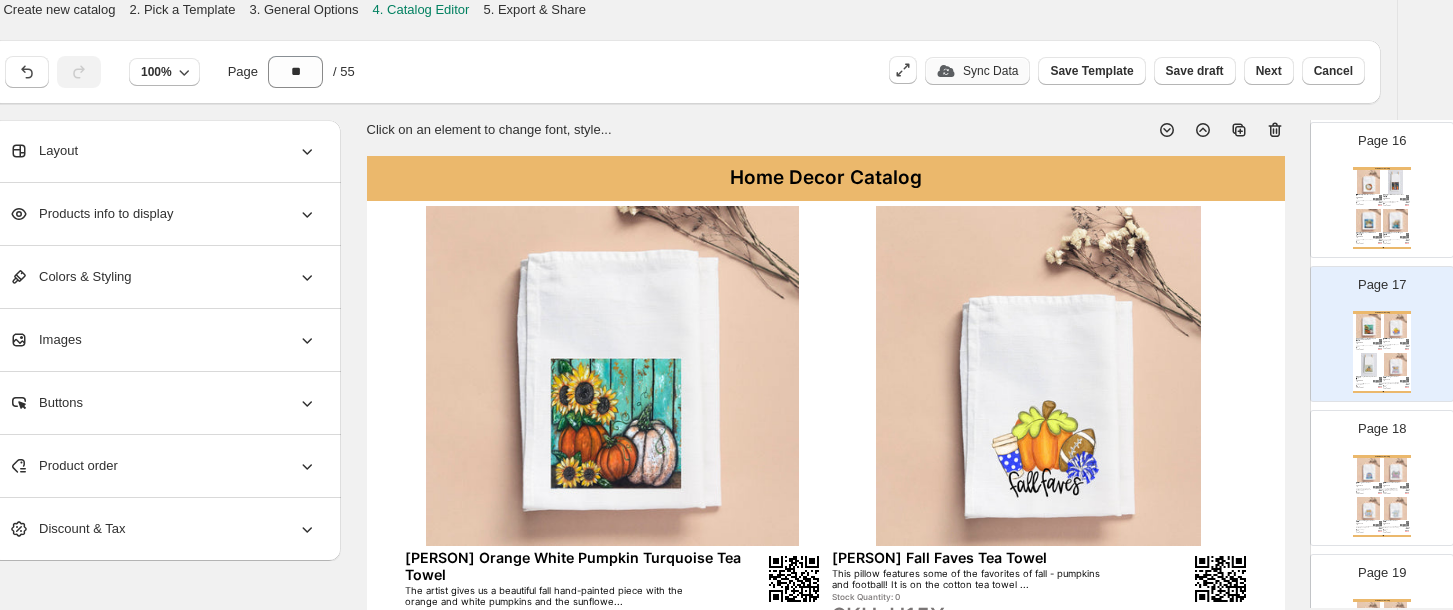 click on "Sync Data" at bounding box center [977, 71] 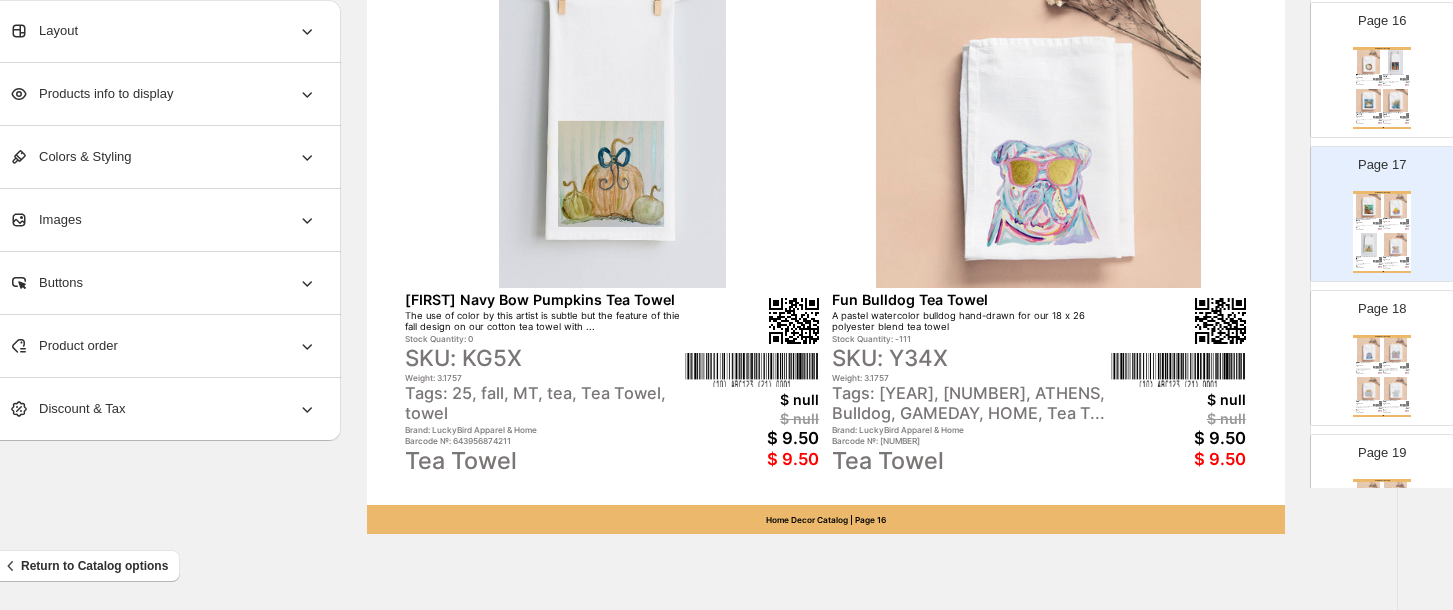 scroll, scrollTop: 816, scrollLeft: 35, axis: both 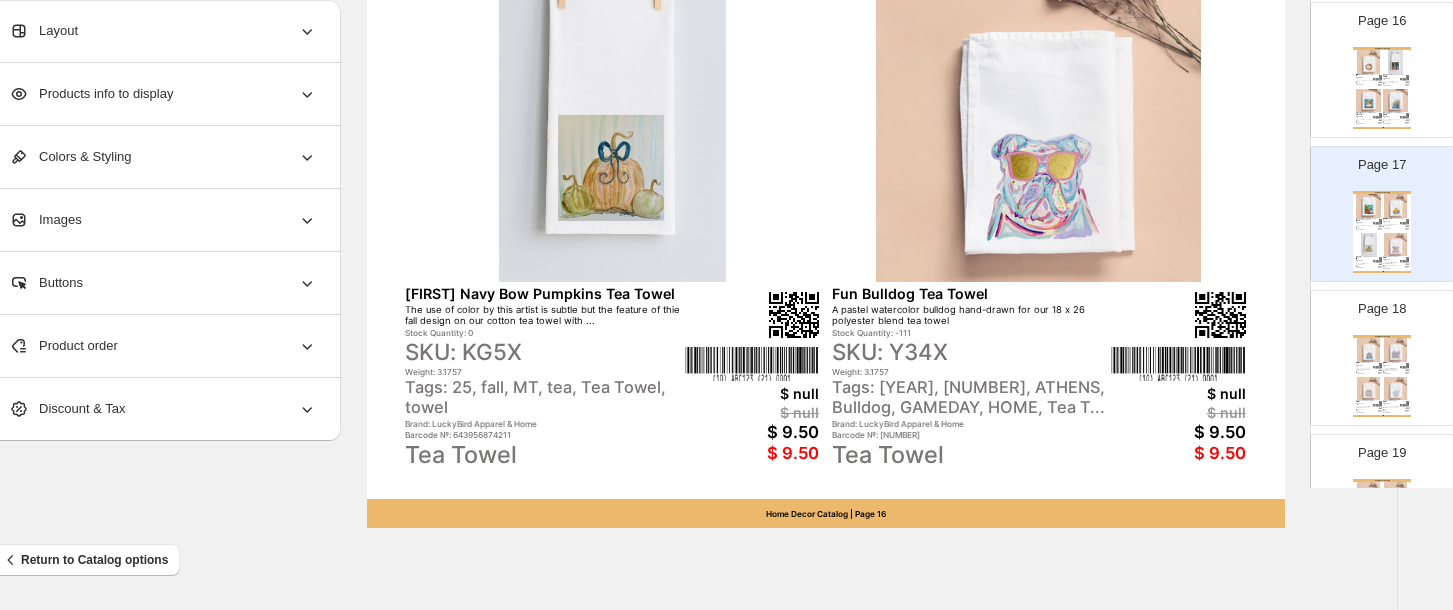 click at bounding box center (1380, 364) 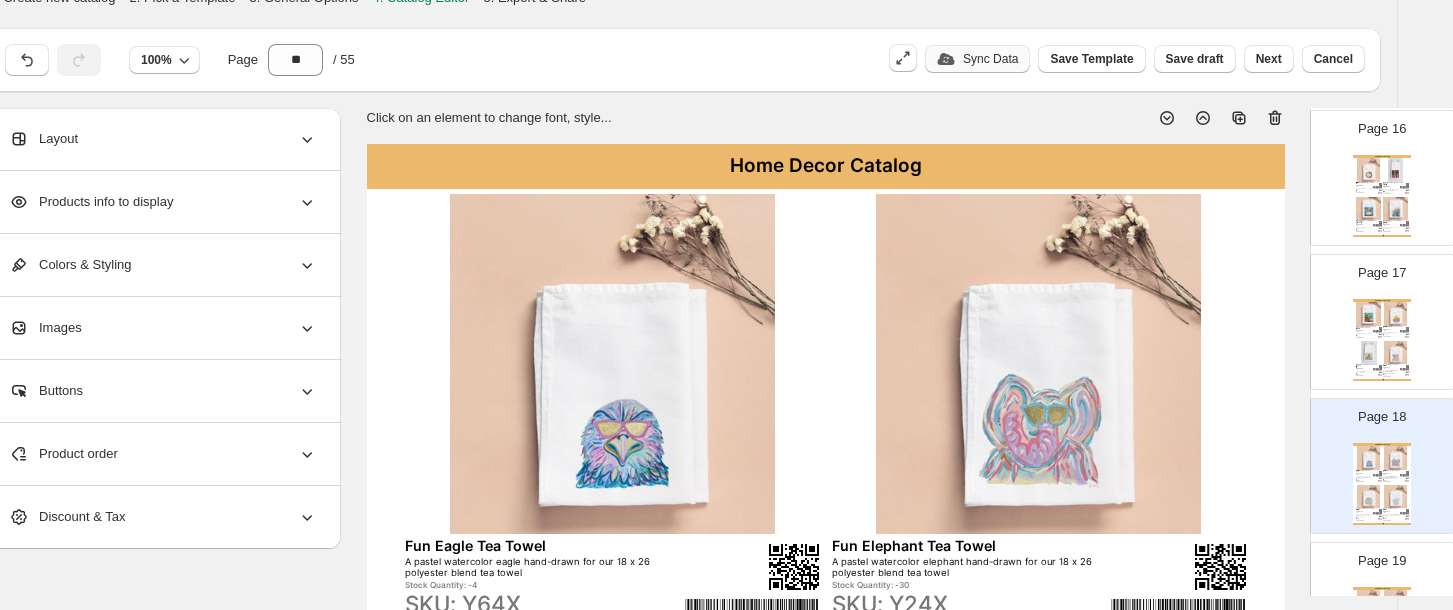 scroll, scrollTop: 0, scrollLeft: 35, axis: horizontal 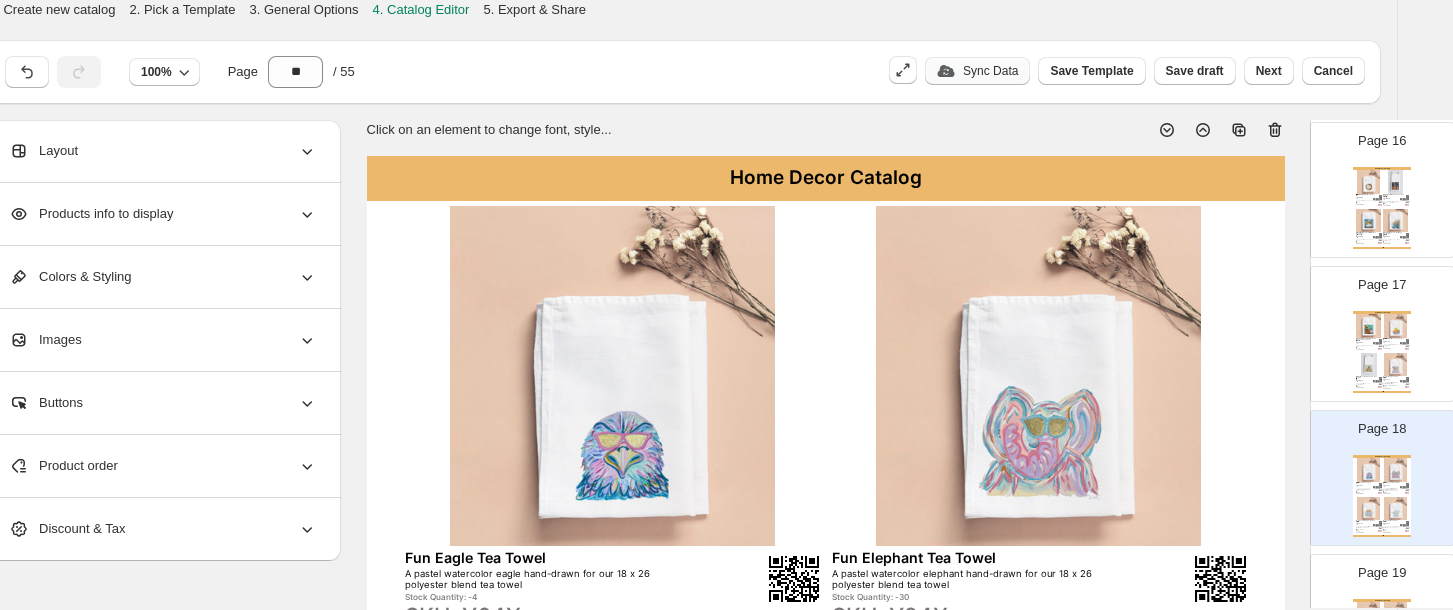 click on "Sync Data" at bounding box center (990, 71) 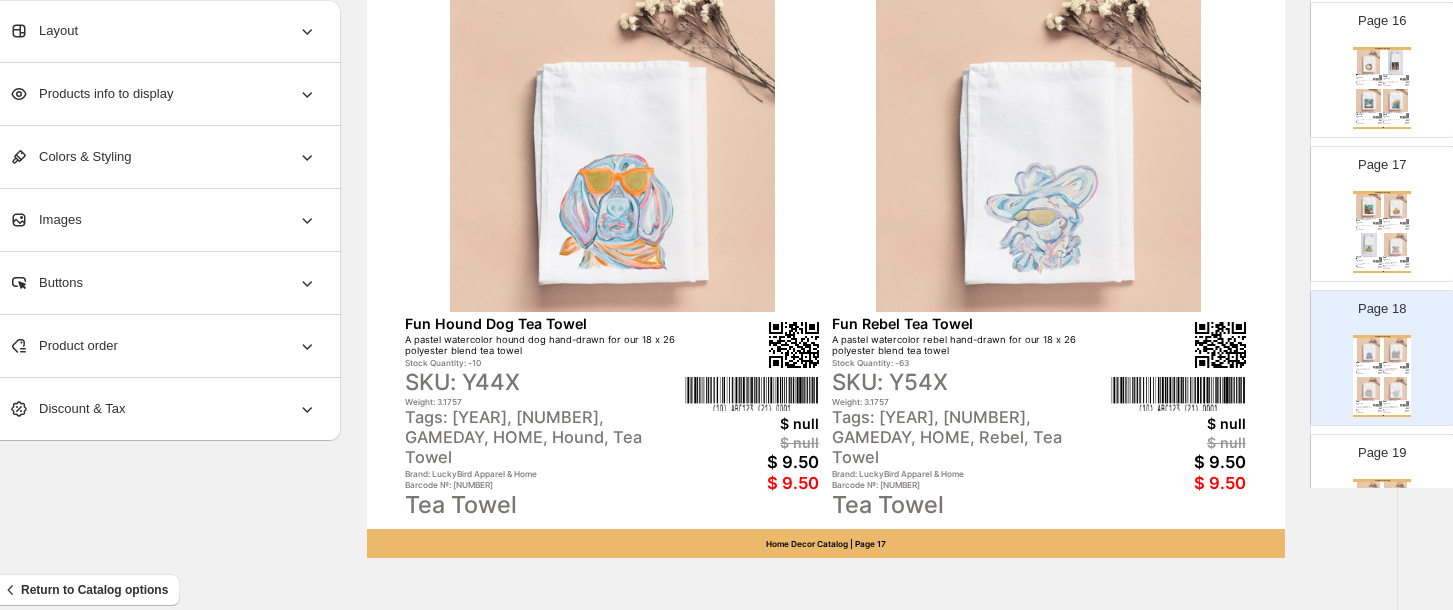 scroll, scrollTop: 816, scrollLeft: 35, axis: both 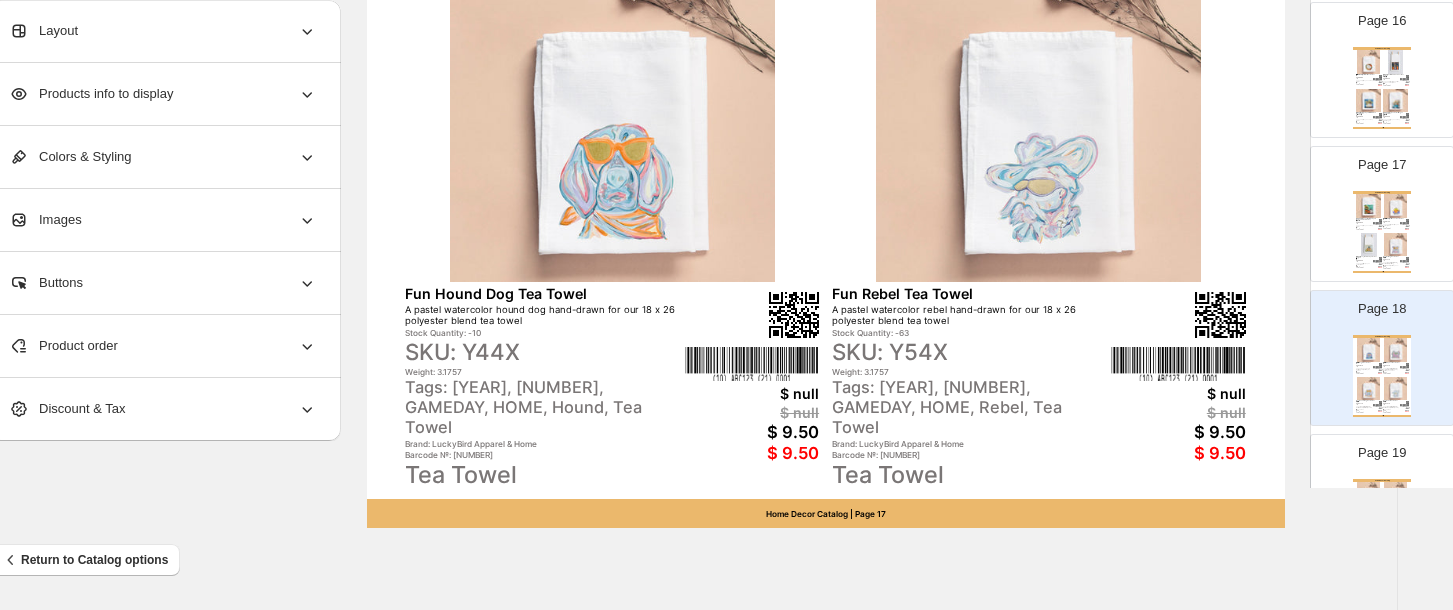 click on "Home Decor Catalog" at bounding box center (1382, 480) 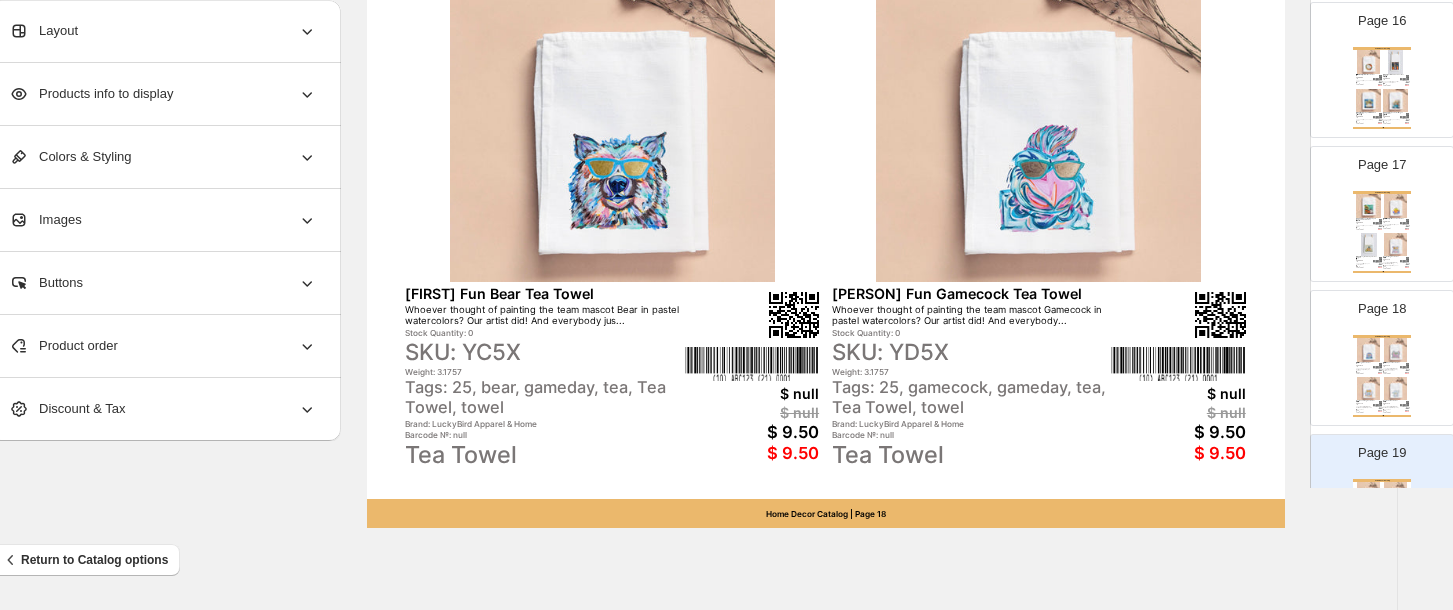 scroll, scrollTop: 0, scrollLeft: 35, axis: horizontal 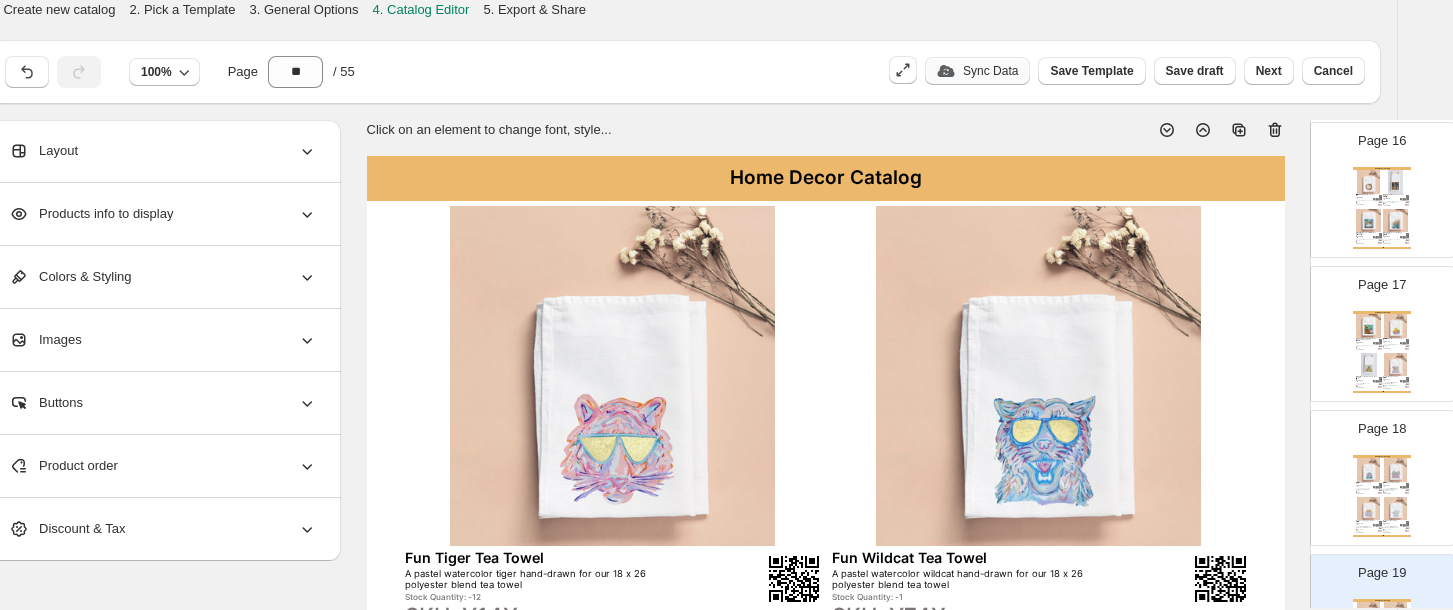 click on "Sync Data" at bounding box center (990, 71) 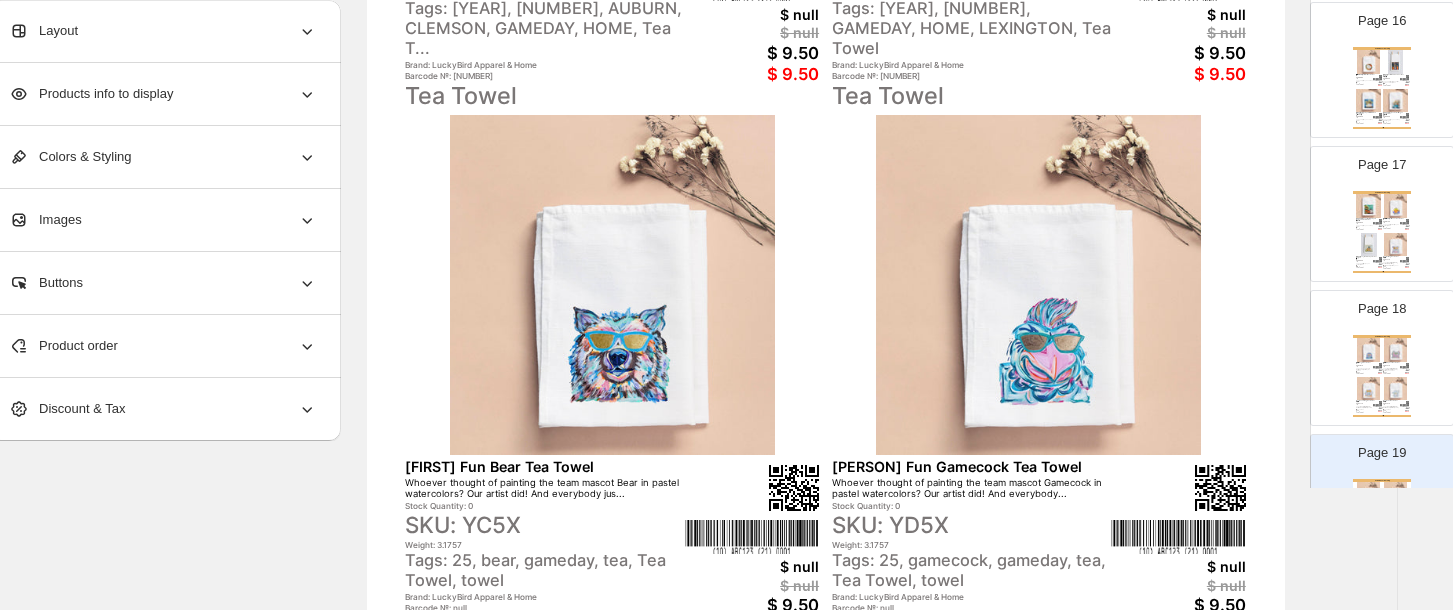 scroll, scrollTop: 816, scrollLeft: 35, axis: both 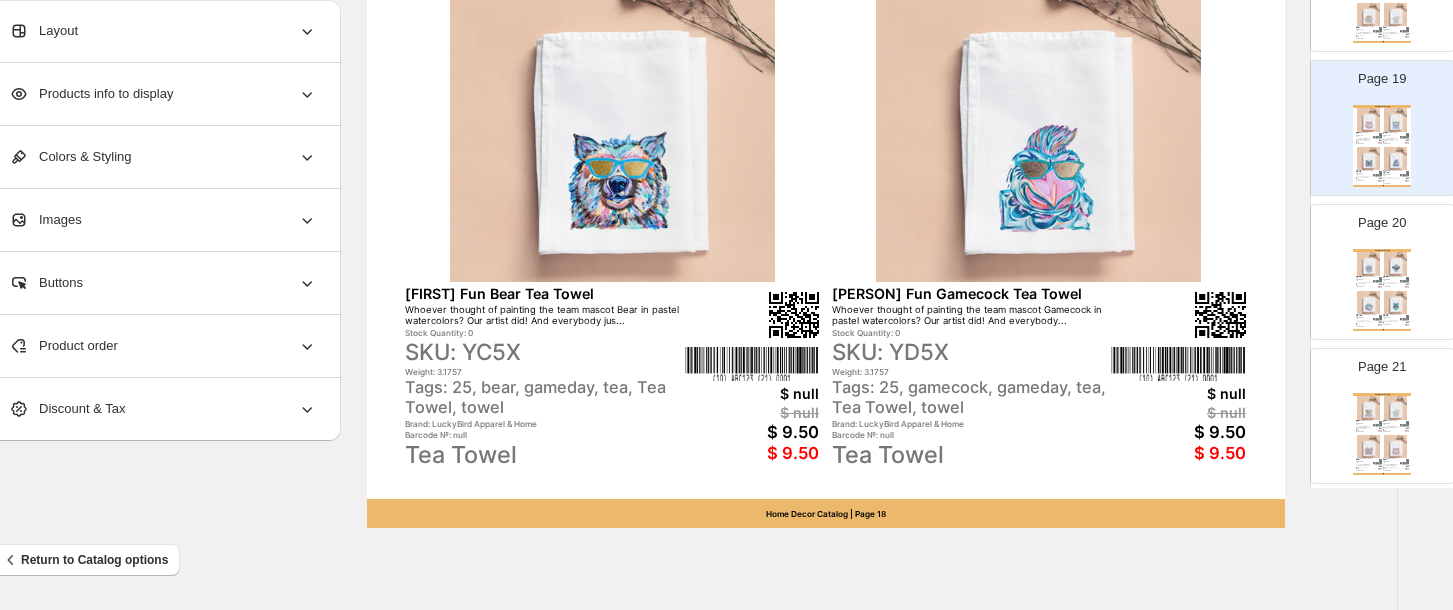 click on "Home Decor Catalog Kathryn Fun Lion Tea Towel Whoever thought of painting the team mascot Lion in pastel watercolors?  Our artist did!  And everybody jus... Stock Quantity:  0 SKU:  YE5X Weight:  3.1757 Tags:  25, gameday, lion, tea, Tea Towel, towel Brand:  LuckyBird Apparel & Home Barcode №:  null Tea Towel $ null $ null $ 9.50 $ 9.50 Kathryn Fun Pirate Tea Towel Whoever thought of painting the team mascot Pirate in pastel watercolors?  Our artist did!  And everybody j... Stock Quantity:  0 SKU:  YB5X Weight:  3.1757 Tags:  25, gameday, pirate, tea, Tea Towel, towel Brand:  LuckyBird Apparel & Home Barcode №:  null Tea Towel $ null $ null $ 9.50 $ 9.50 Kathryn Fun Seminole Tea Towel Whoever thought of painting the team mascot Seminole in pastel watercolors?  Our artist did!  And everybody... Stock Quantity:  0 SKU:  YA5X Weight:  3.1757 Tags:  25, gameday, seminole, tea, Tea Towel, towel Brand:  LuckyBird Apparel & Home Barcode №:  null Tea Towel $ null $ null $ 9.50 $ 9.50 Stock Quantity:  0 $ null" at bounding box center (1382, 290) 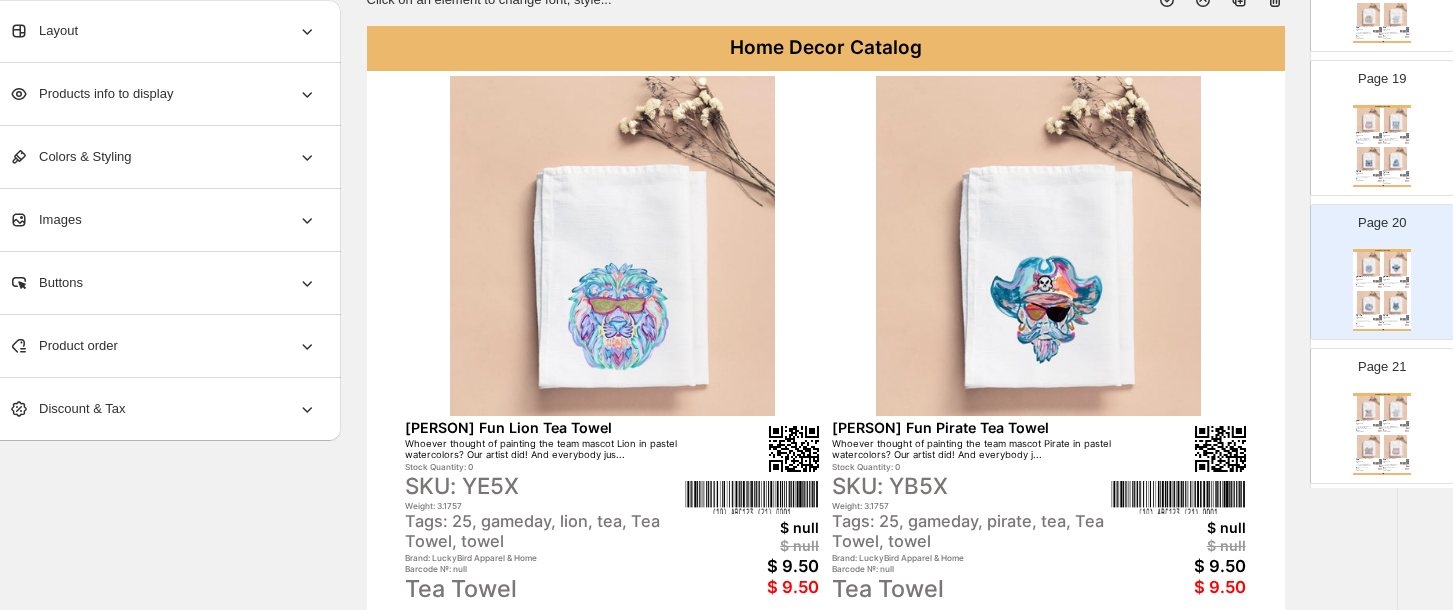 scroll, scrollTop: 0, scrollLeft: 35, axis: horizontal 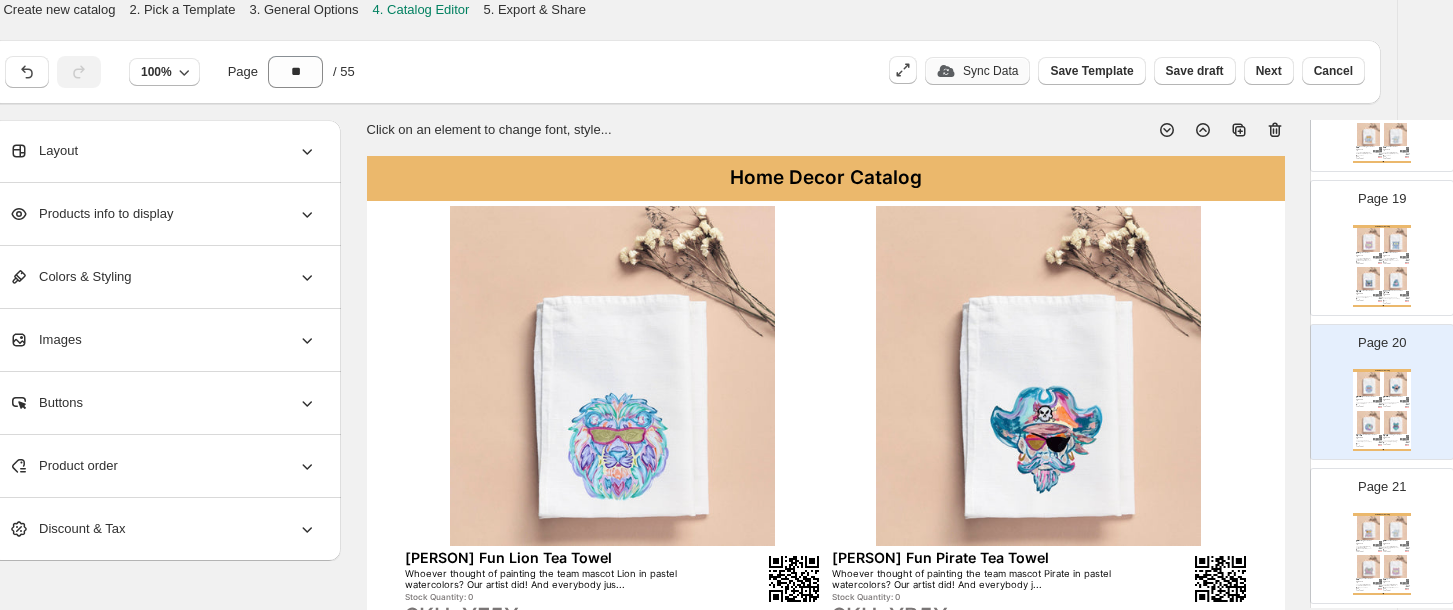 click on "Sync Data" at bounding box center [977, 71] 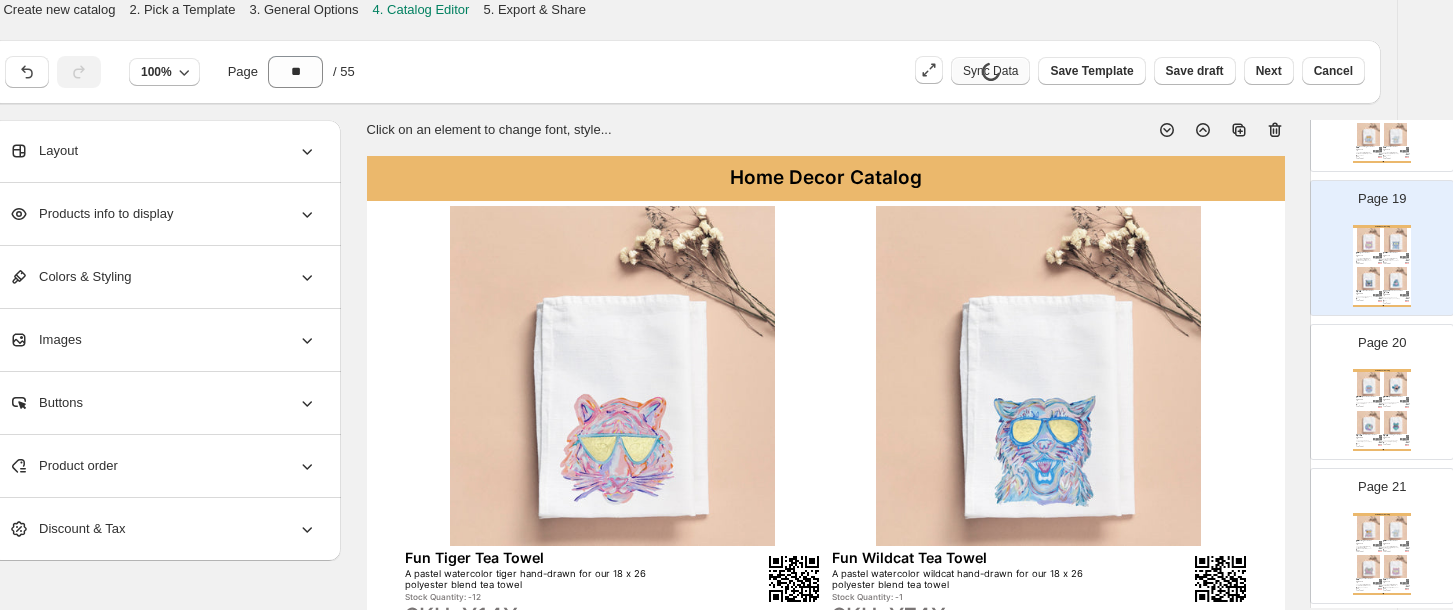 click at bounding box center (1396, 384) 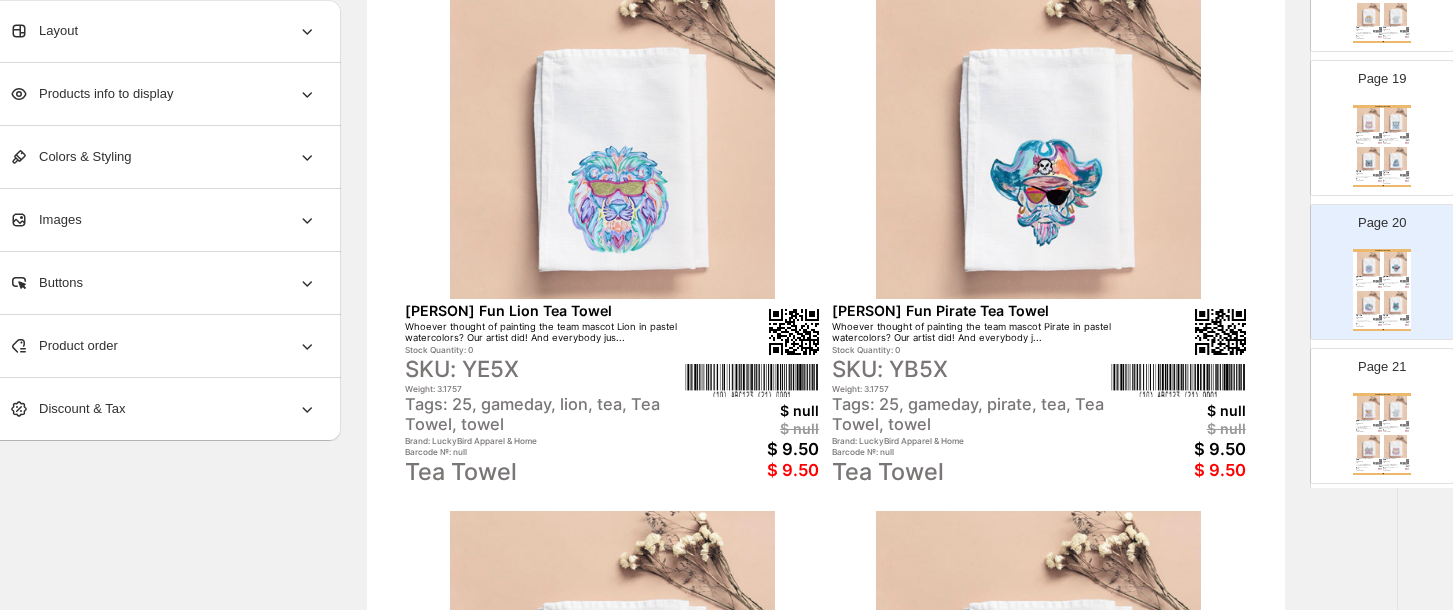 scroll, scrollTop: 255, scrollLeft: 35, axis: both 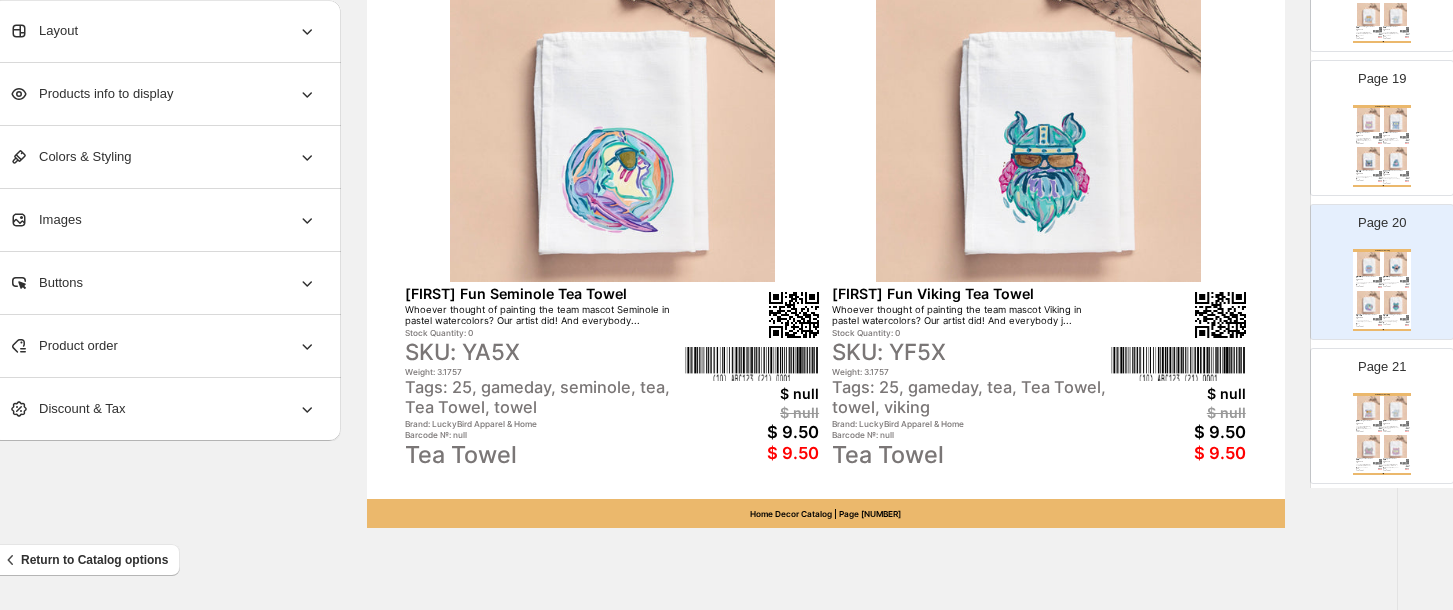 click at bounding box center [1404, 425] 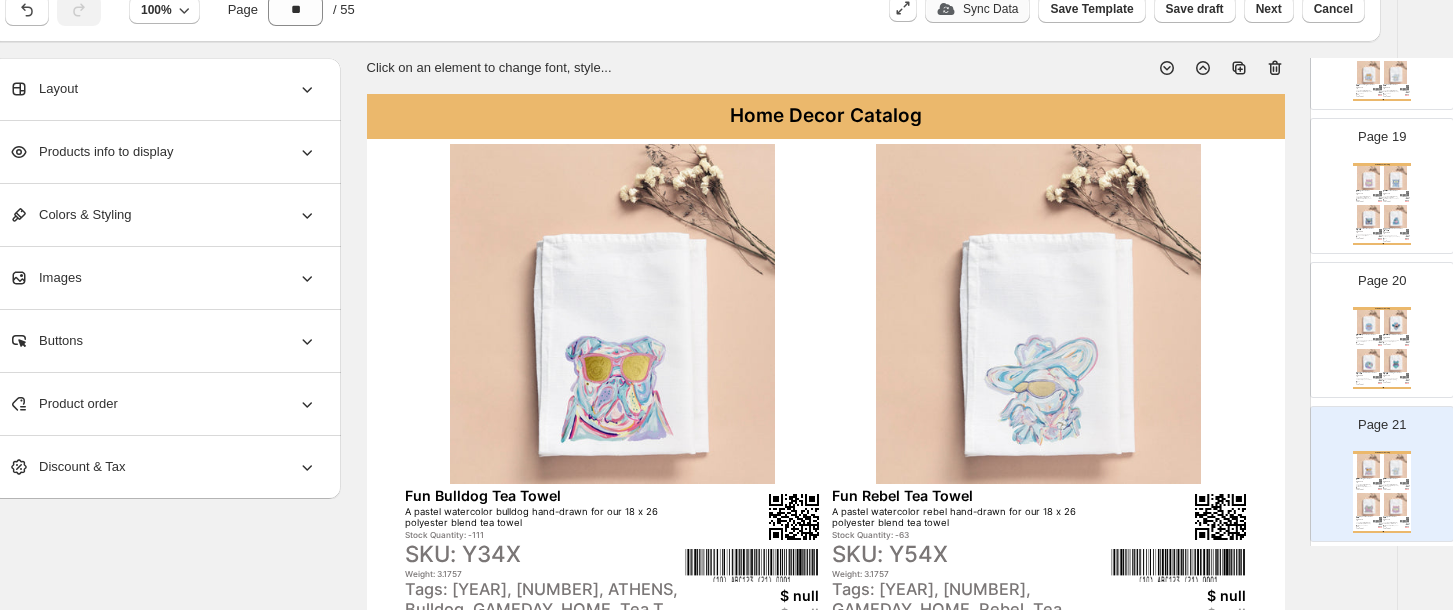 scroll, scrollTop: 0, scrollLeft: 35, axis: horizontal 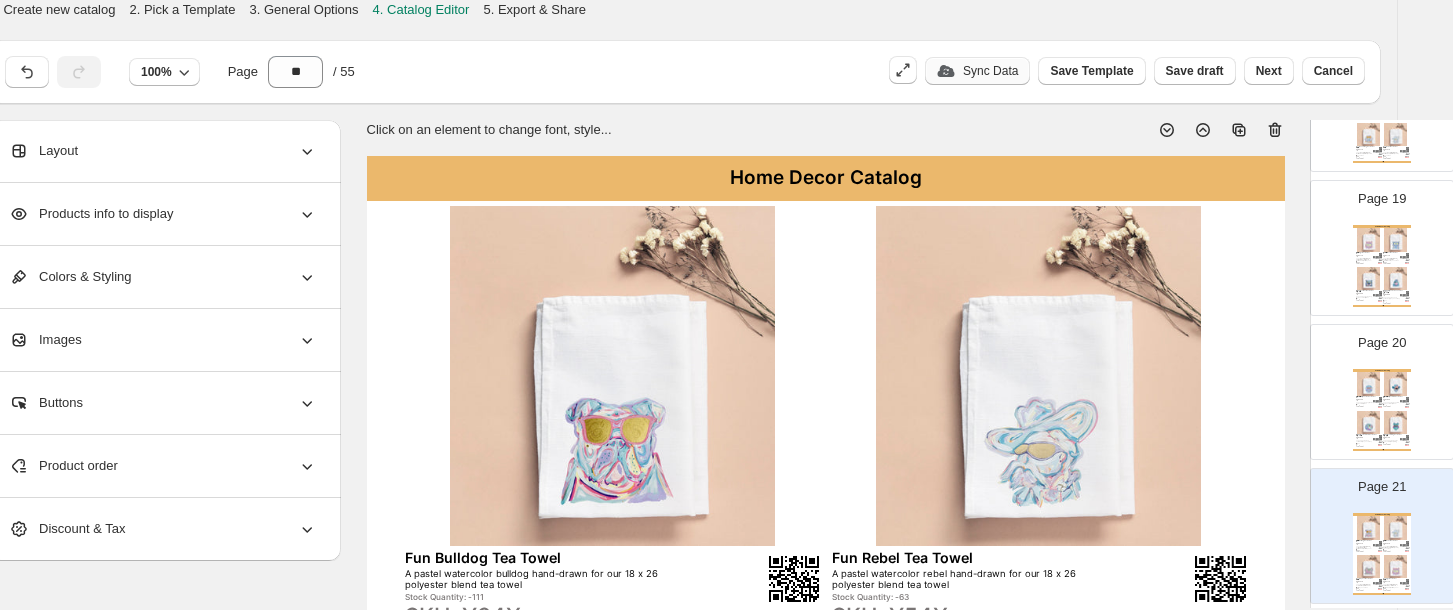 click on "Sync Data" at bounding box center [977, 71] 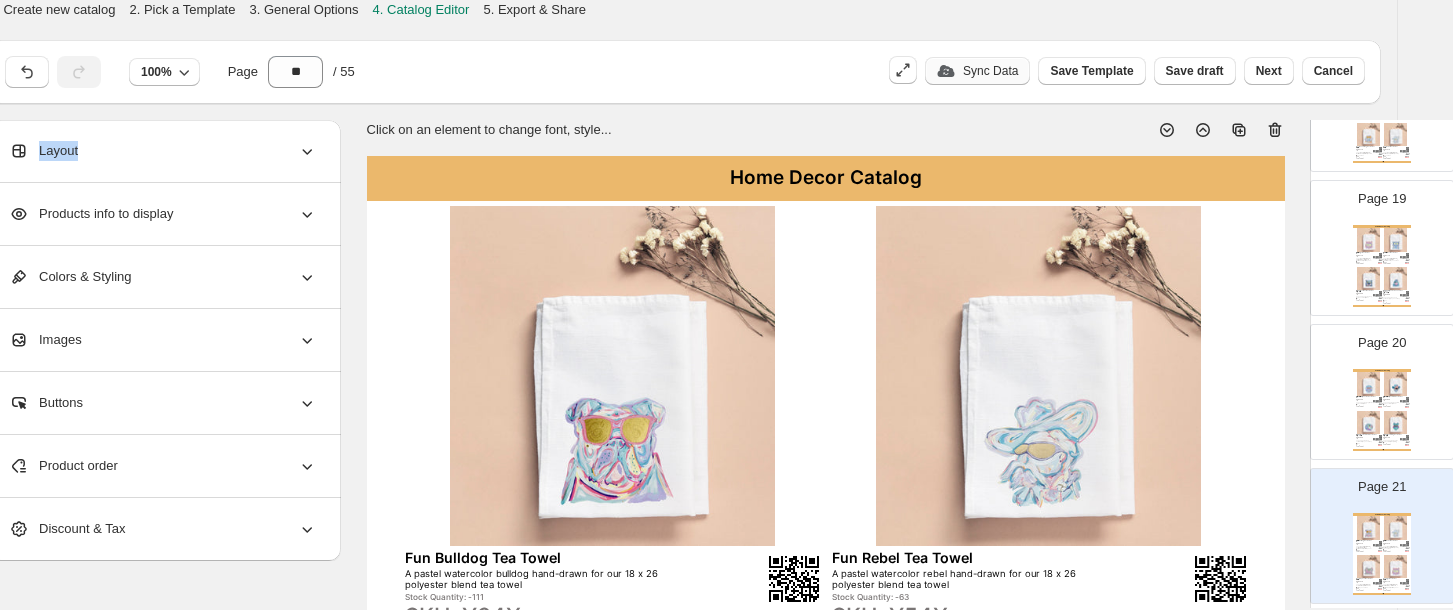 click on "Sync Data" at bounding box center [977, 71] 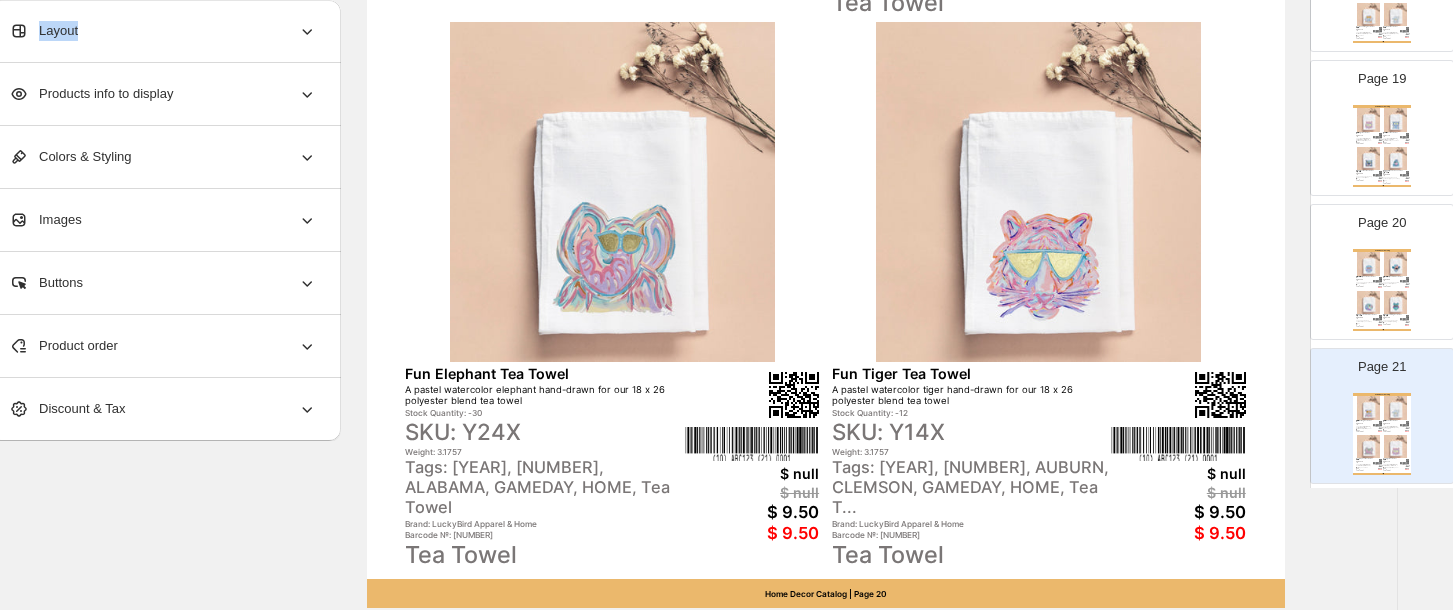 scroll, scrollTop: 816, scrollLeft: 35, axis: both 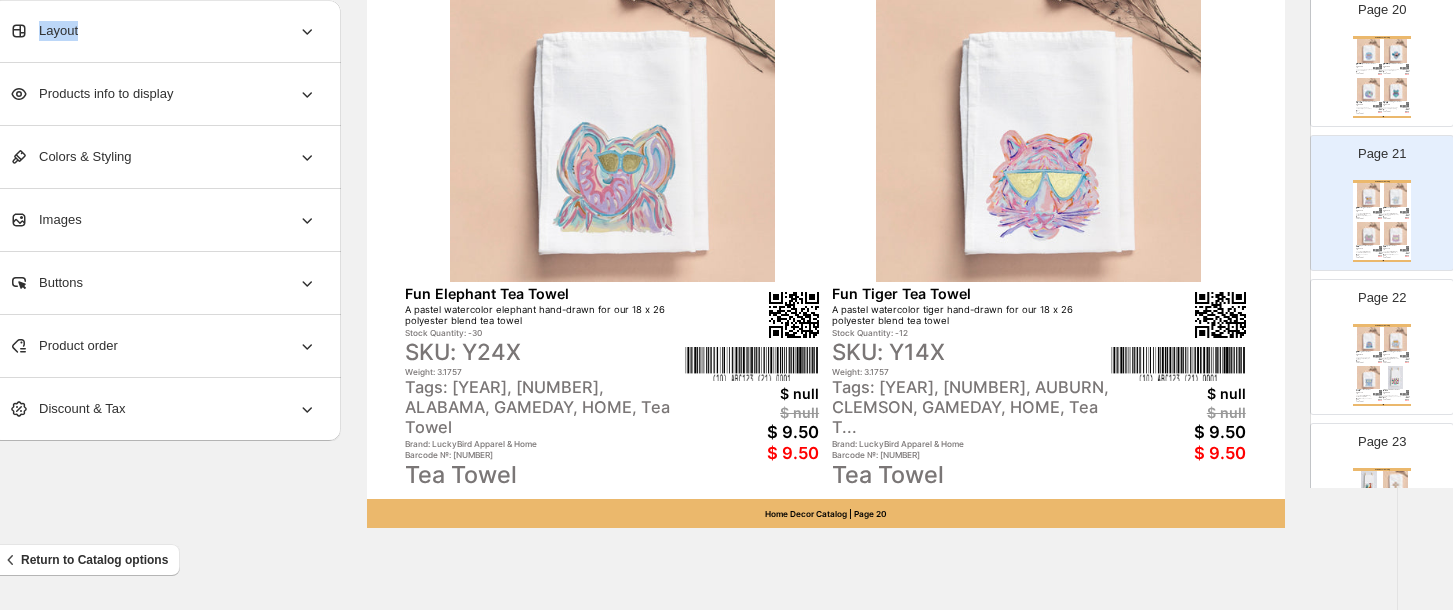 click at bounding box center [1396, 378] 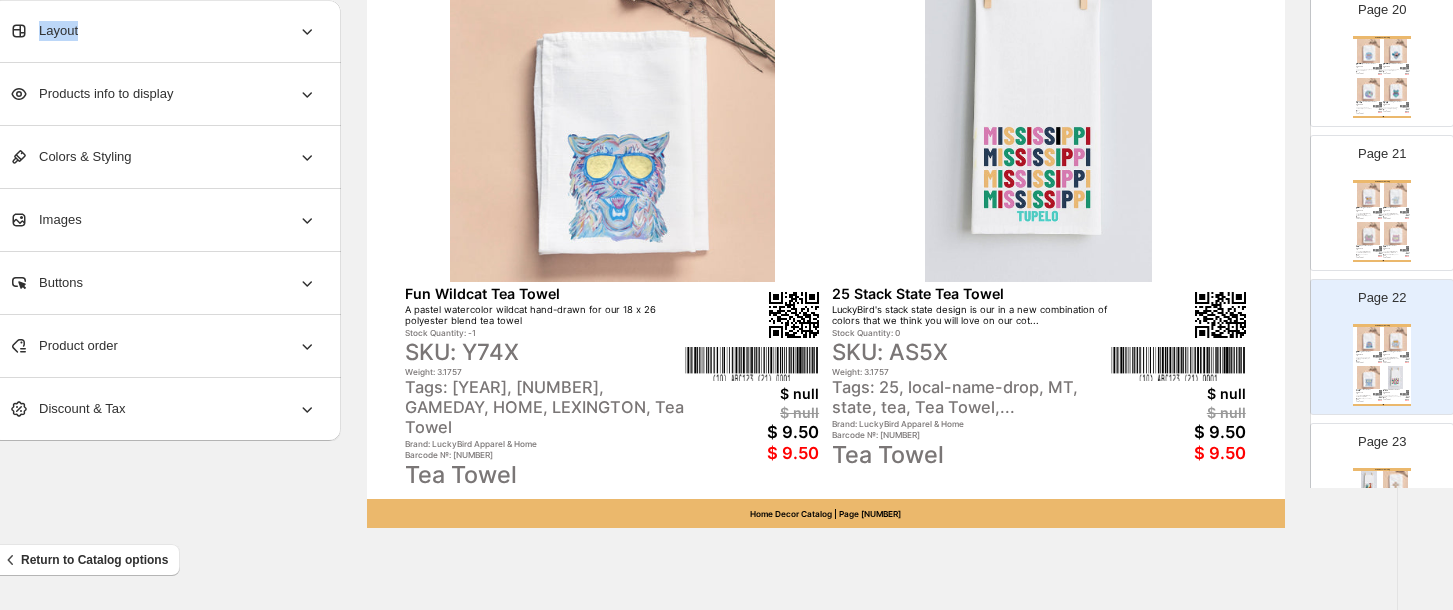 click at bounding box center (1396, 483) 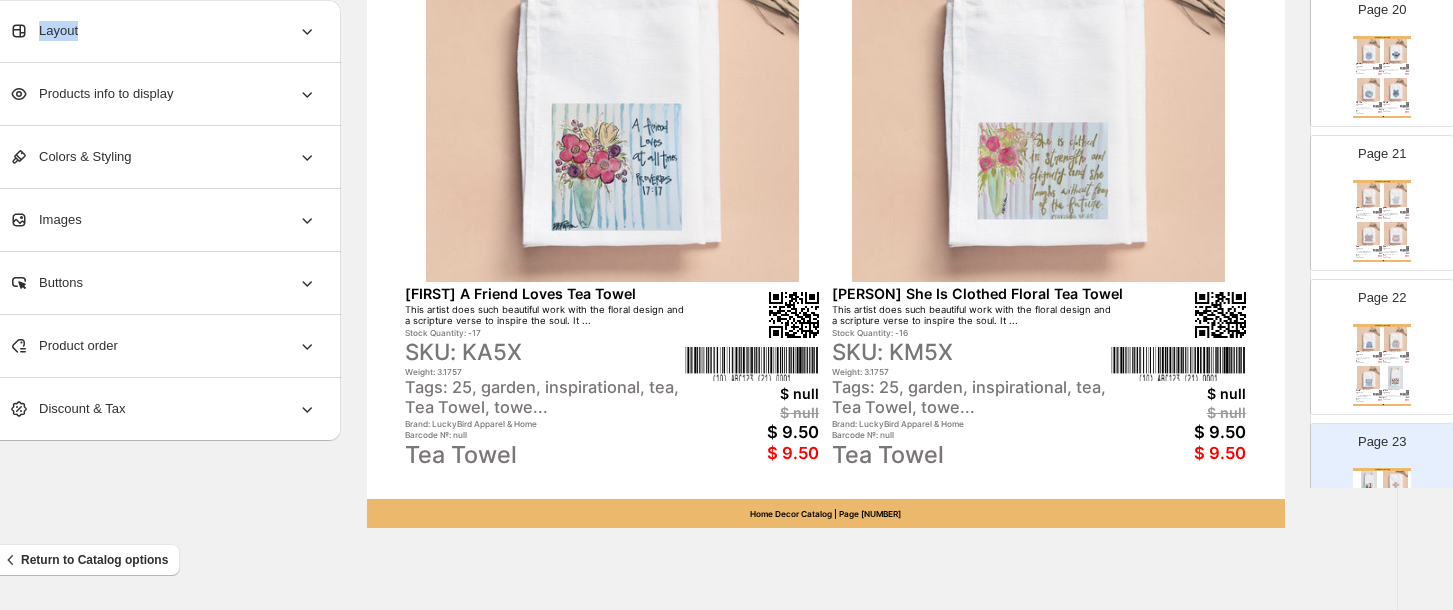 scroll, scrollTop: 816, scrollLeft: 0, axis: vertical 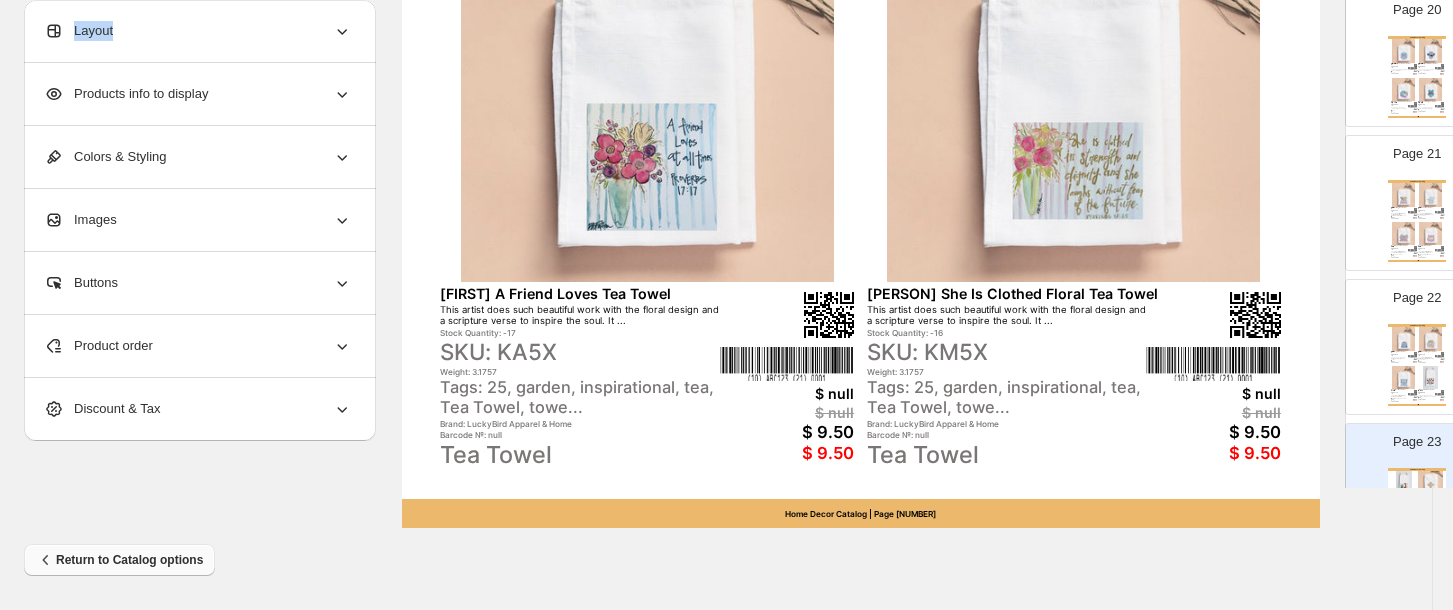 click on "Return to Catalog options" at bounding box center [119, 560] 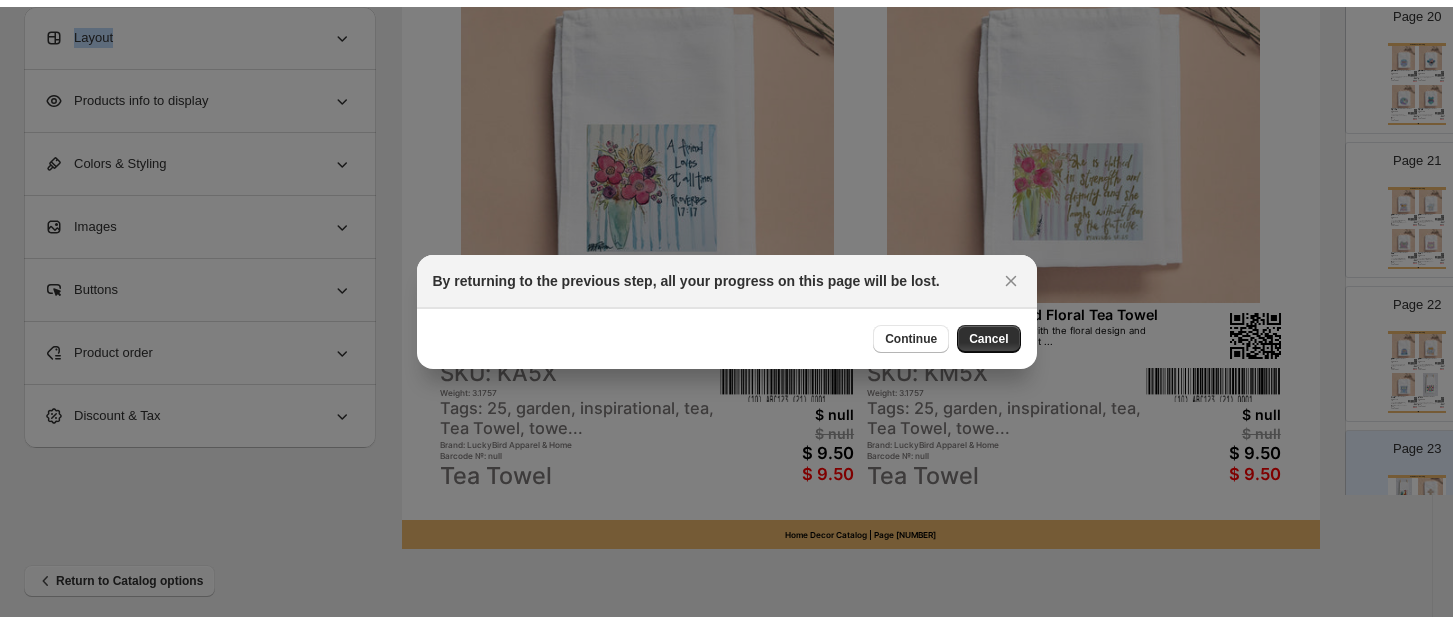 scroll, scrollTop: 0, scrollLeft: 0, axis: both 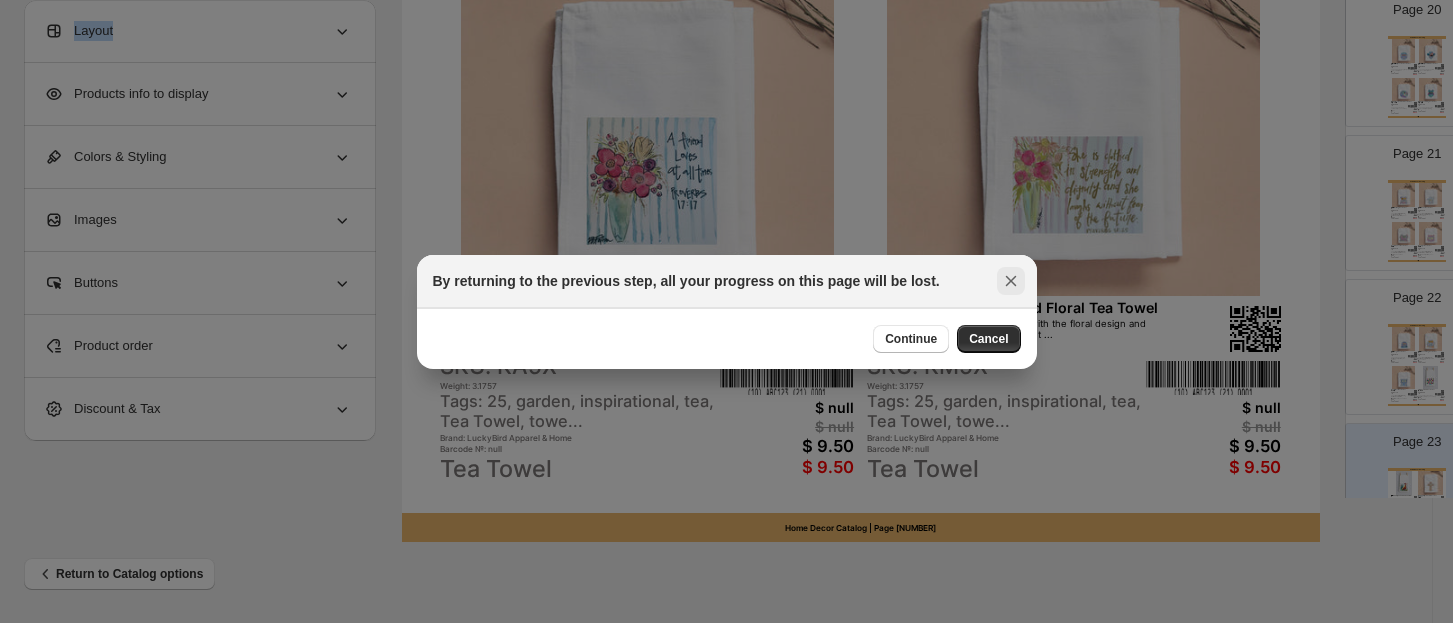 click 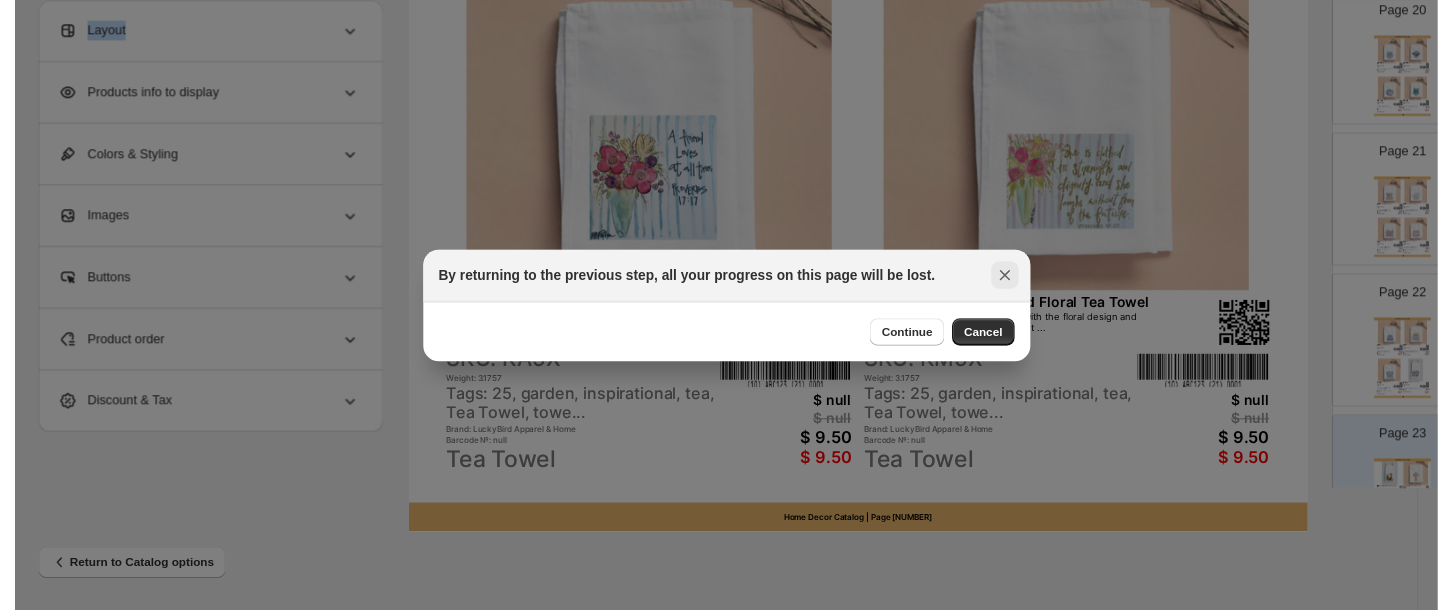 scroll, scrollTop: 816, scrollLeft: 0, axis: vertical 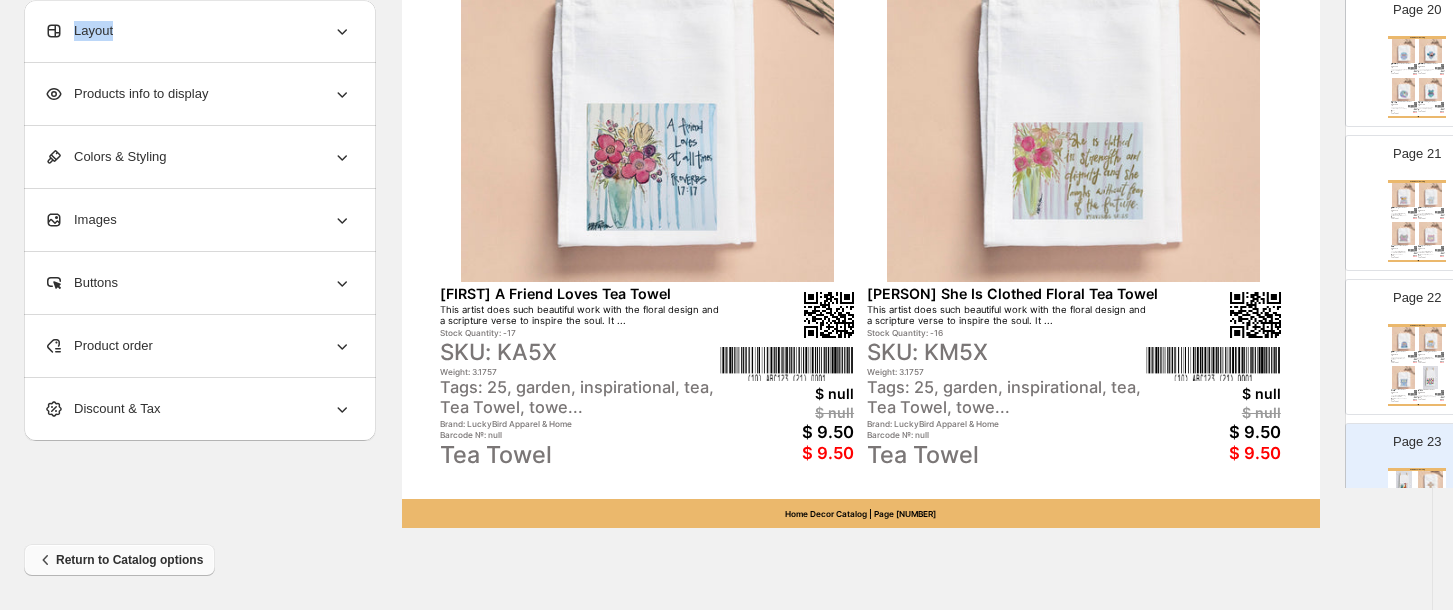 click on "Return to Catalog options" at bounding box center (119, 560) 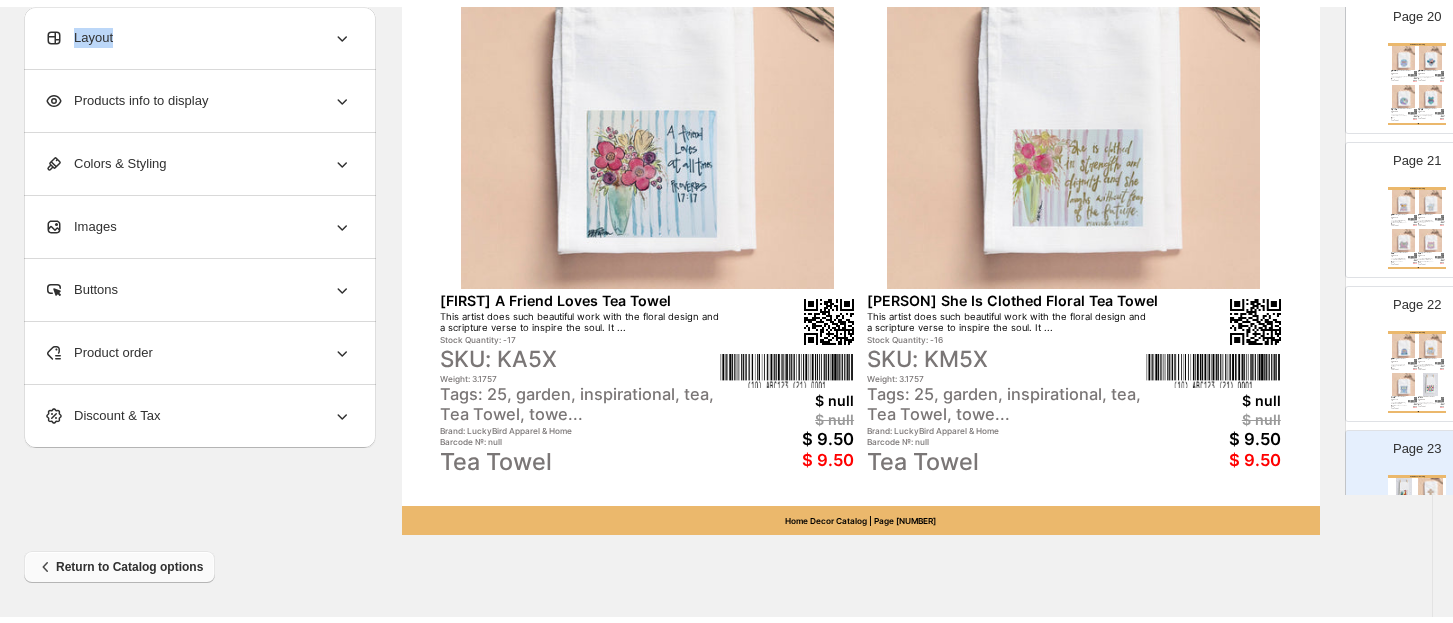 scroll, scrollTop: 0, scrollLeft: 0, axis: both 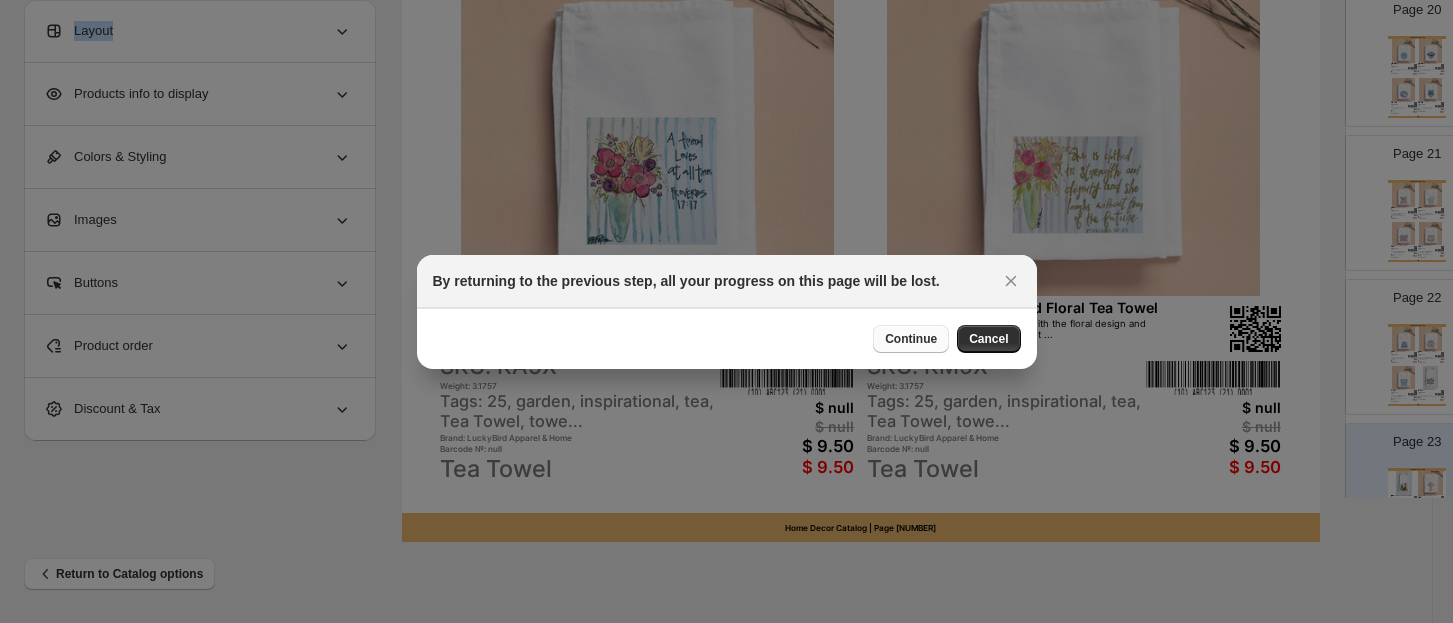 click on "Continue" at bounding box center (911, 339) 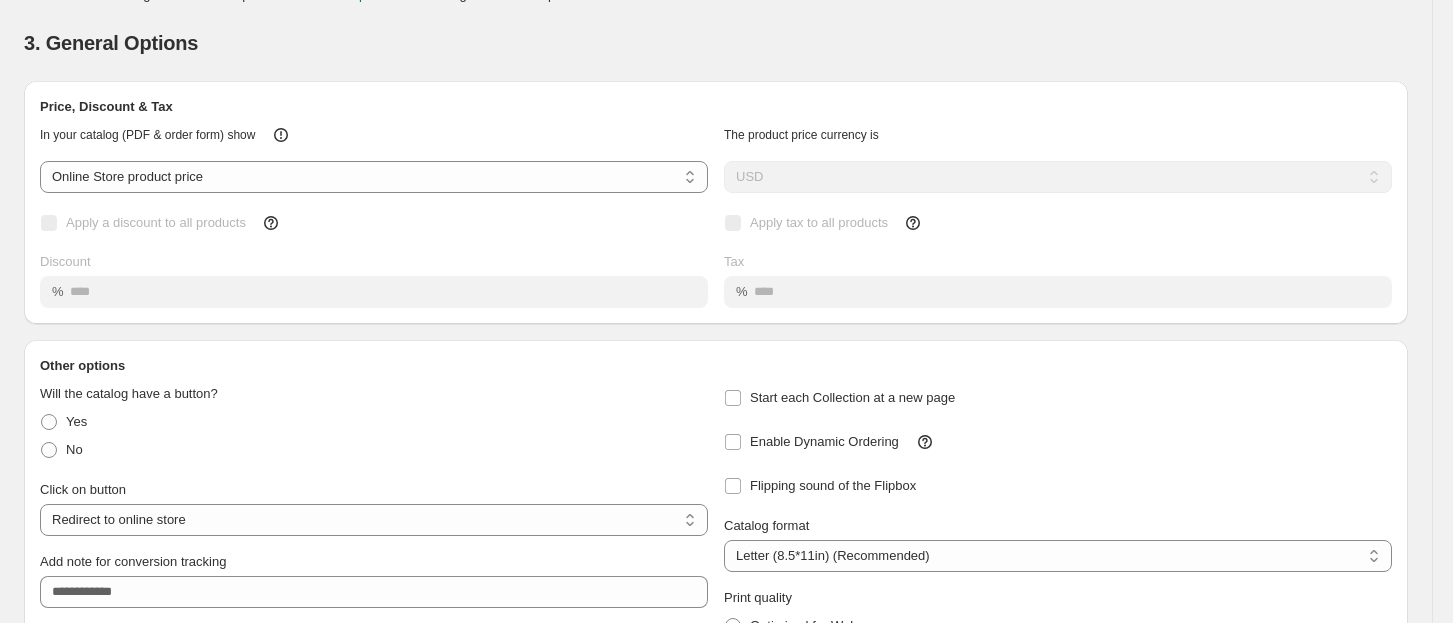 scroll, scrollTop: 0, scrollLeft: 0, axis: both 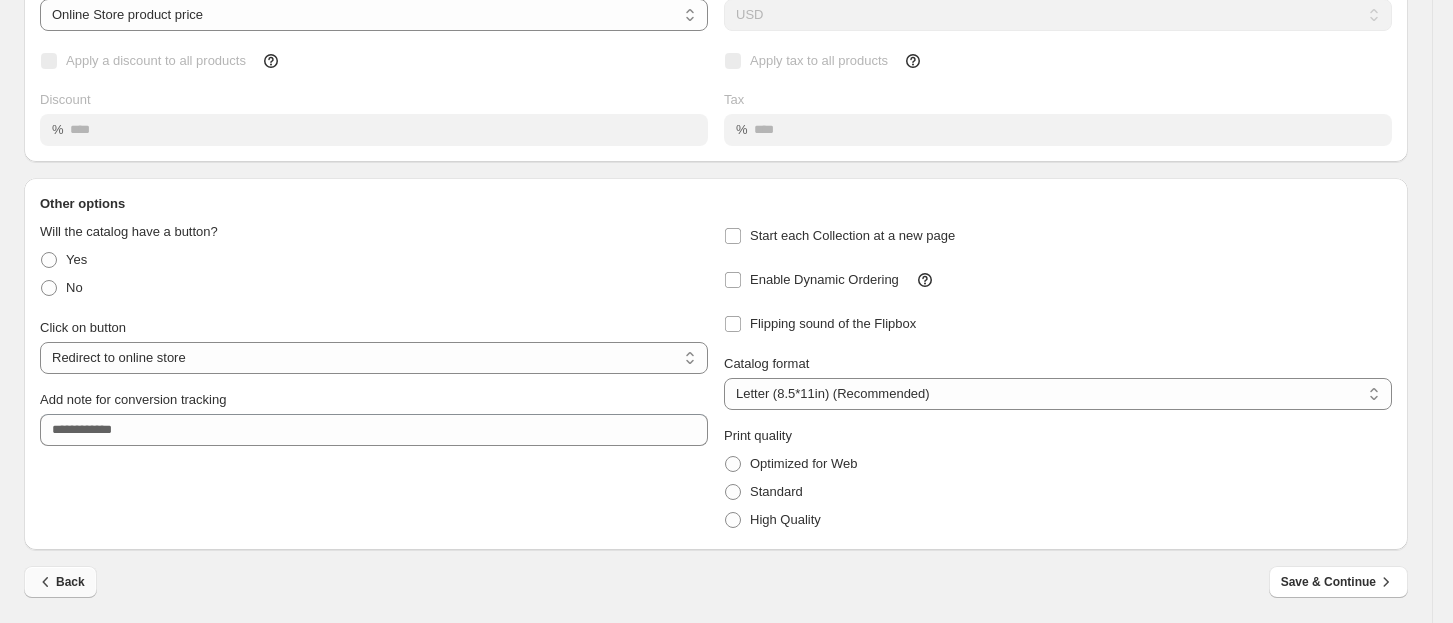 click 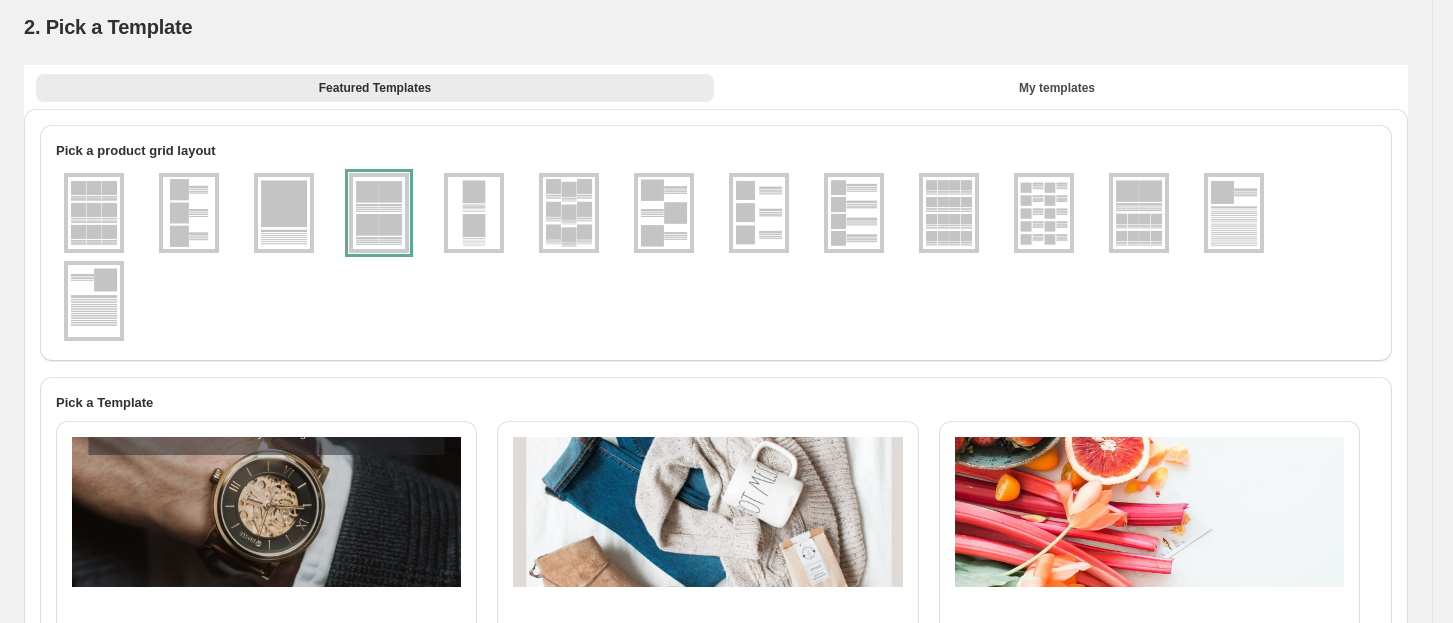 scroll, scrollTop: 0, scrollLeft: 0, axis: both 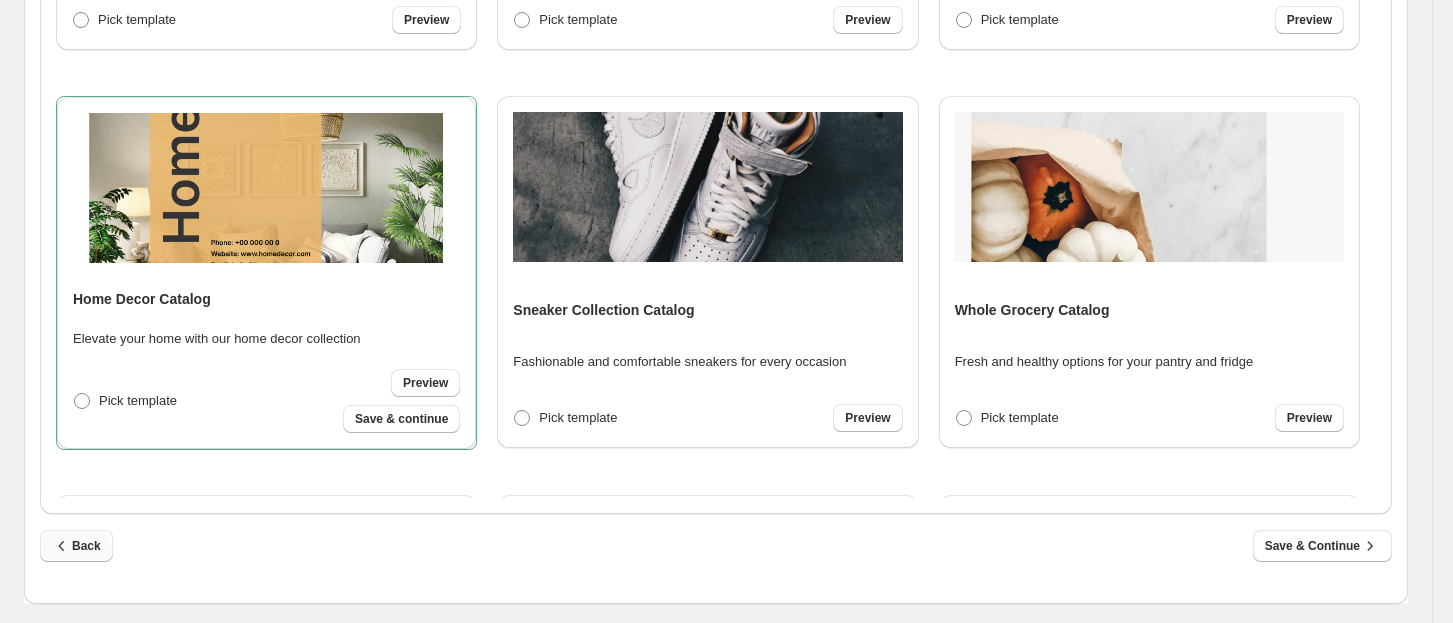 click 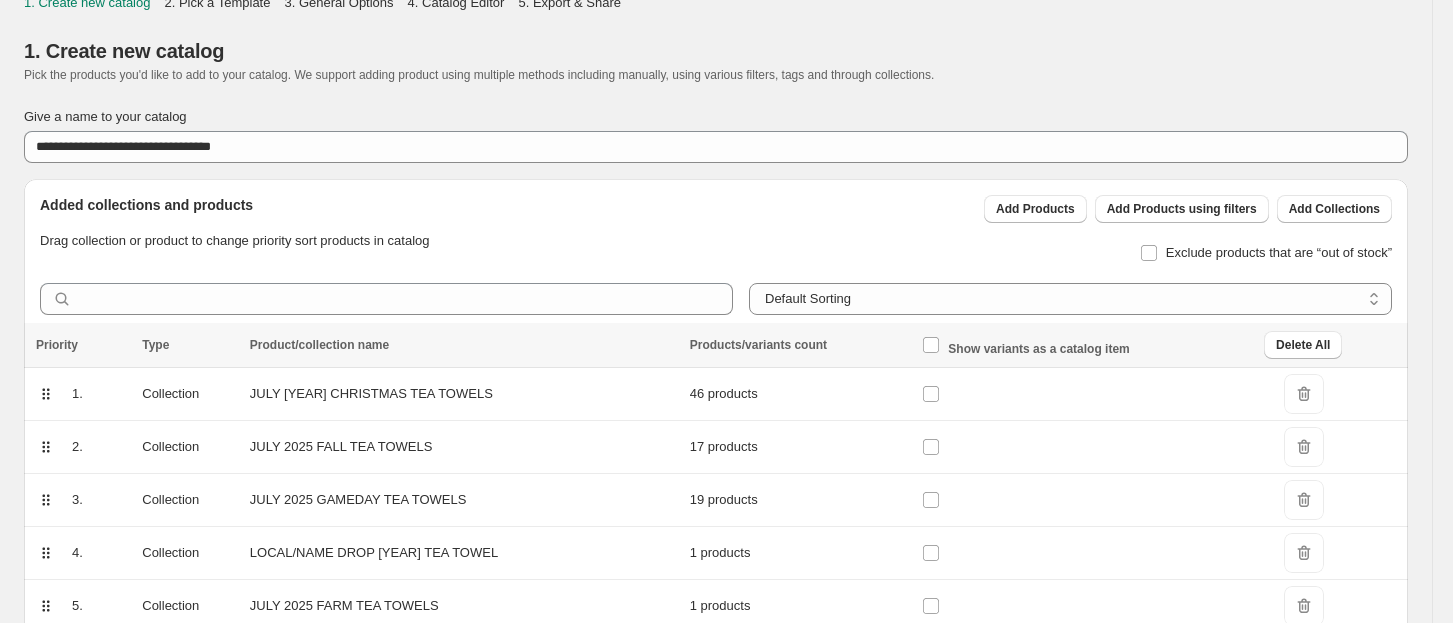 scroll, scrollTop: 0, scrollLeft: 0, axis: both 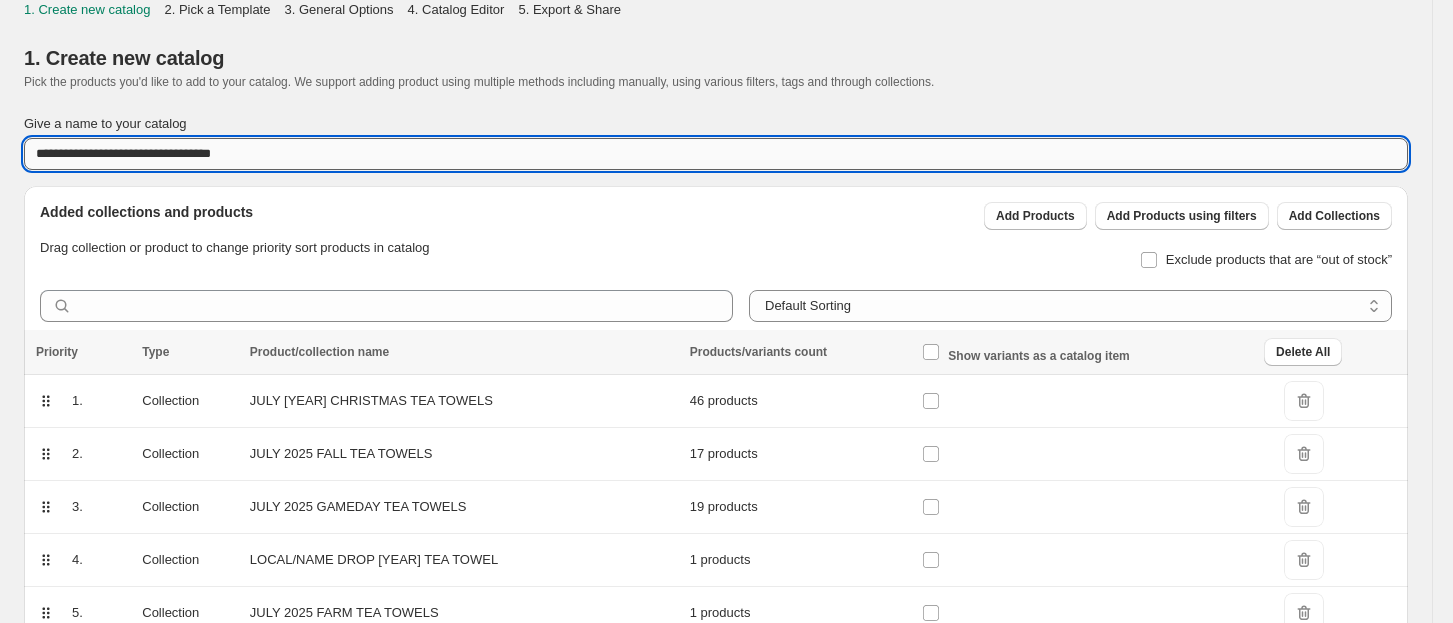 click on "**********" at bounding box center [716, 154] 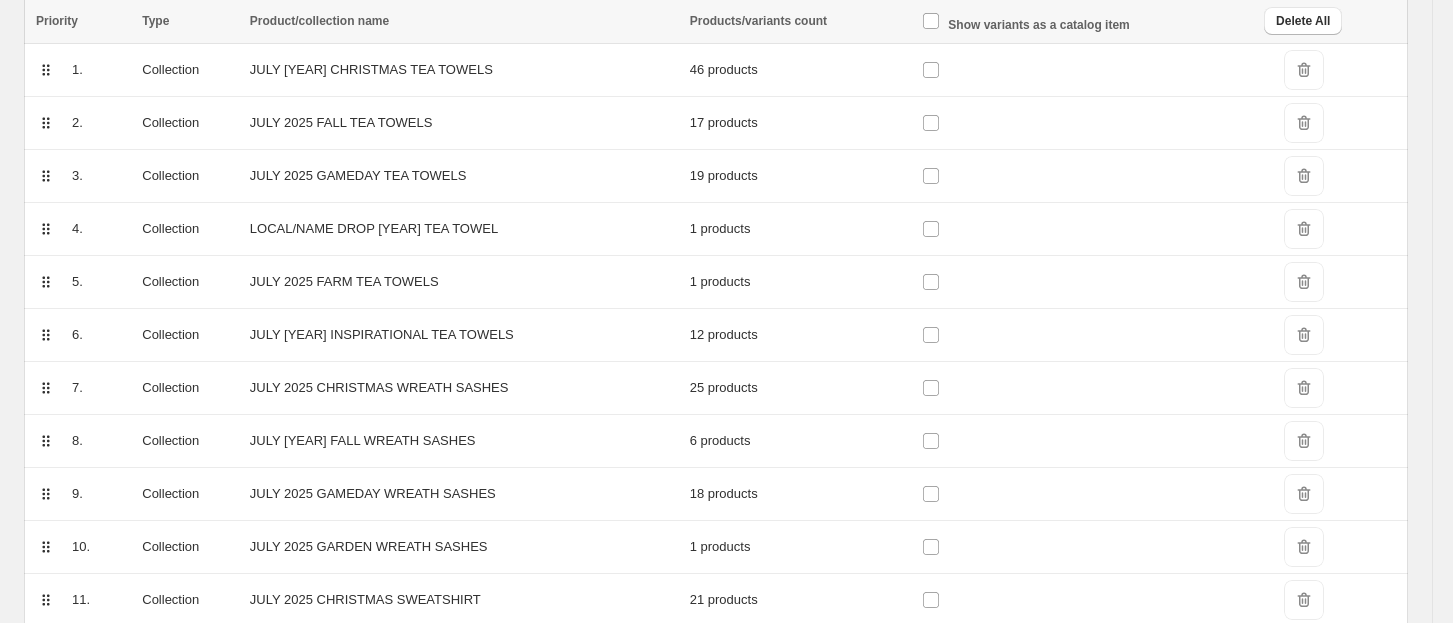 scroll, scrollTop: 347, scrollLeft: 0, axis: vertical 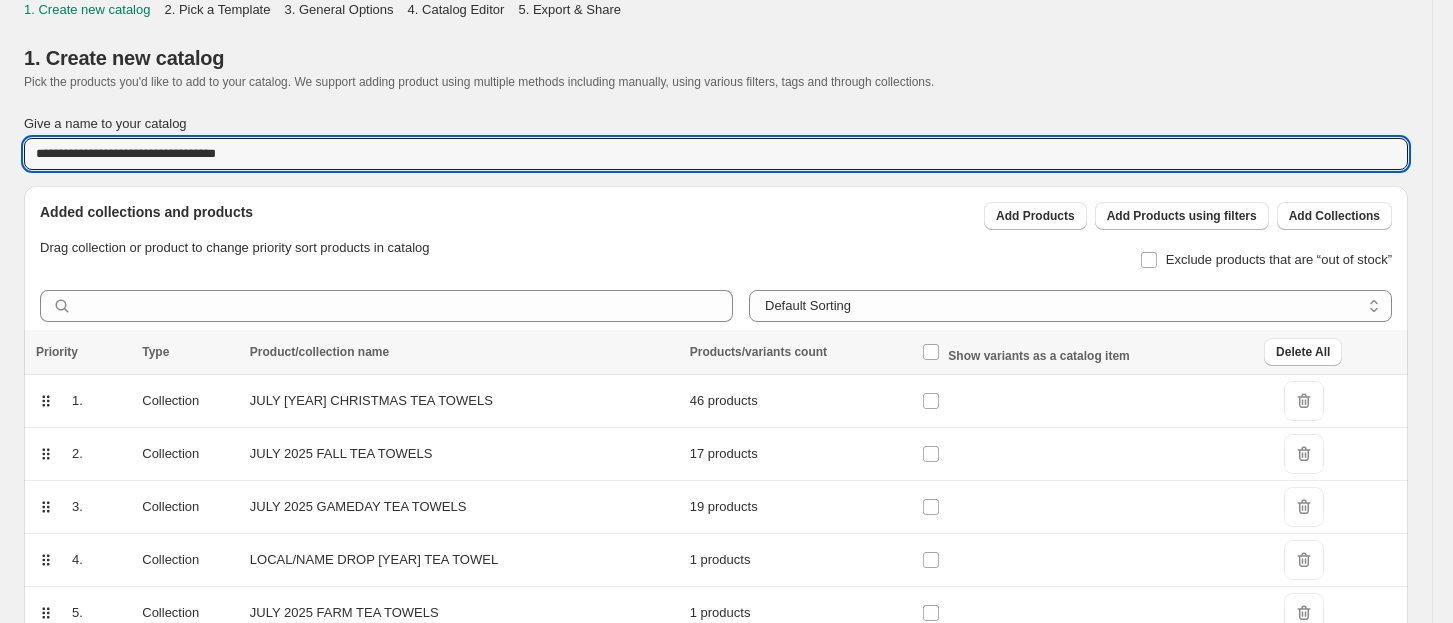 type on "**********" 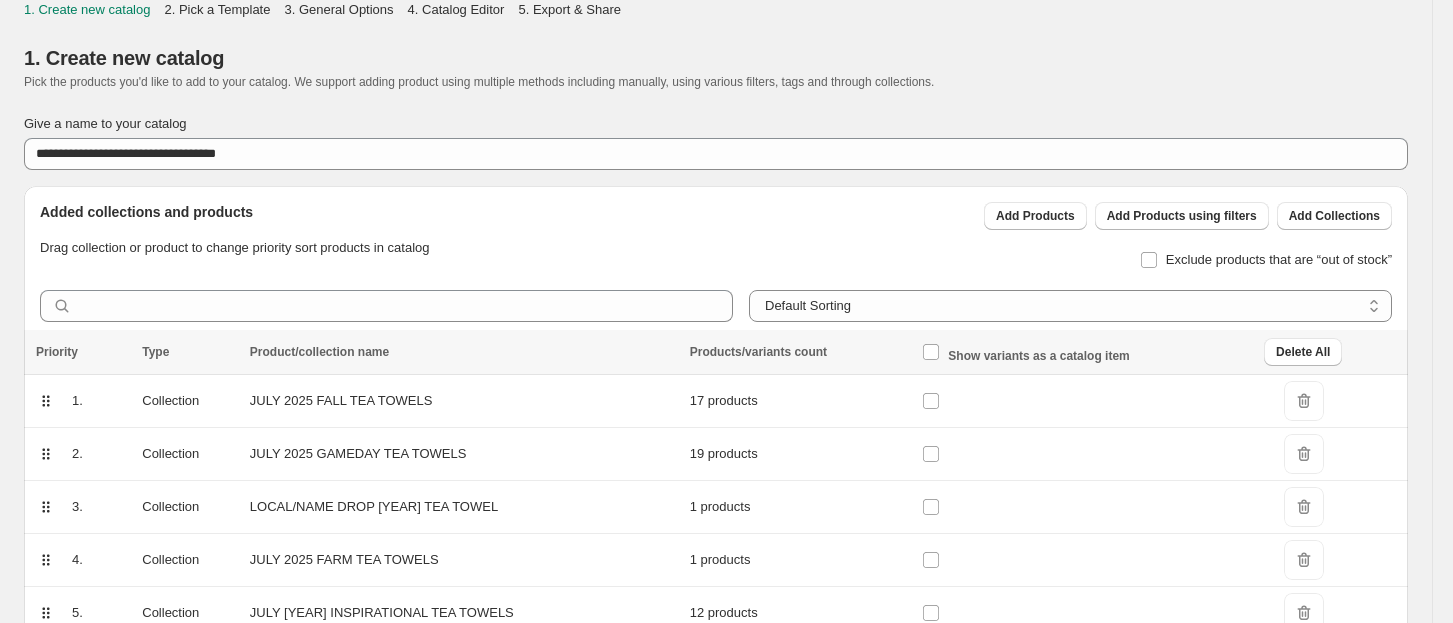 click on "DeleteIcon" at bounding box center (1304, 401) 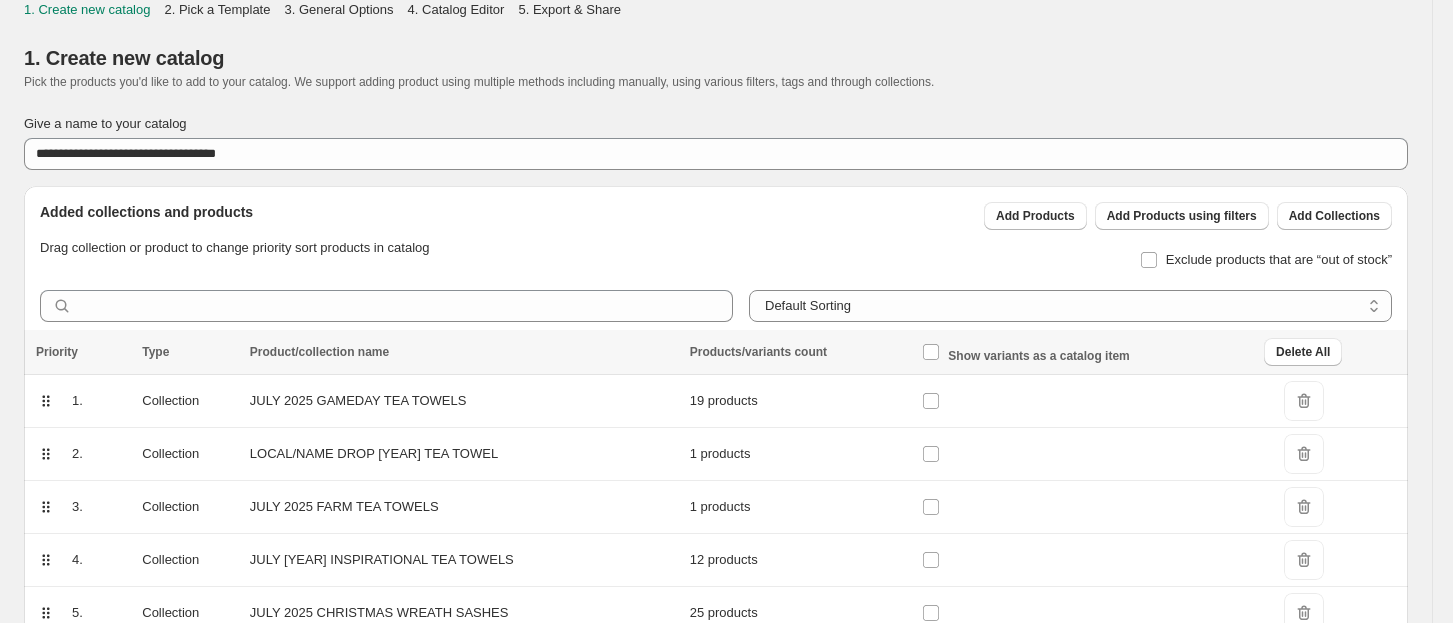 click on "DeleteIcon" at bounding box center (1304, 401) 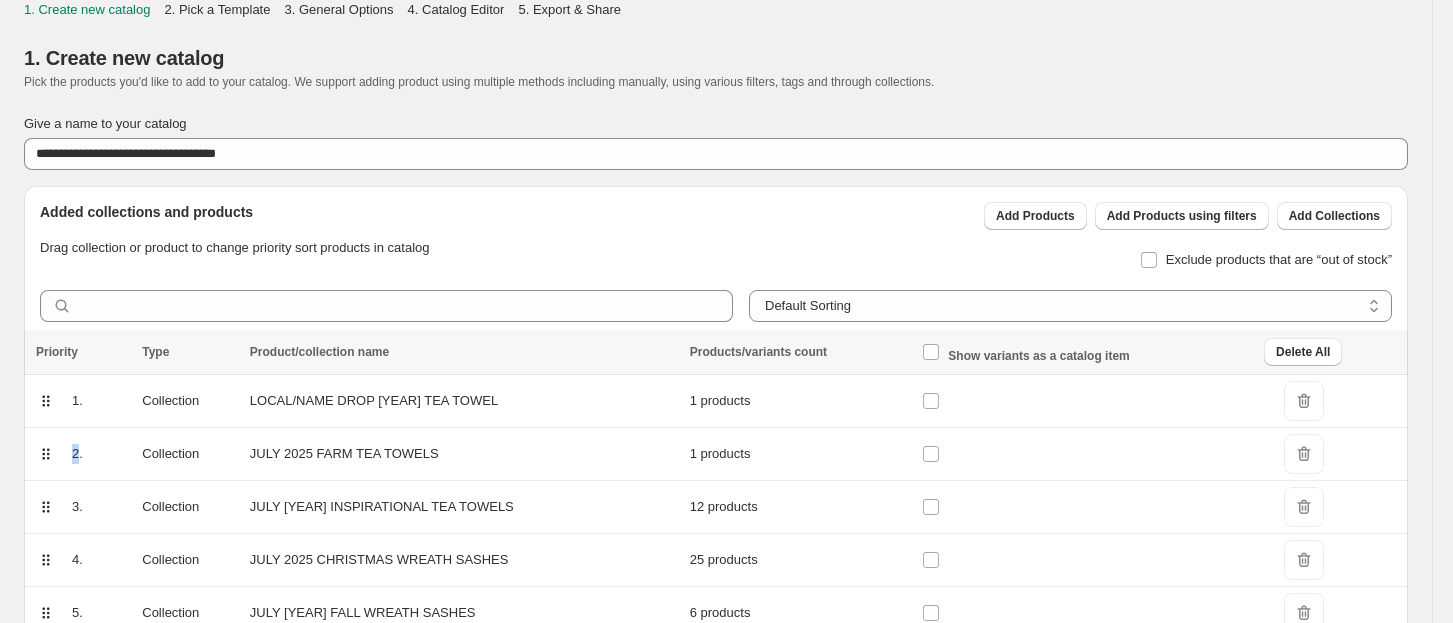 click on "DeleteIcon" at bounding box center [1304, 401] 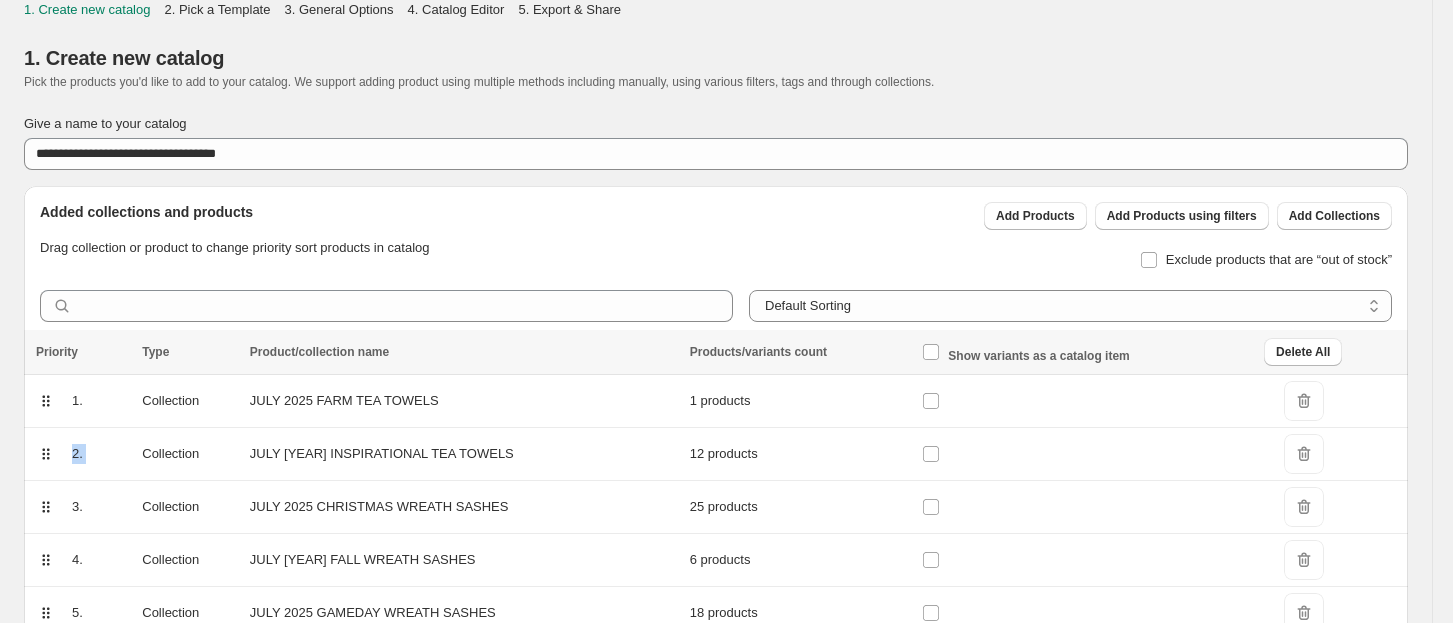 click on "DeleteIcon" at bounding box center (1304, 401) 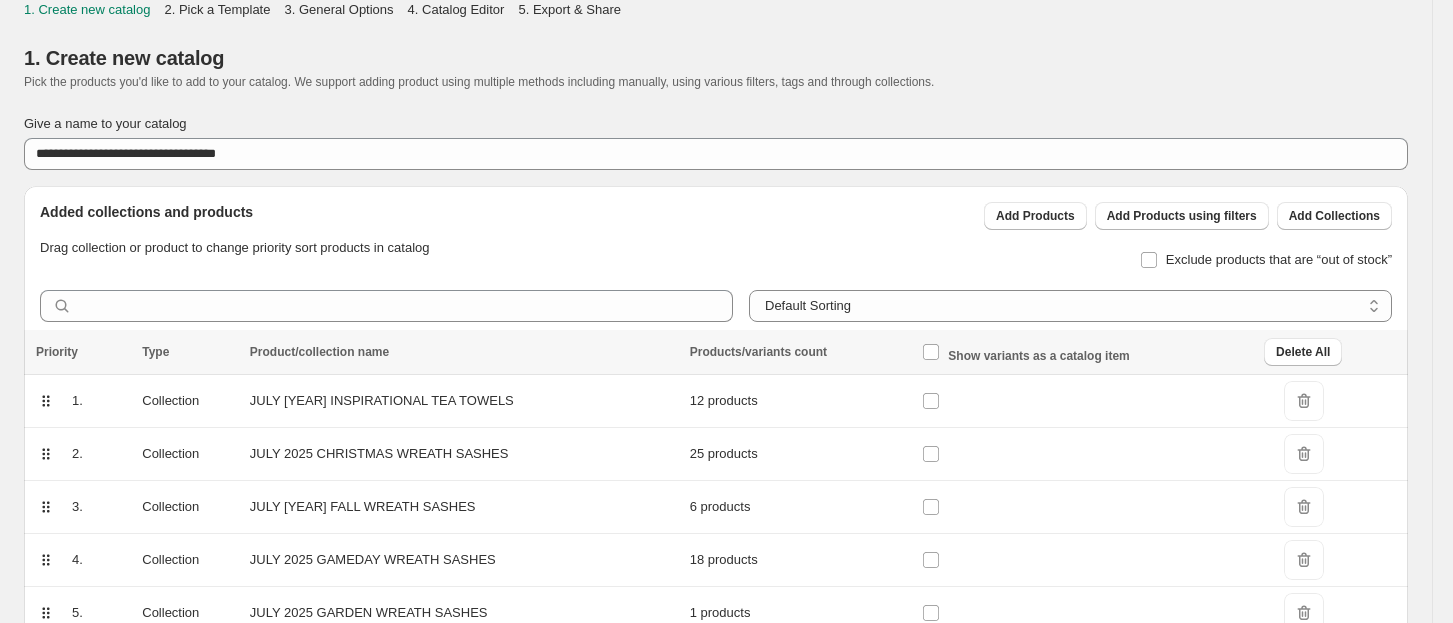 click on "DeleteIcon" at bounding box center [1304, 401] 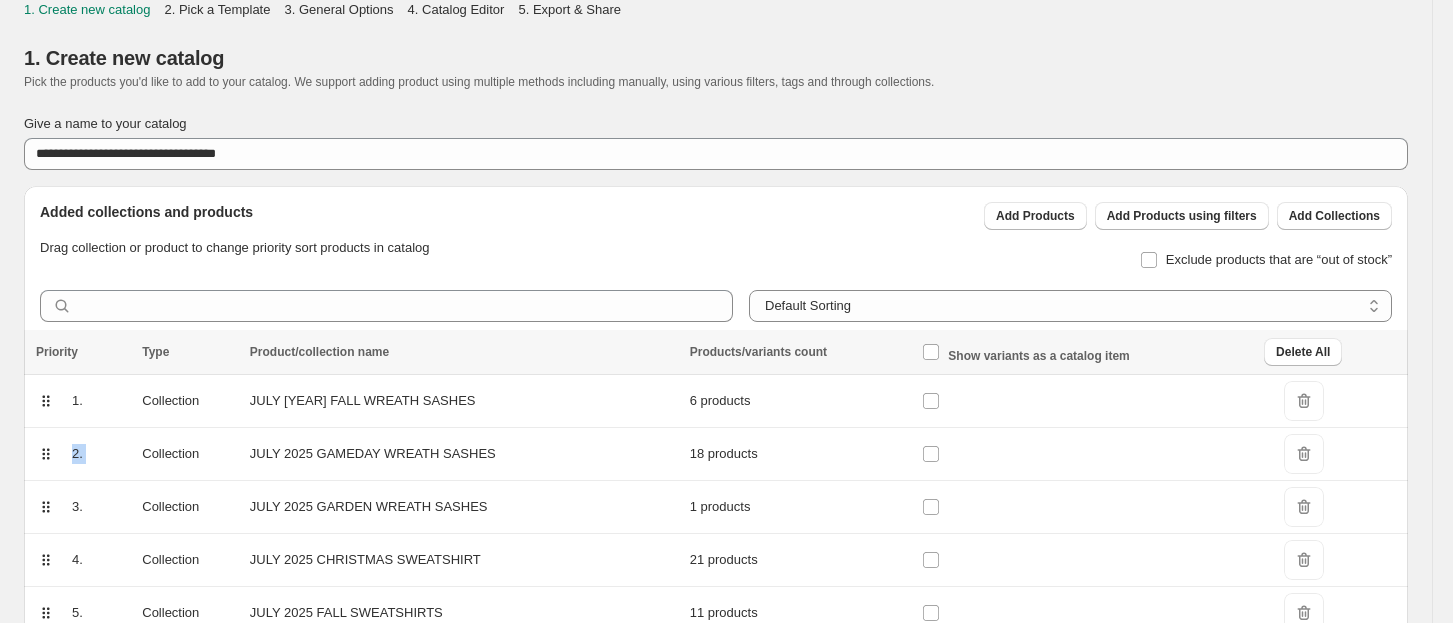 click on "DeleteIcon" at bounding box center (1304, 401) 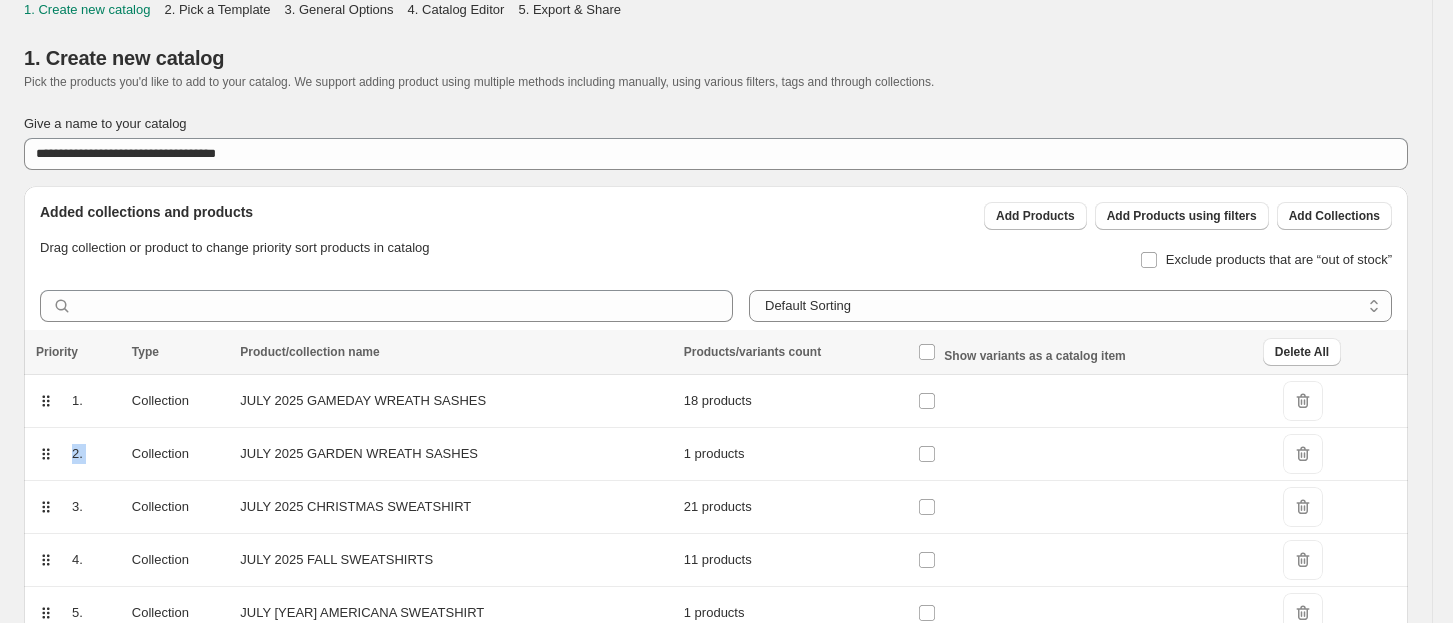 click on "DeleteIcon" at bounding box center [1303, 401] 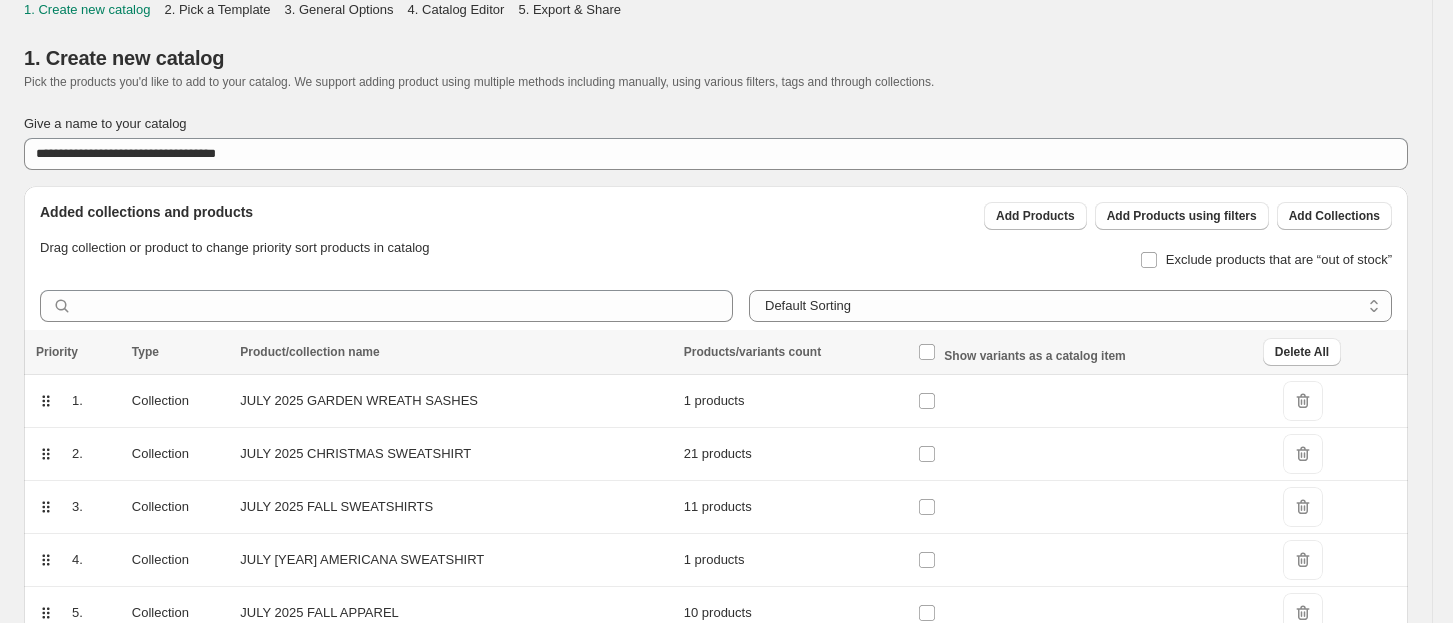click on "DeleteIcon" at bounding box center [1303, 401] 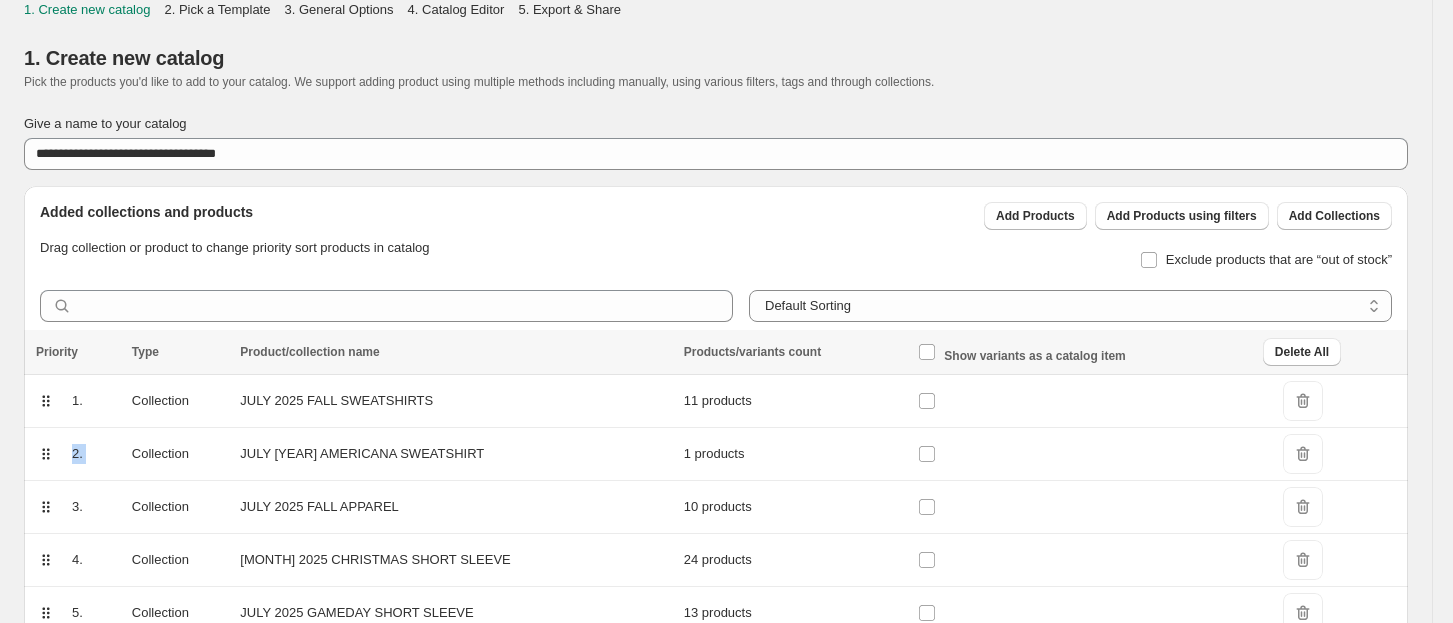 click on "DeleteIcon" at bounding box center [1303, 401] 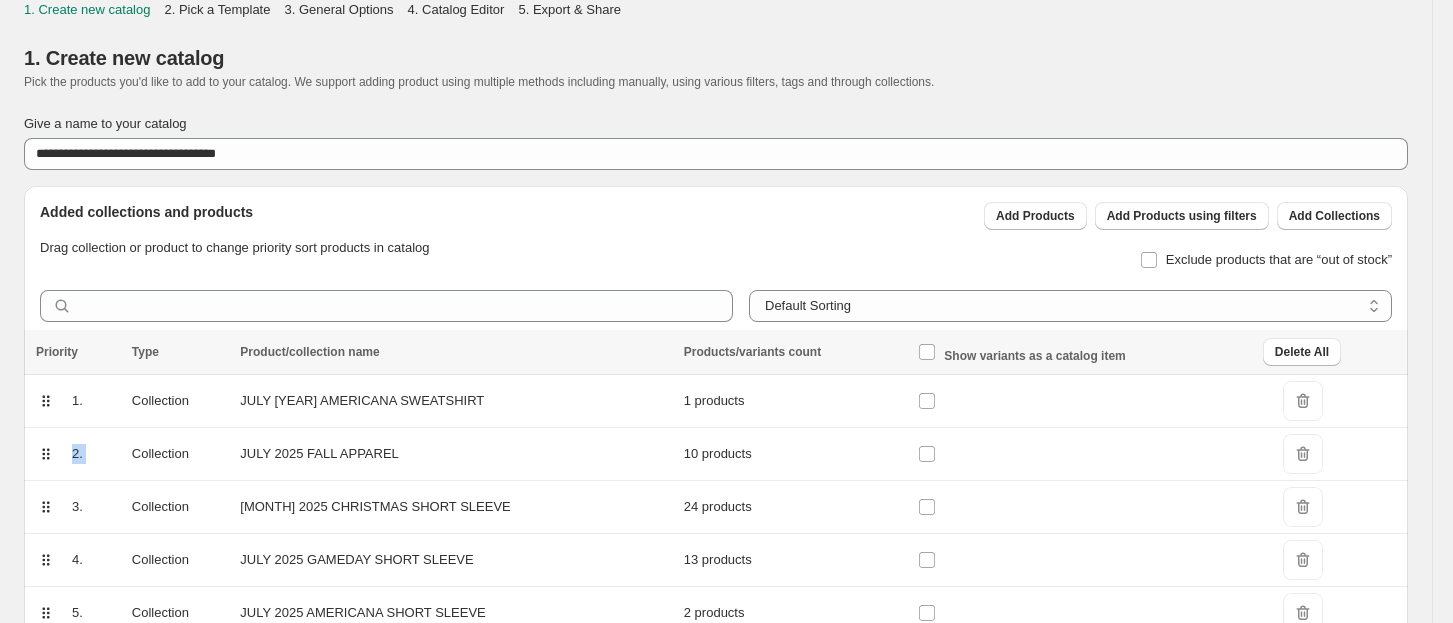 click on "DeleteIcon" at bounding box center (1303, 401) 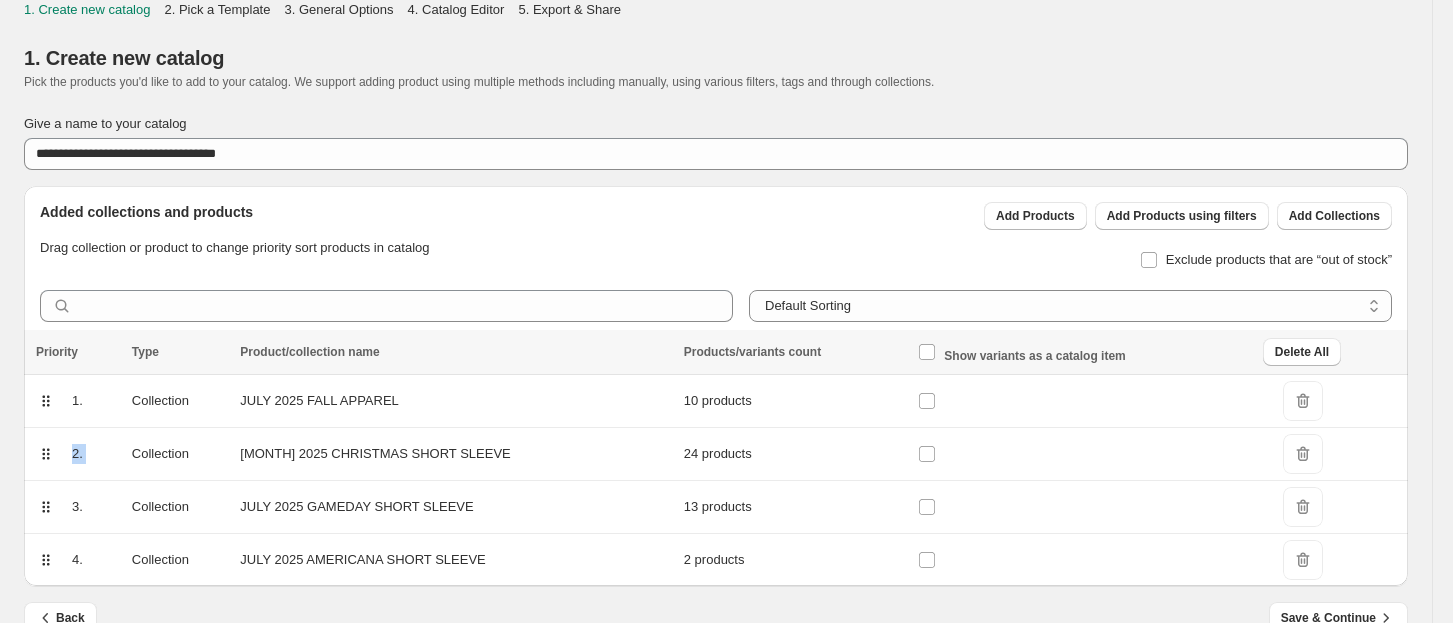 click on "DeleteIcon" at bounding box center [1303, 401] 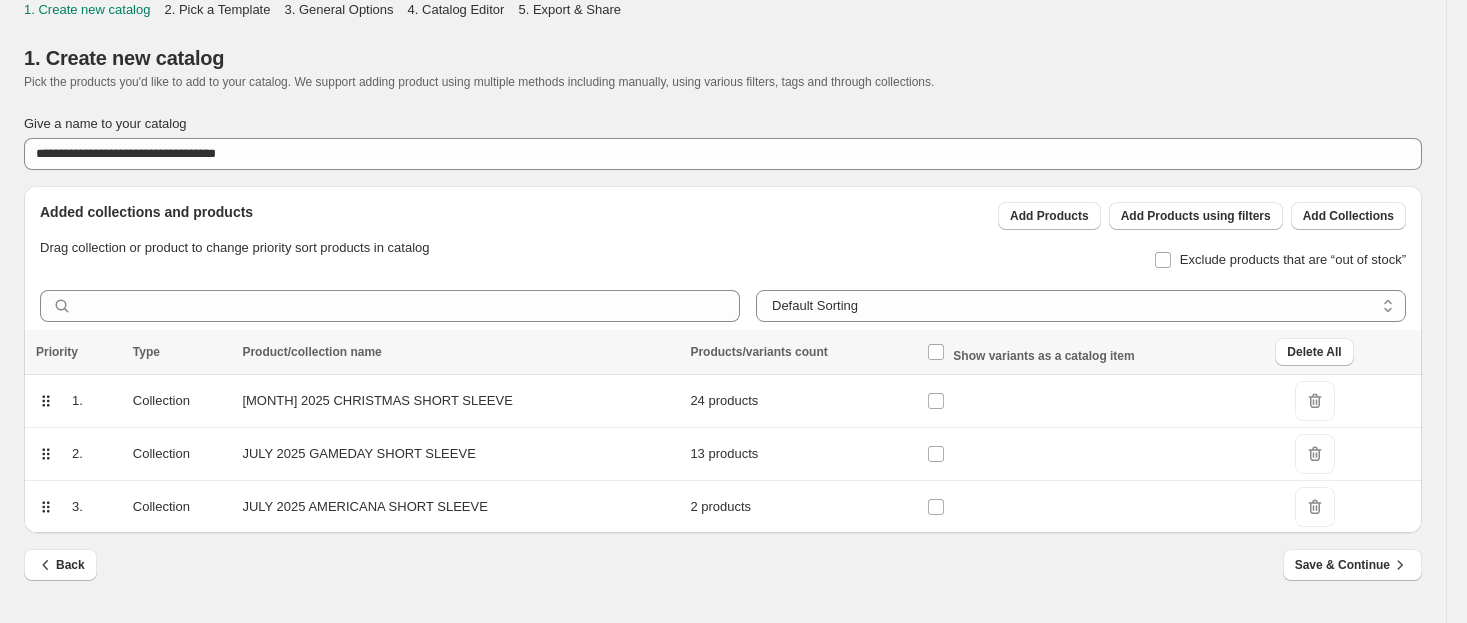 click on "DeleteIcon" at bounding box center (1315, 401) 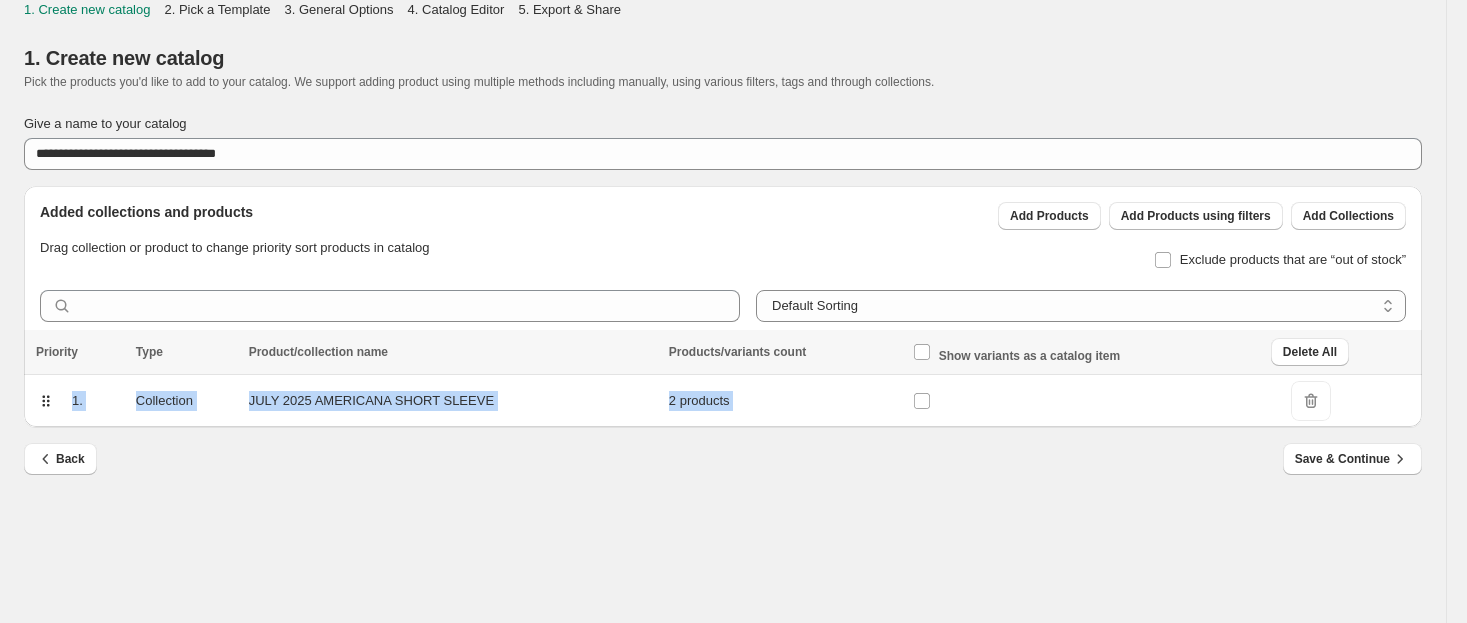 click on "DeleteIcon" at bounding box center [1311, 401] 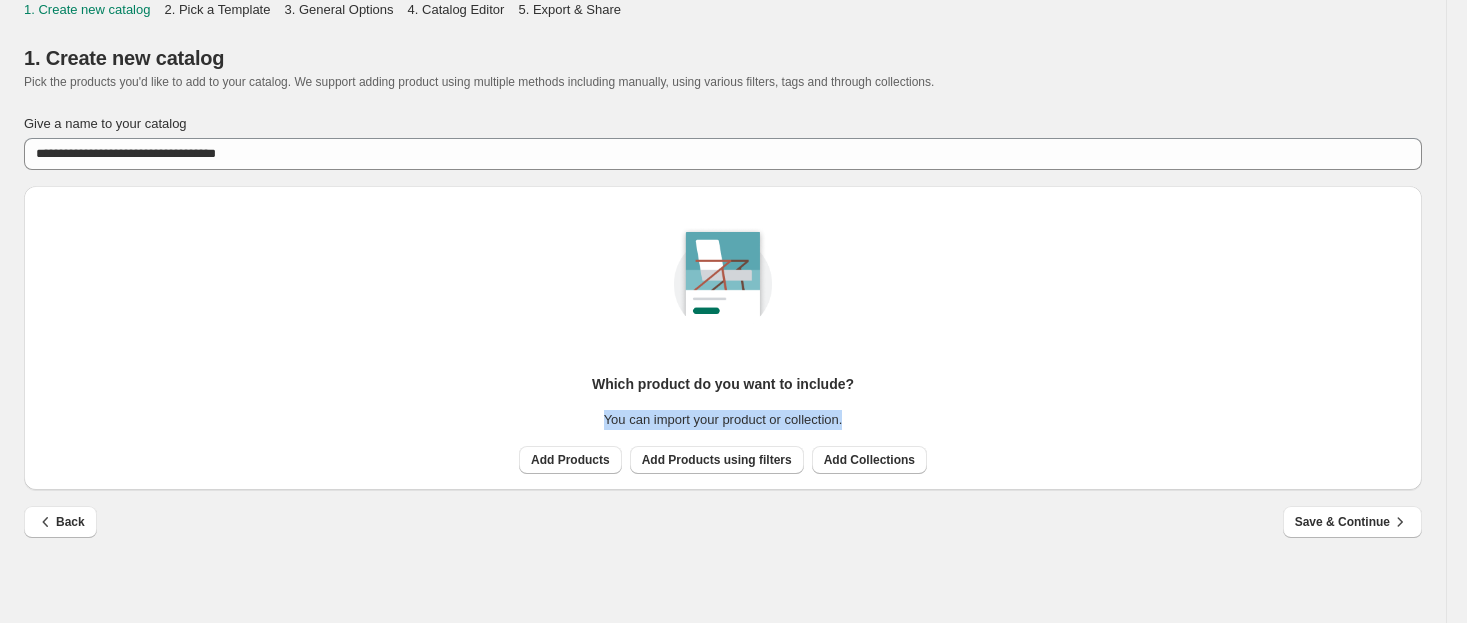 click on "Which product do you want to include? You can import your product or collection. Add Products Add Products using filters Add Collections" at bounding box center [723, 330] 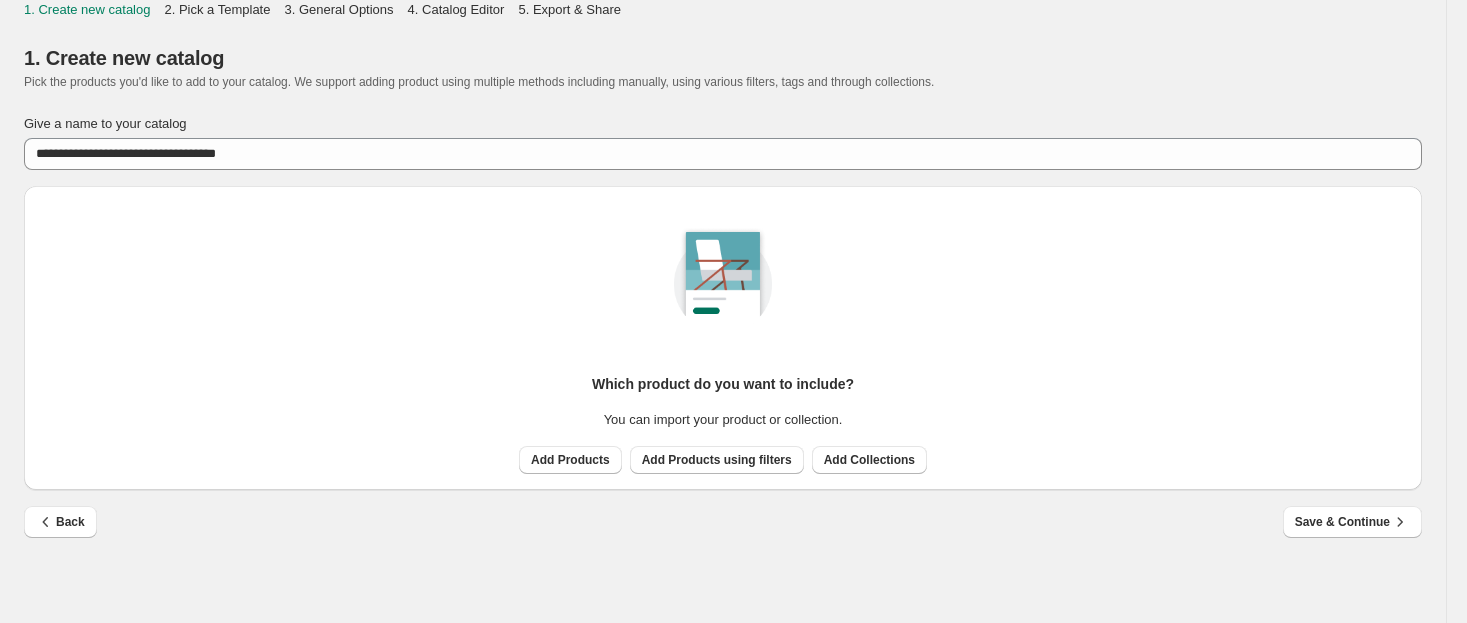 click on "**********" at bounding box center [723, 311] 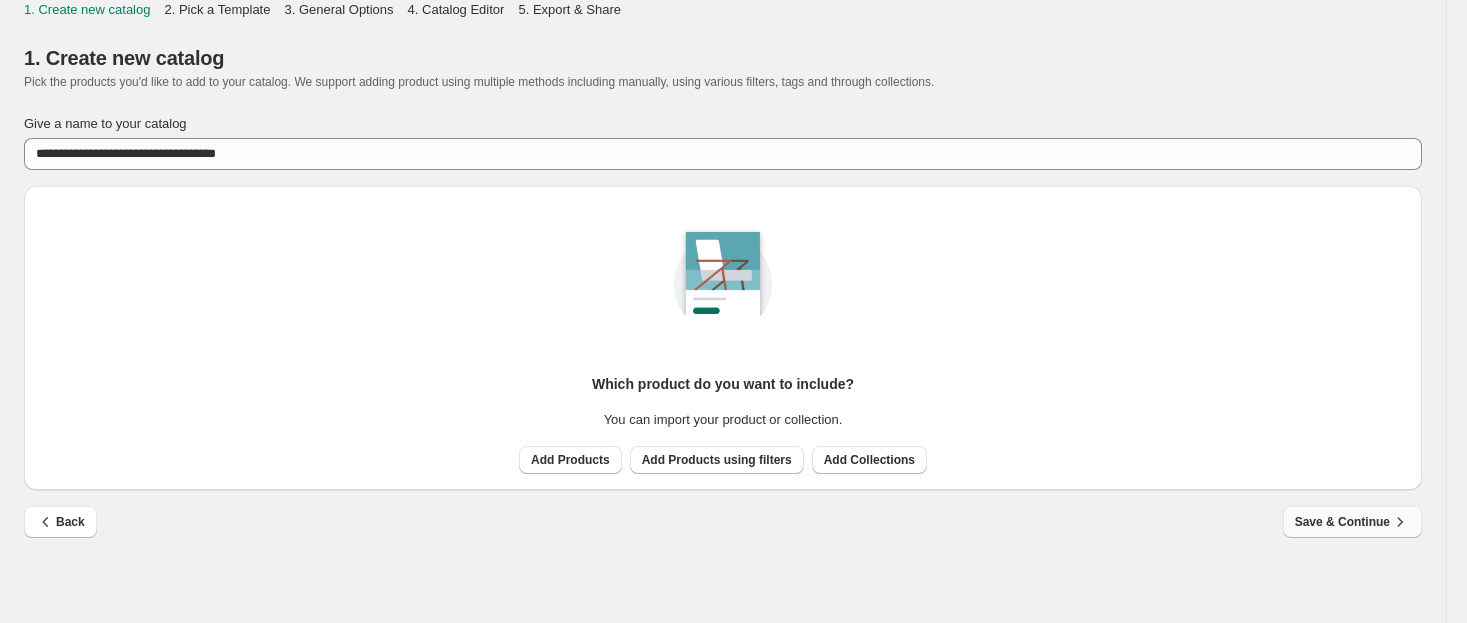 click on "Save & Continue" at bounding box center [1352, 522] 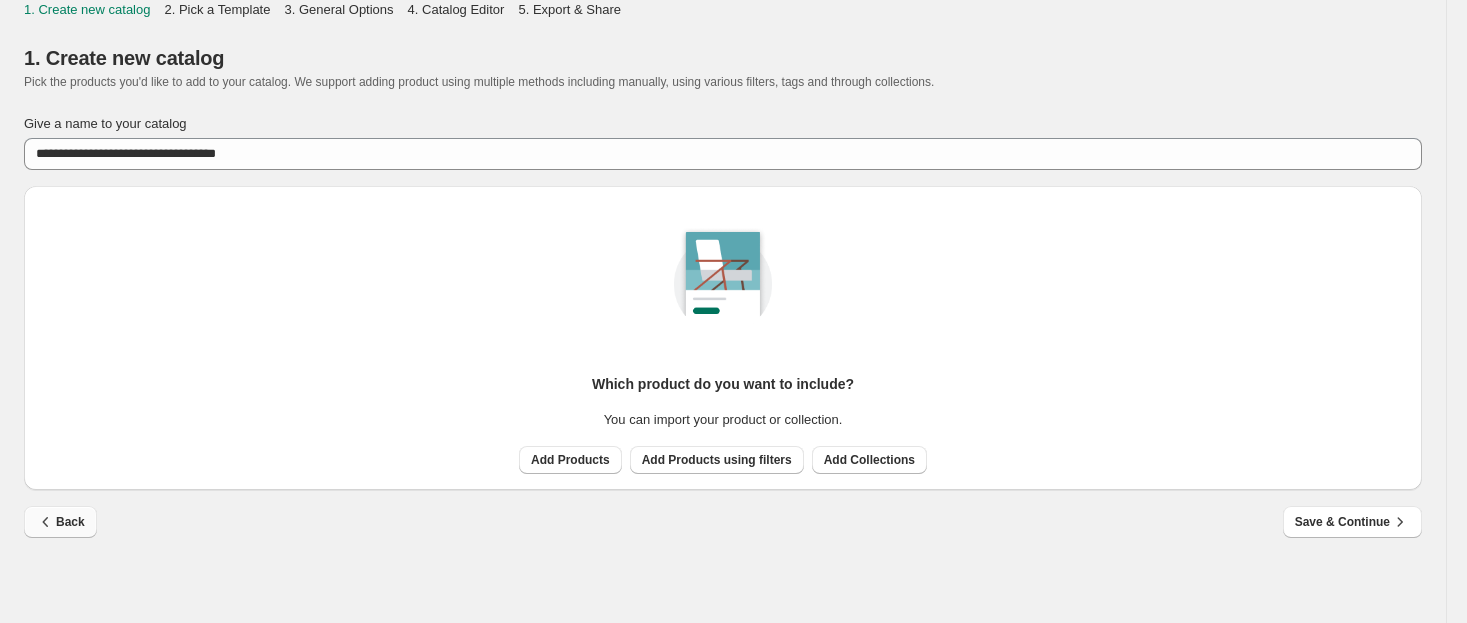 click 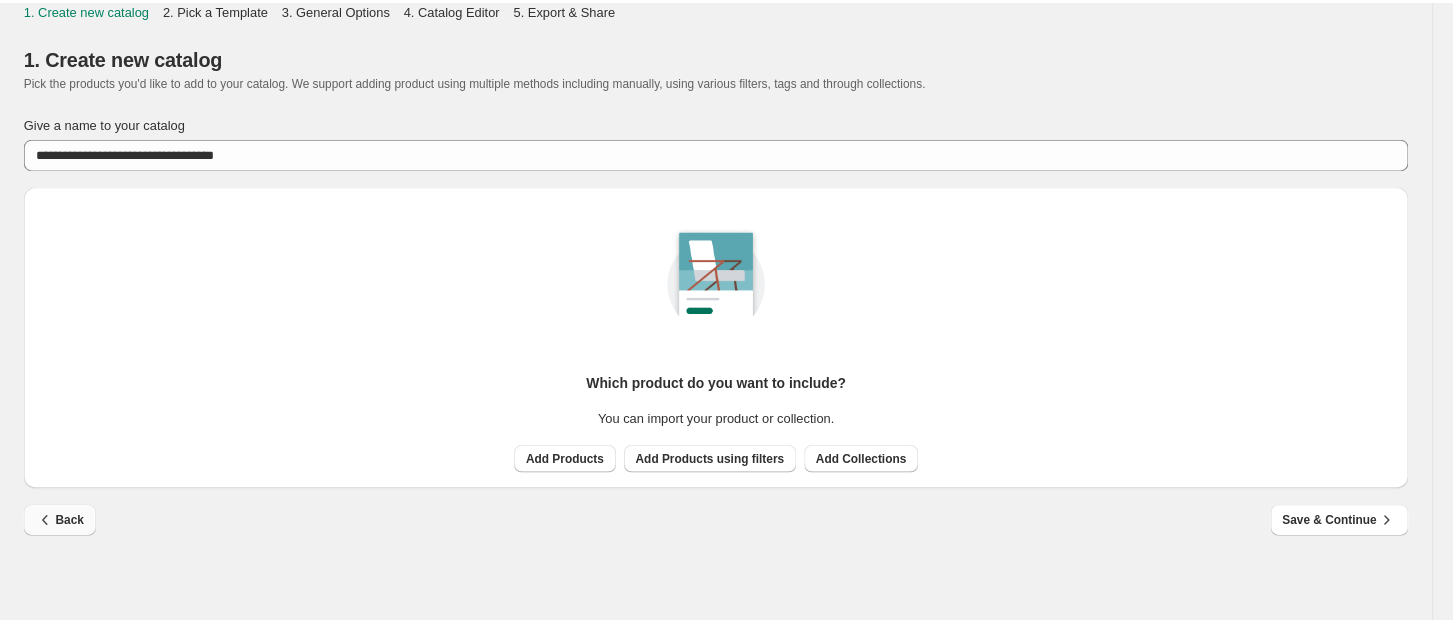 scroll, scrollTop: 0, scrollLeft: 0, axis: both 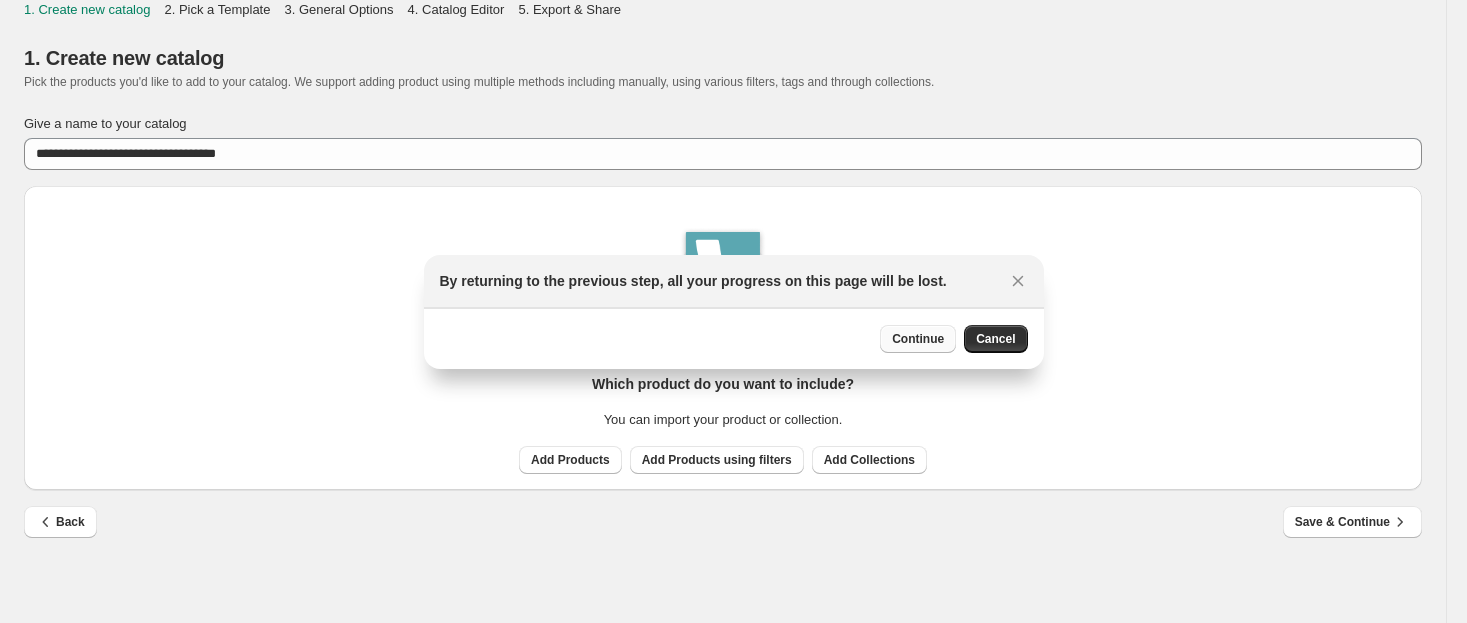 click on "Continue" at bounding box center (918, 339) 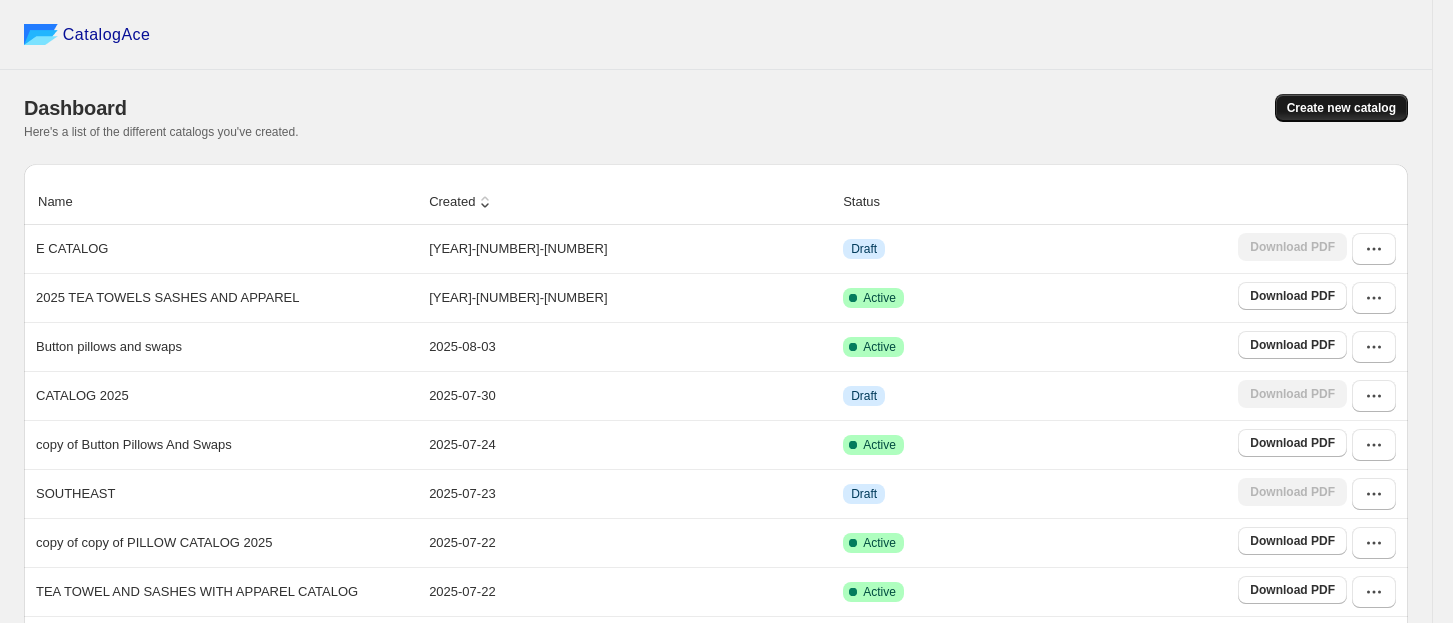 click on "Create new catalog" at bounding box center (1341, 108) 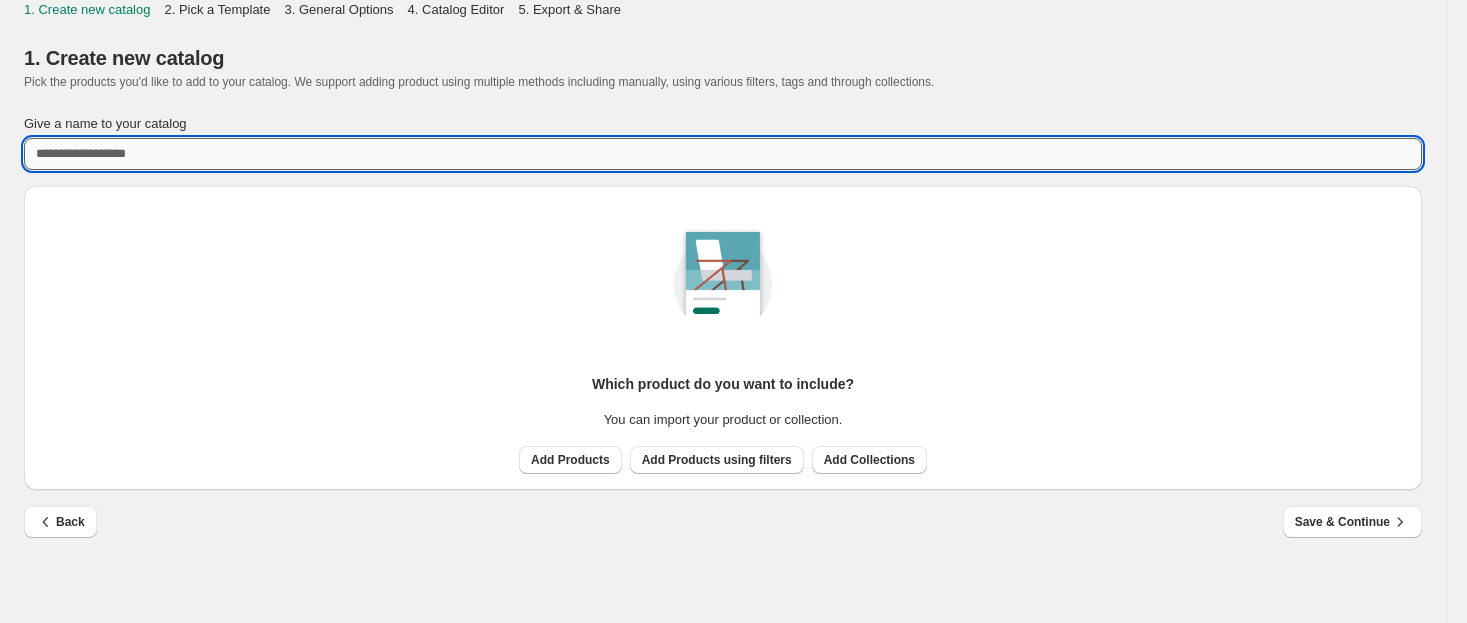 click on "Give a name to your catalog" at bounding box center (723, 154) 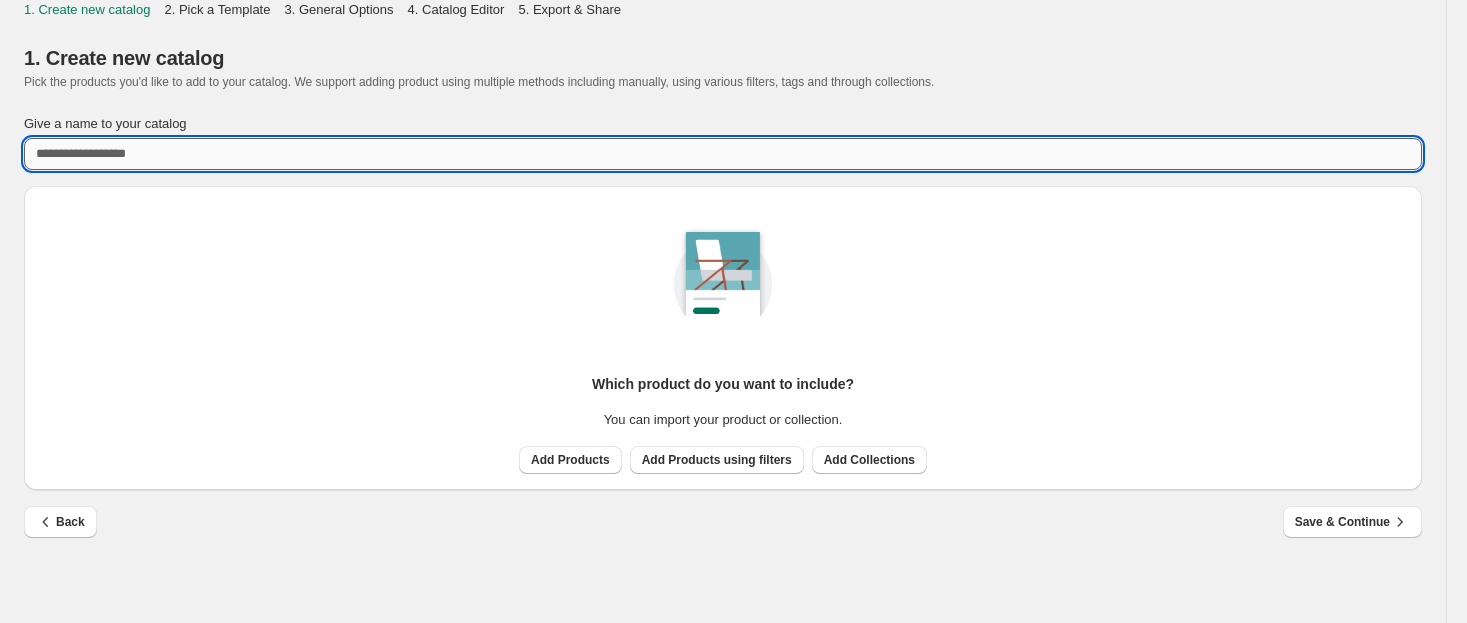 click on "Give a name to your catalog" at bounding box center (723, 154) 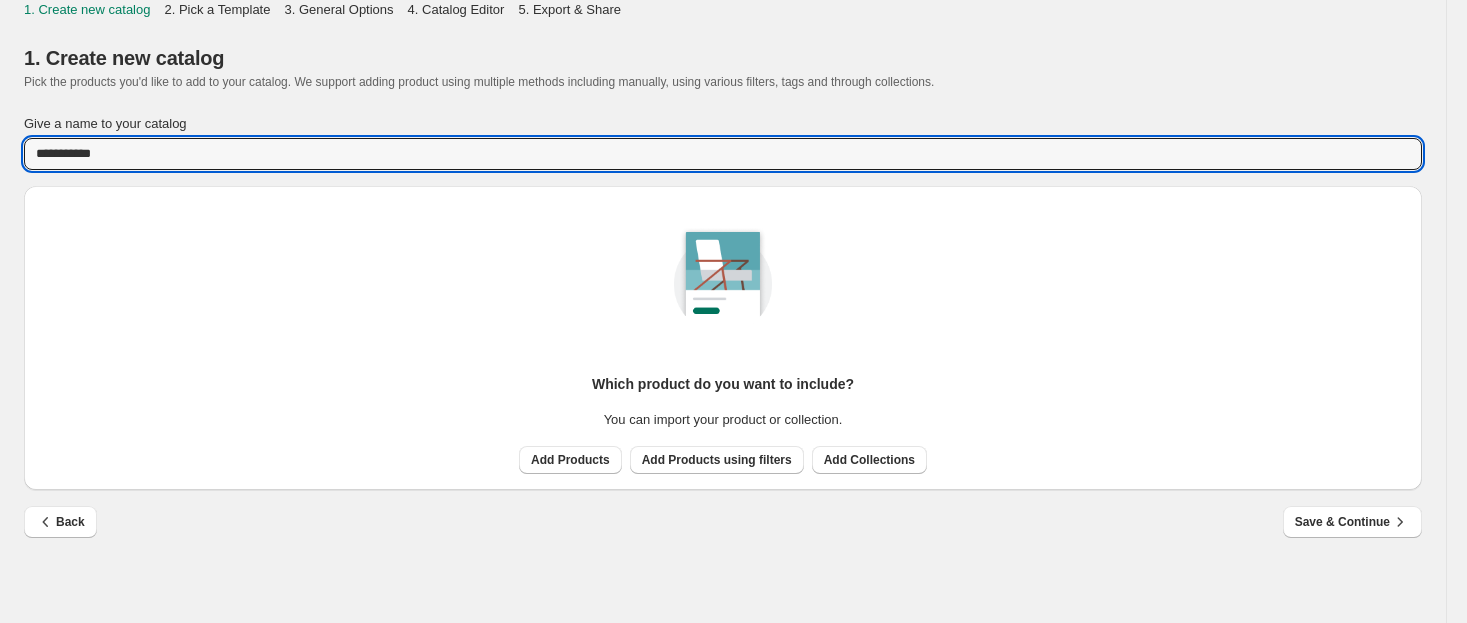 type on "**********" 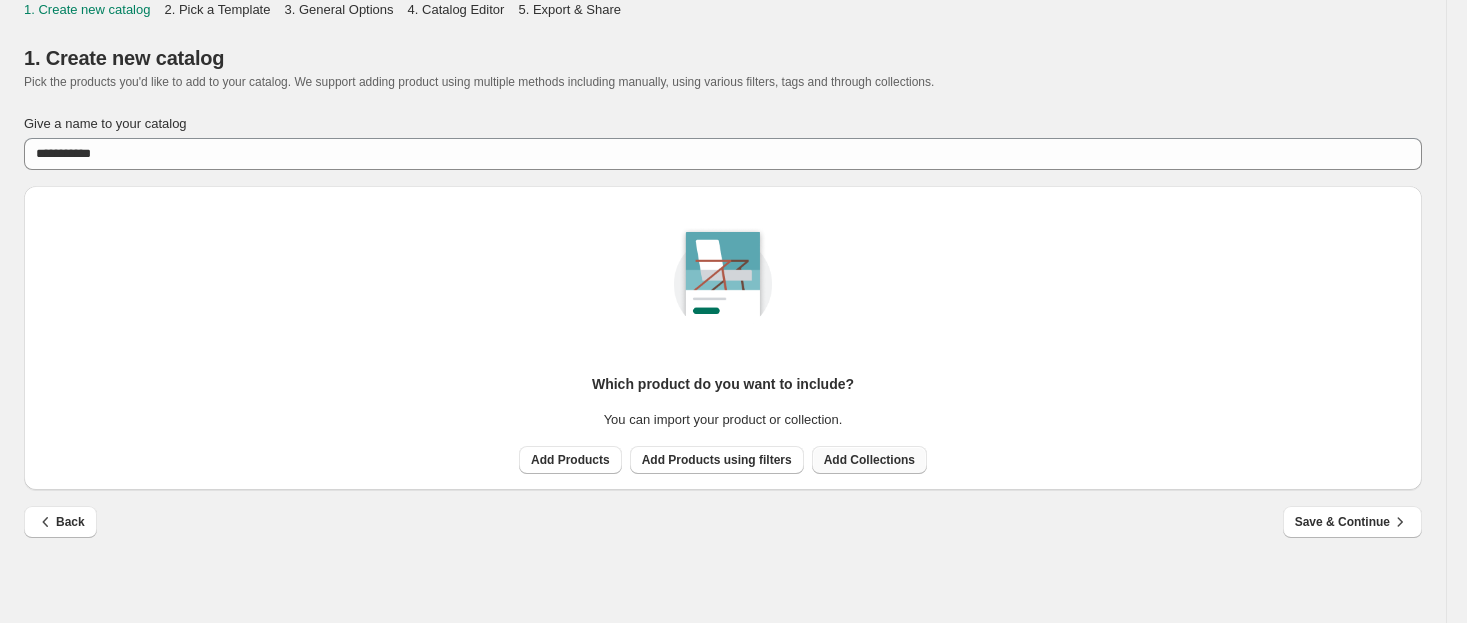 click on "Add Collections" at bounding box center [869, 460] 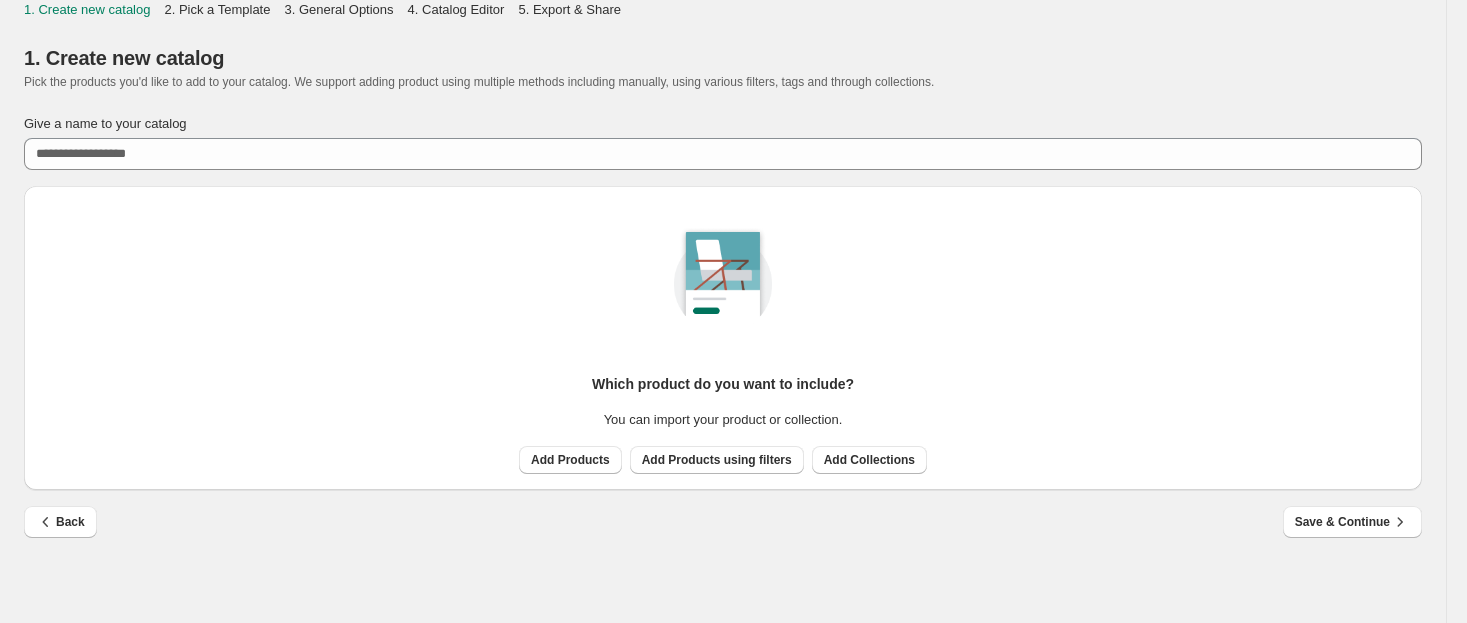 click on "Which product do you want to include? You can import your product or collection. Add Products Add Products using filters Add Collections" at bounding box center [723, 330] 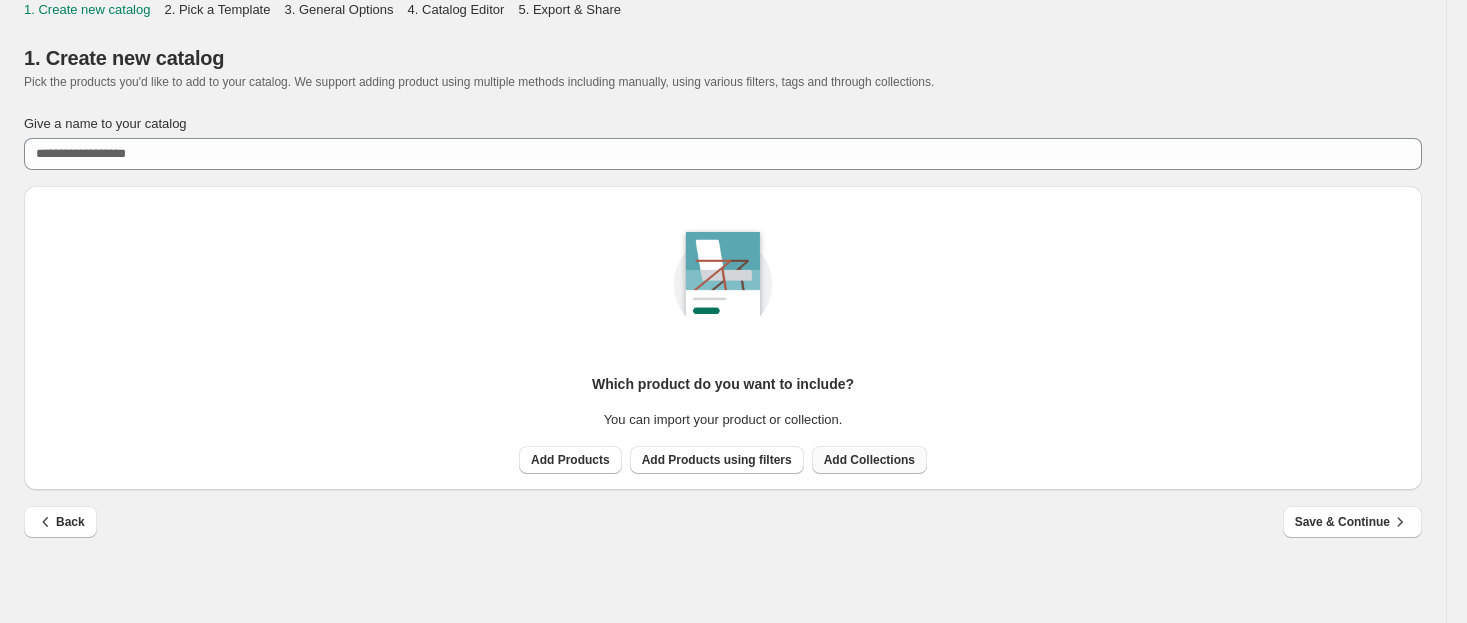 click on "Add Collections" at bounding box center [869, 460] 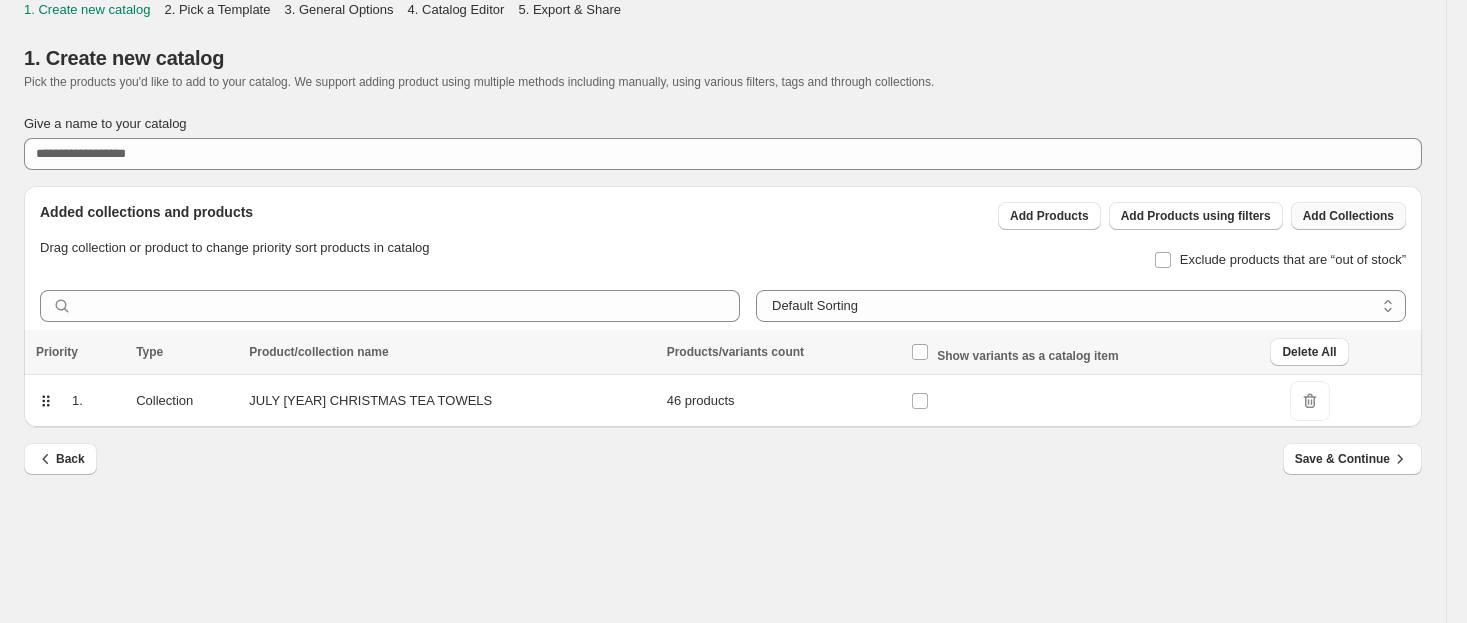 click on "Add Collections" at bounding box center (1348, 216) 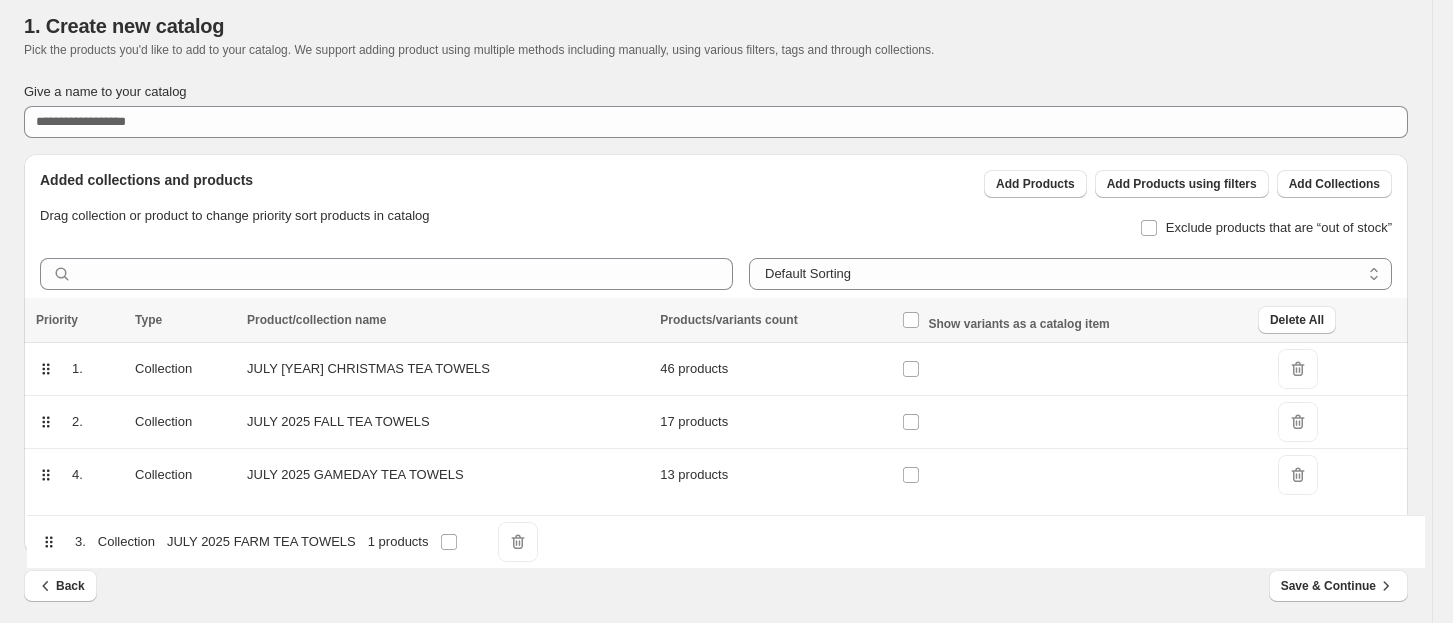 scroll, scrollTop: 38, scrollLeft: 0, axis: vertical 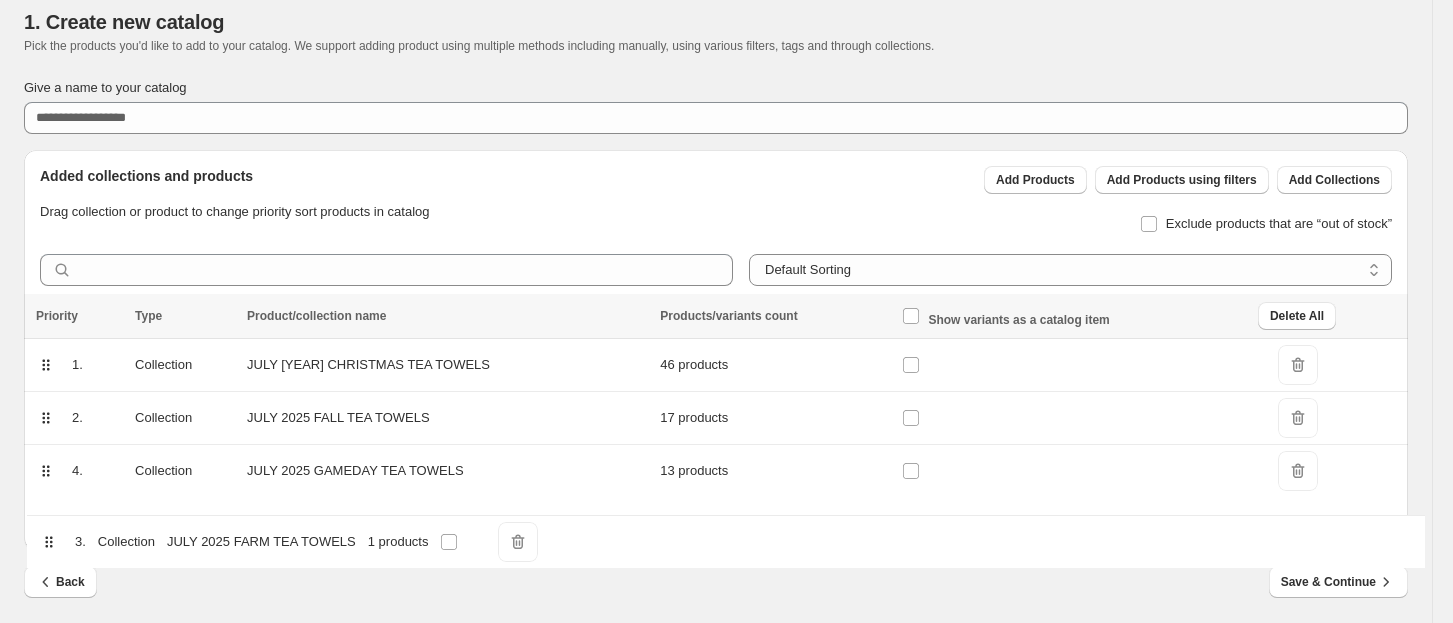 drag, startPoint x: 48, startPoint y: 510, endPoint x: 53, endPoint y: 540, distance: 30.413813 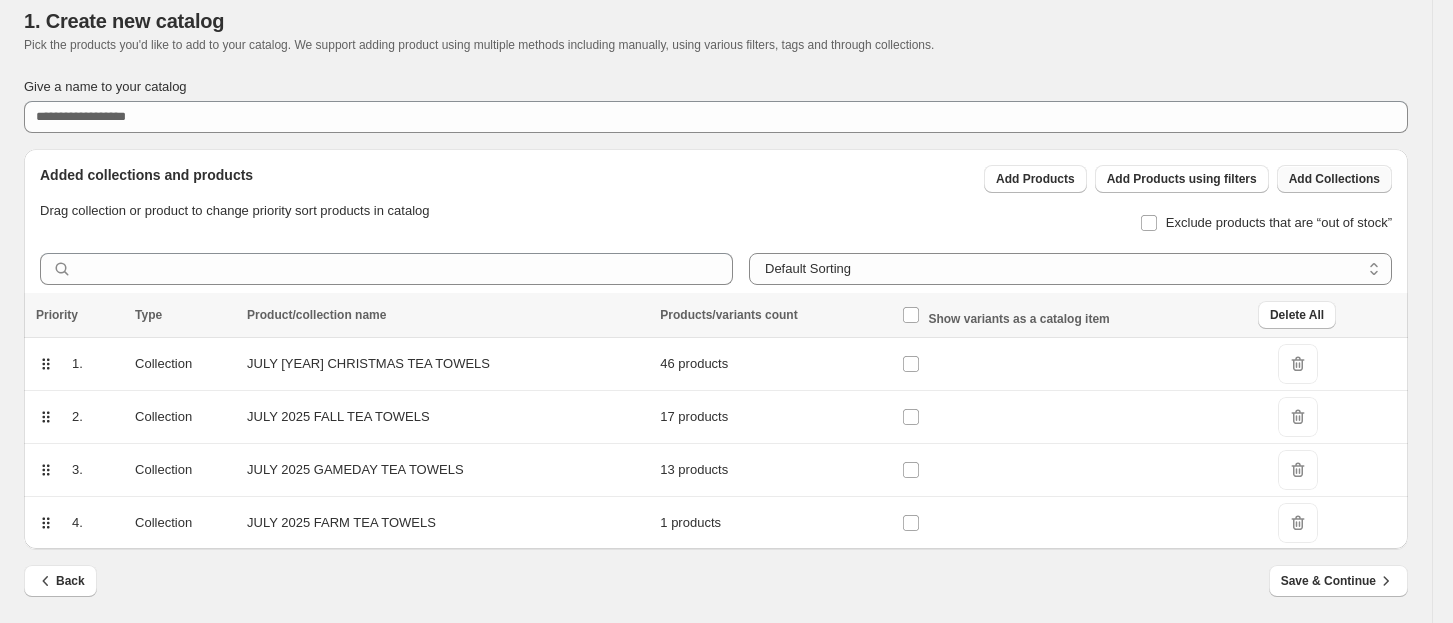 click on "Add Collections" at bounding box center [1334, 179] 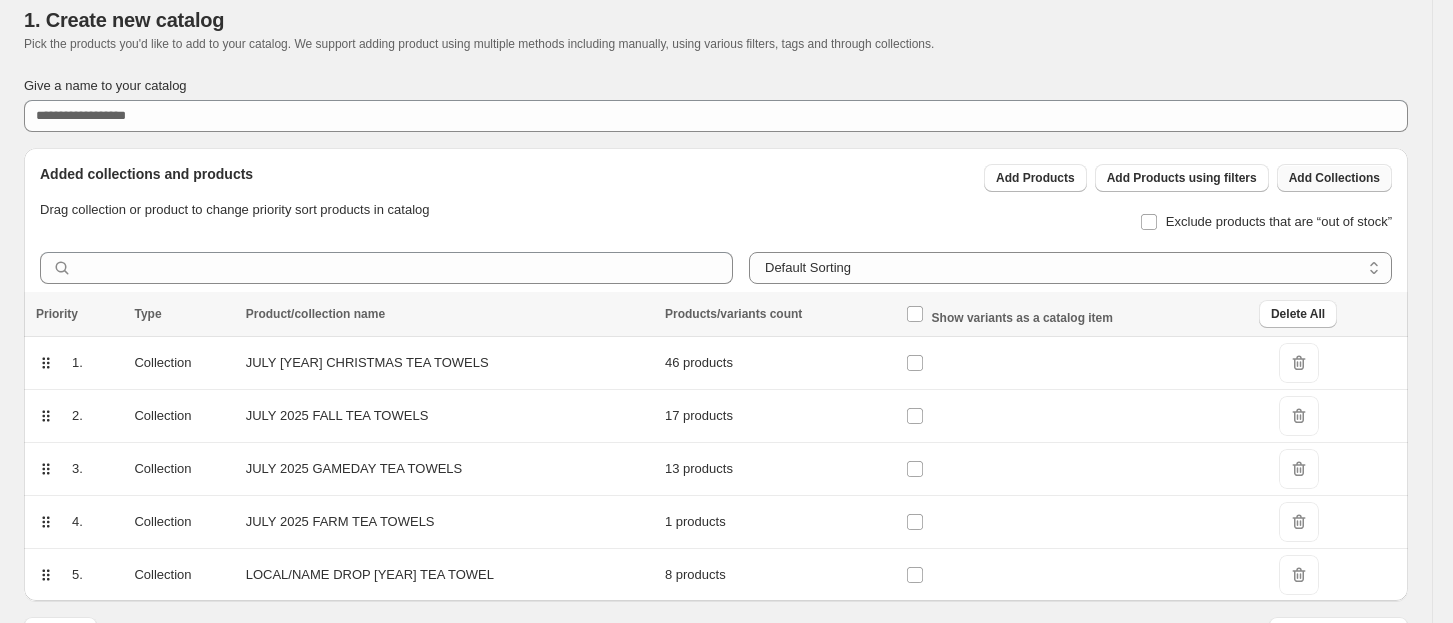 click on "Add Collections" at bounding box center [1334, 178] 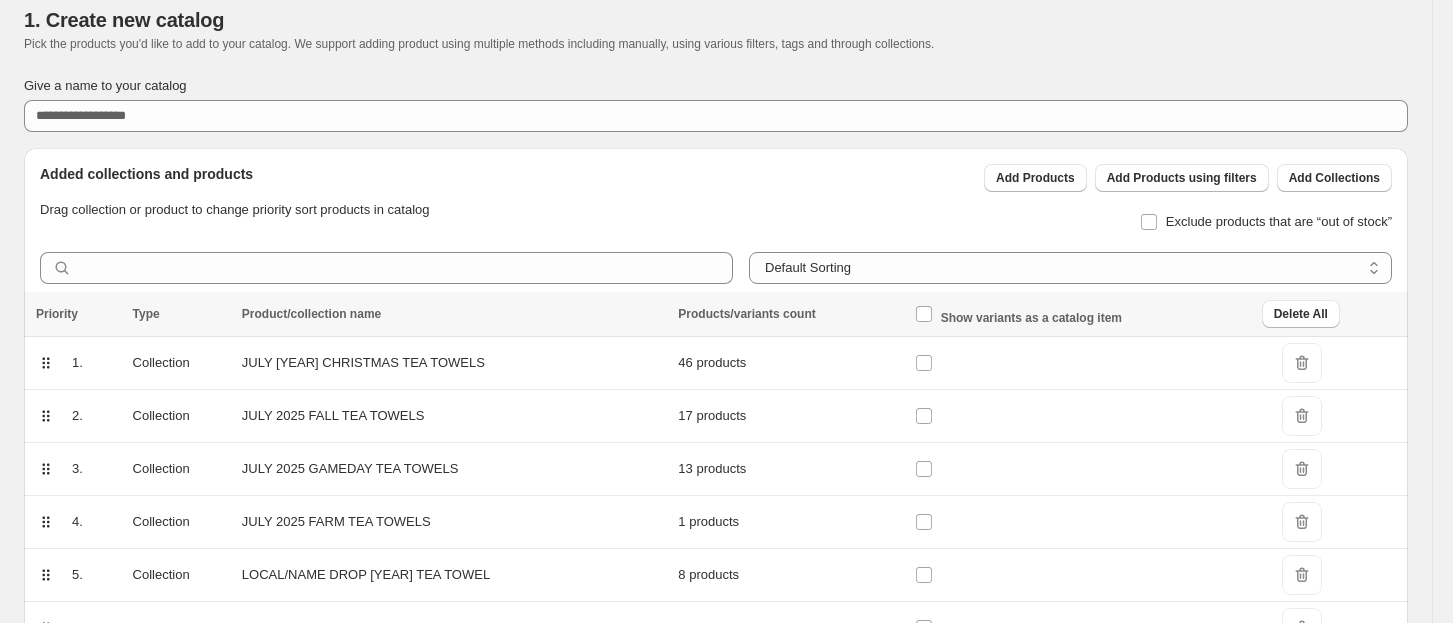 scroll, scrollTop: 144, scrollLeft: 0, axis: vertical 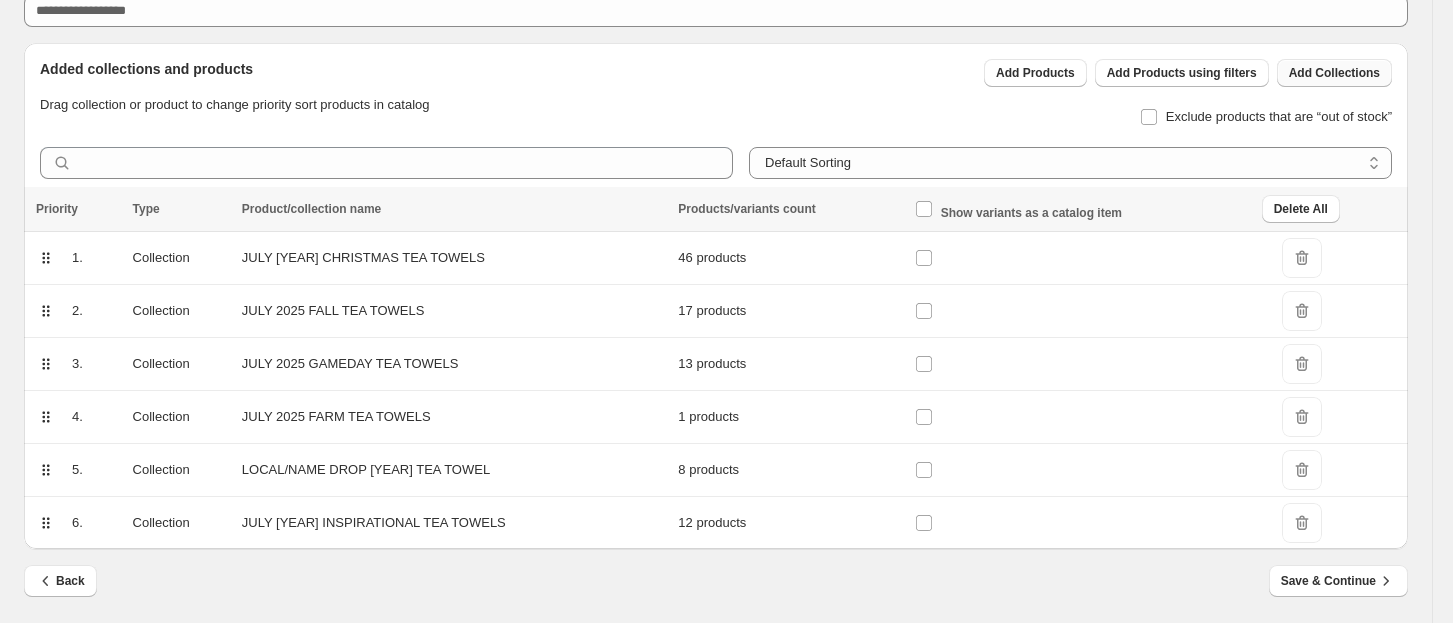 click on "Add Collections" at bounding box center (1334, 73) 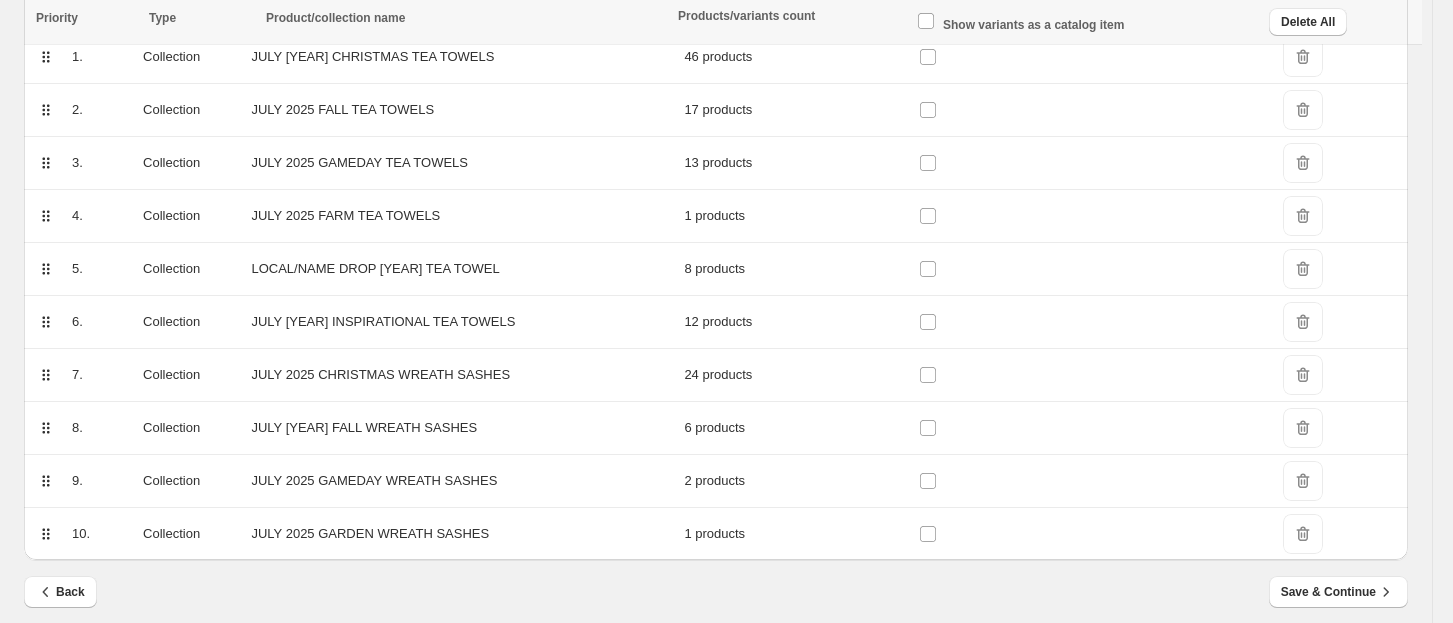 scroll, scrollTop: 355, scrollLeft: 0, axis: vertical 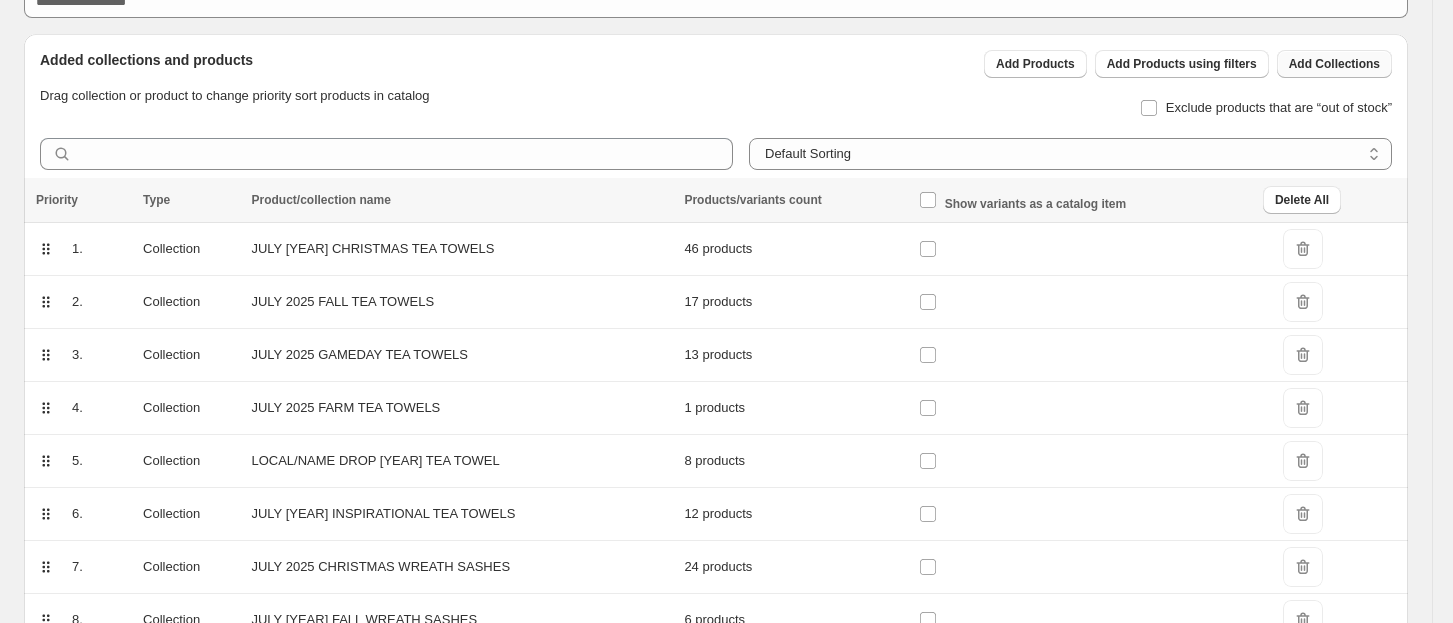 click on "Add Collections" at bounding box center (1334, 64) 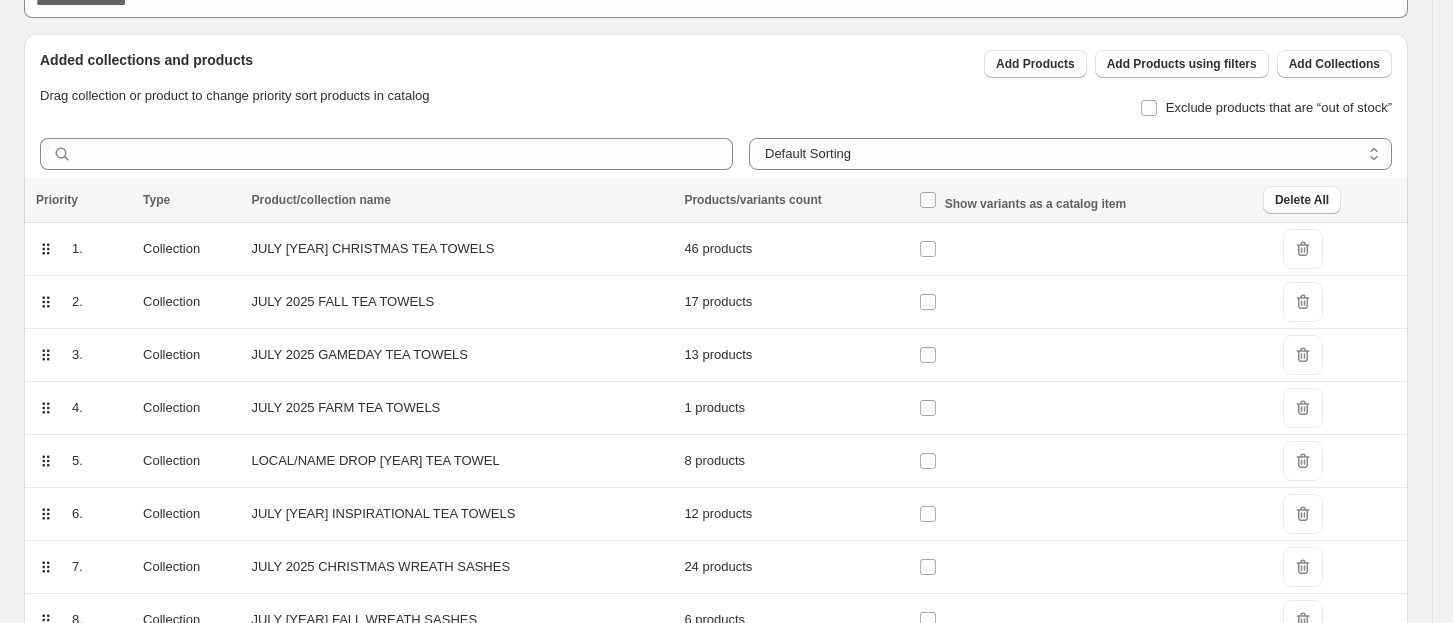 click on "Type" at bounding box center [191, 200] 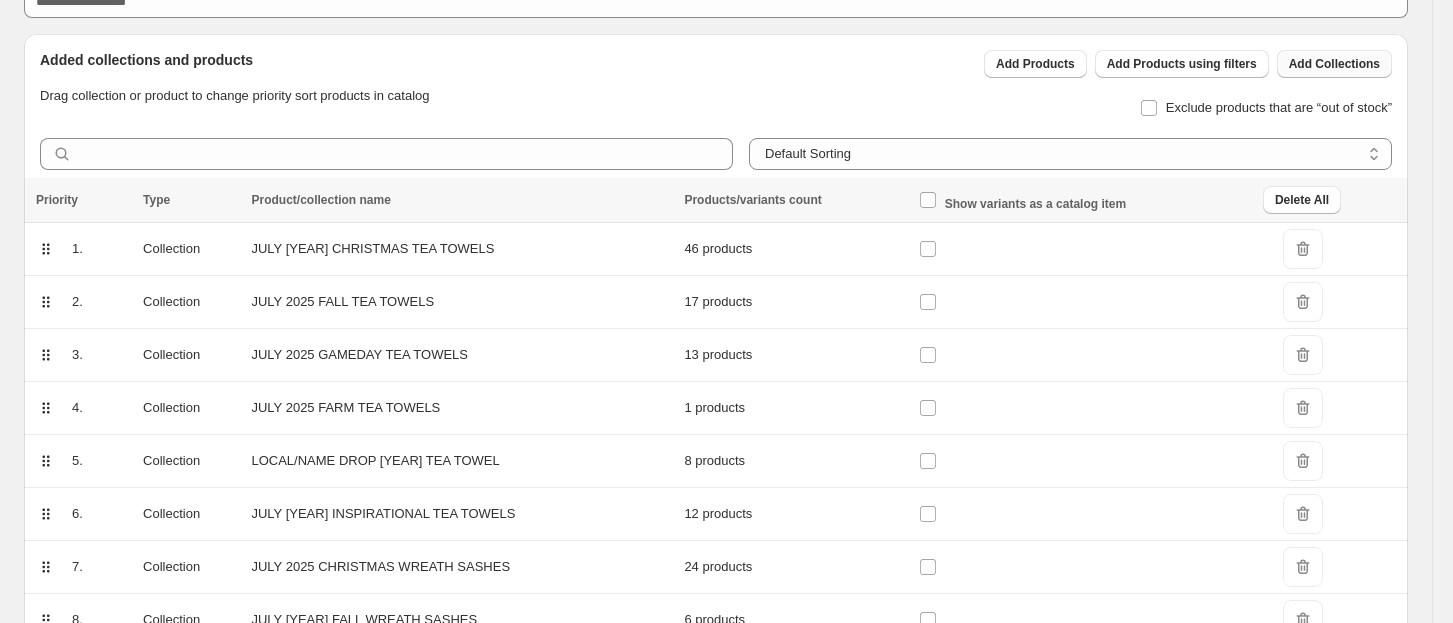 click on "Add Collections" at bounding box center (1334, 64) 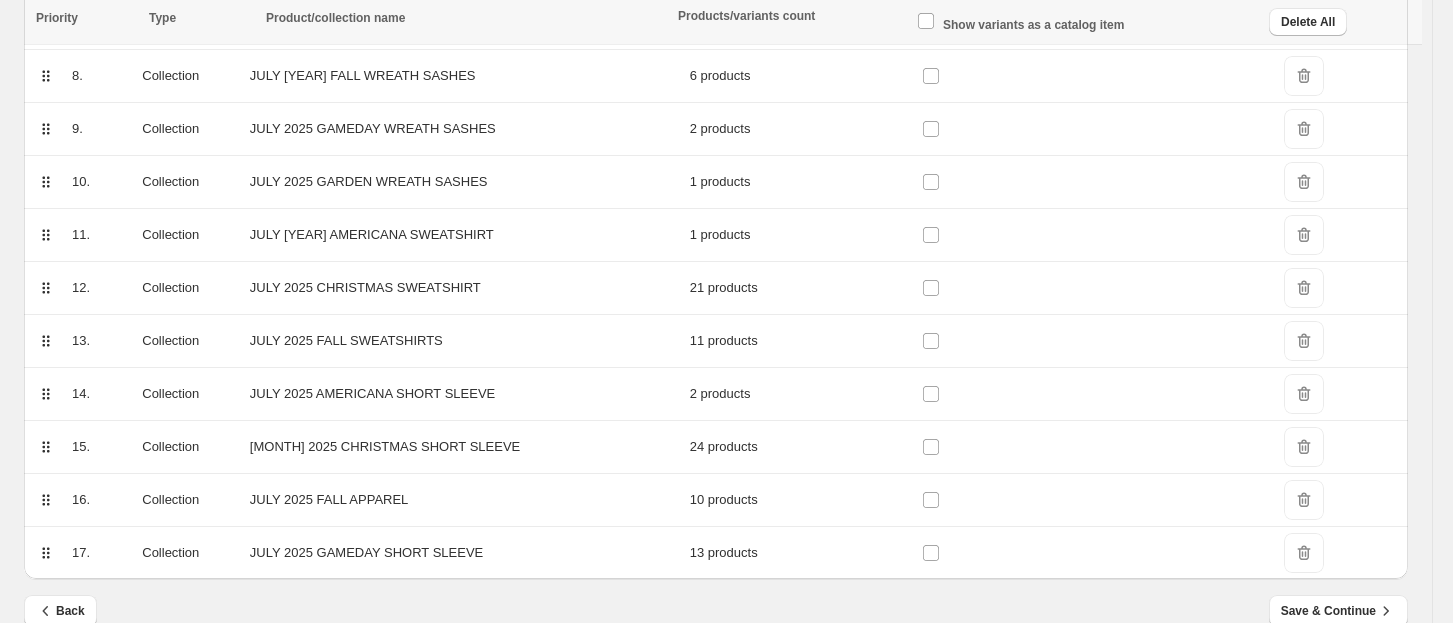 scroll, scrollTop: 725, scrollLeft: 0, axis: vertical 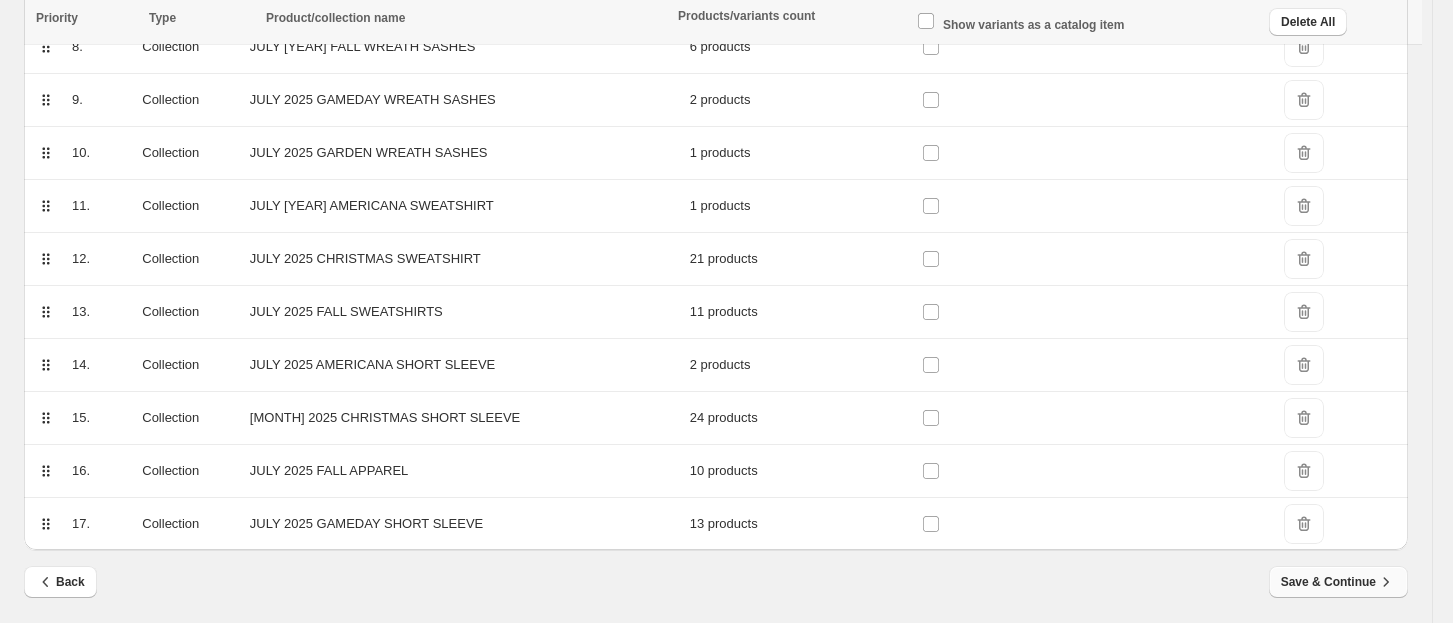 click on "Save & Continue" at bounding box center [1338, 582] 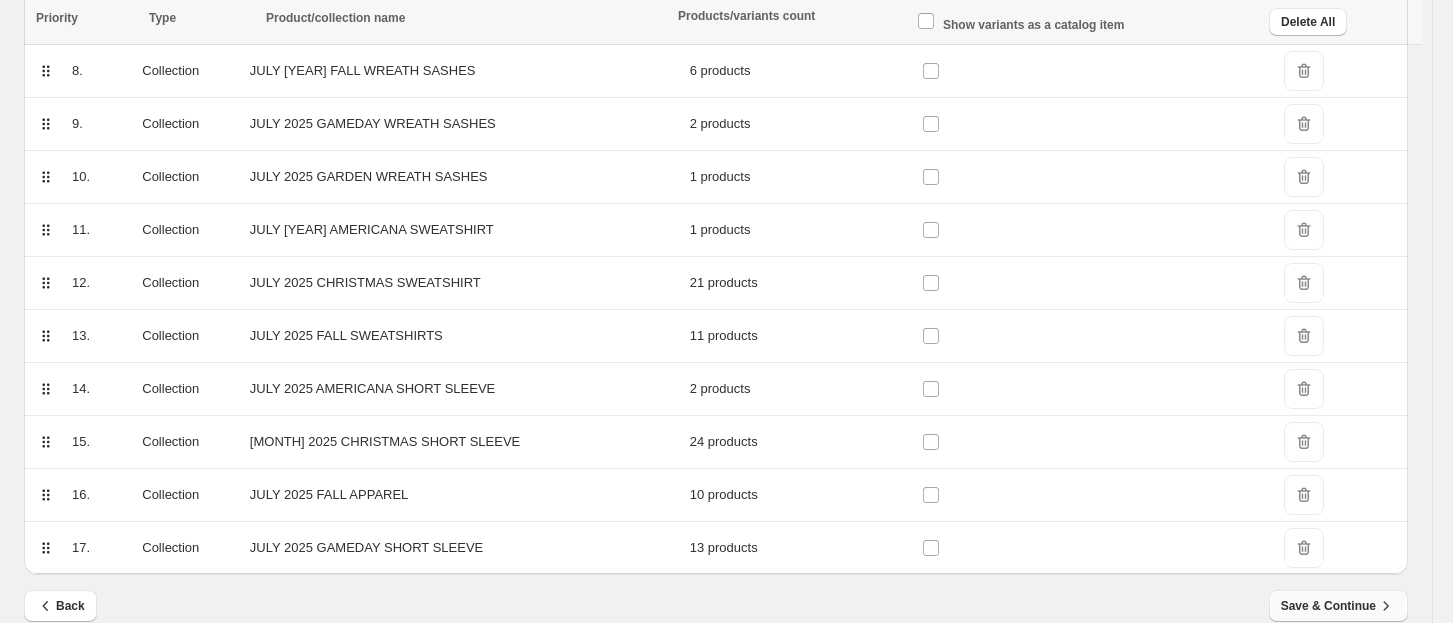scroll, scrollTop: 749, scrollLeft: 0, axis: vertical 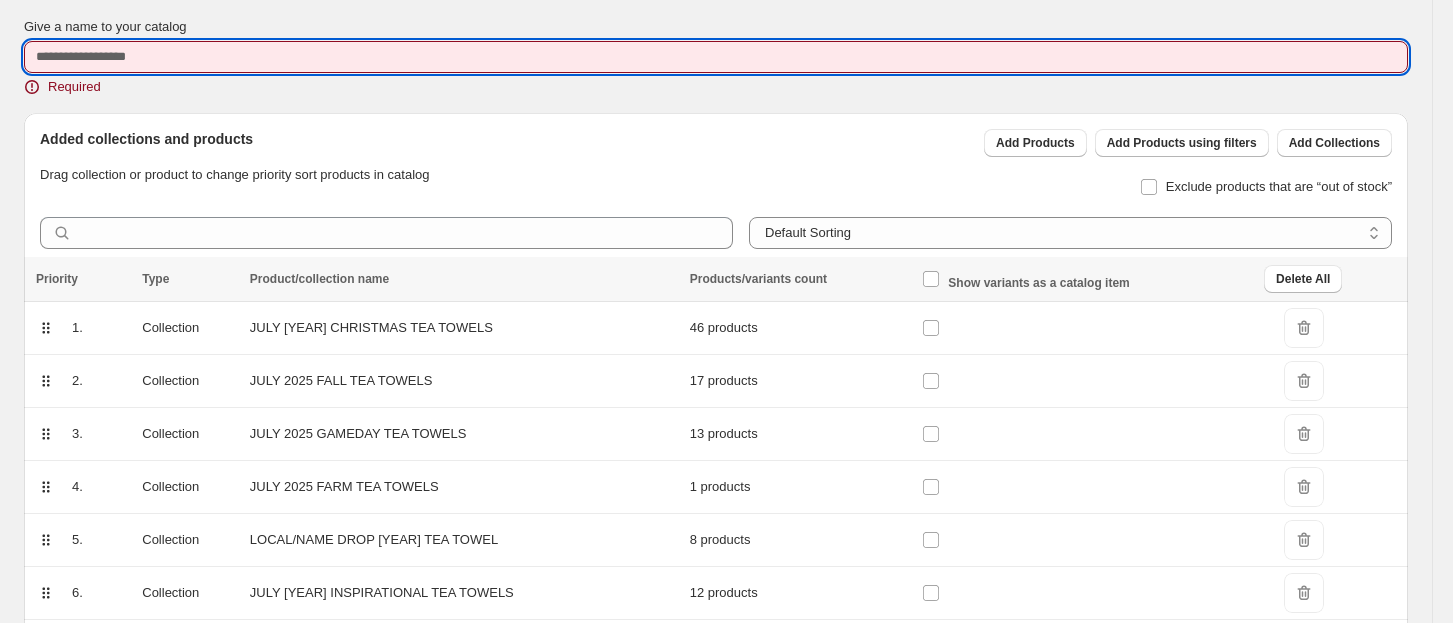 click on "Give a name to your catalog" at bounding box center (716, 57) 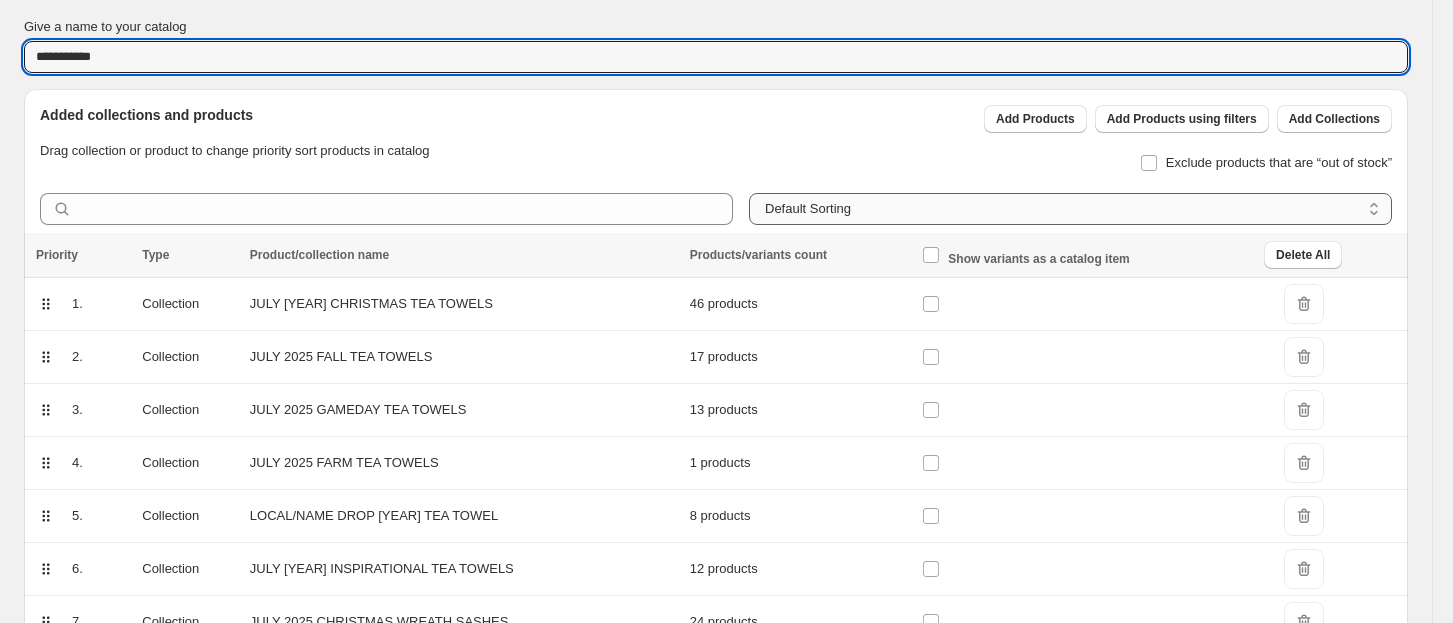 type on "**********" 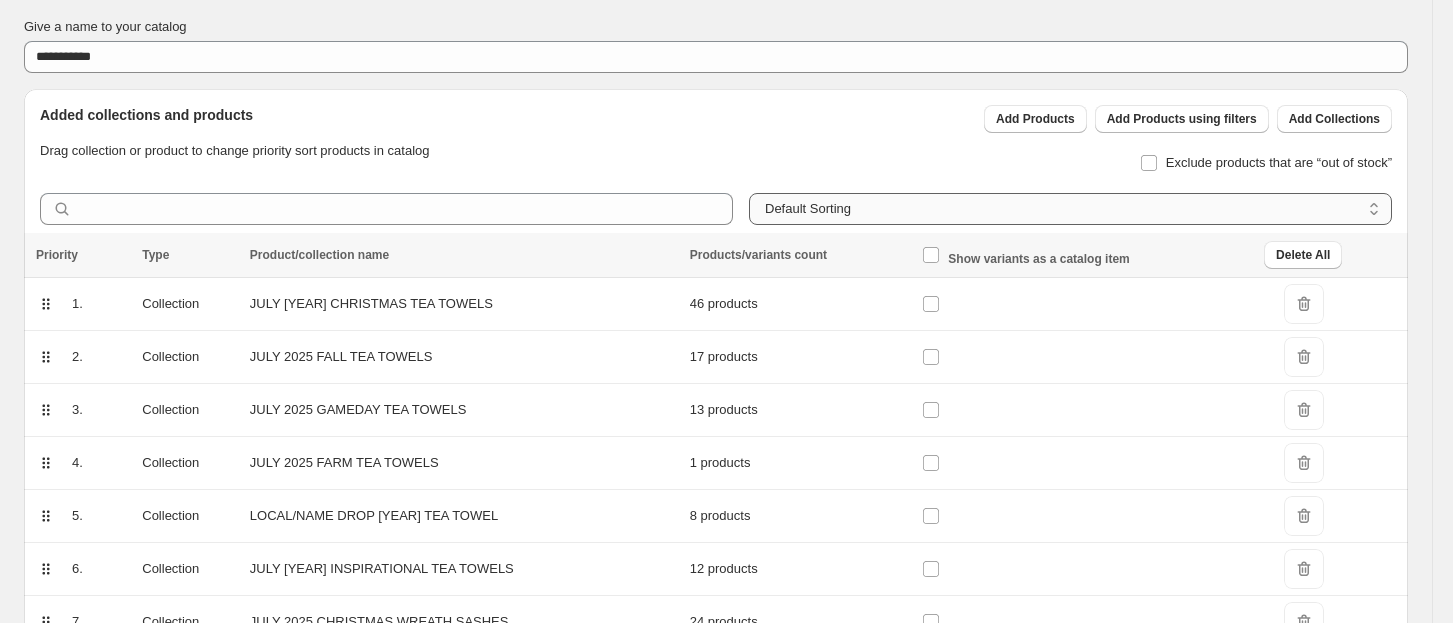 select on "*******" 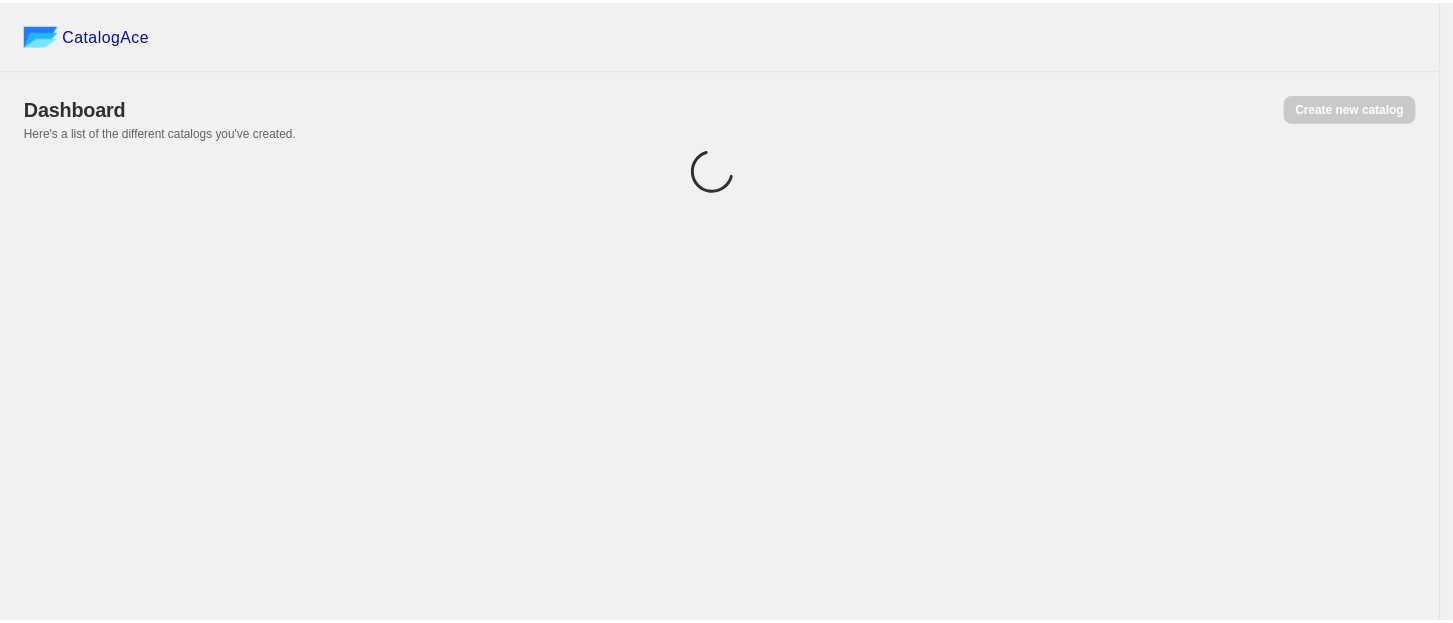 scroll, scrollTop: 0, scrollLeft: 0, axis: both 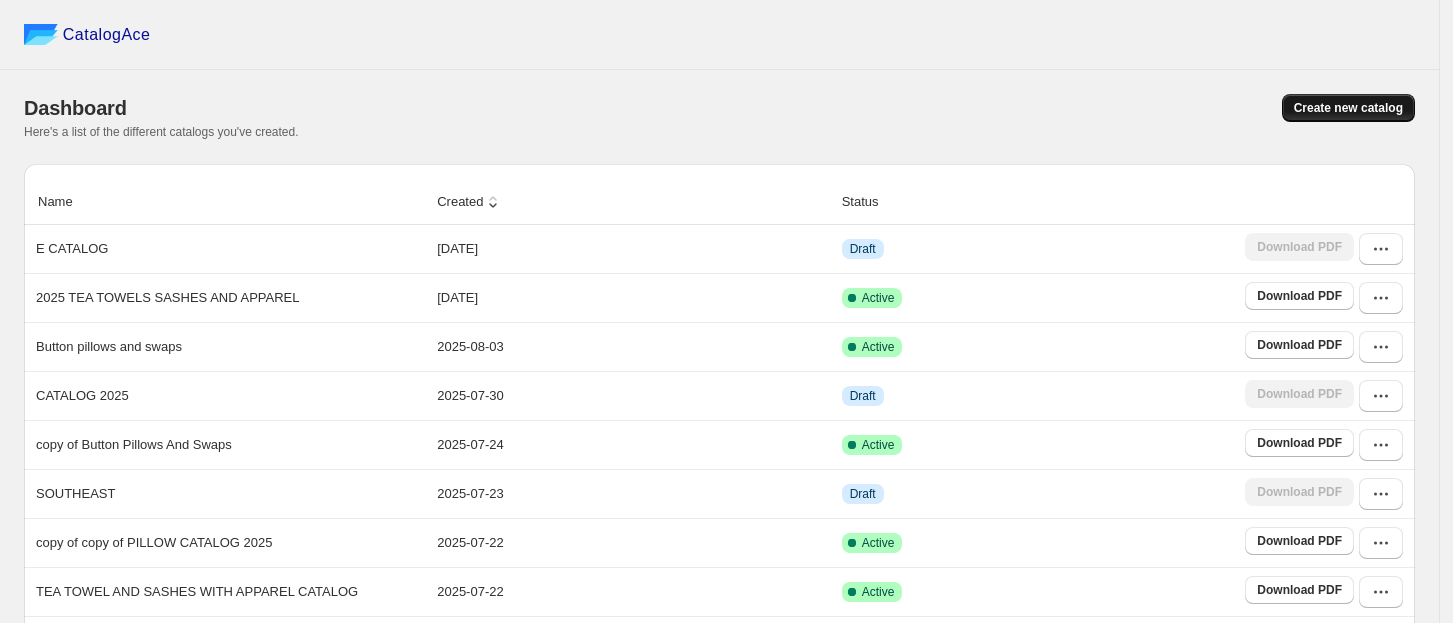 click on "Create new catalog" at bounding box center [1348, 108] 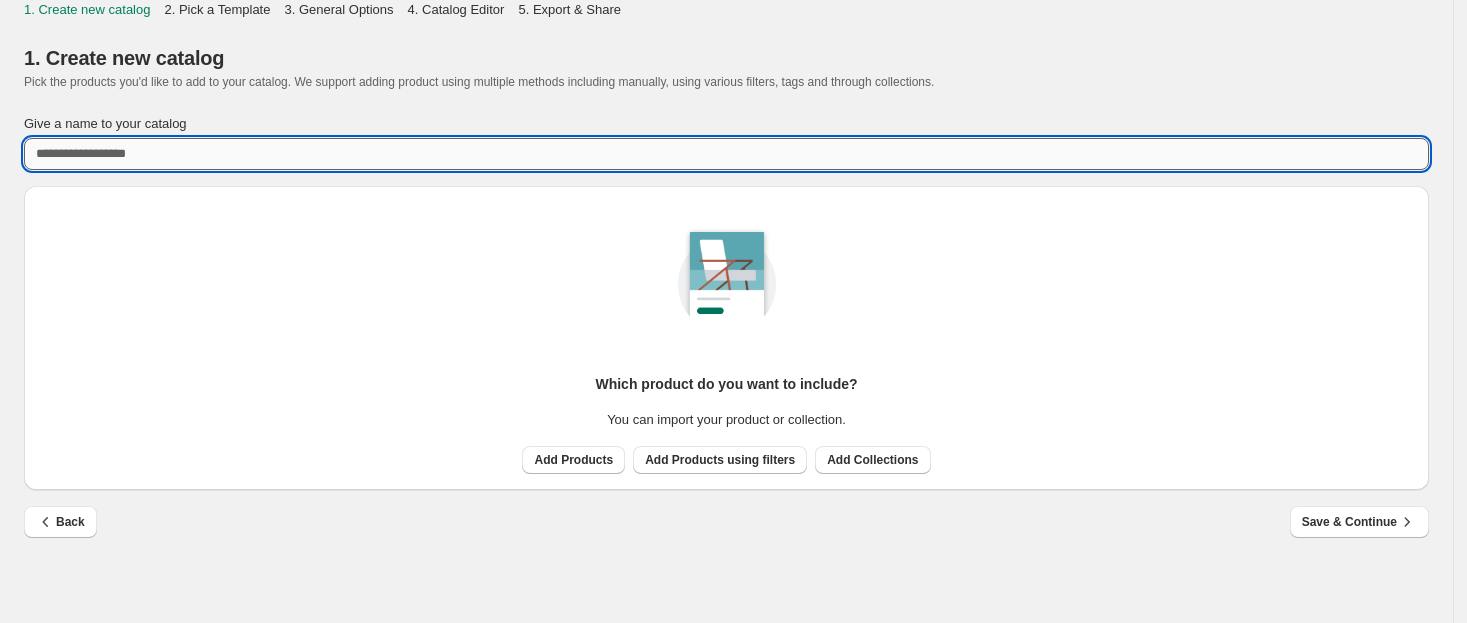 click on "Give a name to your catalog" at bounding box center [726, 154] 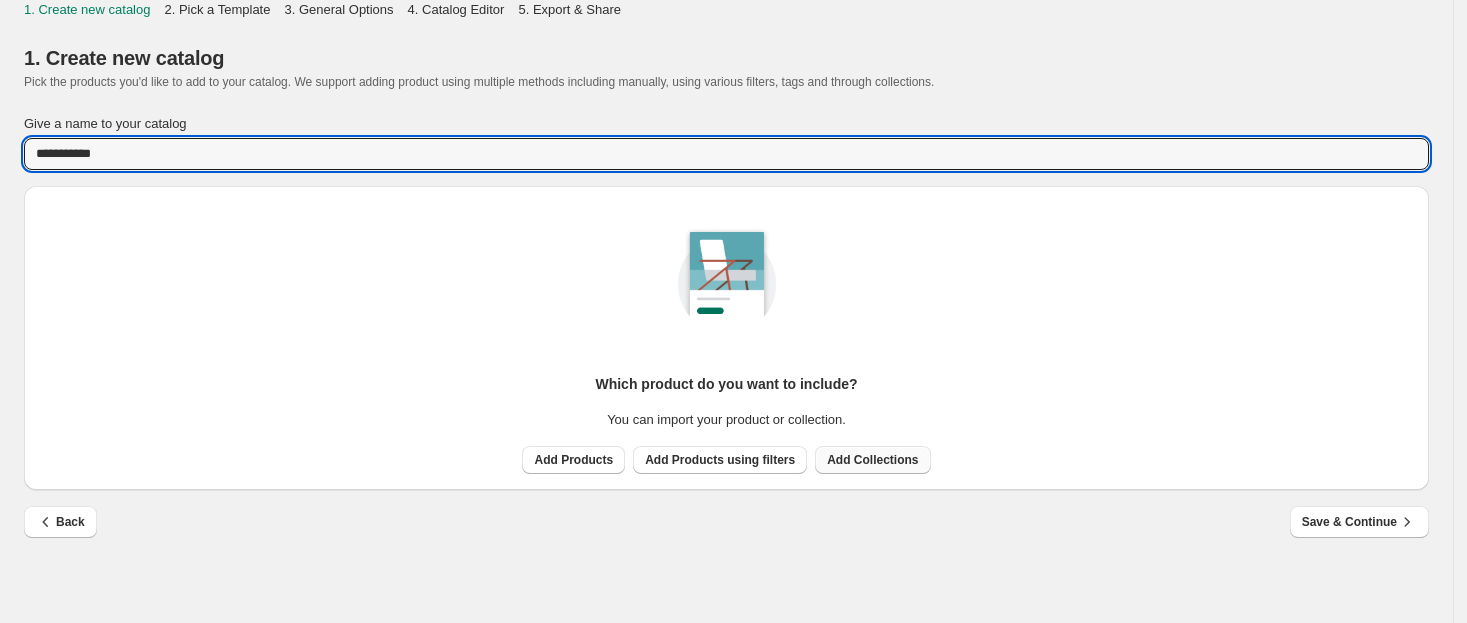 type on "**********" 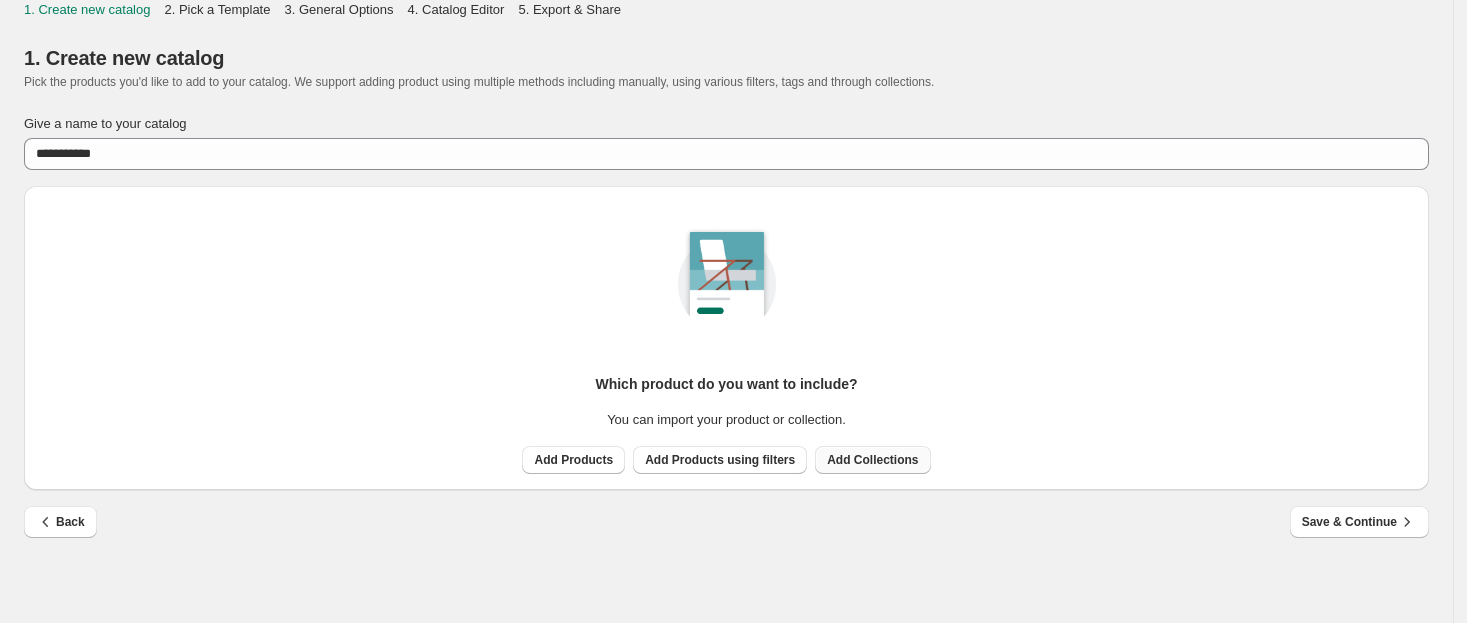 click on "Add Collections" at bounding box center (872, 460) 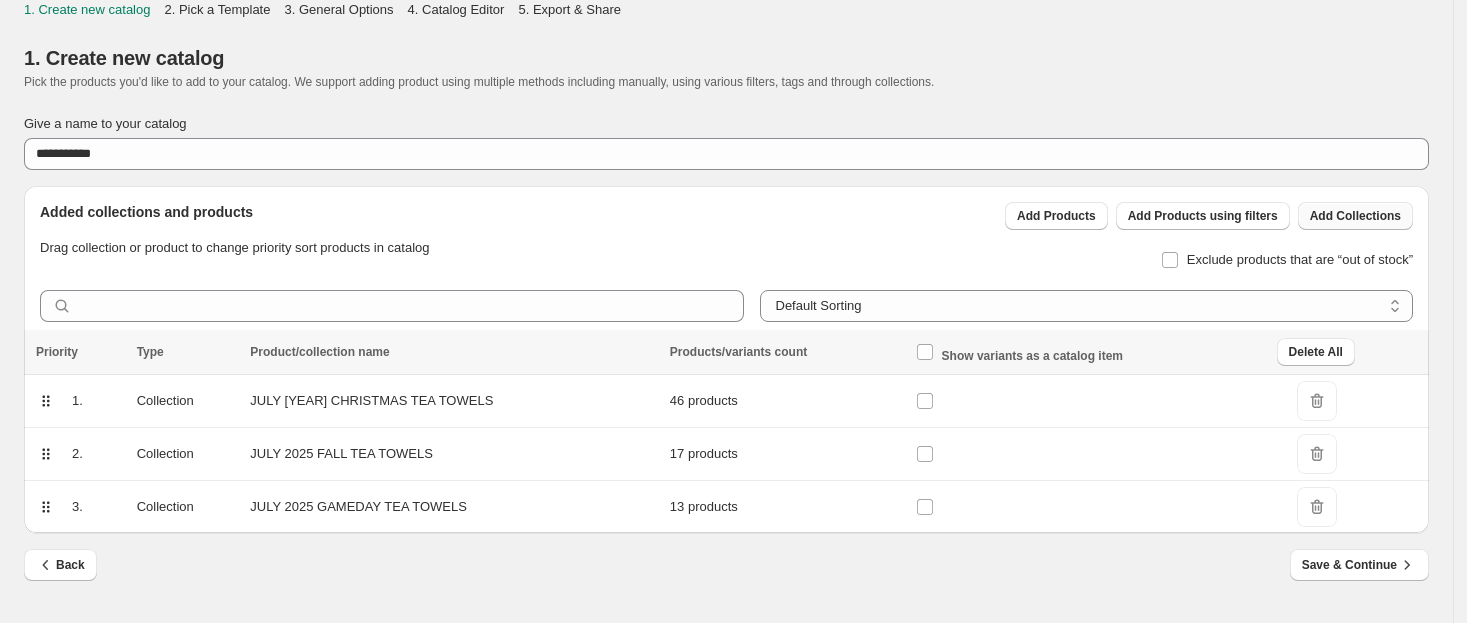 click on "Add Collections" at bounding box center [1355, 216] 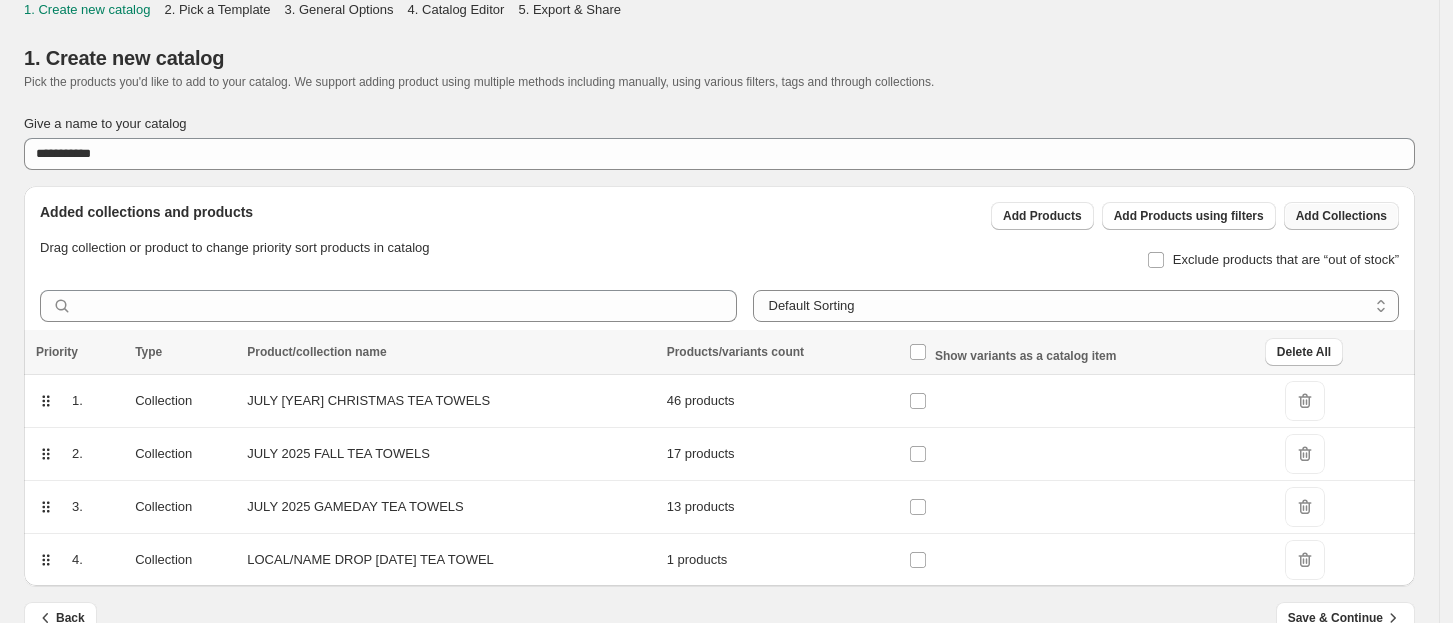 click on "Add Collections" at bounding box center [1341, 216] 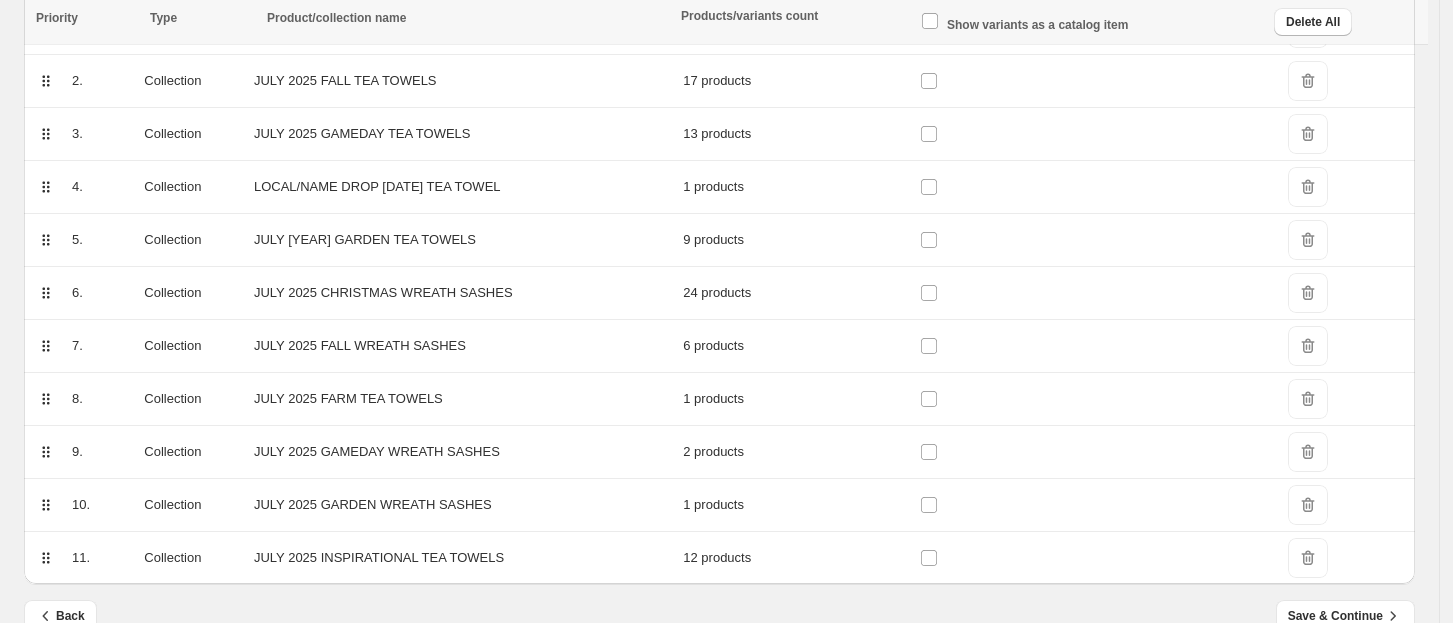 scroll, scrollTop: 408, scrollLeft: 0, axis: vertical 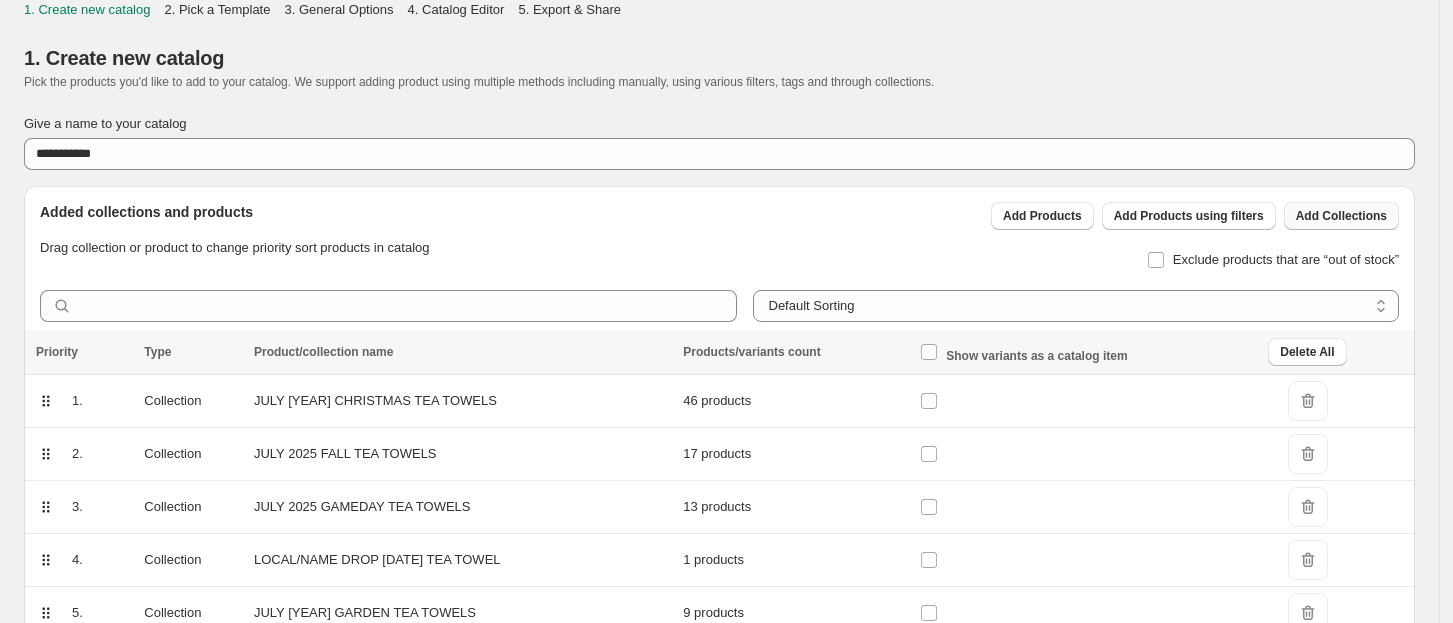 click on "Add Collections" at bounding box center [1341, 216] 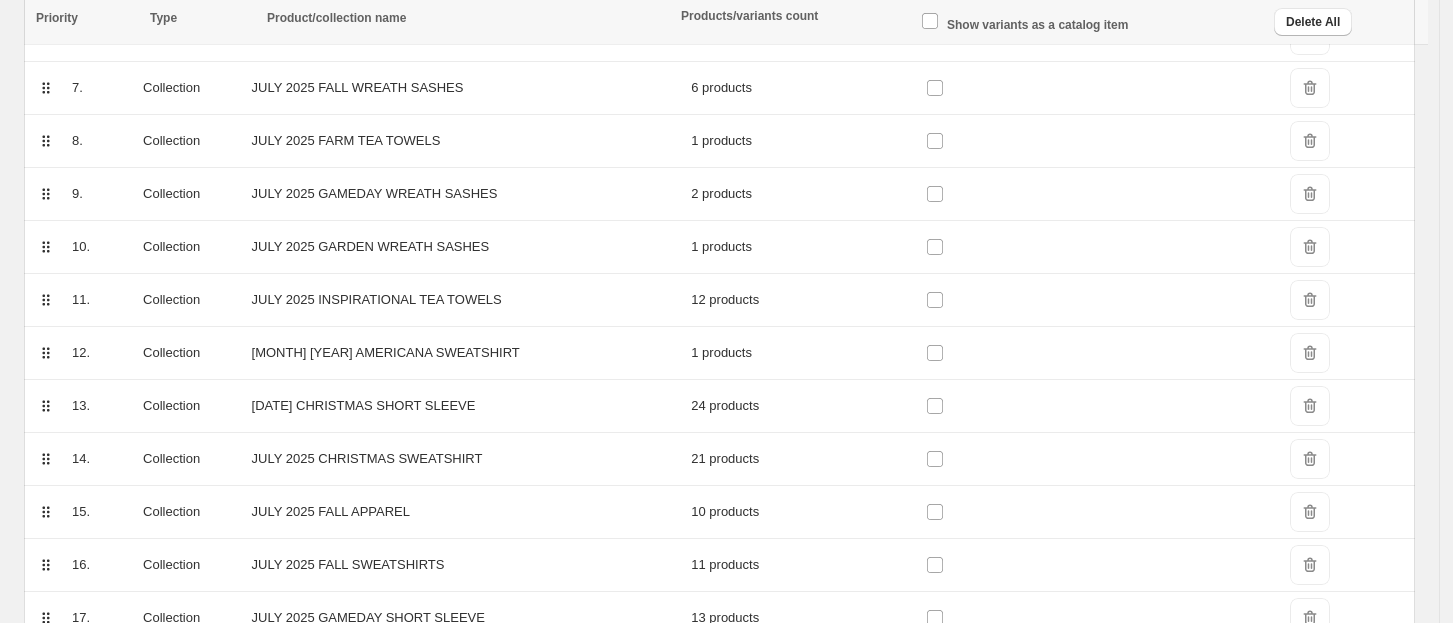 scroll, scrollTop: 725, scrollLeft: 0, axis: vertical 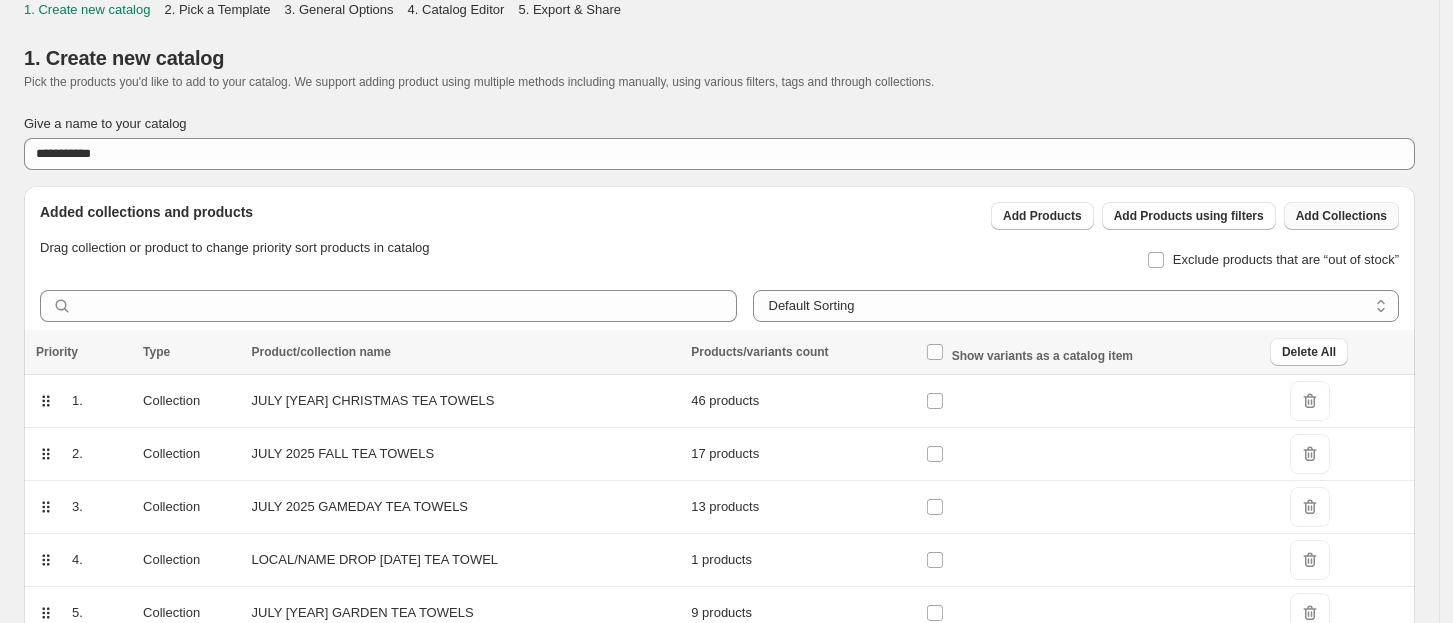 click on "Add Collections" at bounding box center (1341, 216) 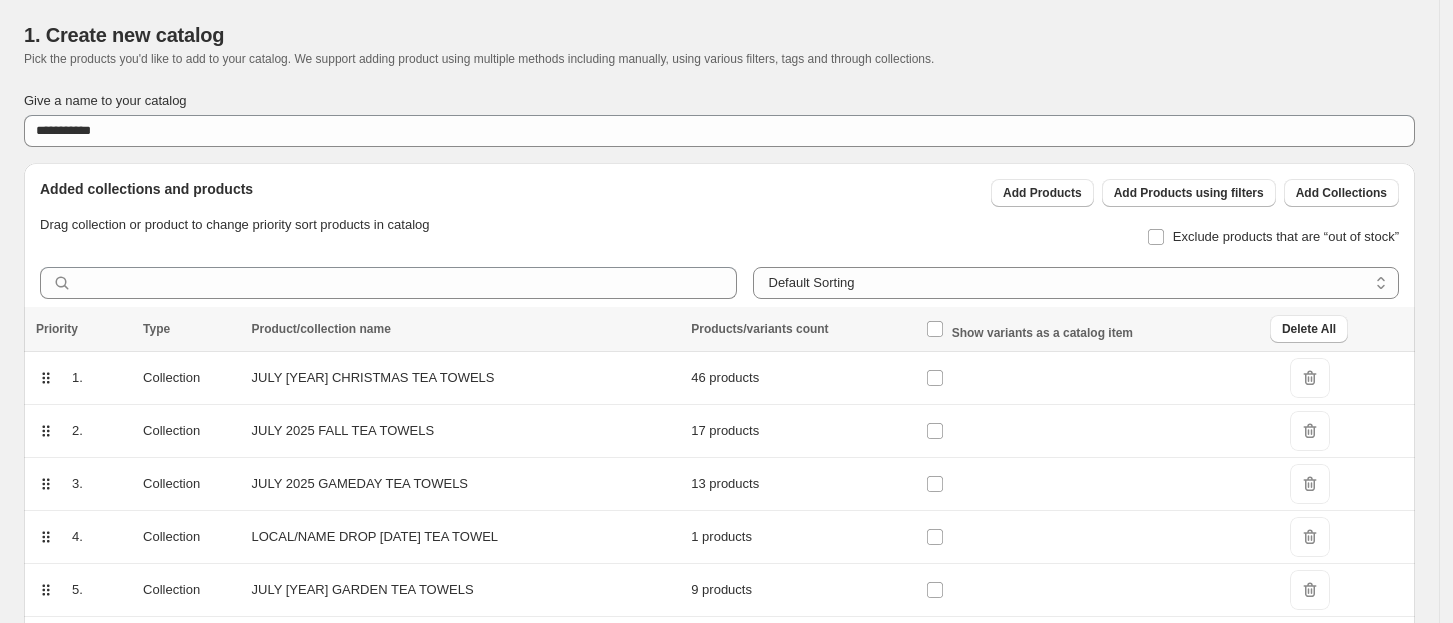 scroll, scrollTop: 0, scrollLeft: 0, axis: both 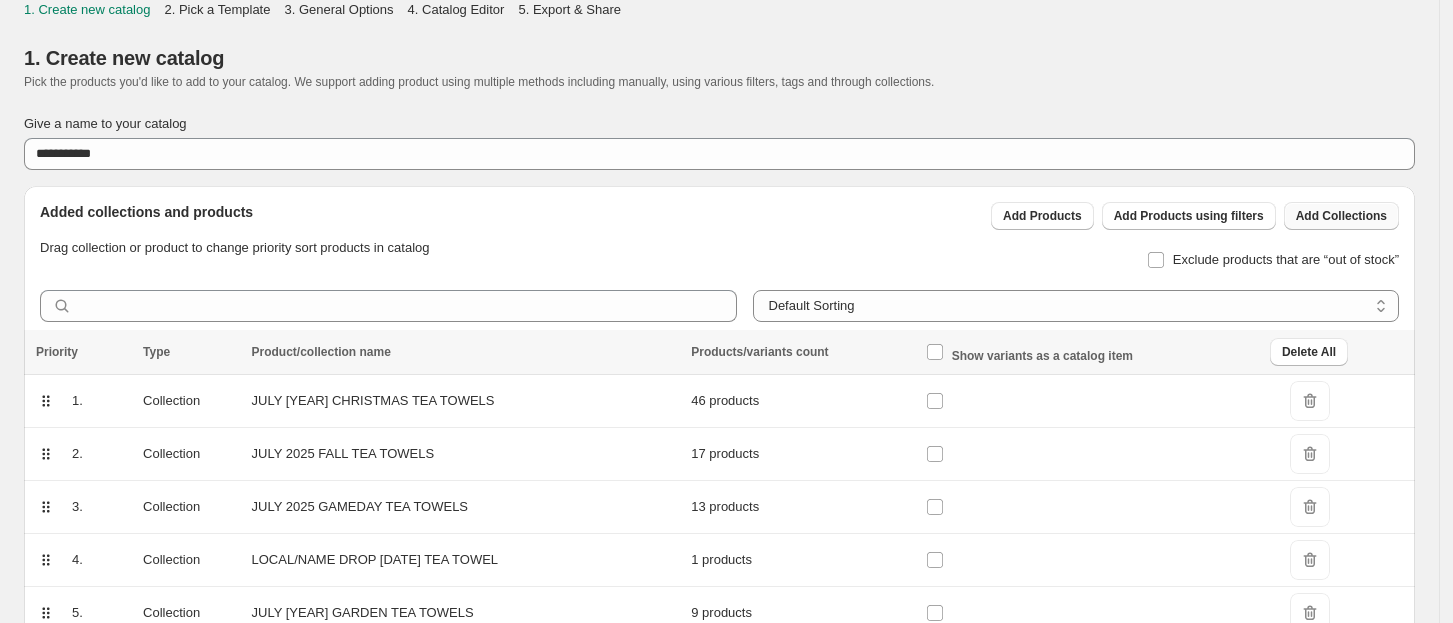 click on "Add Collections" at bounding box center [1341, 216] 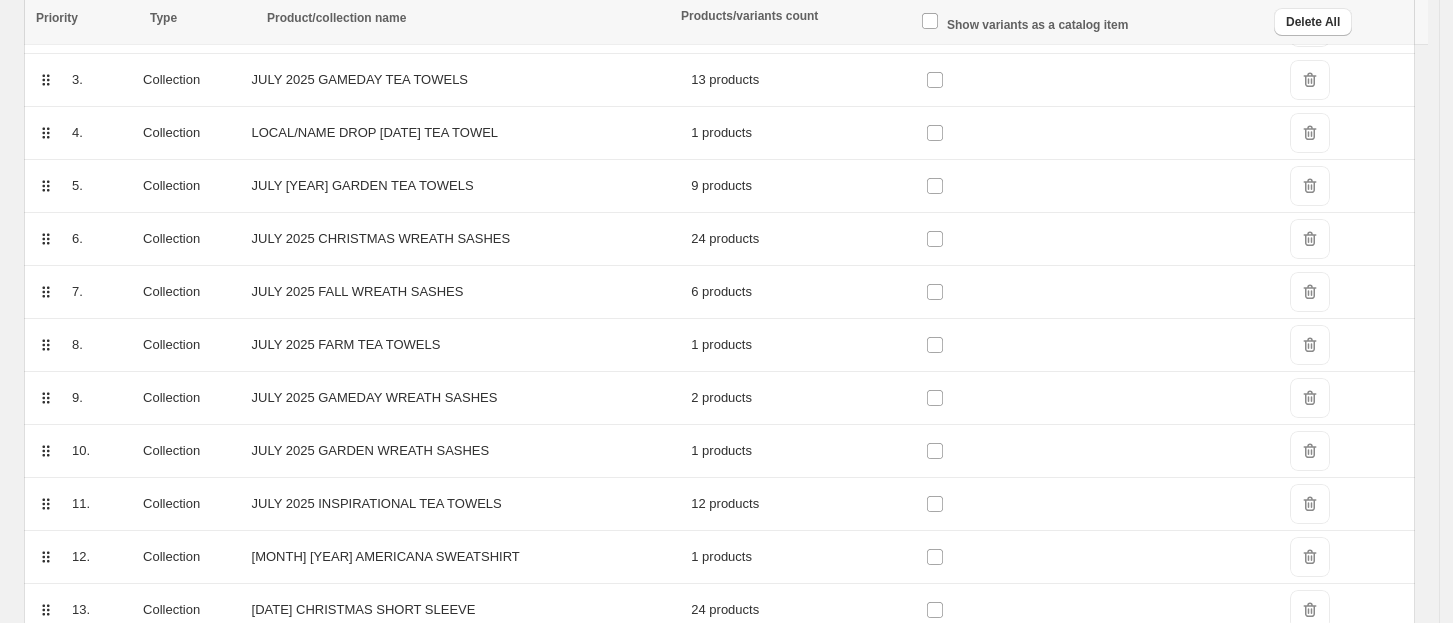 scroll, scrollTop: 418, scrollLeft: 0, axis: vertical 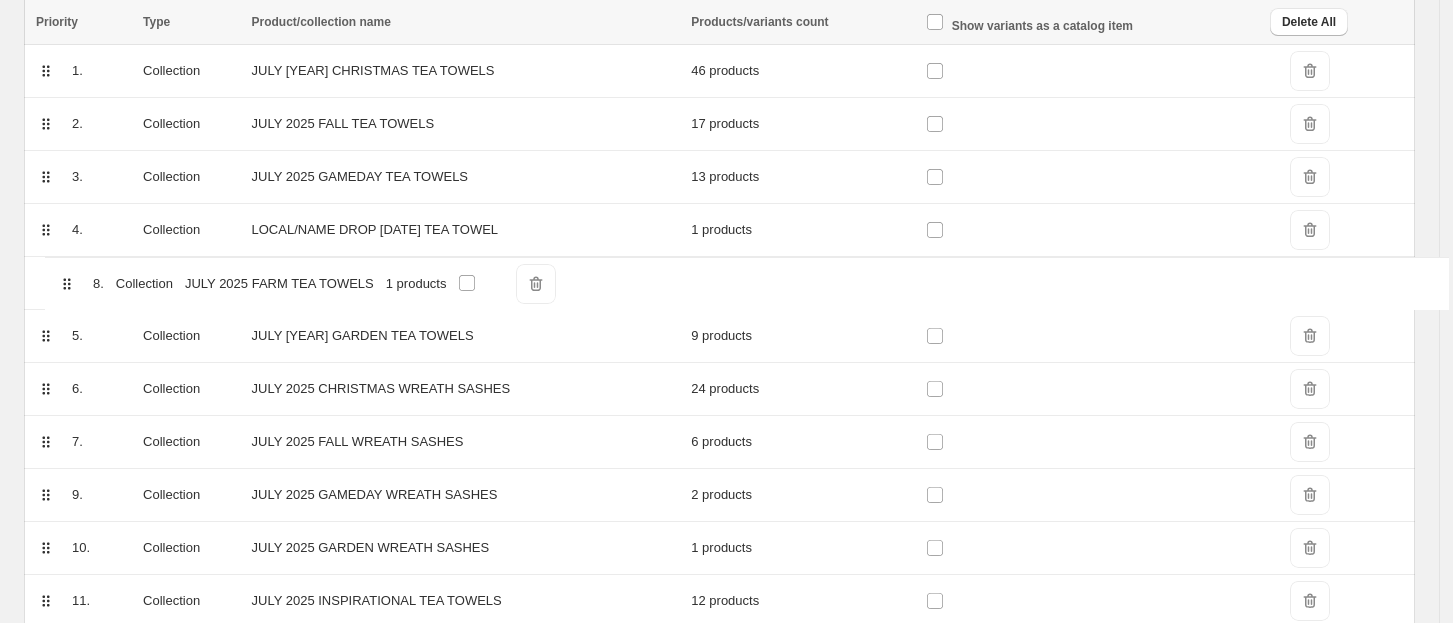 drag, startPoint x: 45, startPoint y: 445, endPoint x: 65, endPoint y: 281, distance: 165.21501 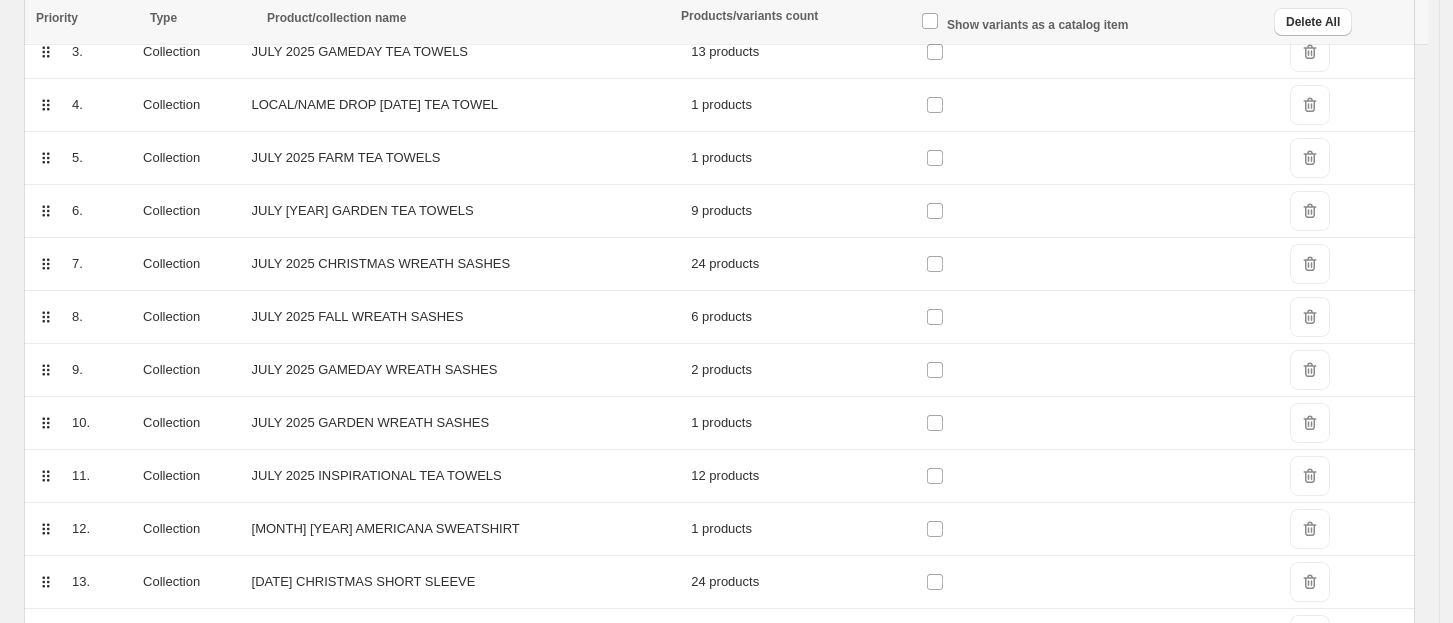 scroll, scrollTop: 490, scrollLeft: 0, axis: vertical 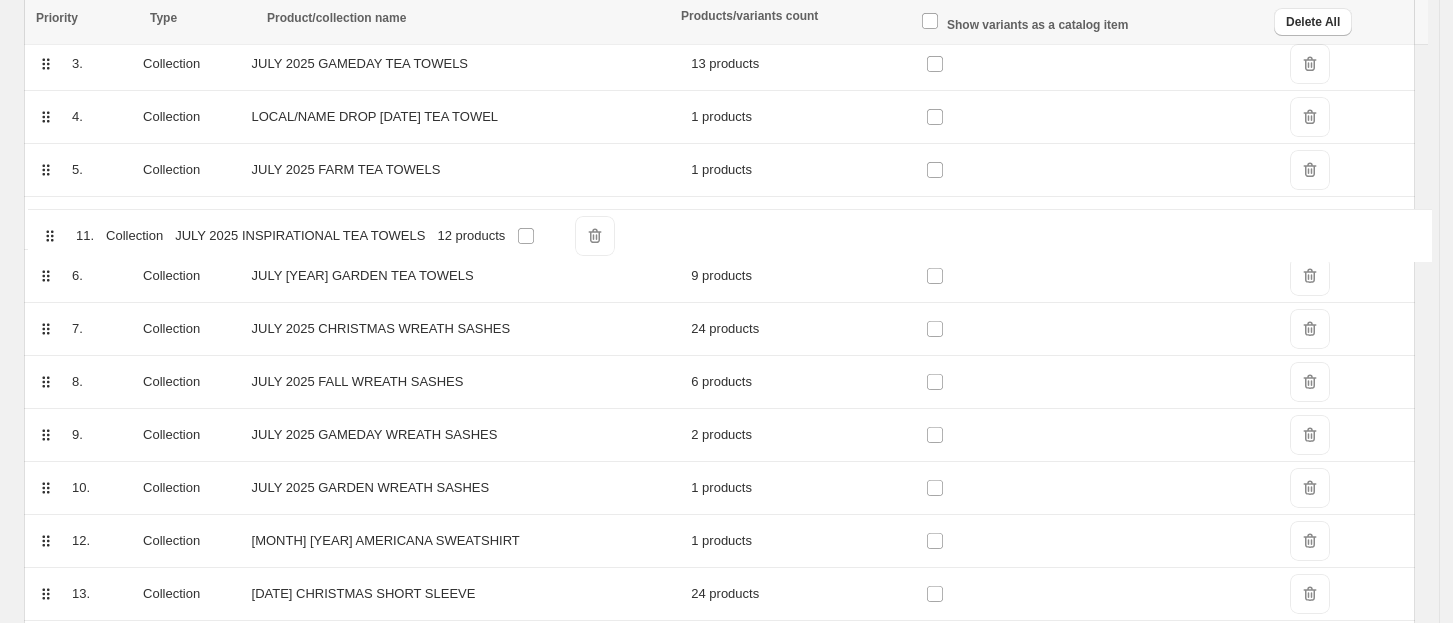 drag, startPoint x: 45, startPoint y: 444, endPoint x: 52, endPoint y: 230, distance: 214.11446 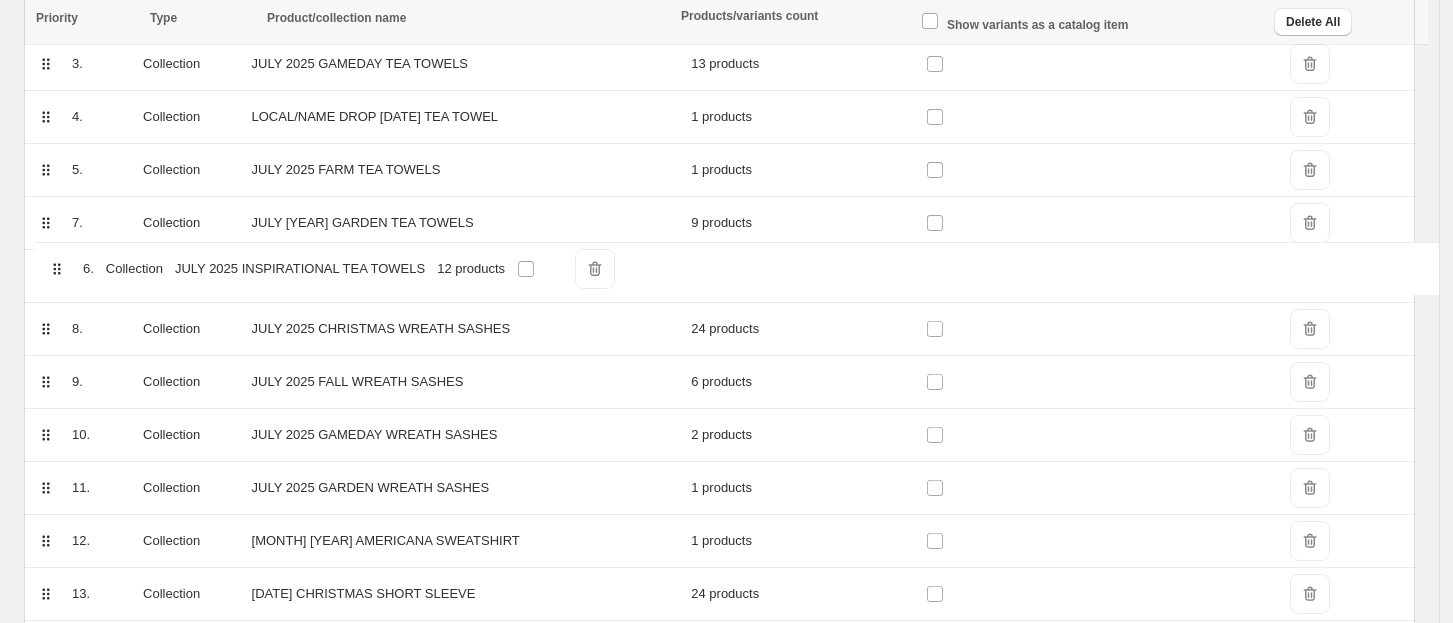drag, startPoint x: 43, startPoint y: 225, endPoint x: 54, endPoint y: 276, distance: 52.17279 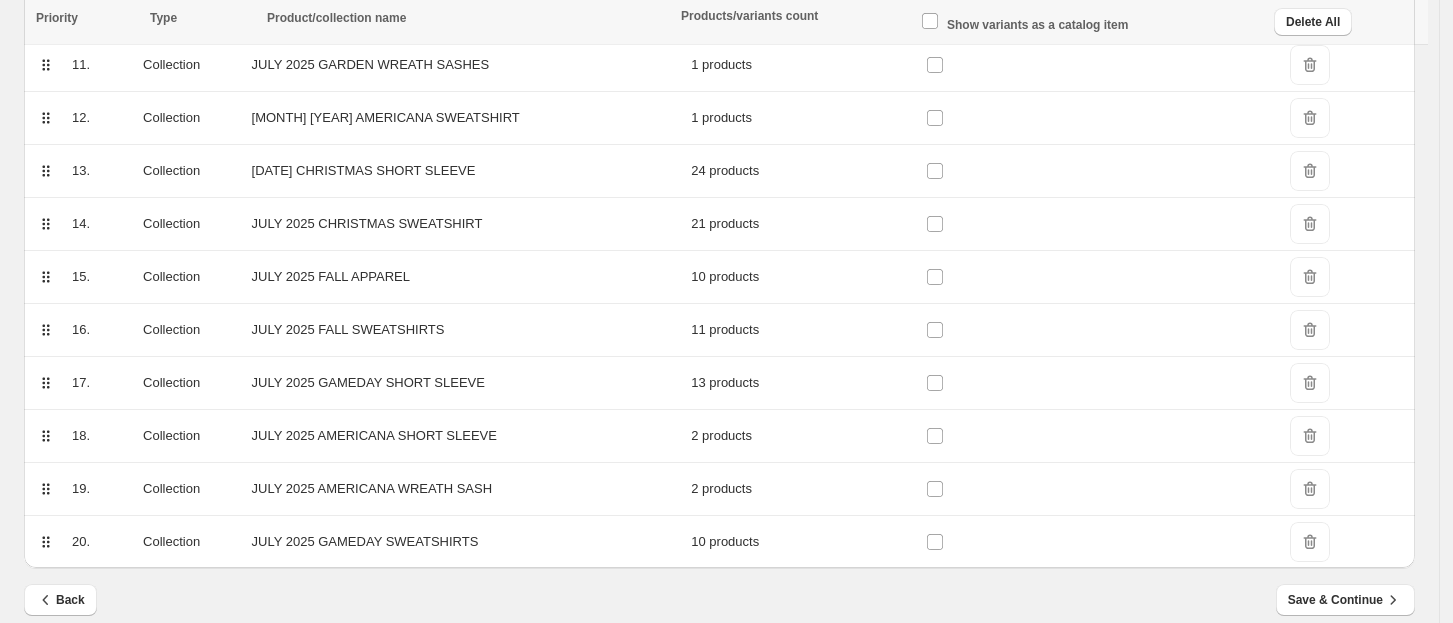 scroll, scrollTop: 884, scrollLeft: 0, axis: vertical 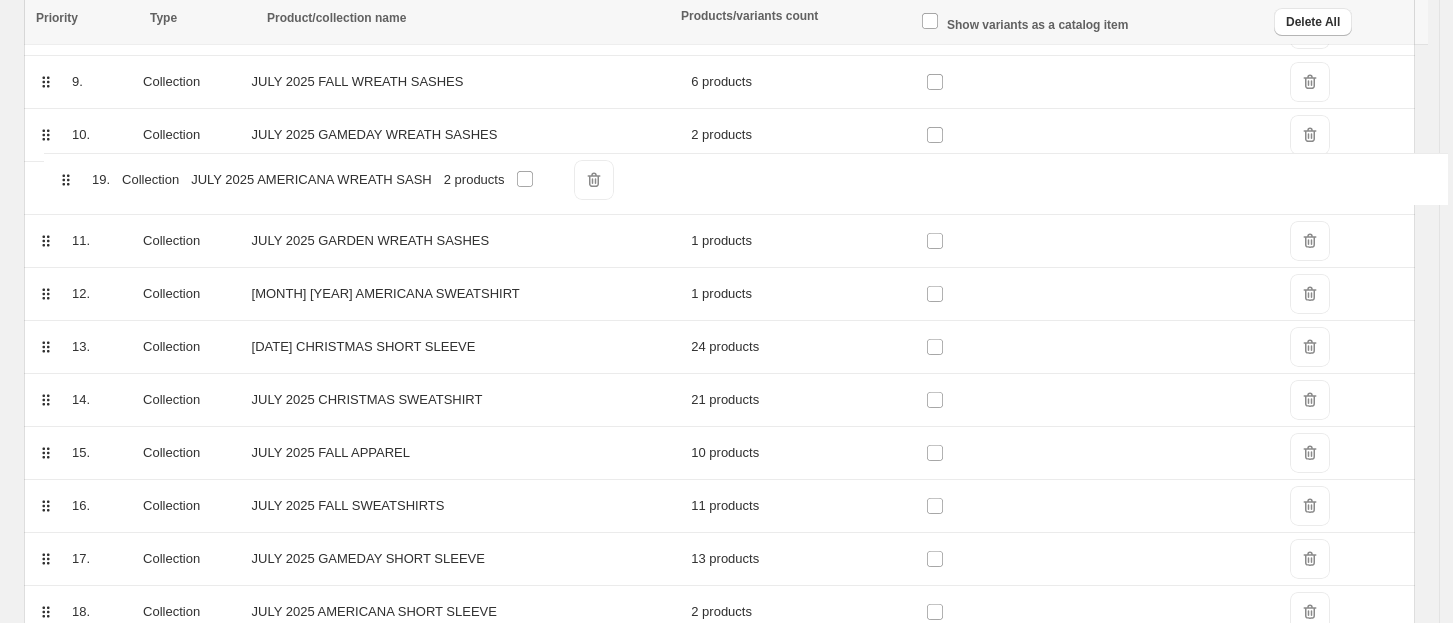 drag, startPoint x: 47, startPoint y: 496, endPoint x: 67, endPoint y: 172, distance: 324.6167 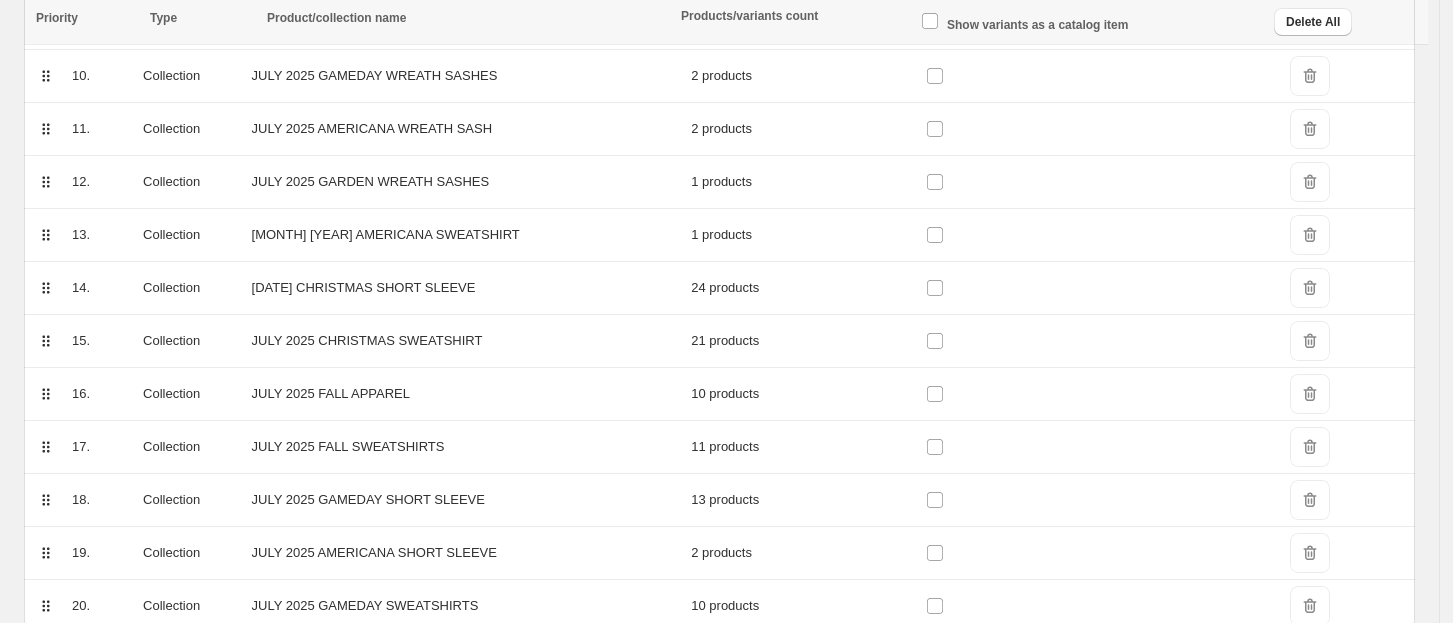 scroll, scrollTop: 800, scrollLeft: 0, axis: vertical 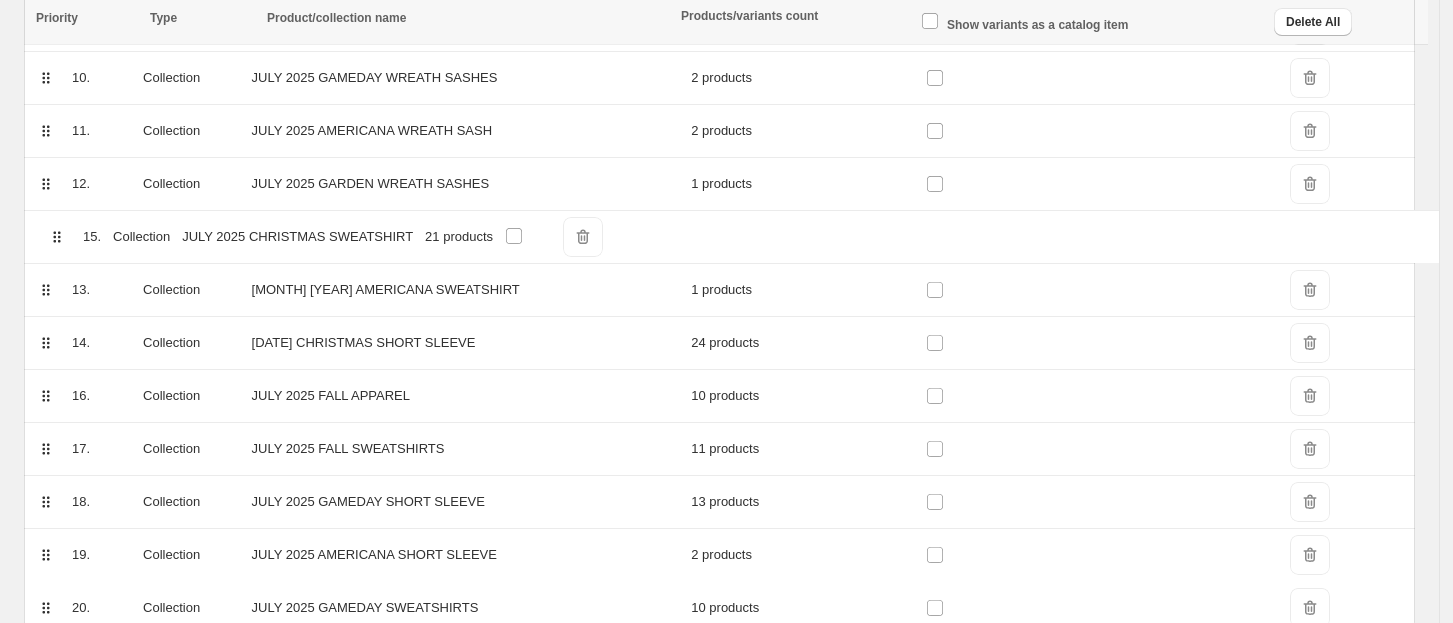 drag, startPoint x: 47, startPoint y: 346, endPoint x: 57, endPoint y: 234, distance: 112.44554 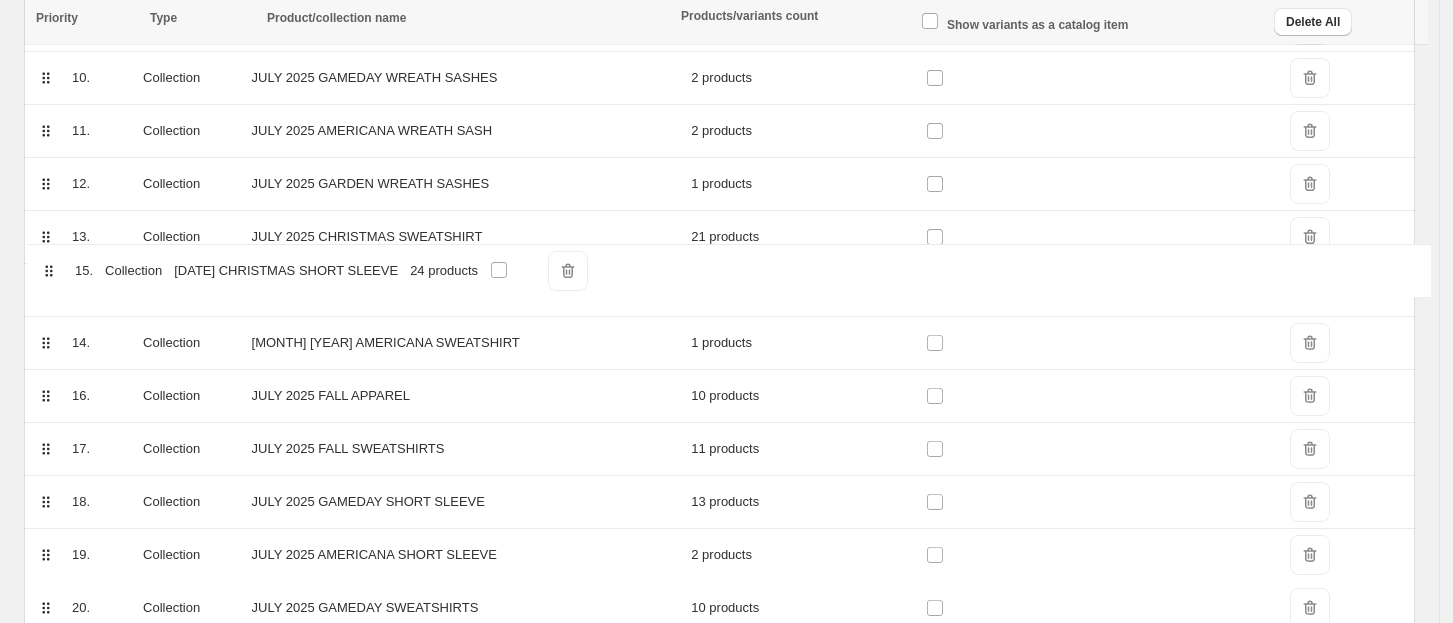 drag, startPoint x: 46, startPoint y: 347, endPoint x: 50, endPoint y: 269, distance: 78.10249 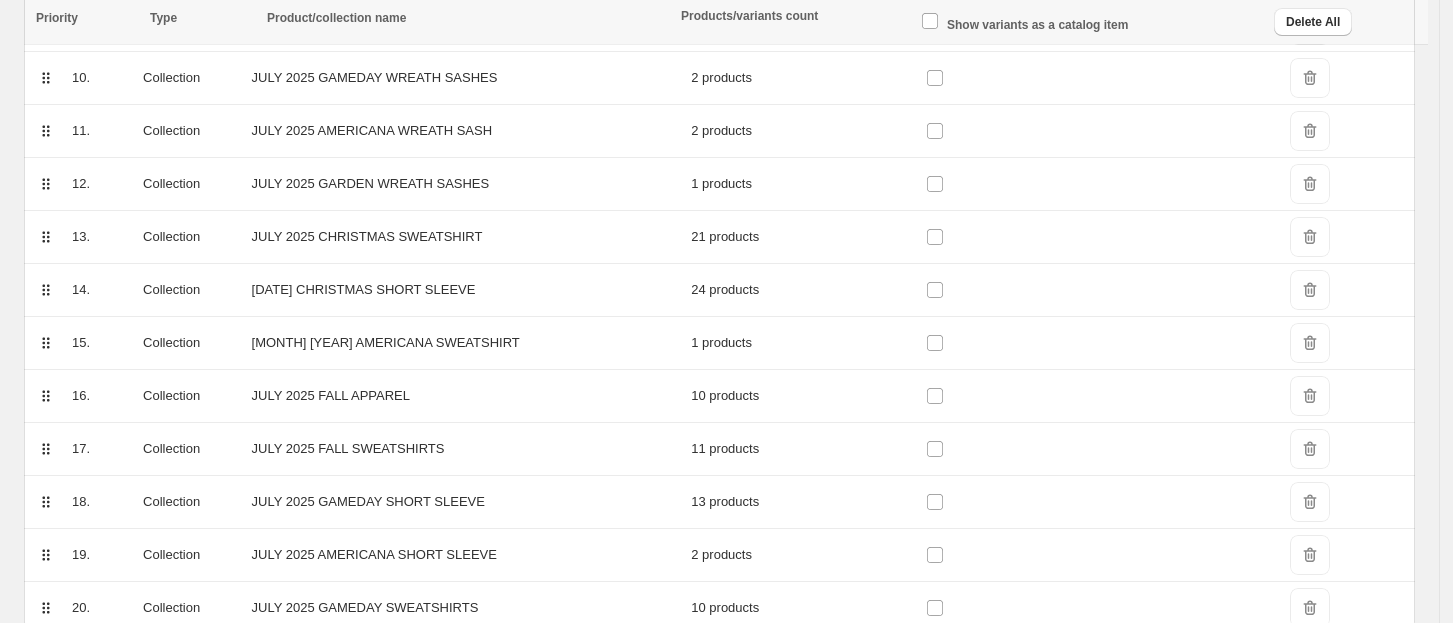 click 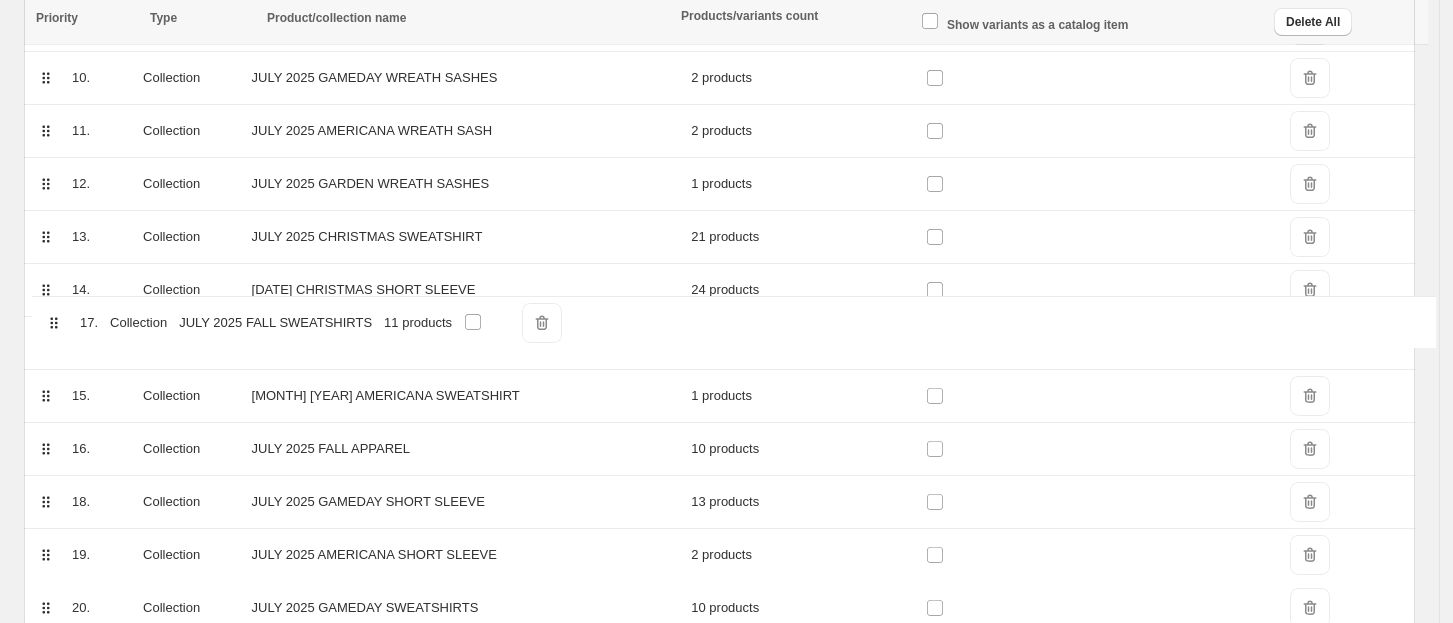 drag, startPoint x: 42, startPoint y: 456, endPoint x: 52, endPoint y: 326, distance: 130.38405 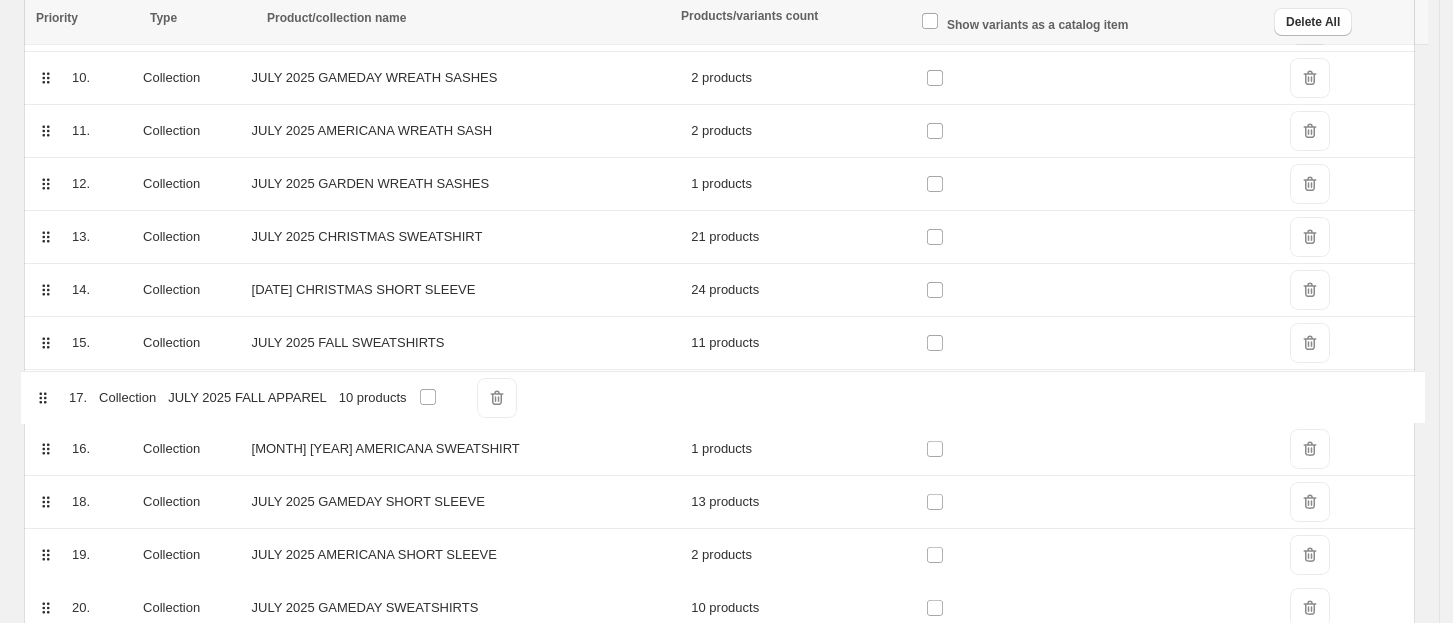 drag, startPoint x: 46, startPoint y: 452, endPoint x: 45, endPoint y: 388, distance: 64.00781 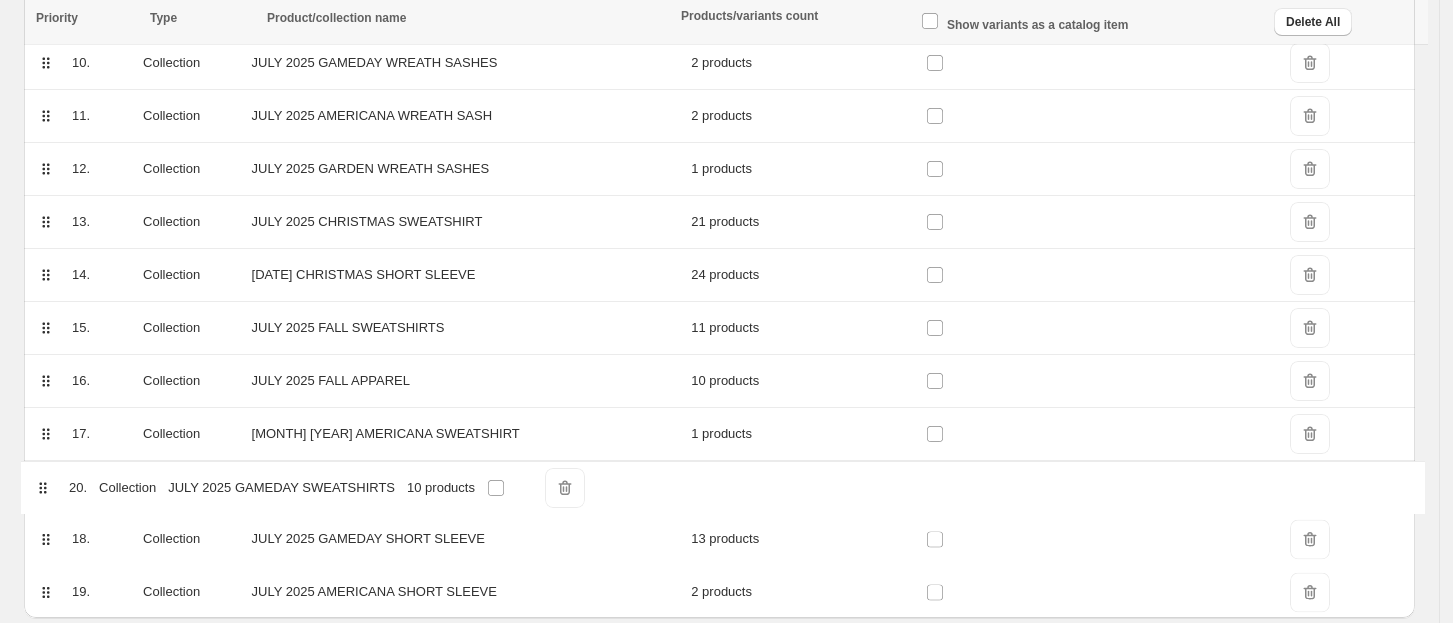 scroll, scrollTop: 817, scrollLeft: 0, axis: vertical 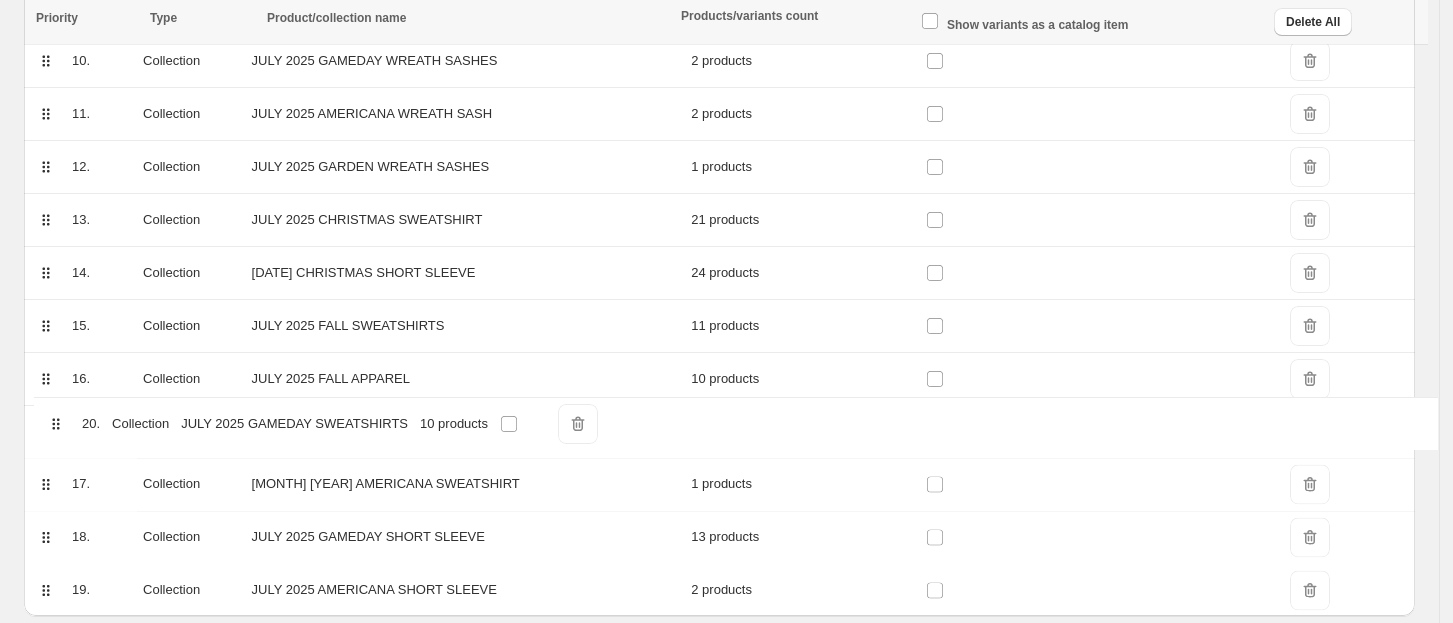 drag, startPoint x: 46, startPoint y: 605, endPoint x: 56, endPoint y: 417, distance: 188.26576 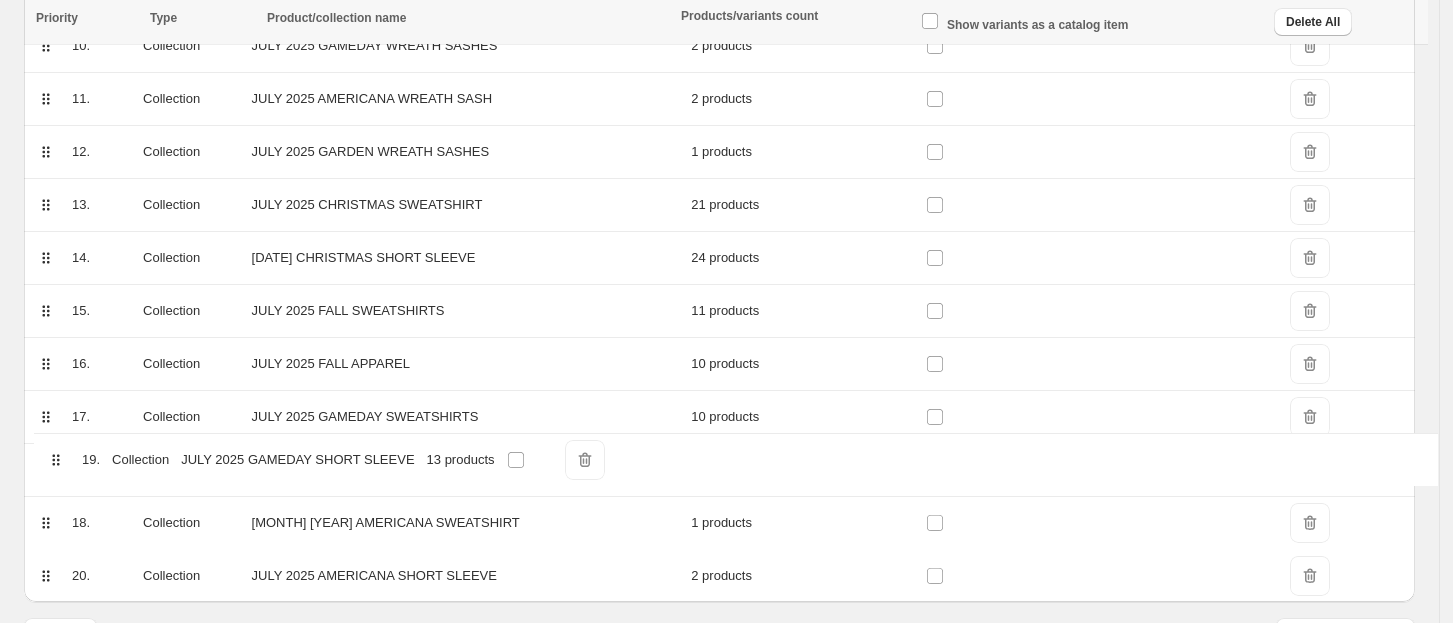 scroll, scrollTop: 835, scrollLeft: 0, axis: vertical 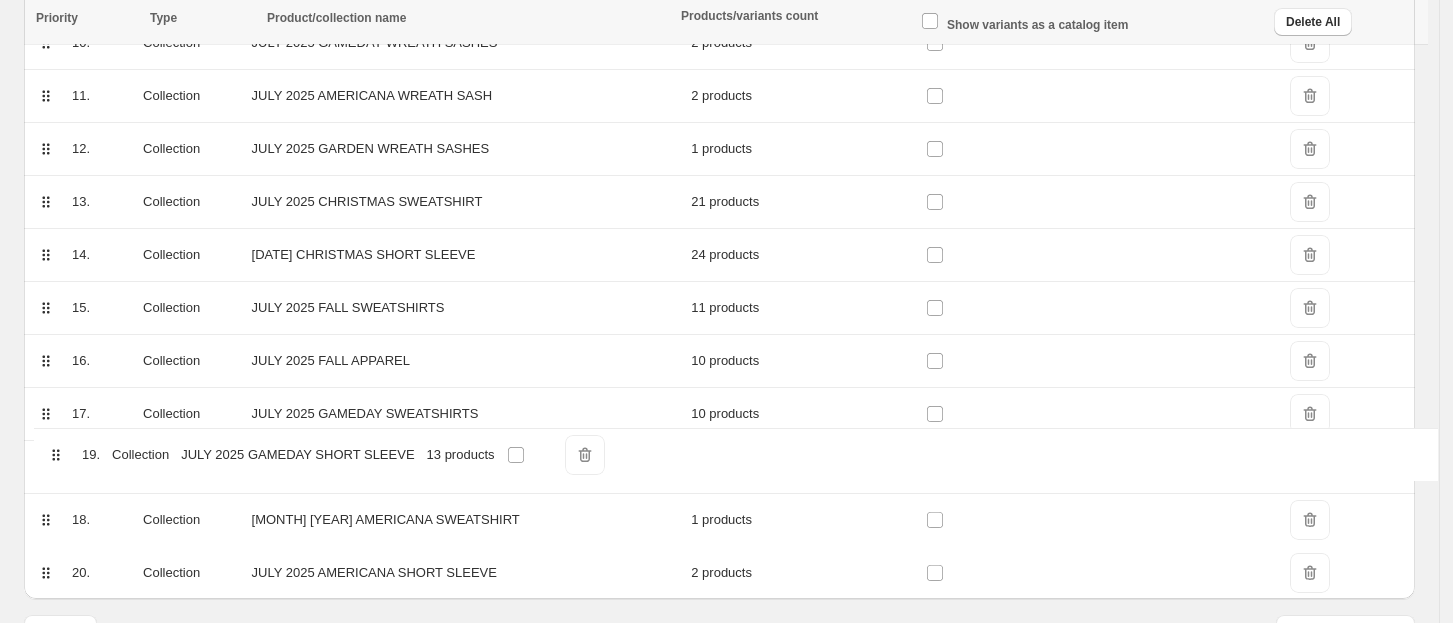 drag, startPoint x: 49, startPoint y: 534, endPoint x: 59, endPoint y: 446, distance: 88.56636 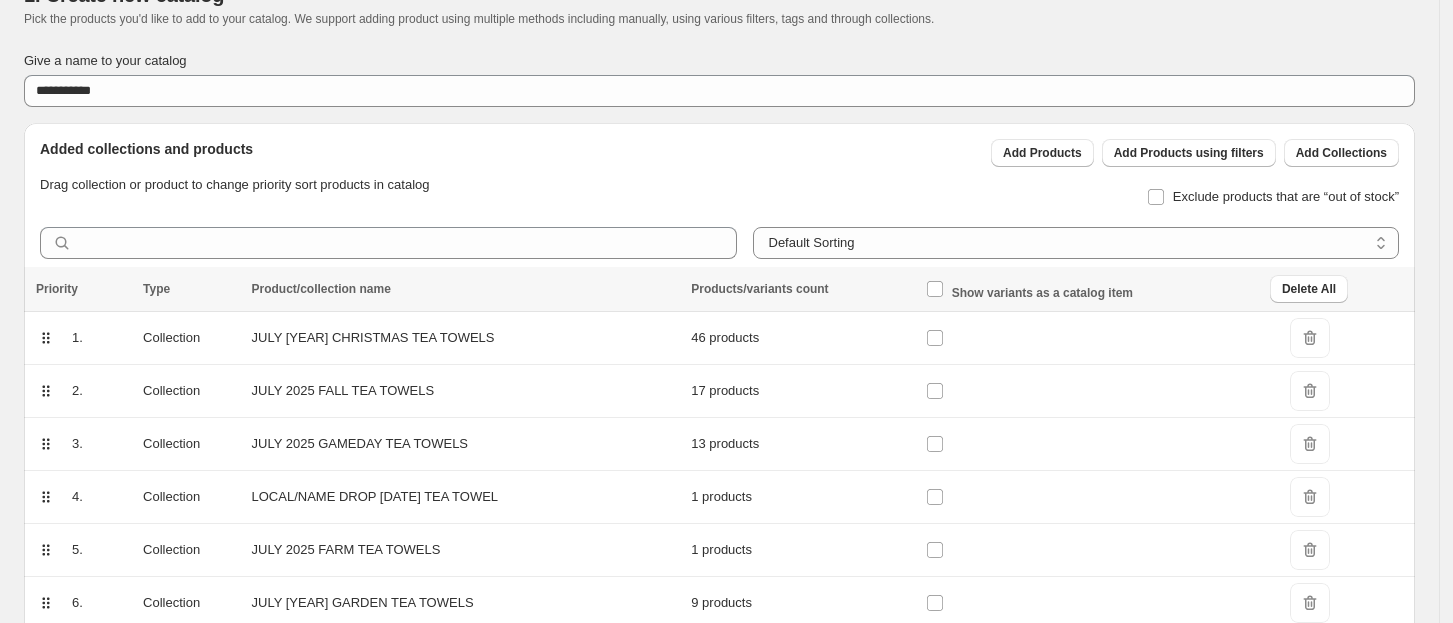 scroll, scrollTop: 88, scrollLeft: 0, axis: vertical 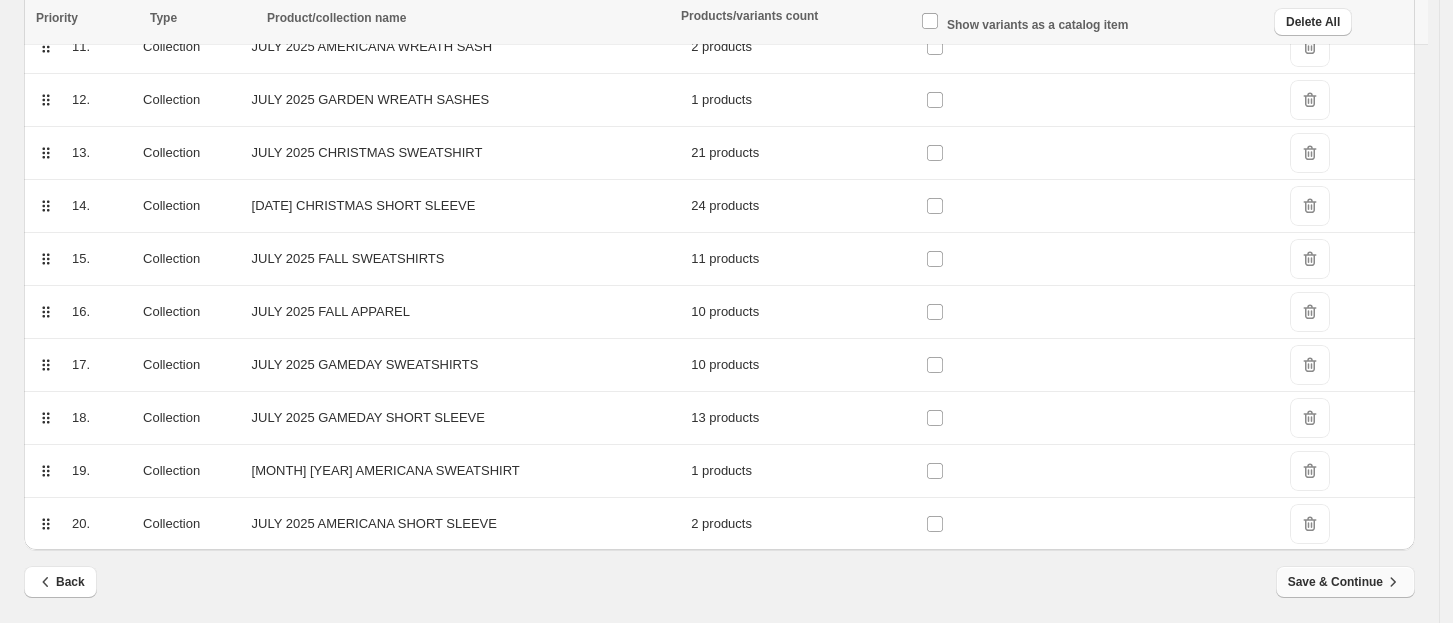 click on "Save & Continue" at bounding box center [1345, 582] 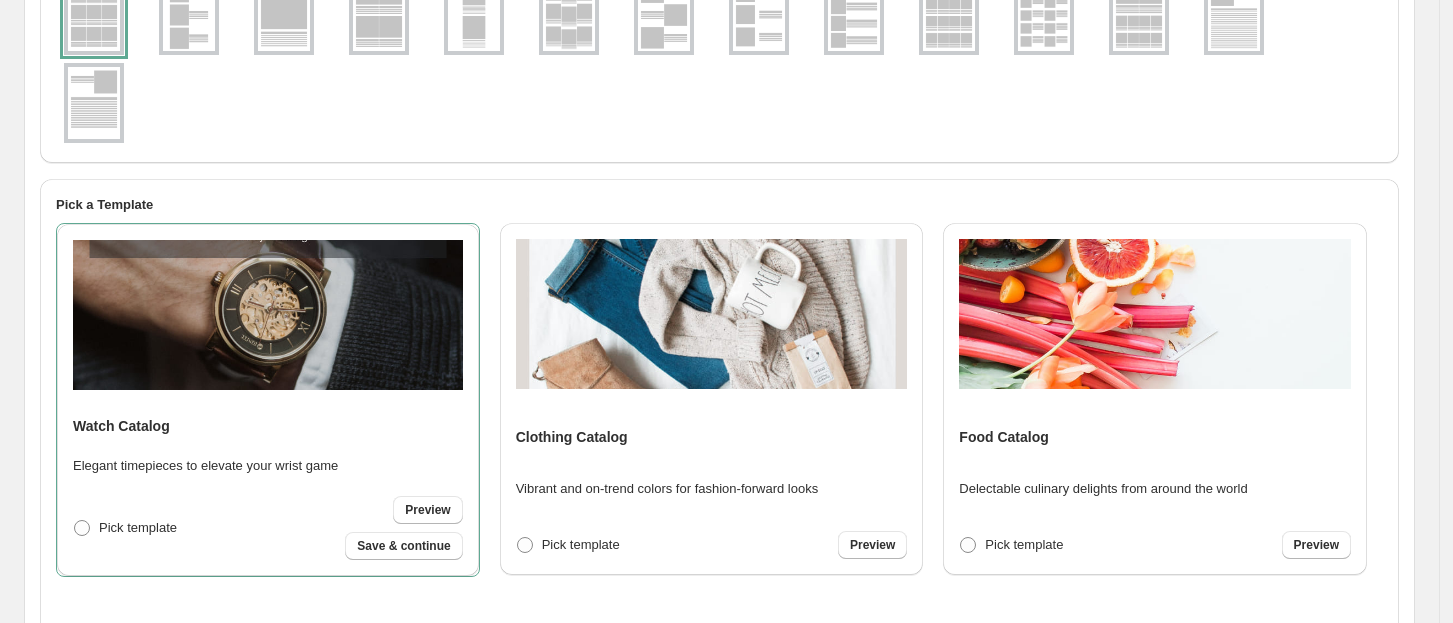 scroll, scrollTop: 0, scrollLeft: 0, axis: both 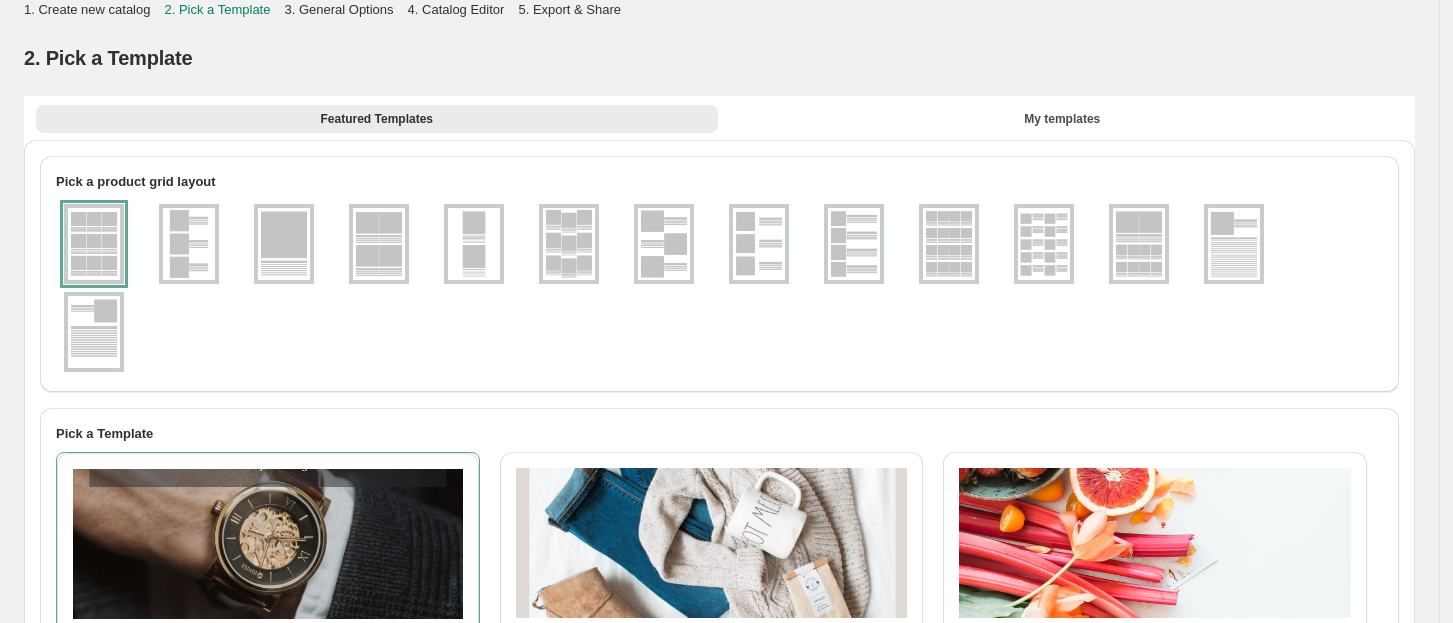 click at bounding box center (379, 244) 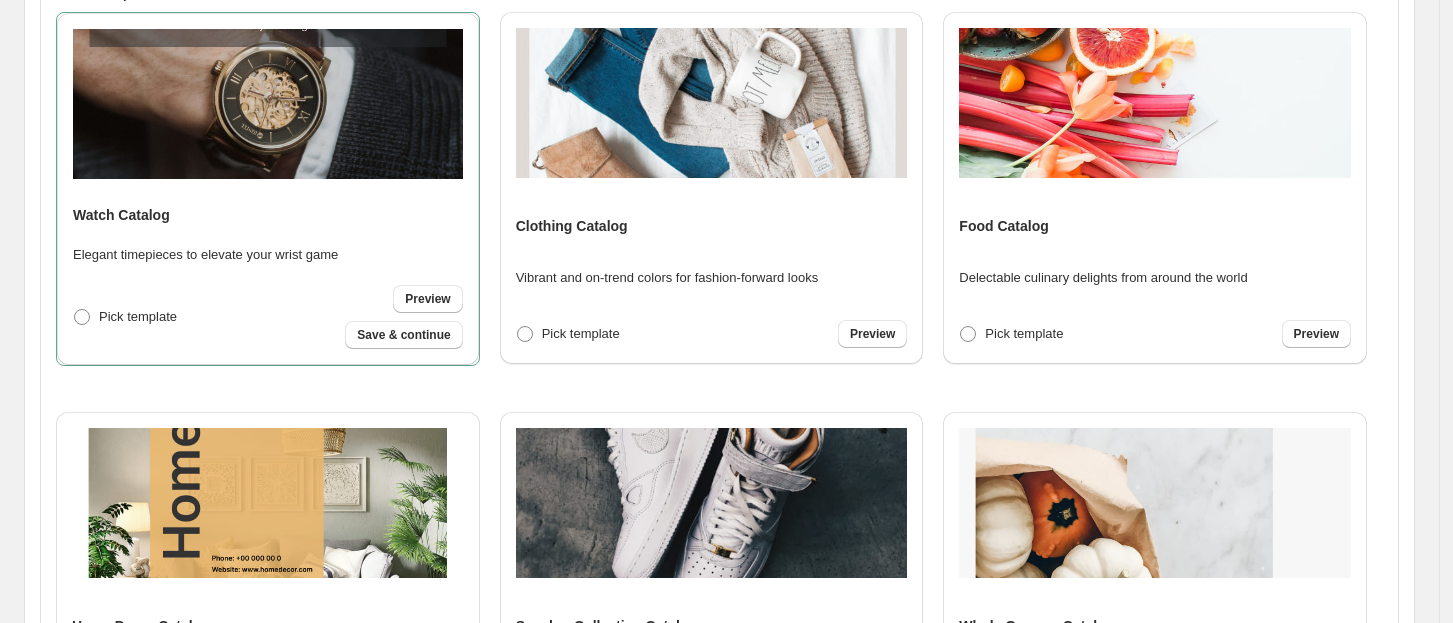 scroll, scrollTop: 512, scrollLeft: 0, axis: vertical 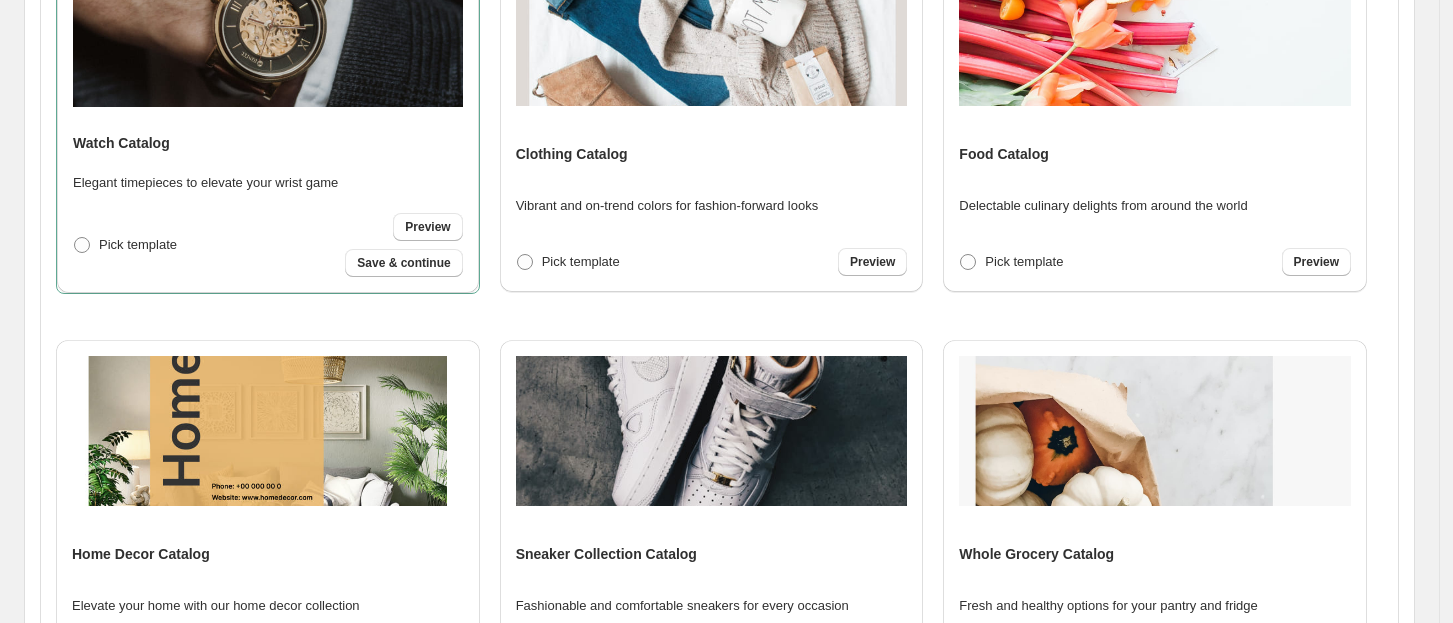 click at bounding box center [268, 431] 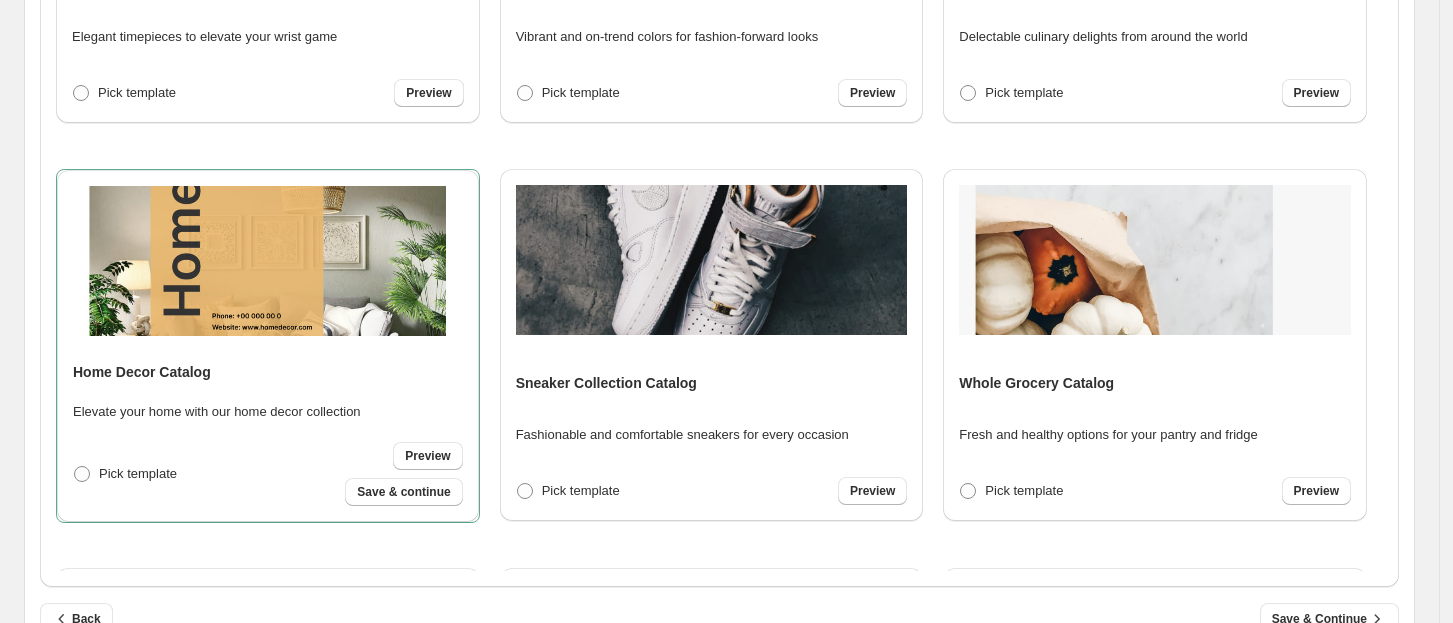 scroll, scrollTop: 717, scrollLeft: 0, axis: vertical 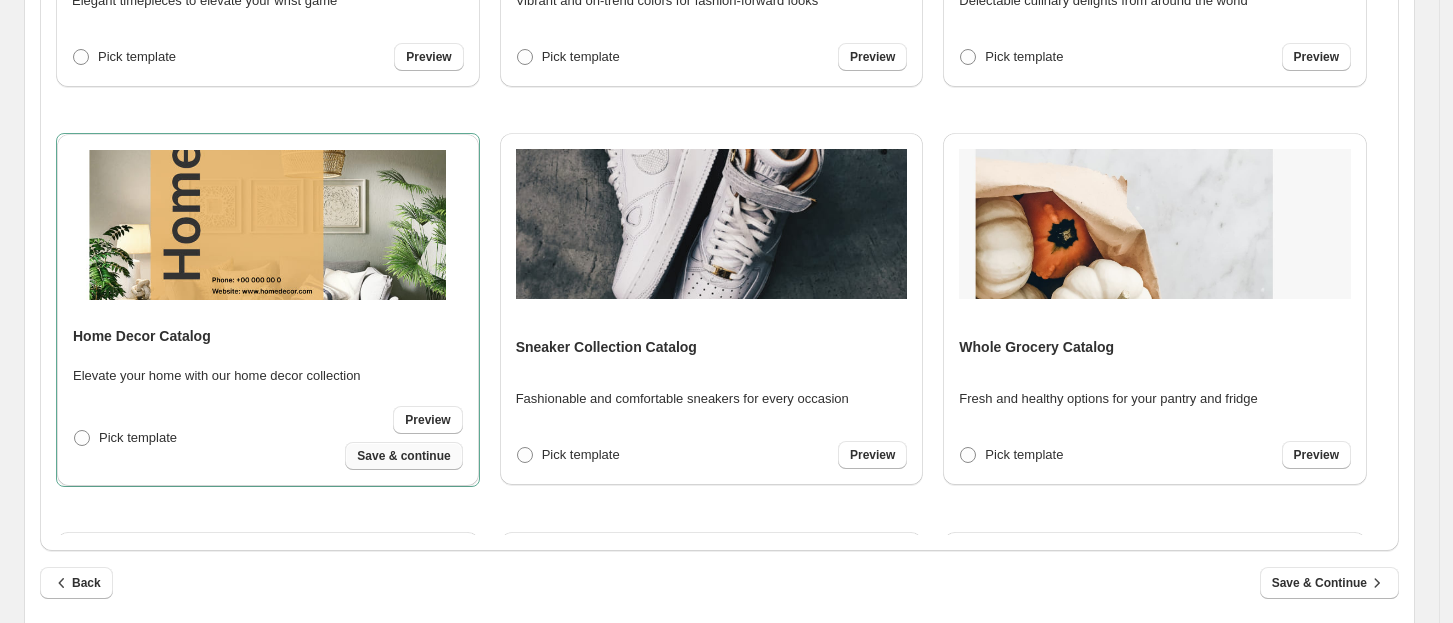 click on "Save & continue" at bounding box center (403, 456) 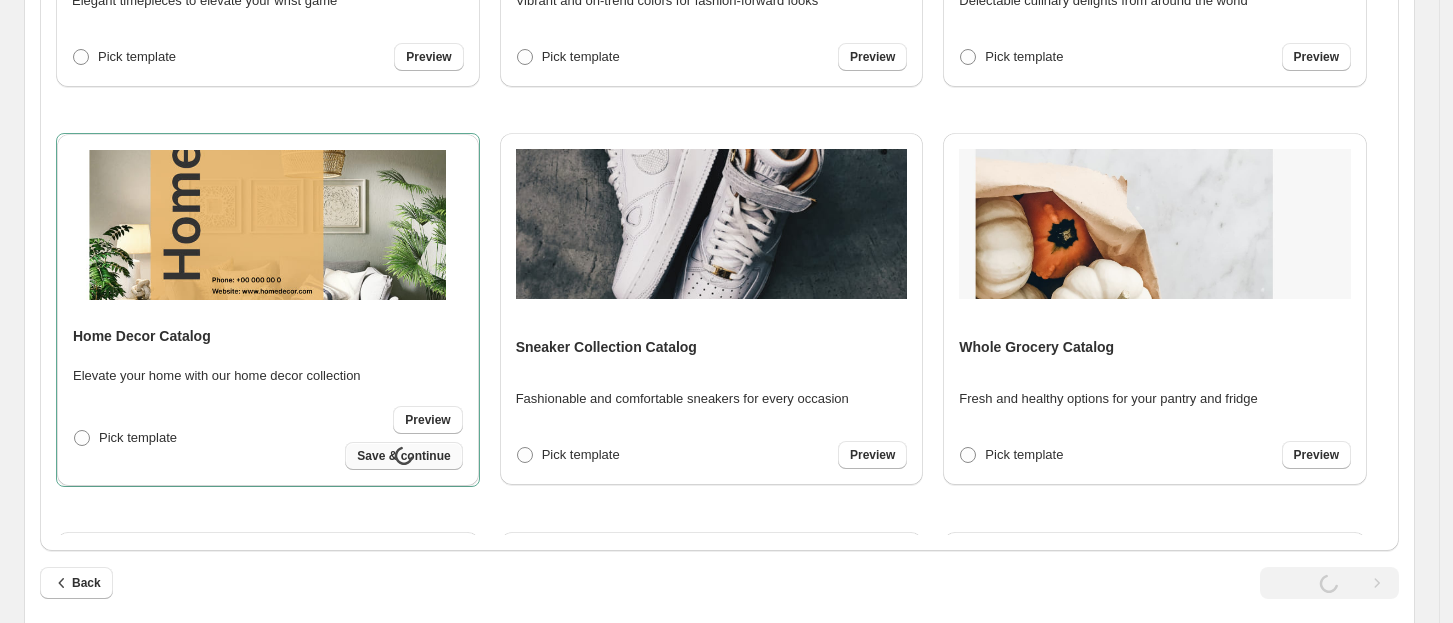 select on "**********" 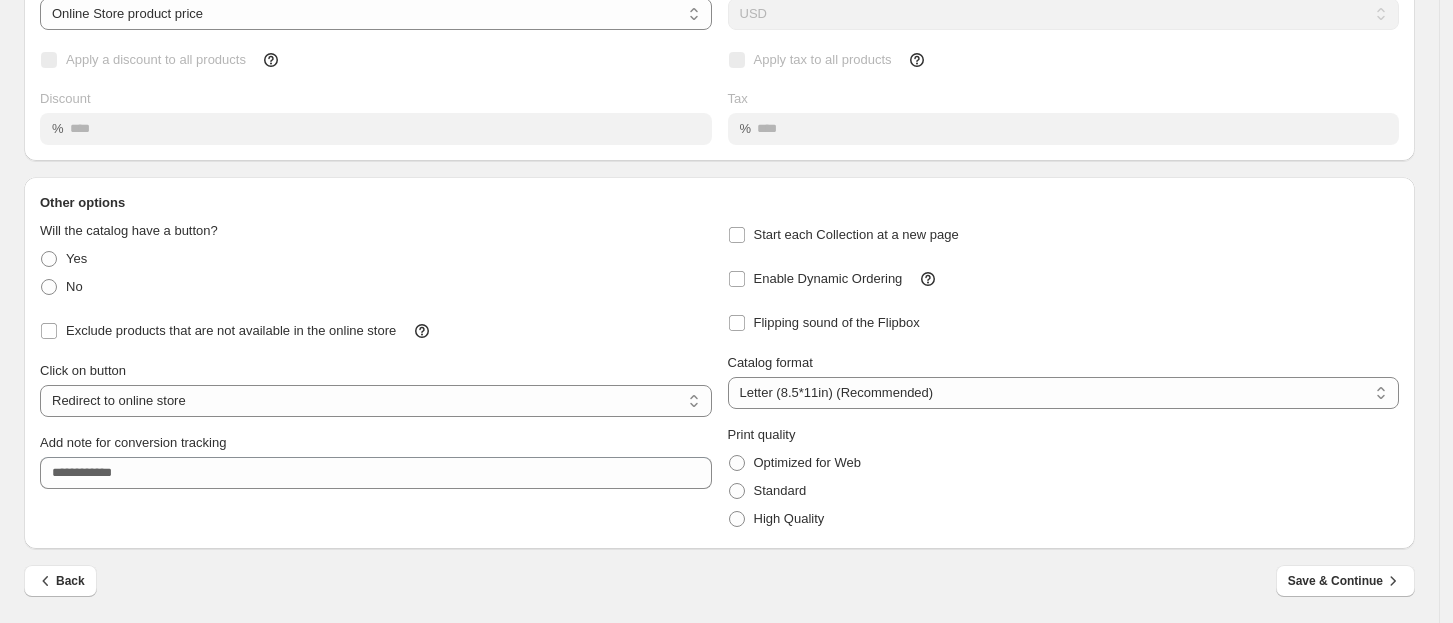 scroll, scrollTop: 0, scrollLeft: 0, axis: both 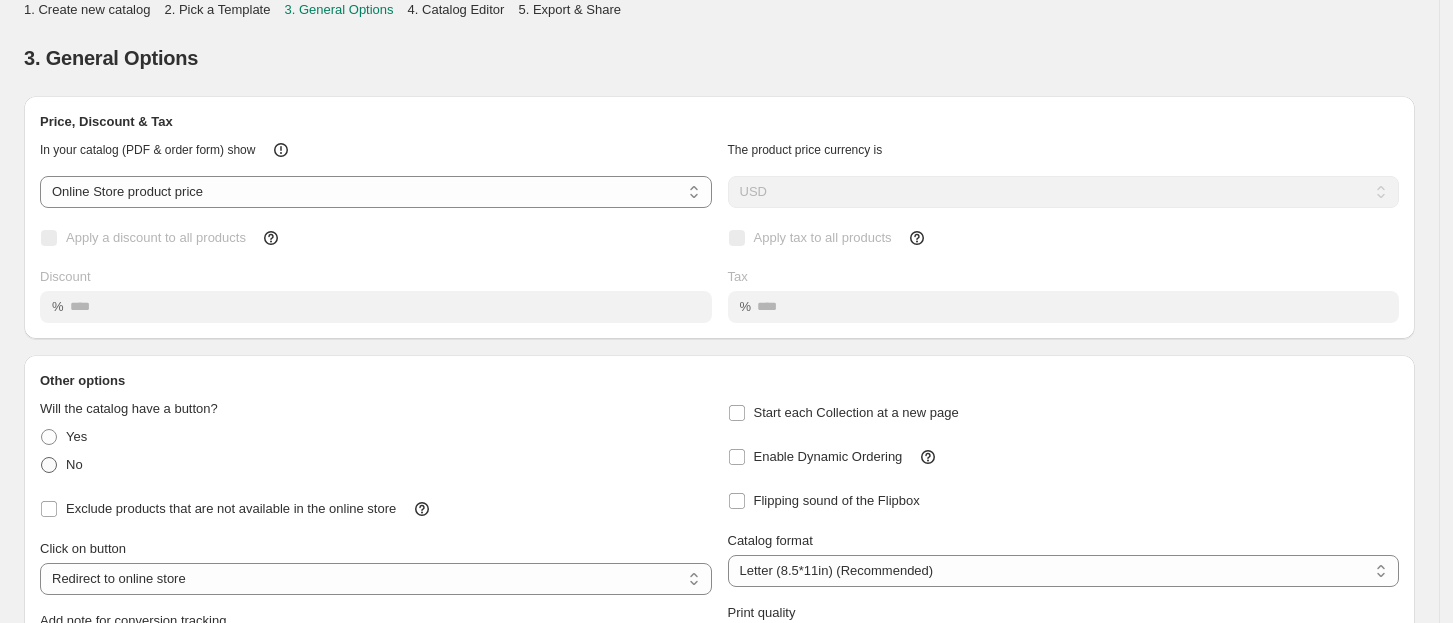 click at bounding box center (49, 465) 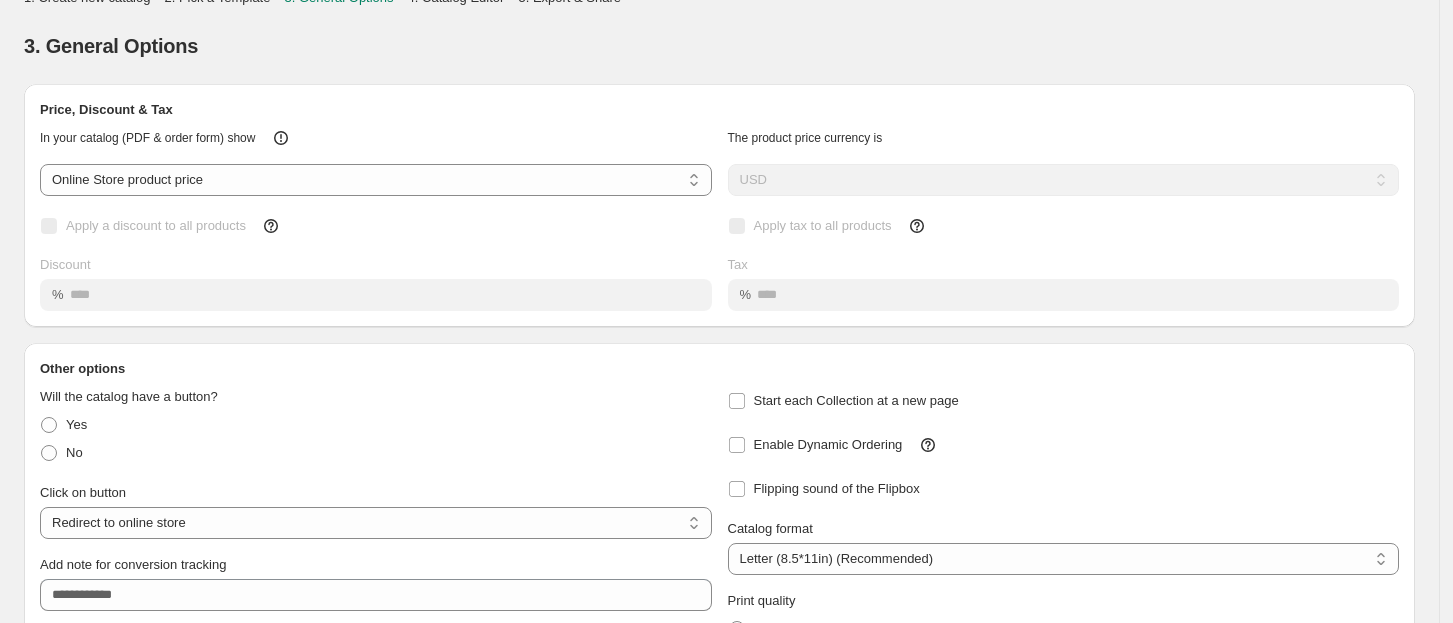 scroll, scrollTop: 177, scrollLeft: 0, axis: vertical 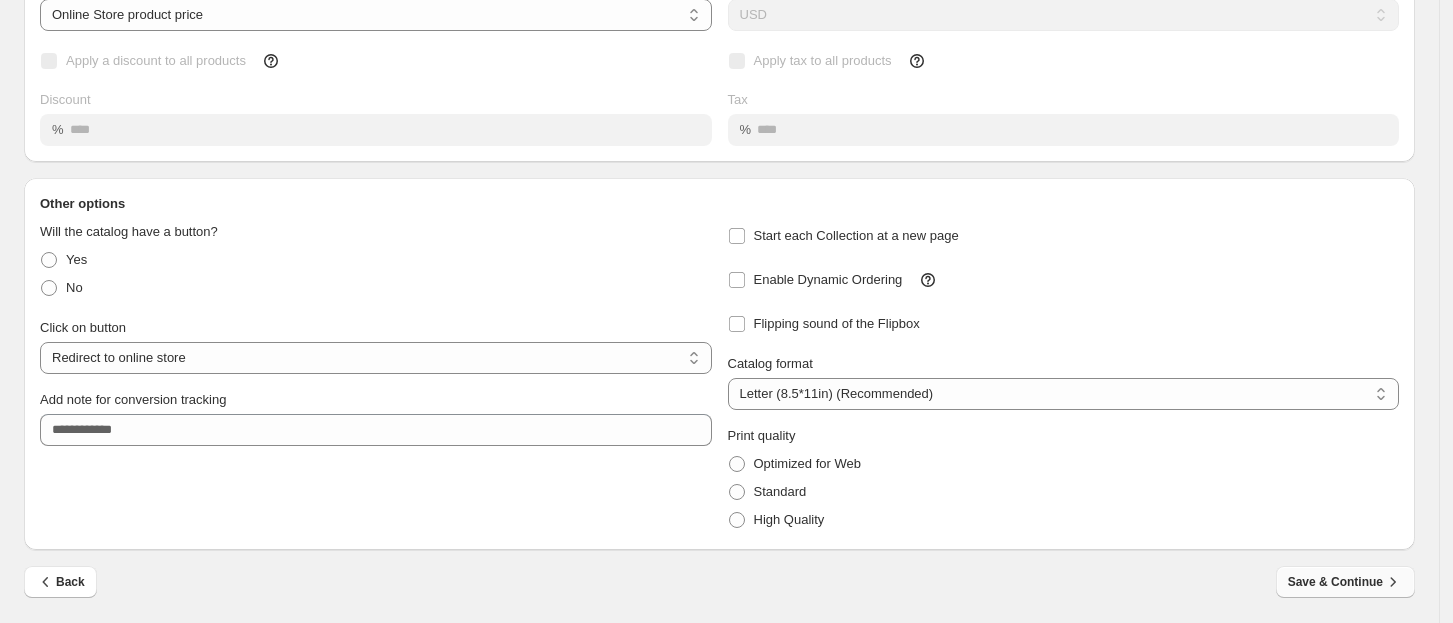 click on "Save & Continue" at bounding box center (1345, 582) 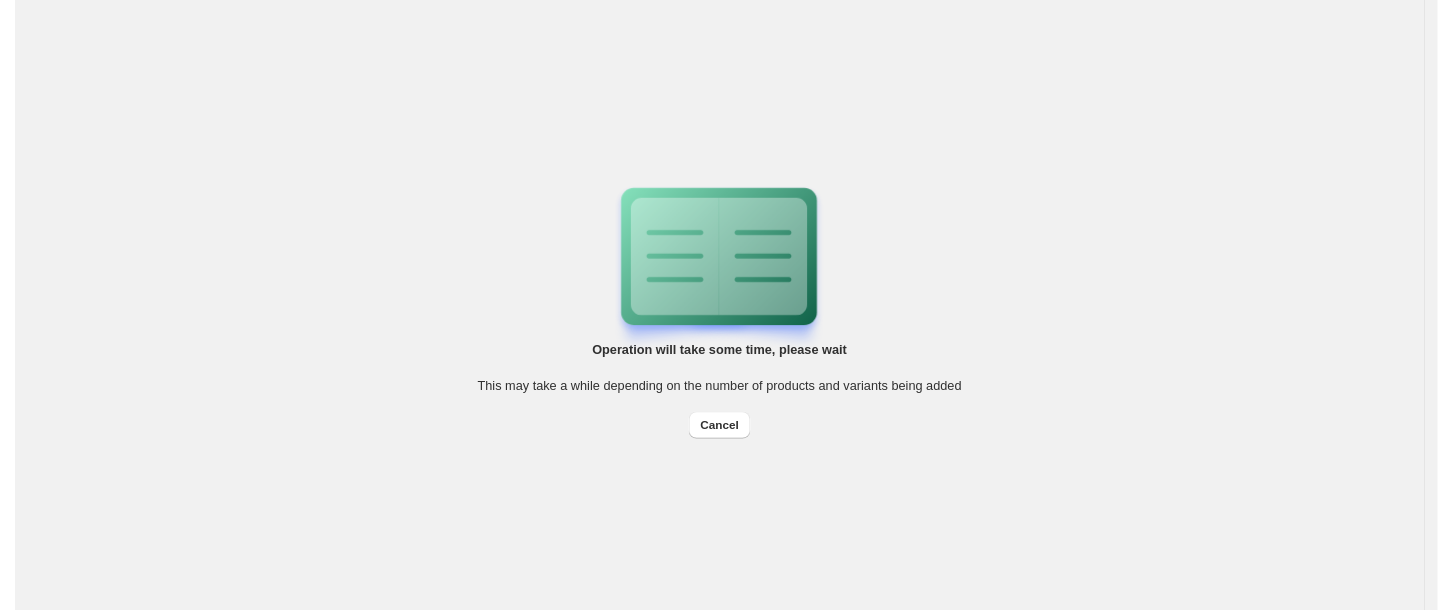 scroll, scrollTop: 0, scrollLeft: 0, axis: both 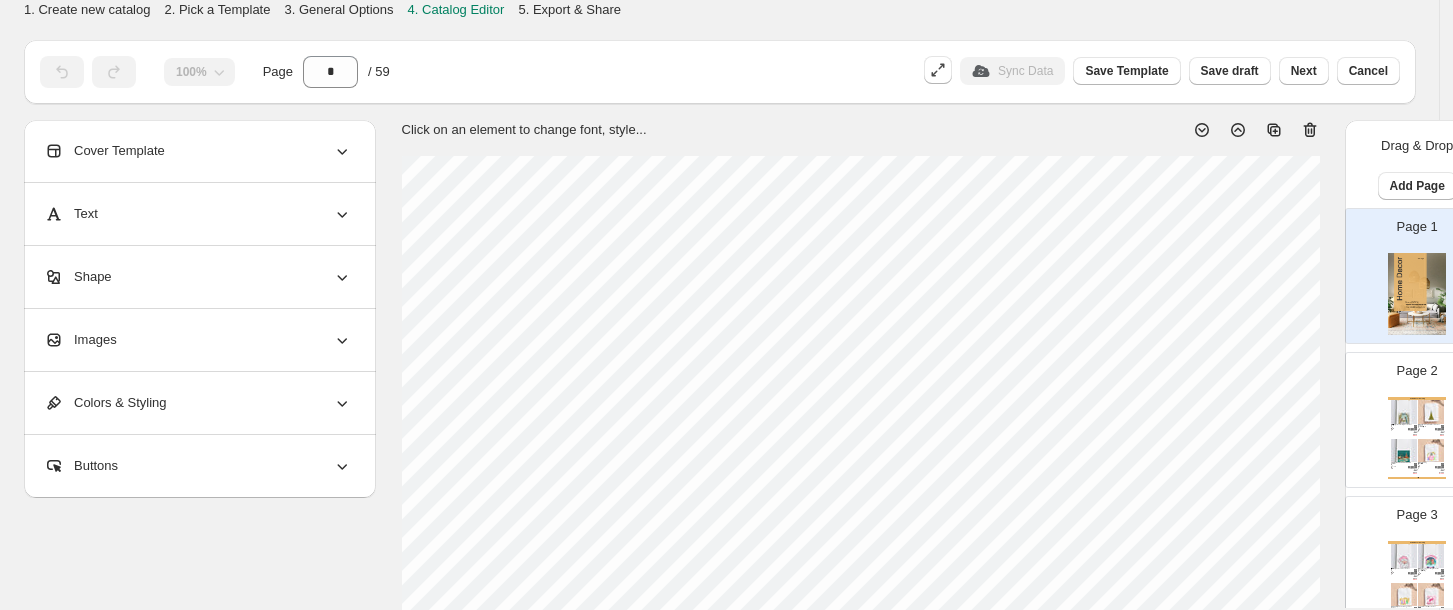 click on "Page 3 Home Decor Catalog Emmalee Pink Santa Tea Towel Have you seen such a cute, jolly, pink Santa? If you look closely around the Santa you will see wonderful w... Stock Quantity:  -2 SKU:  U65X Weight:  3.1757 Tags:  25, christmas, MT, santa, tea, Tea Towel, towel Brand:  LuckyBird Apparel & Home Barcode №:  643956874143 Tea Towel $ null $ null $ 9.50 $ 9.50 Emmalee Snowglobe Merry Memories Tea Towel Merry memories are the things we all treasure about the holidays and, to make it more personal, the snowglo... Stock Quantity:  -4 SKU:  UN5X Weight:  3.1757 Tags:  25, christmas, MT, snowglobe, tea, Tea Towel, t... Brand:  LuckyBird Apparel & Home Barcode №:  643956874174 Tea Towel $ null $ null $ 9.50 $ 9.50 Emmalee Three Gold Angels Tea Towel Angels are always a favorite subject on our art  and this design features three in bright colors on a backd... Stock Quantity:  -4 SKU:  UD5X Weight:  3.1757 Tags:  25, angels, christmas, tea, Tea Towel, towel Brand:  LuckyBird Apparel & Home Barcode №:  null" at bounding box center (1417, 564) 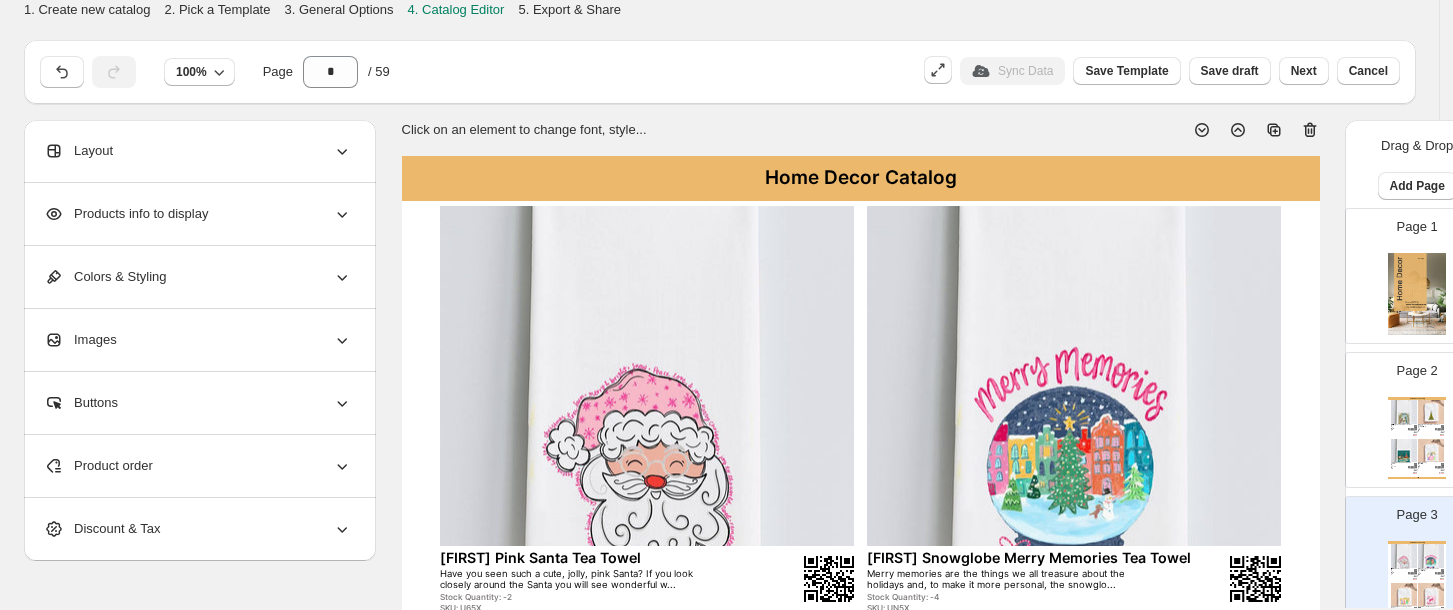 click at bounding box center (1431, 451) 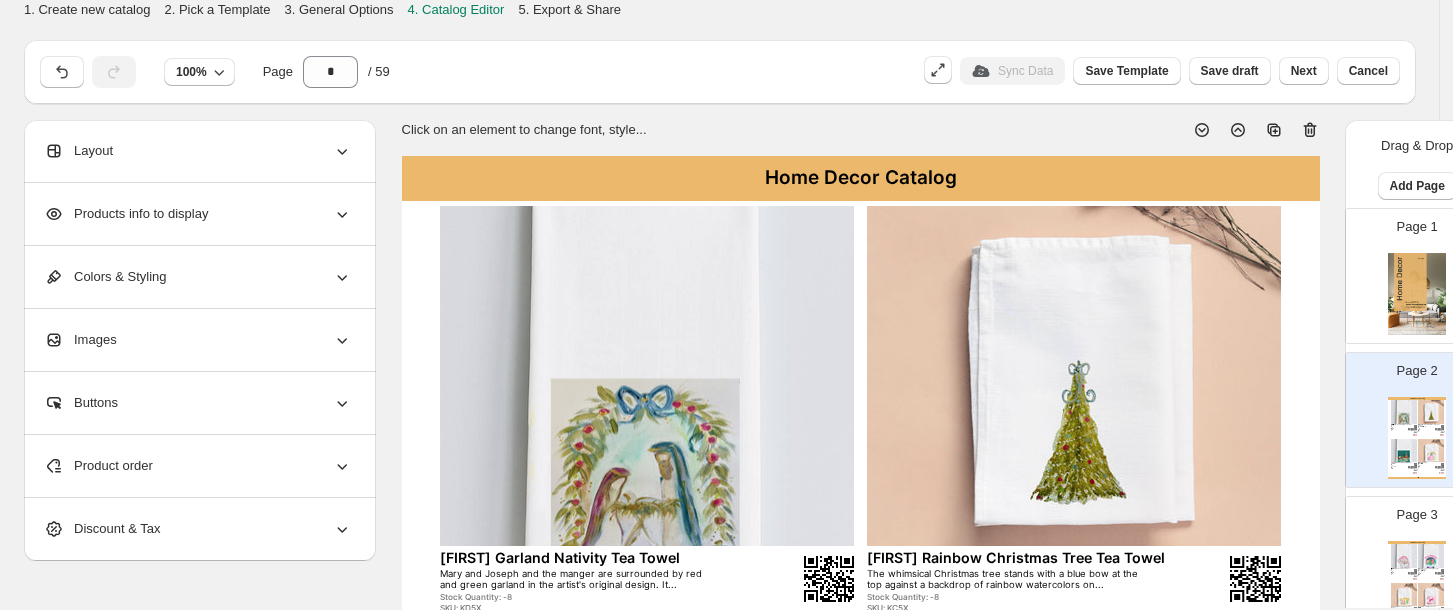 click at bounding box center [647, 376] 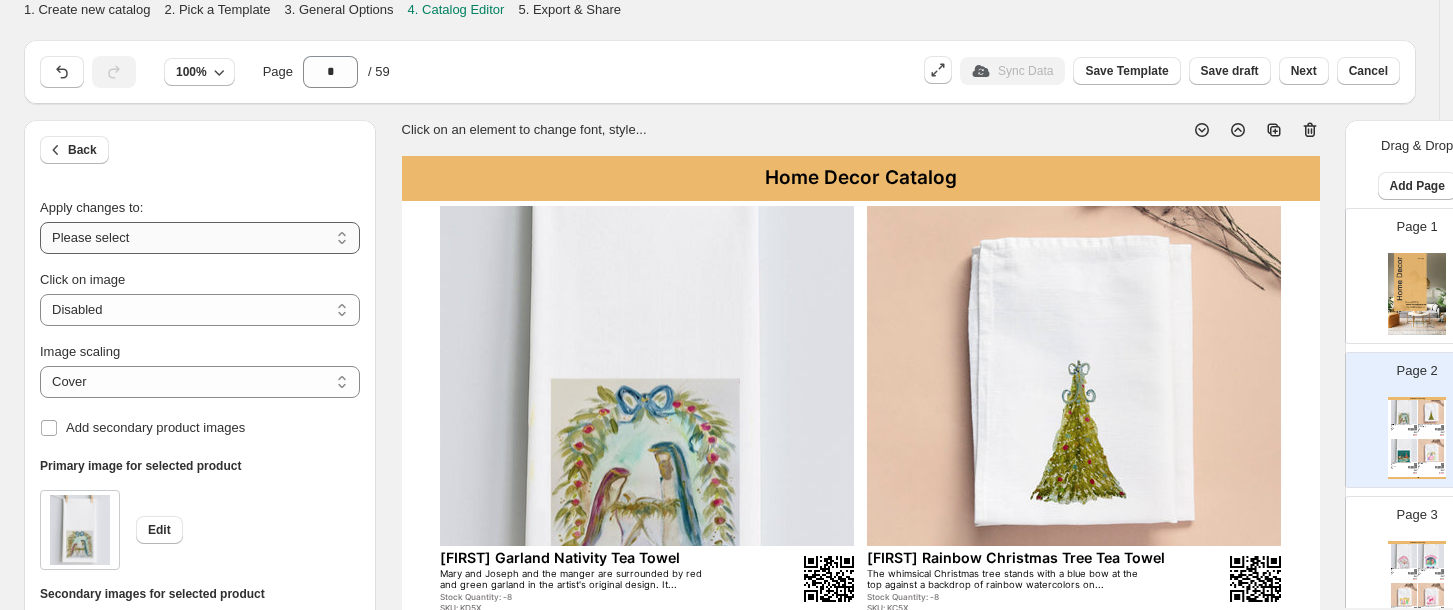 click on "**********" at bounding box center [200, 238] 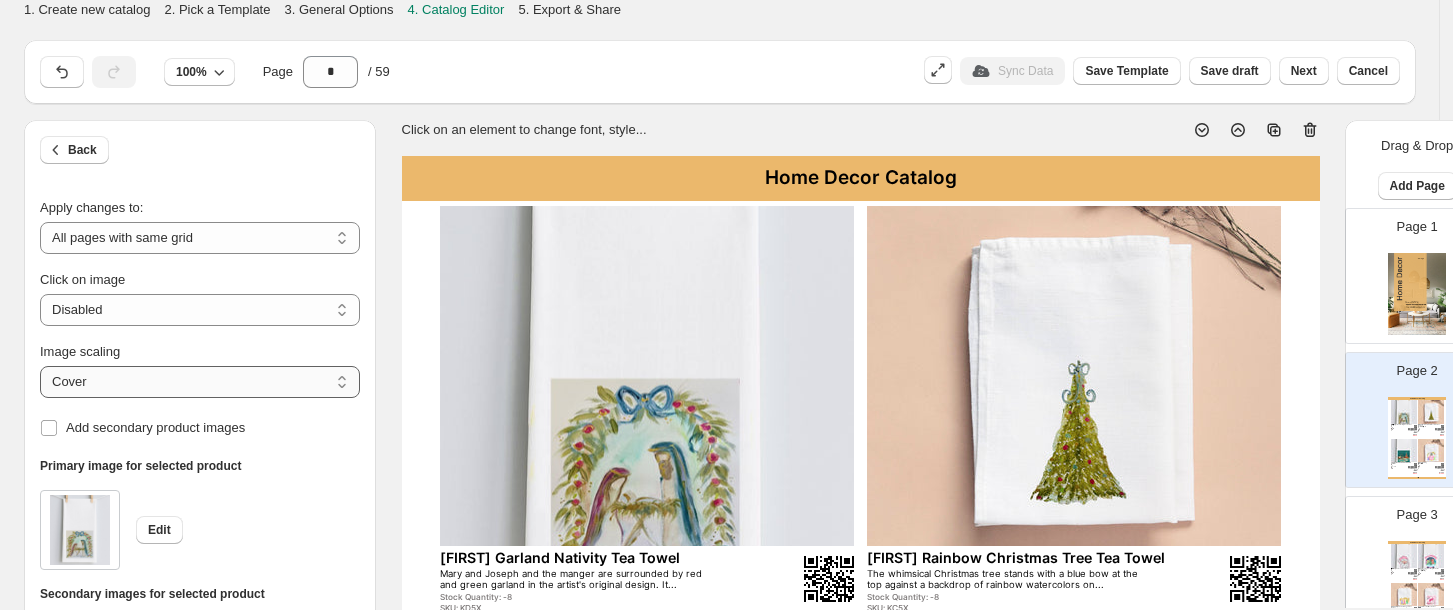 click on "***** *******" at bounding box center [200, 382] 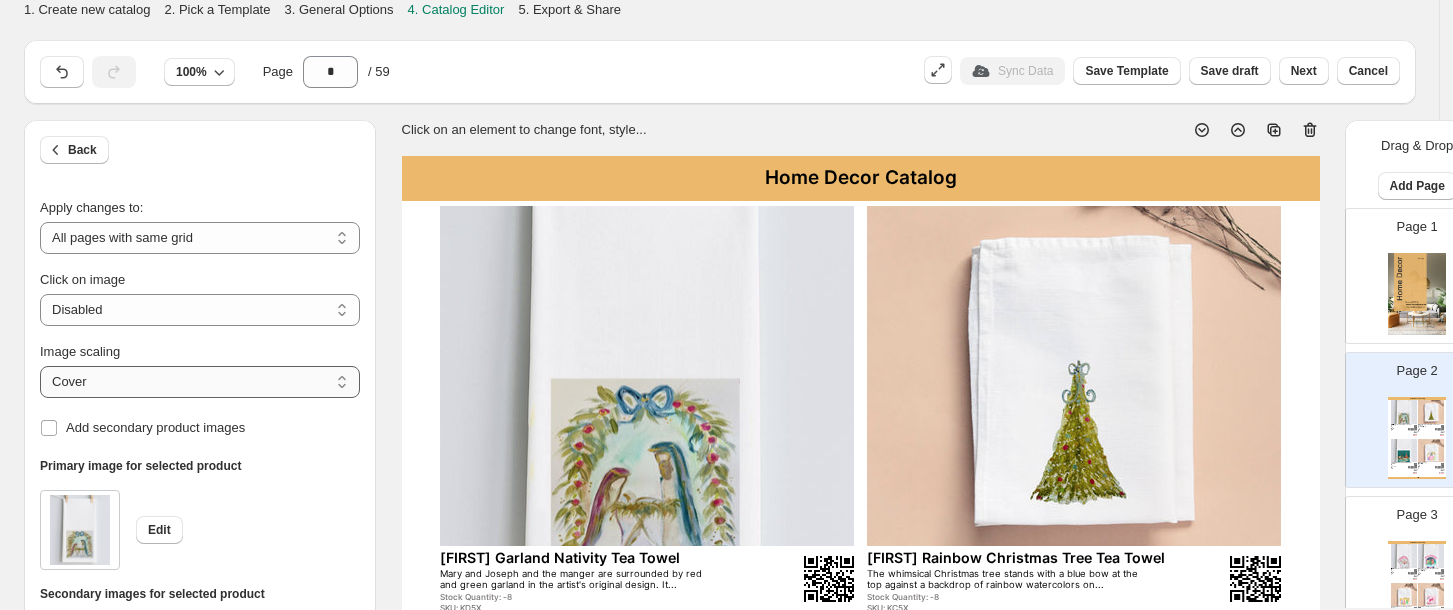 click on "***** *******" at bounding box center [200, 382] 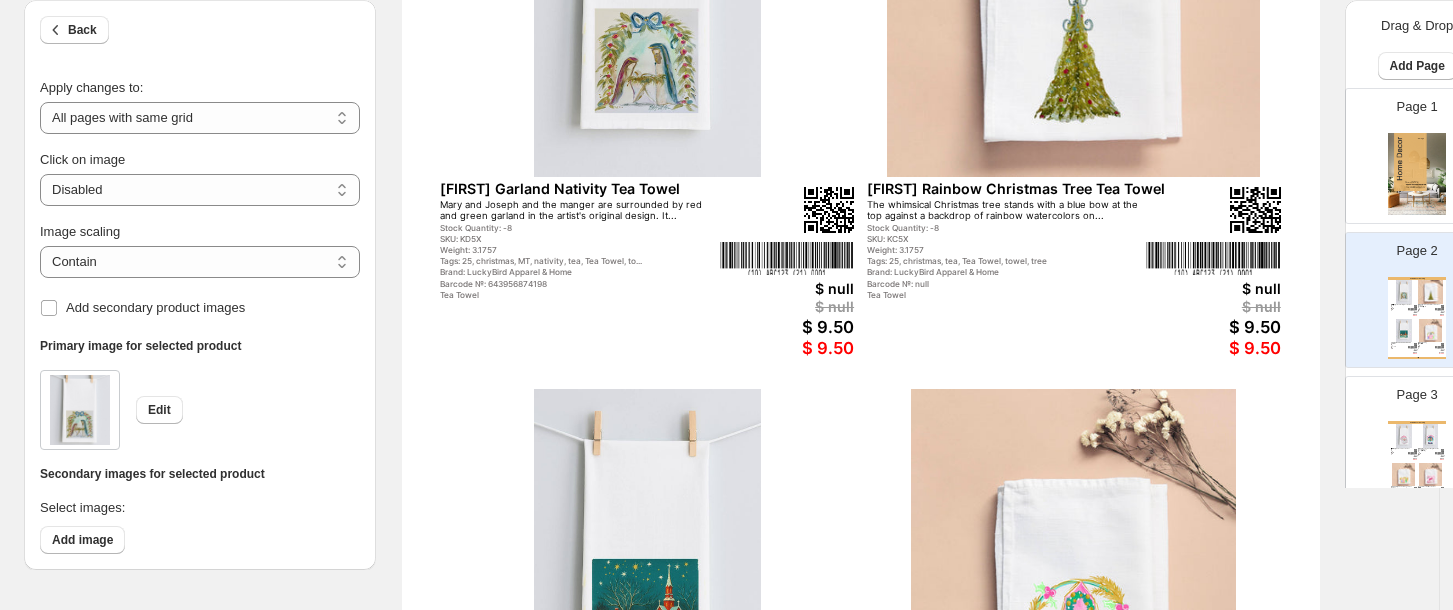 scroll, scrollTop: 356, scrollLeft: 0, axis: vertical 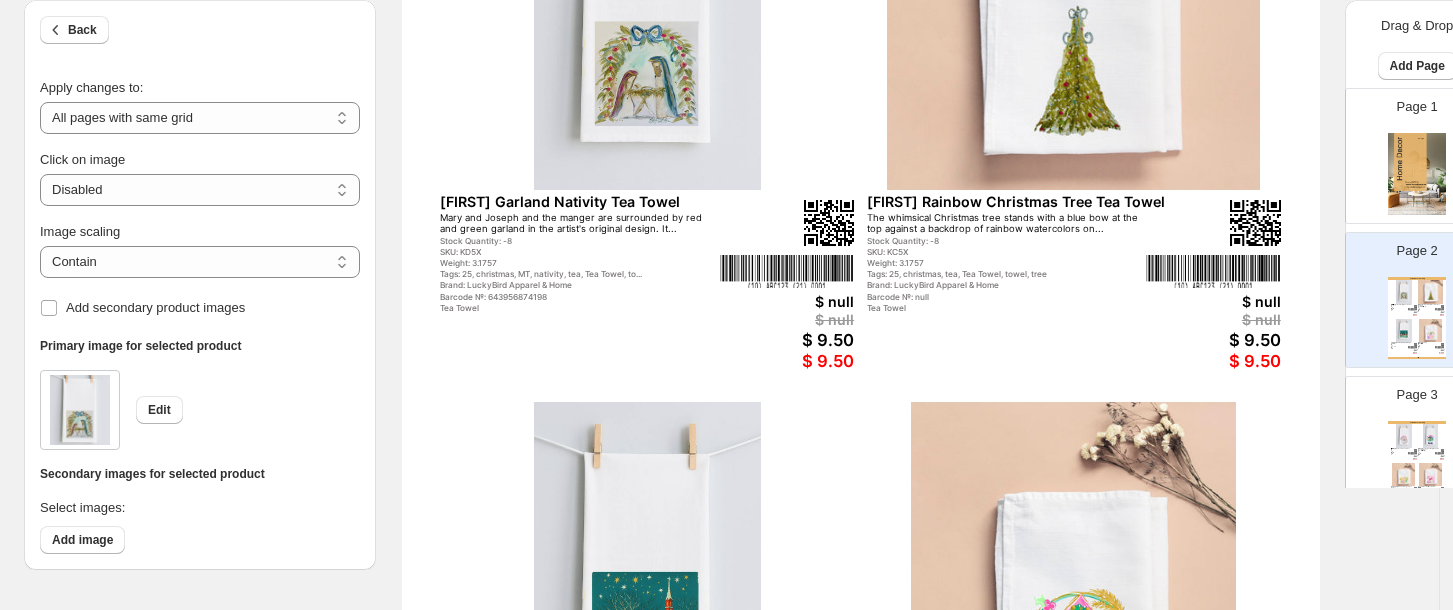 click on "[PERSON] Garland Nativity Tea Towel" at bounding box center (618, 201) 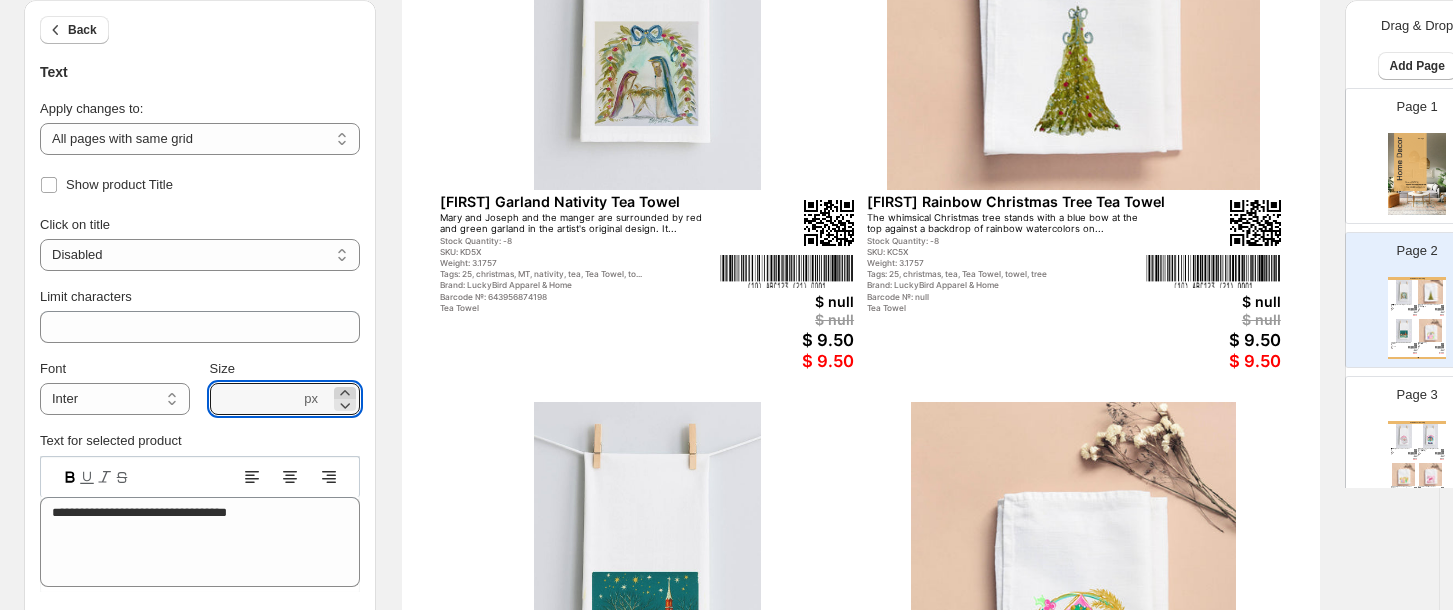 click 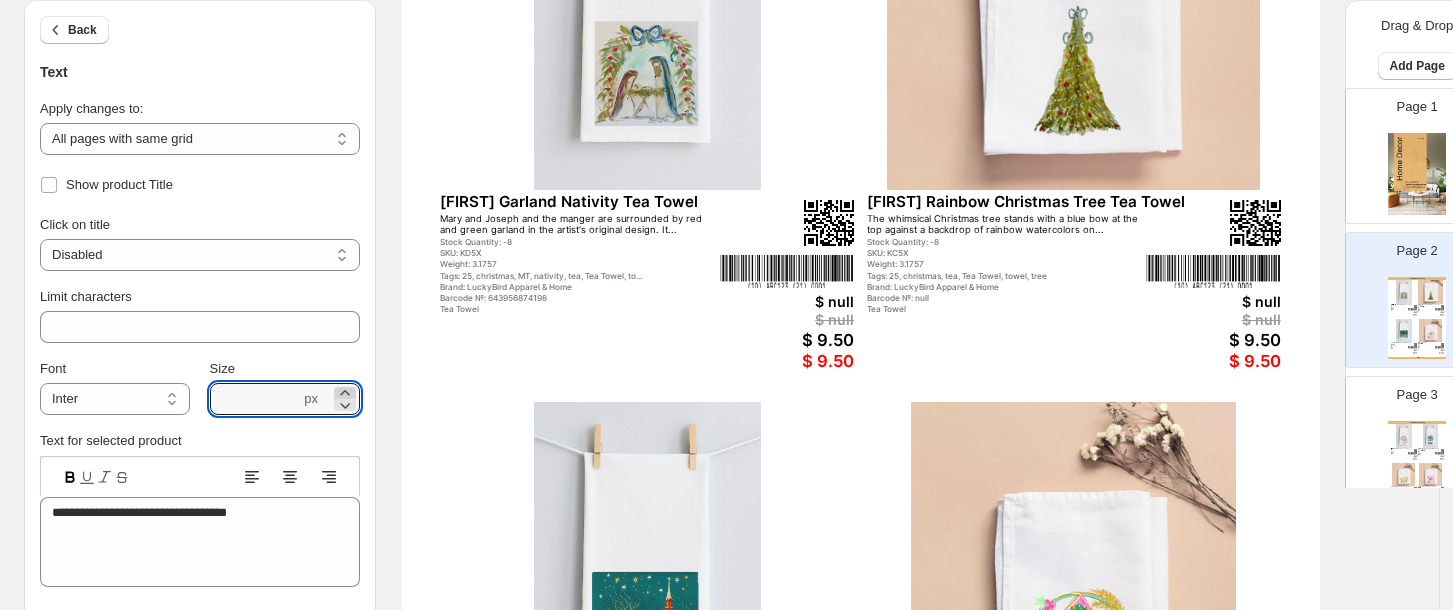 click 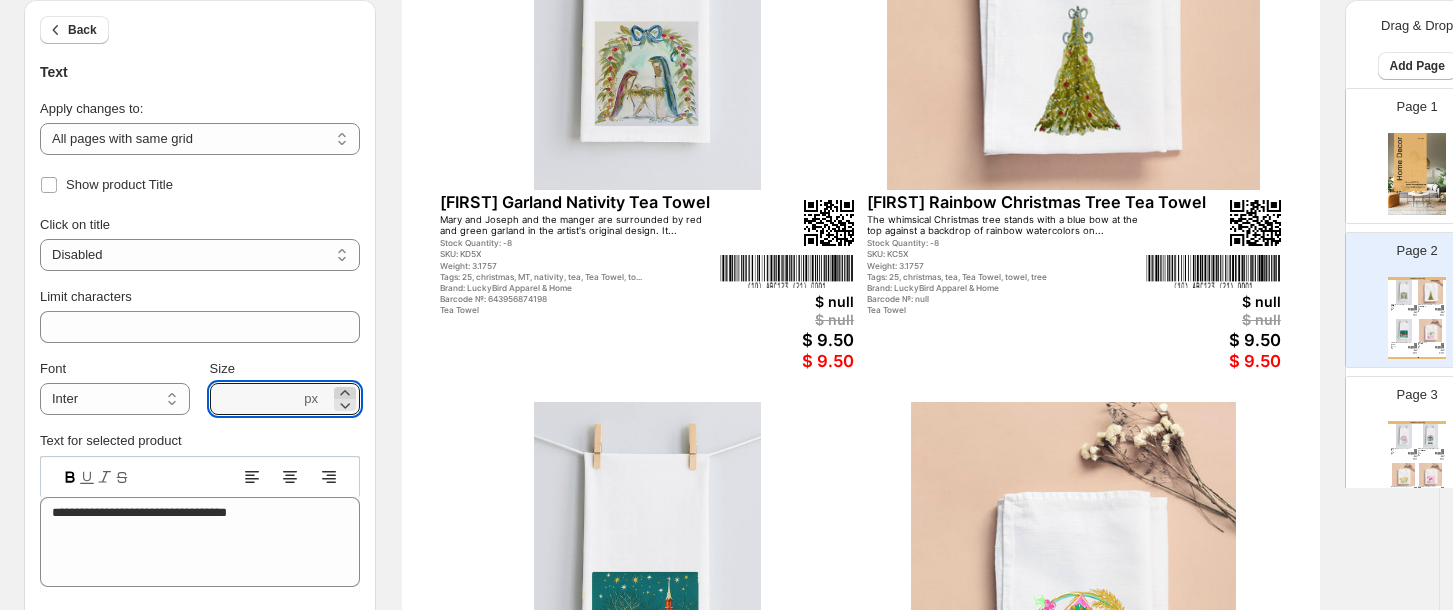 click 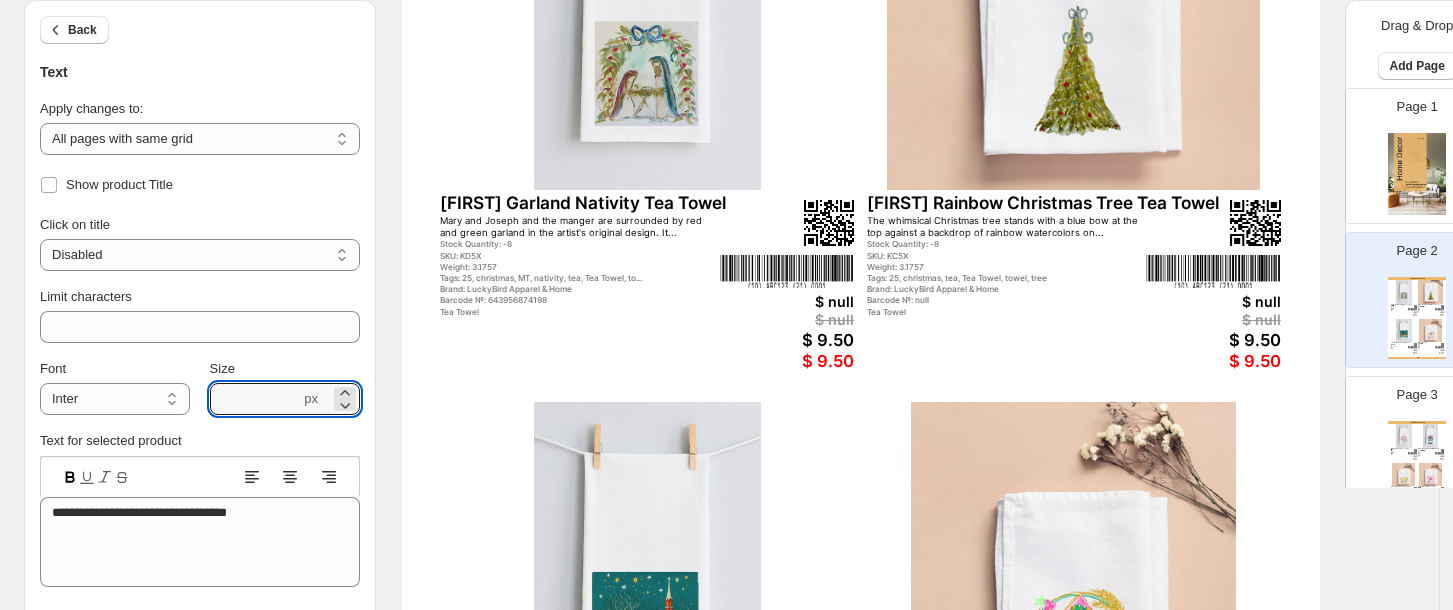 click on "Mary and Joseph and the manger are surrounded by red and green garland in the artist's original design.  It..." at bounding box center (579, 226) 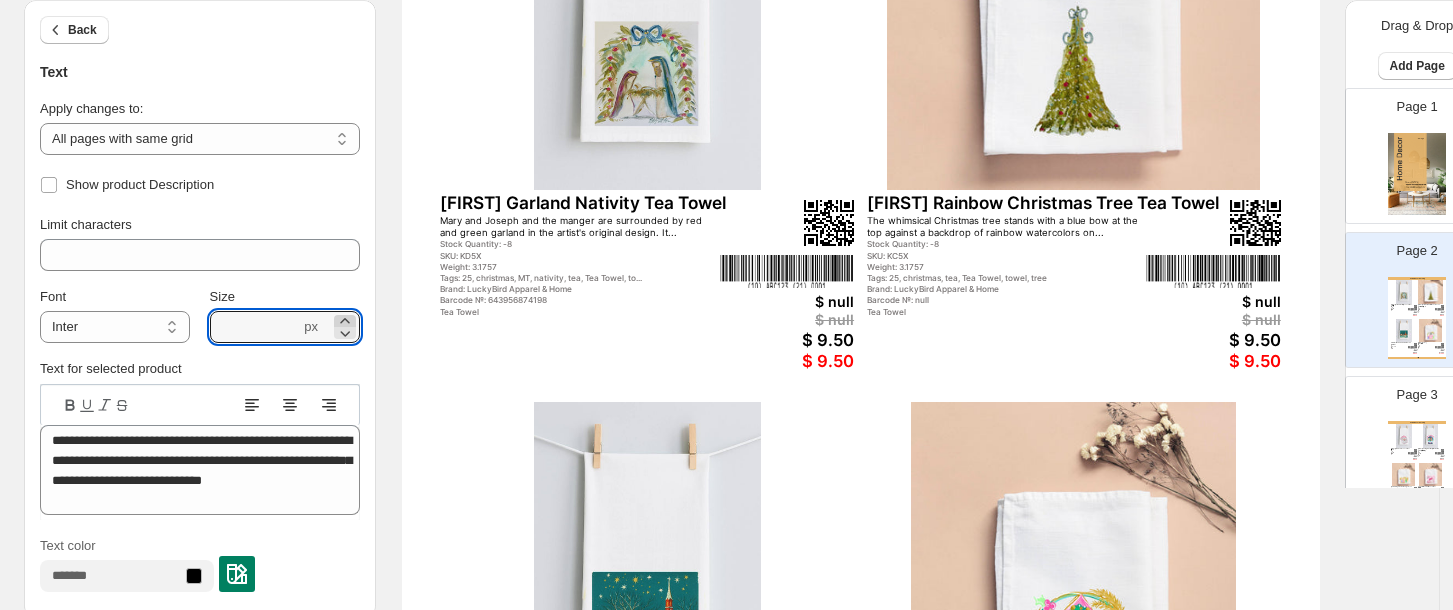 click 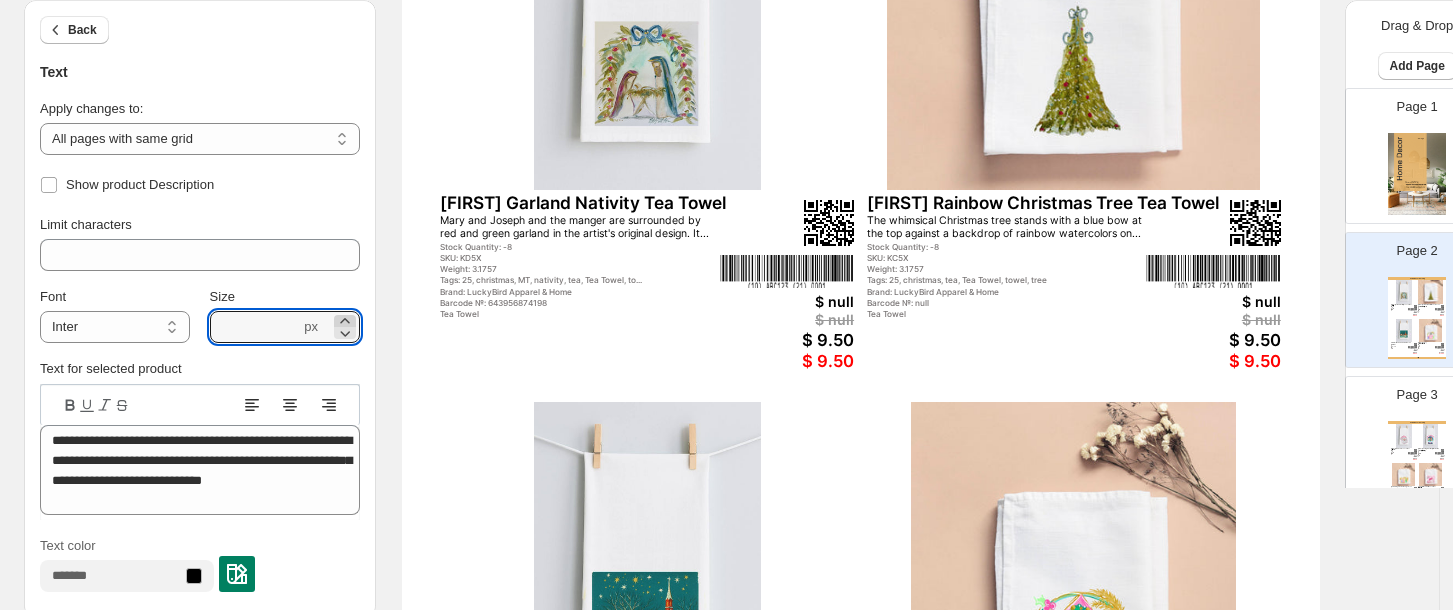 click 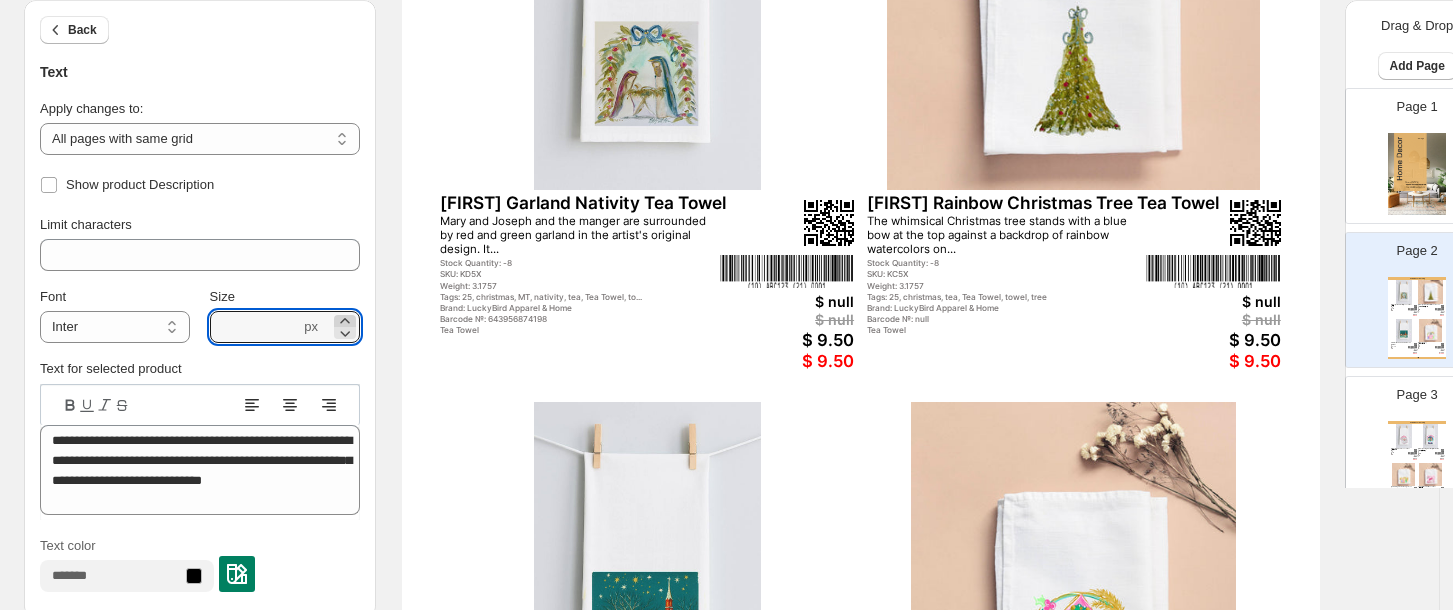 click 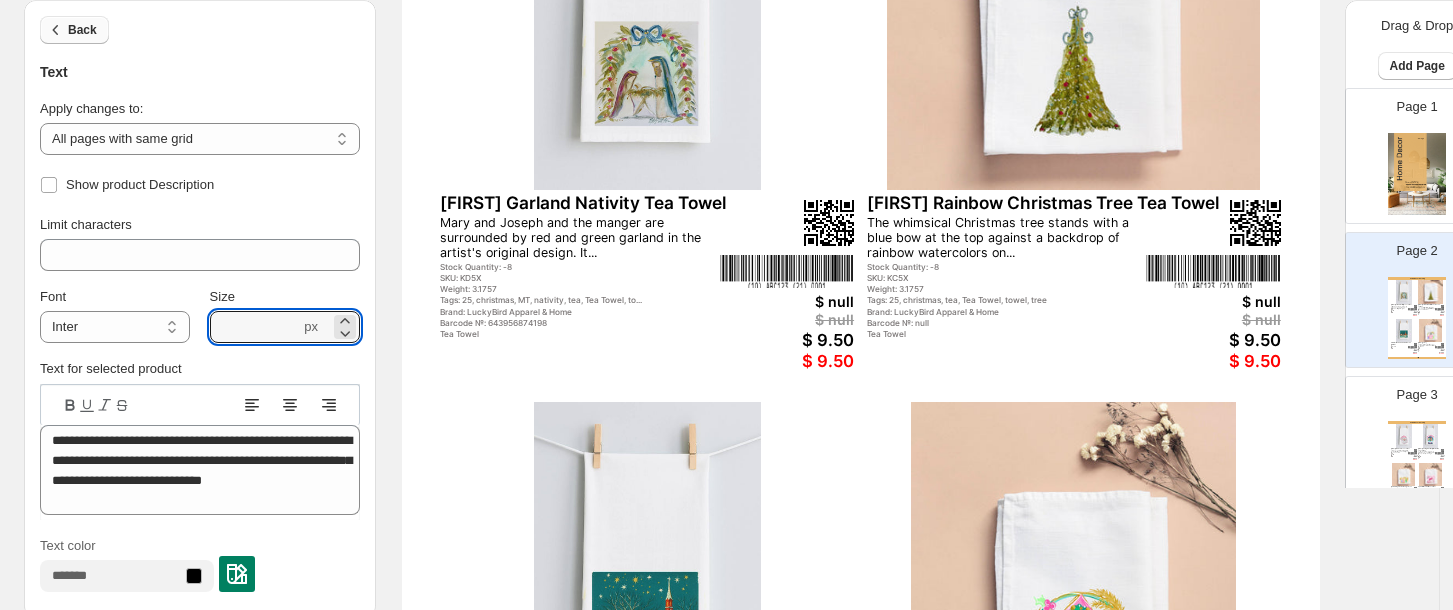 click on "Back" at bounding box center [82, 30] 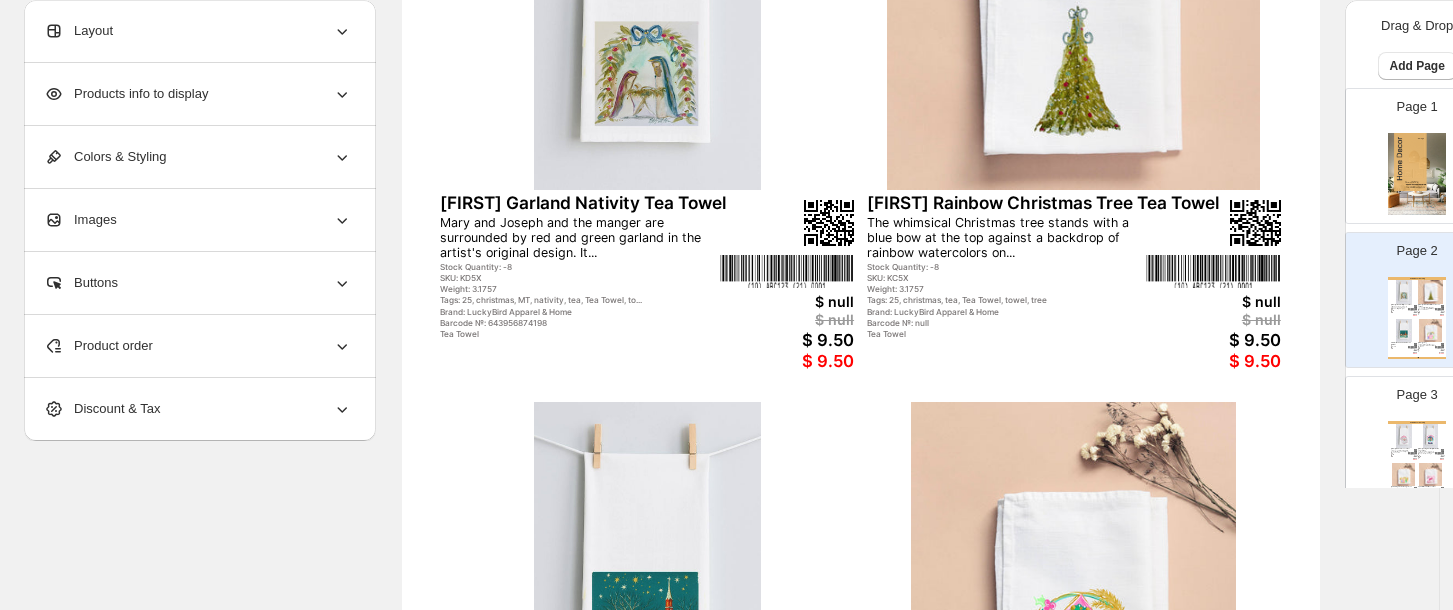 click on "Products info to display" at bounding box center (126, 94) 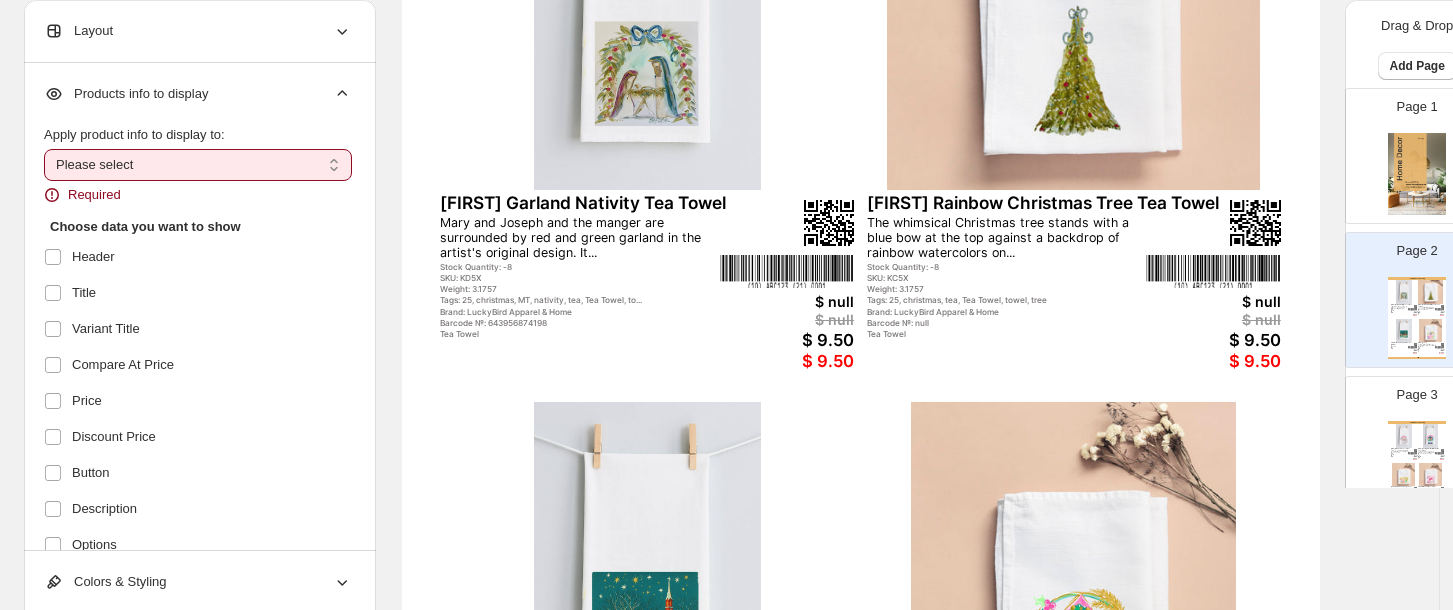 click on "**********" at bounding box center [198, 165] 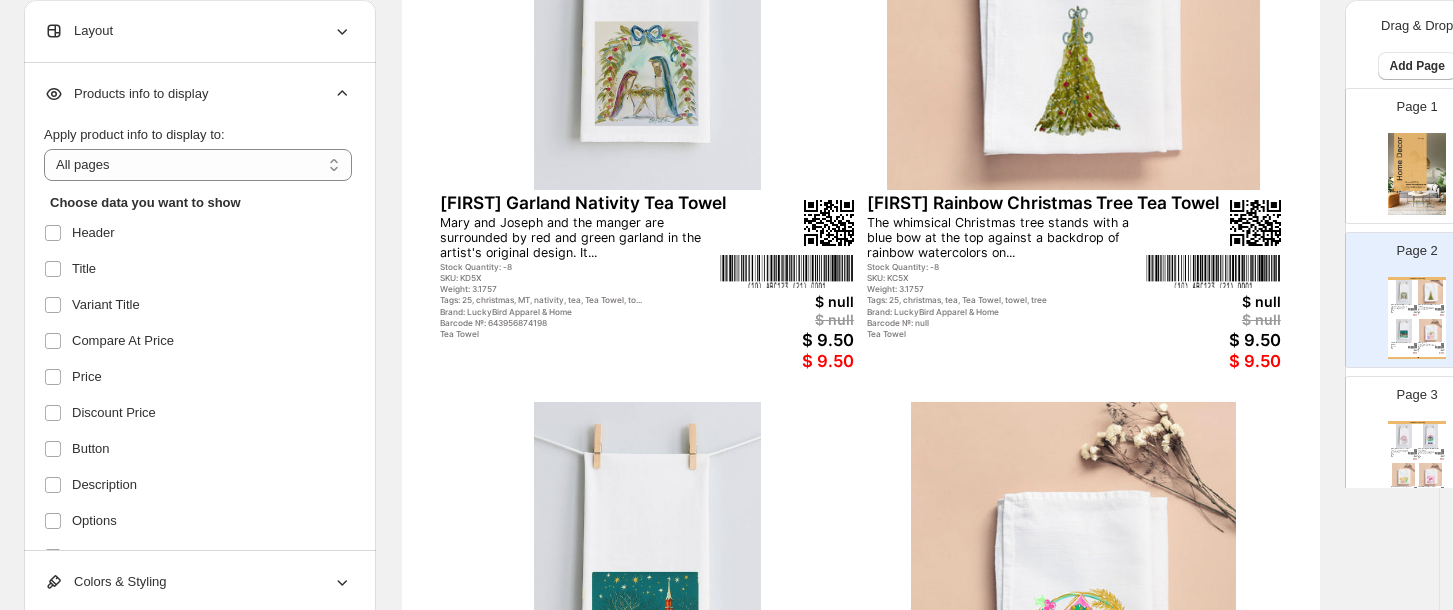 click on "**********" at bounding box center (200, 307) 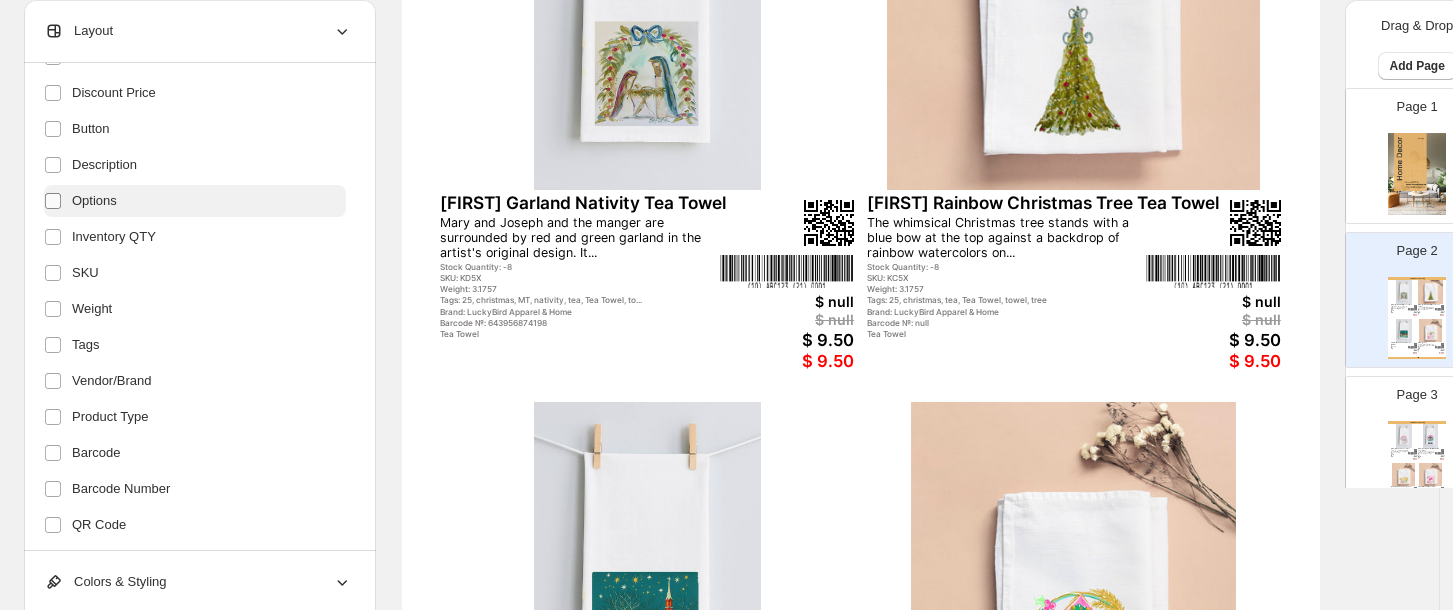 scroll, scrollTop: 373, scrollLeft: 0, axis: vertical 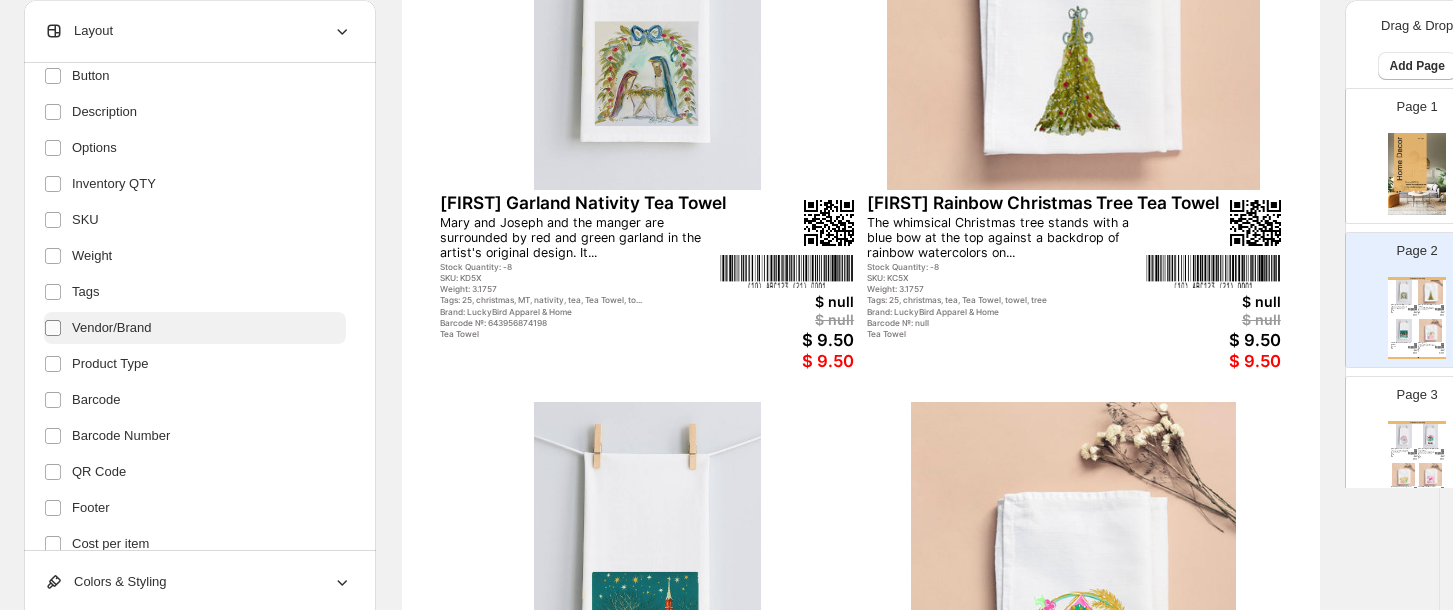 click at bounding box center (57, 328) 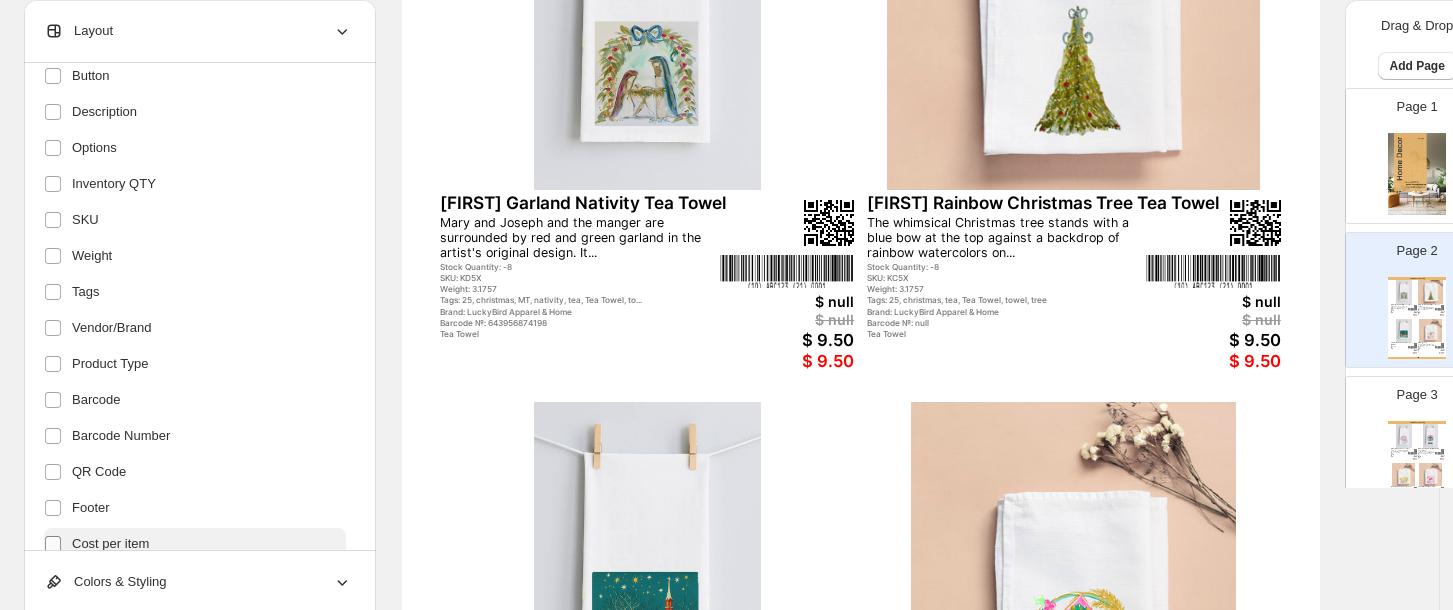 scroll, scrollTop: 425, scrollLeft: 0, axis: vertical 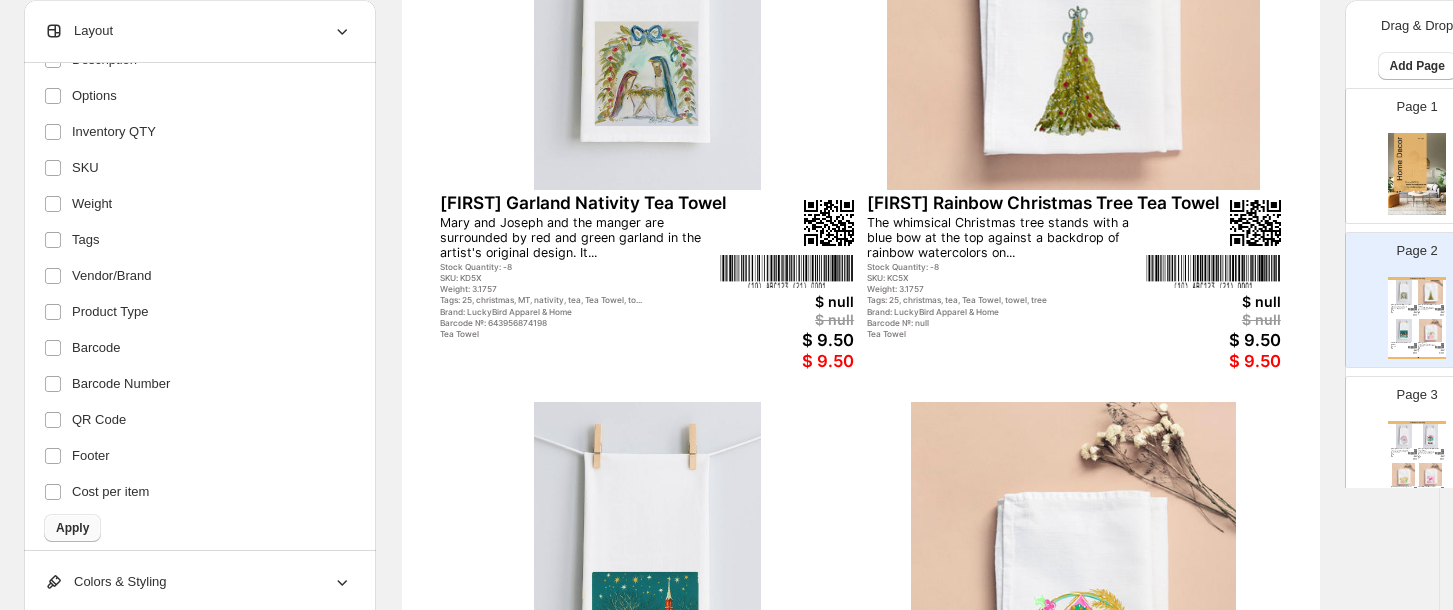 click on "Apply" at bounding box center (72, 528) 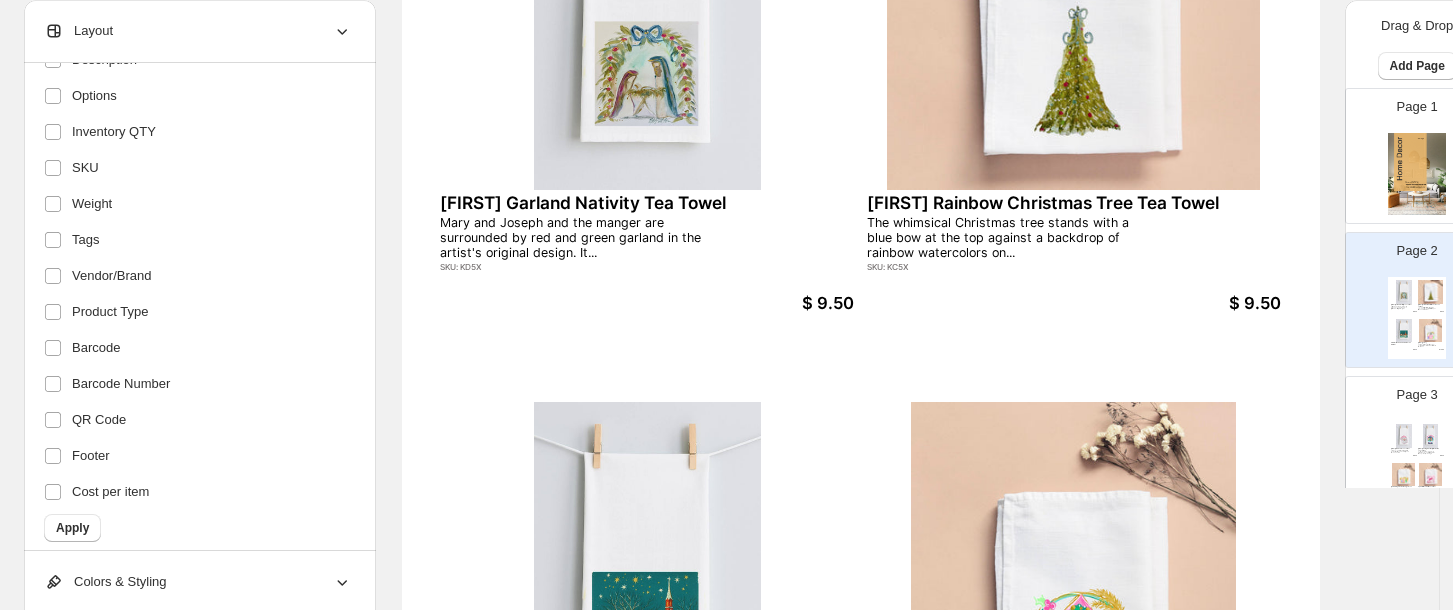 click on "SKU:  KD5X" at bounding box center [579, 267] 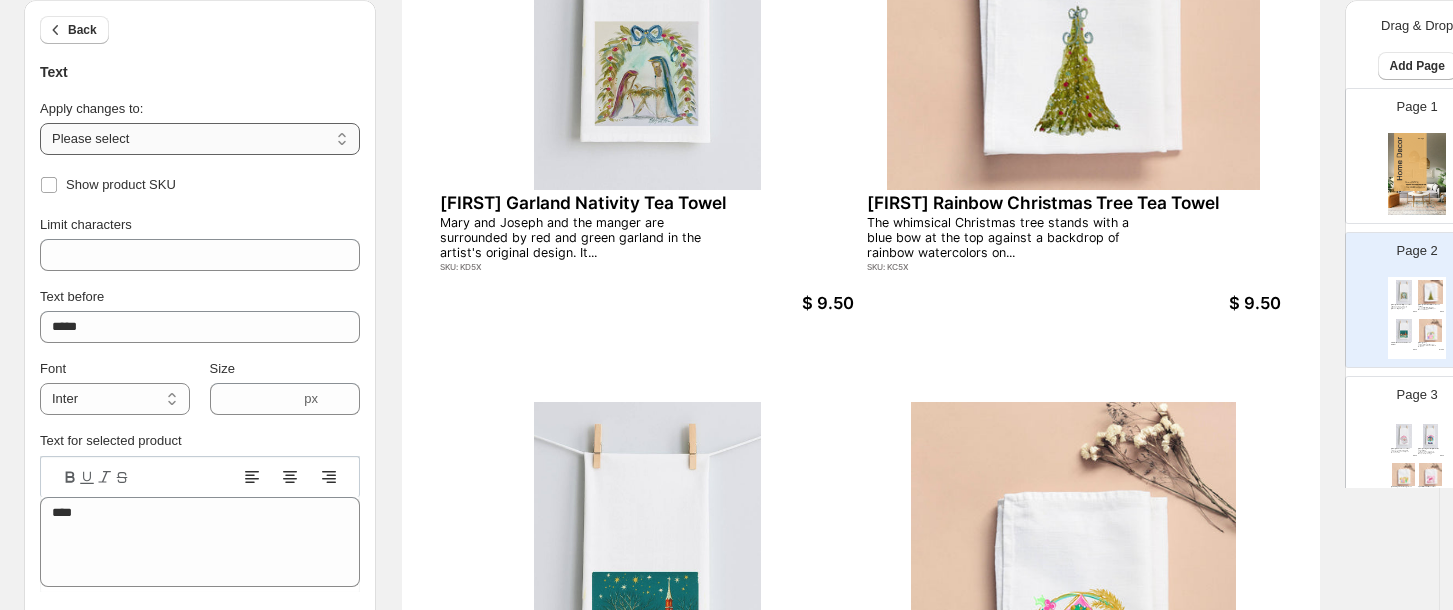 click on "**********" at bounding box center (200, 139) 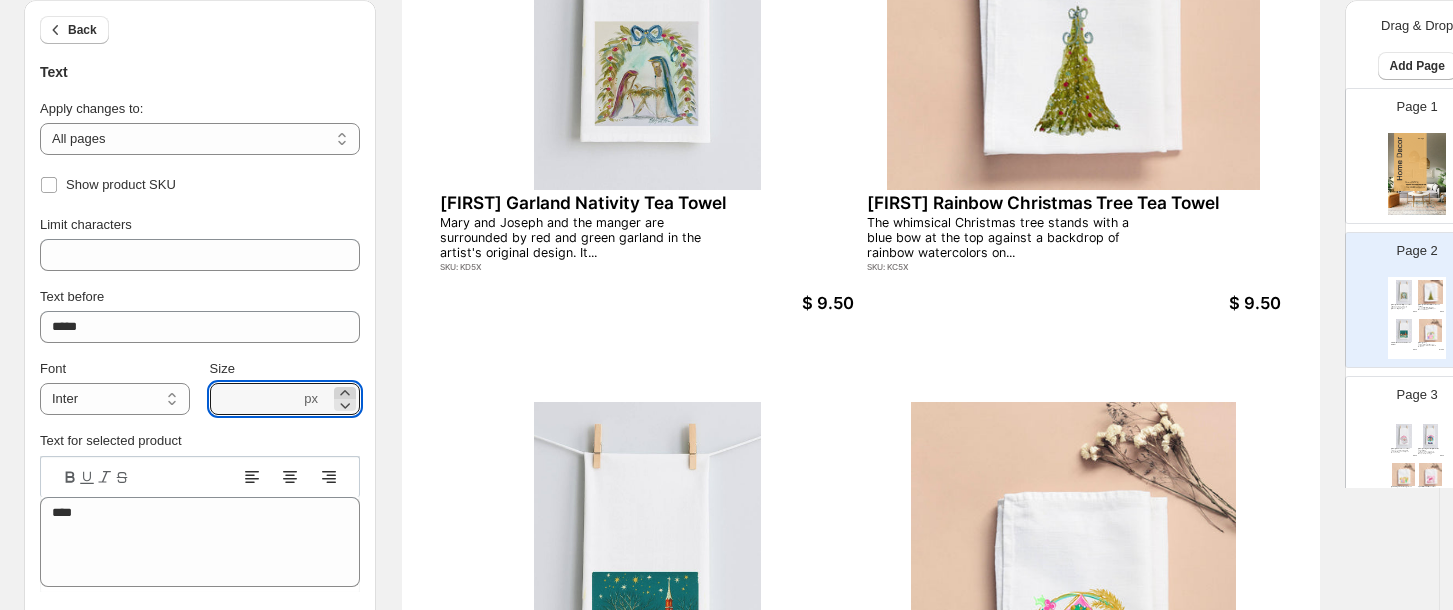 click 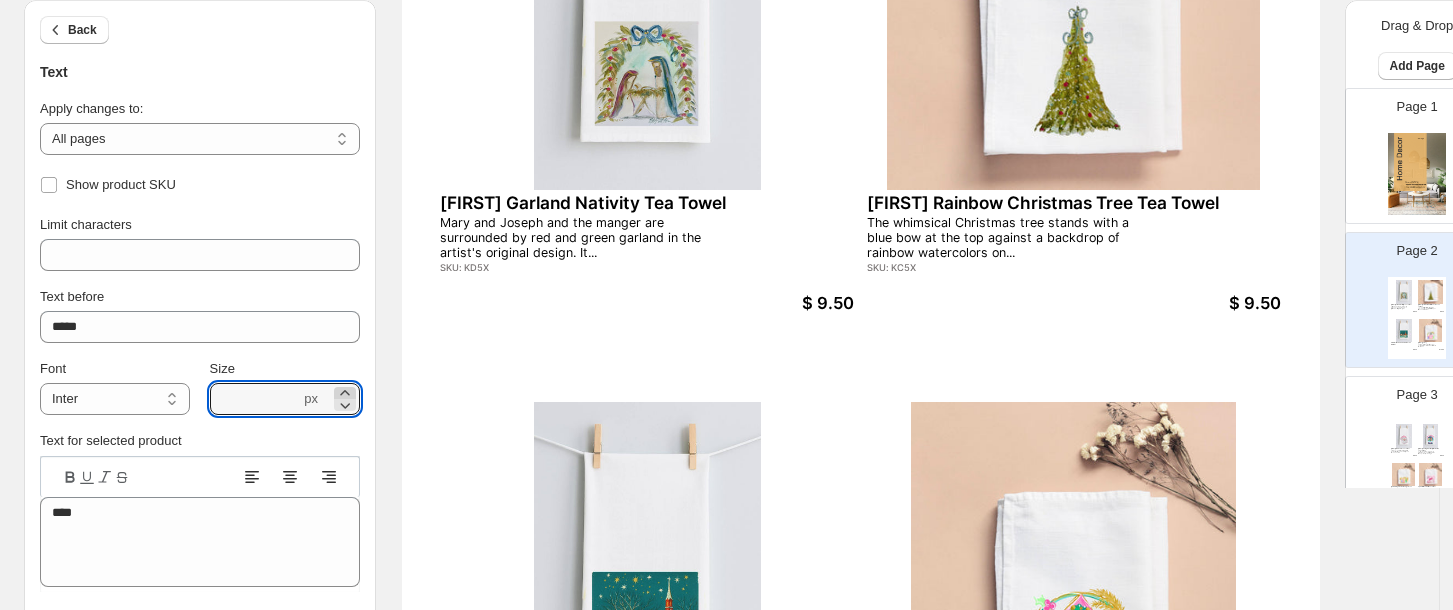 click 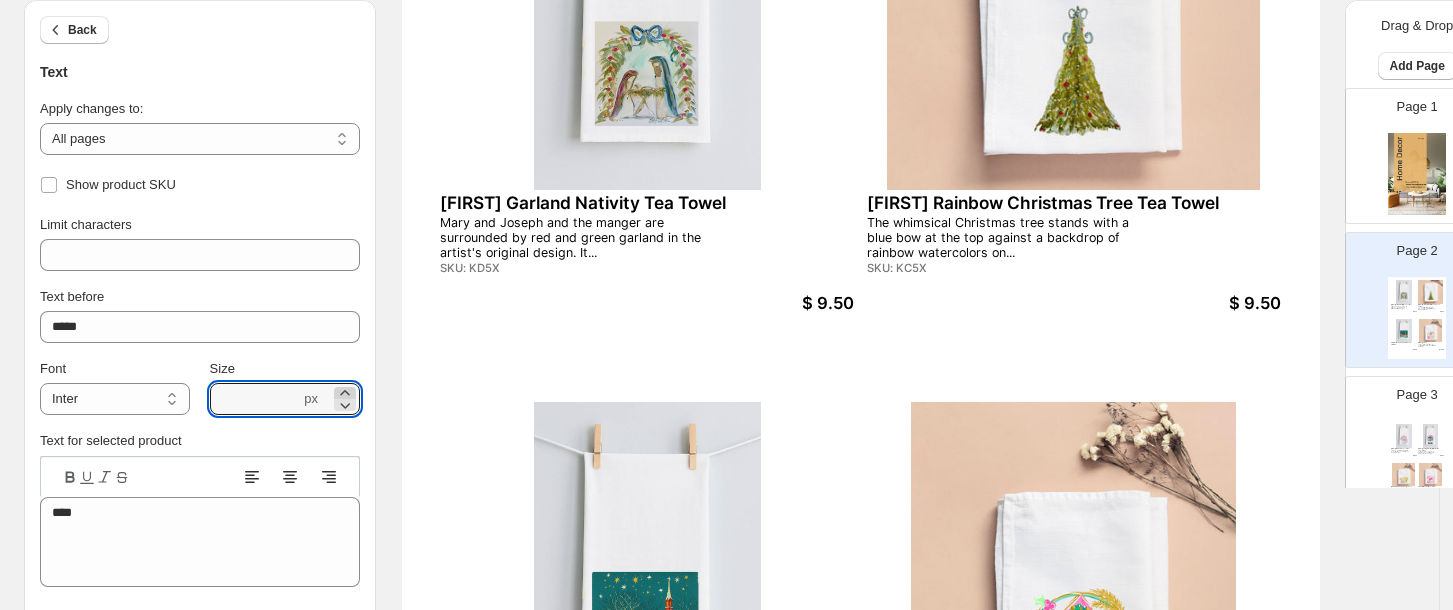 click 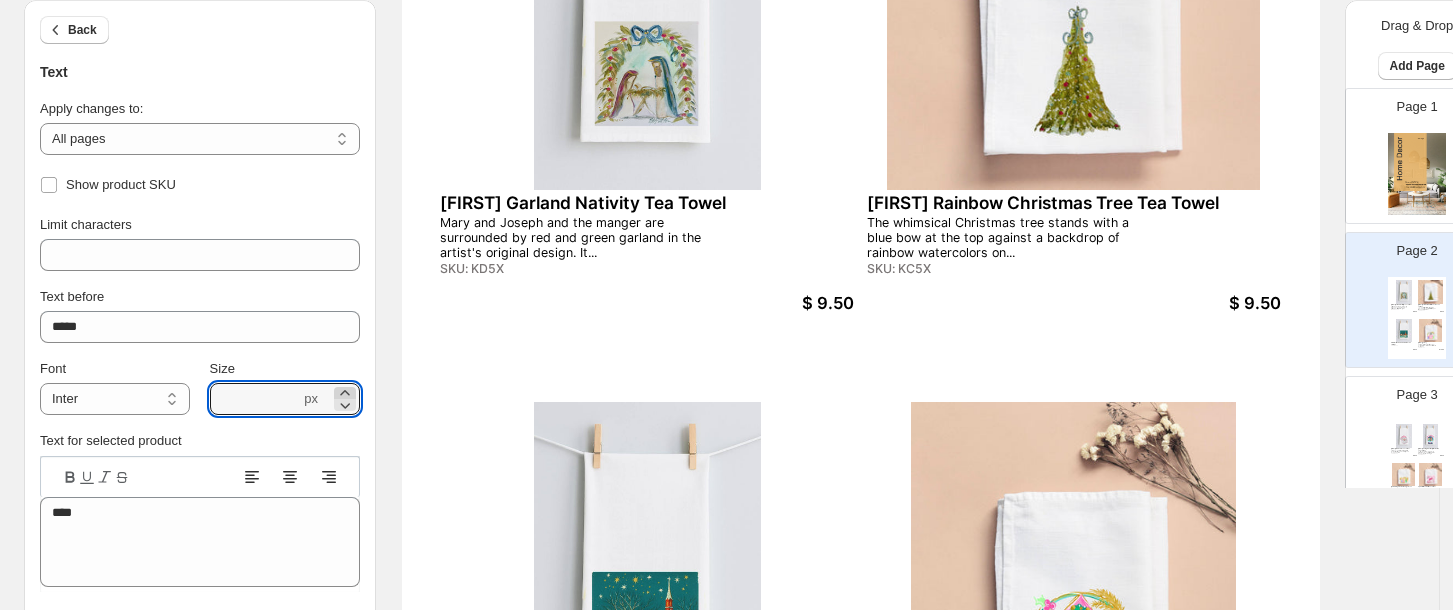 click 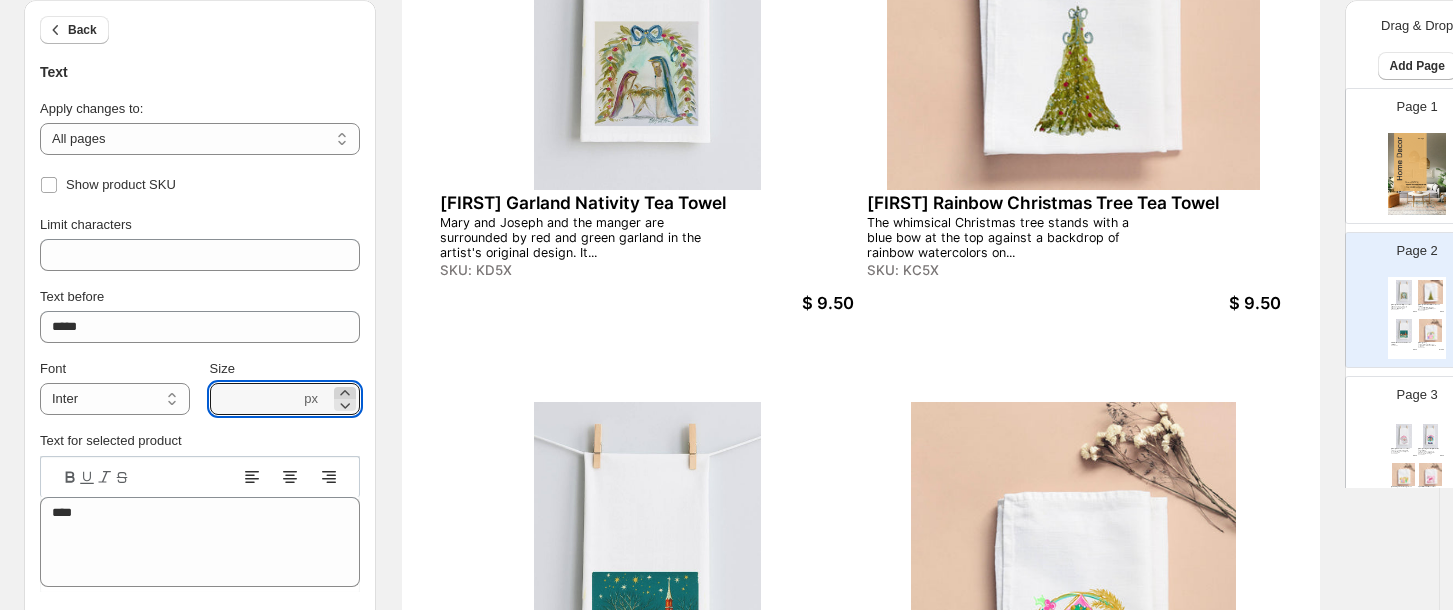 click 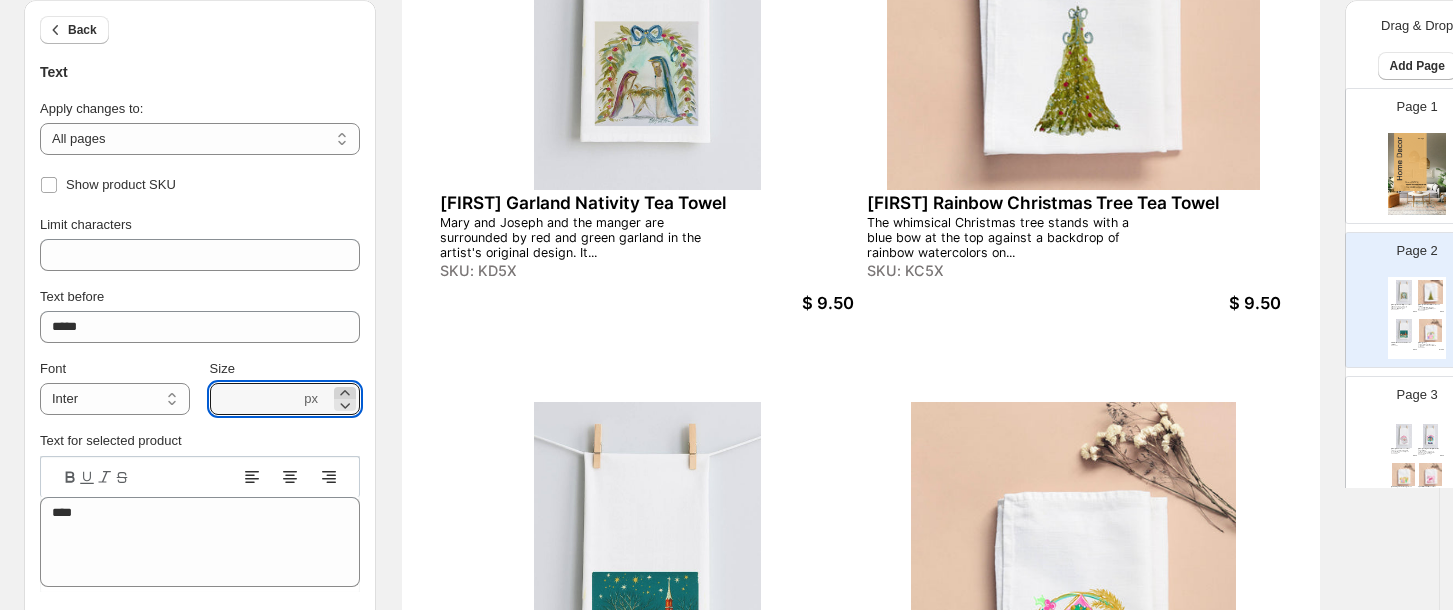 click 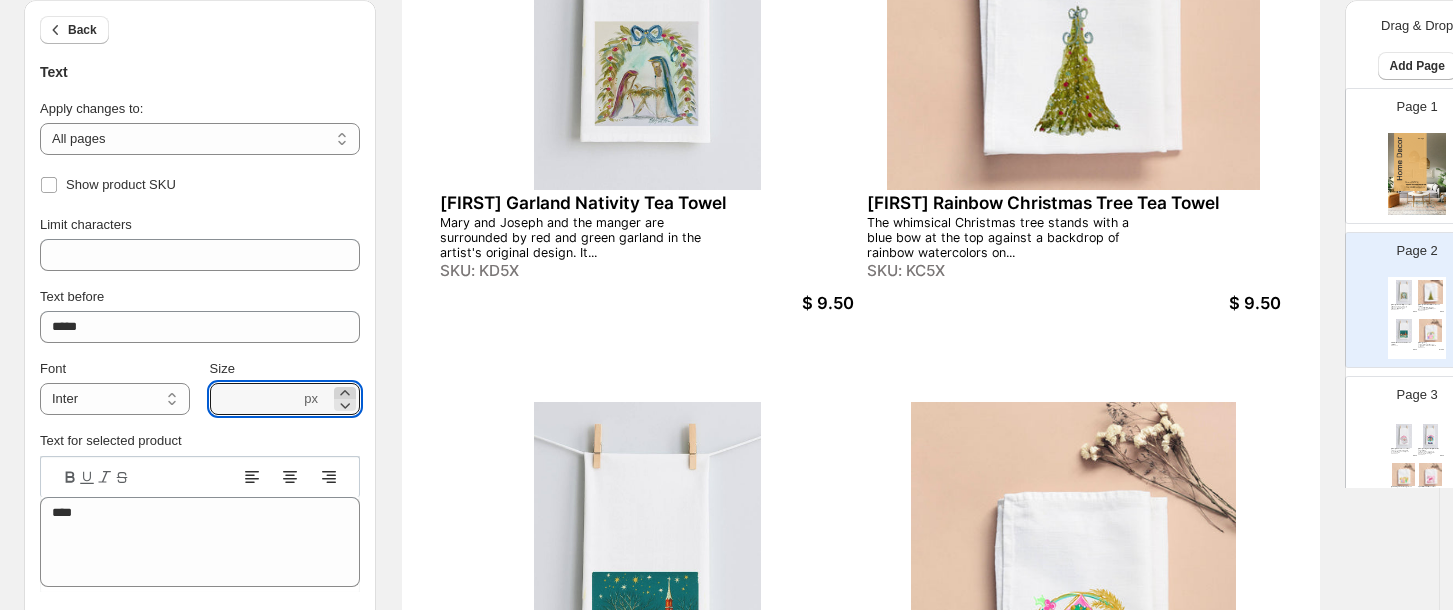 click 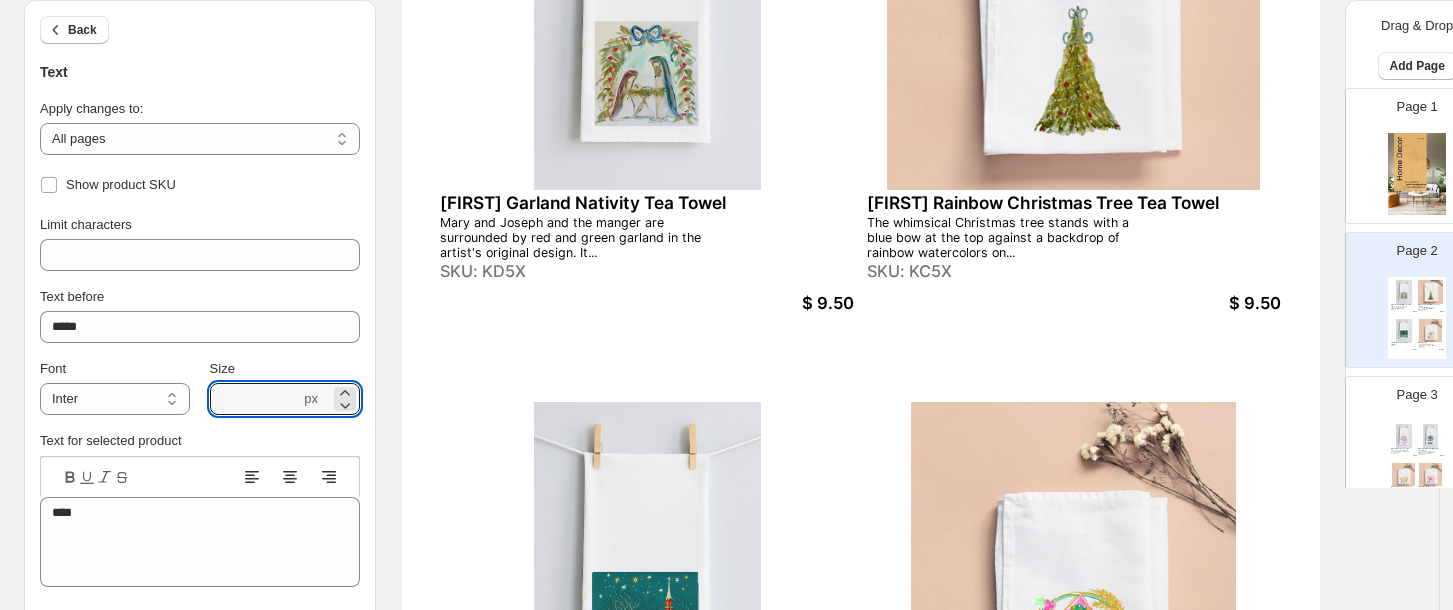 click 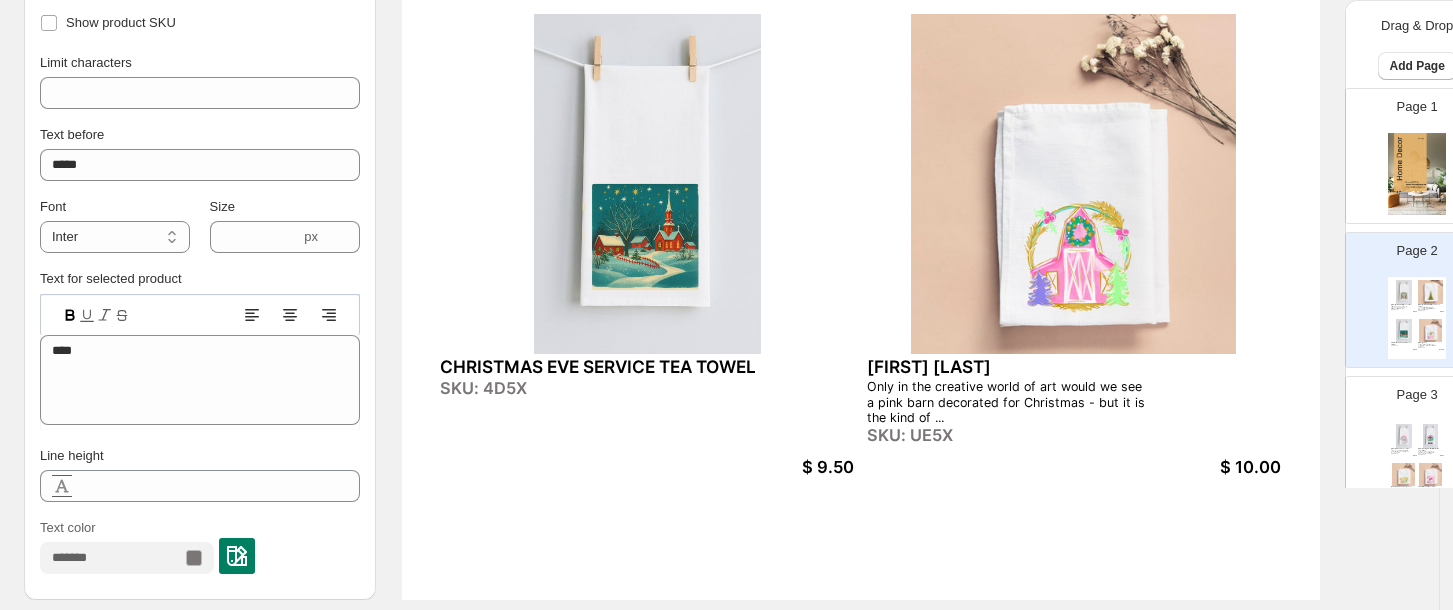 scroll, scrollTop: 745, scrollLeft: 0, axis: vertical 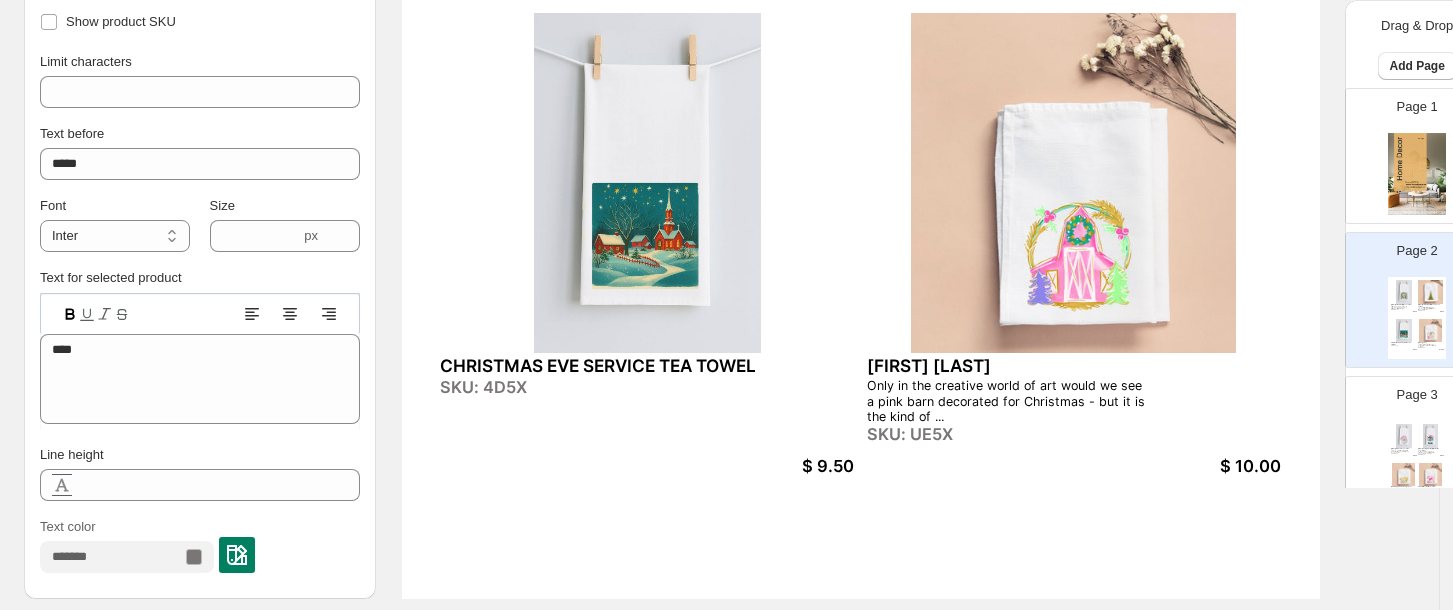 click at bounding box center (237, 555) 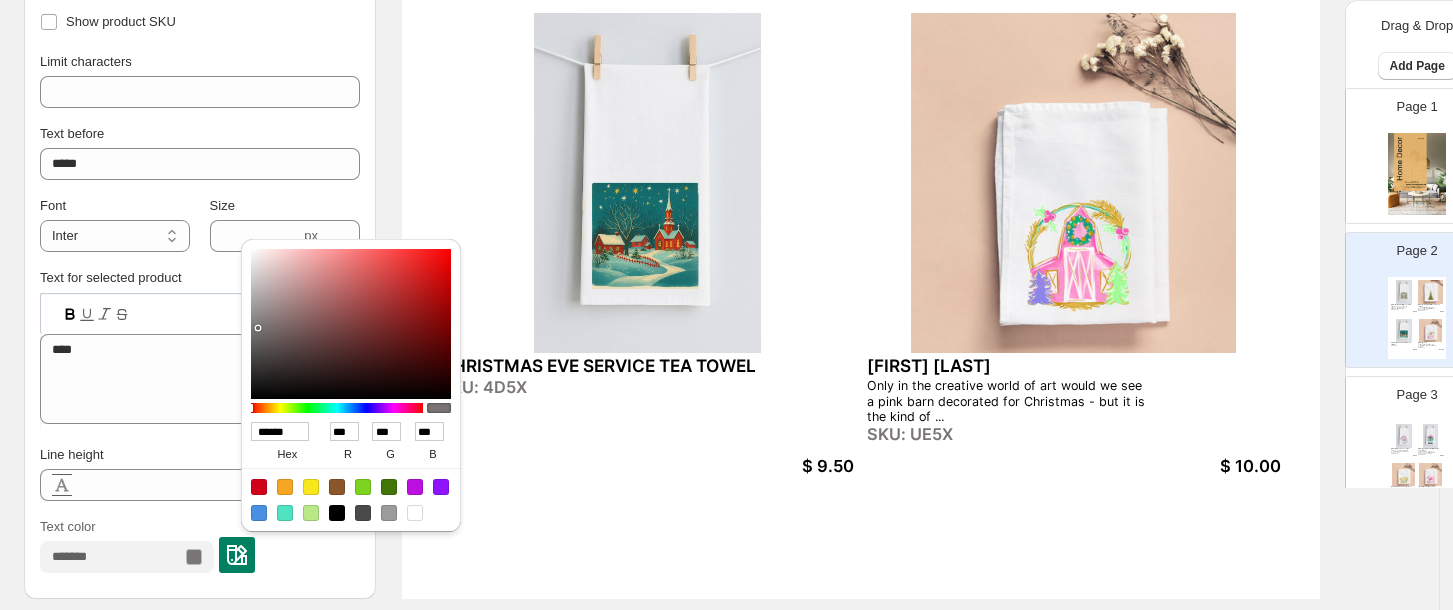 click at bounding box center [337, 513] 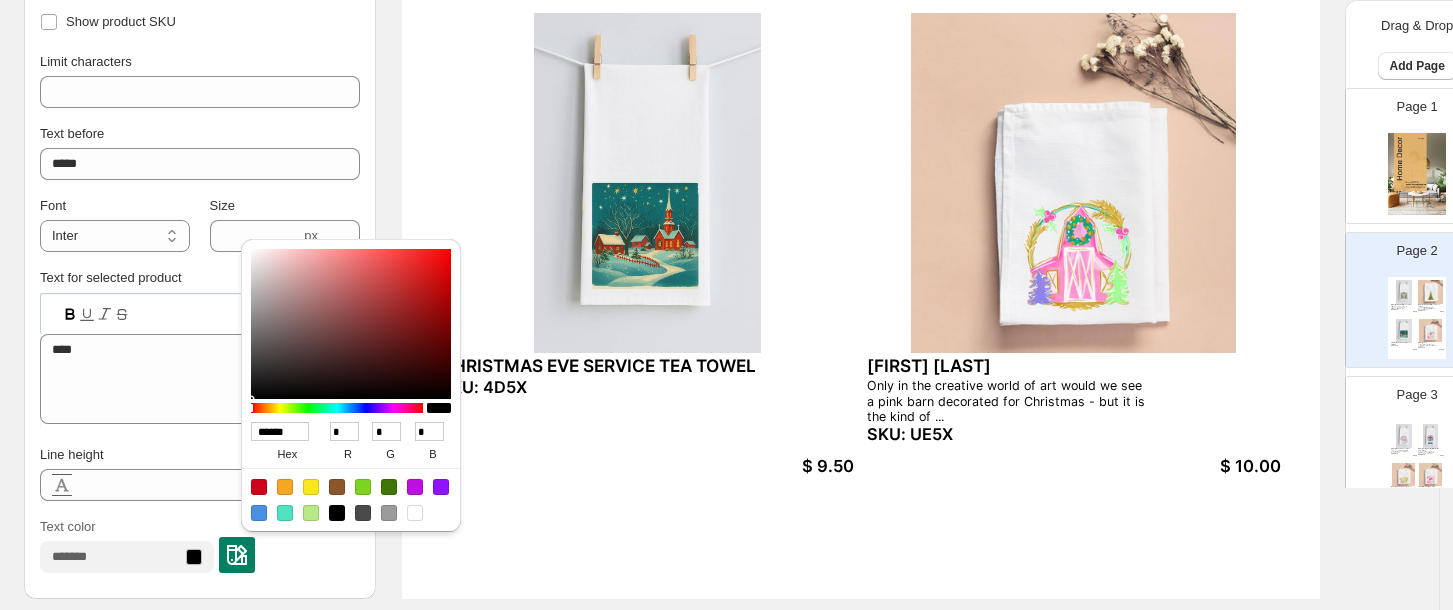 click on "**********" at bounding box center (200, 309) 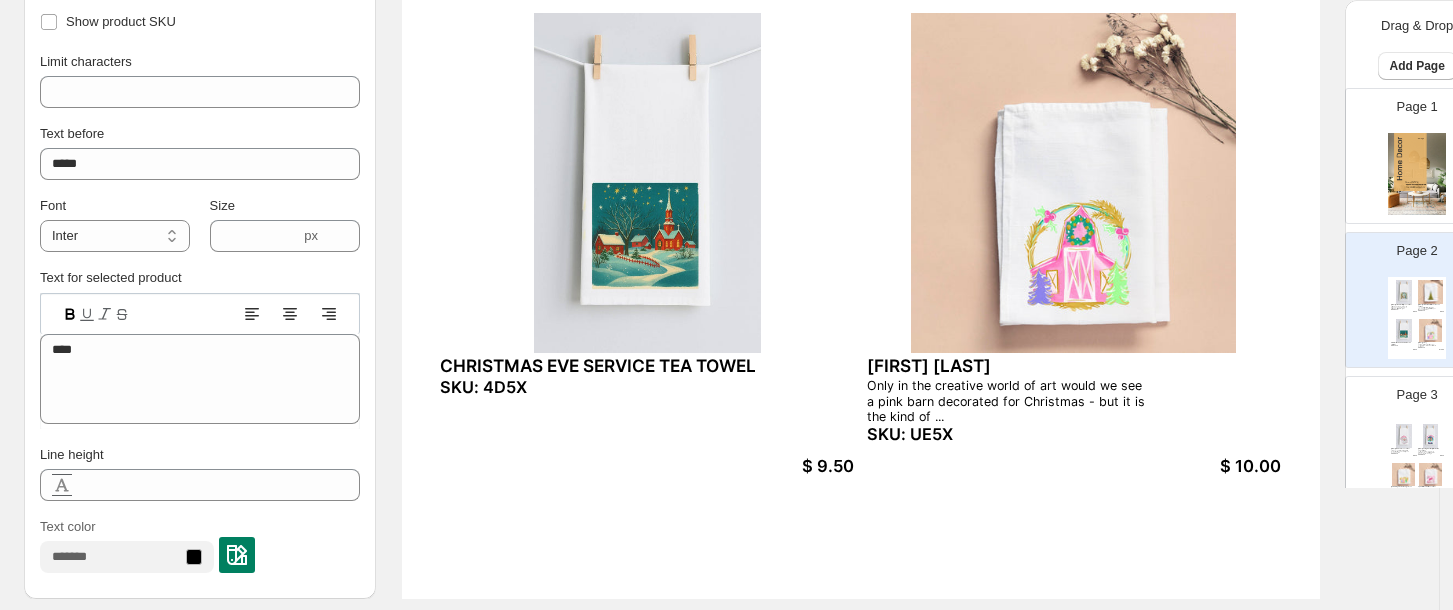 click on "SKU:  4D5X" at bounding box center (579, 388) 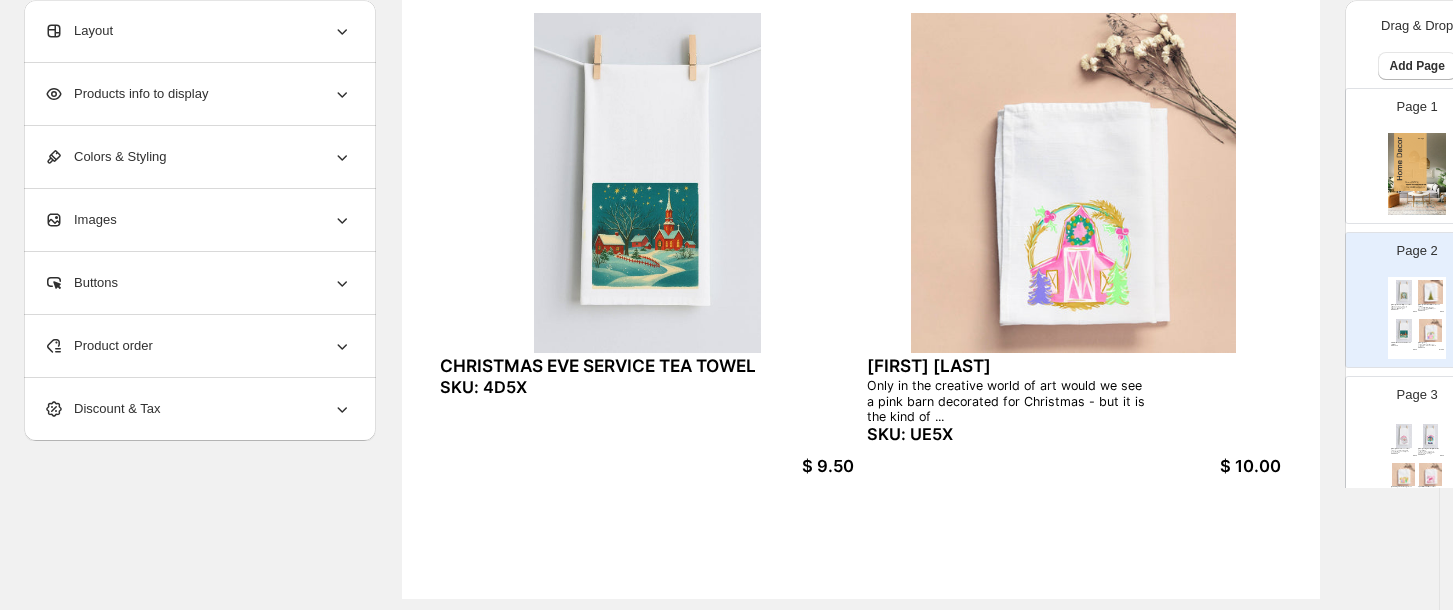 click on "Only in the creative world of art would we see a pink barn decorated for Christmas - but it is the kind of ..." at bounding box center (1006, 400) 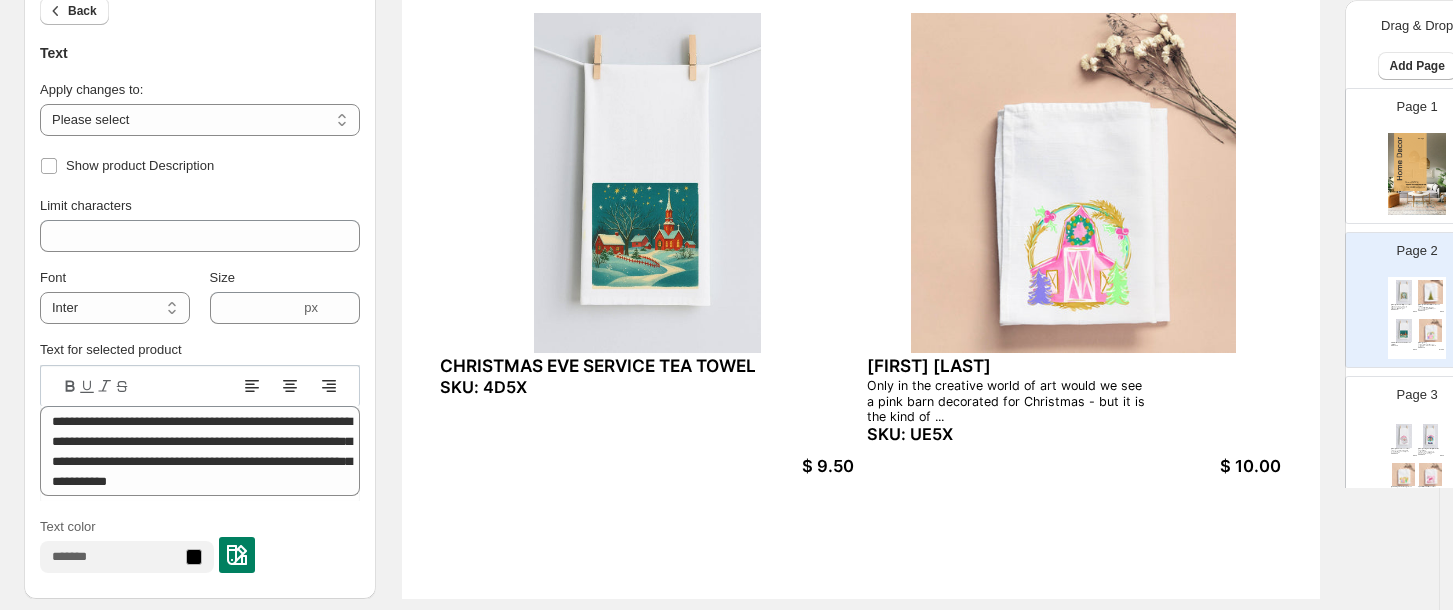 click on "Bridgett Garland Nativity Tea Towel Mary and Joseph and the manger are surrounded by red and green garland in the artist's original design.  It... SKU:  KD5X $ 9.50 Bridgett Rainbow Christmas Tree Tea Towel The whimsical Christmas tree stands with a blue bow at the top against a backdrop of rainbow watercolors on... SKU:  KC5X $ 9.50 CHRISTMAS EVE SERVICE TEA TOWEL SKU:  4D5X $ 9.50 Emmalee Pink Christmas Barn Tea Towel Only in the creative world of art would we see a pink barn decorated for Christmas - but it is the kind of ... SKU:  UE5X $ 10.00" at bounding box center [861, 5] 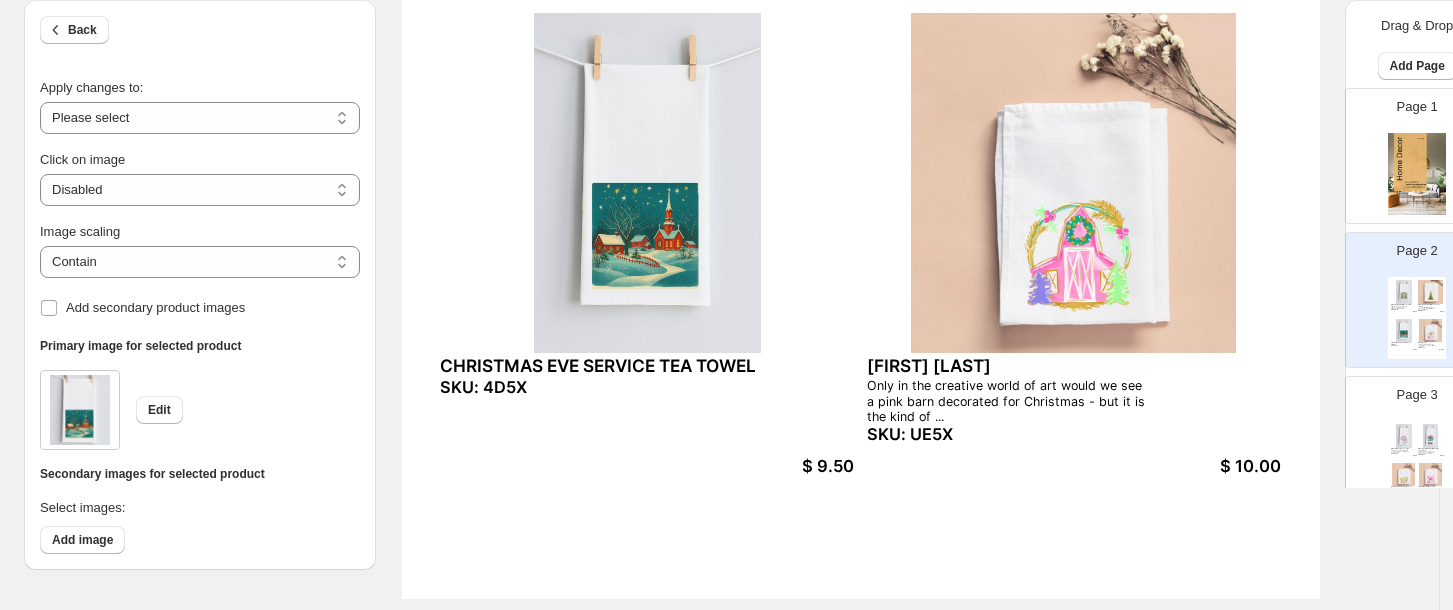 click on "SKU:  4D5X" at bounding box center [579, 388] 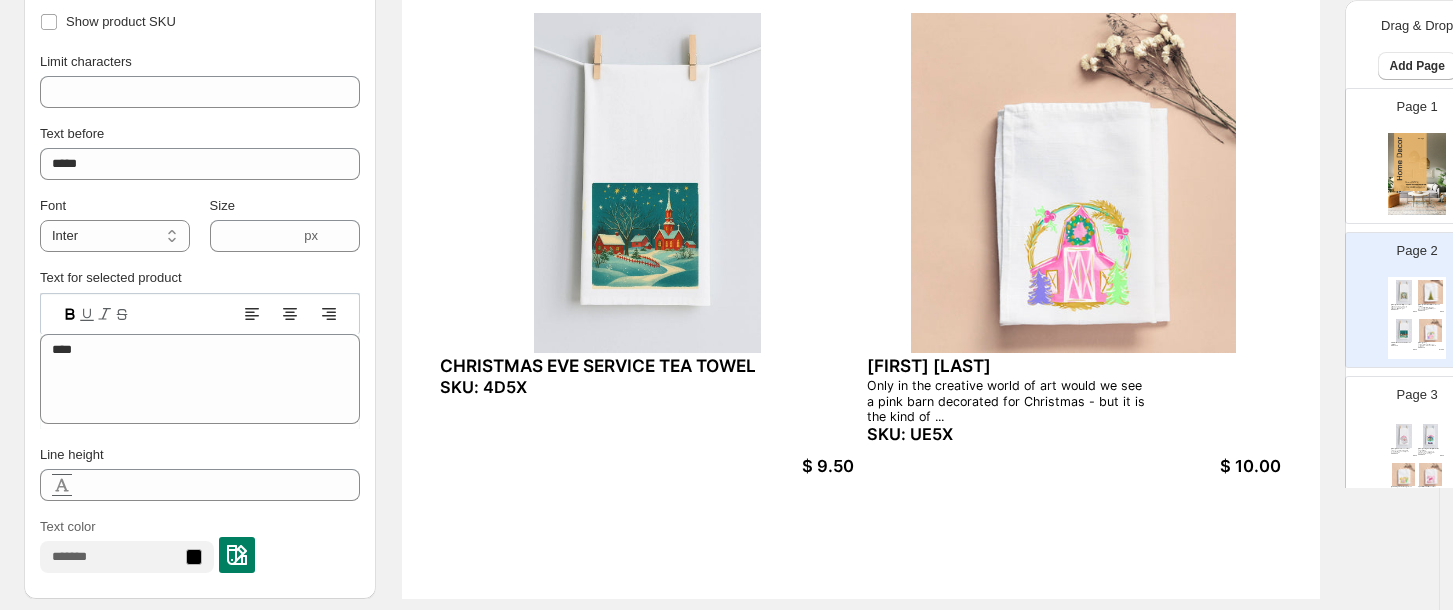click on "Only in the creative world of art would we see a pink barn decorated for Christmas - but it is the kind of ..." at bounding box center (1006, 400) 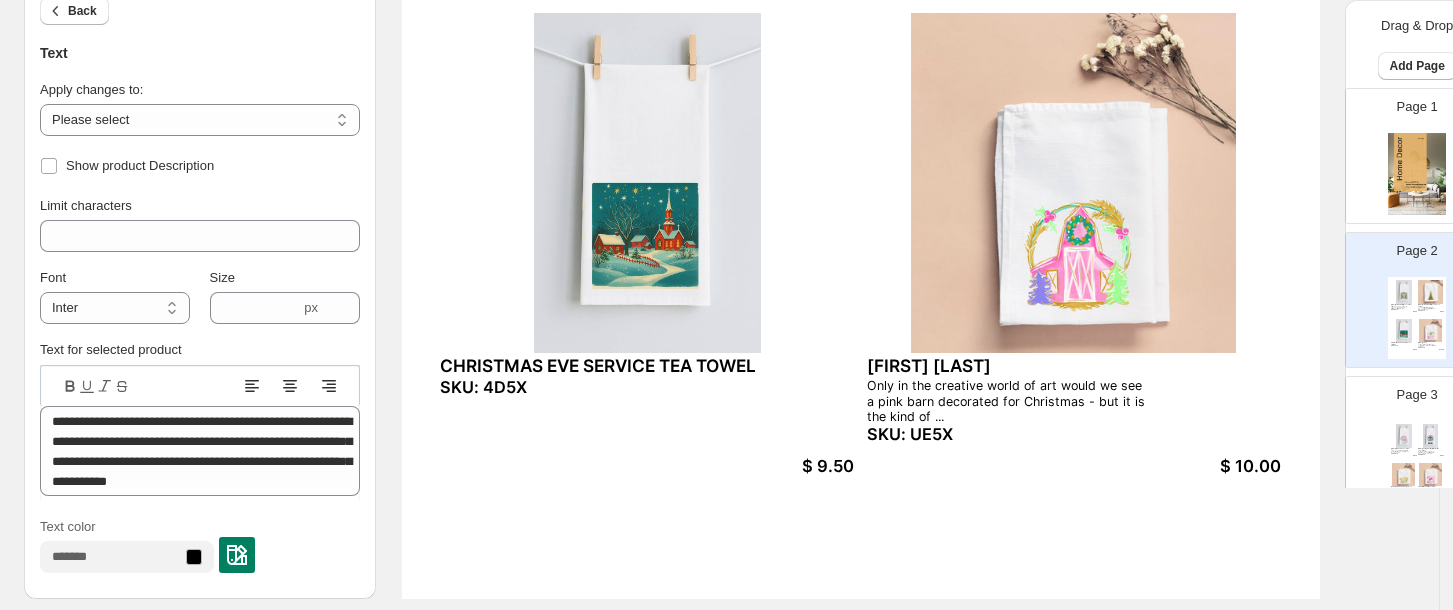 click on "$ 9.50" at bounding box center [787, 466] 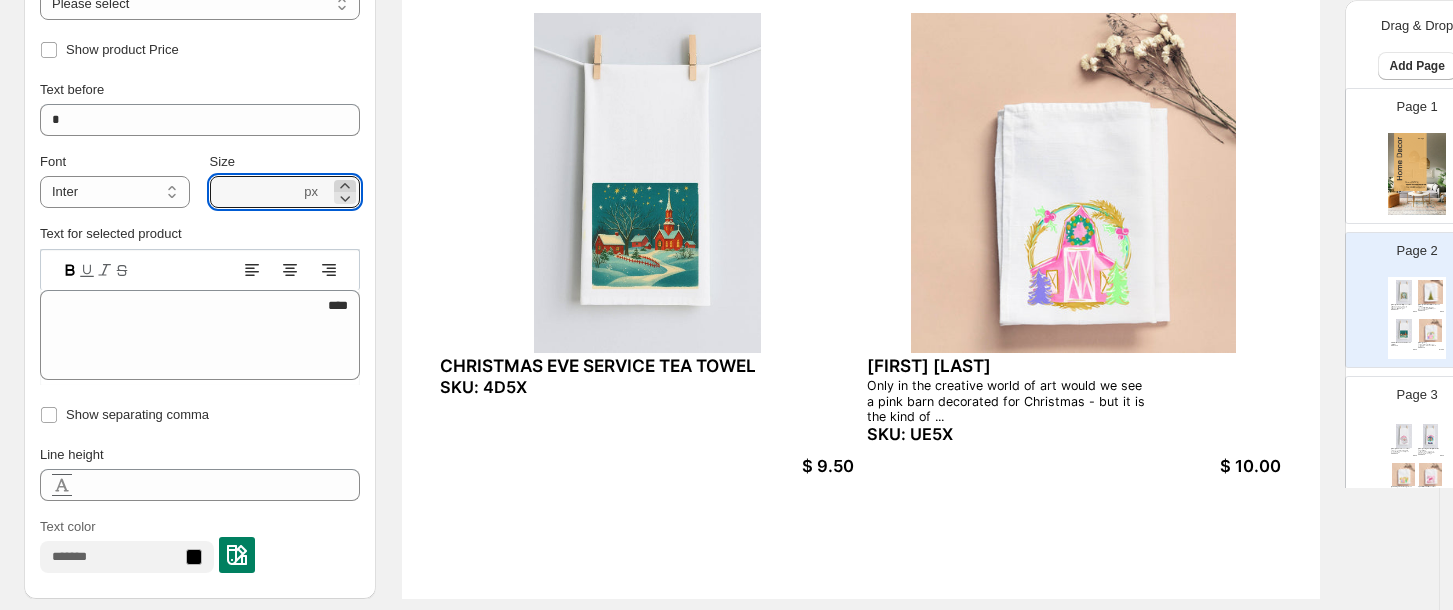 click 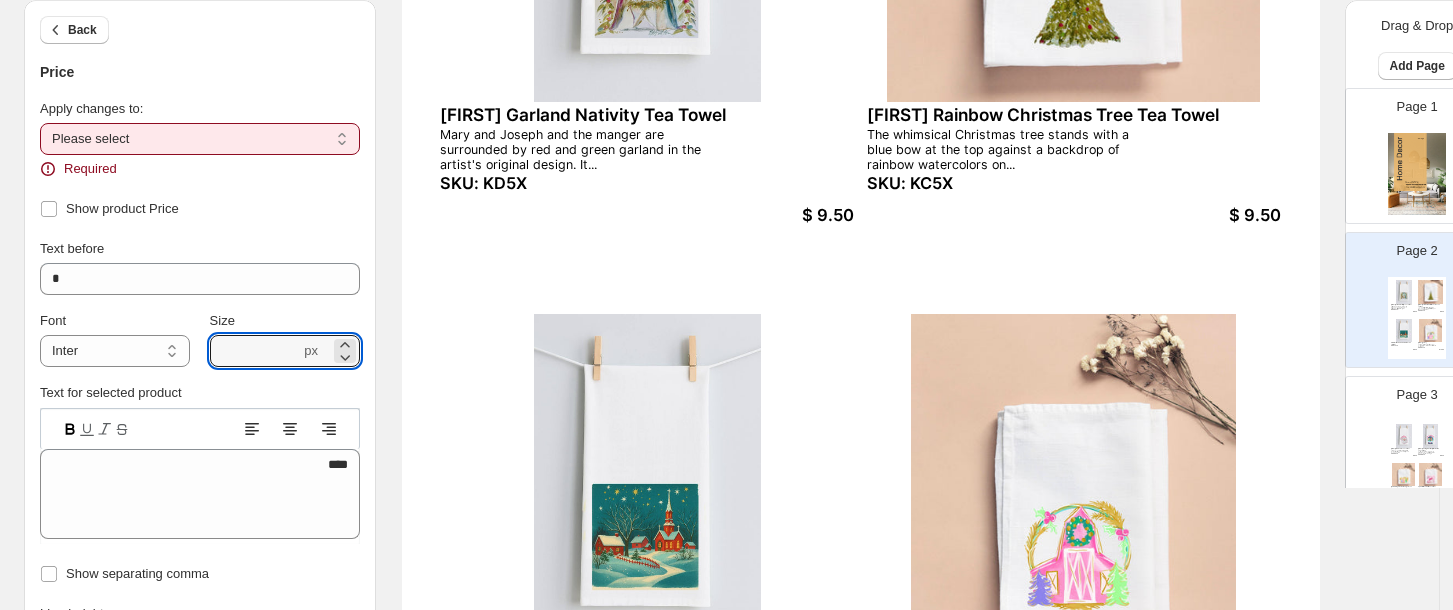 scroll, scrollTop: 437, scrollLeft: 0, axis: vertical 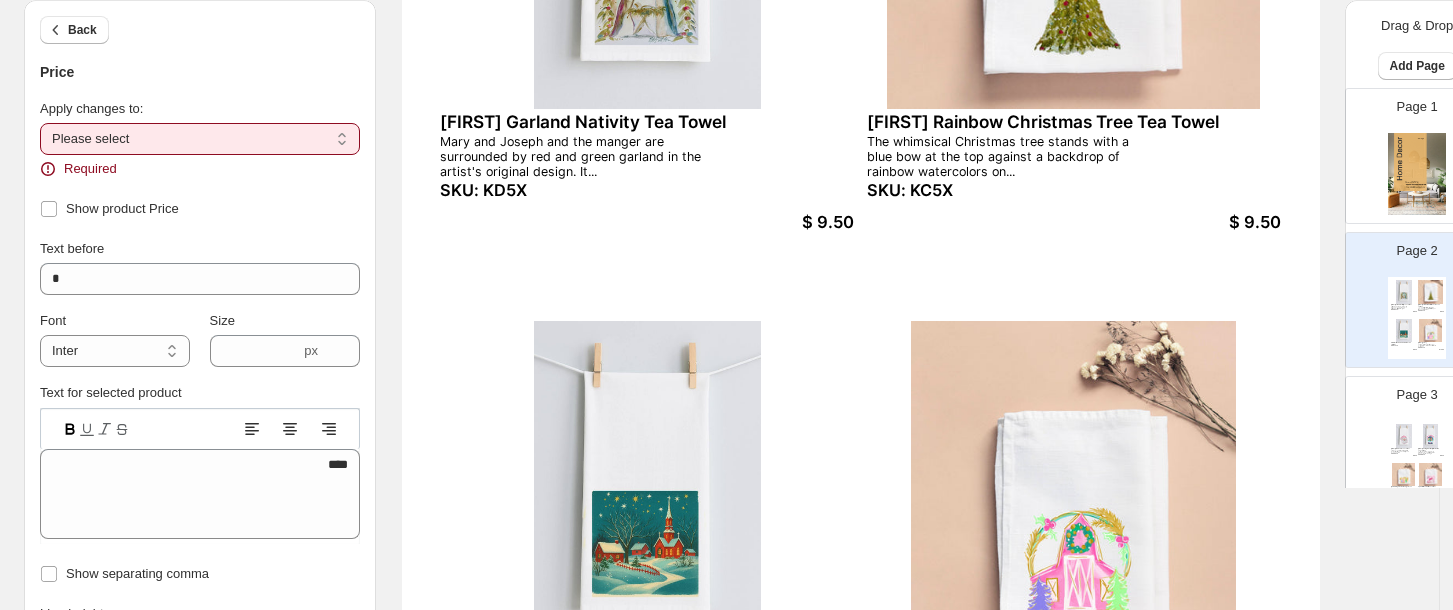 click on "**********" at bounding box center (200, 139) 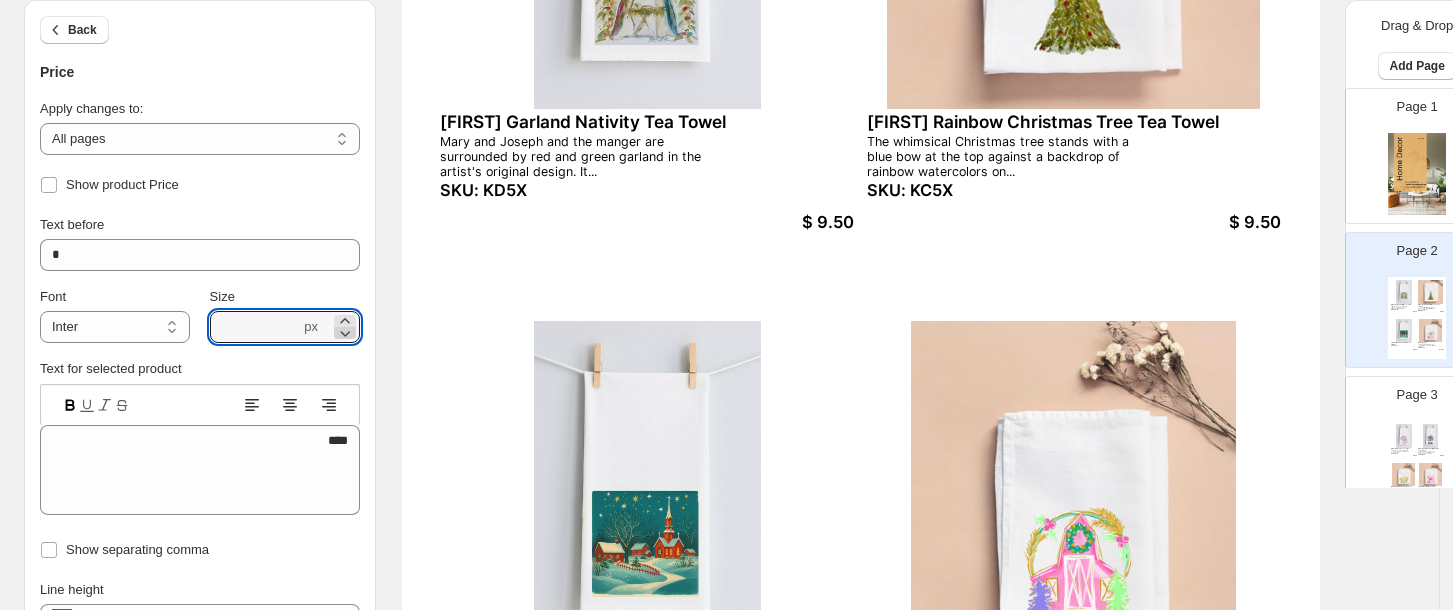 click 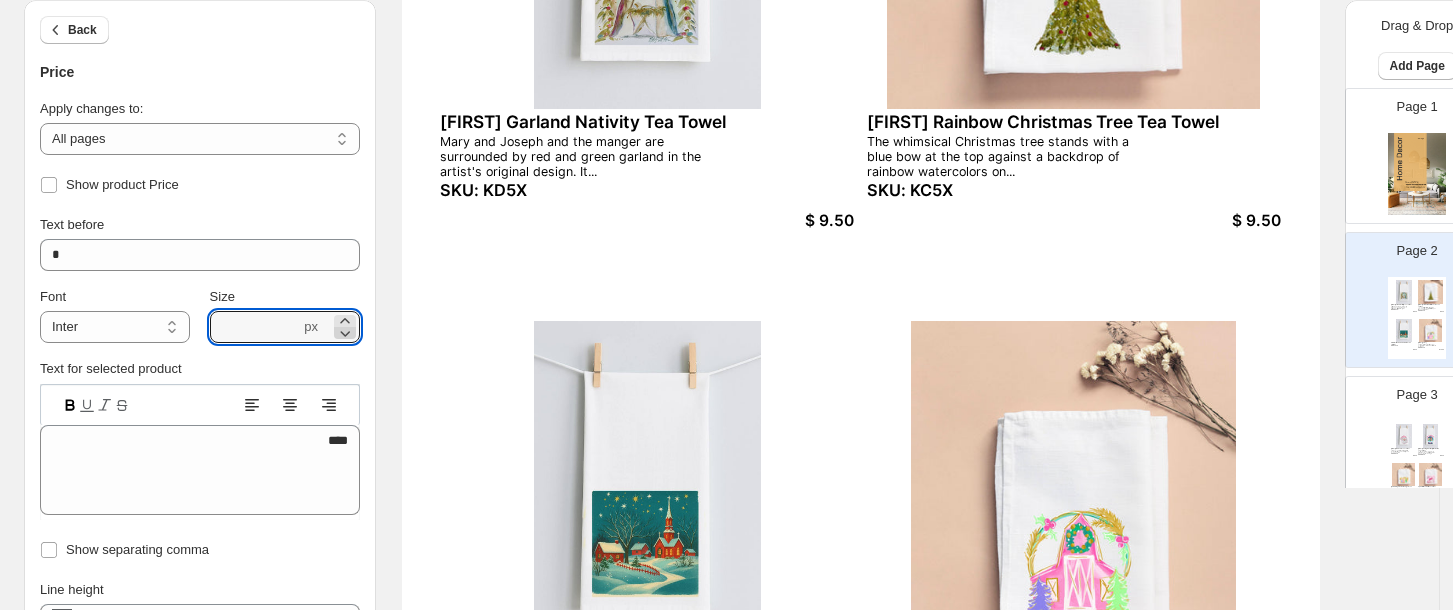 click 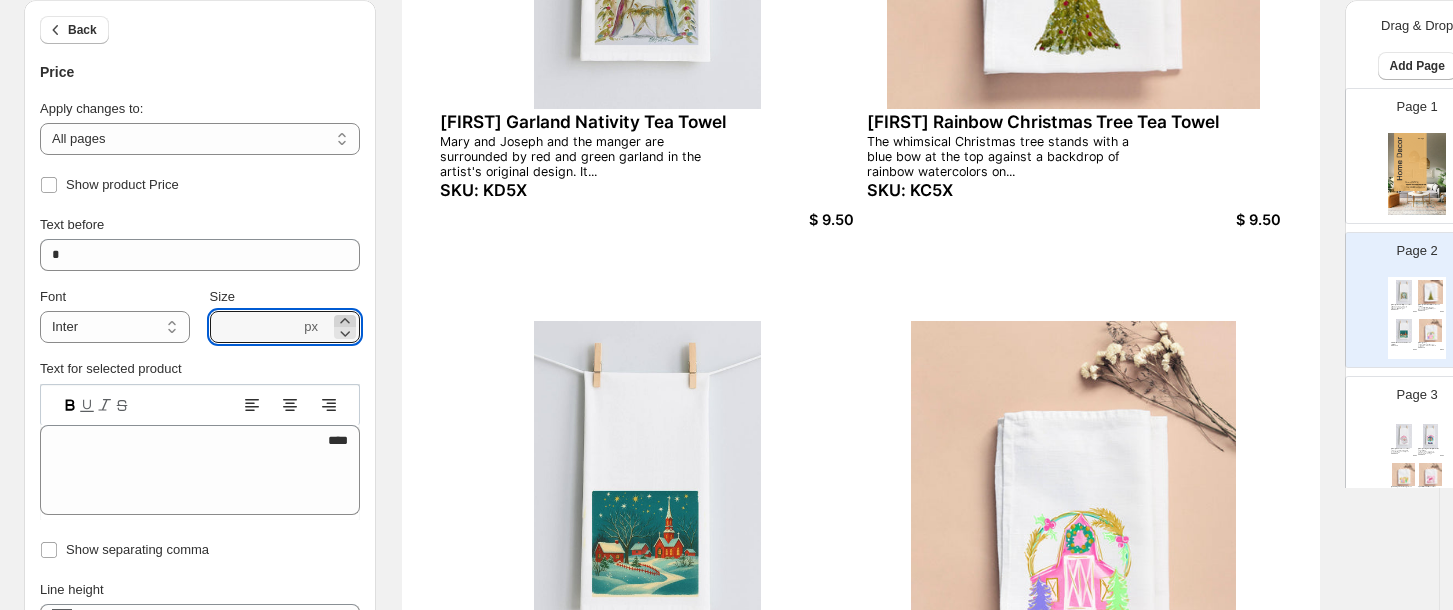 click 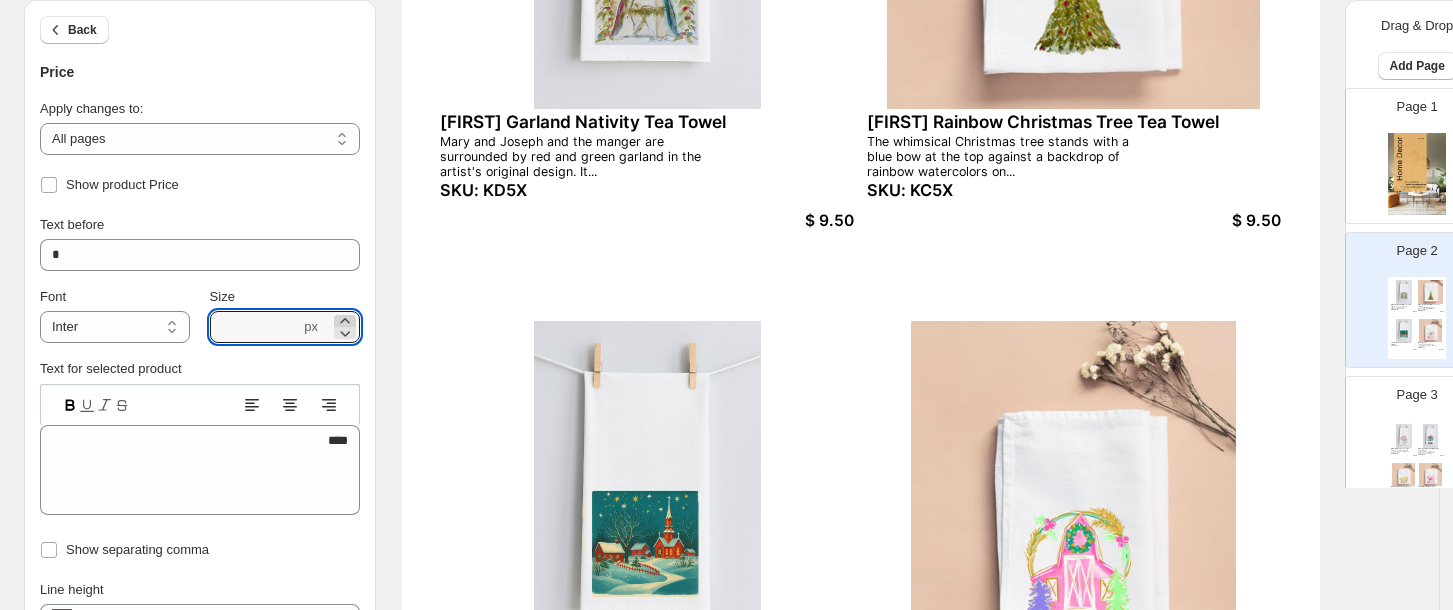 click 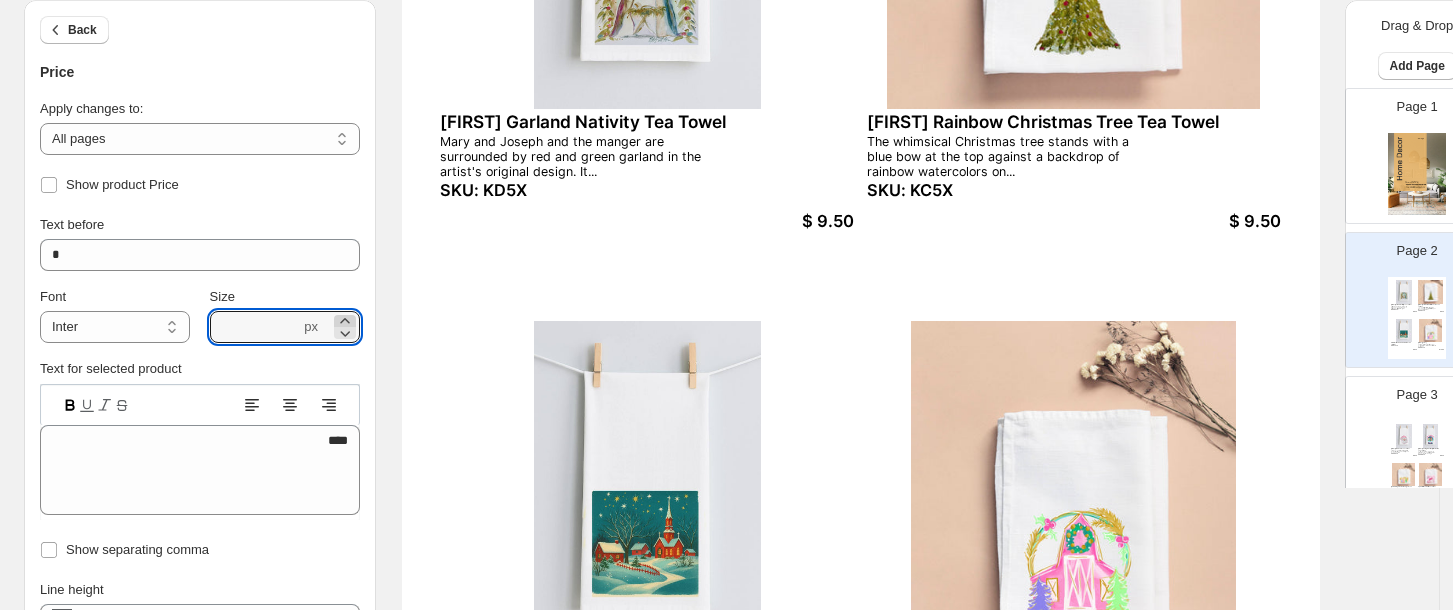 click 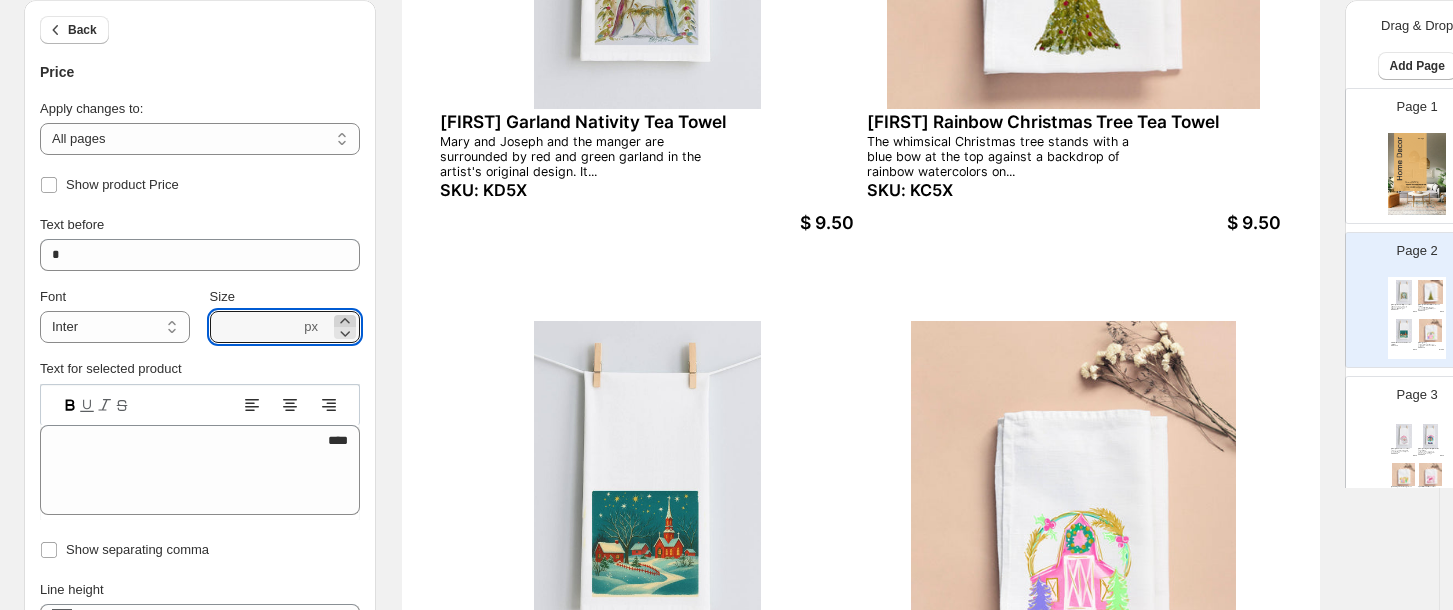 click 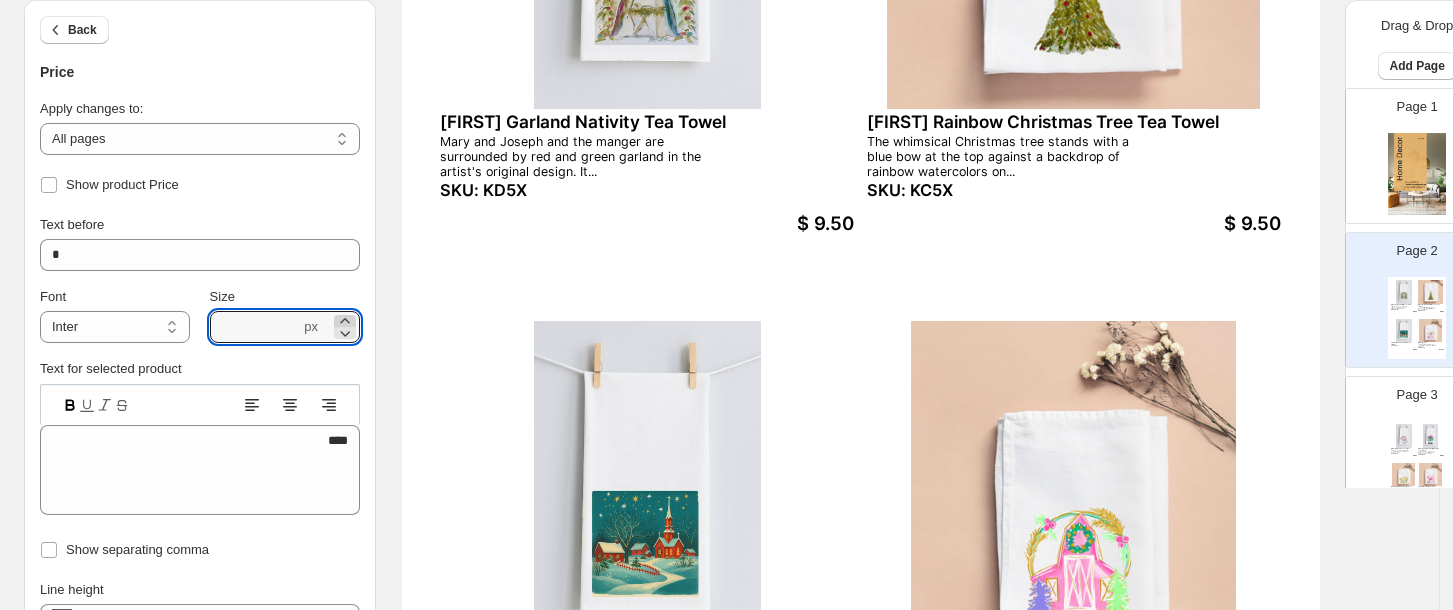 click 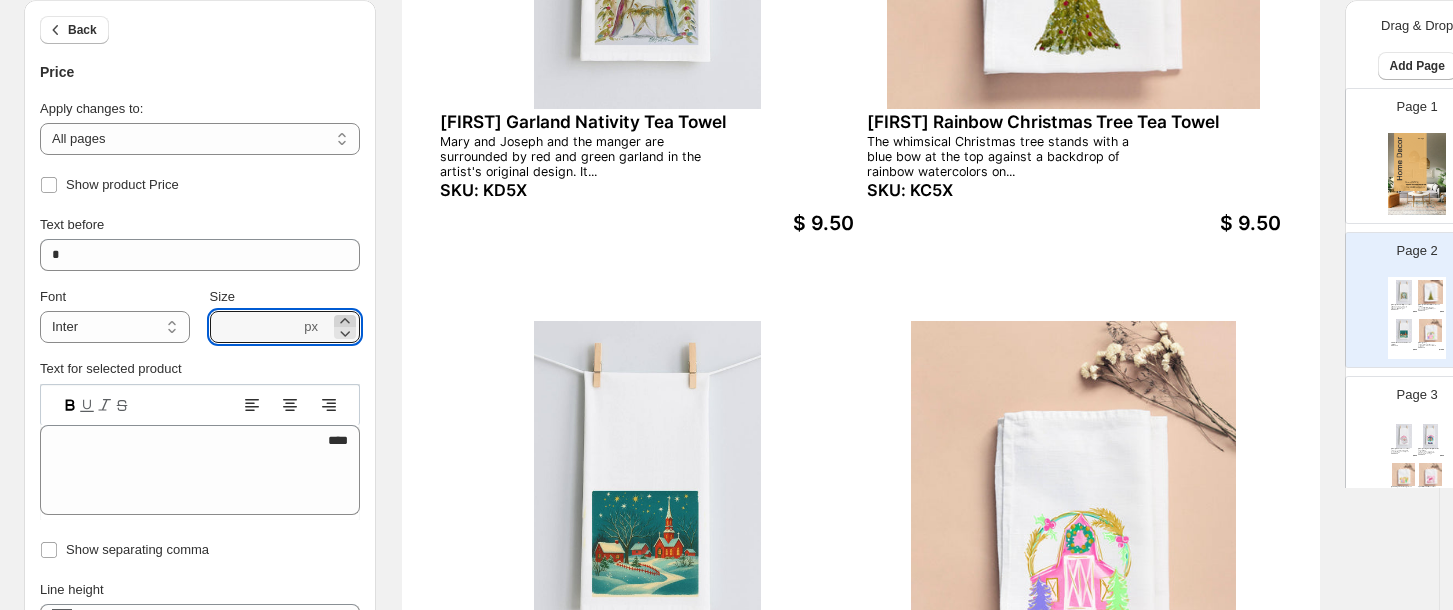 click 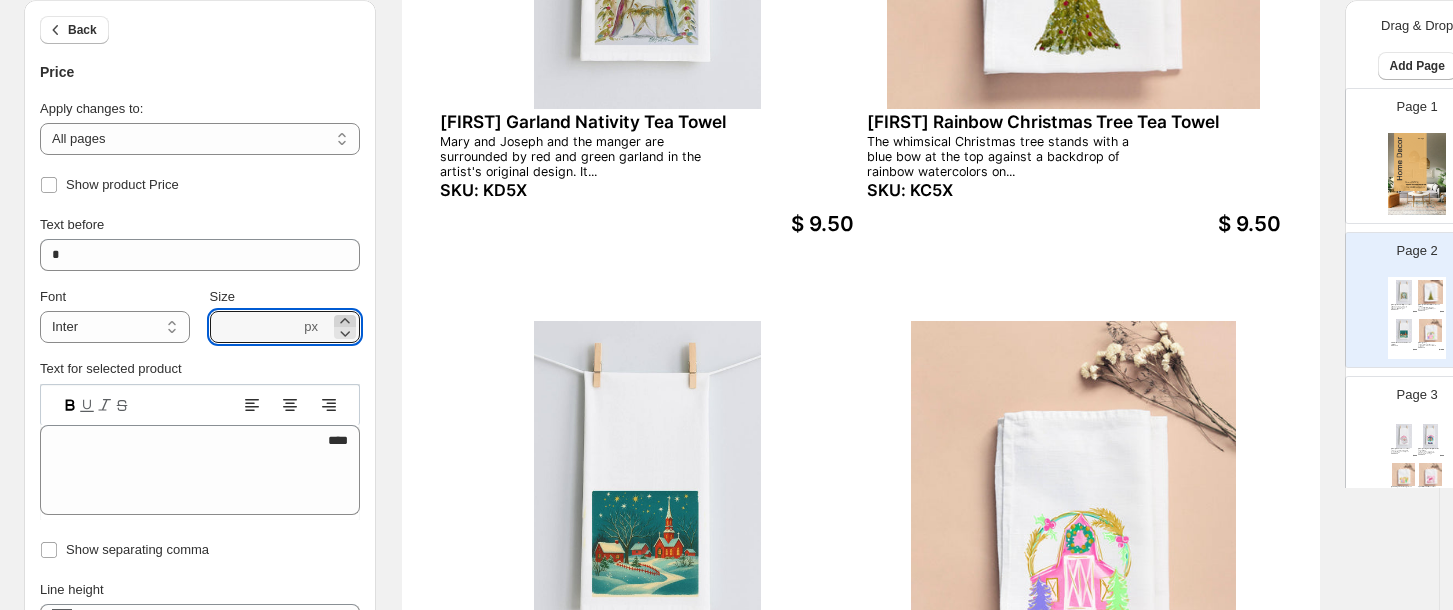 click 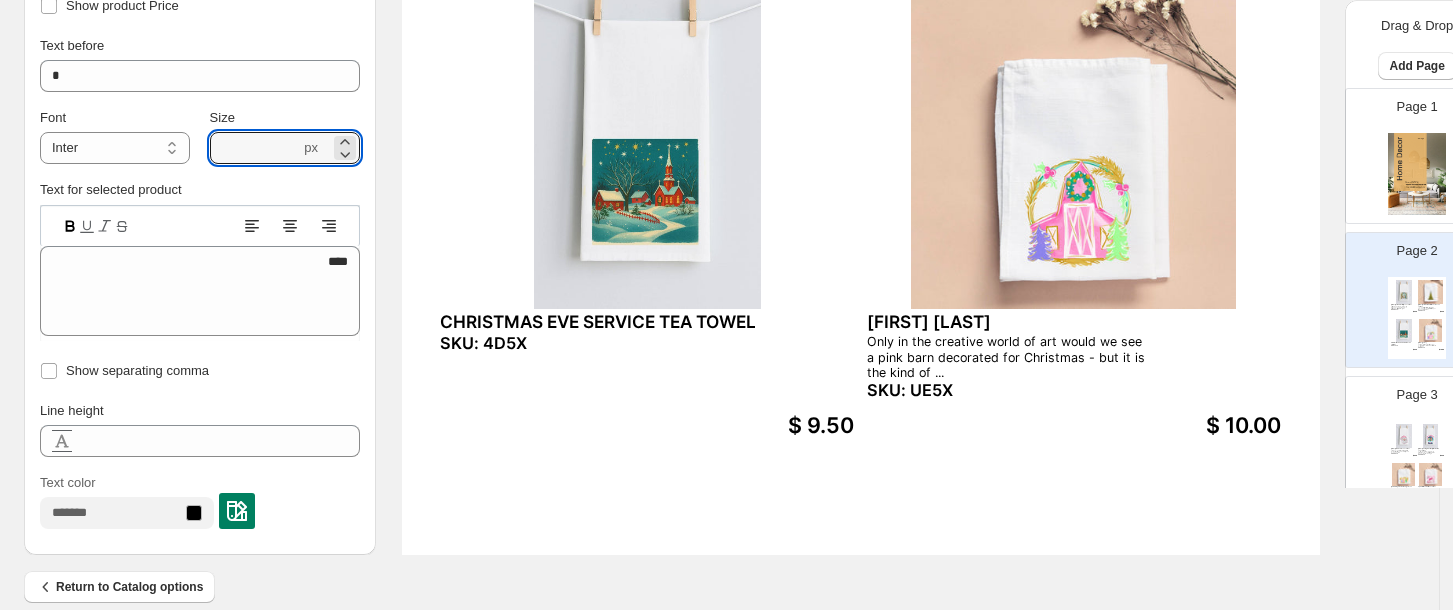 scroll, scrollTop: 816, scrollLeft: 0, axis: vertical 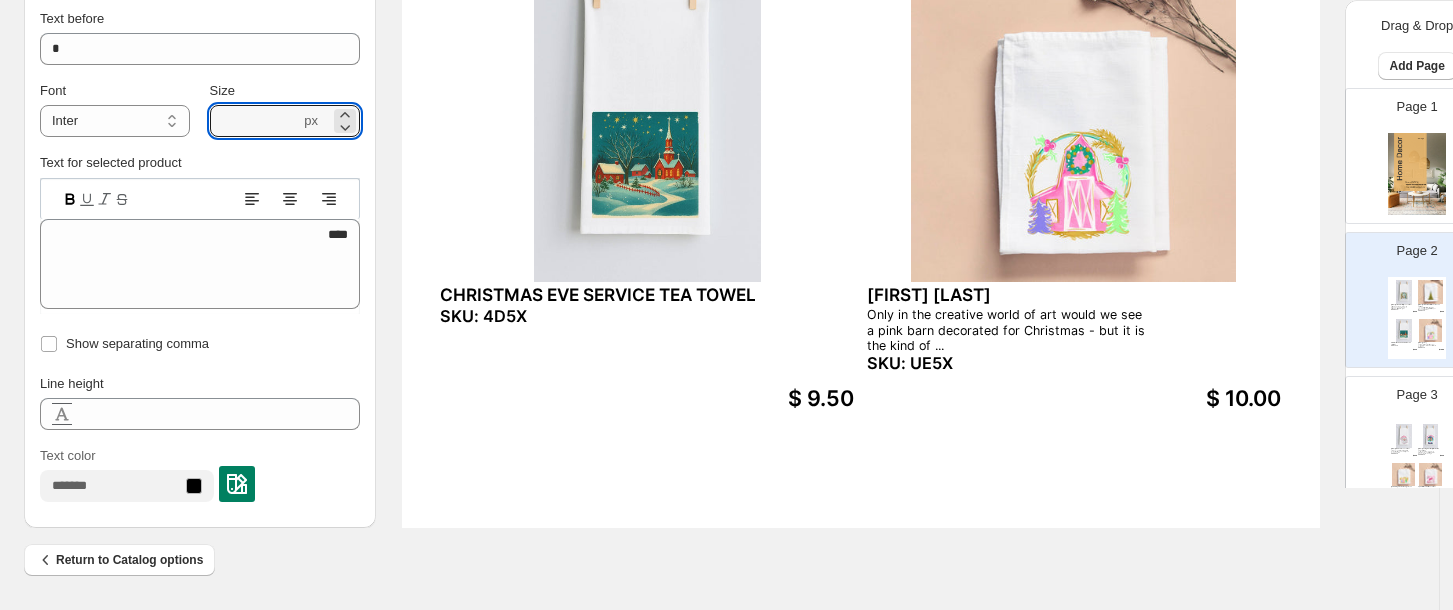 click at bounding box center (1404, 436) 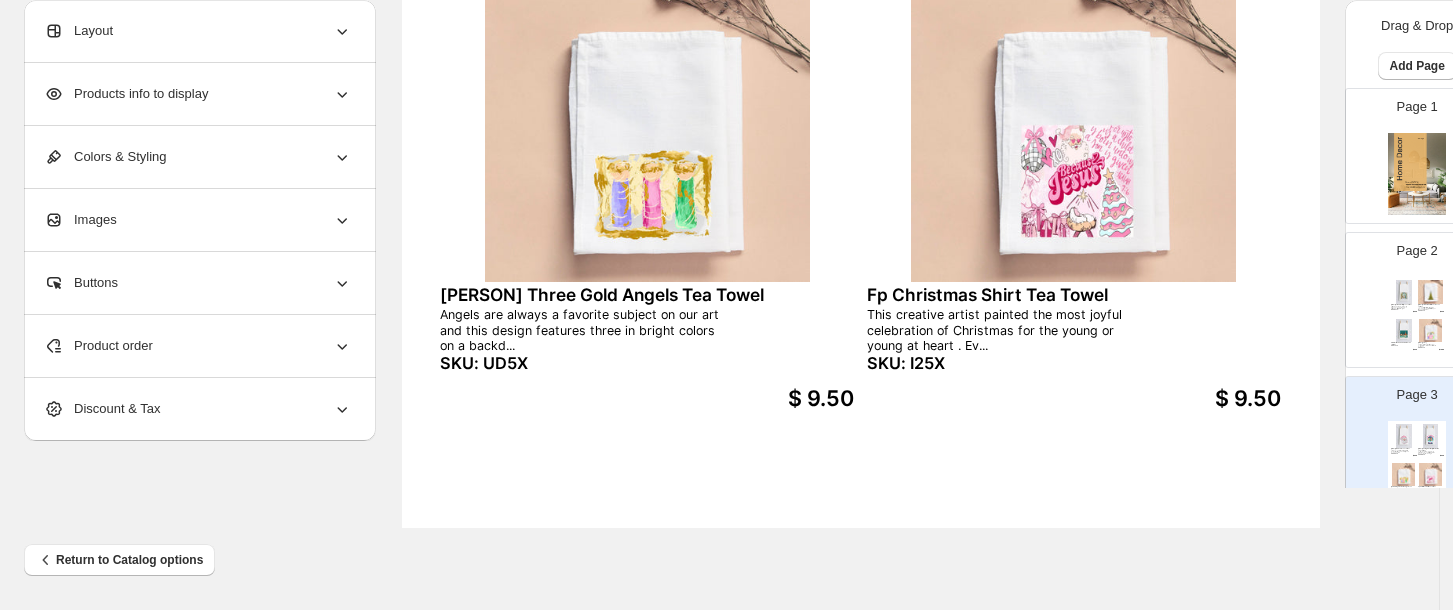 click on "This creative artist painted the most joyful celebration of Christmas for the young or young at heart .  Ev..." at bounding box center [1006, 329] 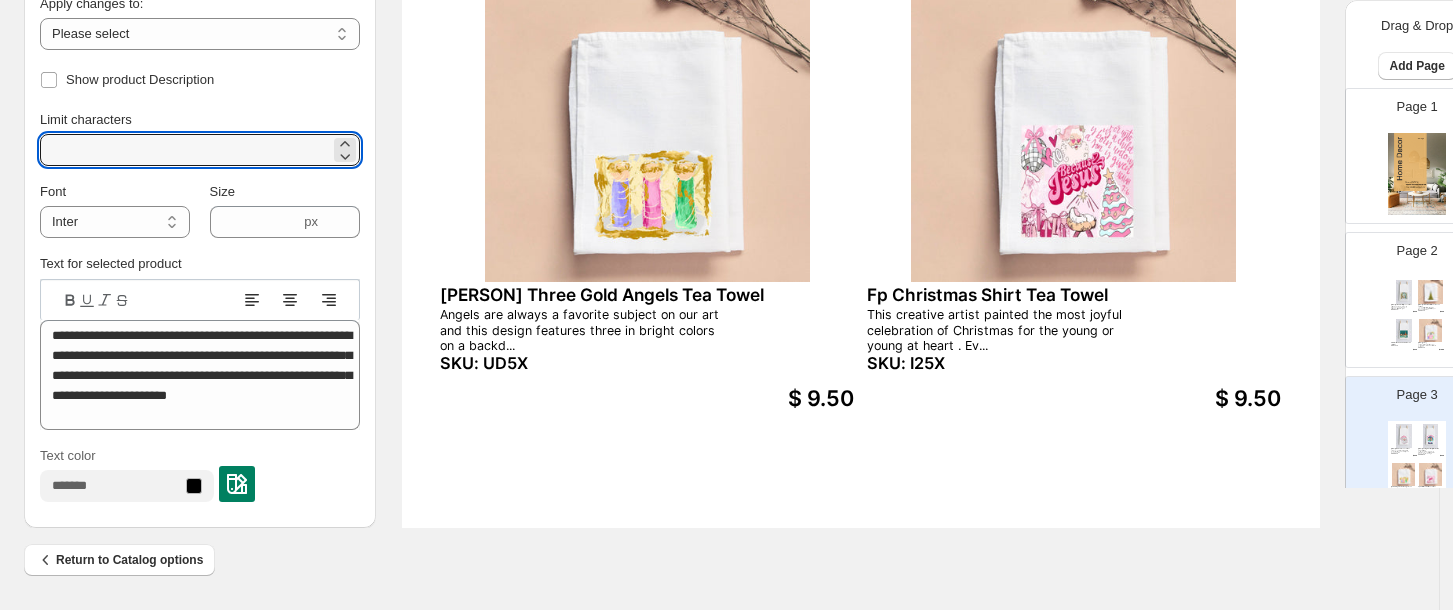 drag, startPoint x: 88, startPoint y: 154, endPoint x: 16, endPoint y: 147, distance: 72.33948 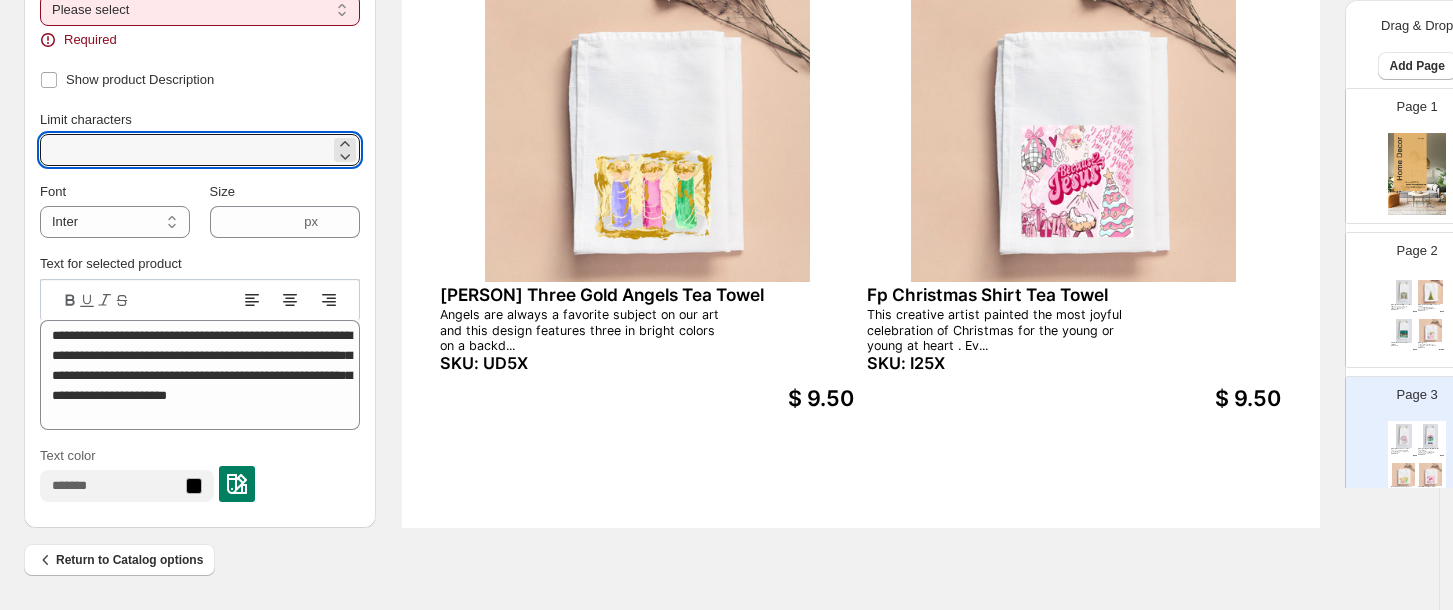 type on "***" 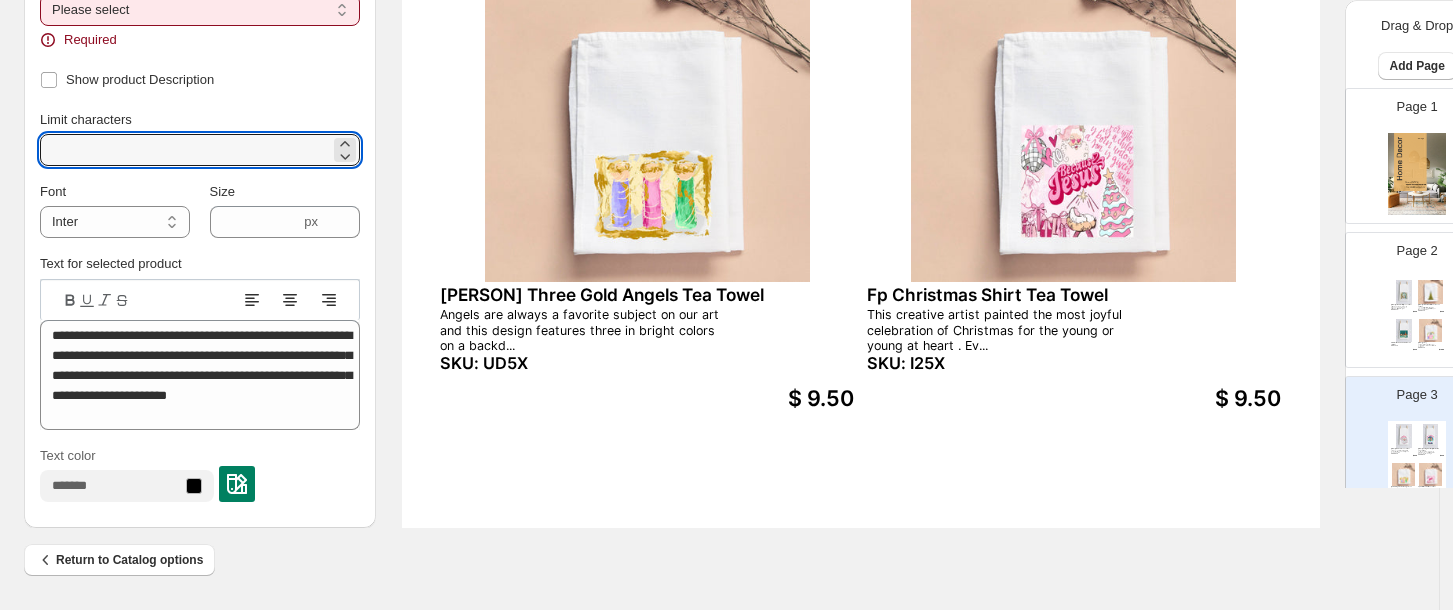 scroll, scrollTop: 809, scrollLeft: 0, axis: vertical 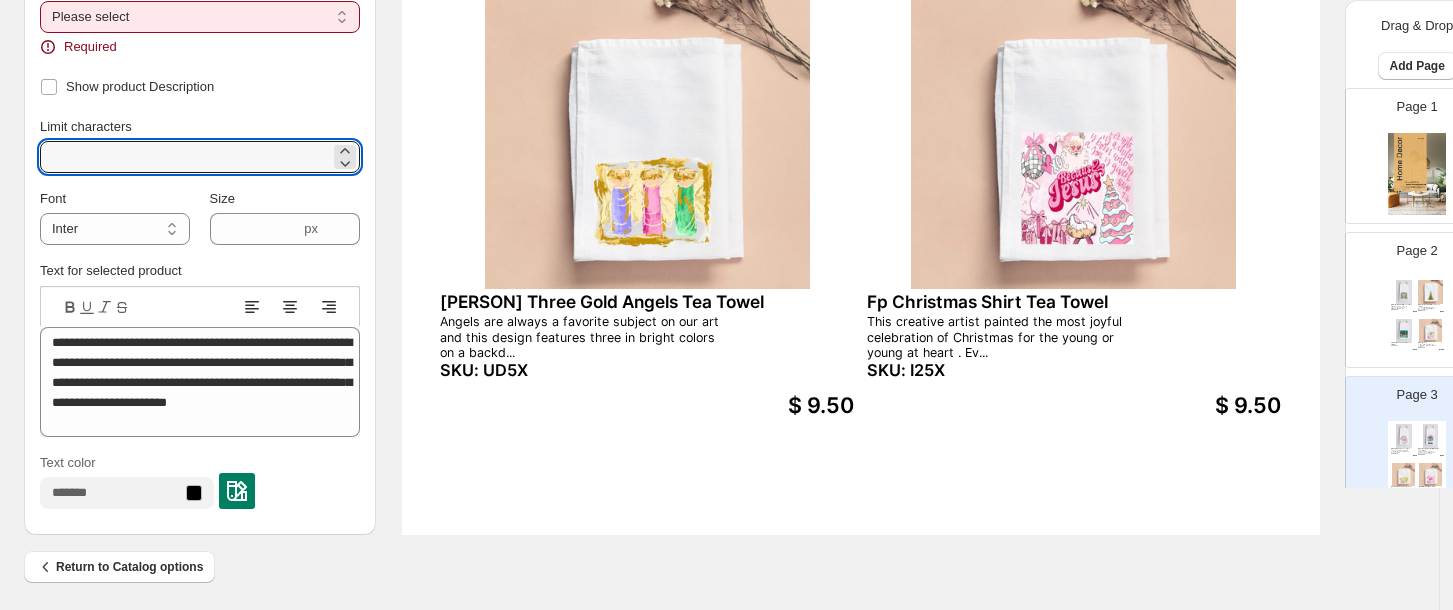 click on "**********" at bounding box center (200, 17) 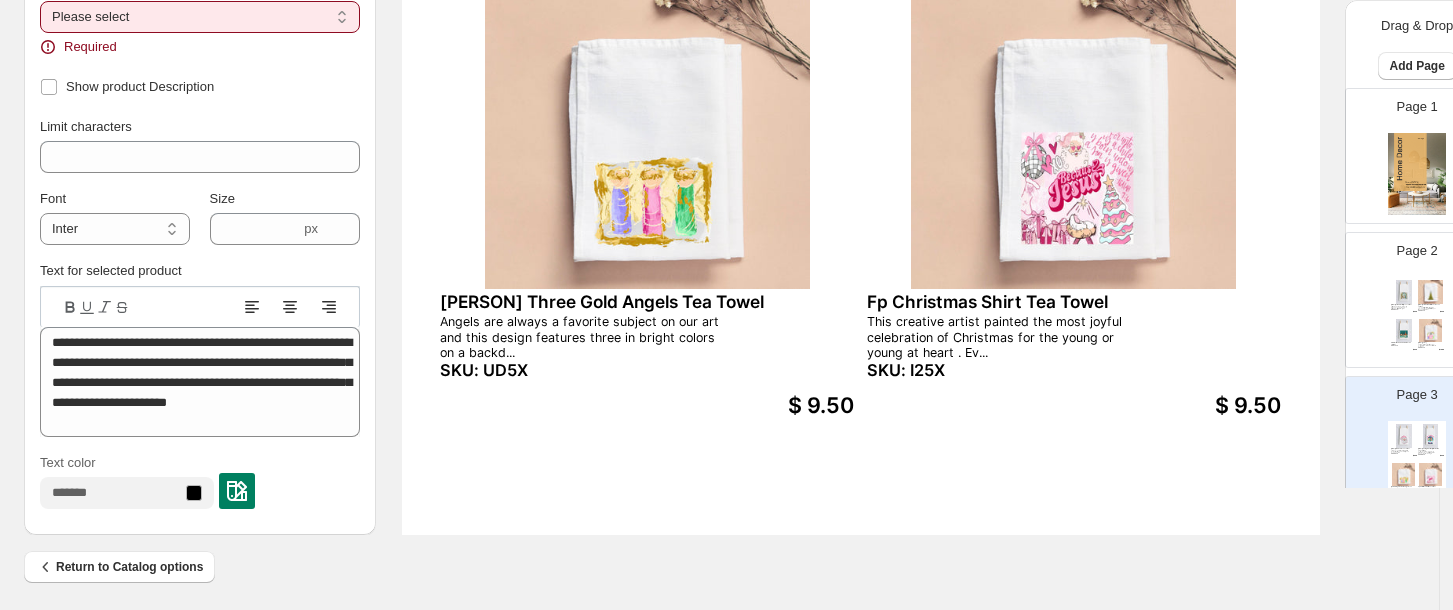 select on "**********" 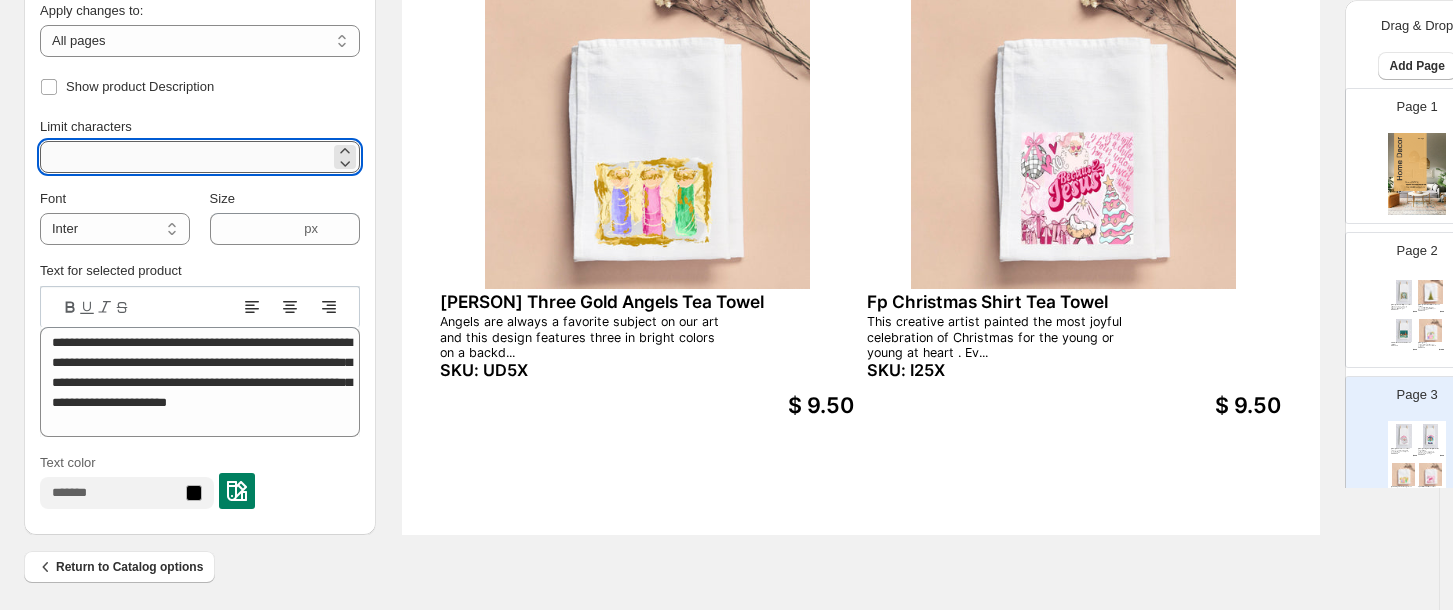 click on "***" at bounding box center (185, 157) 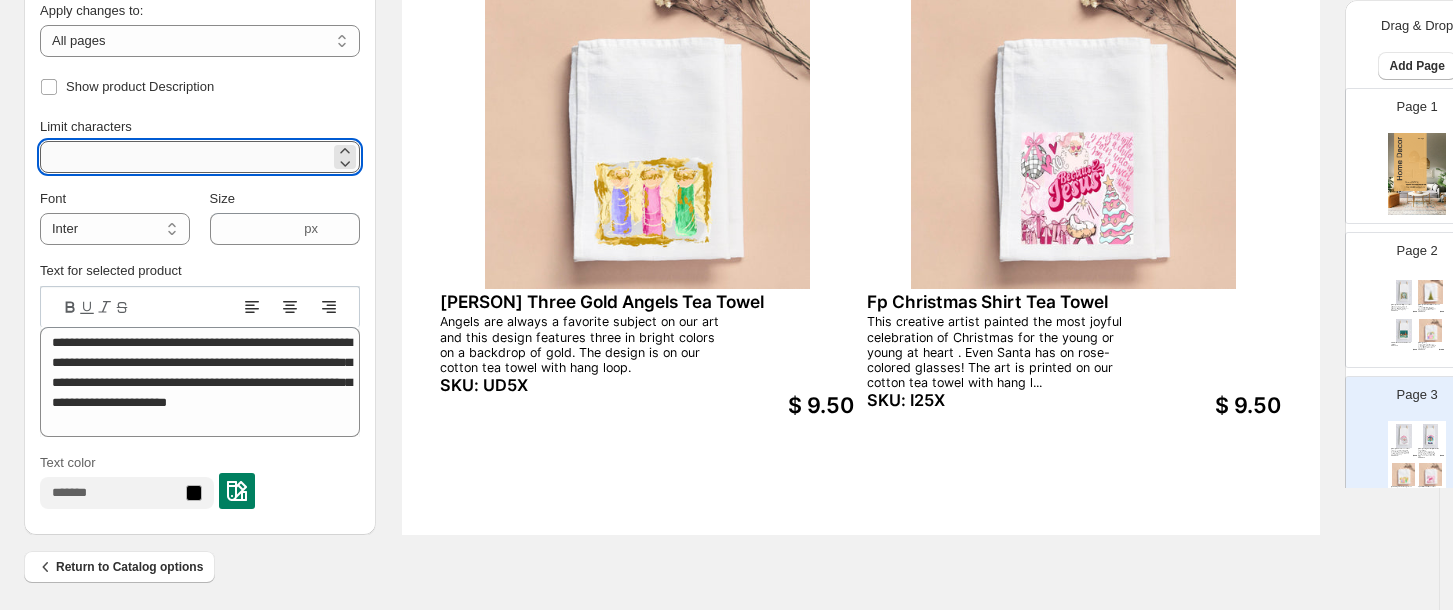 click on "***" at bounding box center (185, 157) 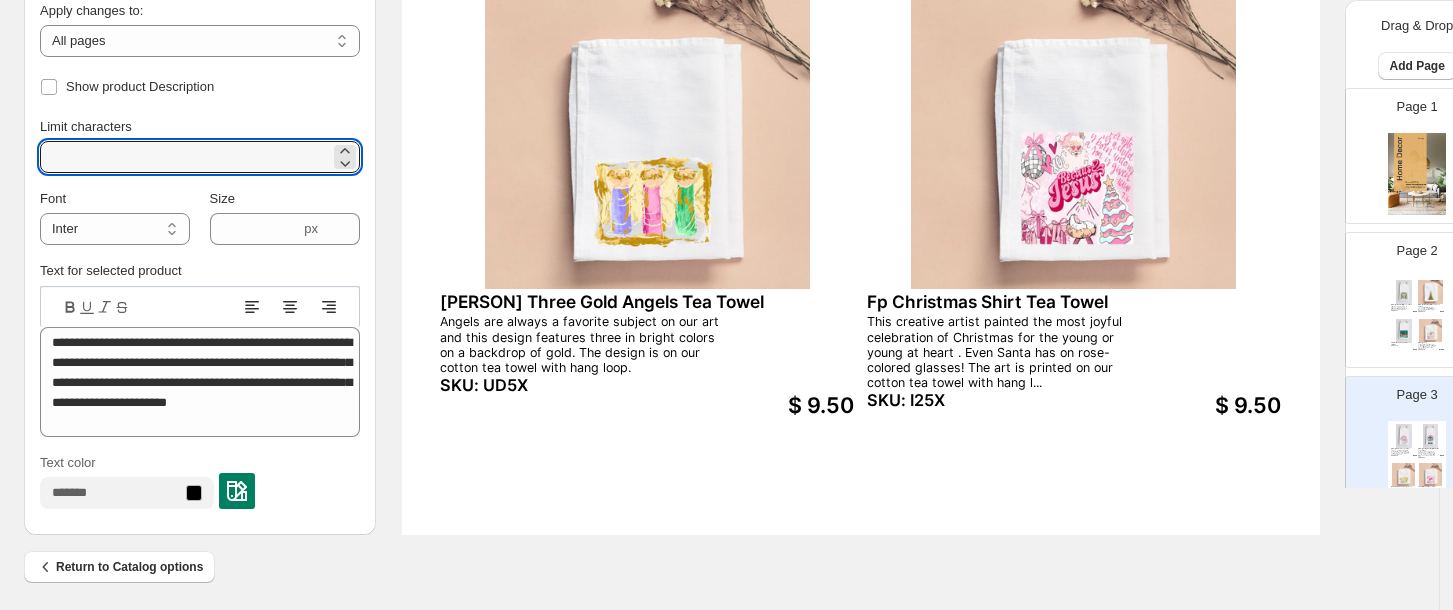 type on "***" 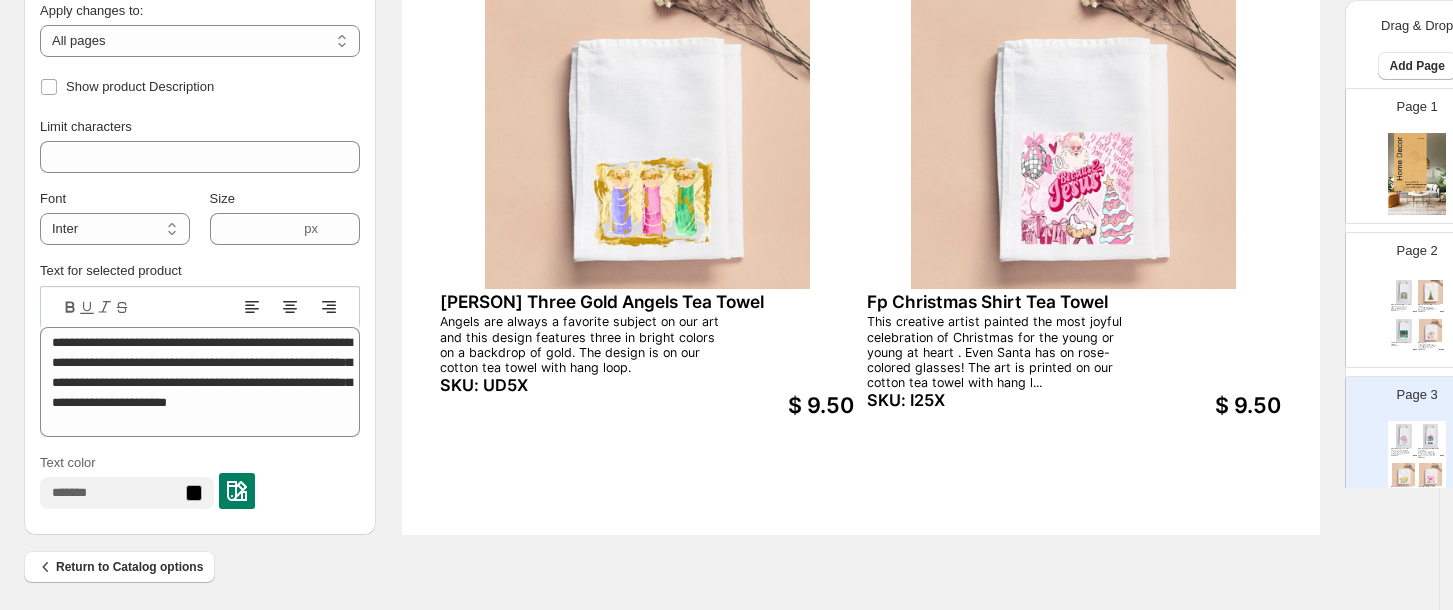 click on "**********" at bounding box center [200, 310] 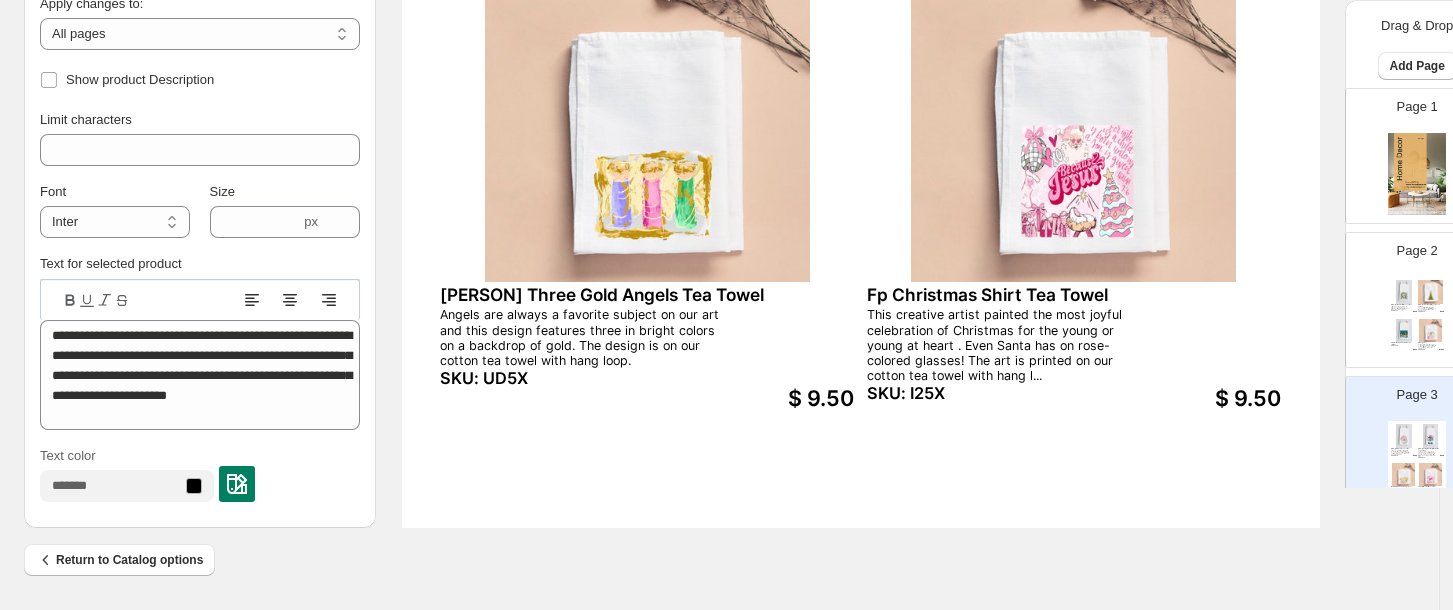 scroll, scrollTop: 816, scrollLeft: 35, axis: both 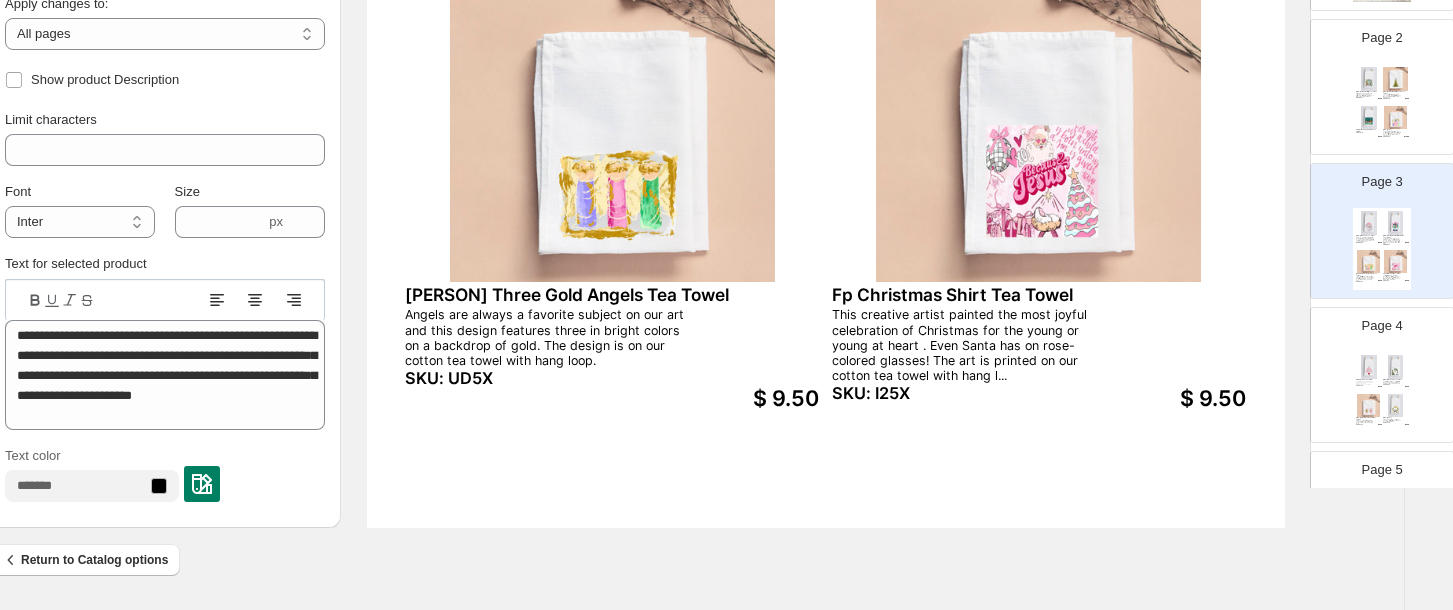 click on "[PERSON] Blue Santa Tea Towel" at bounding box center [1394, 379] 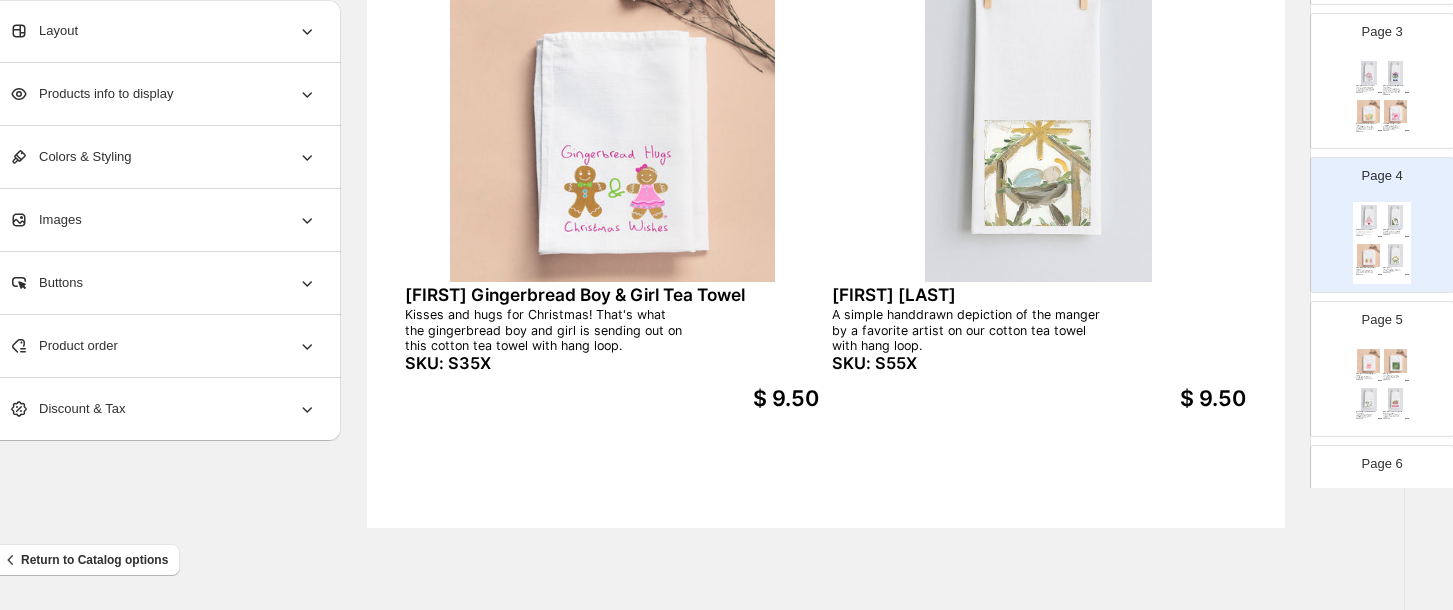scroll, scrollTop: 373, scrollLeft: 0, axis: vertical 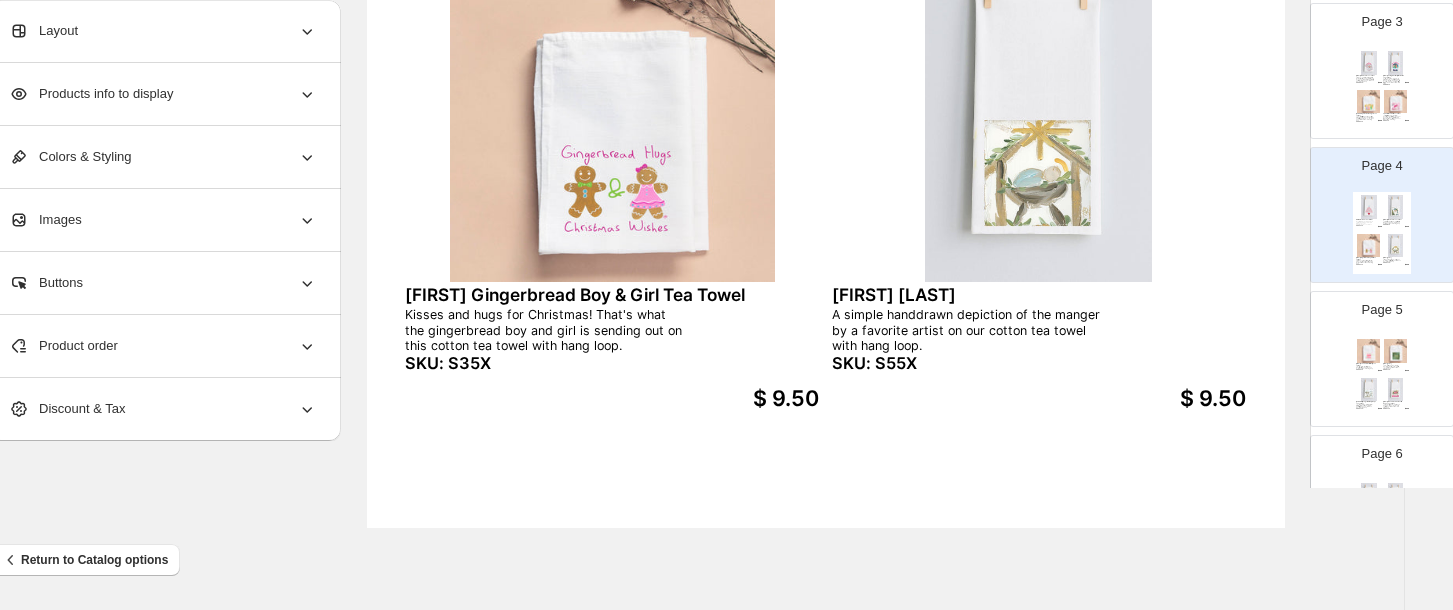 click at bounding box center [1369, 390] 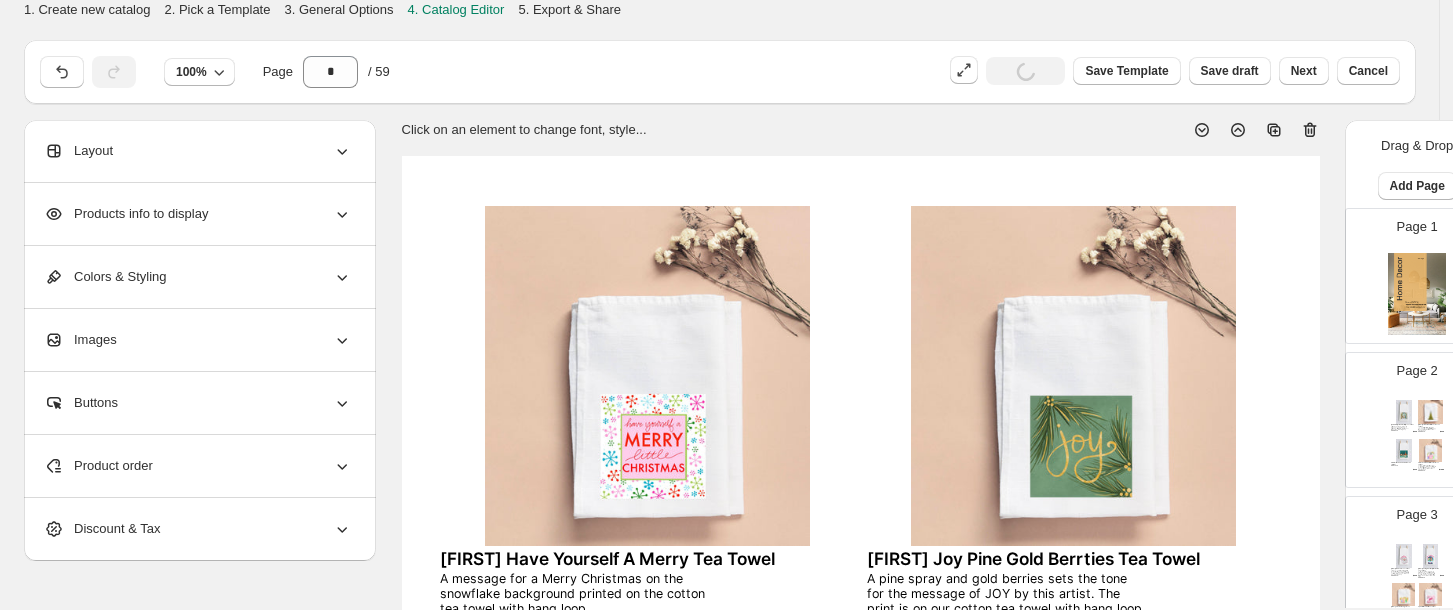 scroll, scrollTop: 816, scrollLeft: 35, axis: both 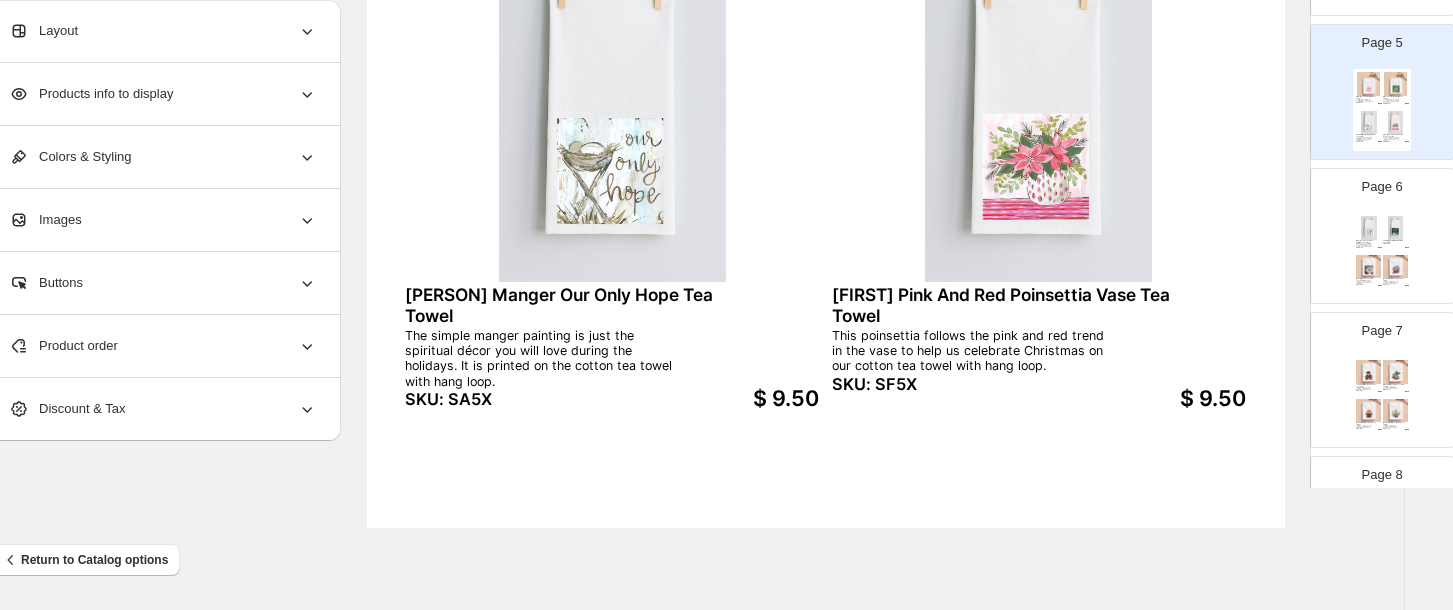 click on "[FIRST] Big Santa Tea Towel What a beautiful, realistic Santa hand-painted and ready to help us celebrate the holiday season on the cotton tea towel with hang loop. SKU: L35X $ 9.50 [FIRST] Christmas Elephant Tea Towel A mascot elephant dressed up and celebrating Christmas with fans on the cotton tea towel with hang loop SKU: L15X $ 9.50" at bounding box center [1382, 254] 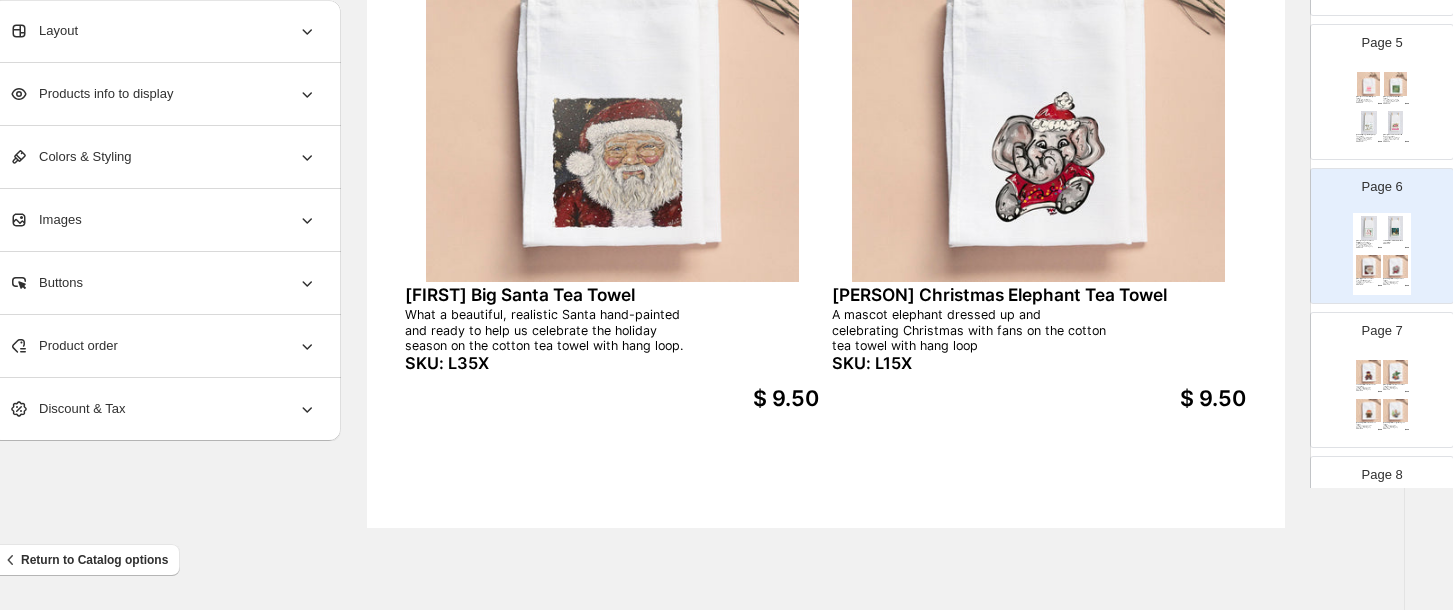 click at bounding box center (1369, 411) 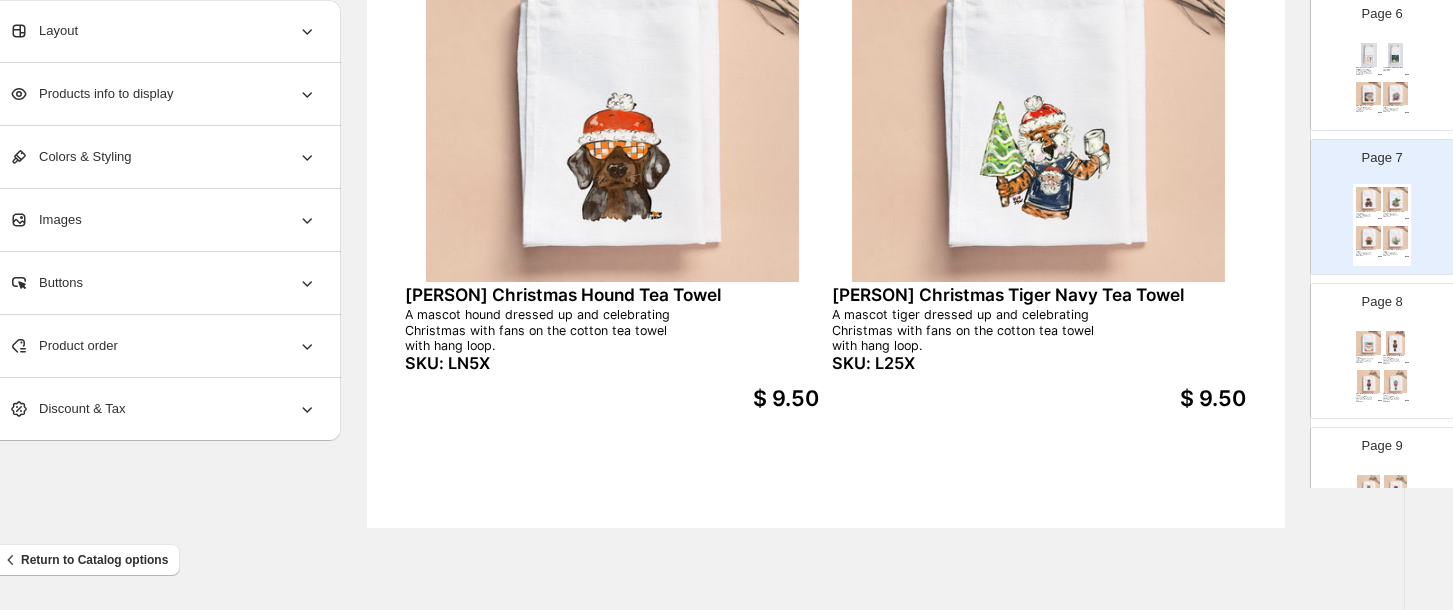 scroll, scrollTop: 853, scrollLeft: 0, axis: vertical 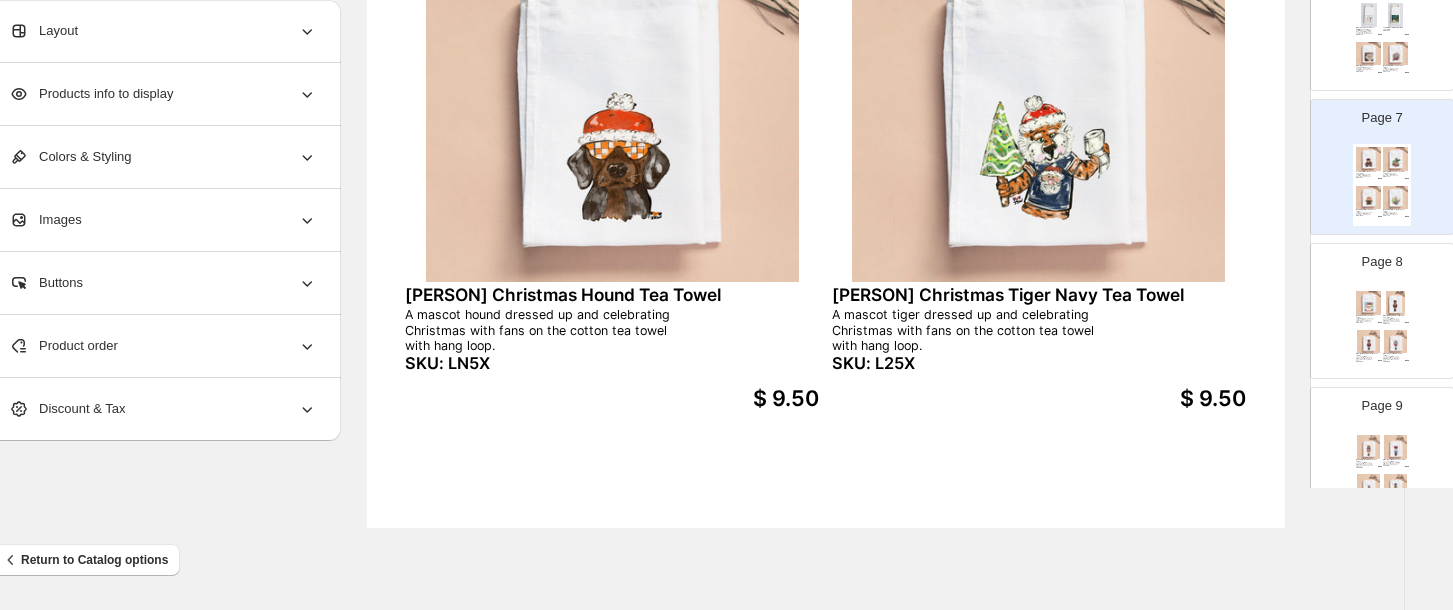 click on "[FIRST] Fantasy Santa Tea Towel A jolly old santa with a big round nose is just what we envision when we get ready for Christmas. The print is on our cotton tea towel with hang loop SKU: L95X $ 9.50 [FIRST] Bulldog Nutcracker Maroon Tea Towel The trendy nutcracker is made even more popular as the bulldog team mascot in maroon and white He stands proud on the cotton tea towel with hang loop SKU: YL5X $ 9.50 [FIRST] Bulldog Nutcracker Red Tea Towel The trendy nutcracker is made even more popular as the bulldog team mascot in red and black. He stands proud on the cotton tea towel with hang loop. SKU: YG5X $ 9.50 [FIRST] Elephant Nutcracker Tea Towel The trendy nutcracker is made even more popular as the elephant team mascot in crimson and gray. He stands proud on the cotton tea towel with hang loop. SKU: YM5X $ 9.50" at bounding box center (1382, 329) 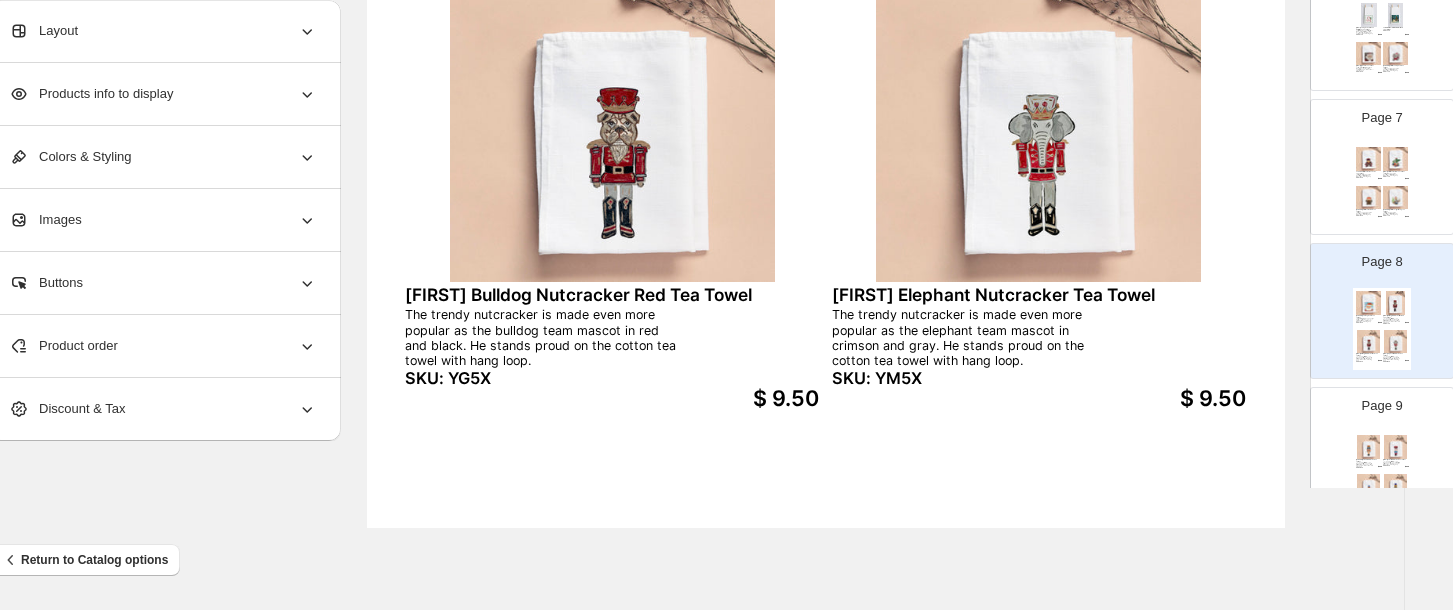 click at bounding box center [1396, 447] 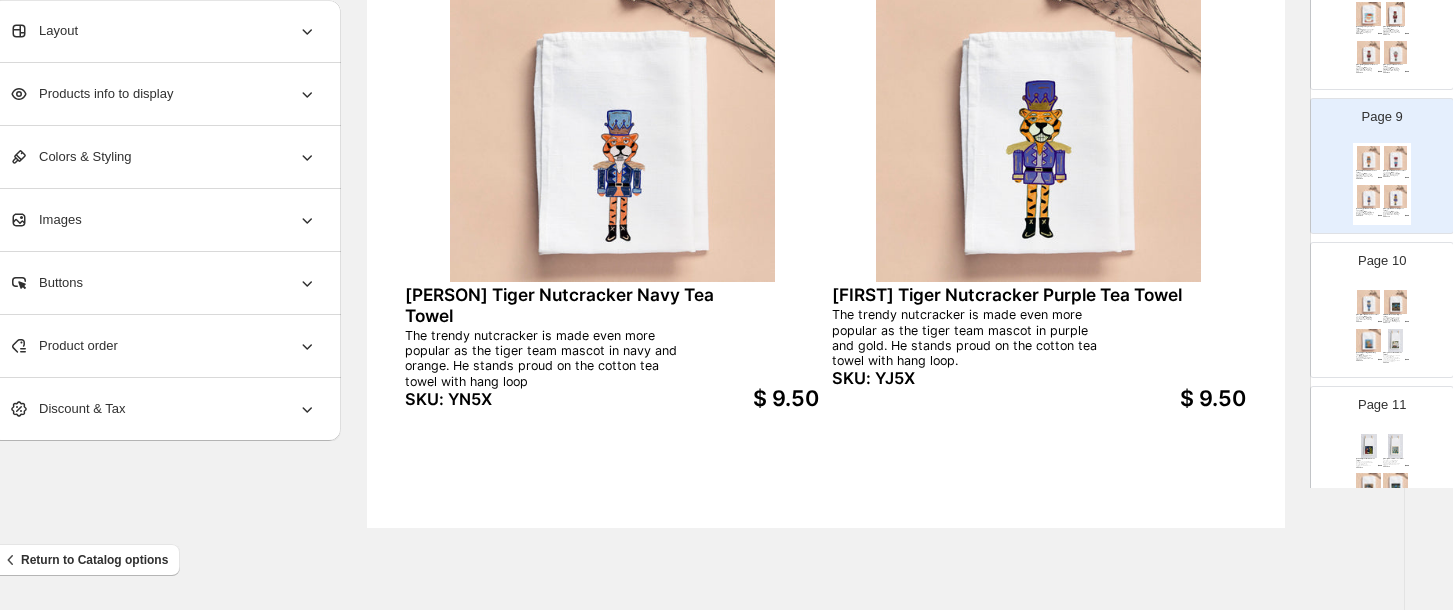 scroll, scrollTop: 1173, scrollLeft: 0, axis: vertical 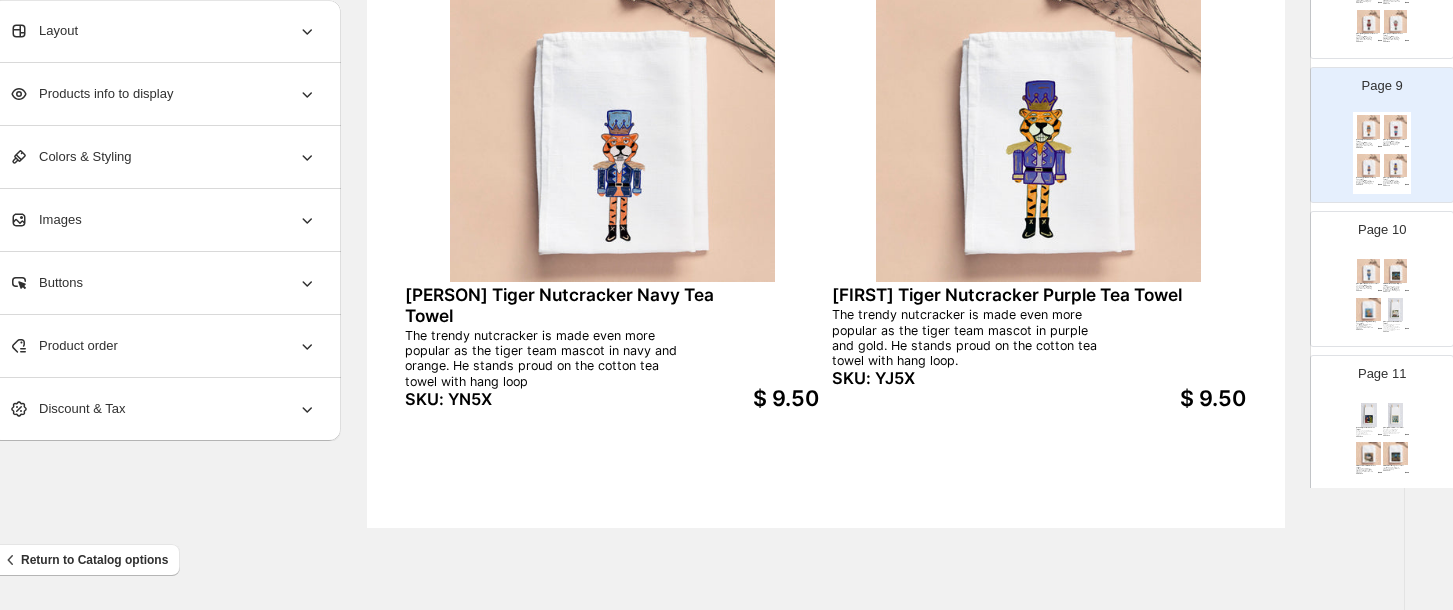 click on "The moon shines blue on the mountains in the background of the manger scene and the star gives light to the baby Jesus.  The artist's work is printed on the cotton tea towel with hang loop" at bounding box center [1392, 288] 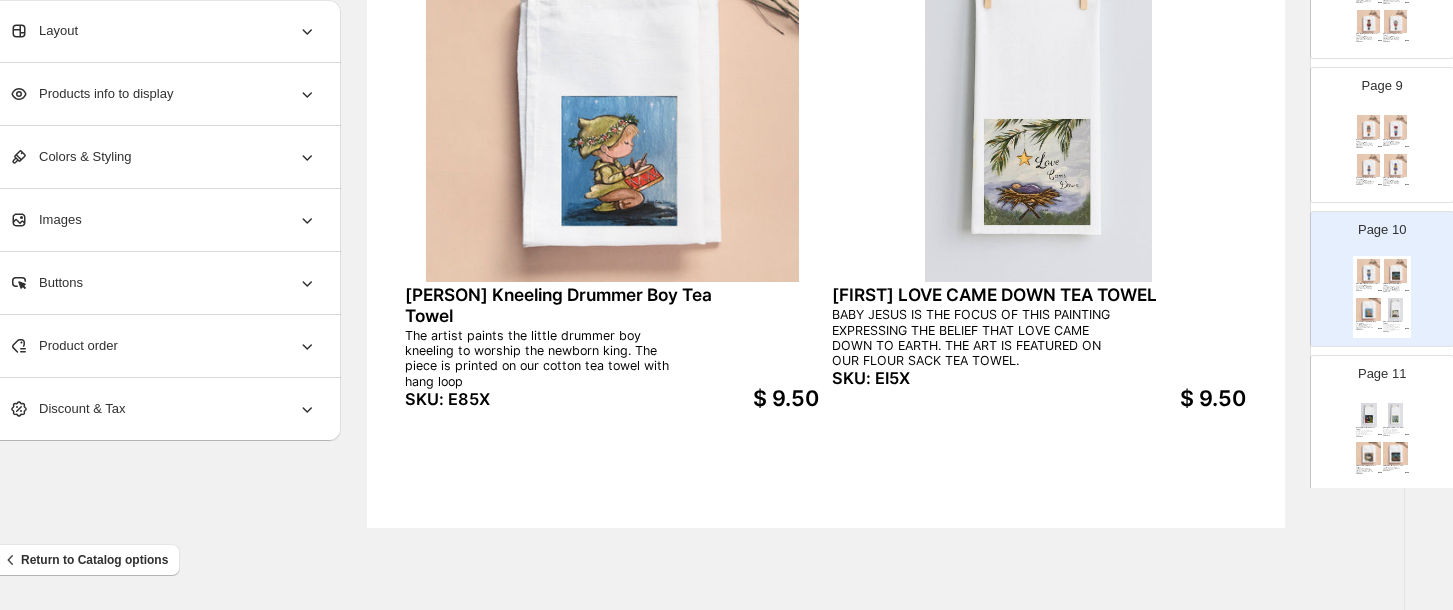 click on "THE SWEET AND SIMPLE NATIVITY ART WILL BE AN IMPORTANT PIECE OF YOUR CHRISTMAS DECOR ON OUR FLOUR SACK TEA TOWEL" at bounding box center [1392, 432] 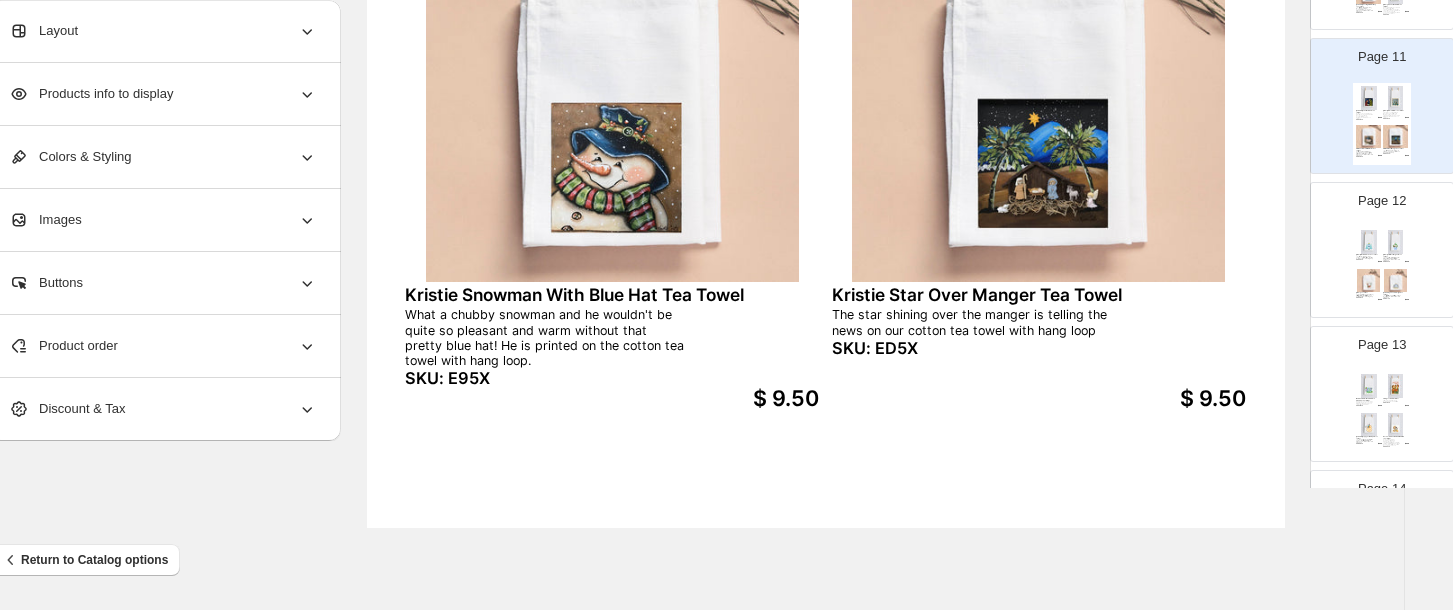scroll, scrollTop: 1493, scrollLeft: 0, axis: vertical 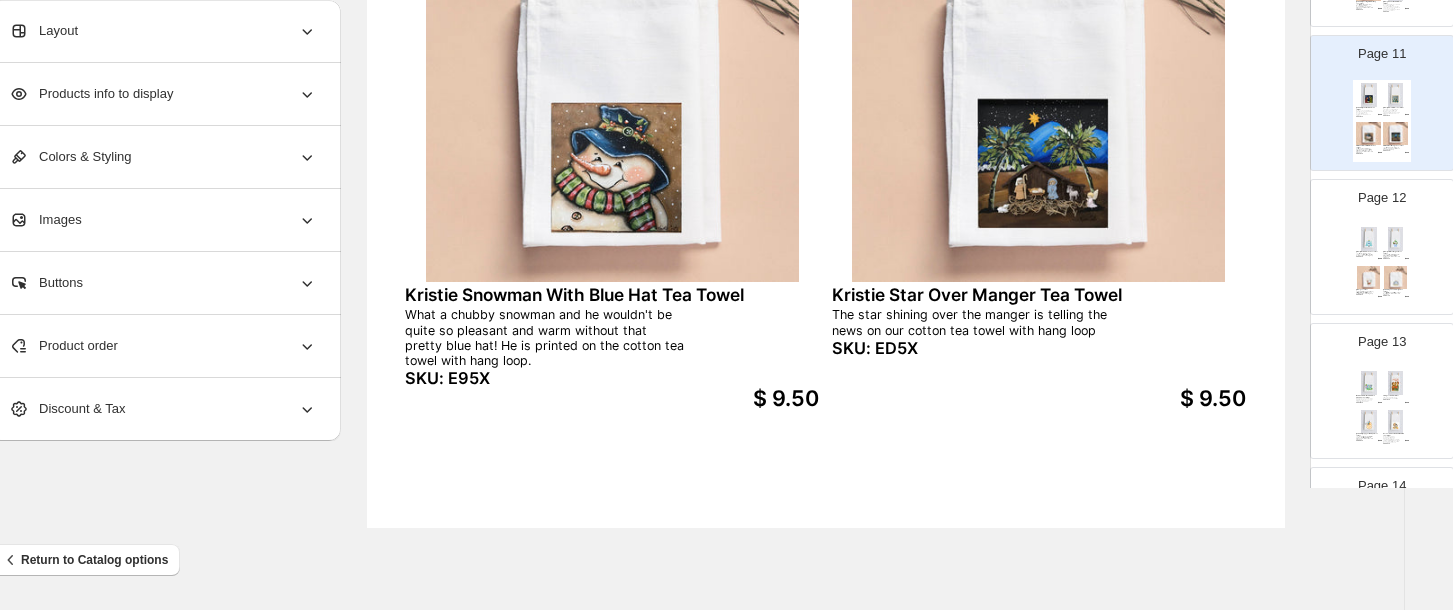 click on "[FIRST] Blue Nutcracker Tea Towel The artist uses the color blue in this unique Christmas nutcracker design. It is on the cotton tea towel with hang loop.. SKU: QR5X $ 9.50 [FIRST] Christmas Magnolia Tea Towel An unusually beautiful painting of the magnolia with hints of Christmas in the design on the cotton tea towel with hang loop. SKU: QQ5X $ 9.50 [FIRST] Deer Tea Towel Do you think this is Rudolph drawn by this artist to say Holly Jolly to us at Christmas? It is printed on our cotton tea towel with hang loop.. SKU: QN5X $ 9.50 [FIRST] Loves Pure Light Tea Towel The stars sparkle all around this nativity for the birth of the Savior on the cotton tea towel with hang loop.. SKU: QL5X $ 9.50" at bounding box center (1382, 265) 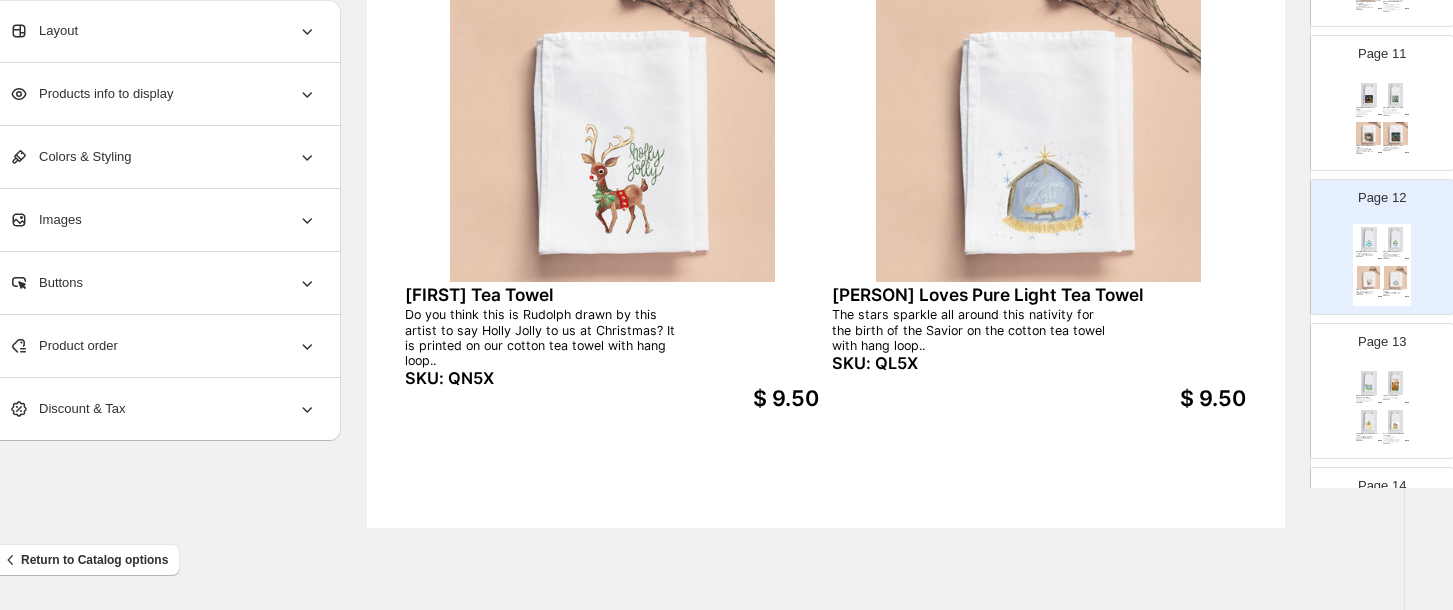 click on "SKU:  4B5X" at bounding box center [1392, 399] 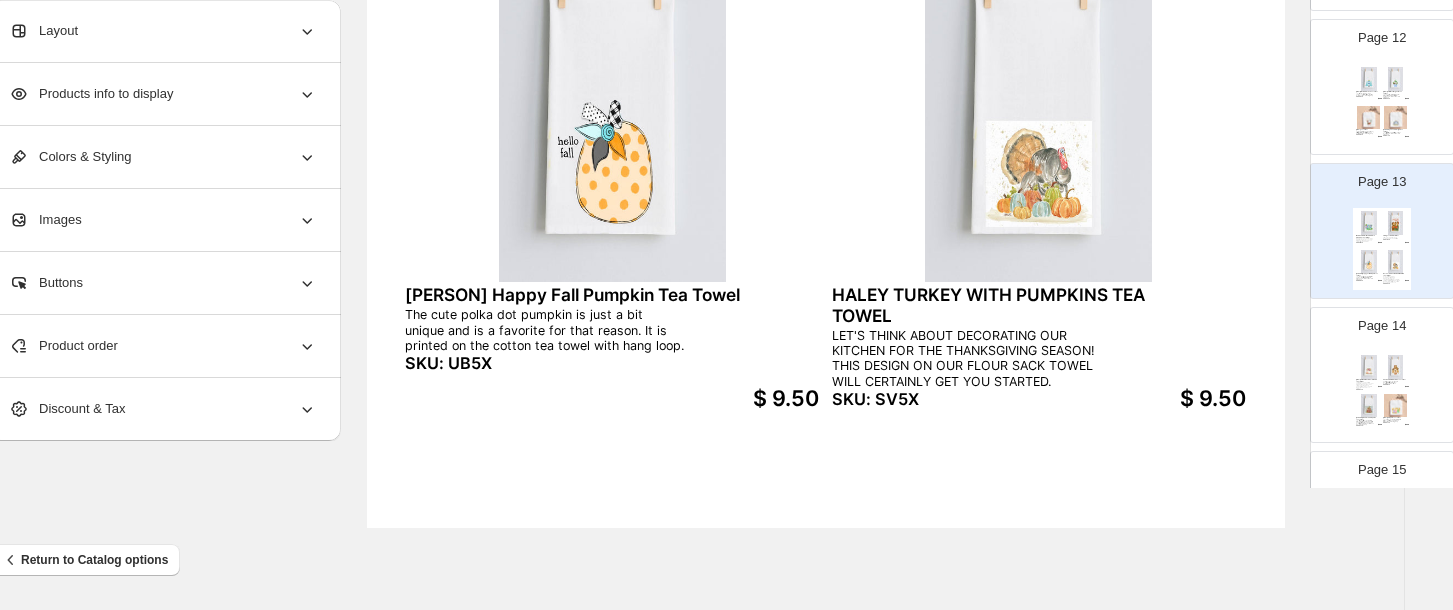 scroll, scrollTop: 1706, scrollLeft: 0, axis: vertical 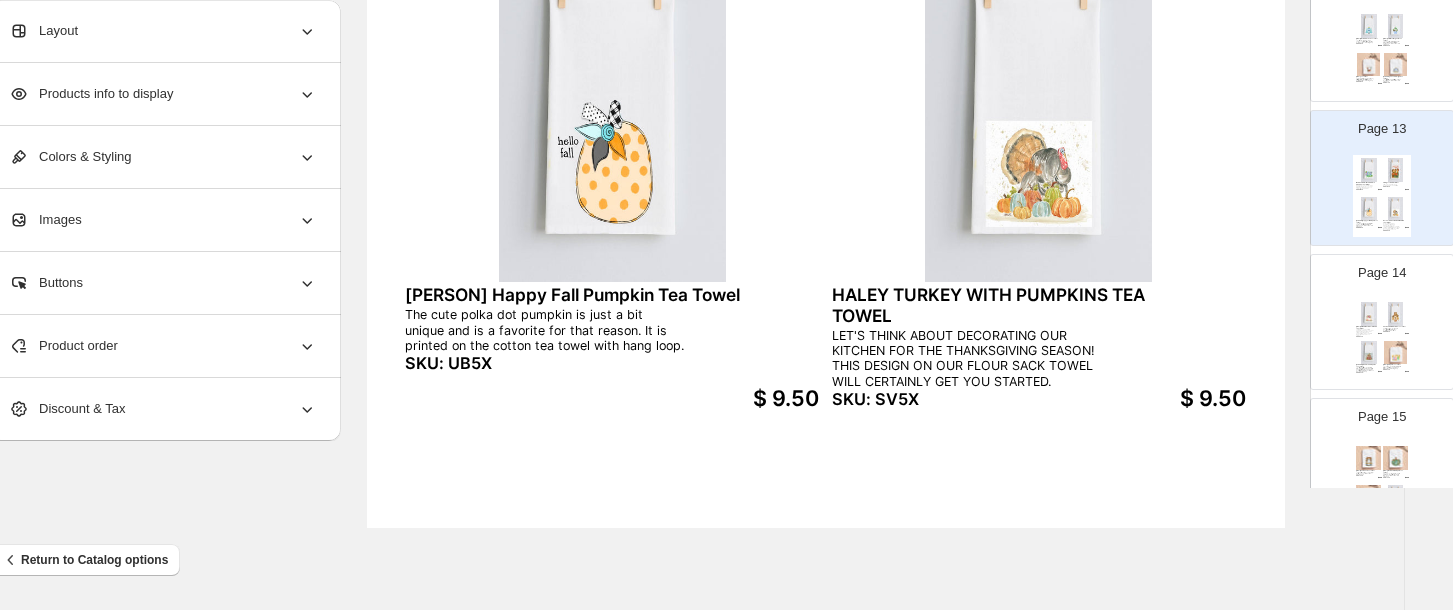 click on "[FIRST] PUMPKINS AND FLOWERS TEA TOWEL THIS WHITE PUMPKIN IS ADORNED WITH BEAUTIFUL BLUSH AND CRANBERRY FLOWERS AND SMALL PUMPKINS TO MATCH ON OUR FLOUR SACK TEA TOWEL. SKU: 6C5X $ 9.50 SCARECROW ORANGE Tea Towel Such a cute tea towel design with three farm animals stacked for a unique decorative piece in the kitchen. SKU: 6B5X $ 9.00 [FIRST] Pink Stack Pumpkins Tea Towel The artist not only stacks three pumpkins in shades of pink and gives thiem whimsical bows and a sky with turquoise drops. No better fall pillow than this on our cotton tea towel with hang loop. SKU: KF5X $ 9.50 [FIRST] Pumpkin Tea Towel The orange pumpkin with its leaves has a small green background print on a cotton tea towel with hang loop. SKU: QJ5X $ 9.50" at bounding box center (1382, 340) 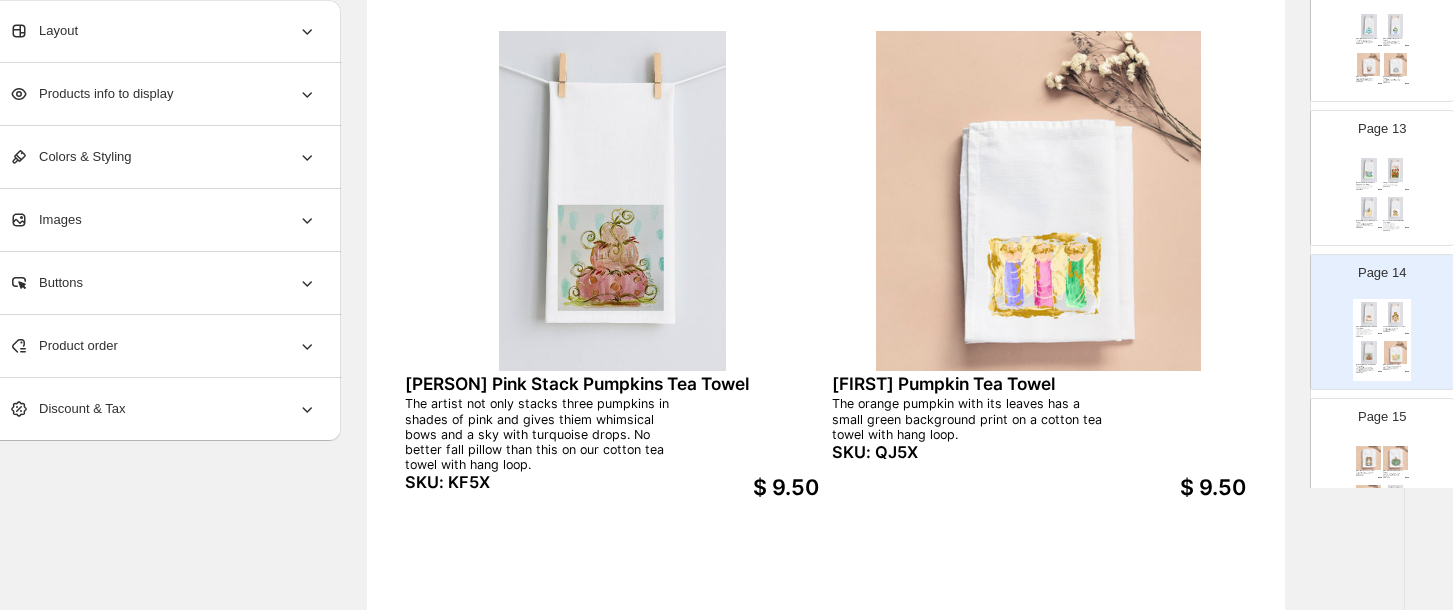scroll, scrollTop: 713, scrollLeft: 35, axis: both 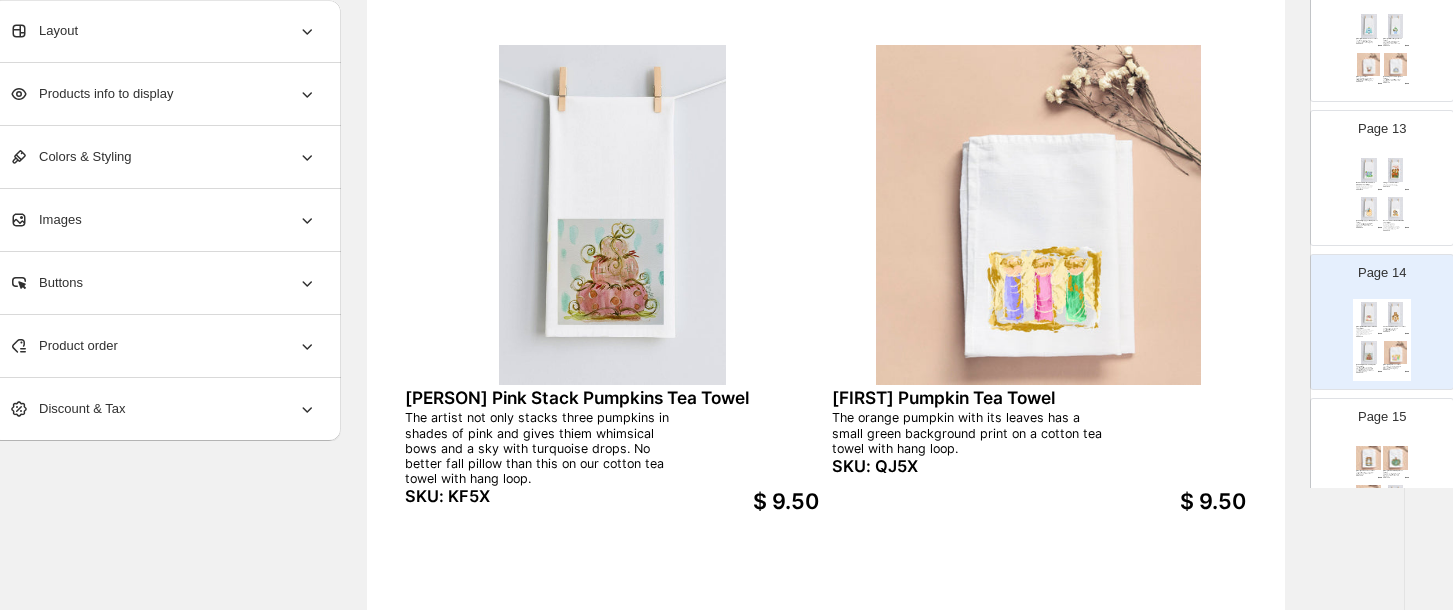 click on "[FIRST] 1 Watercolor Pumpkin Tea Towel" at bounding box center (1394, 471) 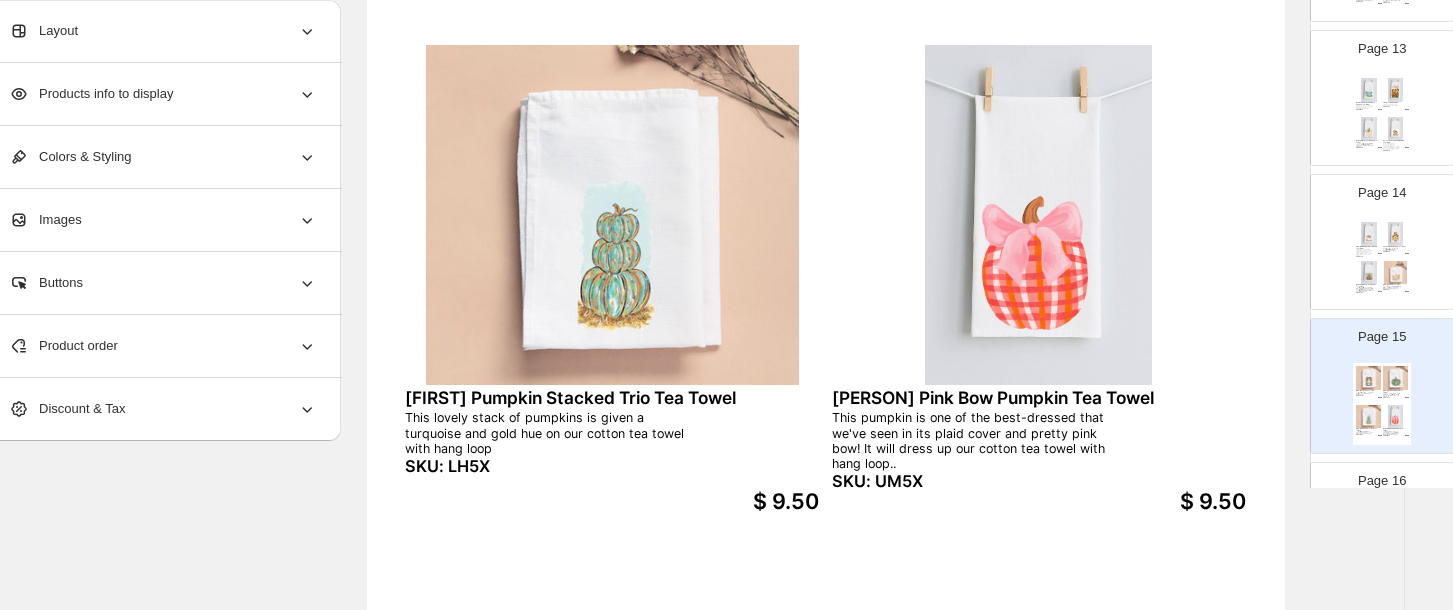 scroll, scrollTop: 1813, scrollLeft: 0, axis: vertical 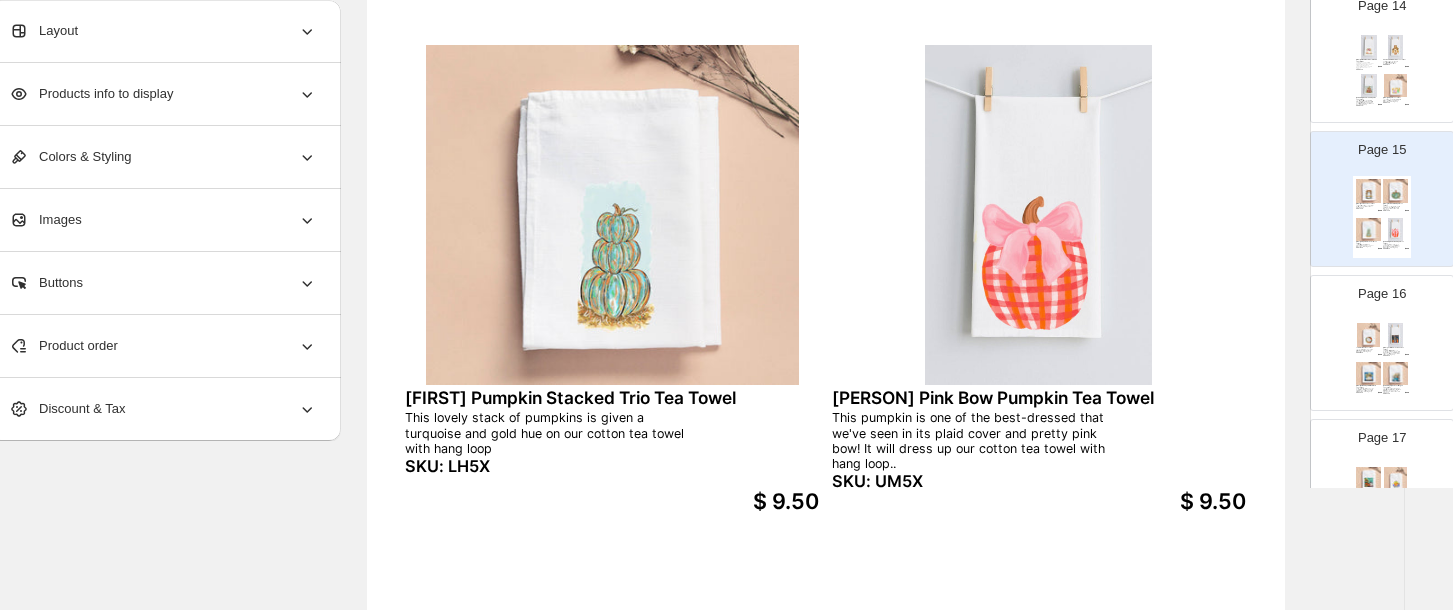 click at bounding box center [1396, 335] 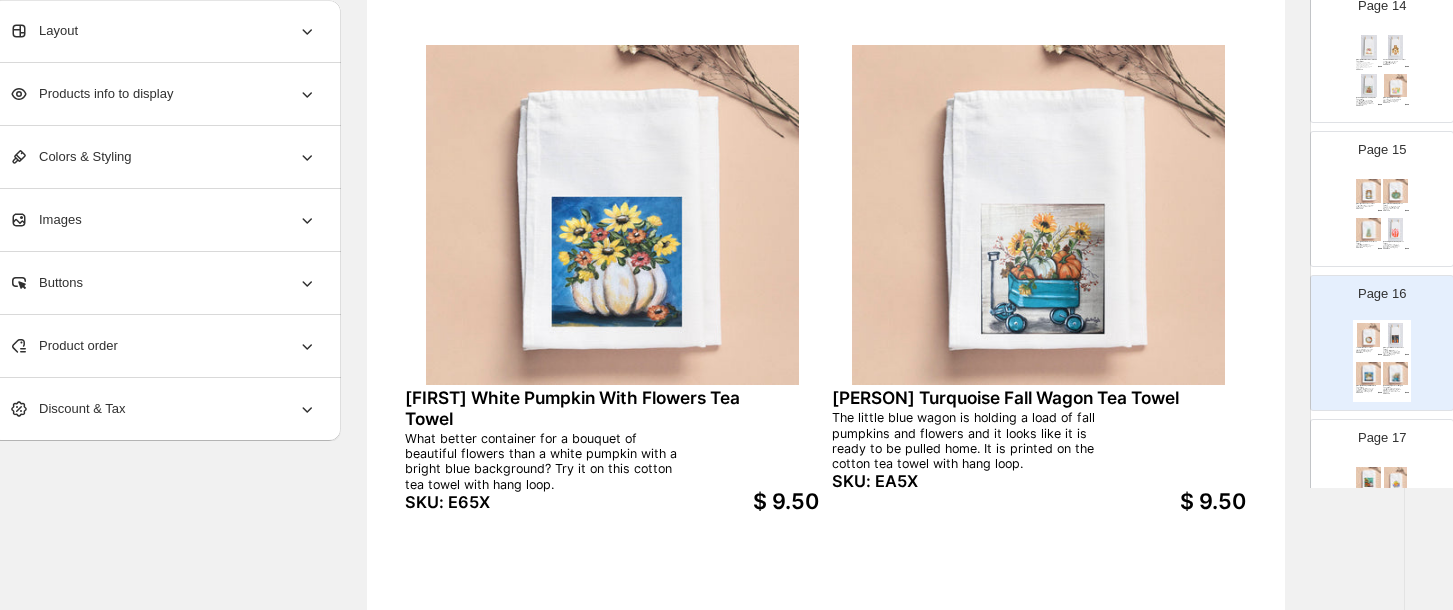 click at bounding box center (1396, 479) 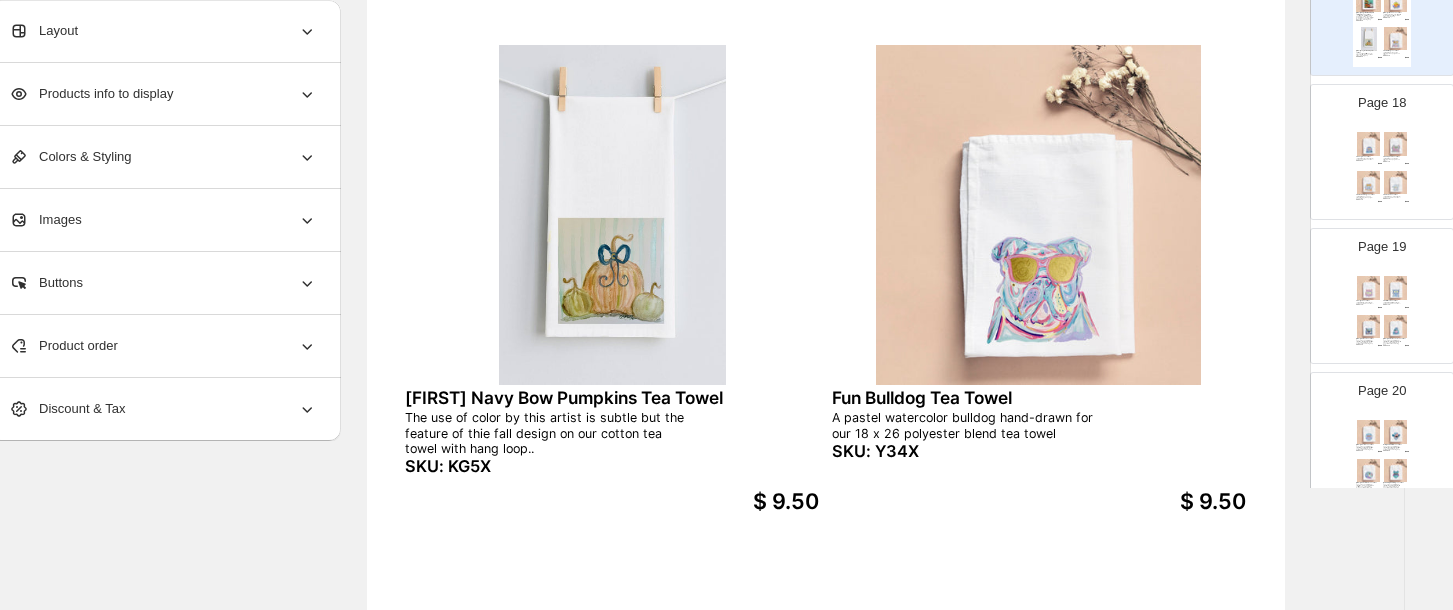 scroll, scrollTop: 2453, scrollLeft: 0, axis: vertical 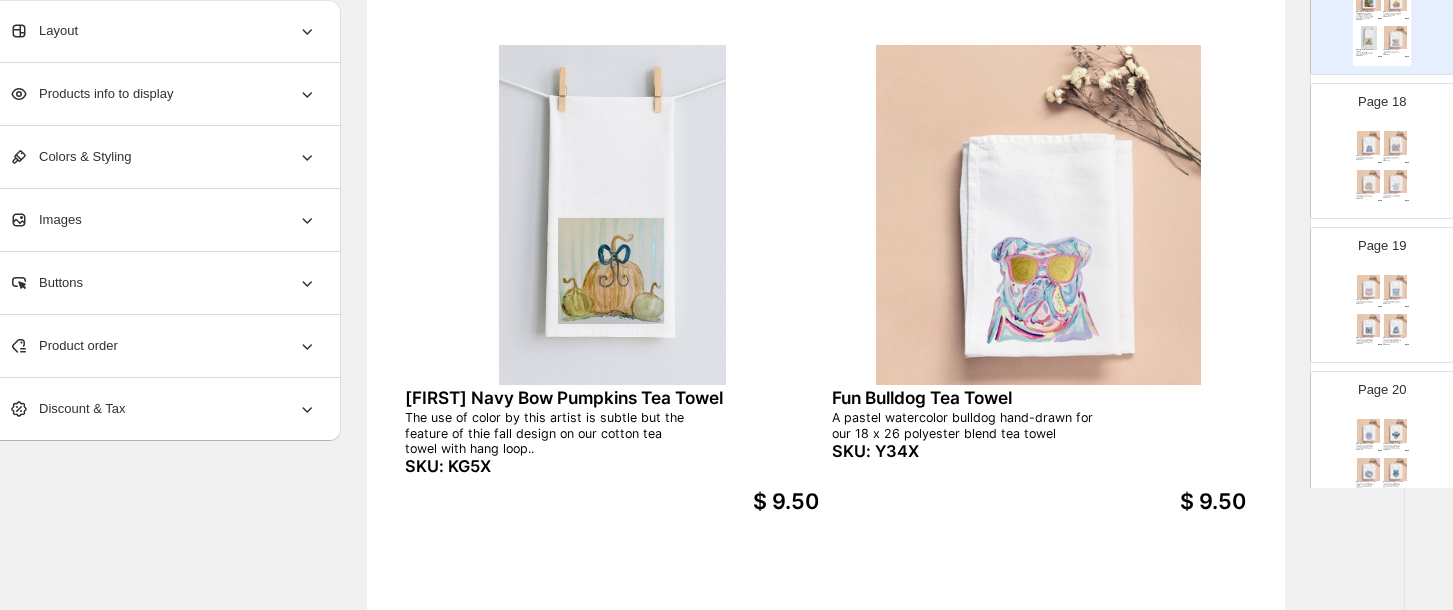 click at bounding box center [1396, 143] 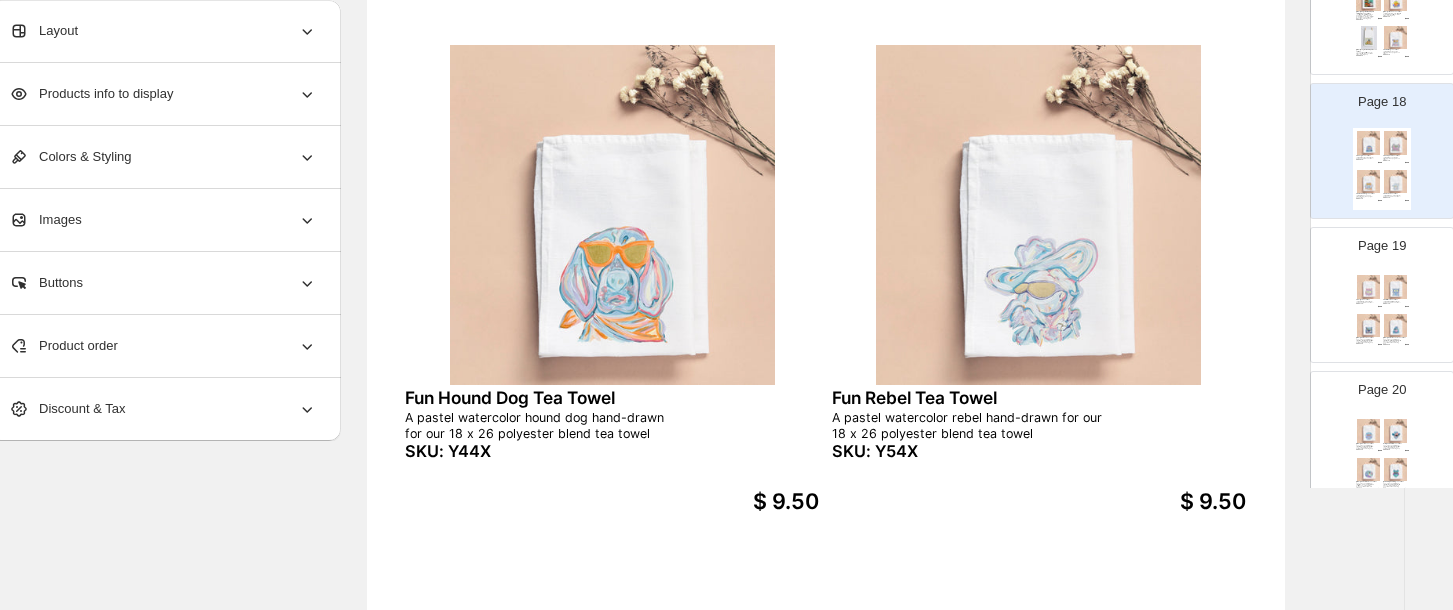 click on "Fun Tiger Tea Towel A pastel watercolor tiger hand-drawn for our 18 x 26 polyester blend tea towel SKU: Y14X" at bounding box center (1369, 301) 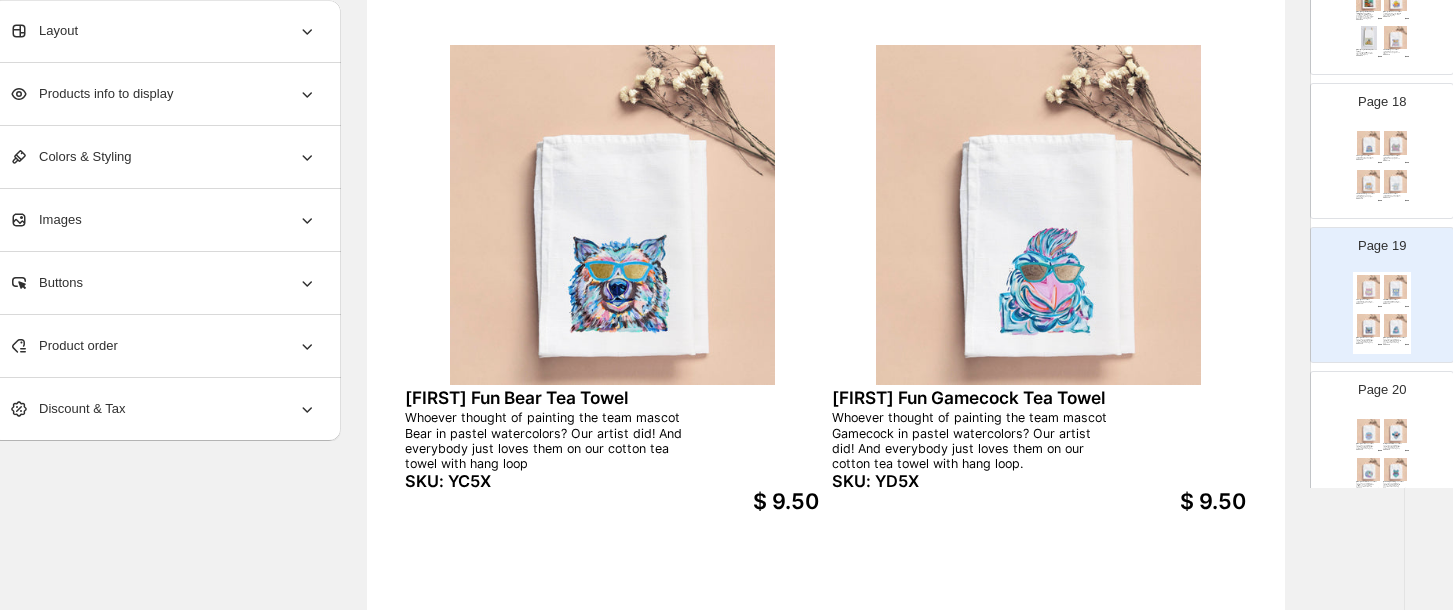 click at bounding box center (1369, 431) 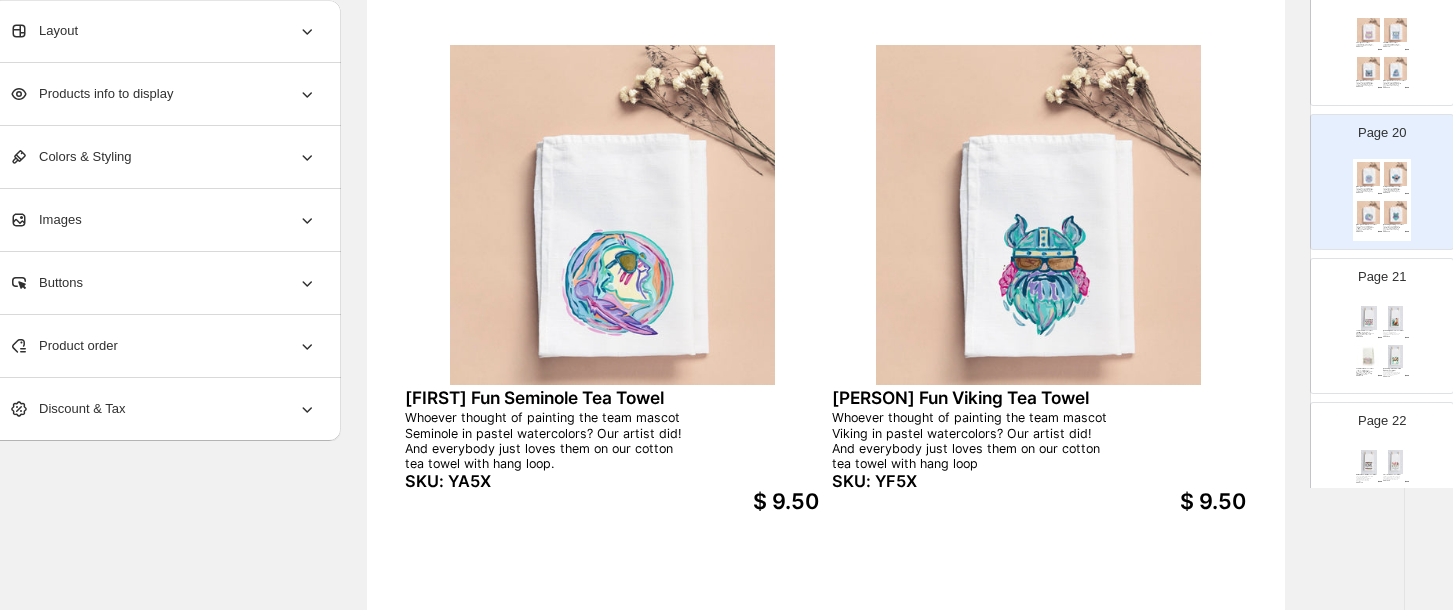 scroll, scrollTop: 2720, scrollLeft: 0, axis: vertical 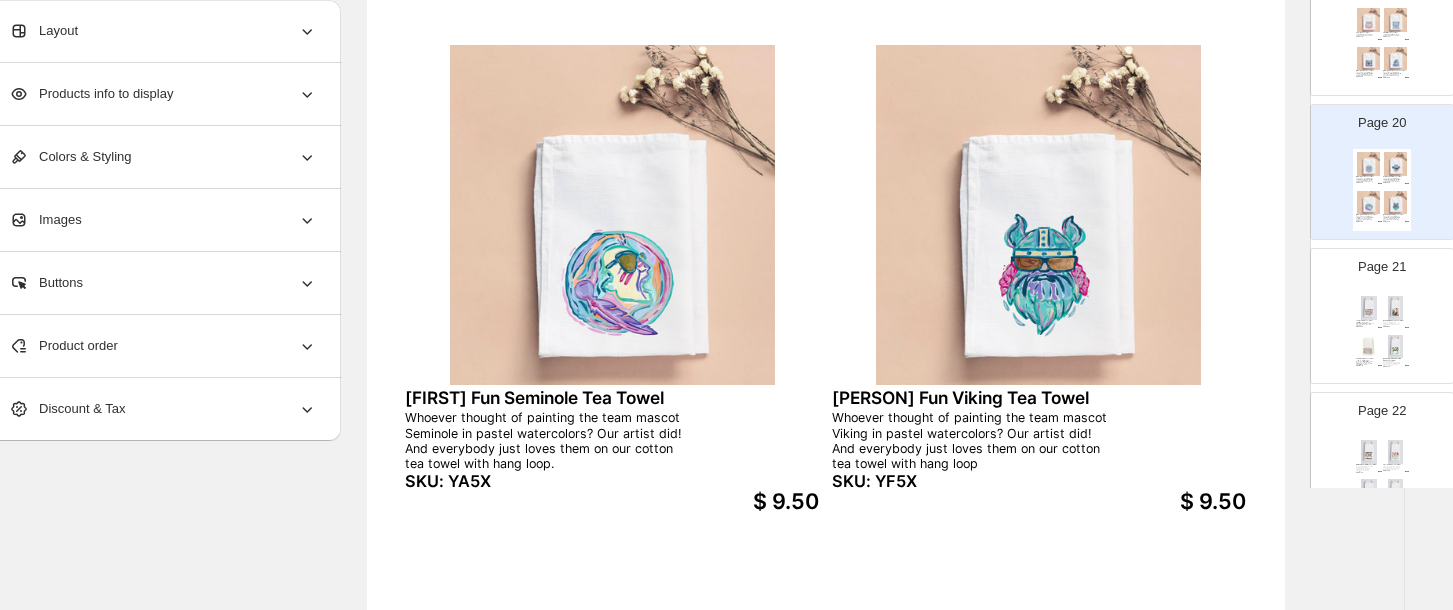 click on "SKU:  EN5X" at bounding box center (1392, 326) 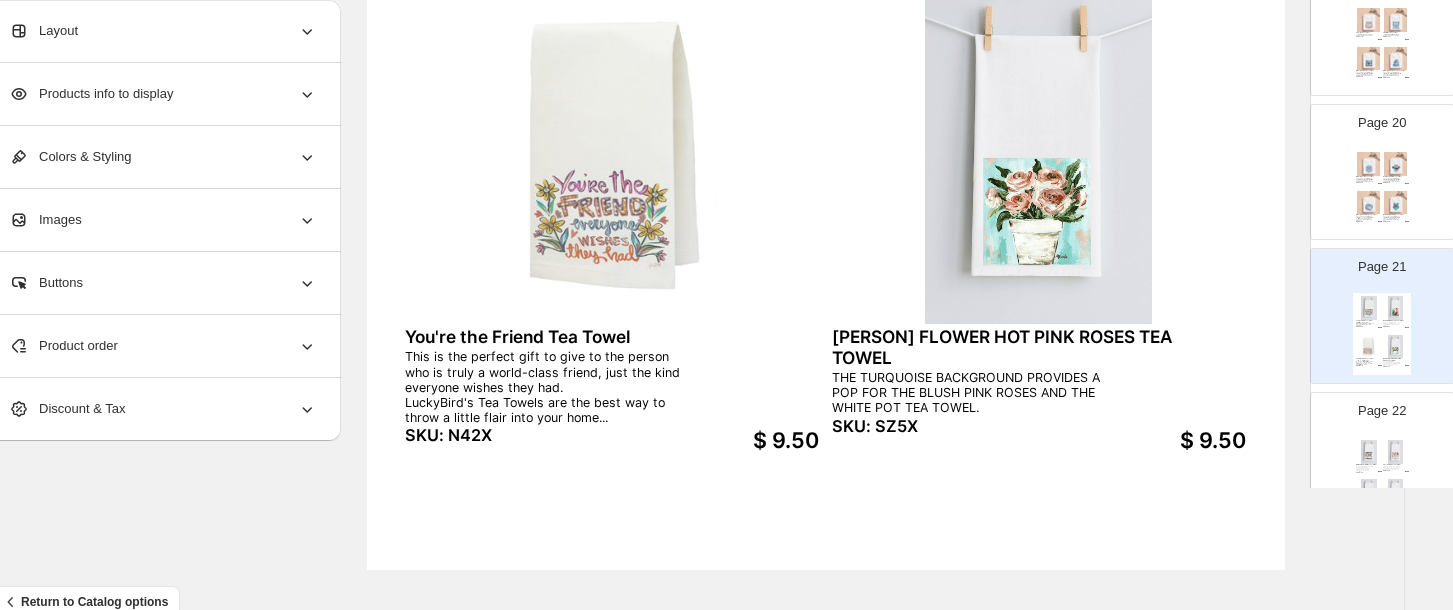 scroll, scrollTop: 816, scrollLeft: 35, axis: both 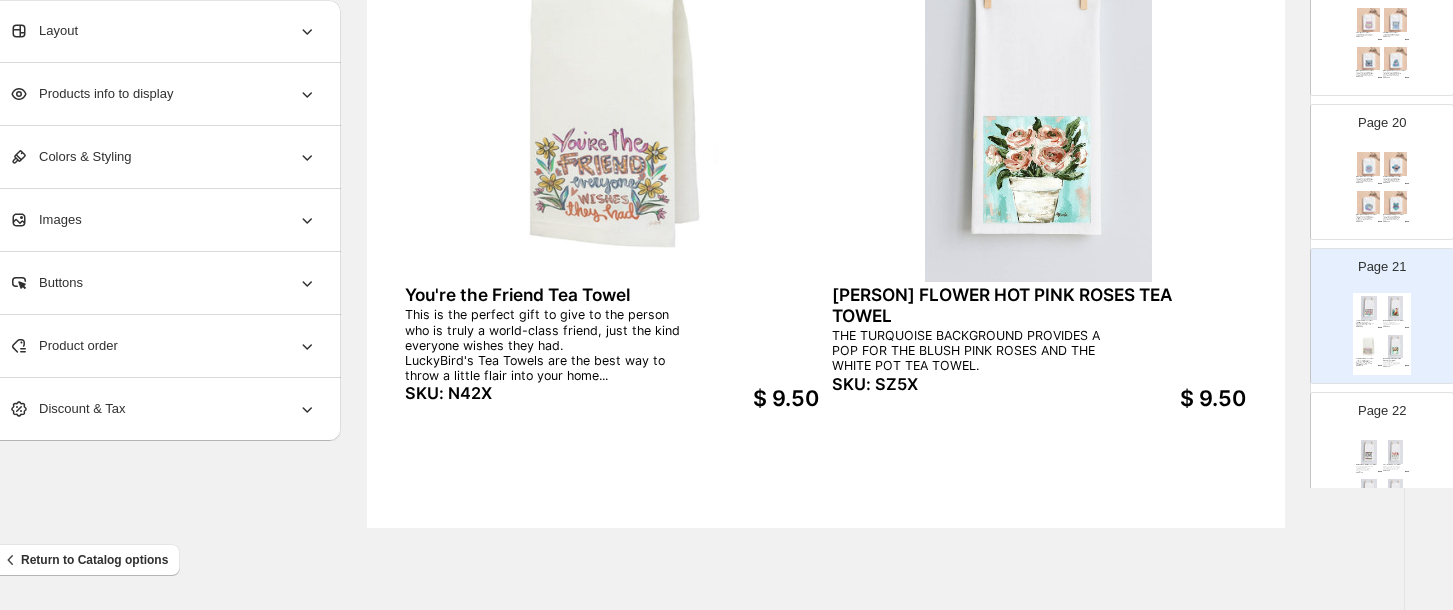 click at bounding box center [1396, 452] 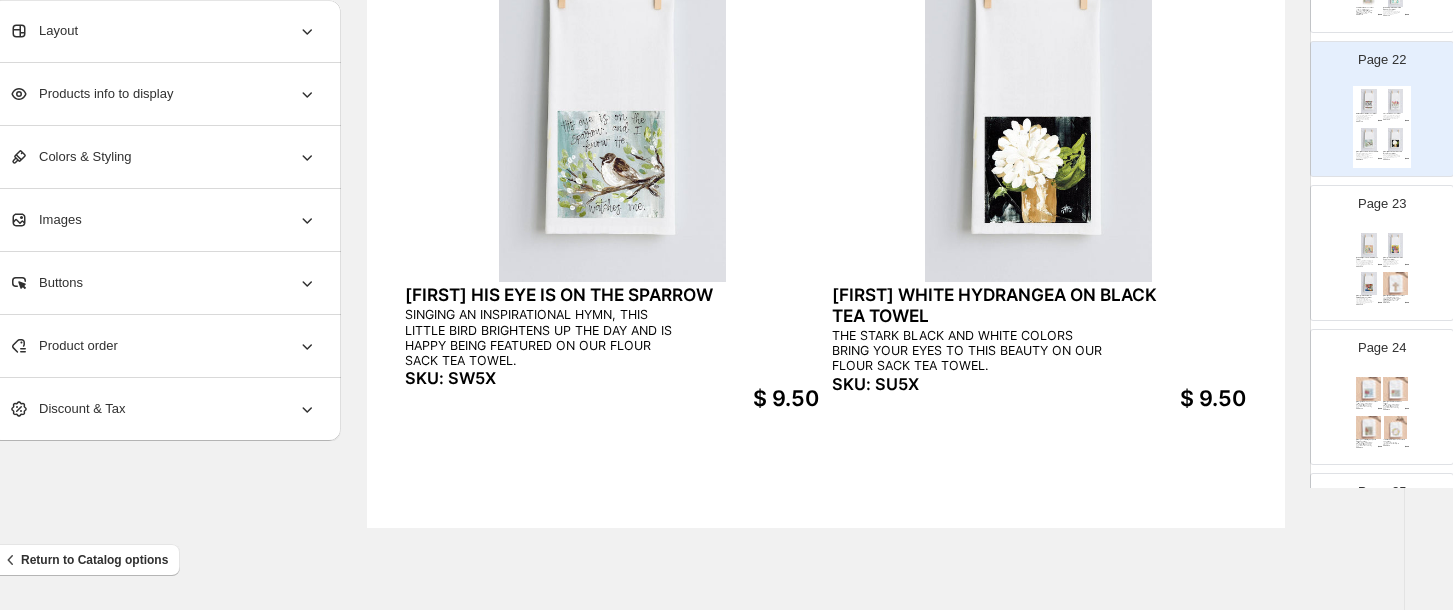 scroll, scrollTop: 3093, scrollLeft: 0, axis: vertical 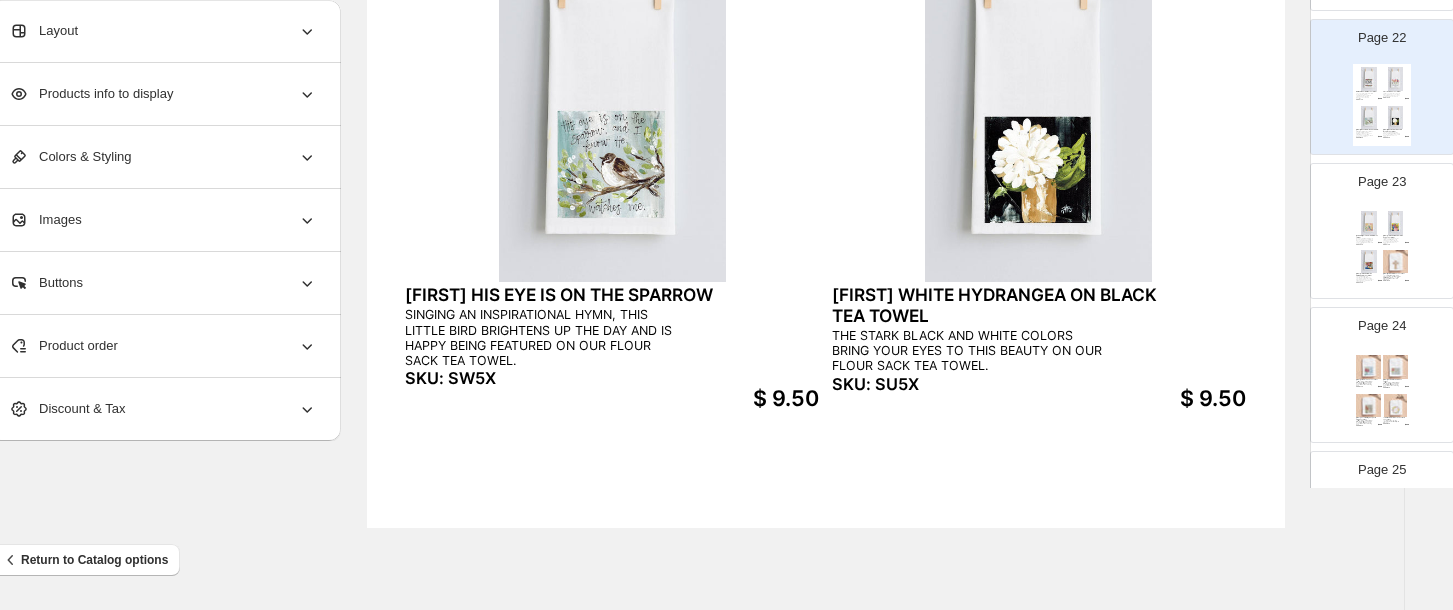 click on "The watercolor cross uses shades of teal, turquoise,orange and crimson to create a spiritual accessory for your home.  The cross is printed on a cotton tea towel with hang loop." at bounding box center (1392, 277) 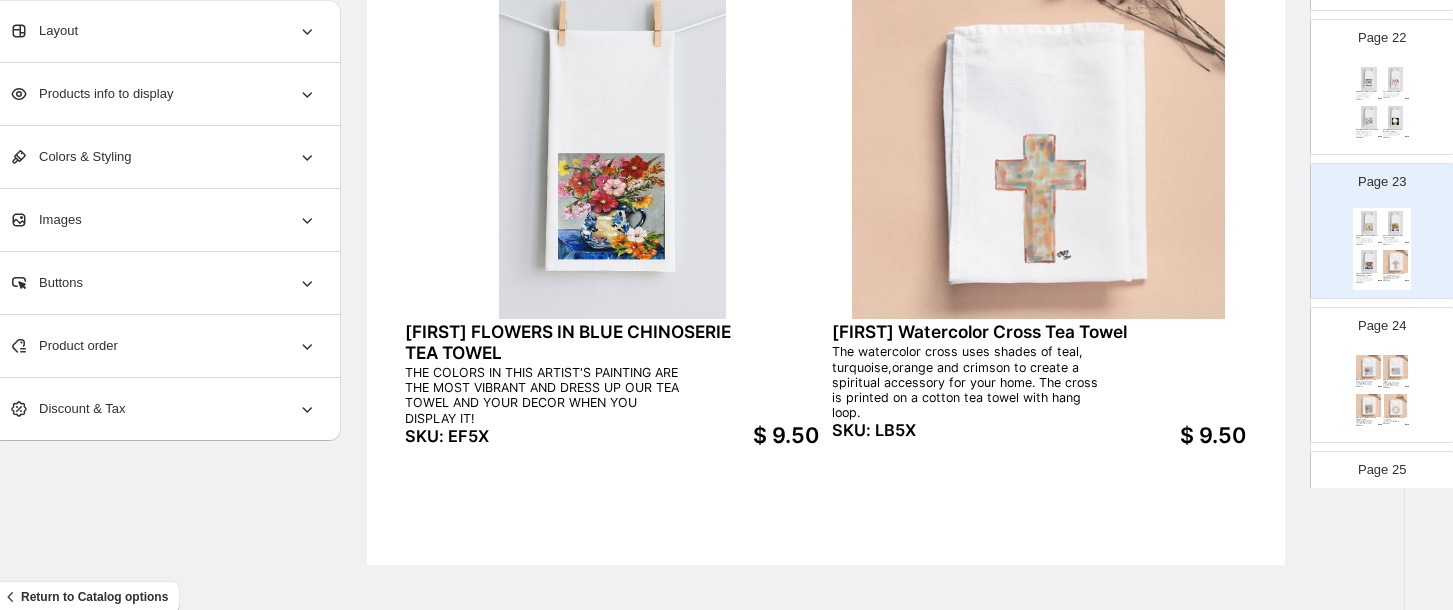 scroll, scrollTop: 801, scrollLeft: 35, axis: both 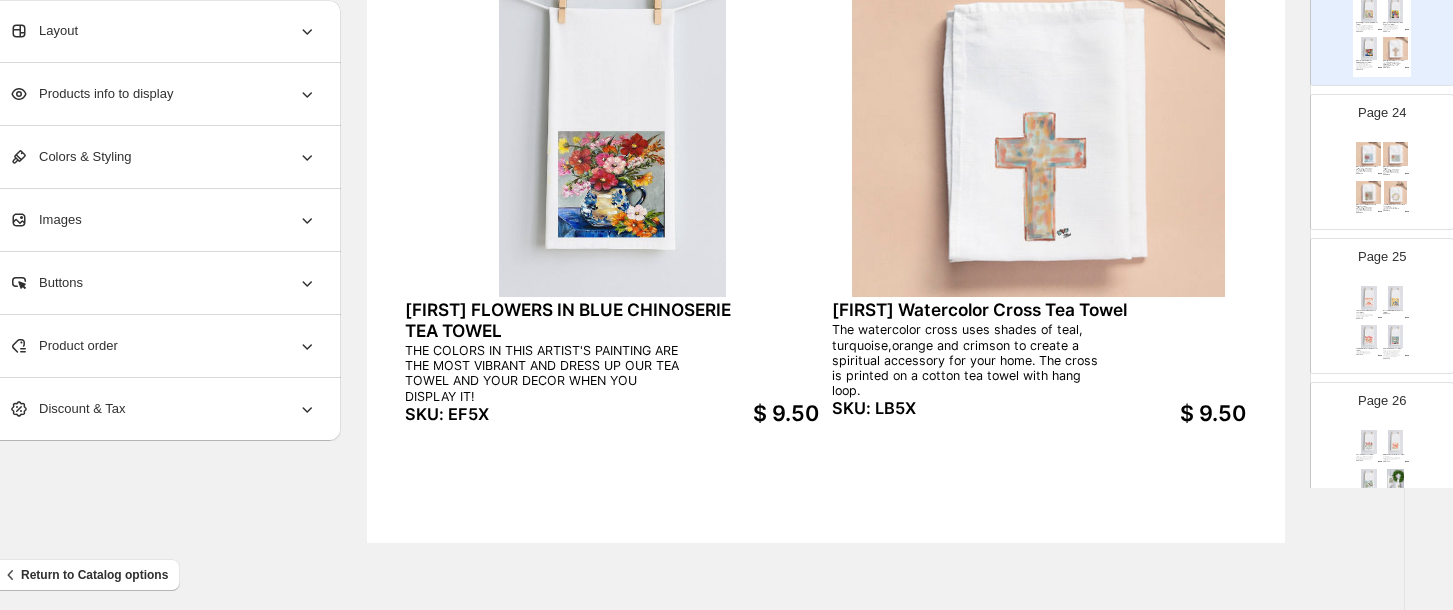 click on "FOREVER CHASING SUNSETS TEA TOWEL DREAMS AND ADVENTURES ARE WHAT THIS ART MAKES US THINK OF - CHASING THOSE SUNSETS. SKU:  375X $ 9.50 [PERSON] BIRD SING PRAISES TEA TOWEL SKU:  SJ5X $ 9.50 FOR I KNOW THE PLANS I HAVE TEA TOWEL THE FLOUR SACK TEA TOWEL REMINDS US OF A FAVORITE SCRIPTURE. SKU:  2V5X $ 9.50 [PERSON] CHURCH TEA TOWEL WHAT A PRETTY CHURCH THIS ARTIST HAS SHARED WITH US - THE GOLD LEAVES, THE PINK SHRUBS AND THE BLUE OF THE SKY SET THE WHITE CHURCH UP TO BE THE FOCUS ON THE TEA TOWEL. SKU:  EC5X $ 9.50" at bounding box center (1382, 324) 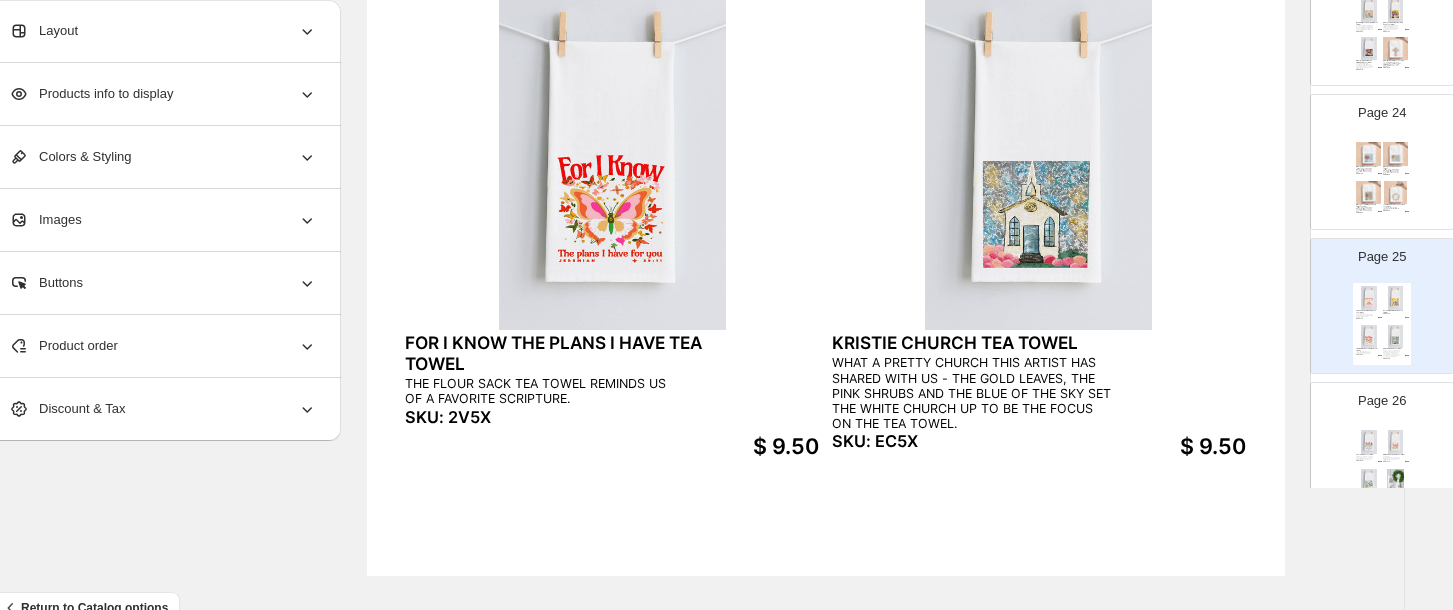 scroll, scrollTop: 778, scrollLeft: 35, axis: both 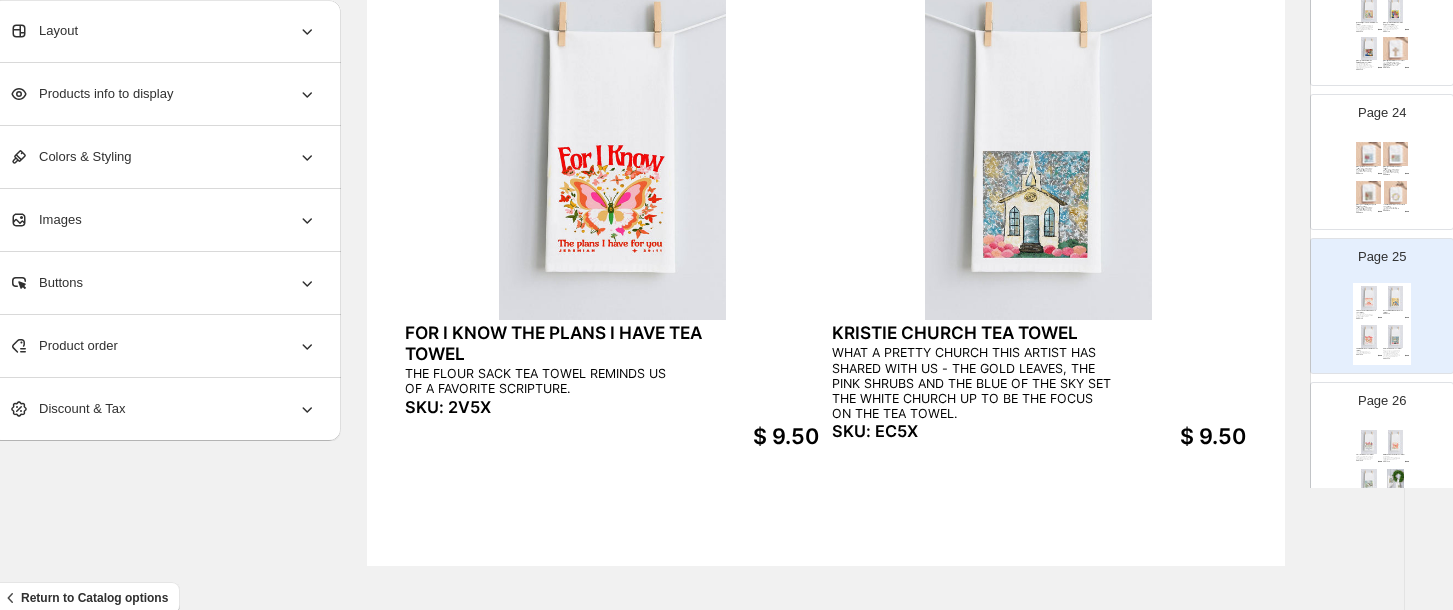 click on "Page 26" at bounding box center [1382, 401] 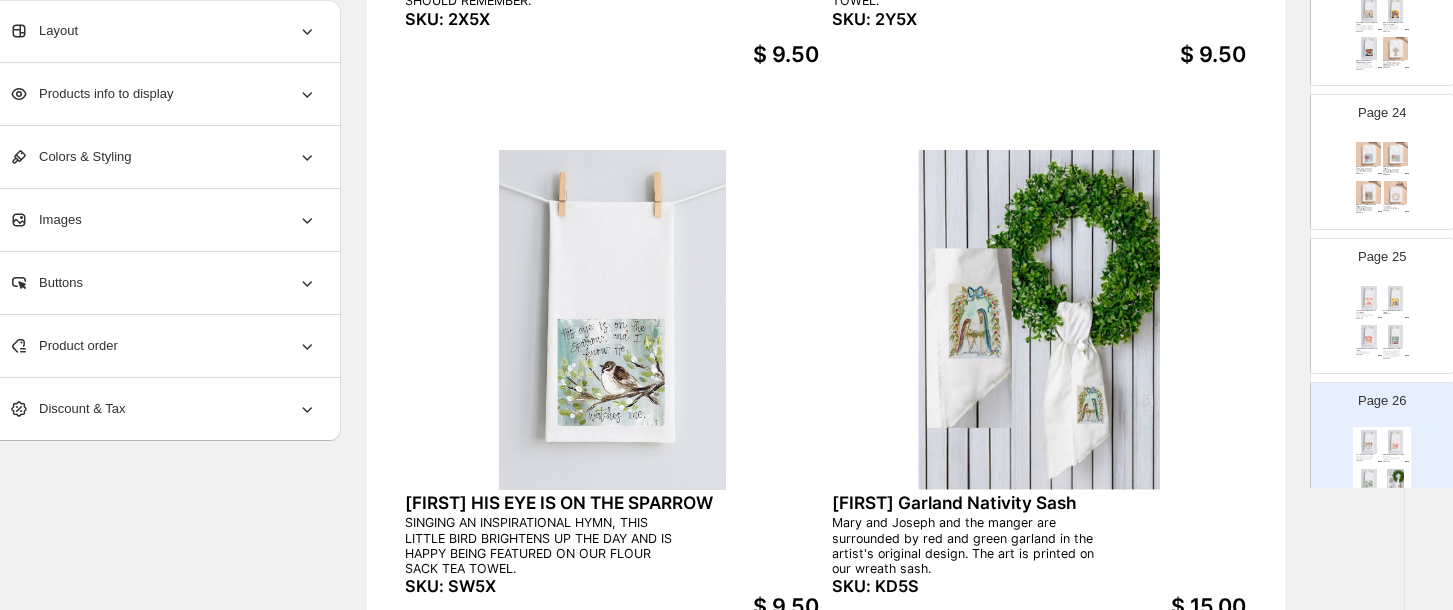scroll, scrollTop: 626, scrollLeft: 35, axis: both 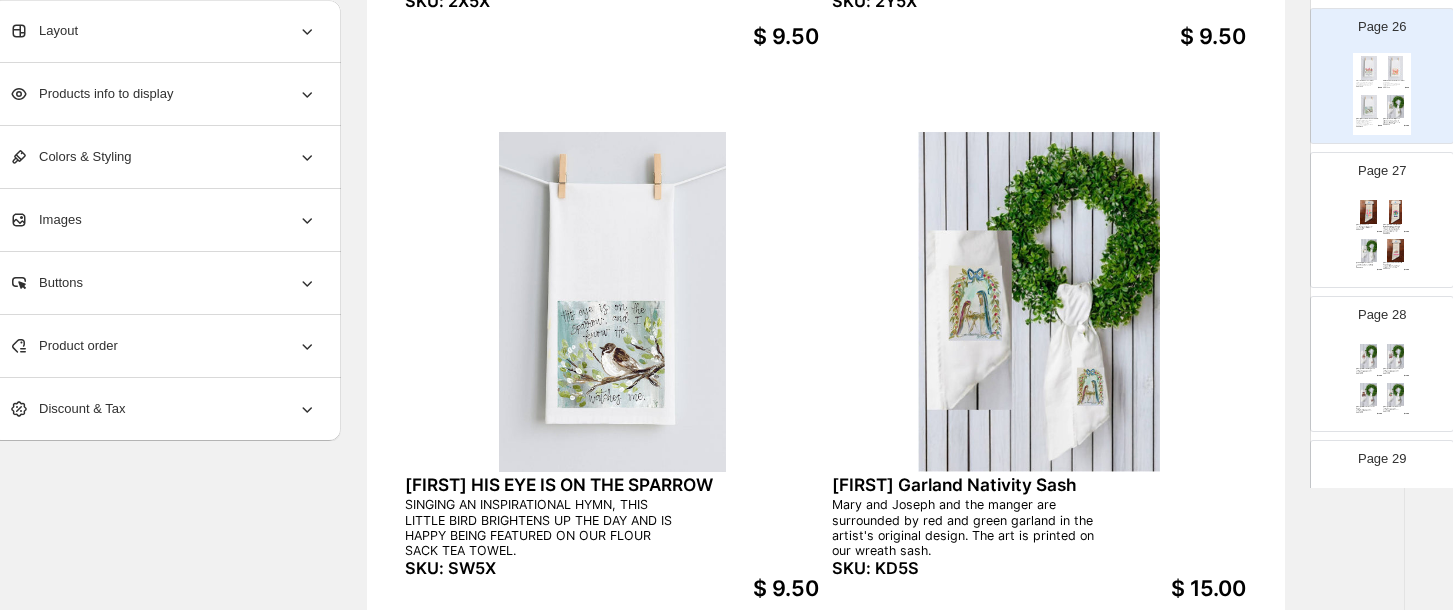 click at bounding box center [1396, 251] 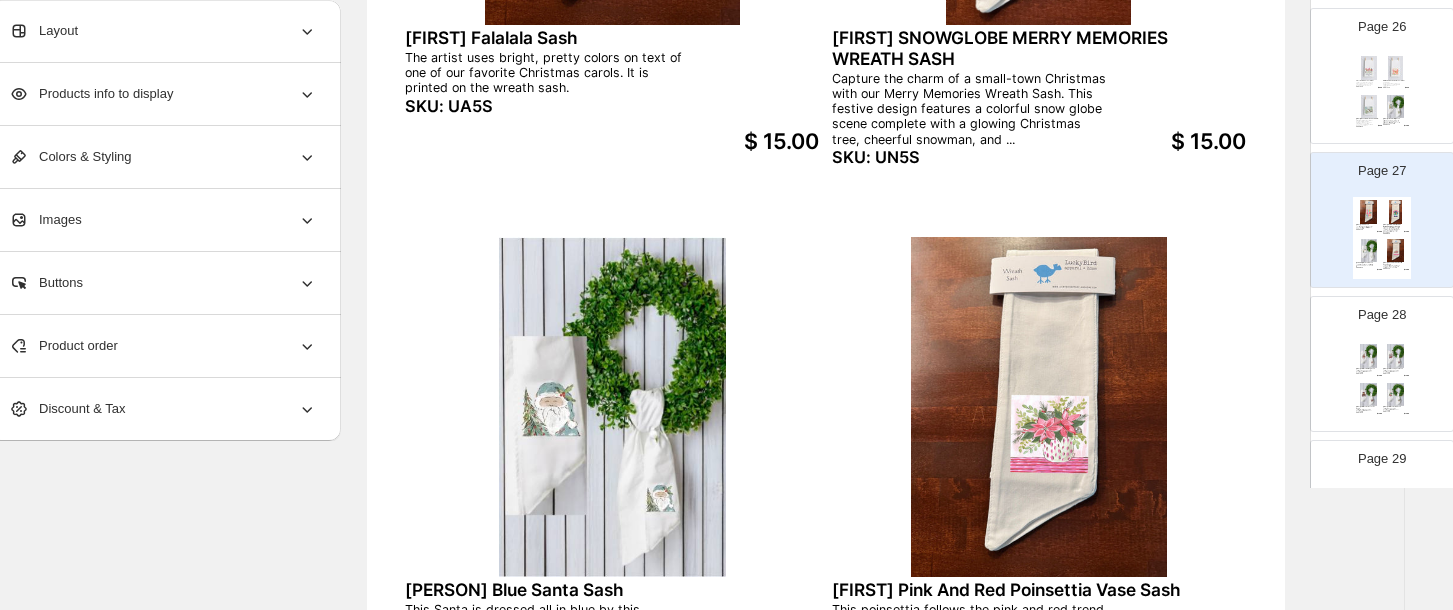 scroll, scrollTop: 528, scrollLeft: 35, axis: both 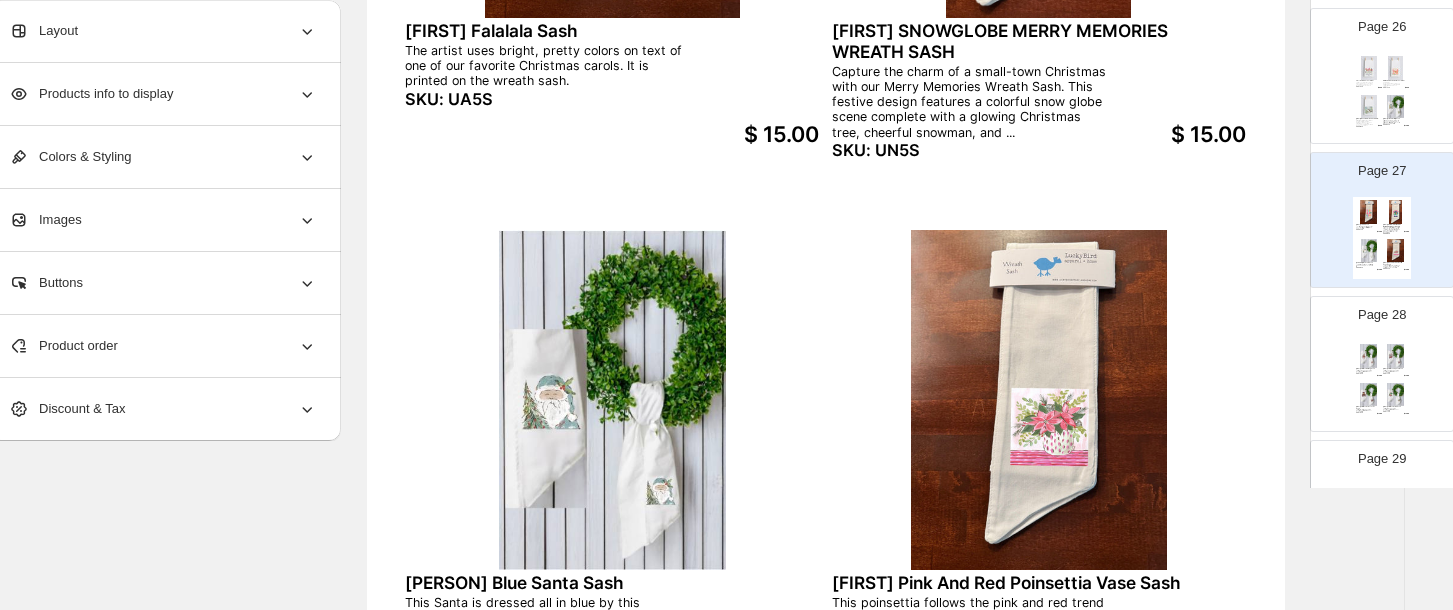 click on "A mascot elephant dressed up and celebrating Christmas with fans on our new wreath sash" at bounding box center [1392, 371] 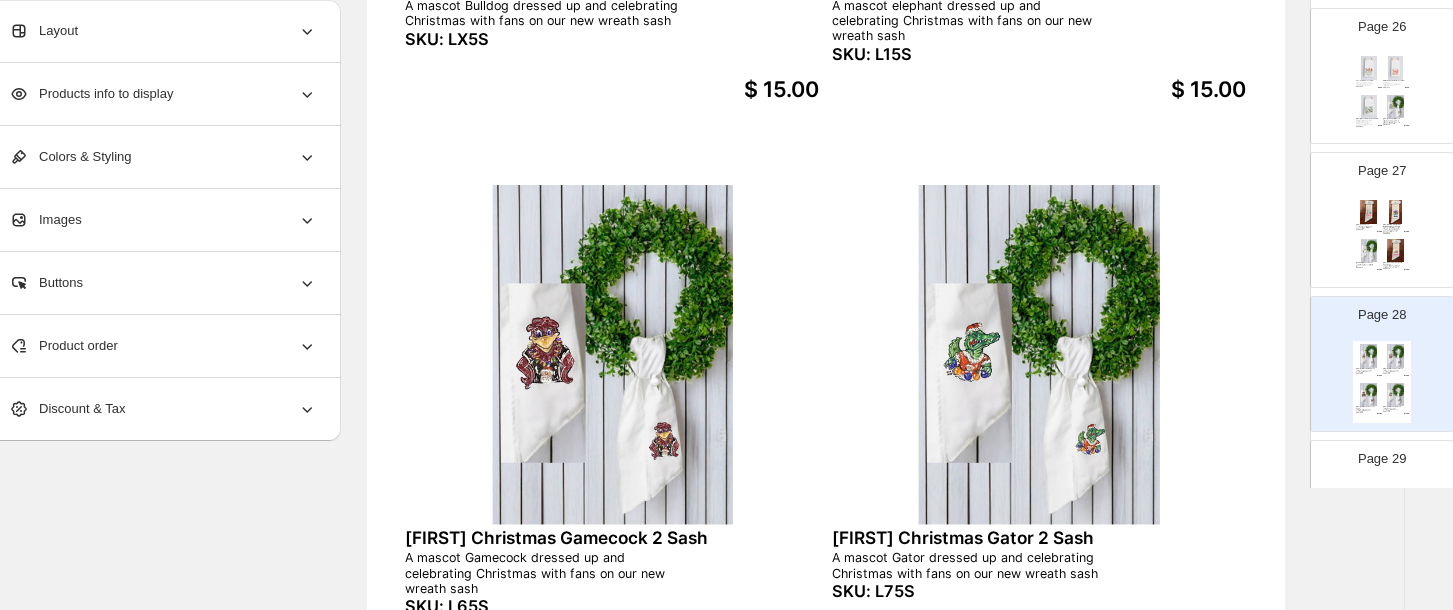 scroll, scrollTop: 606, scrollLeft: 35, axis: both 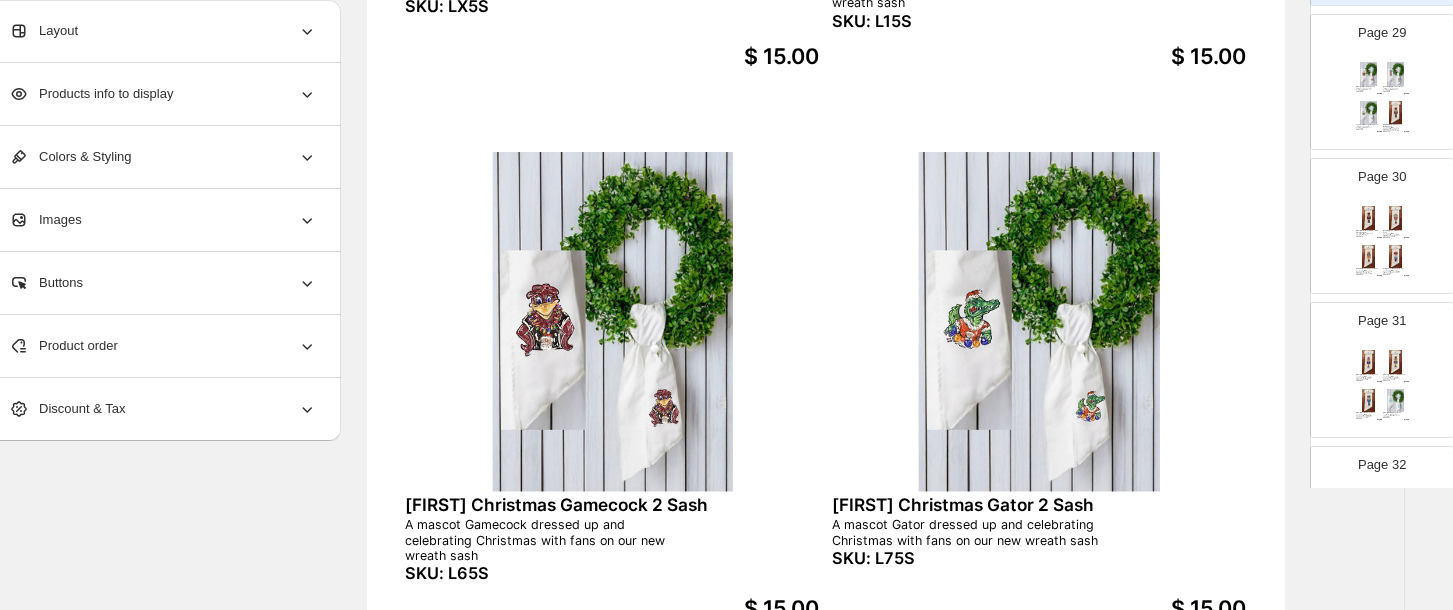 click on "[FIRST] Christmas Hound Sash A mascot hound dressed up and celebrating Christmas with fans on our new wreath sash SKU: LN5S $ 15.00 [FIRST] Christmas Rebel Sash A mascot Rebel dressed up and celebrating Christmas with fans on our new wreath sash SKU: LR5S $ 15.00 [FIRST] Christmas Tiger Navy Sash A mascot Tiger dressed up and celebrating Christmas with fans on our new wreath sash SKU: L25S $ 15.00 [FIRST] Bulldog Nutcracker Maroon Sash The trendy nutcracker is made even more popular as the bulldog team mascot in maroon and gray. He stands proud printed on the wreath sash. SKU: YL5S $ 15.00" at bounding box center [1382, 100] 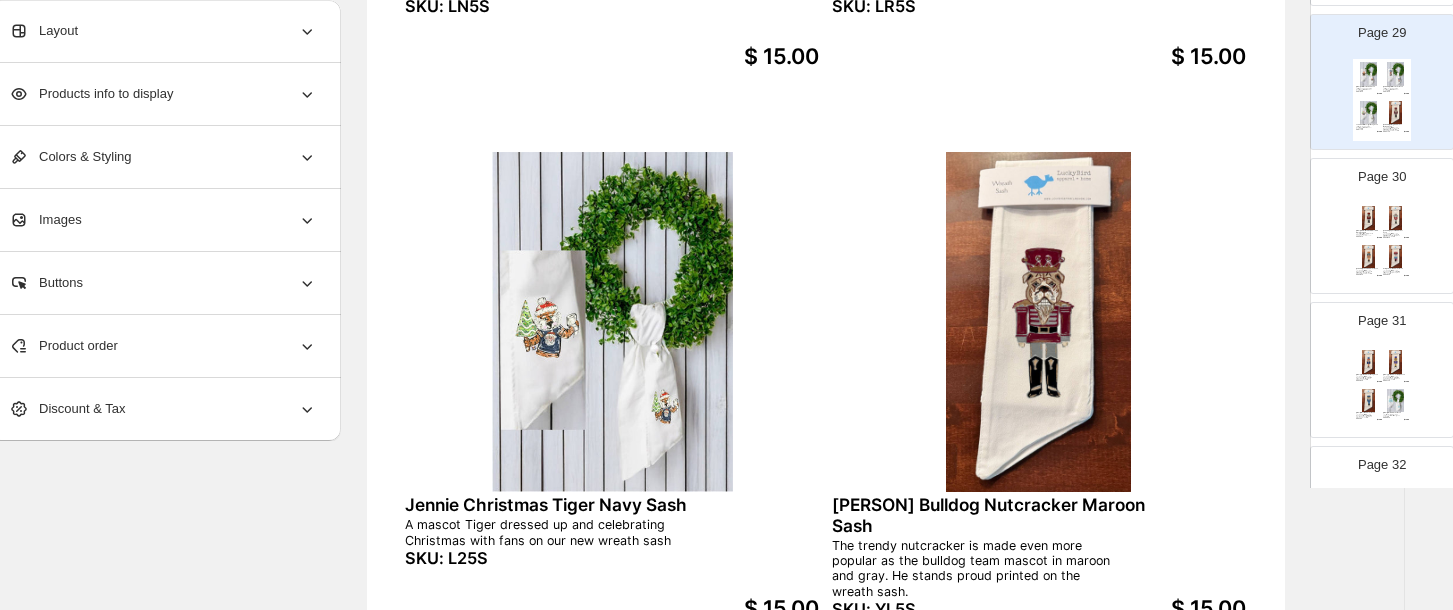 click at bounding box center (1396, 218) 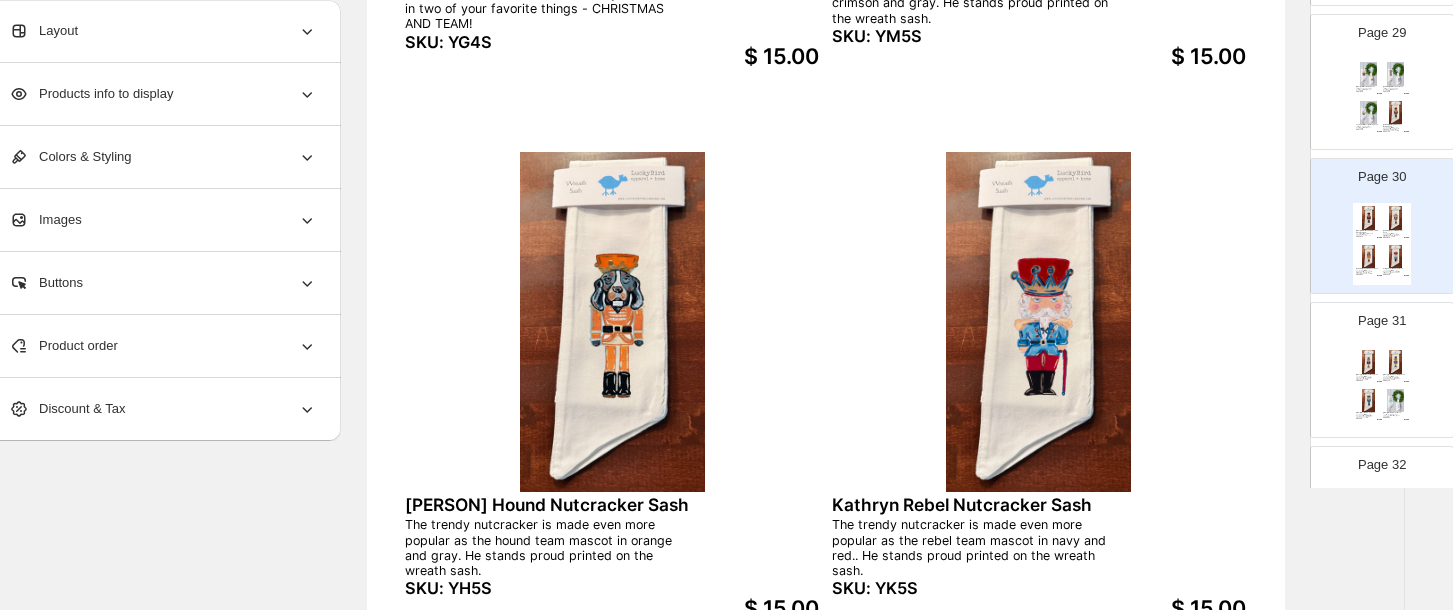 click on "[FIRST] Tiger Nutcracker Navy Sash The trendy nutcracker is made even more popular as the tiger team mascot in orange and navy. He stands proud printed on the wreath sash. SKU: YN5S $ 15.00 [FIRST] Tiger Nutcracker Purple Sash The trendy nutcracker is made even more popular as the tiger team mascot in purple and gold.. He stands proud printed on the wreath sash. SKU: YJ5S $ 15.00 [FIRST] Wildcat Nutcracker Sash The trendy nutcracker is made even more popular as the wildcat team mascot in blue and white. He stands proud printed on the wreath sash. SKU: YI5S $ 15.00 [FIRST] Blue Nutcracker Sash The artist uses the color blue in this unique Christmas nutcracker design on our wreath sash. SKU: QR5S $ 15.00" at bounding box center [1382, 388] 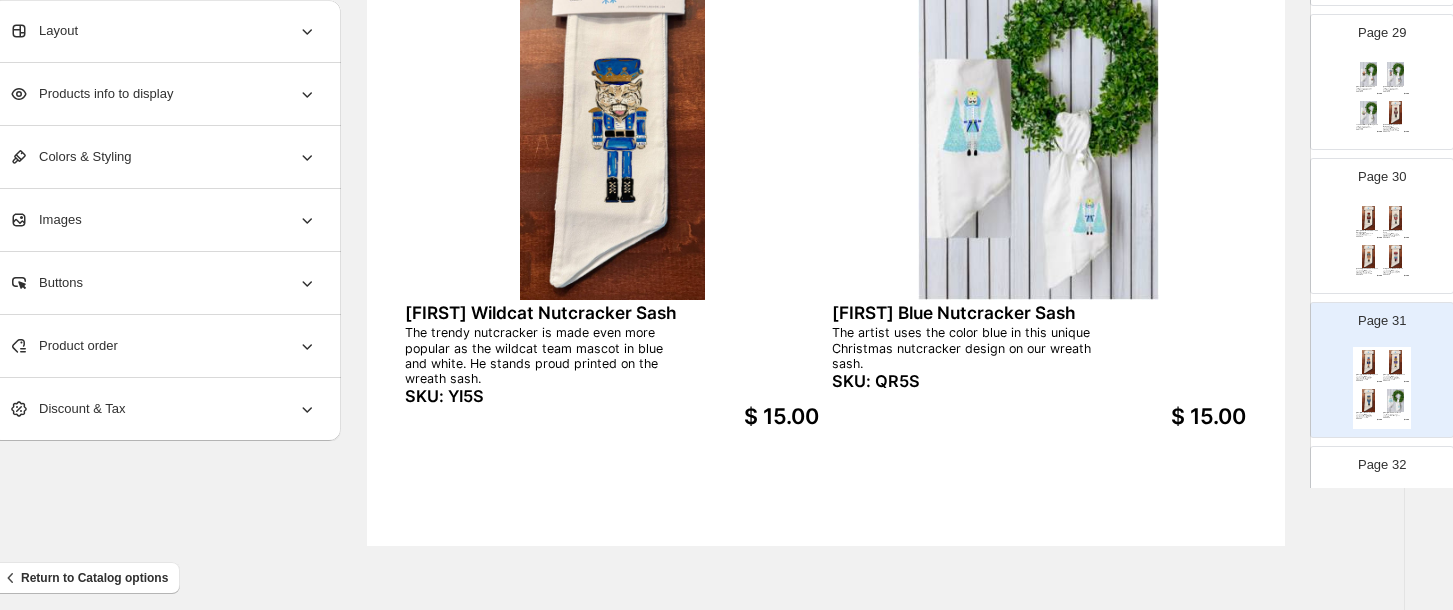 scroll, scrollTop: 816, scrollLeft: 35, axis: both 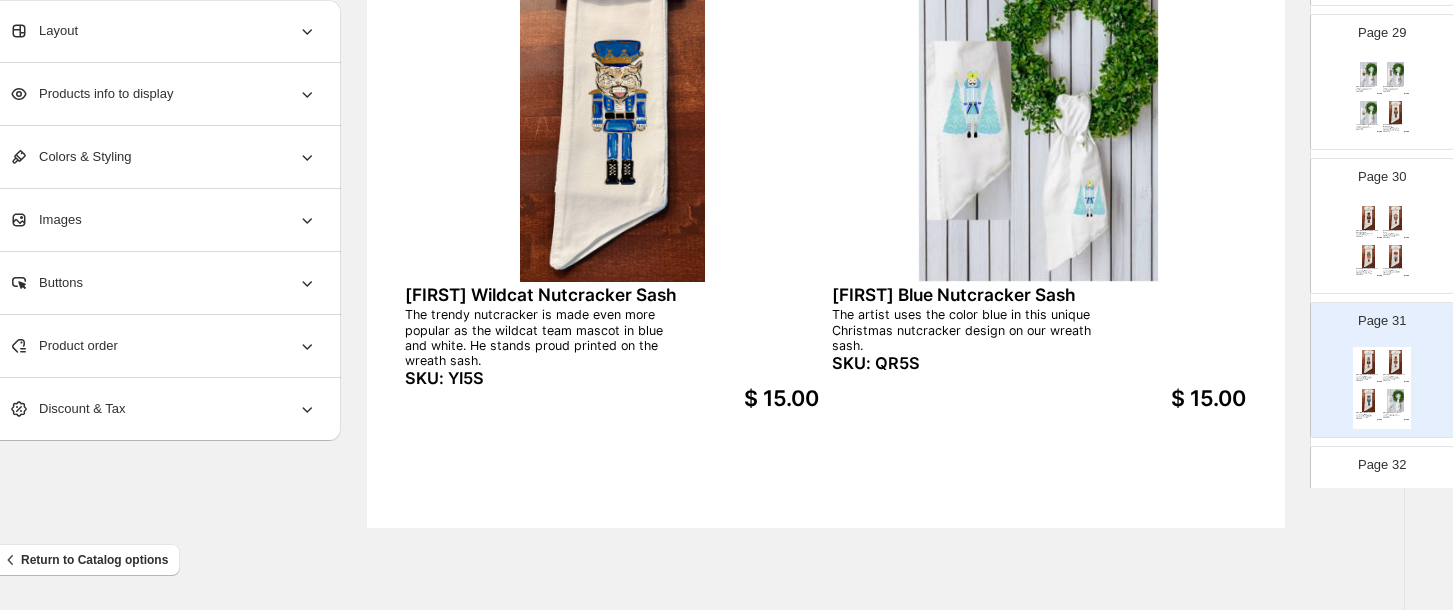 click on "Page 32 Laura Deer Sash Do you think this is Rudolph drawn by this artist to say Holly Jolly to us at Christmas?  It is printed on our new wreath sash. SKU:  QN5S $ 15.00 MERRY CHRISTMAS PINK TREE WREATH SASH Celebrate the season with this whimsical Pink Christmas Tree artwork, designed to spread cheer with a playful twist on tradition. A soft pink tree is decorated with colorful ornaments in festive hues,... SKU:  4M5S $ 15.00 VINTAGE CAROLERS WREATH SASH These carolers bring fond memories of cold nights and beautiful Christmas carols during the holidays.  They put a special touch on your wreath sash. SKU:  4B5S $ 15.00 Jennie Pumpkin Stacked Trio Sash A stack of pretty fall colored pumpkins can be just what you want on your door on our wreath sash. SKU:  LH5S $ 15.00" at bounding box center [1374, 506] 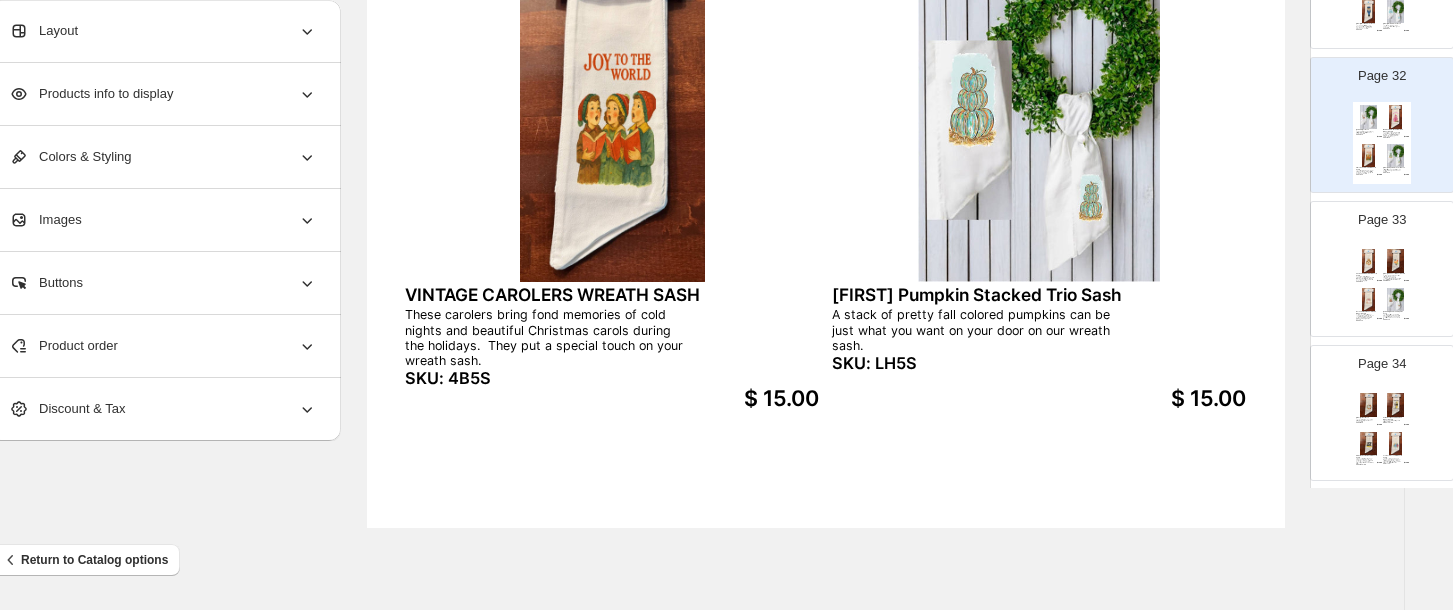 scroll, scrollTop: 4533, scrollLeft: 0, axis: vertical 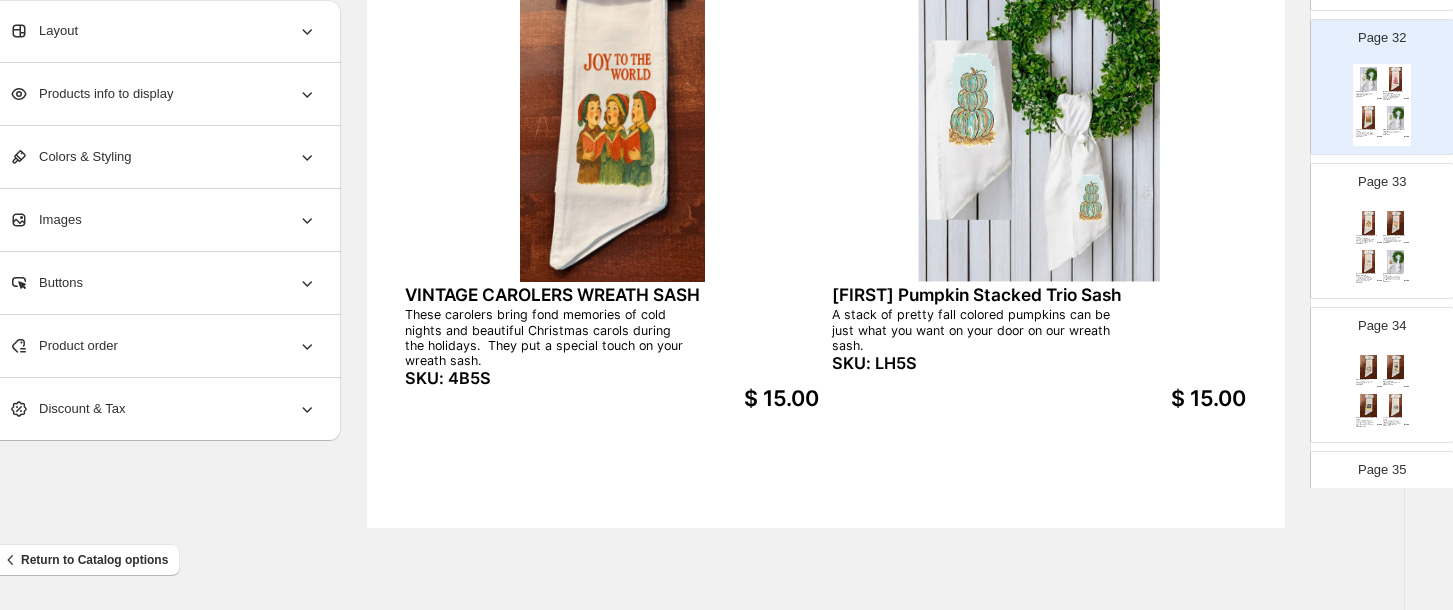 click at bounding box center [1396, 223] 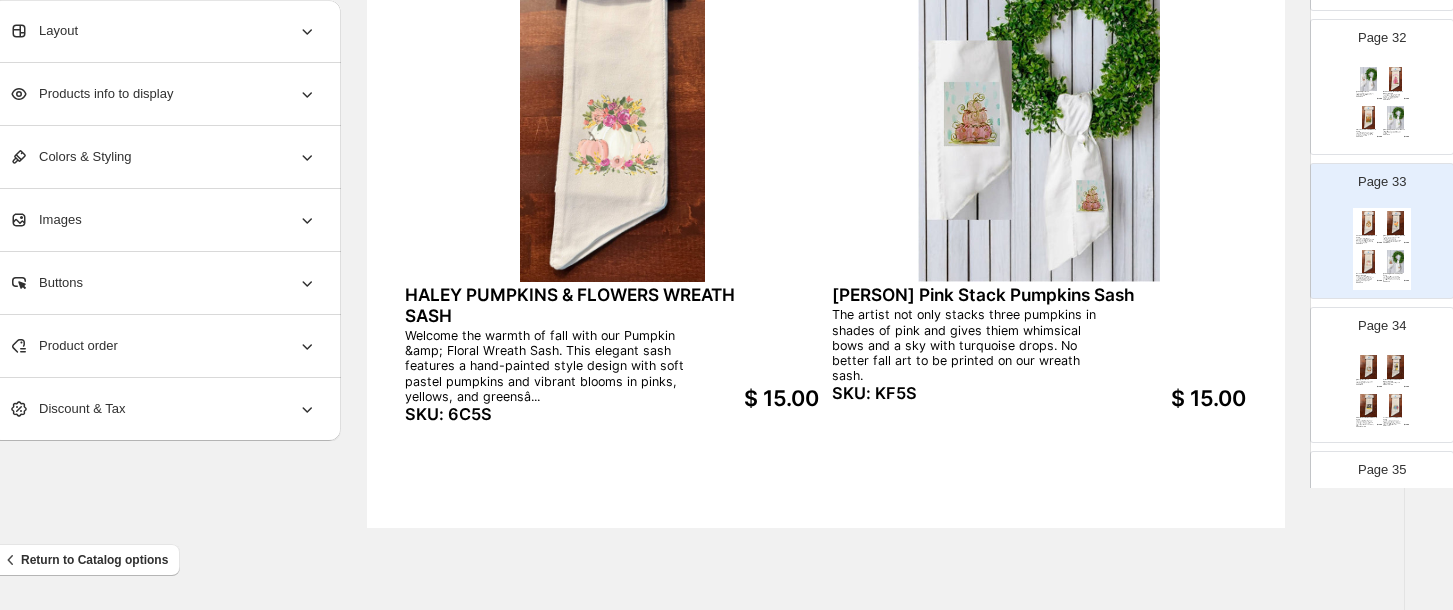 click at bounding box center (1396, 367) 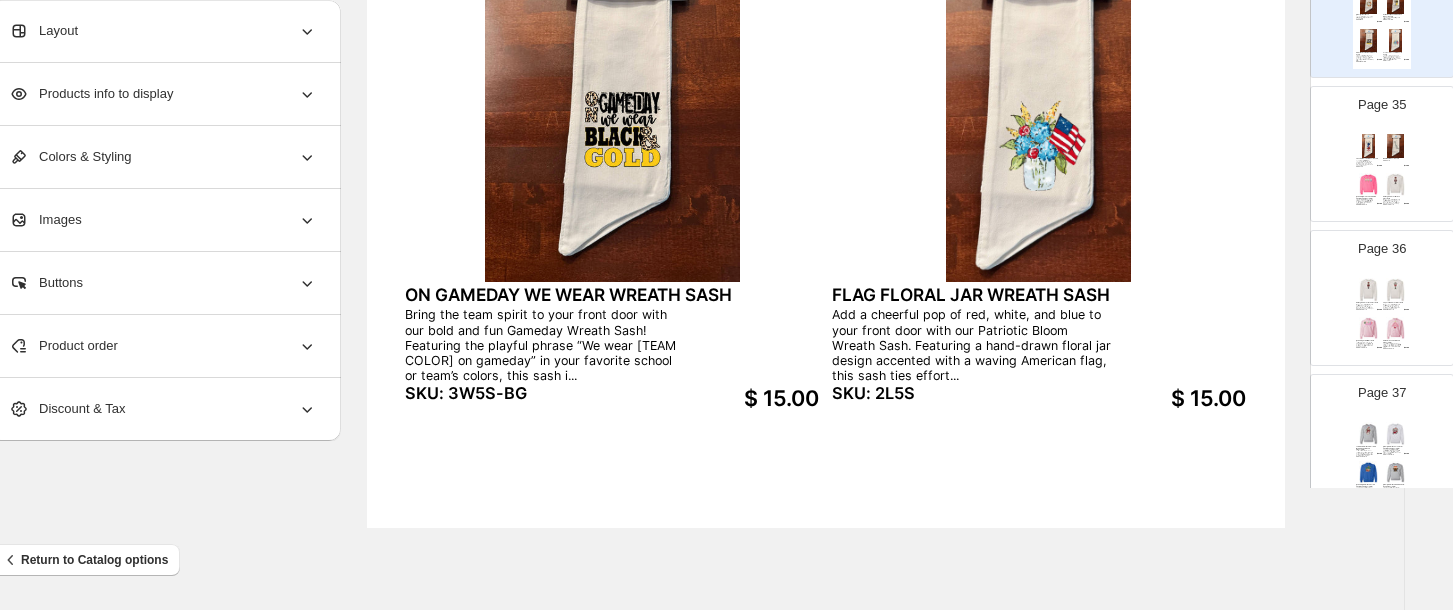 scroll, scrollTop: 4915, scrollLeft: 0, axis: vertical 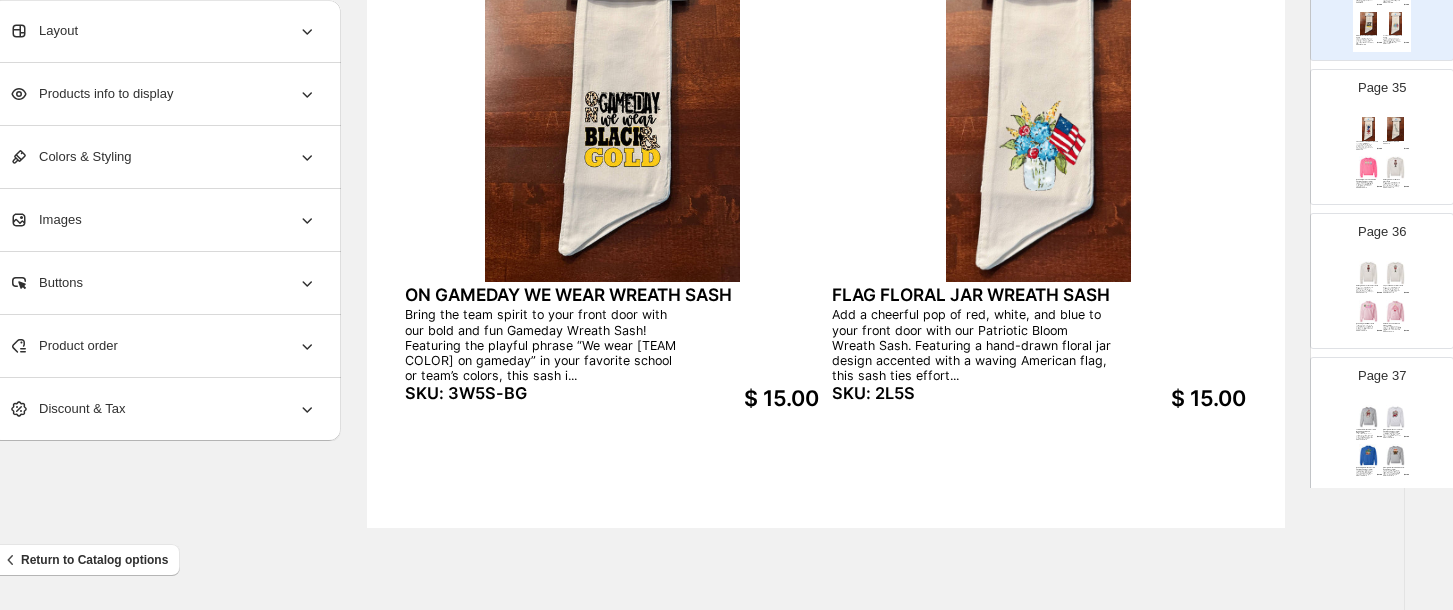 click at bounding box center (1396, 168) 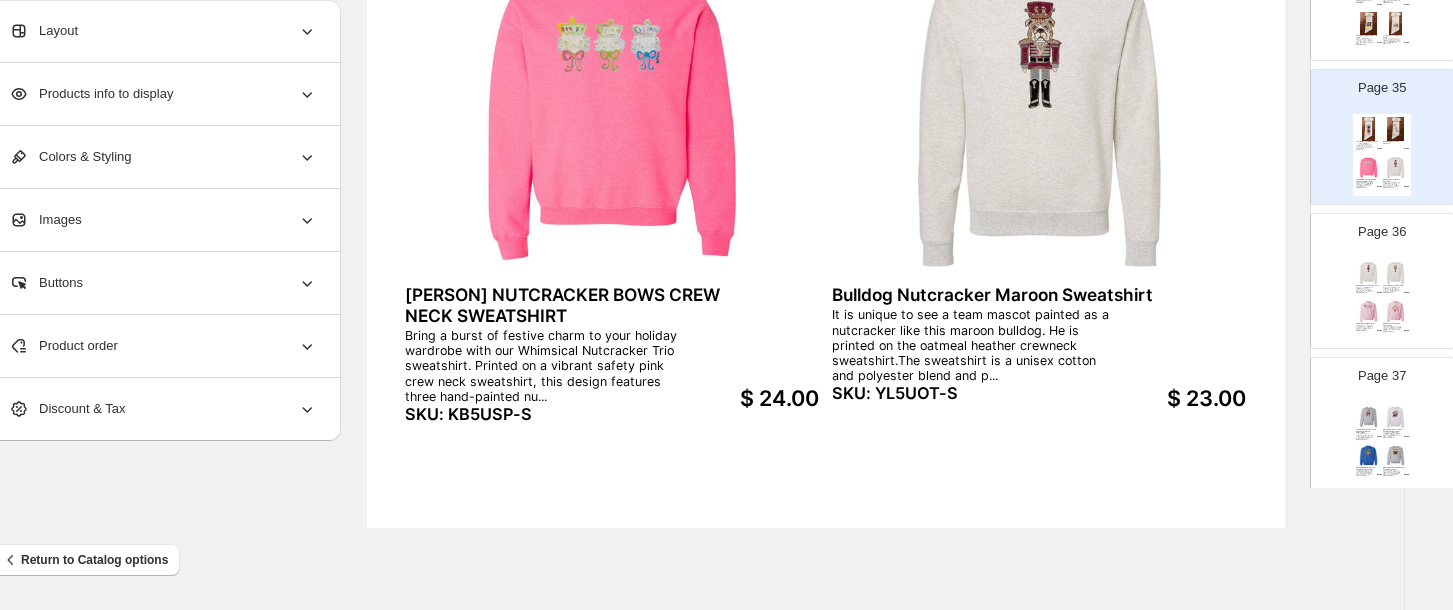 click at bounding box center [1396, 312] 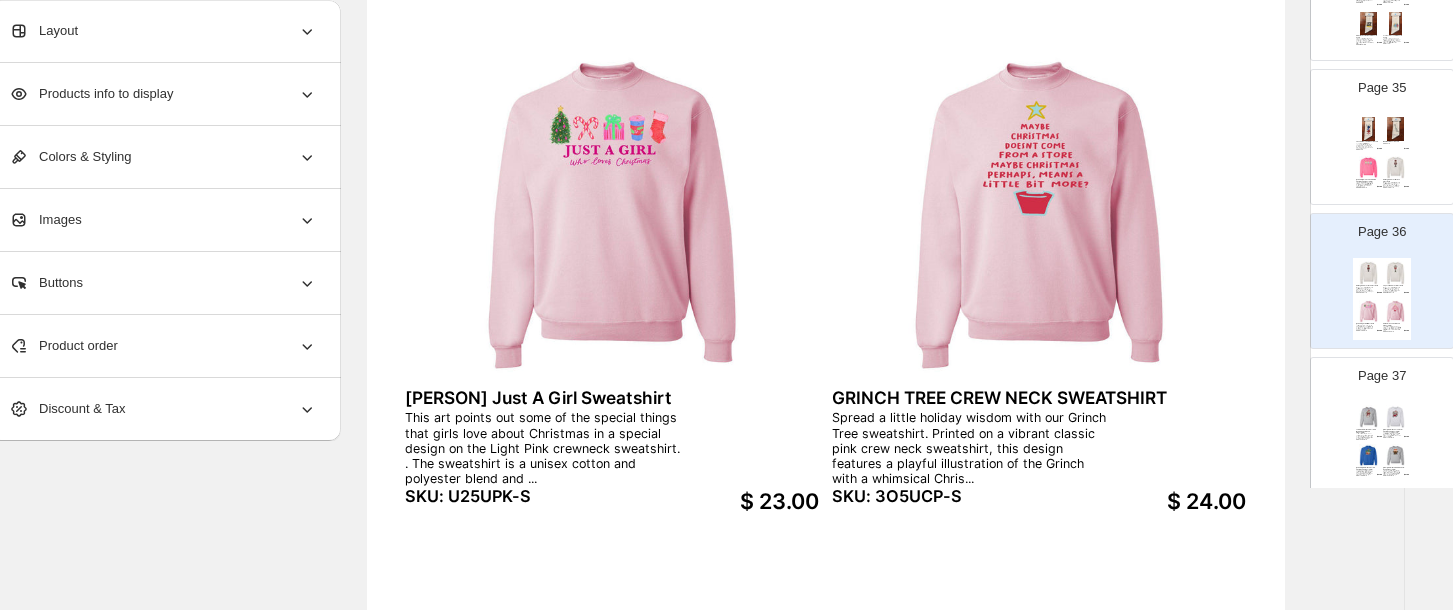 scroll, scrollTop: 736, scrollLeft: 35, axis: both 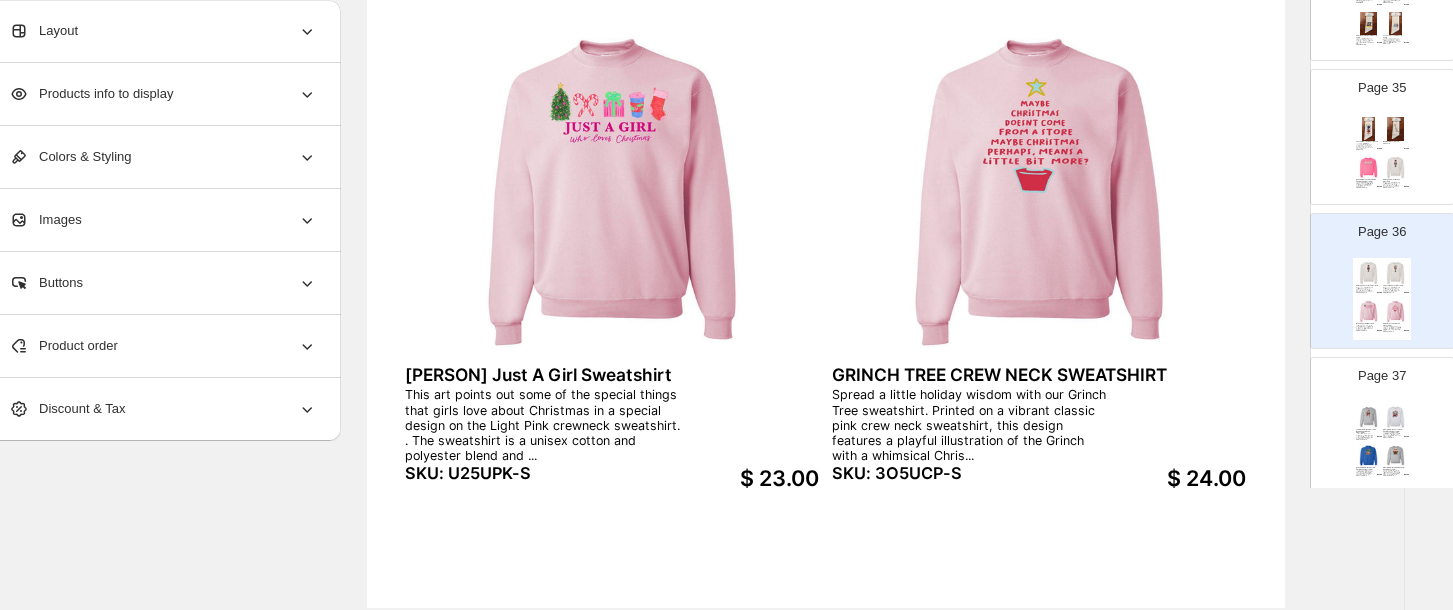 click on "Page 37 JENNIE CHRISTMAS BULLDOG MAROON CREW NECK SWEATSHIRT Deck the halls with team pride in our Christmas Bulldog Mascot sweatshirt! This festive design features a tough-yet-cheerful bulldog mascot rocking a Santa hat, Christmas sweater, and wrapped in color... SKU:  LV5UAG-S $ 24.00 JENNIE CHRISTMAS ELEPHANT CREW NECK SWEATSHIRT Show your holiday spirit with this playful Christmas mascot sweatshirt! Featured on a soft ash-colored crew neck sweatshirt, the hand-drawn elephant mascot is decked out in a festive red Santa hat and... SKU:  L15UAH-S $ 24.00 JENNIE CHRISTMAS GATOR CREW NECK SWEATSHIRT Chomp into holiday fun with our Christmas Gator Mascot sweatshirt! This bold and festive design features a fierce gator mascot dressed in a Santa suit, holding a string of bright orange and blue light... SKU:  L75URB-S $ 24.00 JENNIE CHRISTMAS HOUND CREW NECK SWEATSHIRT SKU:  L85UAH-S $ 24.00" at bounding box center (1374, 417) 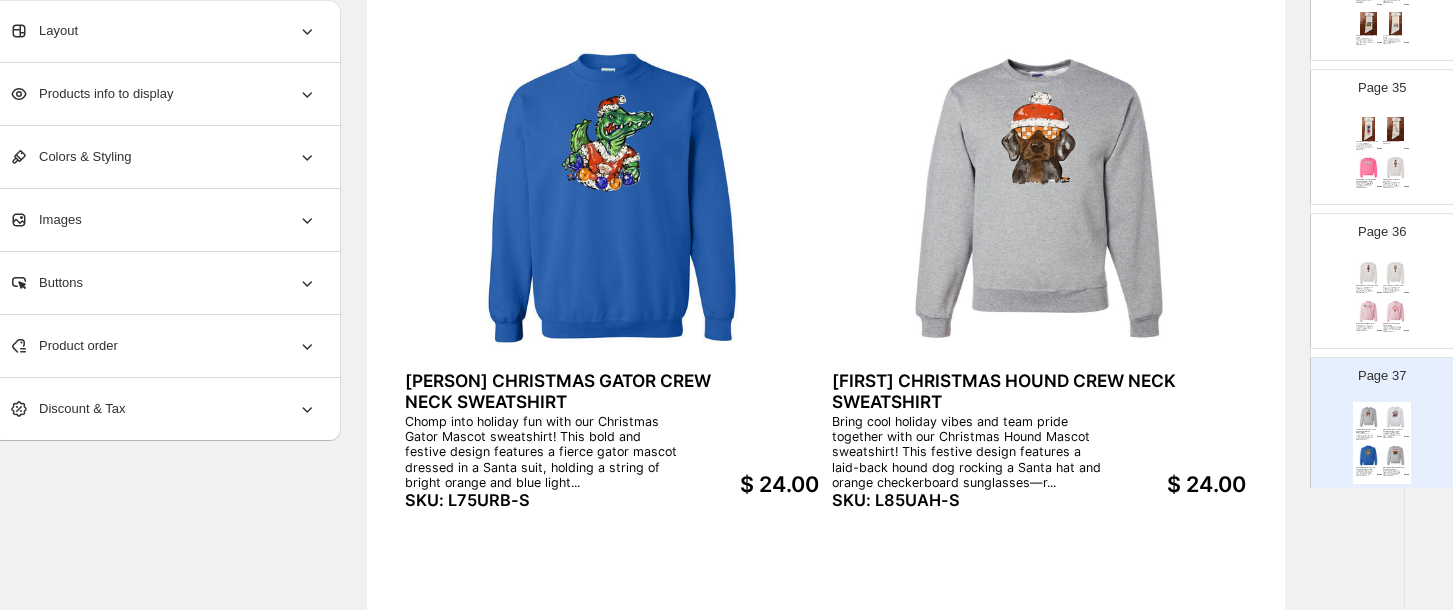 scroll, scrollTop: 769, scrollLeft: 35, axis: both 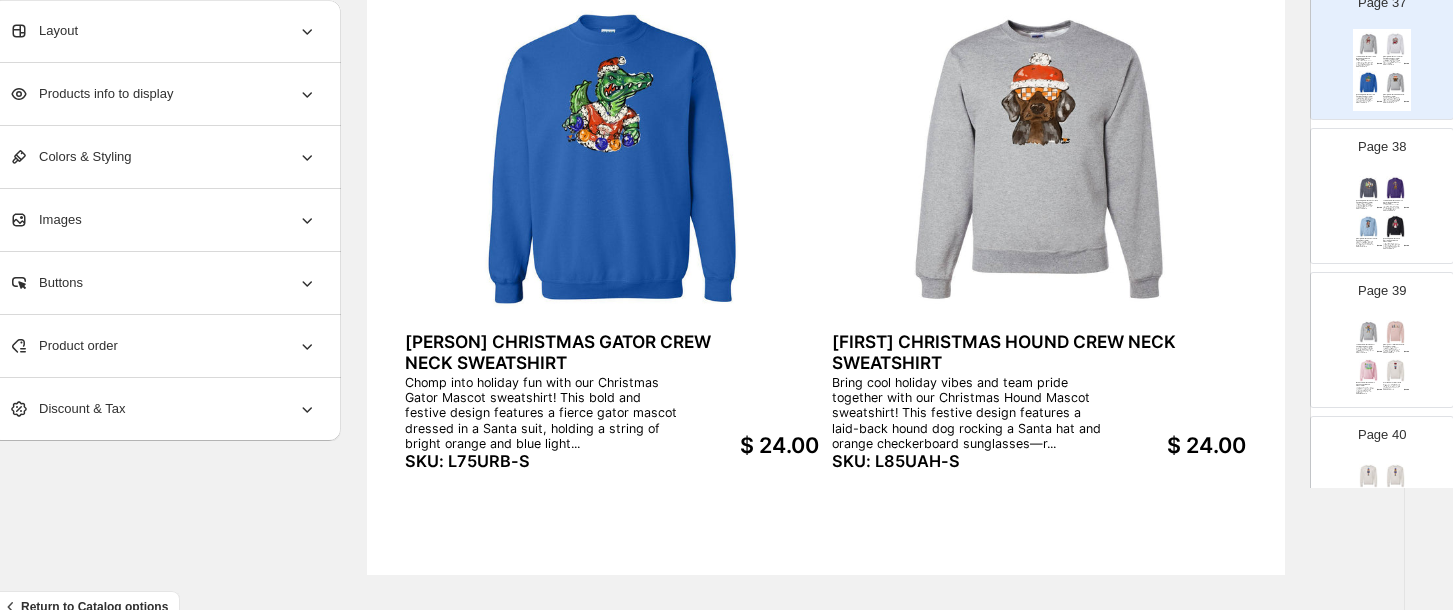 click at bounding box center (1396, 227) 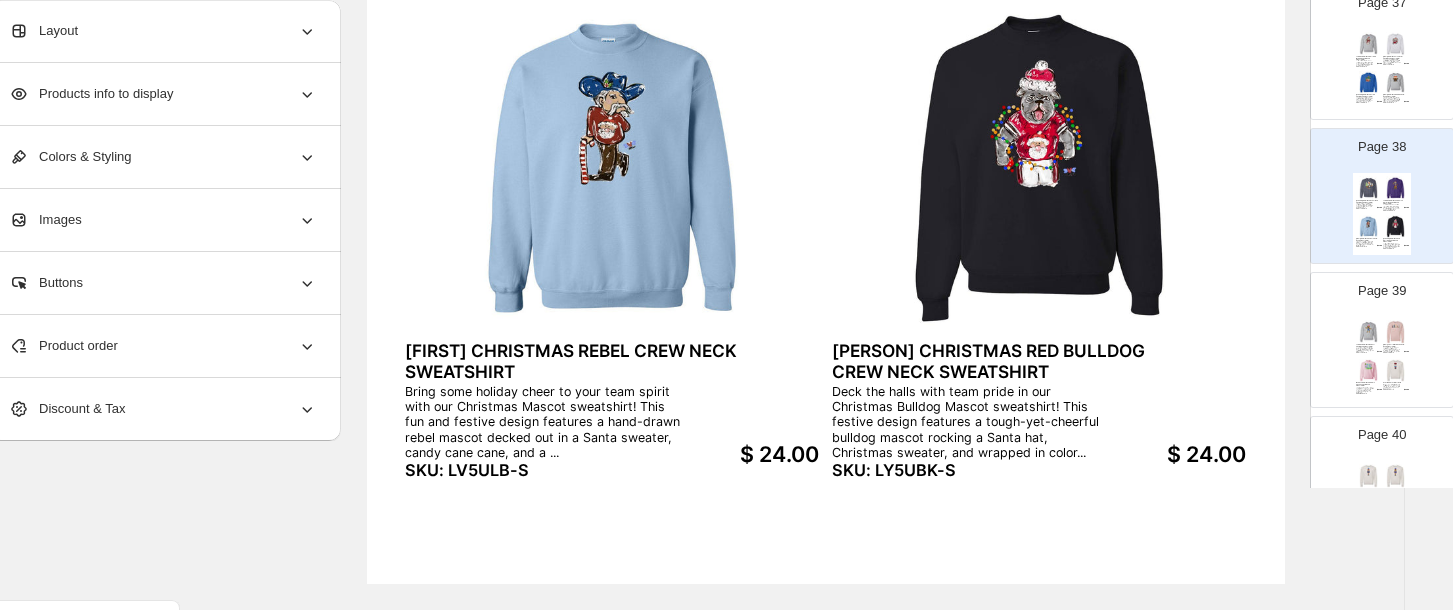 scroll, scrollTop: 777, scrollLeft: 35, axis: both 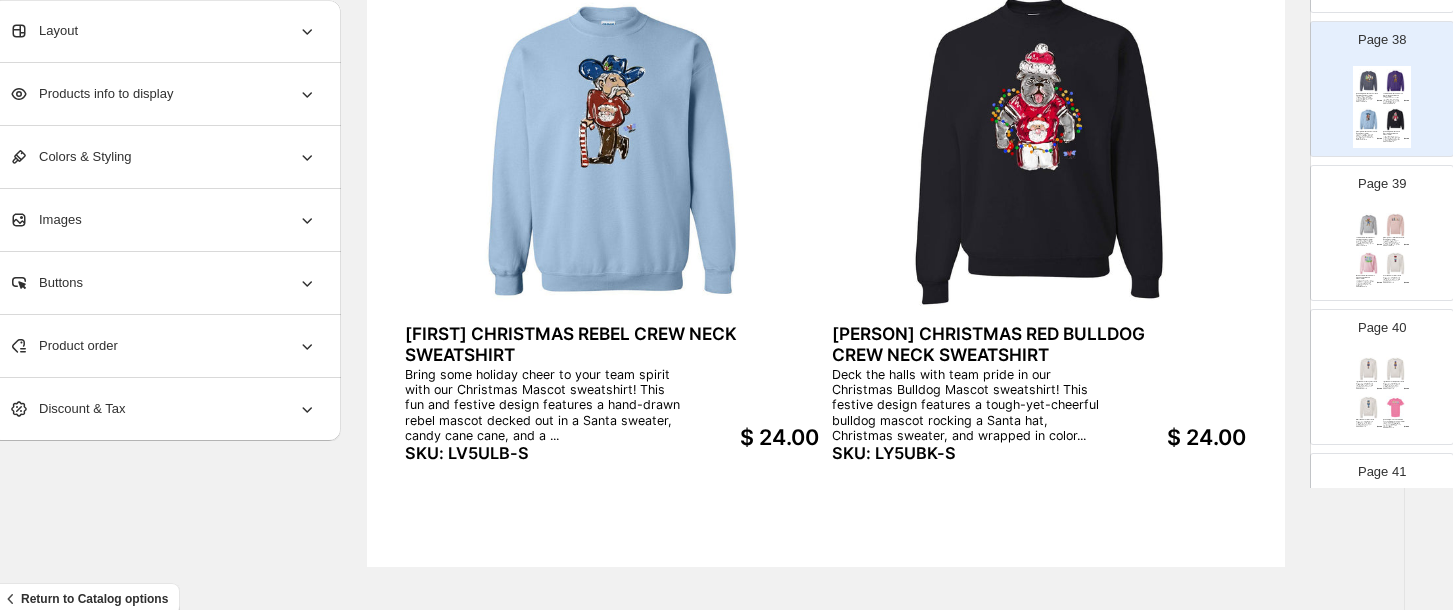 click at bounding box center (1396, 264) 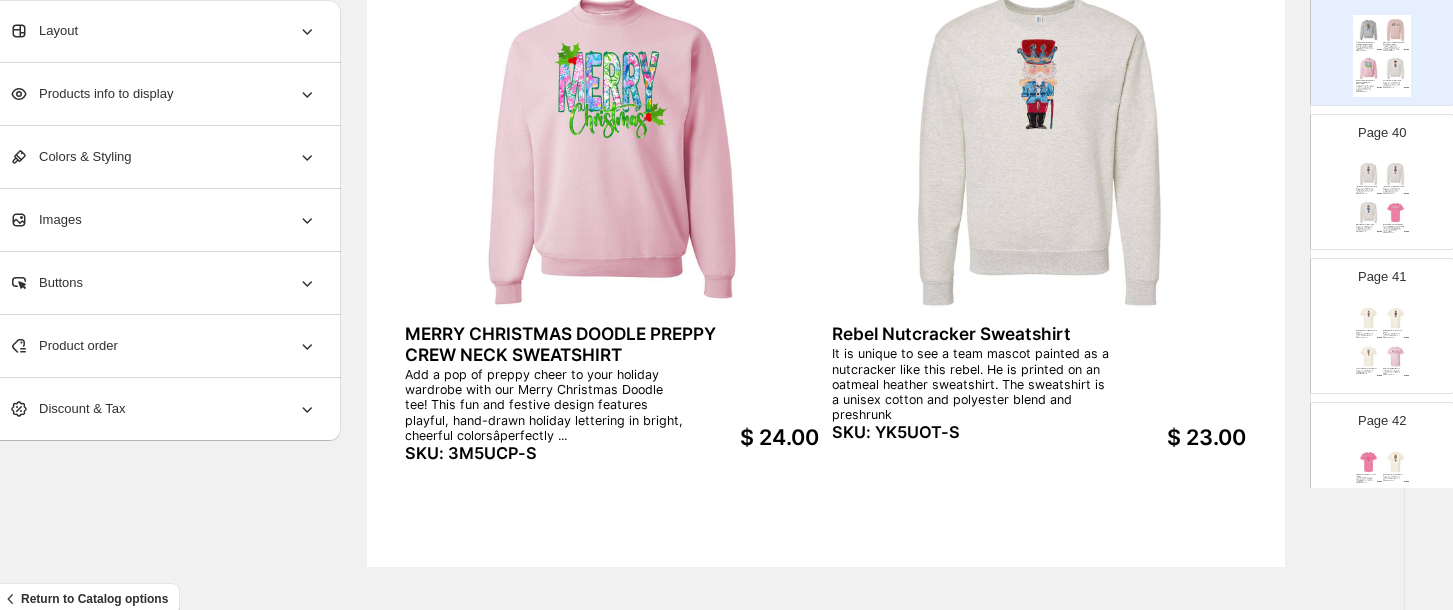 scroll, scrollTop: 5675, scrollLeft: 0, axis: vertical 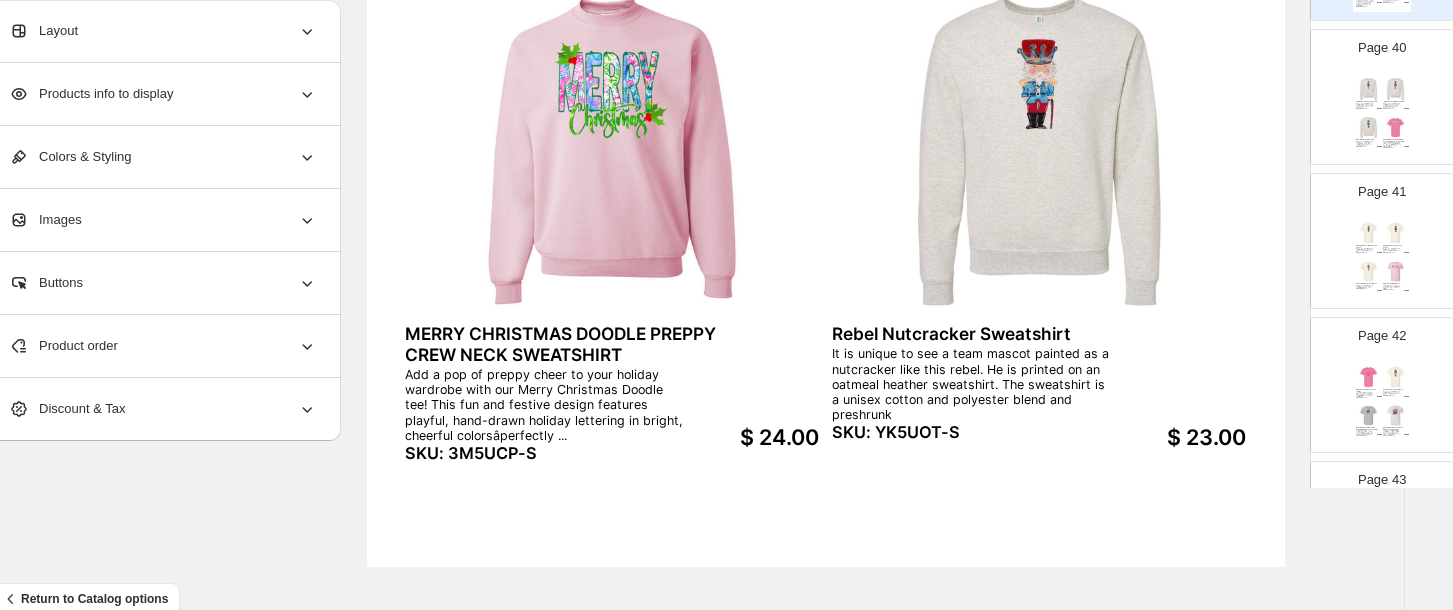 click at bounding box center (1369, 89) 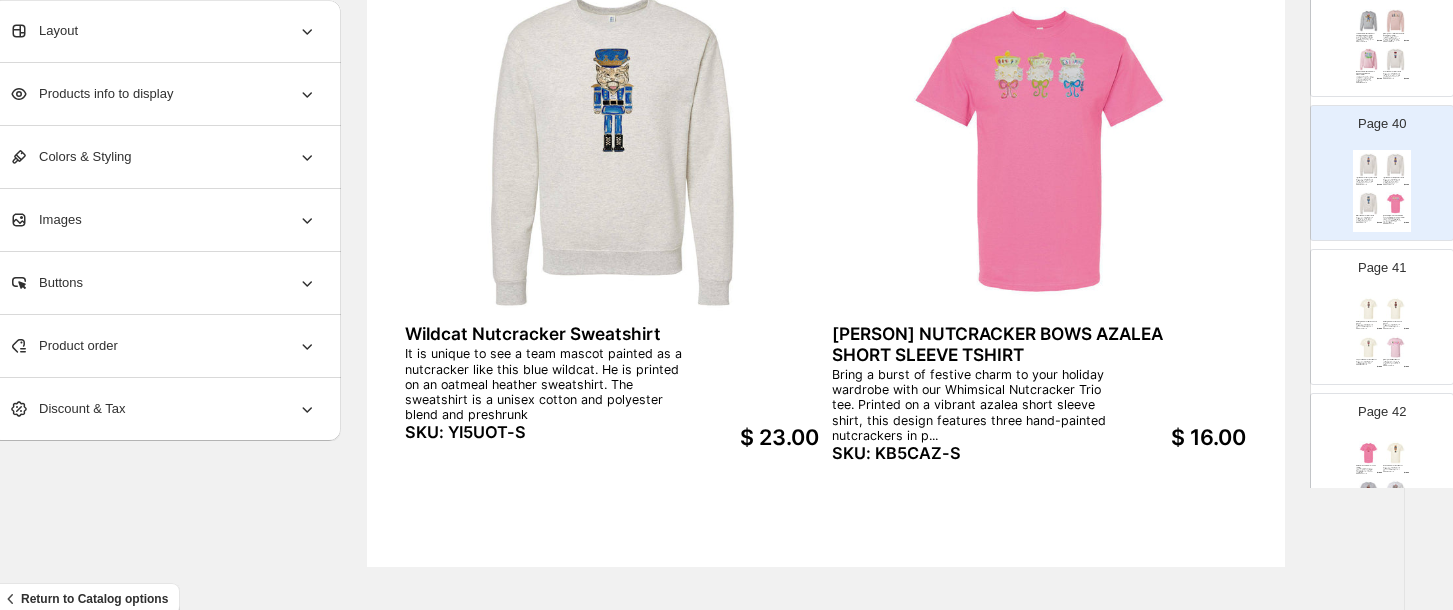 scroll, scrollTop: 5632, scrollLeft: 0, axis: vertical 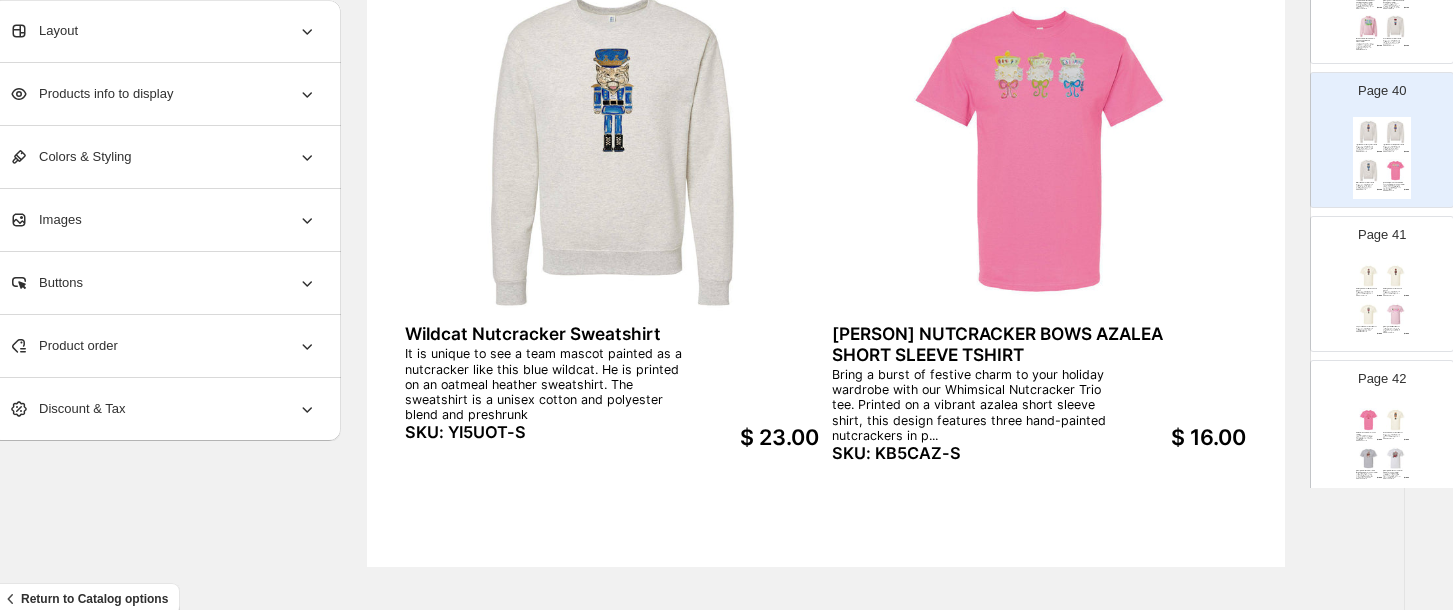 click at bounding box center [1369, 315] 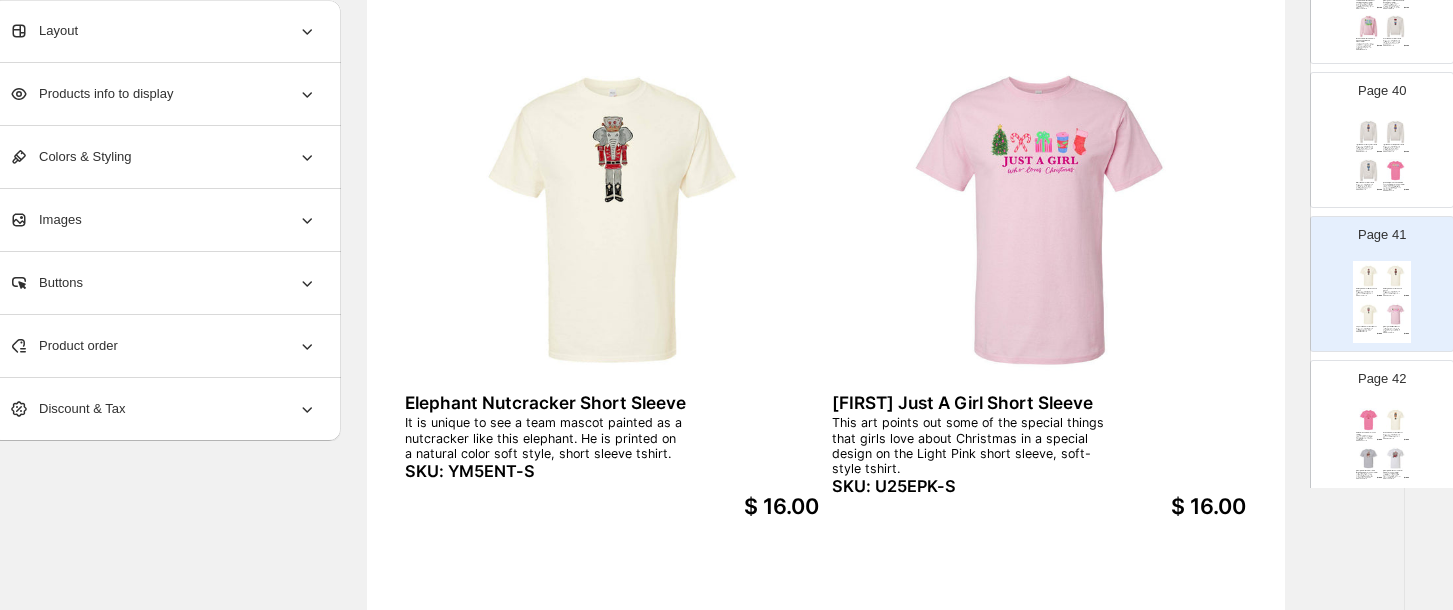 scroll, scrollTop: 736, scrollLeft: 35, axis: both 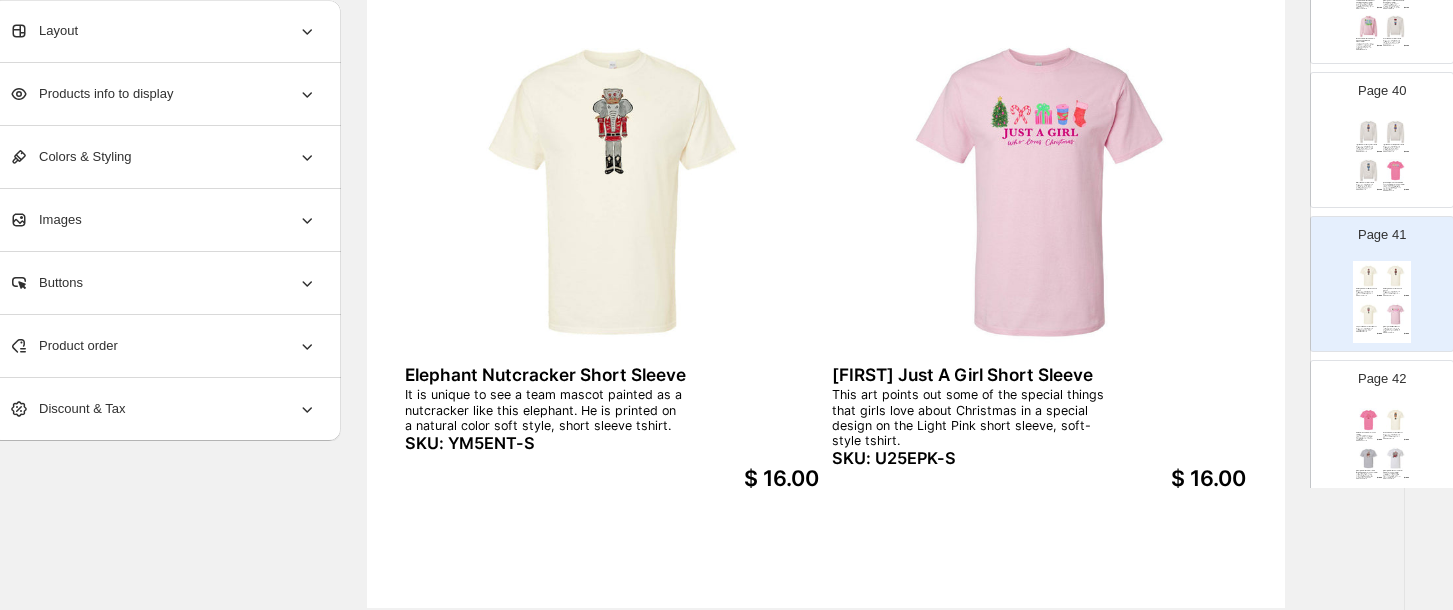 click at bounding box center (1396, 420) 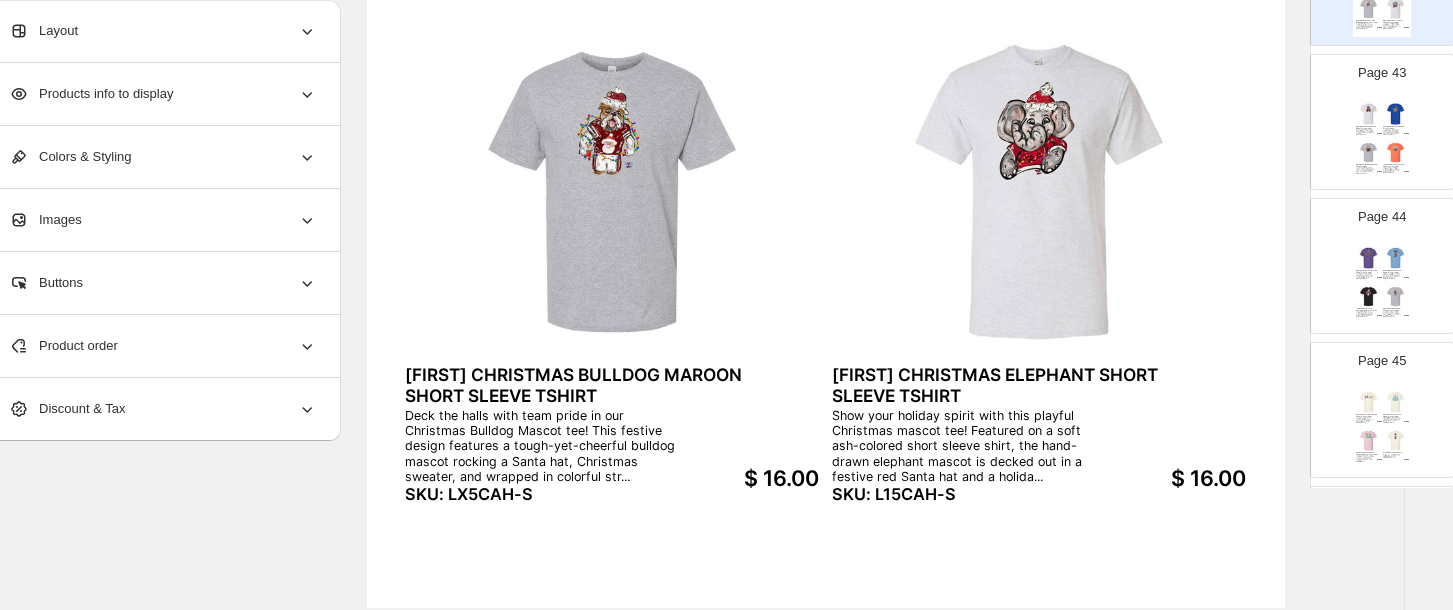 scroll, scrollTop: 6015, scrollLeft: 0, axis: vertical 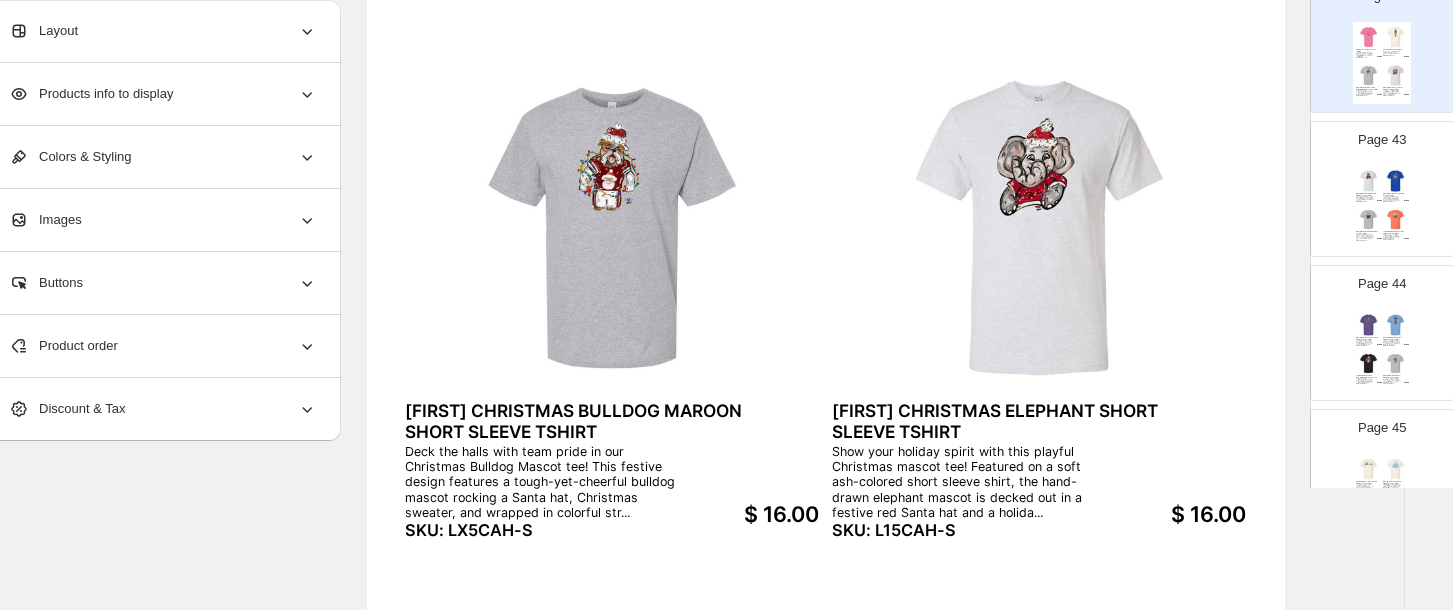 click on "SKU:  L75CRB-S" at bounding box center [1392, 201] 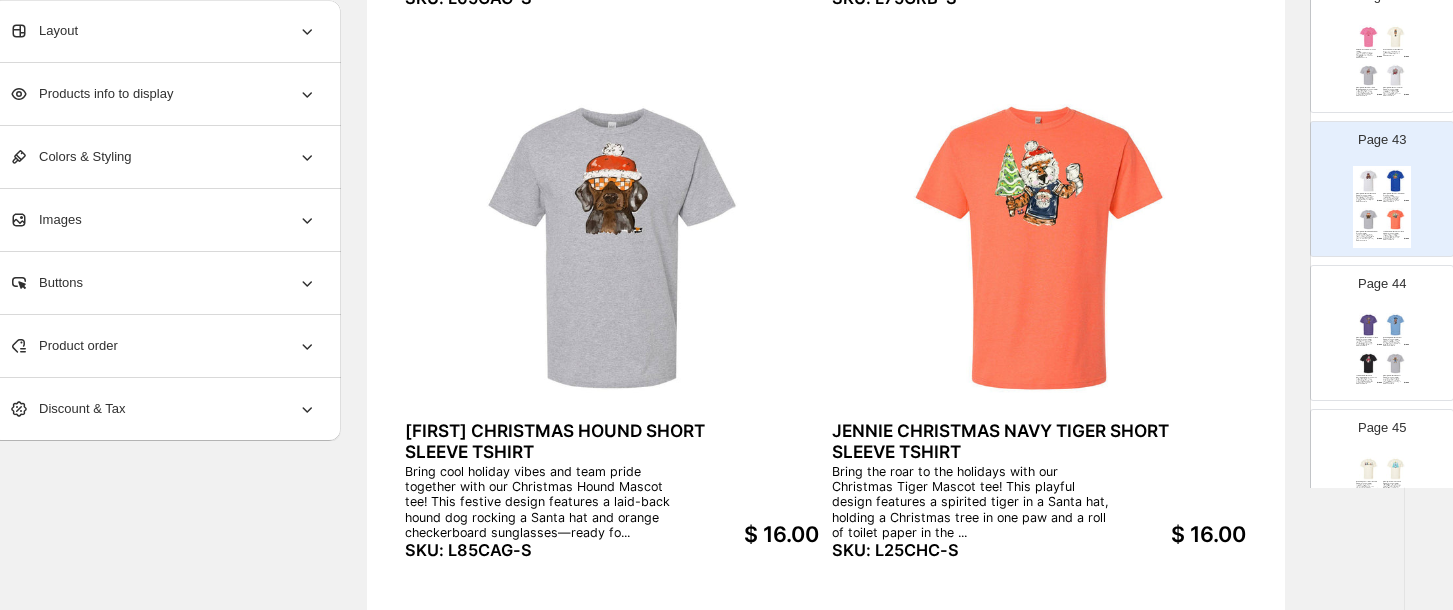 scroll, scrollTop: 721, scrollLeft: 35, axis: both 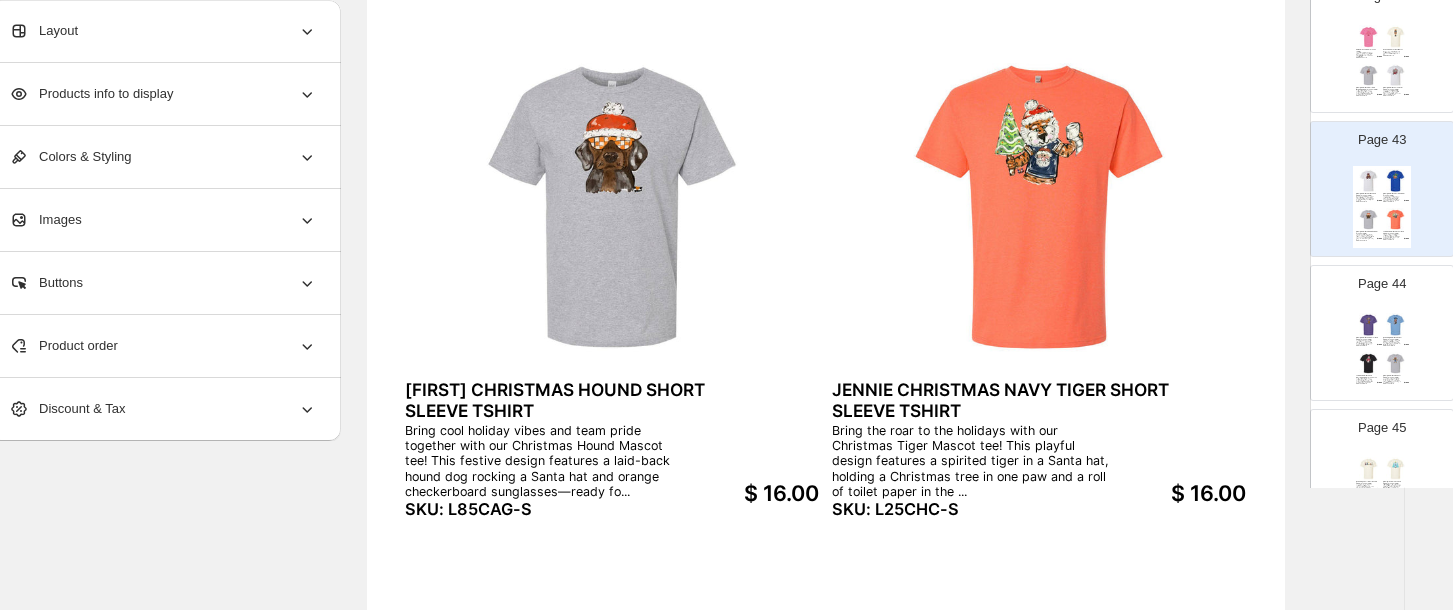 click at bounding box center (1369, 325) 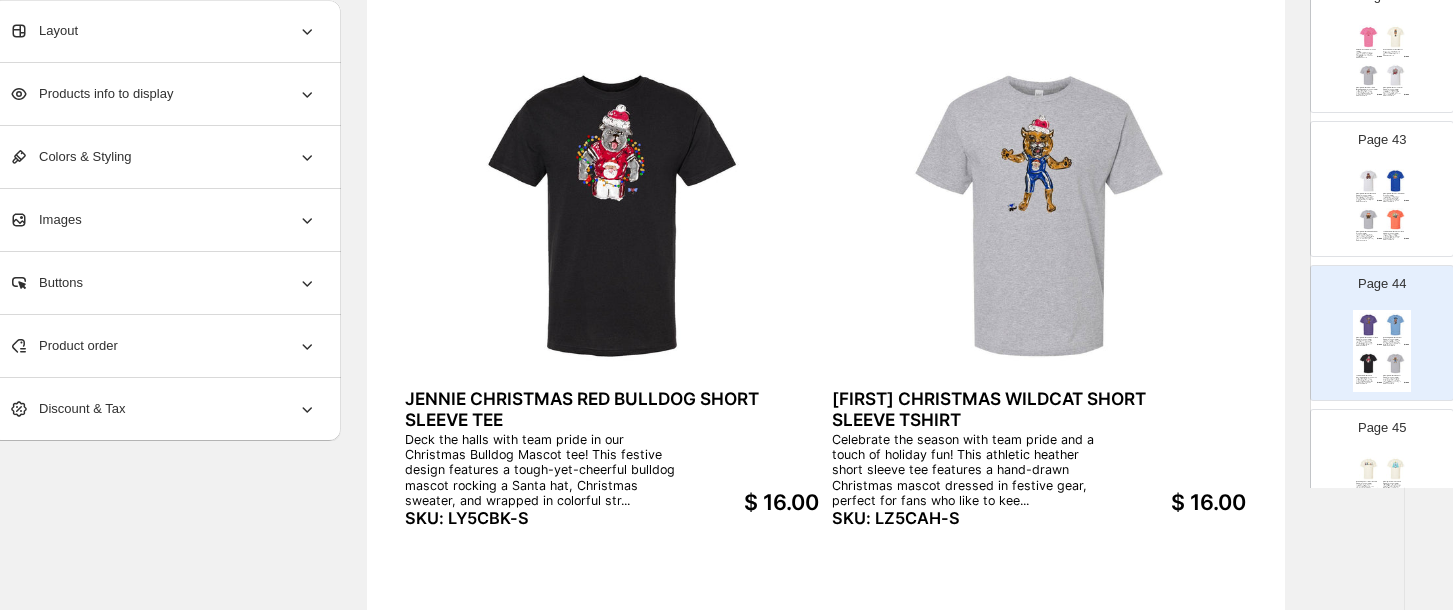 scroll, scrollTop: 731, scrollLeft: 35, axis: both 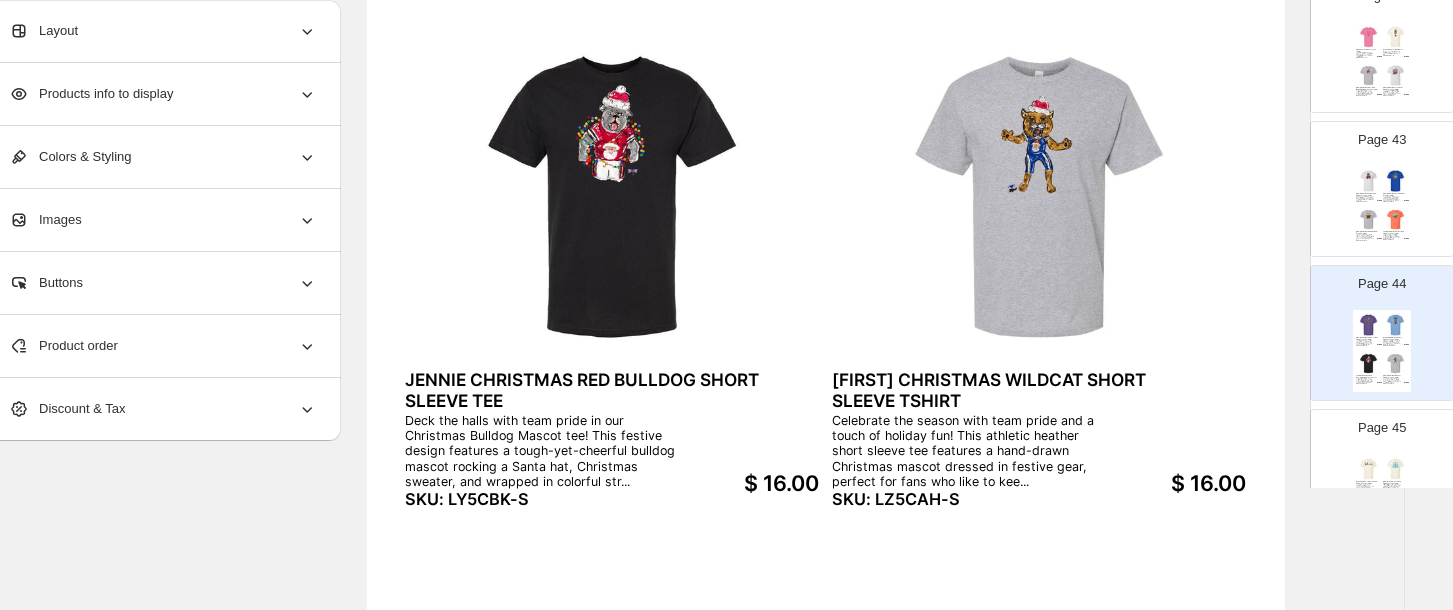 click at bounding box center [1369, 469] 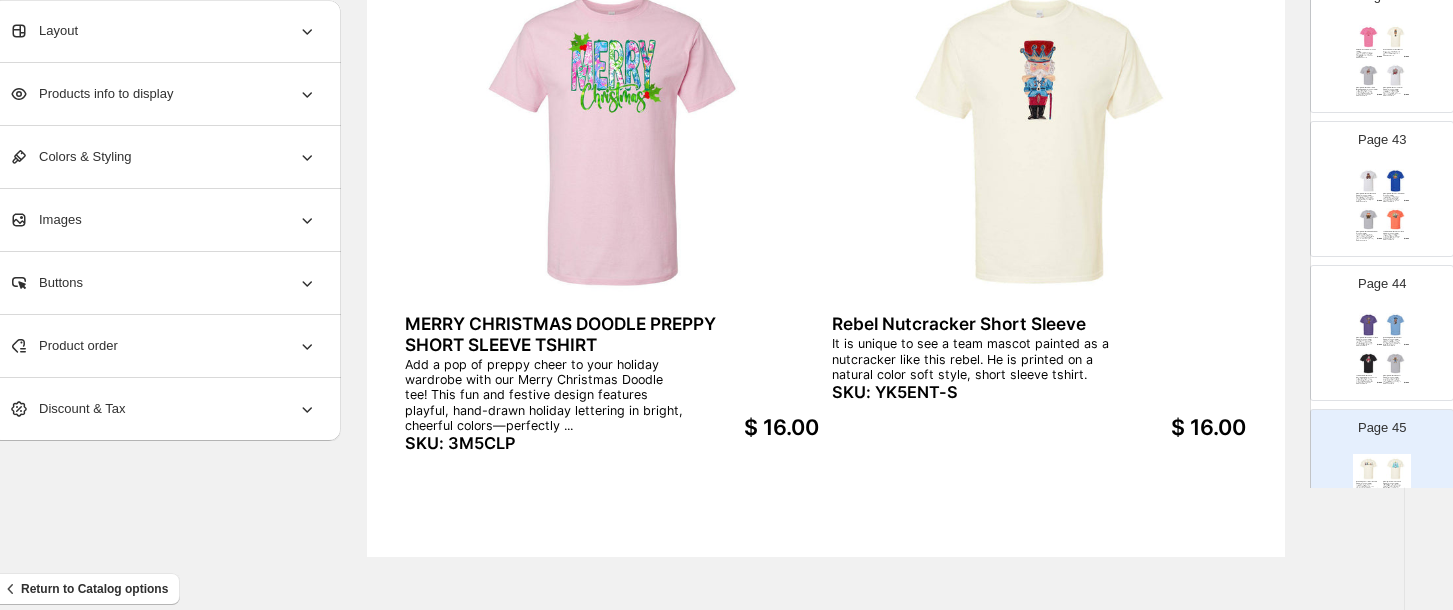 scroll, scrollTop: 784, scrollLeft: 35, axis: both 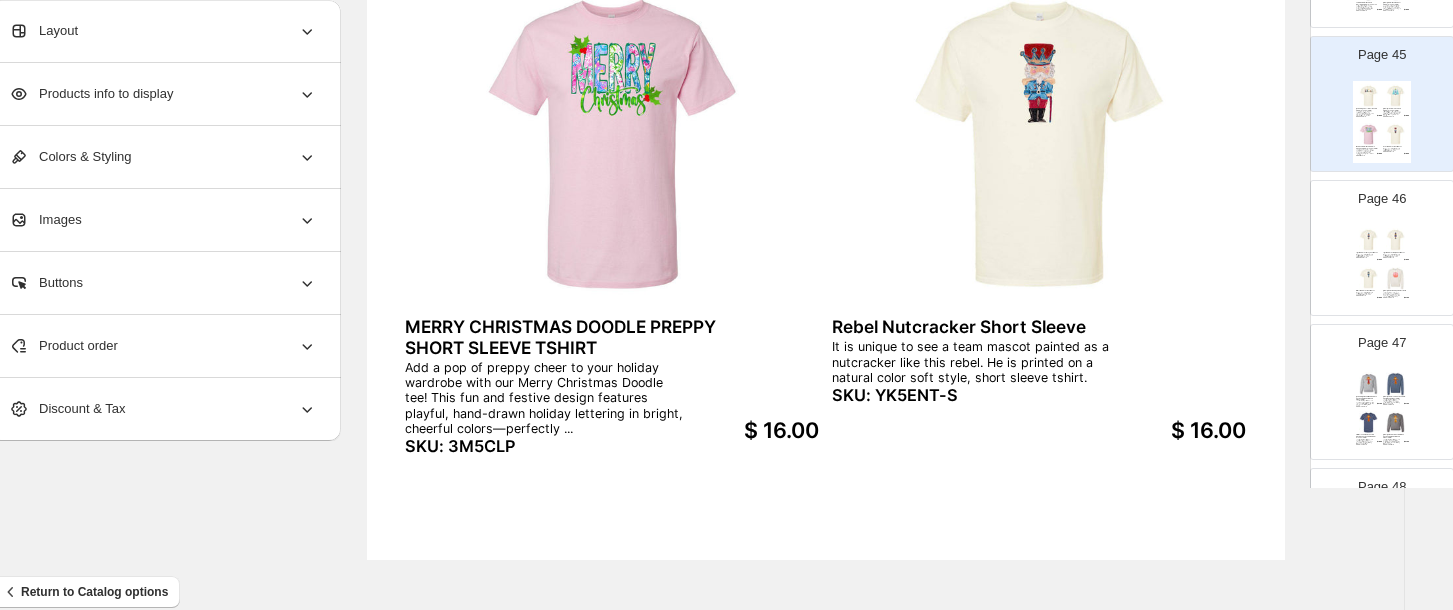 click at bounding box center [1369, 279] 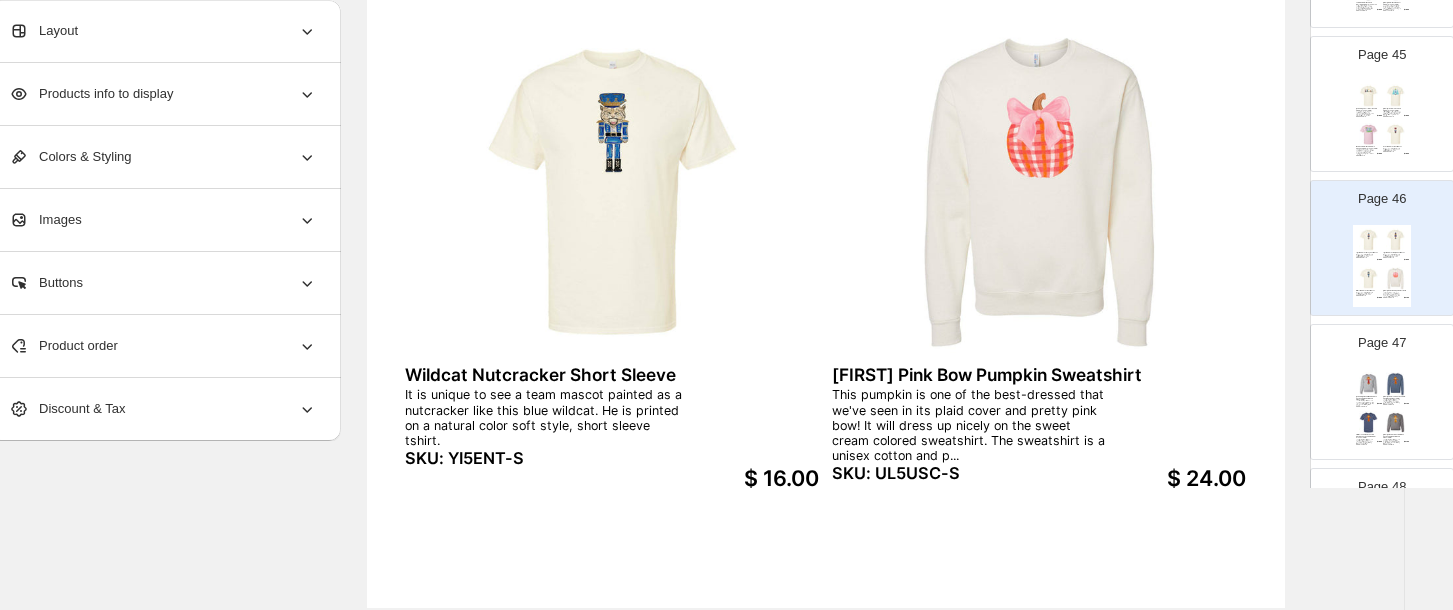 scroll, scrollTop: 740, scrollLeft: 35, axis: both 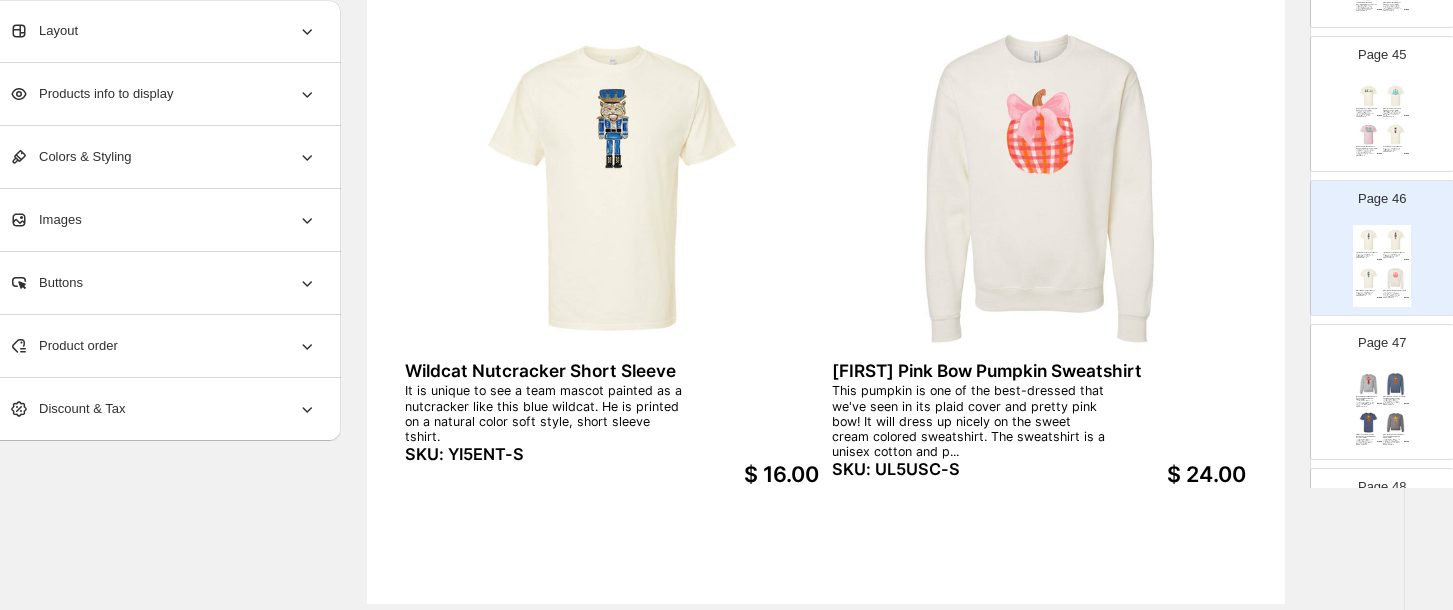 click on "[FIRST] SPIRIT NAVY & ORANGE SCARECROW CREW NECK SWEATSHIRT" at bounding box center [1394, 397] 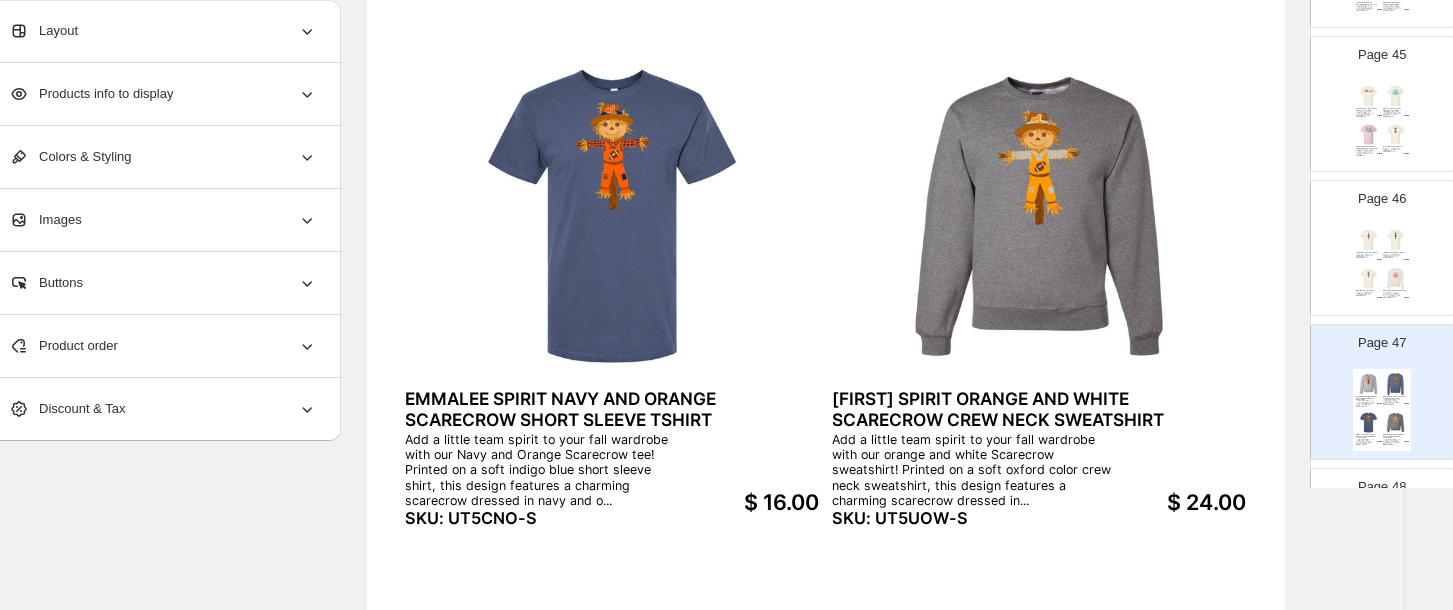 scroll, scrollTop: 739, scrollLeft: 35, axis: both 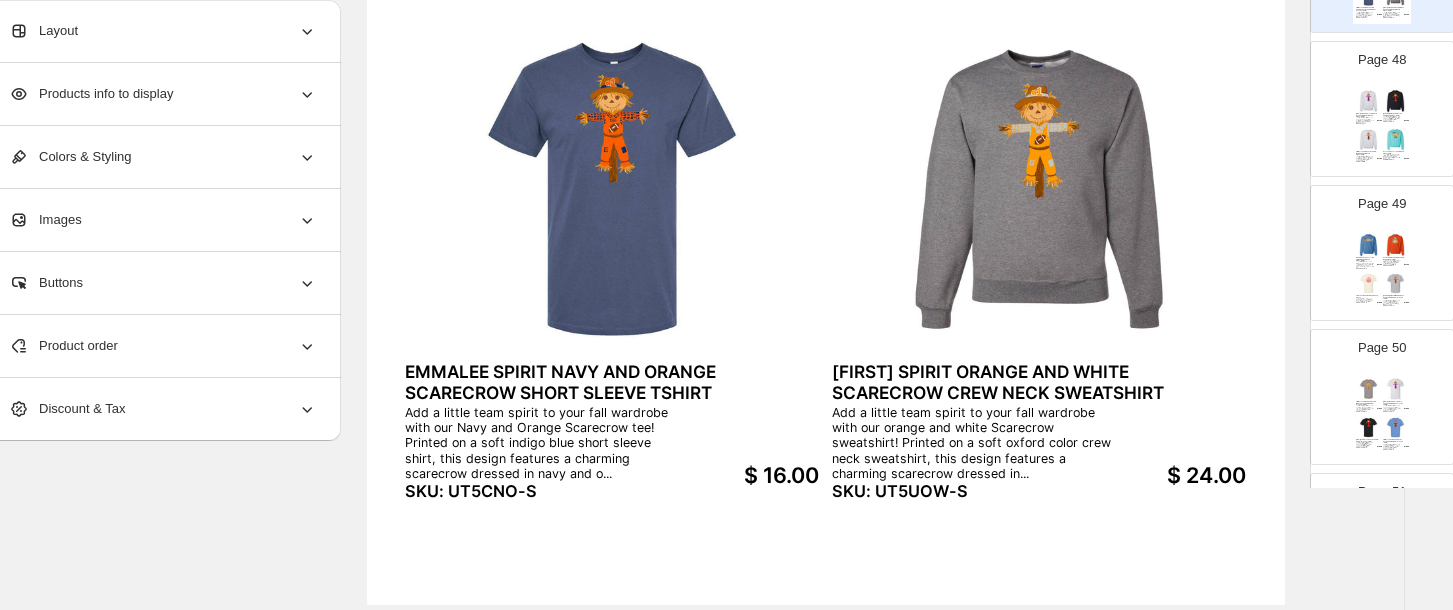 click at bounding box center (1396, 140) 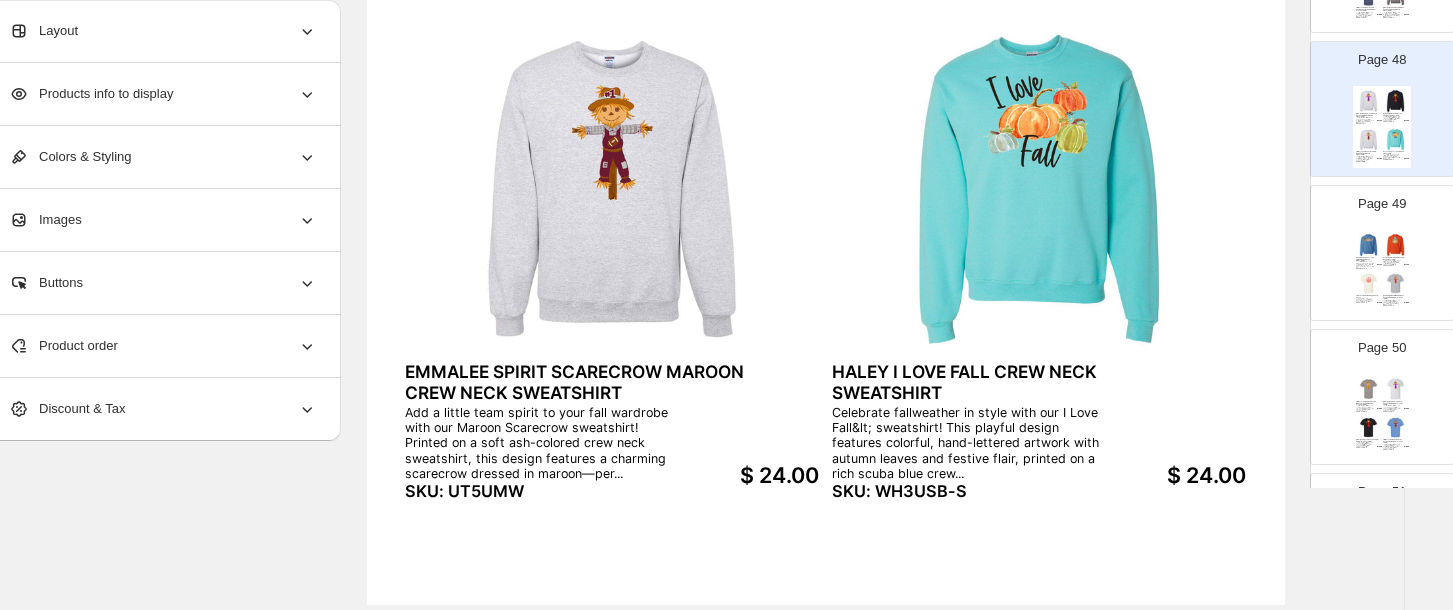 click on "SKU:  6C5UBO-S" at bounding box center [1392, 265] 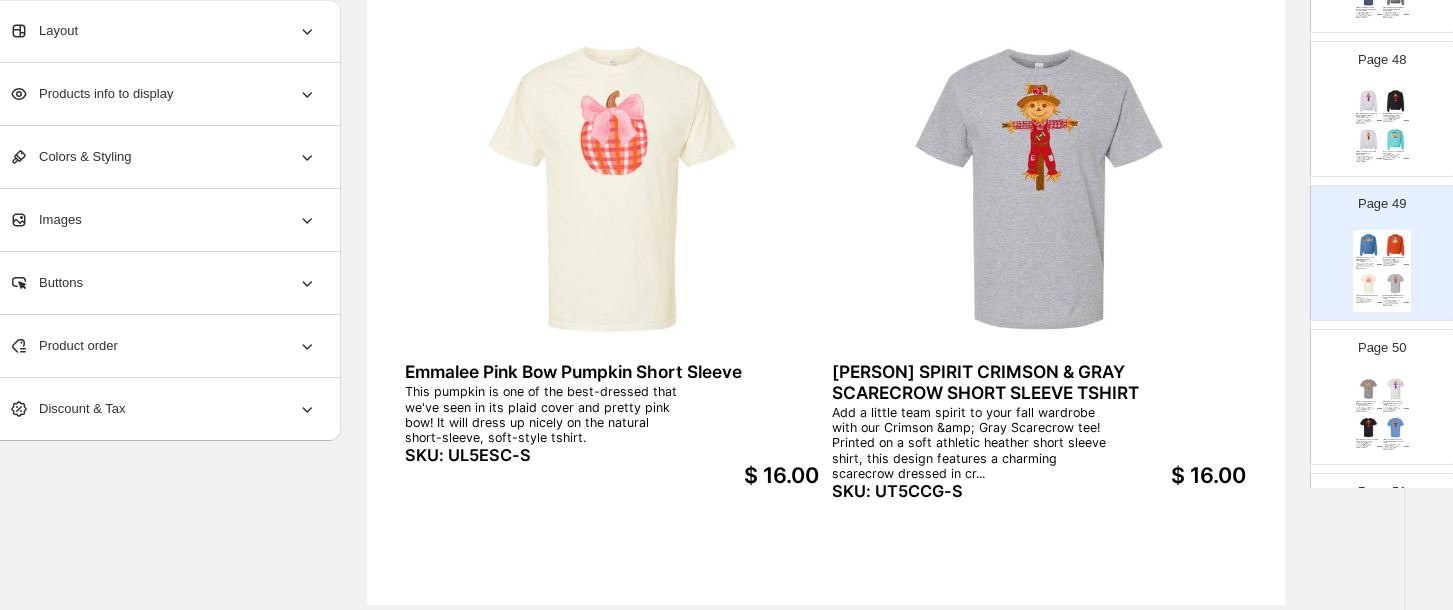click on "EMMALEE SPIRIT ORANGE AND WHITE SCARECROW SHORT SLEEVE TSHIRT Add a little team spirit to your fall wardrobe with our orange and white Scarecrow tee! Printed on a soft gravel color short sleeve shirt, this design features a charming scarecrow dressed in orange a... SKU:  UT5COW-S" at bounding box center (1369, 406) 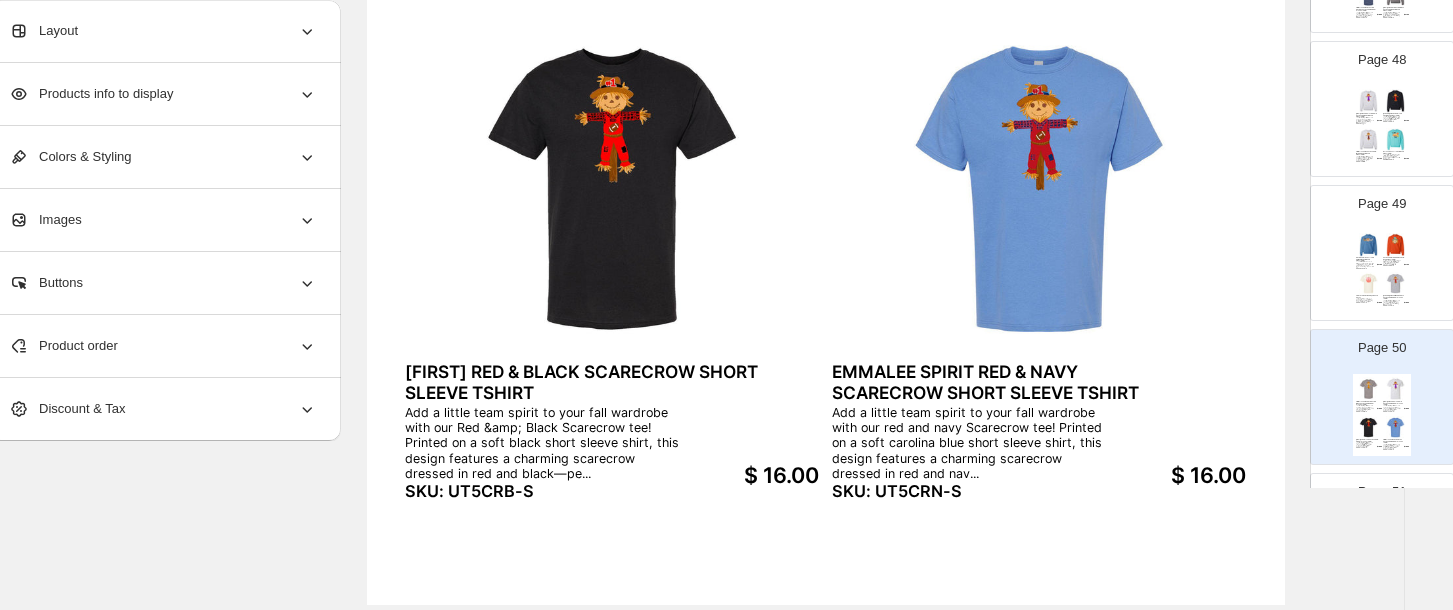 scroll, scrollTop: 816, scrollLeft: 35, axis: both 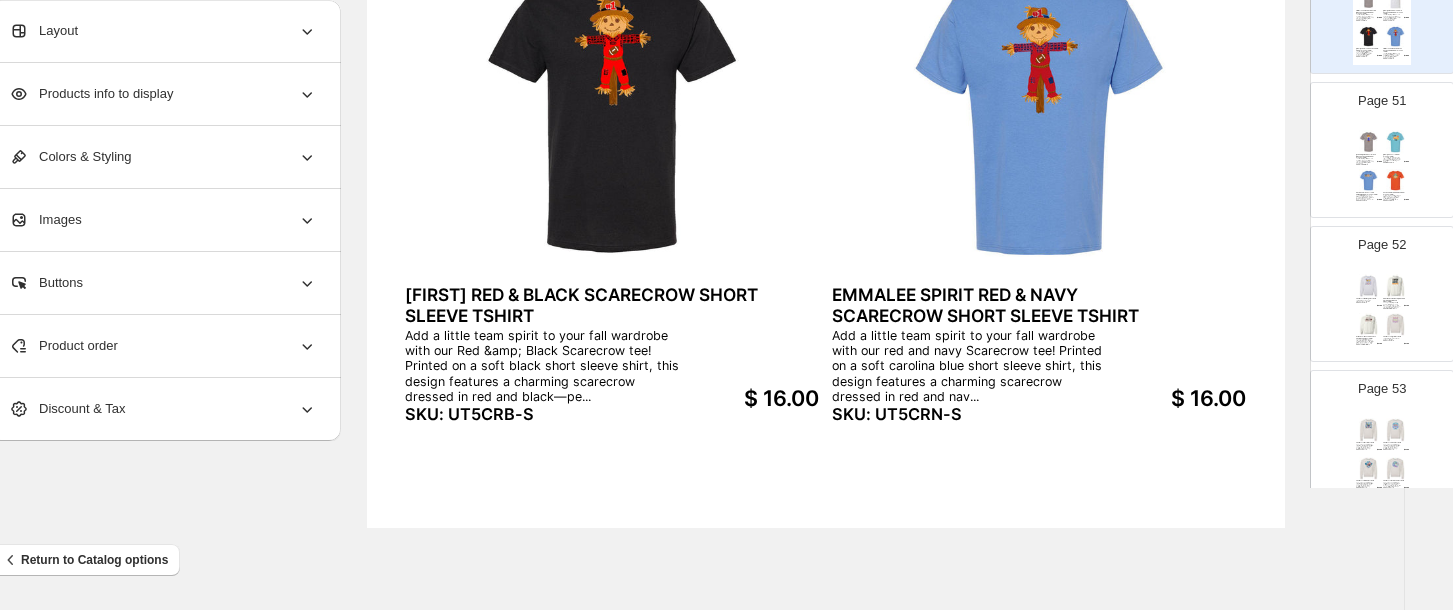 click on "EMMALEE SPIRIT ROYAL BLUE & WHITE SCARECROW SHORT SLEEVE TSHIRT Add a little team spirit to your fall wardrobe with our royal blue and white Scarecrow tee! Printed on a soft gravel color short sleeve shirt, this design features a charming scarecrow dressed in roya... SKU:  UT5URBW-S $ 16.00 HALEY I LOVE FALL SHORT SLEEVE TSHIRT Celebrate fall weather in style with our I Love Fall tee! This playful design features colorful, hand-lettered artwork with autumn leaves and festive flair, printed on a rich diving blue short sleeve ... SKU:  WH3CDB-S $ 16.00 ORANGE & BLUE PATTERN PUMPKIN SHORT SLEEVE TSHIRT Celebrate fall with a splash of Southern charm in our Floral Pumpkin Trio short sleeve tshirt. This cozy Carolina blue tshirt features a trio of hand-painted pumpkins adorned with orange-and-blue flor... SKU:  3G5CCB-S $ 16.00 SCARECROW TURQUOISE SHORT SLEEVE TSHIRT SKU:  6C5CBO-S $ 16.00" at bounding box center [1382, 168] 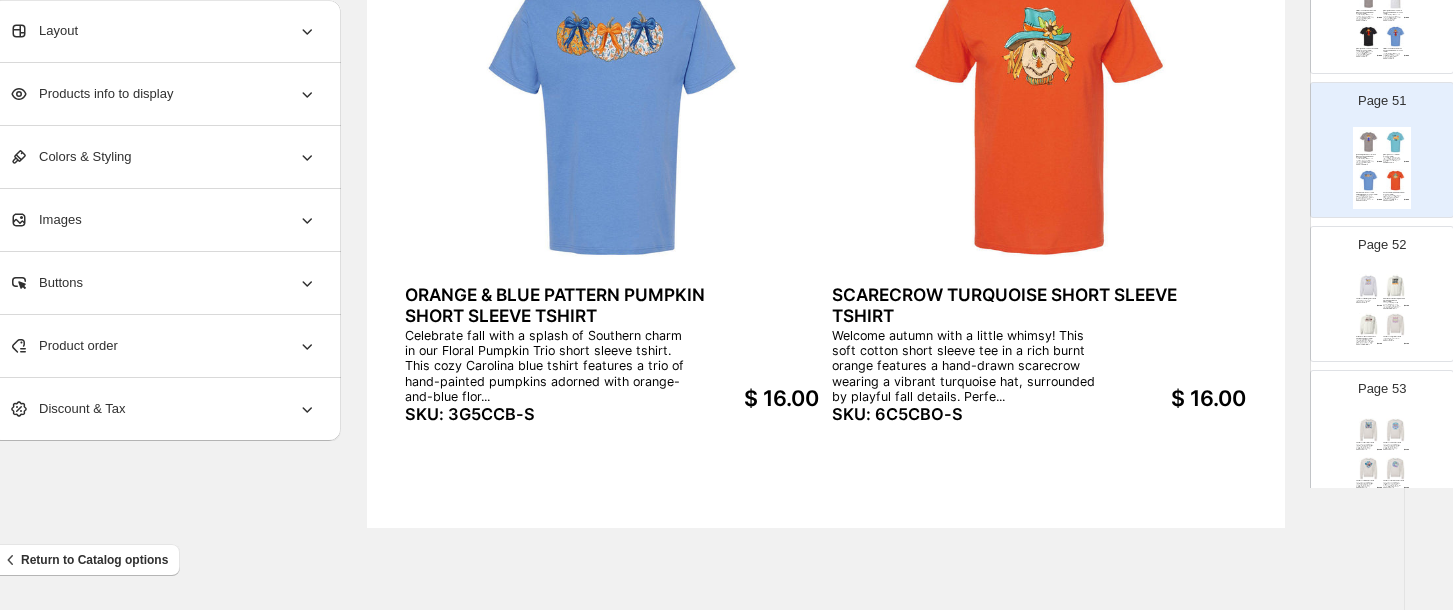 click at bounding box center (1369, 325) 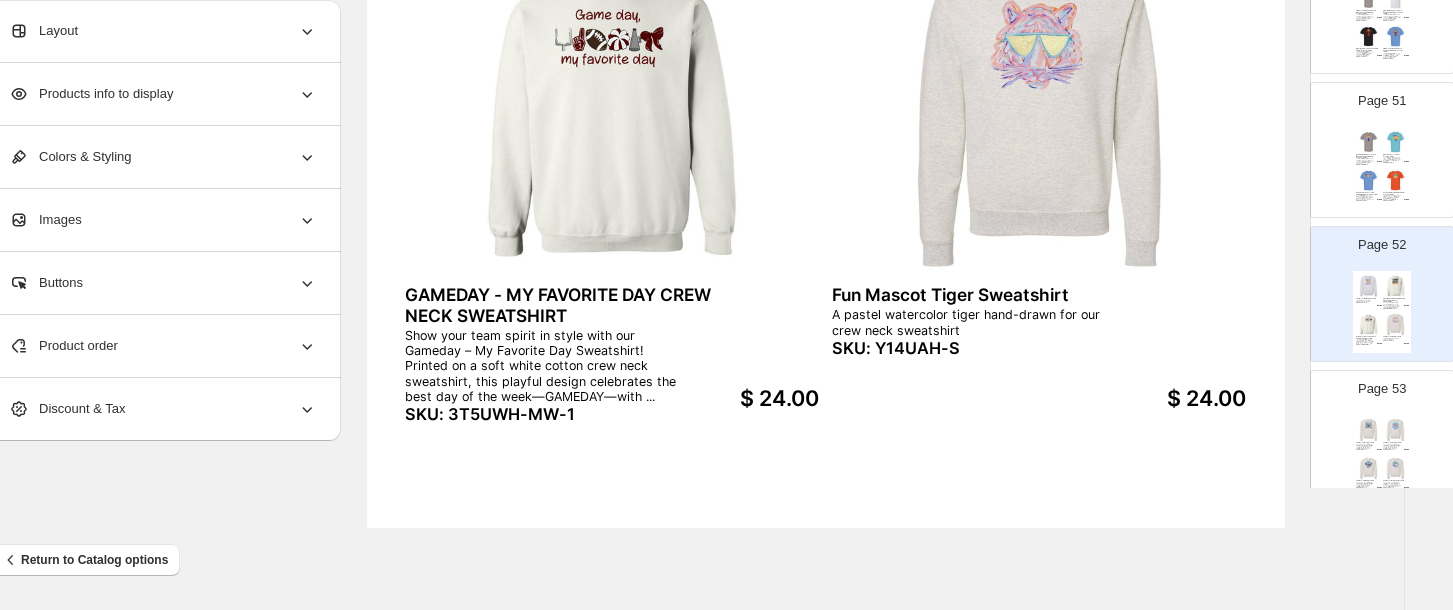 scroll, scrollTop: 755, scrollLeft: 35, axis: both 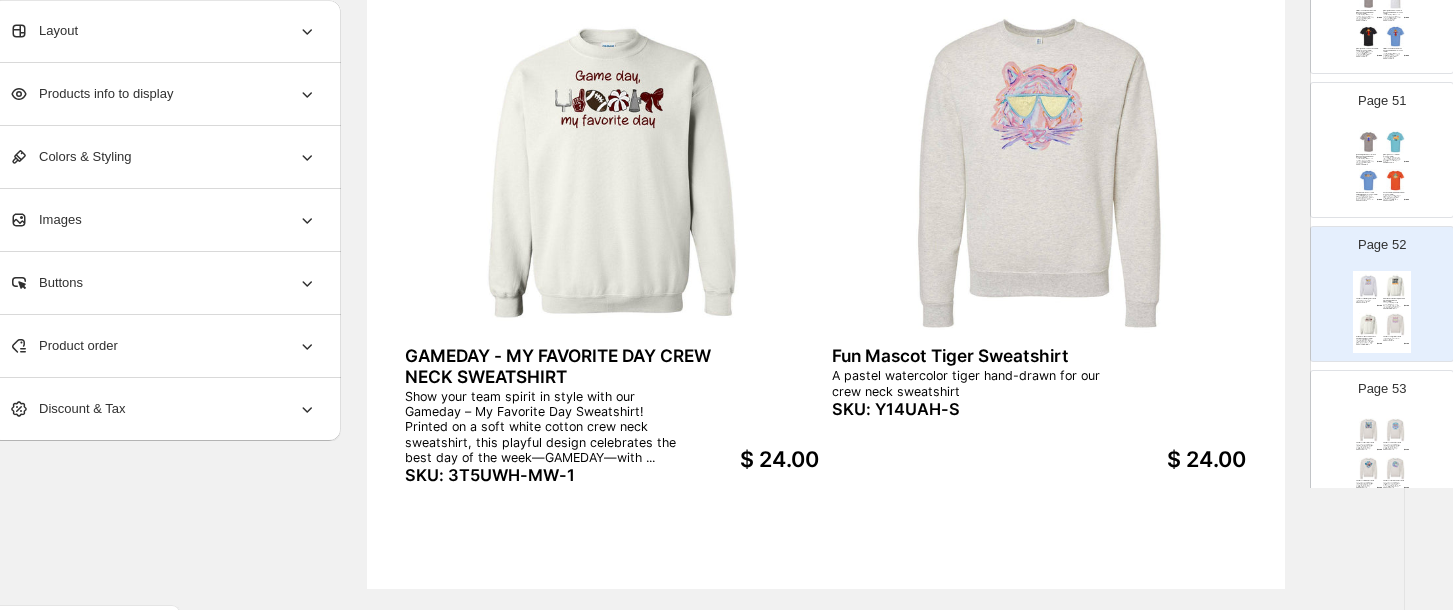 click on "Fun Mascot Bear Sweatshirt Whoever thought of painting the team mascot bear in pastel watercolors?  Our artist did!  And everybody just loves them on our oatmeal heather sweatshirt.  The sweatshirt is a unisex cotton and polyes... SKU:  YC5UOT-S $ 23.00 Fun Mascot Lion Sweatshirt Whoever thought of painting the team mascot lion in pastel watercolors?  Our artist did!  And everybody just loves them on our oatmeal heather sweatshirt.  The sweatshirt is a unisex cotton and polyes... SKU:  YE5UOT-S $ 23.00 Fun Mascot Pirate Sweatshirt Whoever thought of painting the team mascot pirate in pastel watercolors?  Our artist did!  And everybody just loves them on our oatmeal heather sweatshirt.  The sweatshirt is a unisex cotton and poly... SKU:  YB5UOT-S $ 23.00 Fun Mascot Seminole Sweatshirt Whoever thought of painting the team mascot seminole in pastel watercolors?  Our artist did!  And everybody just loves them on our oatmeal heather sweatshirt.  The sweatshirt is a unisex cotton and po... SKU:  YA5UOT-S $ 23.00" at bounding box center [1382, 456] 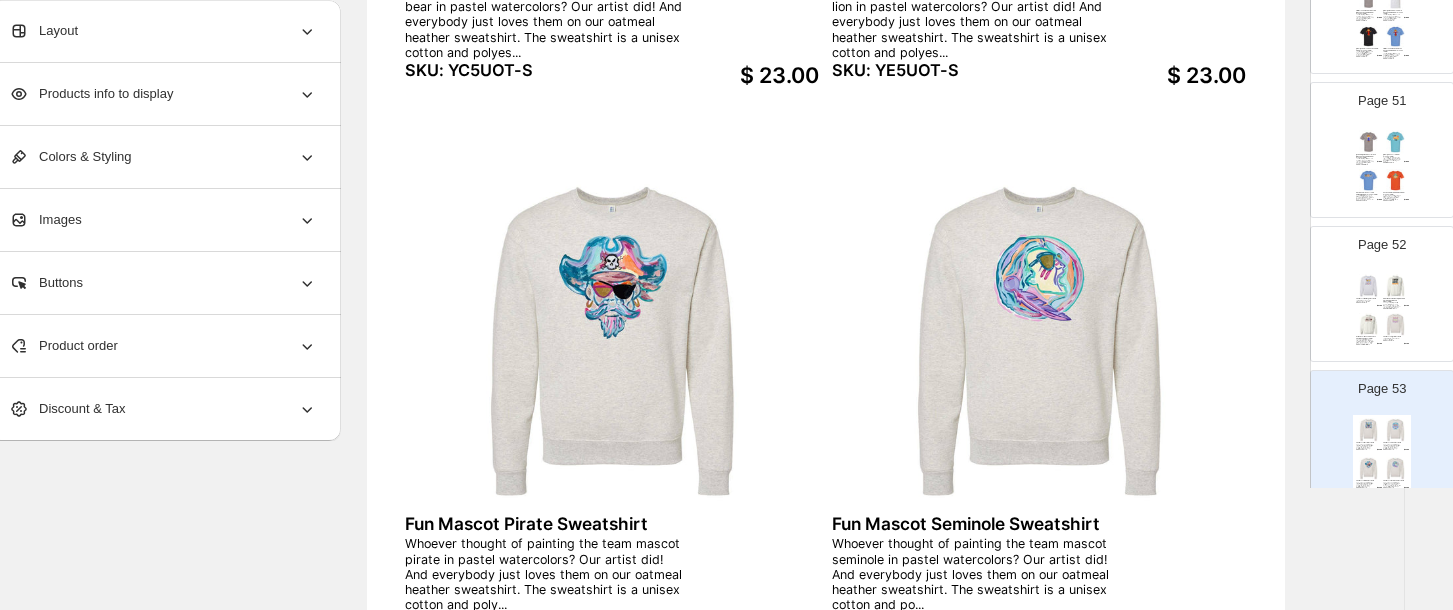 scroll, scrollTop: 608, scrollLeft: 35, axis: both 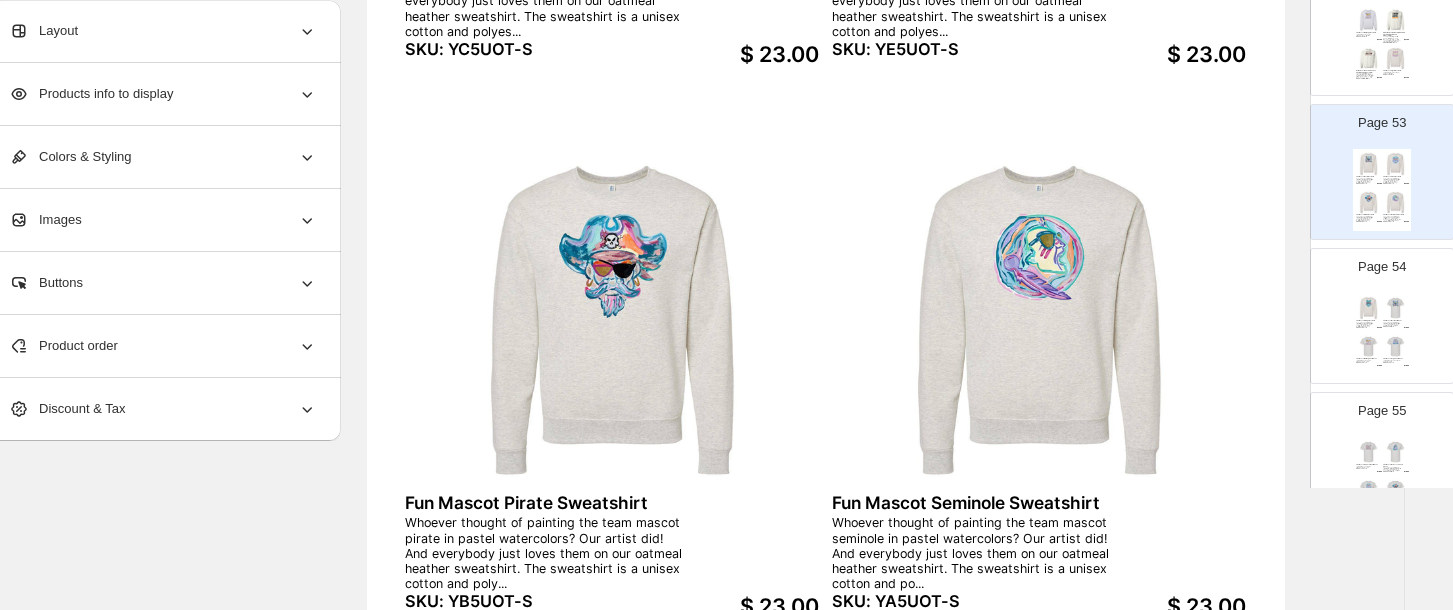 click at bounding box center (1396, 347) 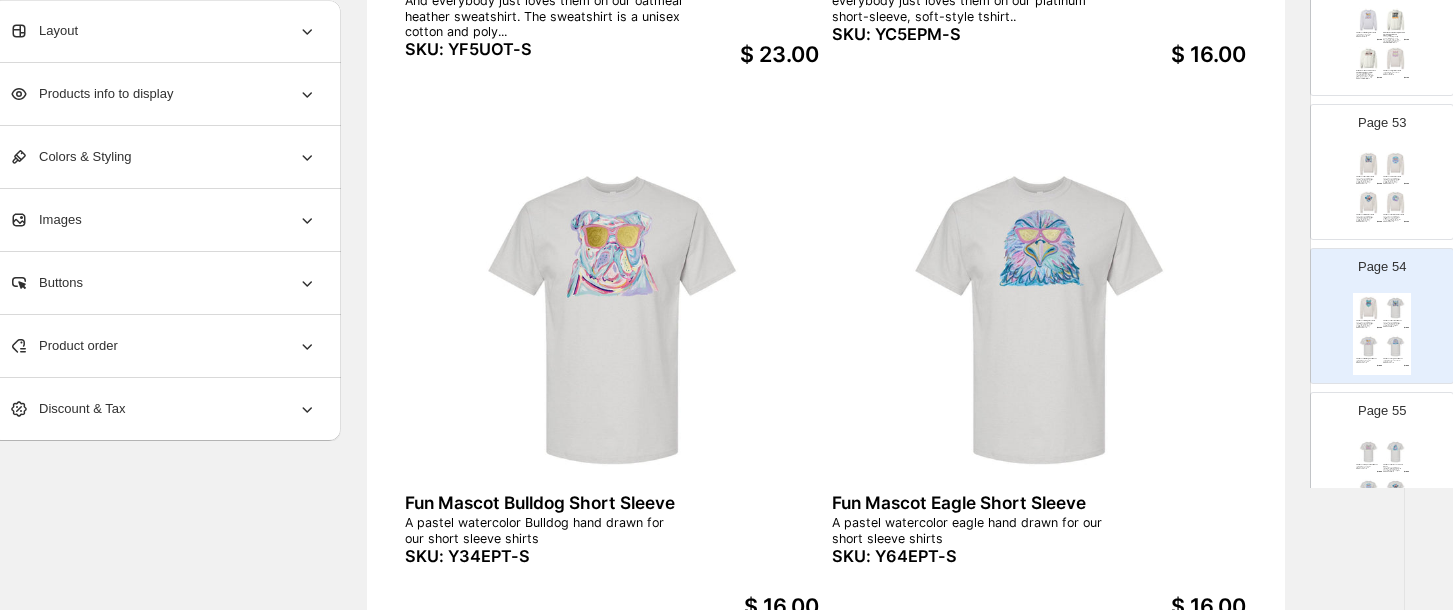click on "Whoever thought of painting the team mascot gamecock in pastel watercolors?  Our artist did!  And everybody just loves them on our platinum short-sleeve, soft-style tshirt.." at bounding box center (1392, 469) 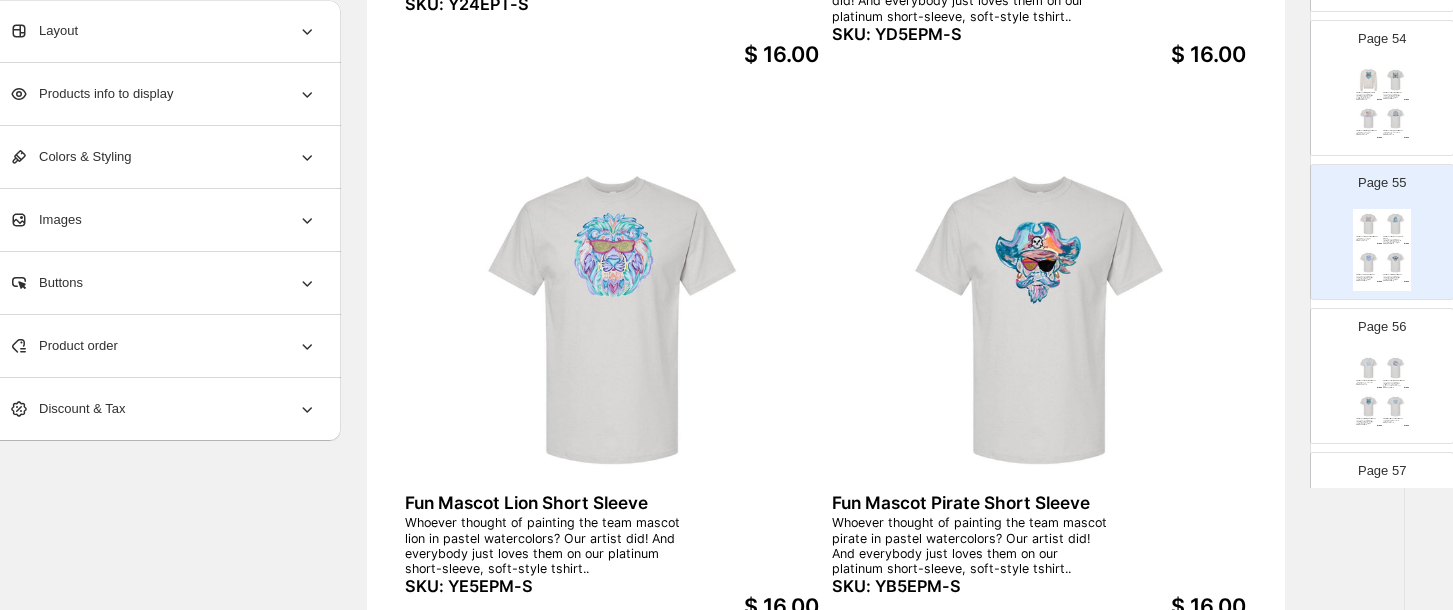 scroll, scrollTop: 7739, scrollLeft: 0, axis: vertical 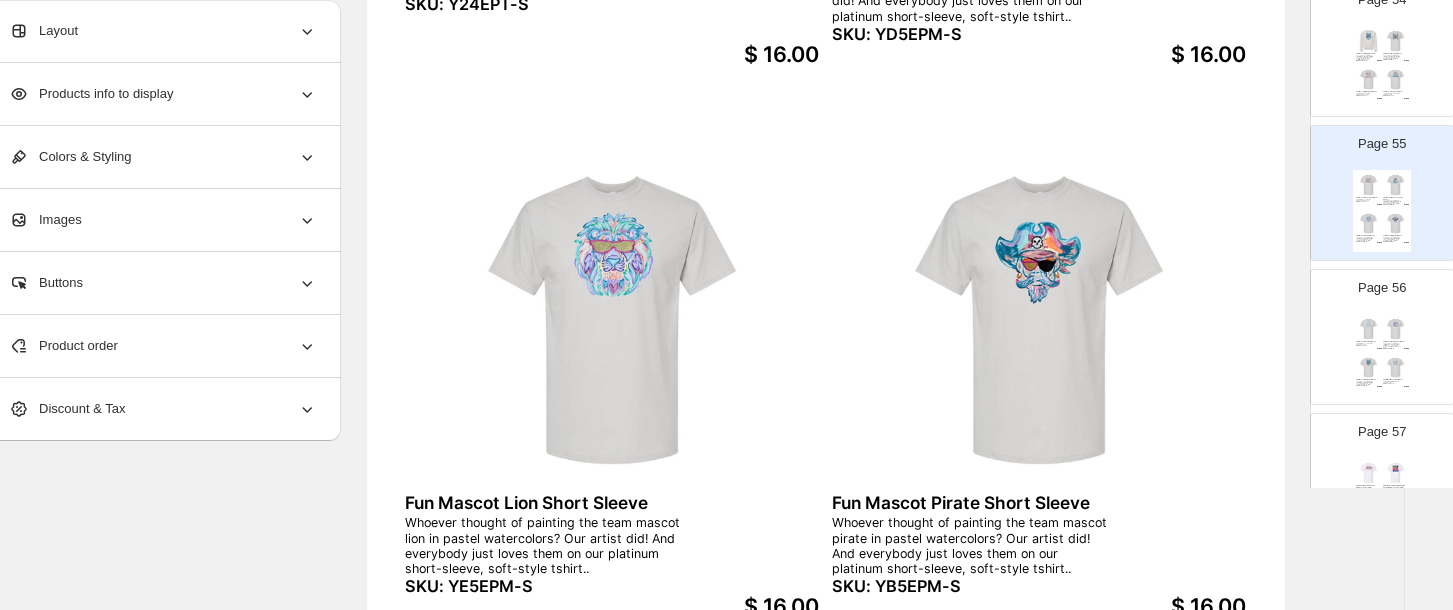 click on "Fun Mascot Rebel Short Sleeve A pastel watercolor Rebel hand drawn for our short sleeve shirts SKU:  Y54EPT-S $ 16.00 Fun Mascot Seminole Short Sleeve Whoever thought of painting the team mascot seminole in pastel watercolors?  Our artist did!  And everybody just loves them on our platinum short-sleeve, soft-style tshirt.. SKU:  YA5EPM-S $ 16.00 Fun Mascot Viking Short Sleeve Whoever thought of painting the team mascot viking in pastel watercolors?  Our artist did!  And everybody just loves them on our platinum short-sleeve, soft-style tshirt.. SKU:  YF5EPM-S $ 16.00 Fun Wildcat Mascot Short Sleeve A pastel watercolor Wildcat  hand-drawn for our short sleeve t-shirt SKU:  Y74EPT-S $ 16.00" at bounding box center [1382, 355] 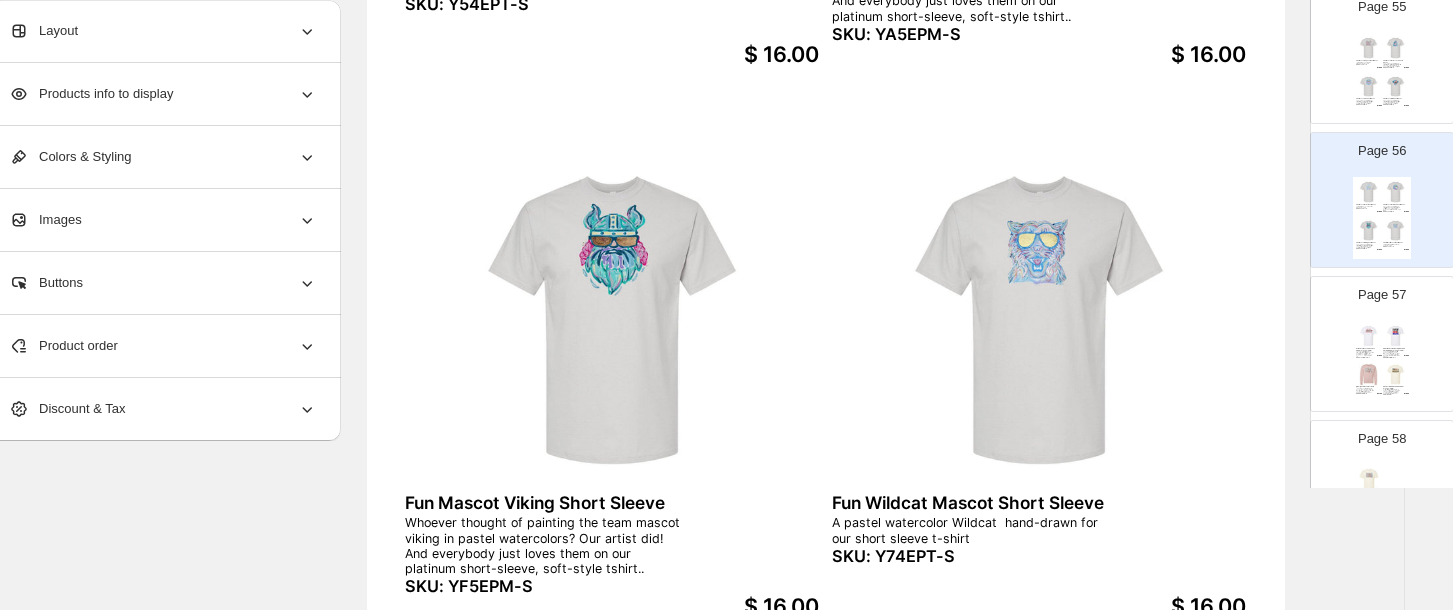 scroll, scrollTop: 7899, scrollLeft: 0, axis: vertical 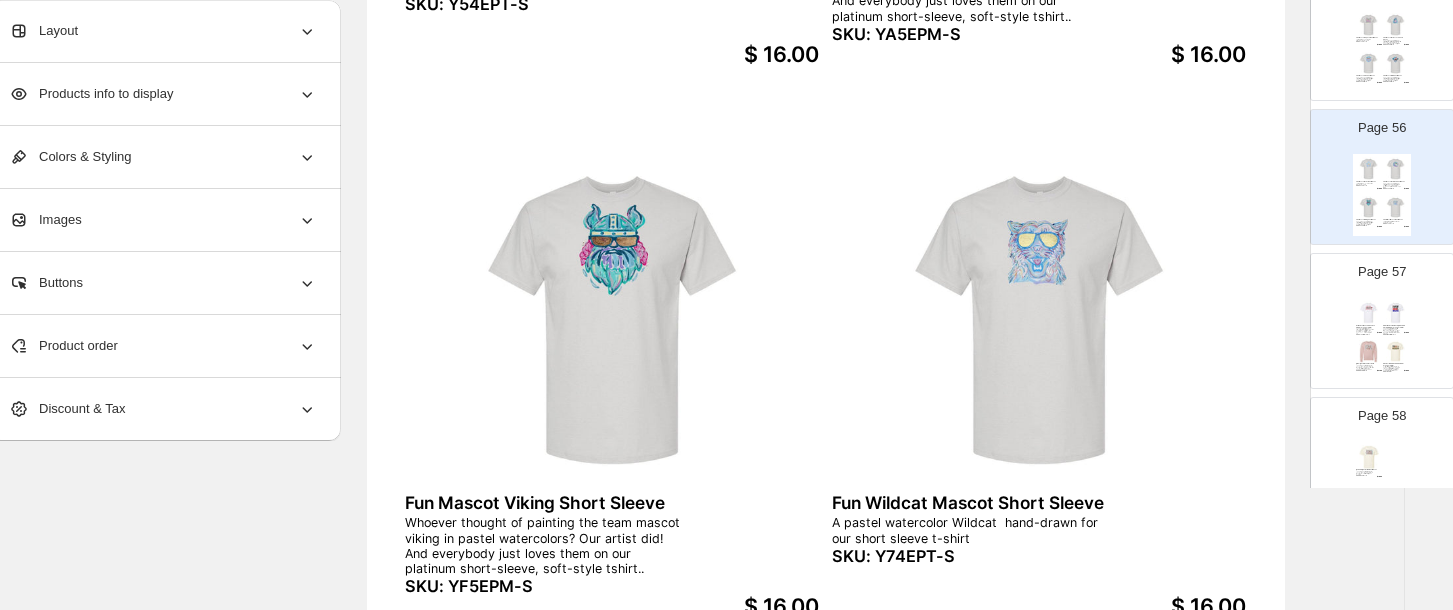 click at bounding box center (1396, 352) 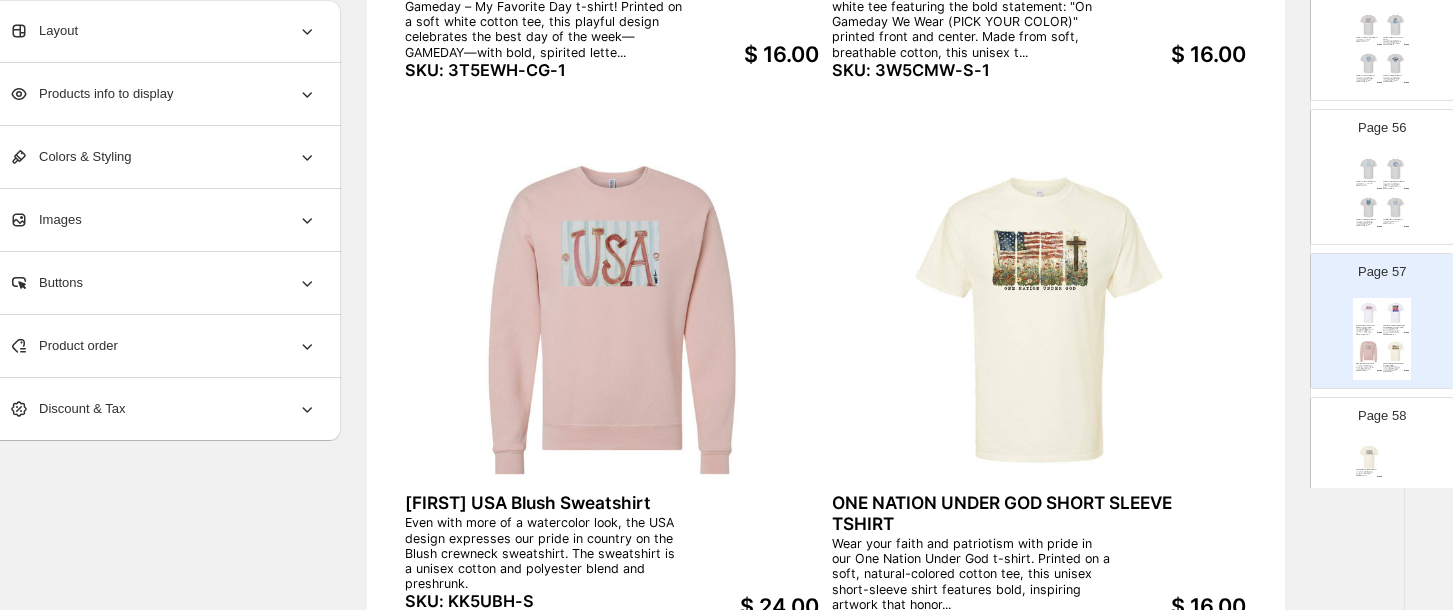 click on "Bridgett USA Natural Short Sleeve Even with more of a watercolor look, the USA design expresses our pride in country on the natural color soft style, short sleeve tshirt. SKU:  KK5ENT-S $ 16.00" at bounding box center [1382, 483] 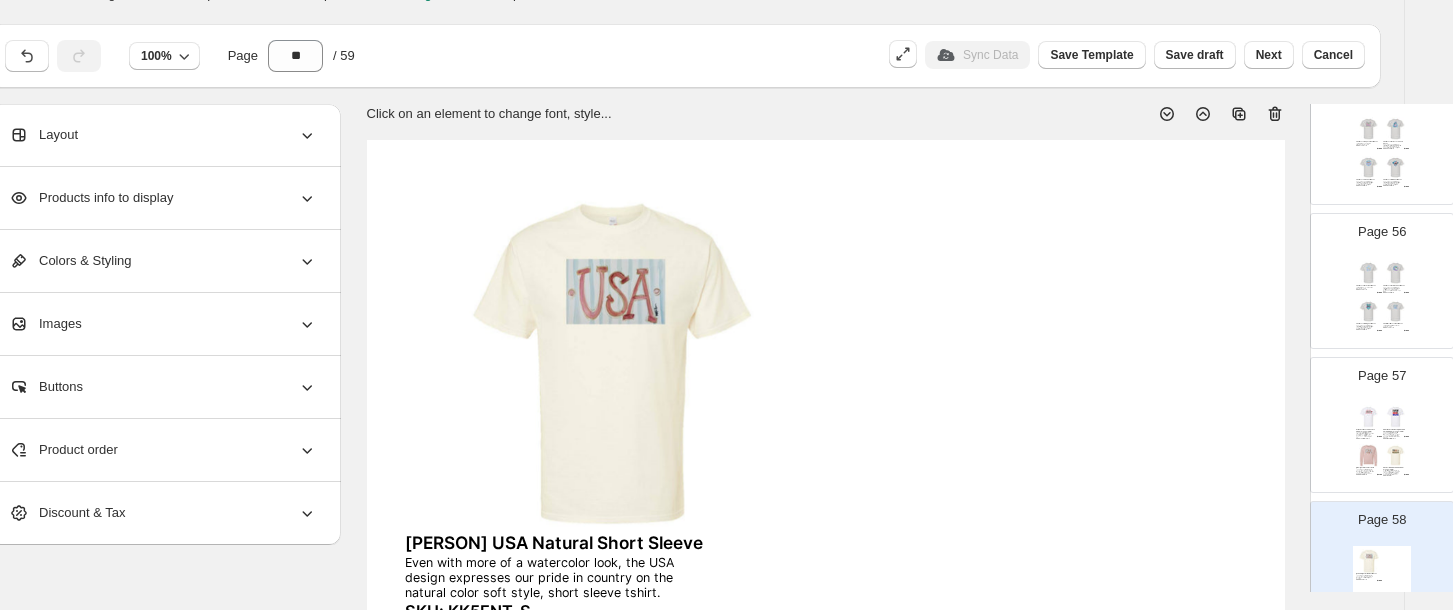 scroll, scrollTop: 0, scrollLeft: 35, axis: horizontal 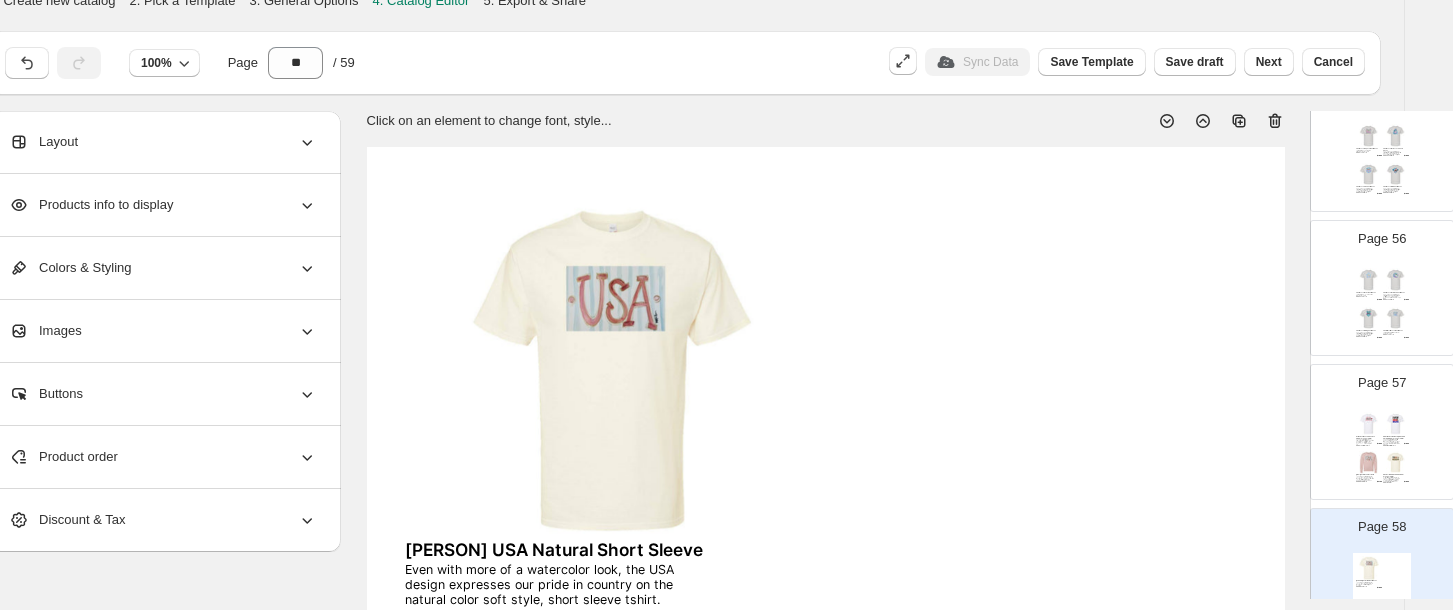 click on "GAMEDAY MY FAVORITE DAY SHORT SLEEVE TSHIRT Show your team spirit in style with our Gameday – My Favorite Day t-shirt! Printed on a soft white cotton tee, this playful design celebrates the best day of the week—GAMEDAY—with bold, spirited lette... SKU:  3T5EWH-CG-1 $ 16.00 ON GAME DAY WE WEAR (PICK YOUR COLOR) SHORT SLEEVE TSHIRT Show your team spirit in style with this crisp white tee featuring the bold statement: "On Gameday We Wear (PICK YOUR COLOR)" printed front and center. Made from soft, breathable cotton, this unisex t... SKU:  3W5CMW-S-1 $ 16.00 Bridgett USA Blush Sweatshirt Even with more of a watercolor look, the USA design expresses our pride in country on the Blush crewneck sweatshirt.  The sweatshirt is a unisex cotton and polyester blend and preshrunk. SKU:  KK5UBH-S $ 24.00 ONE NATION UNDER GOD SHORT SLEEVE TSHIRT SKU:  2K5CNT $ 16.00" at bounding box center [1382, 450] 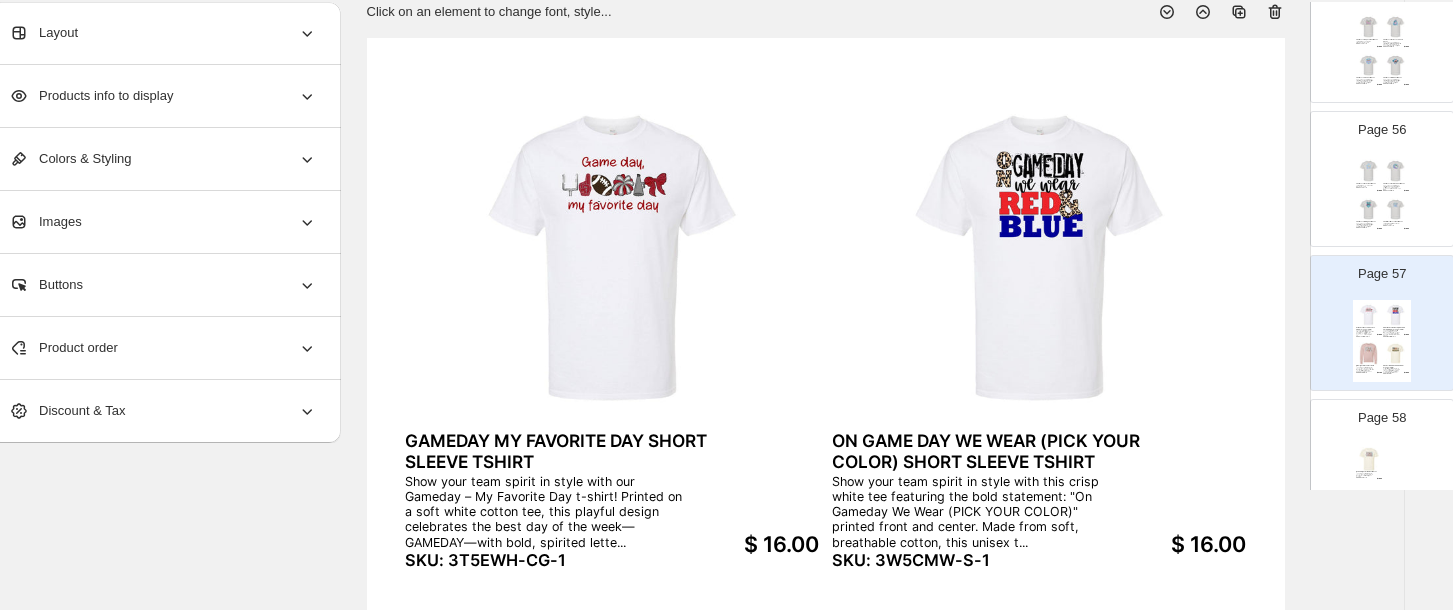 scroll, scrollTop: 129, scrollLeft: 35, axis: both 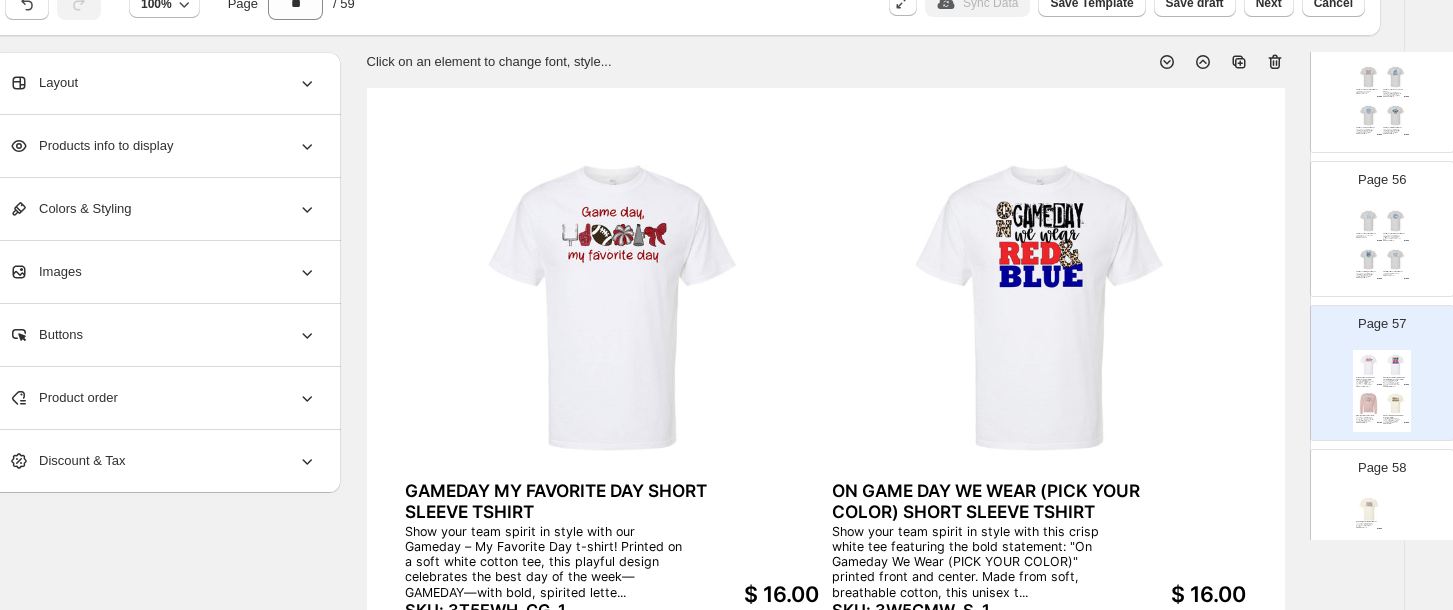 click on "Product order" at bounding box center [63, 398] 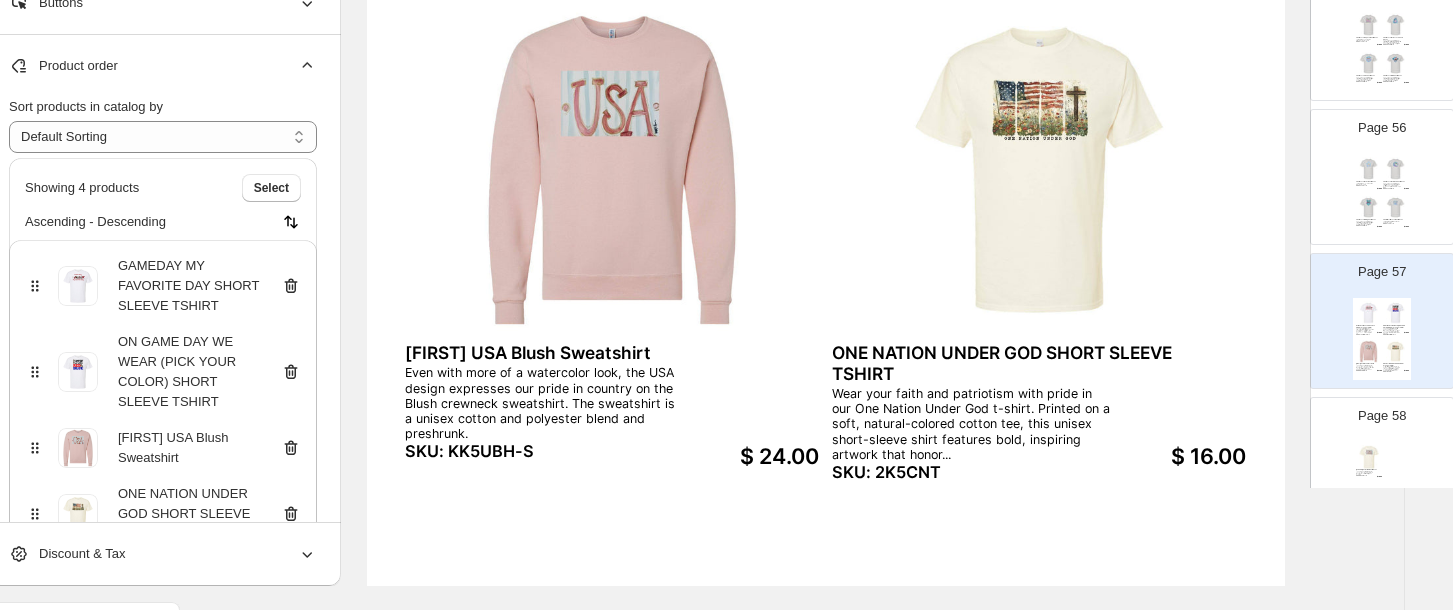 scroll, scrollTop: 766, scrollLeft: 35, axis: both 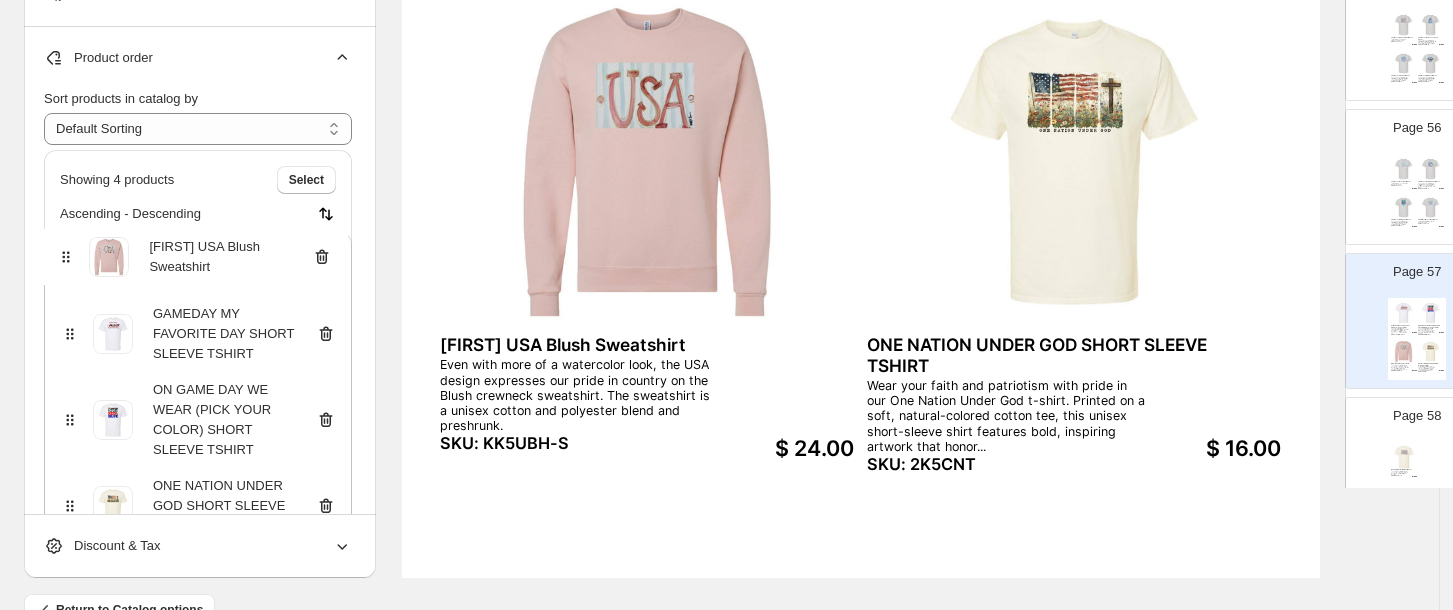 drag, startPoint x: 32, startPoint y: 415, endPoint x: 66, endPoint y: 259, distance: 159.66214 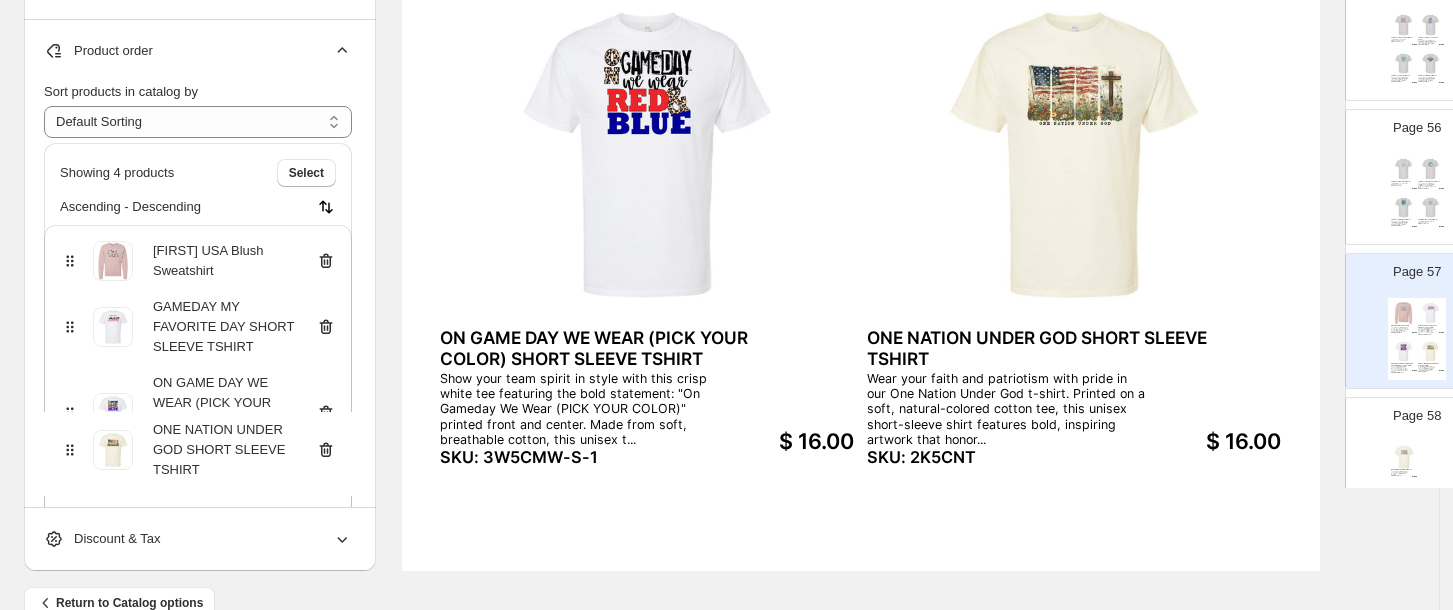 scroll, scrollTop: 774, scrollLeft: 0, axis: vertical 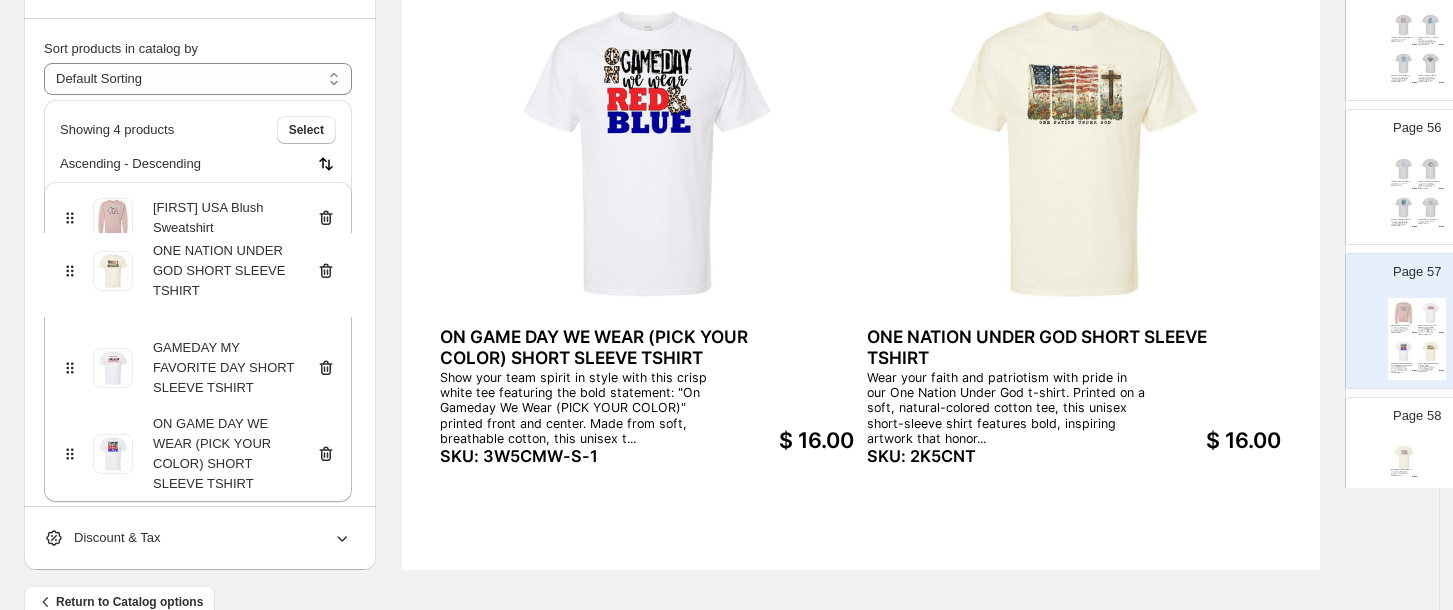 drag, startPoint x: 72, startPoint y: 480, endPoint x: 72, endPoint y: 269, distance: 211 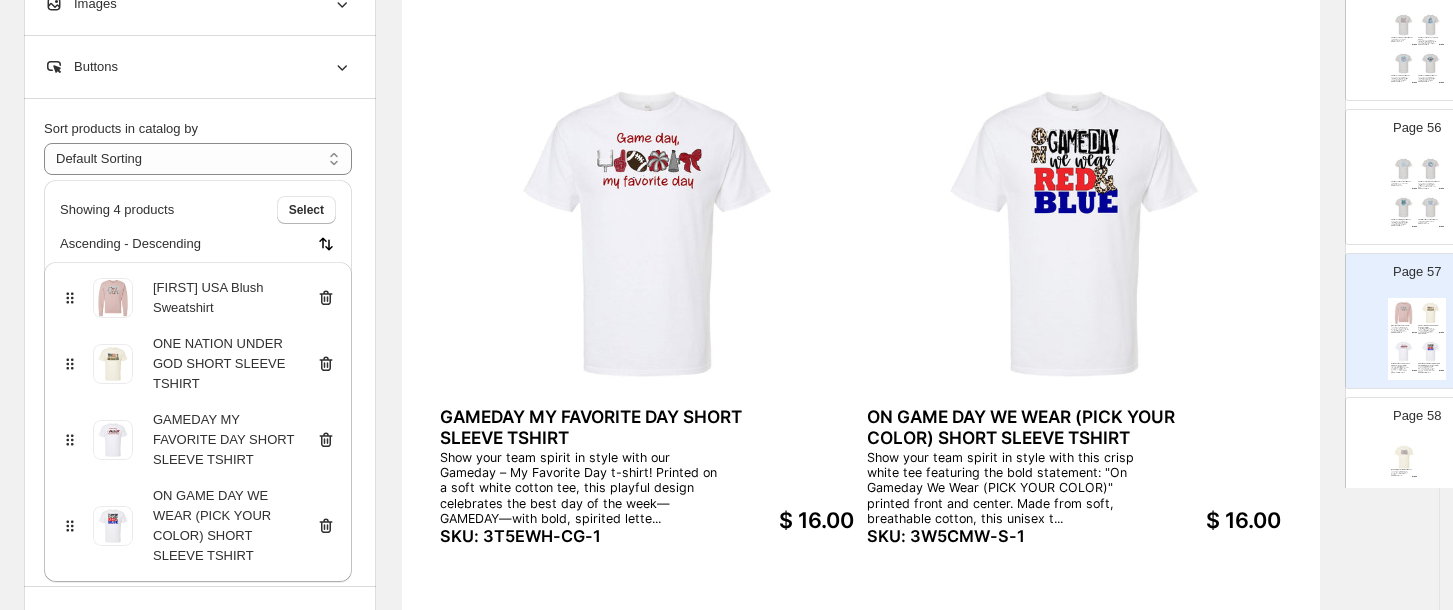 scroll, scrollTop: 816, scrollLeft: 0, axis: vertical 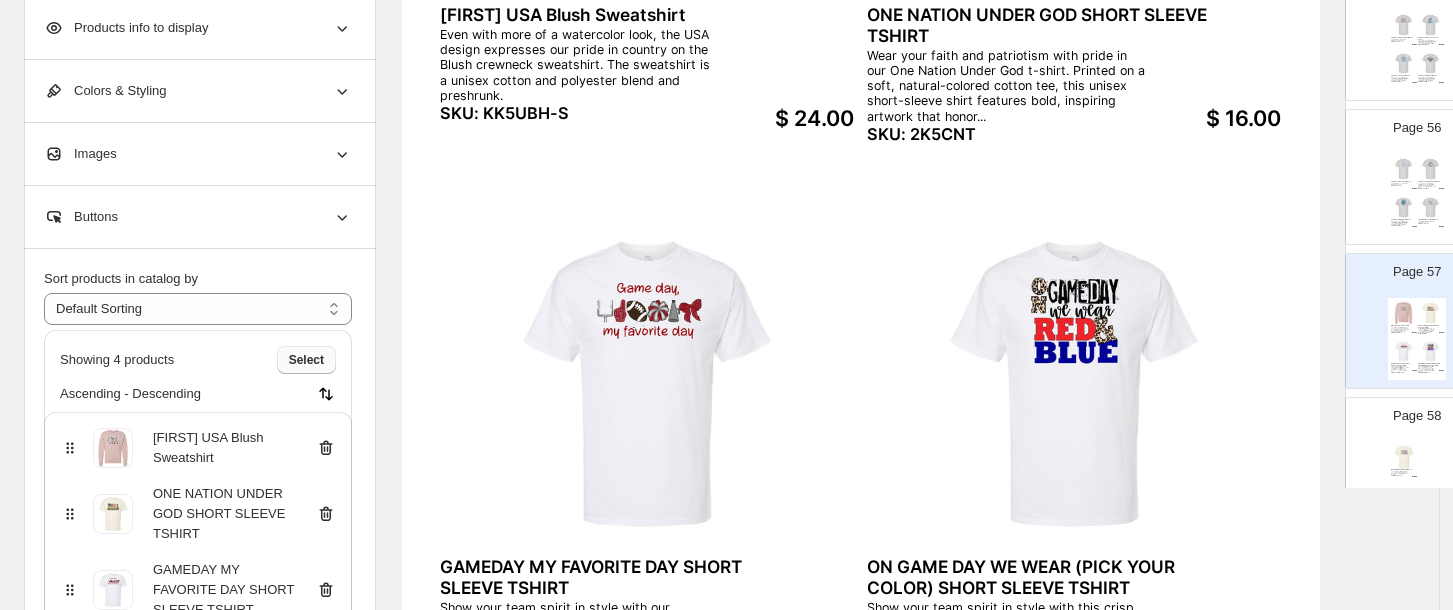 click on "Select" at bounding box center (306, 360) 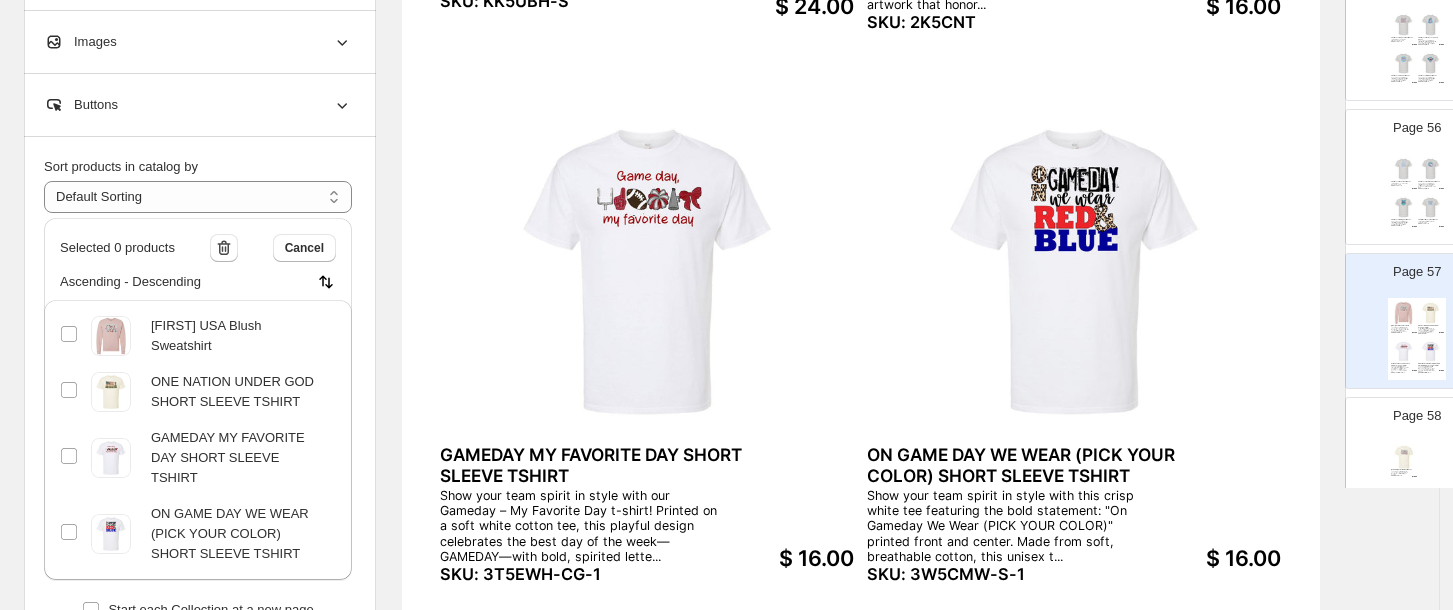 scroll, scrollTop: 816, scrollLeft: 0, axis: vertical 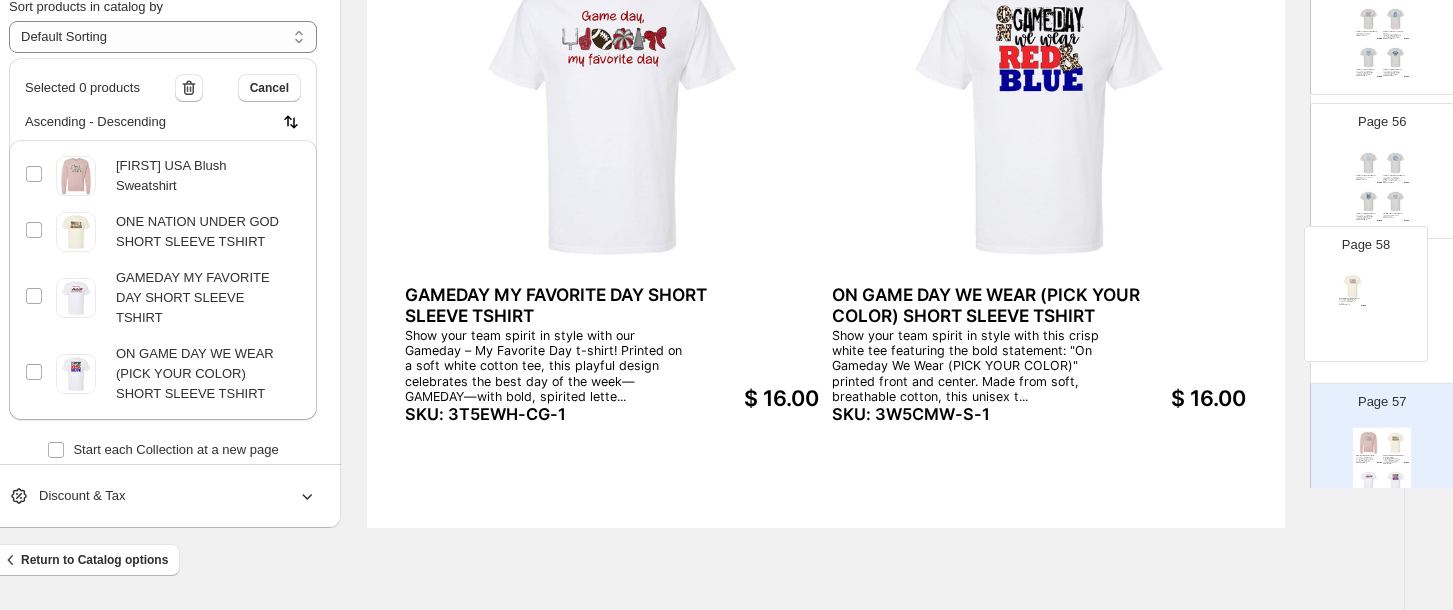 drag, startPoint x: 1393, startPoint y: 436, endPoint x: 1352, endPoint y: 272, distance: 169.04733 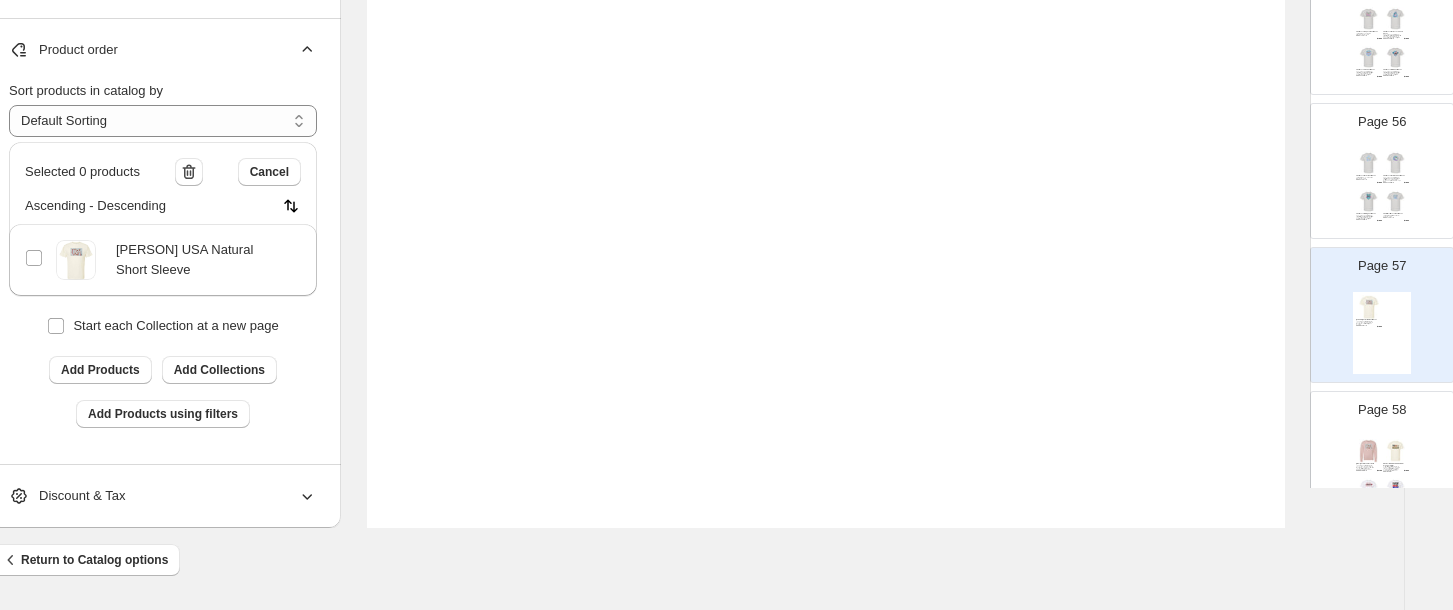 scroll, scrollTop: 0, scrollLeft: 0, axis: both 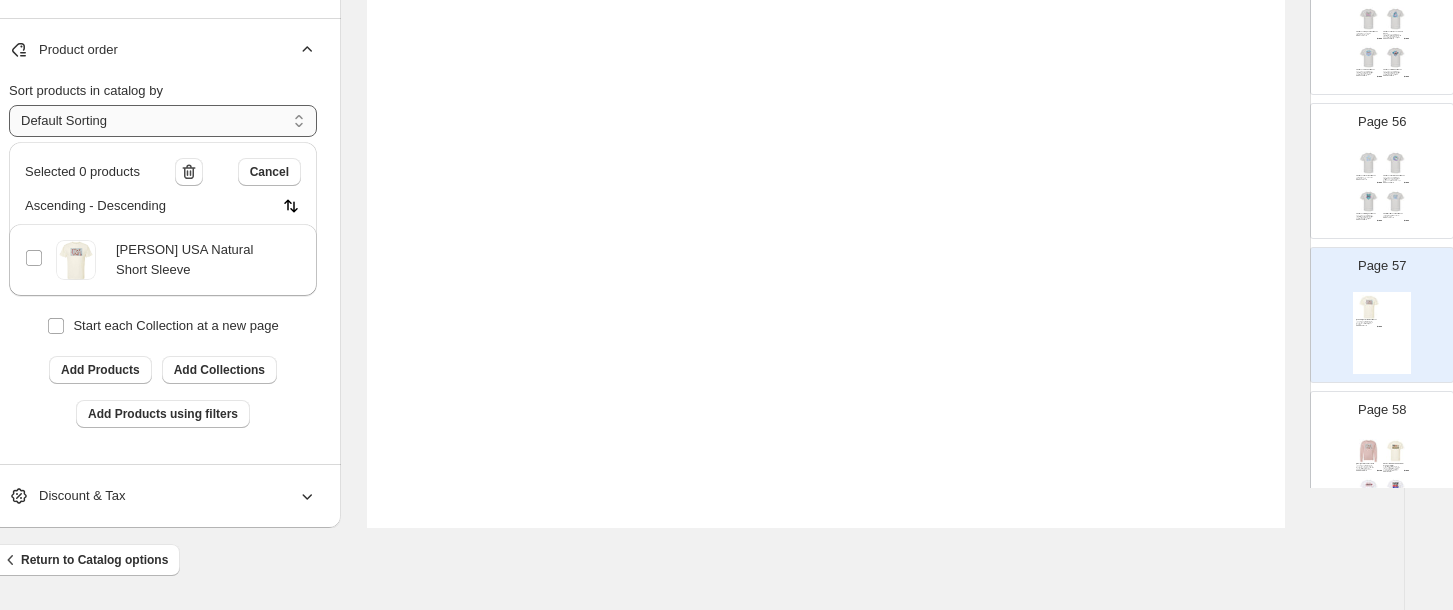 click on "**********" at bounding box center [163, 121] 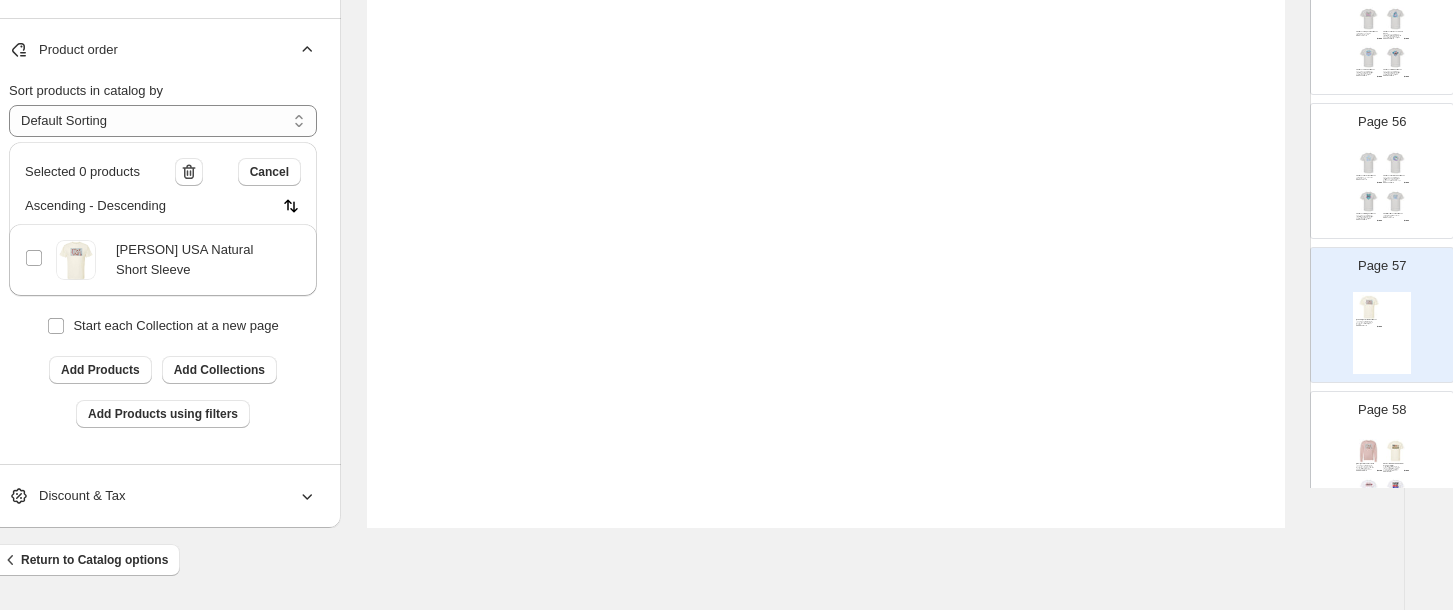 click at bounding box center (1369, 451) 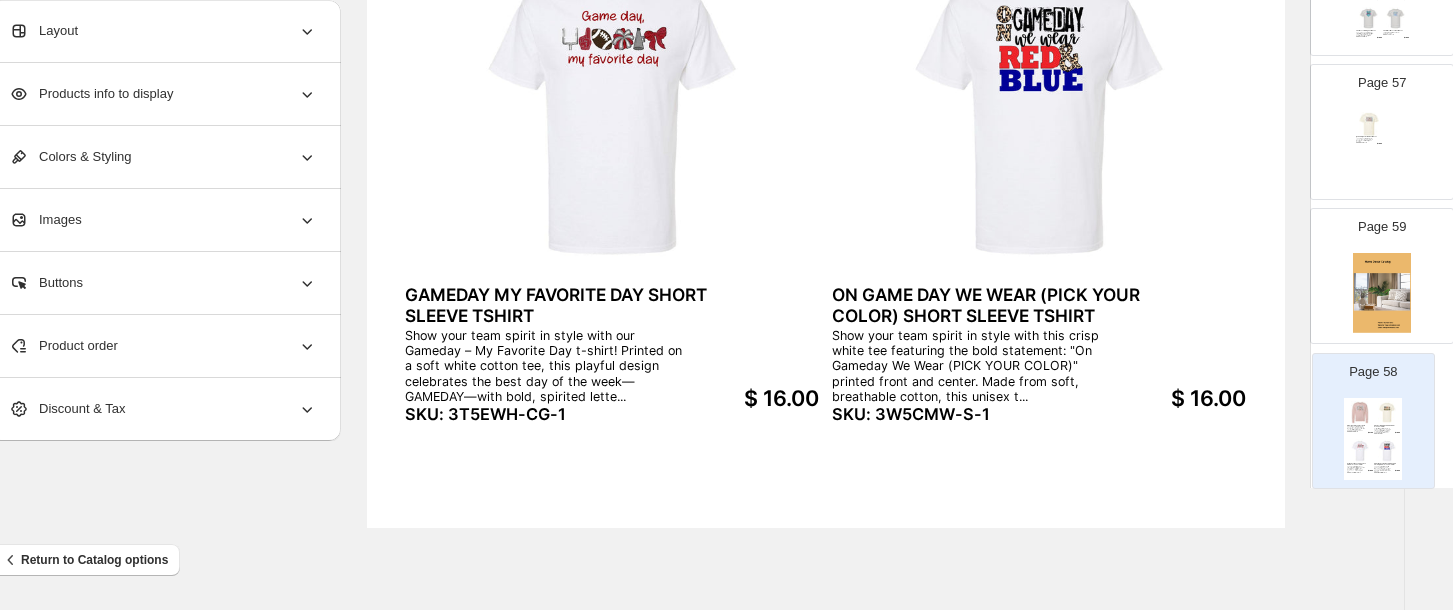 scroll, scrollTop: 8108, scrollLeft: 0, axis: vertical 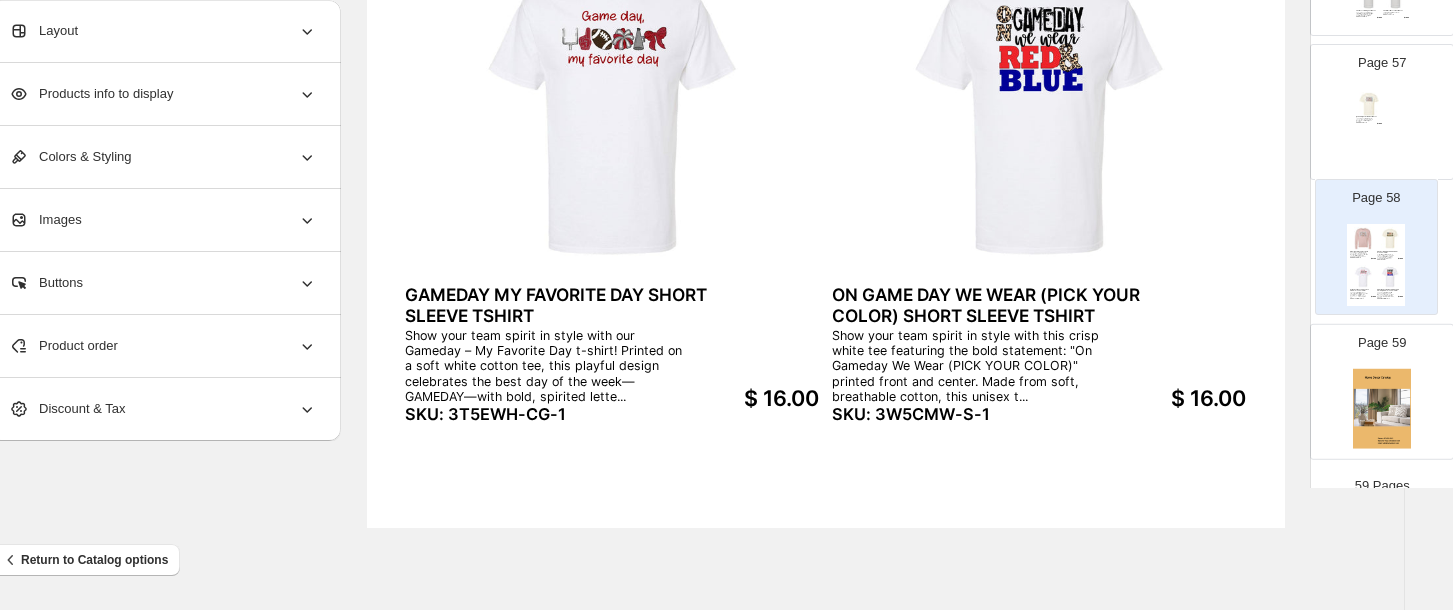 drag, startPoint x: 1368, startPoint y: 427, endPoint x: 1371, endPoint y: 214, distance: 213.02112 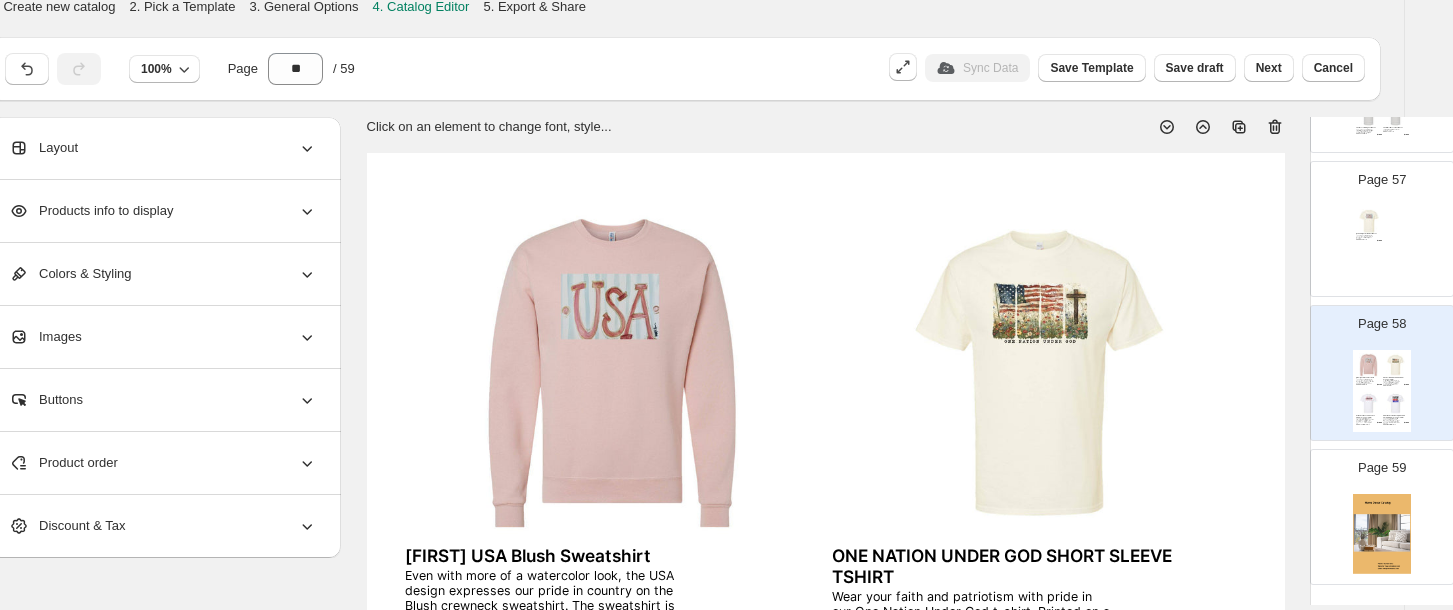 scroll, scrollTop: 0, scrollLeft: 35, axis: horizontal 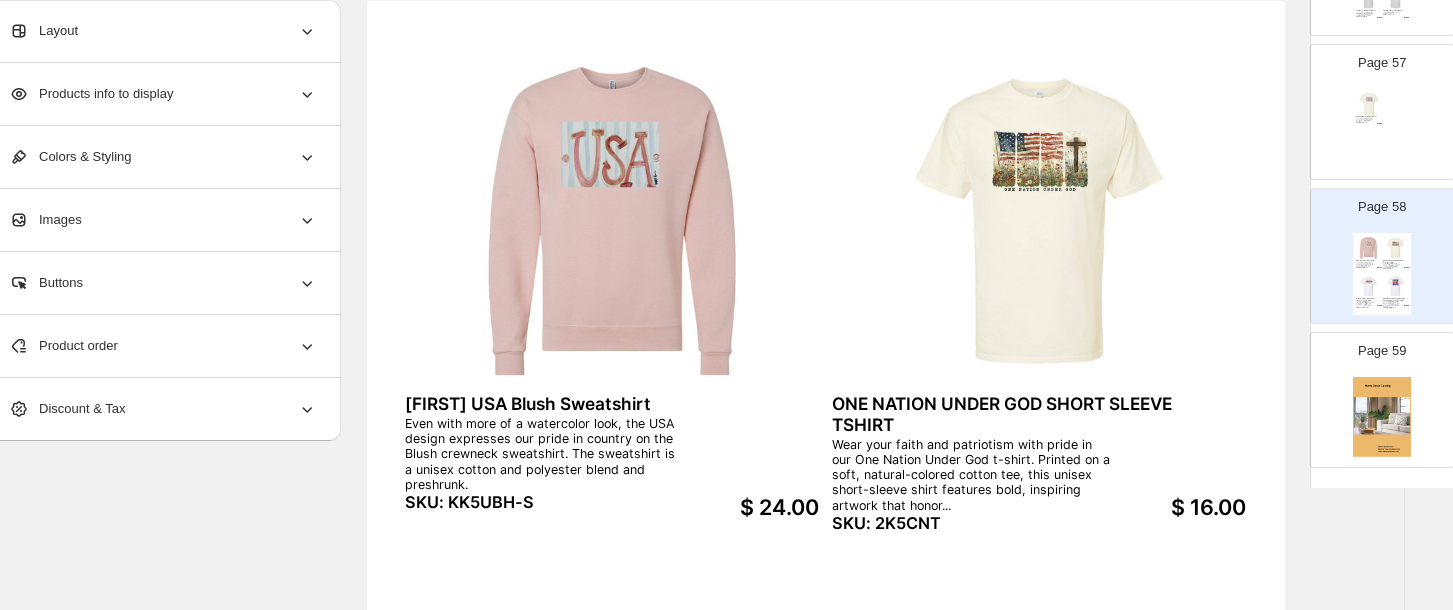 click on "Bridgett USA Natural Short Sleeve Even with more of a watercolor look, the USA design expresses our pride in country on the natural color soft style, short sleeve tshirt. SKU:  KK5ENT-S $ 16.00" at bounding box center (1382, 130) 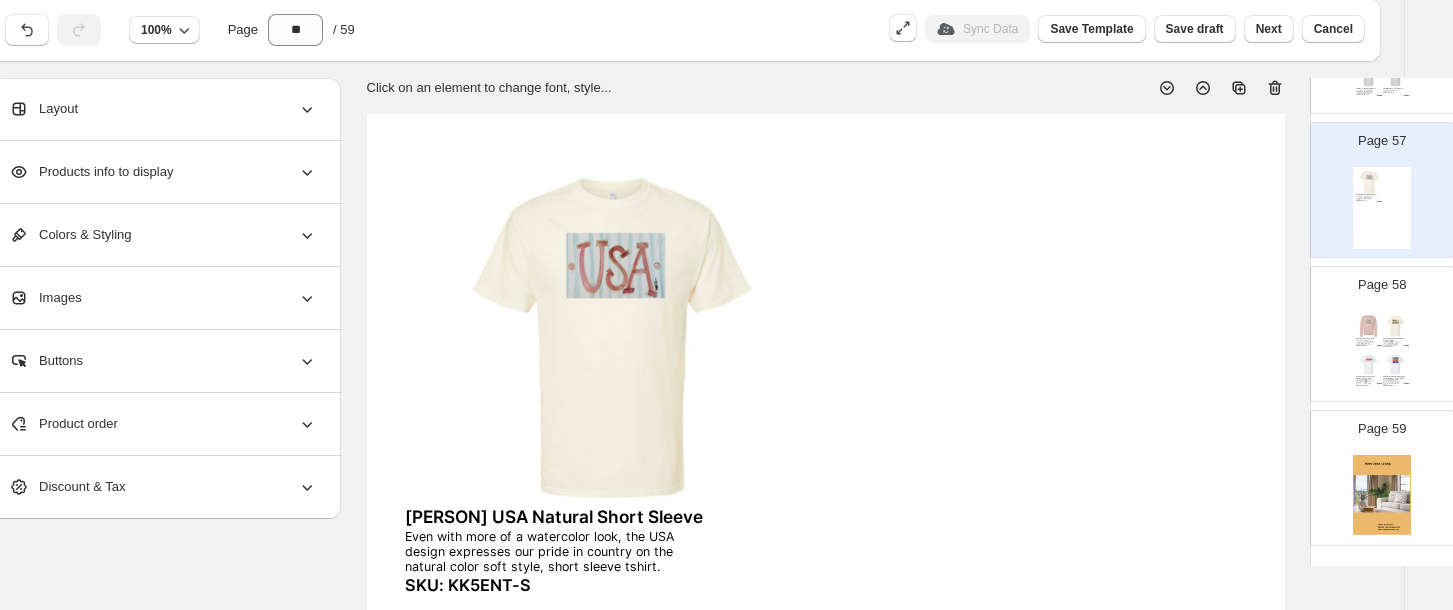 scroll, scrollTop: 0, scrollLeft: 35, axis: horizontal 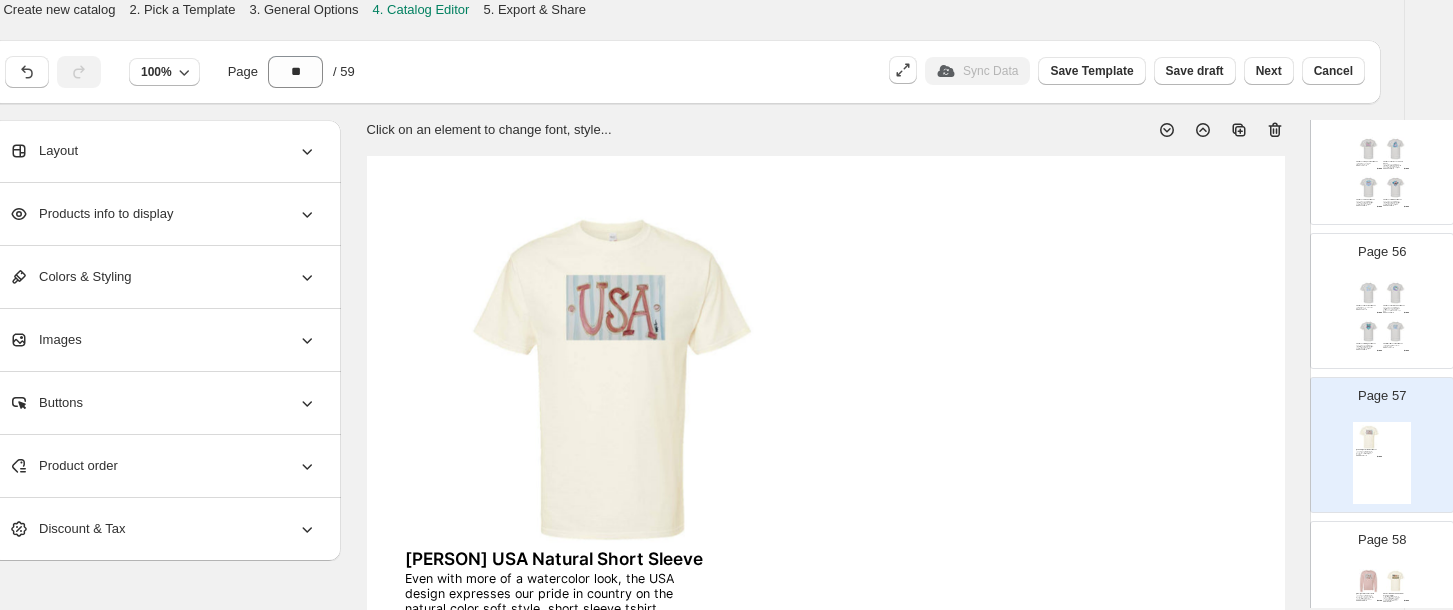 click at bounding box center (1369, 293) 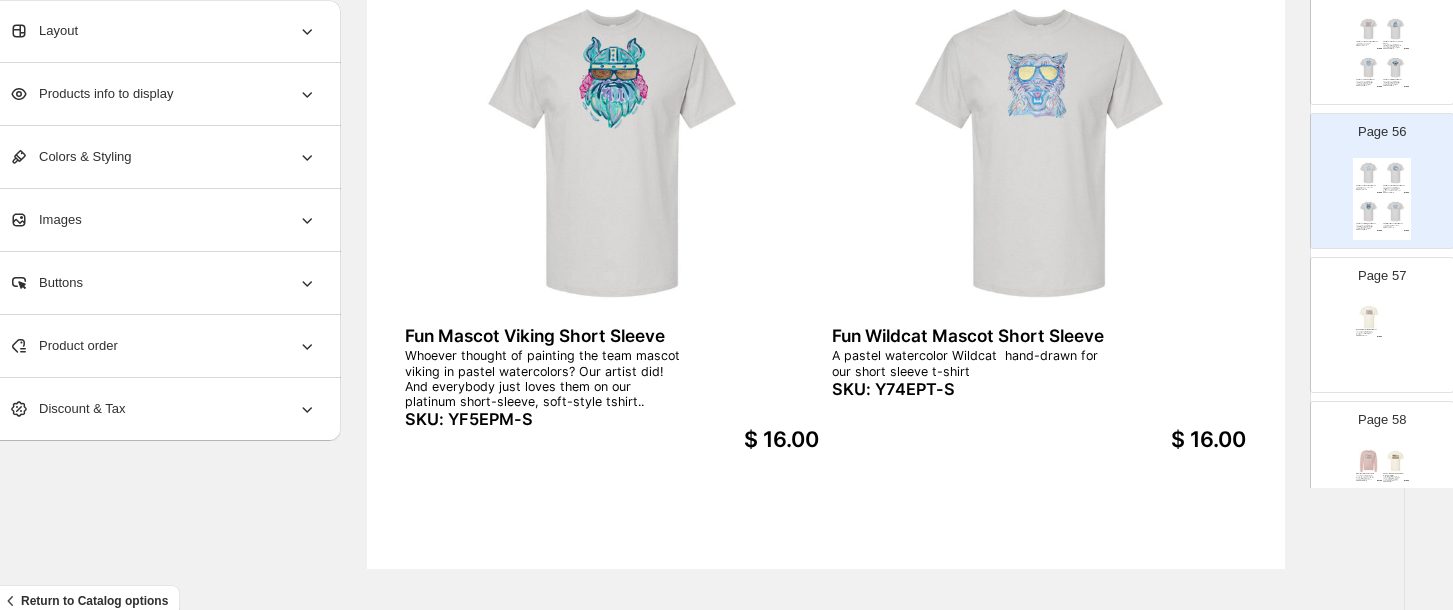scroll, scrollTop: 816, scrollLeft: 35, axis: both 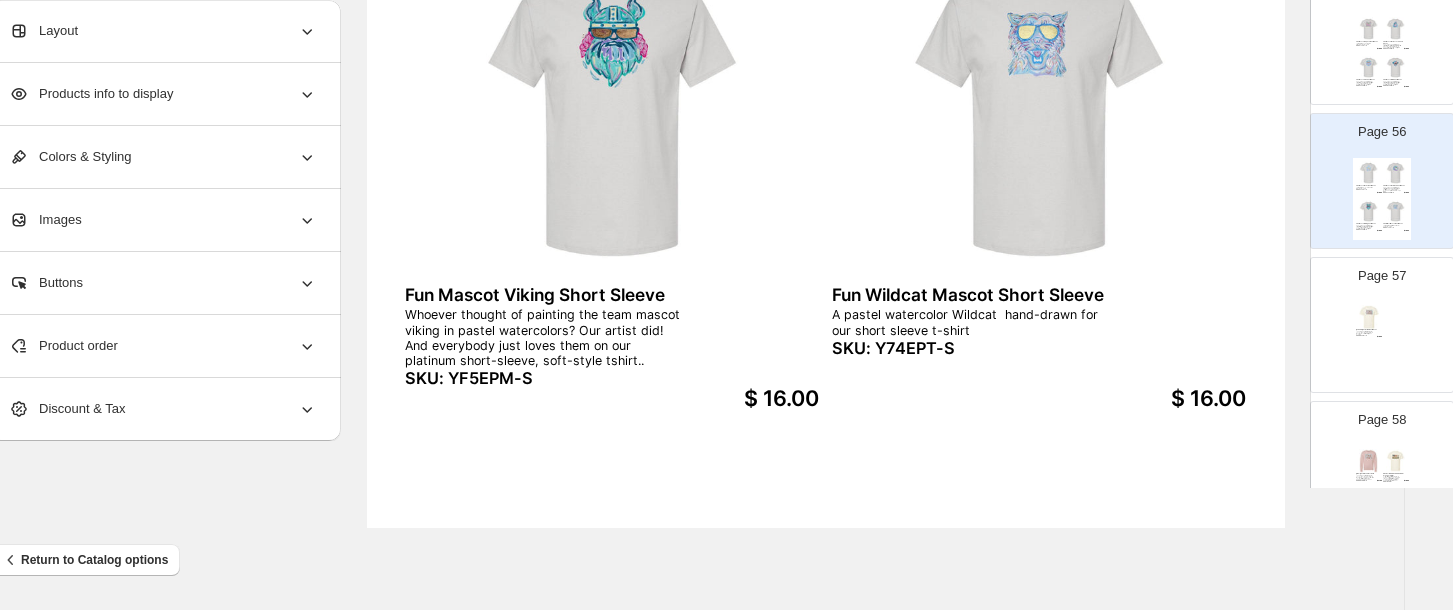 click on "Bridgett USA Natural Short Sleeve Even with more of a watercolor look, the USA design expresses our pride in country on the natural color soft style, short sleeve tshirt. SKU:  KK5ENT-S $ 16.00" at bounding box center (1382, 343) 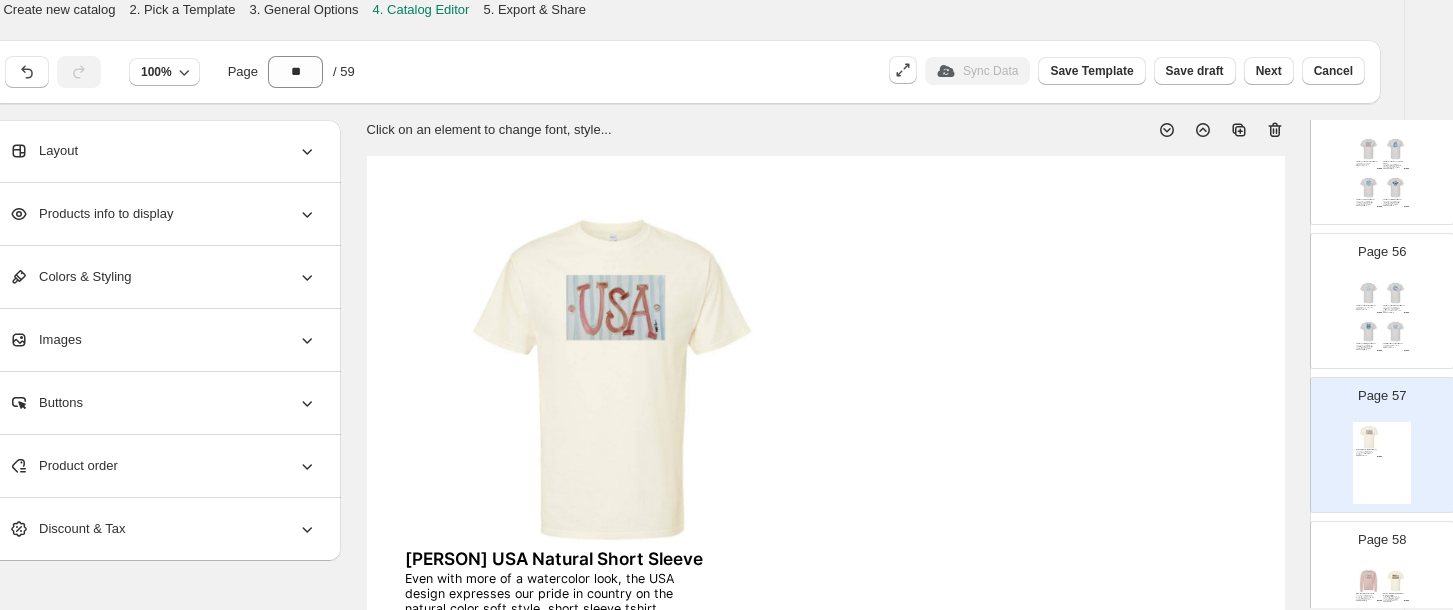 scroll, scrollTop: 0, scrollLeft: 35, axis: horizontal 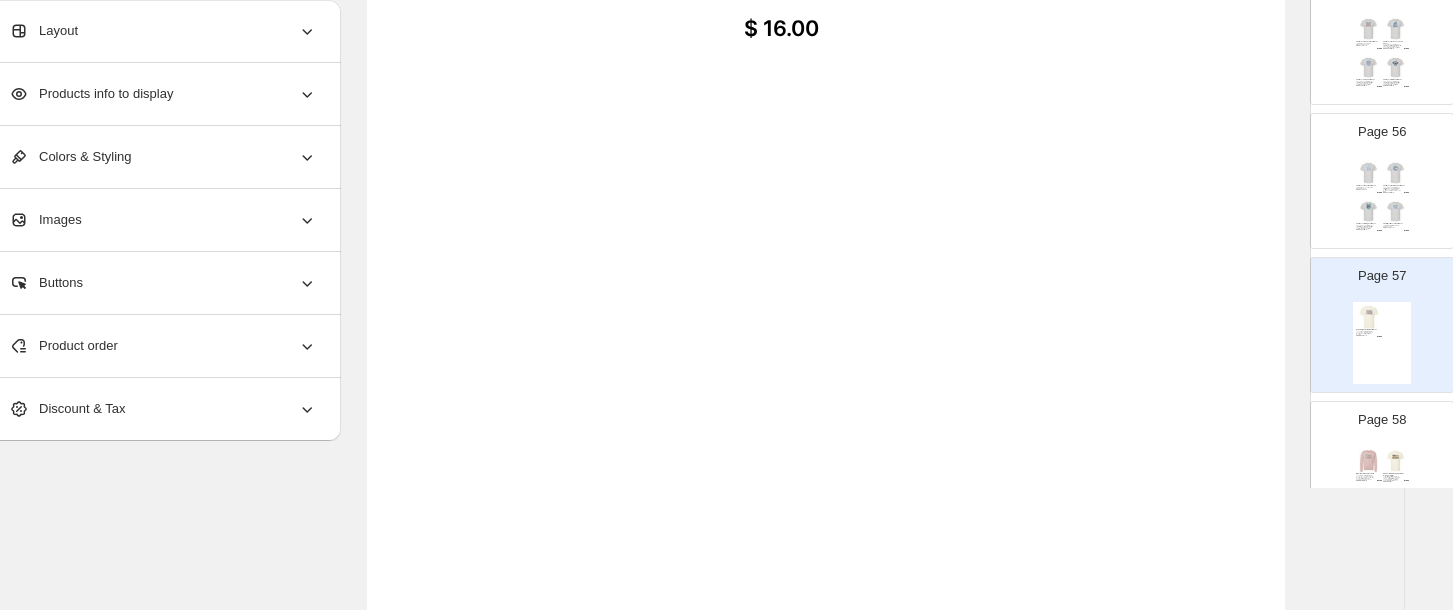 click on "Page 58 Bridgett USA Blush Sweatshirt Even with more of a watercolor look, the USA design expresses our pride in country on the Blush crewneck sweatshirt.  The sweatshirt is a unisex cotton and polyester blend and preshrunk. SKU:  KK5UBH-S $ 24.00 ONE NATION UNDER GOD SHORT SLEEVE TSHIRT Wear your faith and patriotism with pride in our One Nation Under God t-shirt. Printed on a soft, natural-colored cotton tee, this unisex short-sleeve shirt features bold, inspiring artwork that honor... SKU:  2K5CNT $ 16.00 GAMEDAY MY FAVORITE DAY SHORT SLEEVE TSHIRT Show your team spirit in style with our Gameday – My Favorite Day t-shirt! Printed on a soft white cotton tee, this playful design celebrates the best day of the week—GAMEDAY—with bold, spirited lette... SKU:  3T5EWH-CG-1 $ 16.00 ON GAME DAY WE WEAR (PICK YOUR COLOR) SHORT SLEEVE TSHIRT SKU:  3W5CMW-S-1 $ 16.00" at bounding box center (1374, 461) 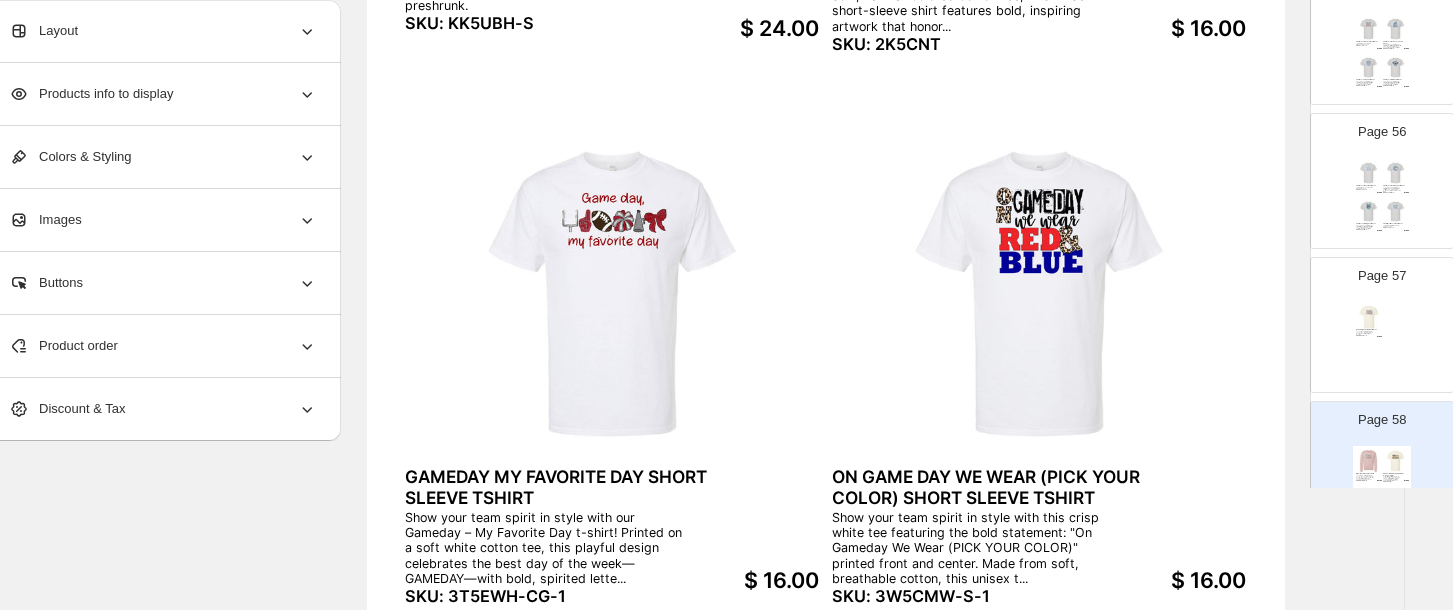 scroll, scrollTop: 8116, scrollLeft: 0, axis: vertical 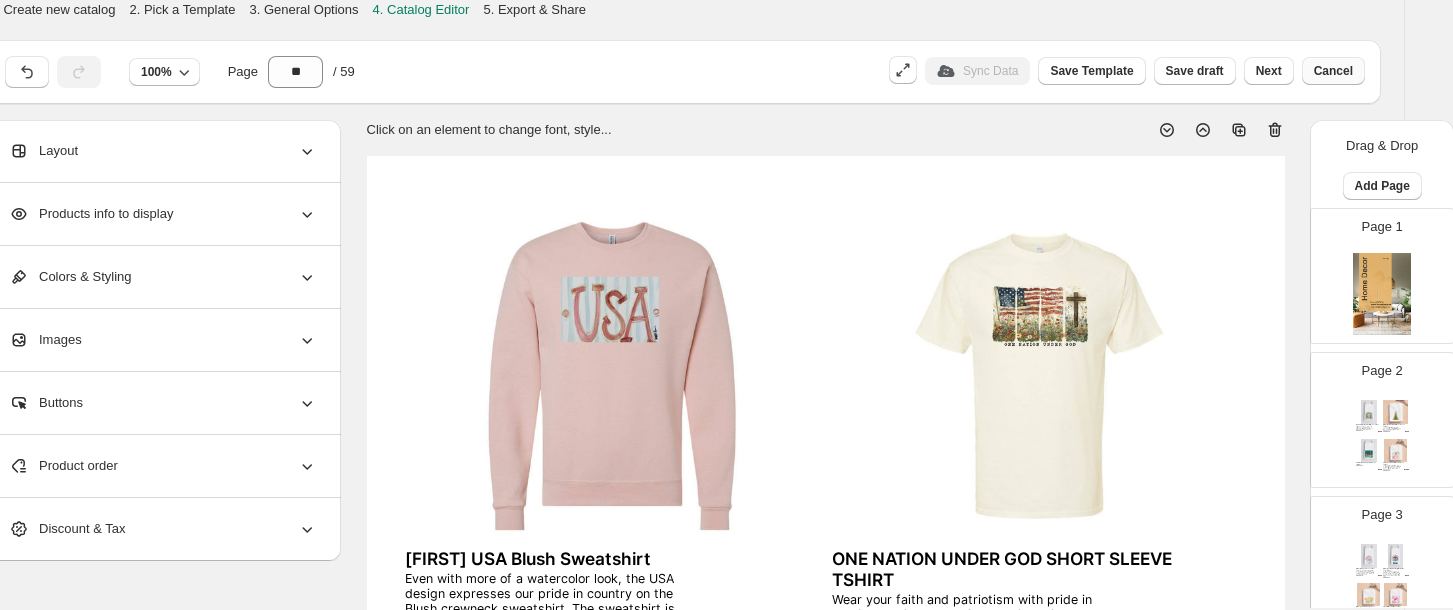 click on "Cancel" at bounding box center [1333, 71] 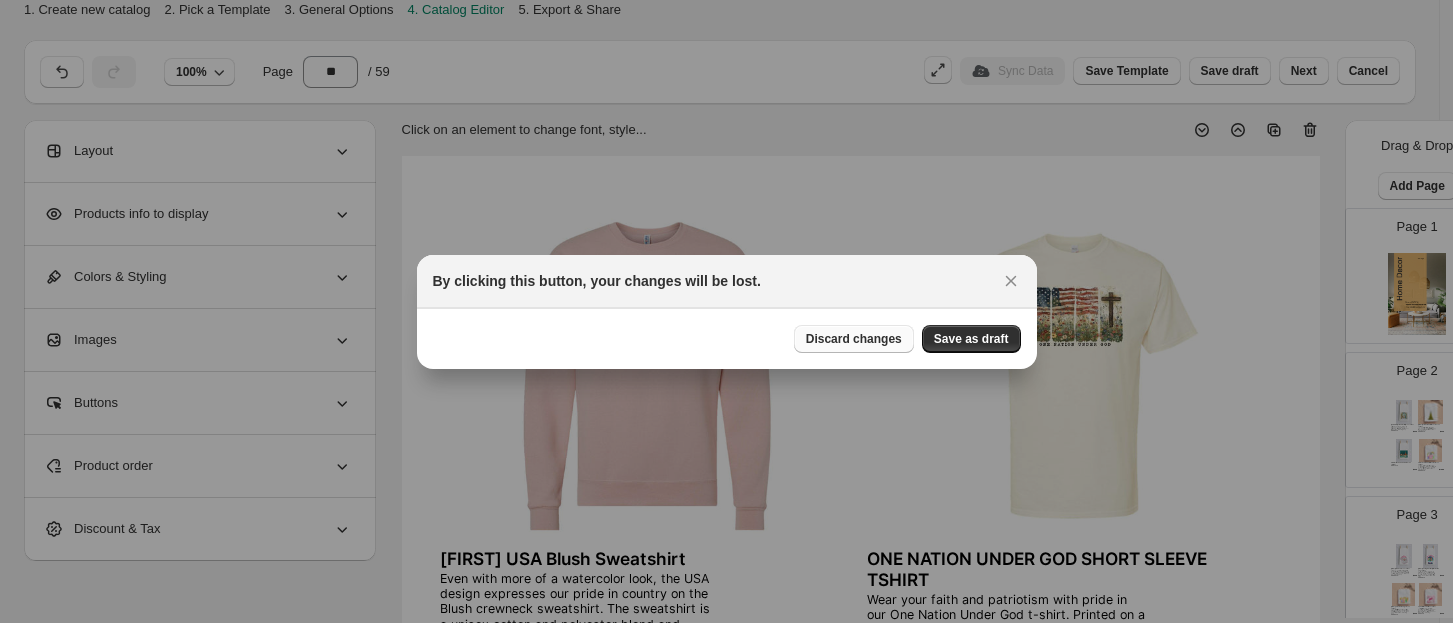 click on "Discard changes" at bounding box center (854, 339) 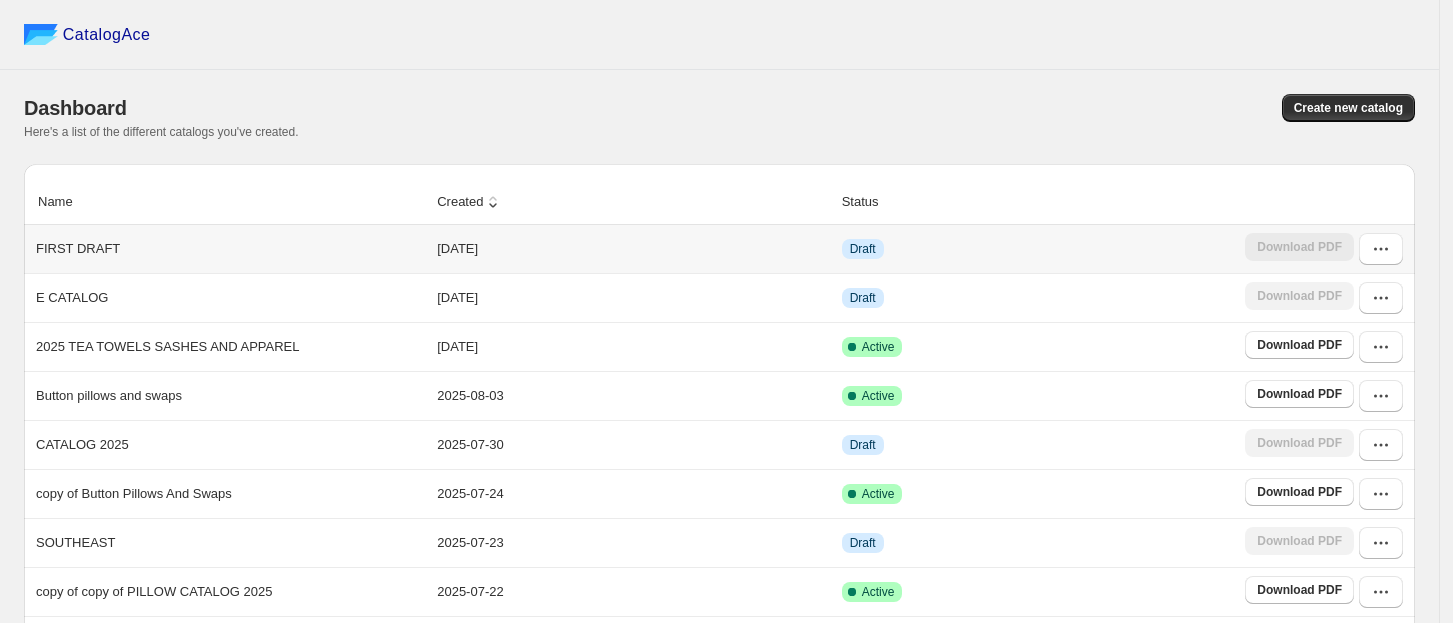 click on "FIRST DRAFT" at bounding box center [227, 249] 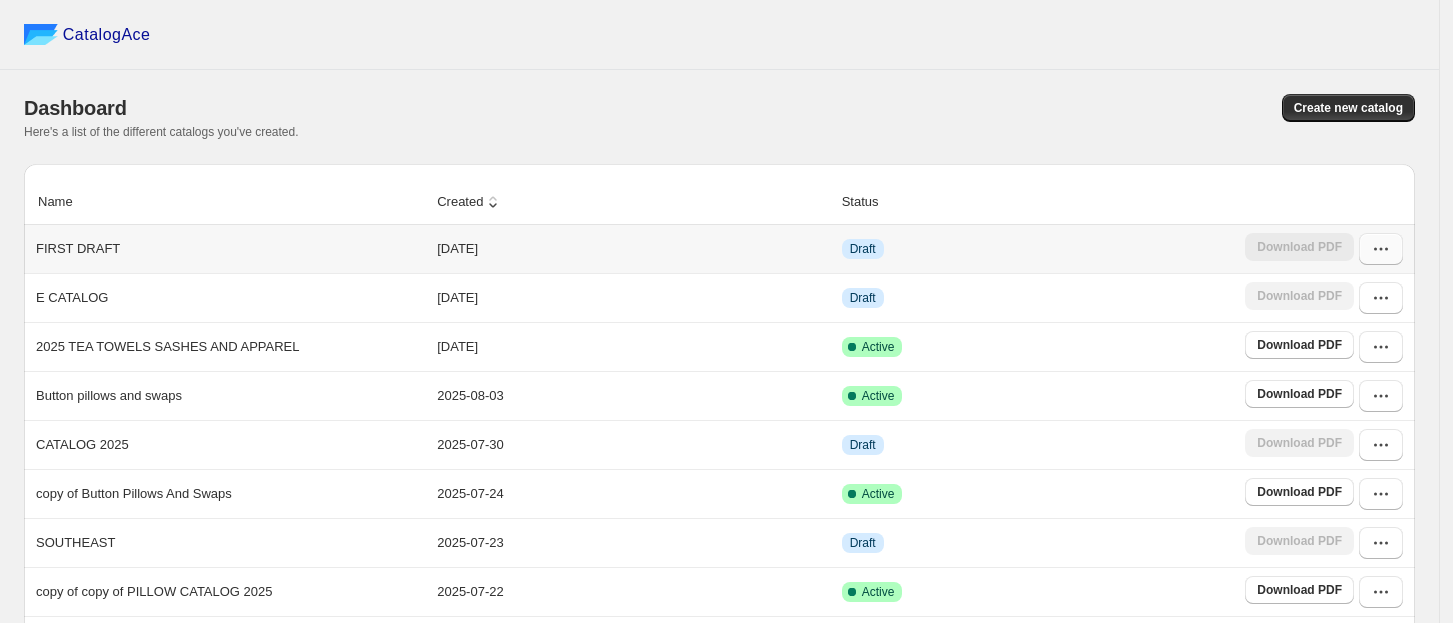click 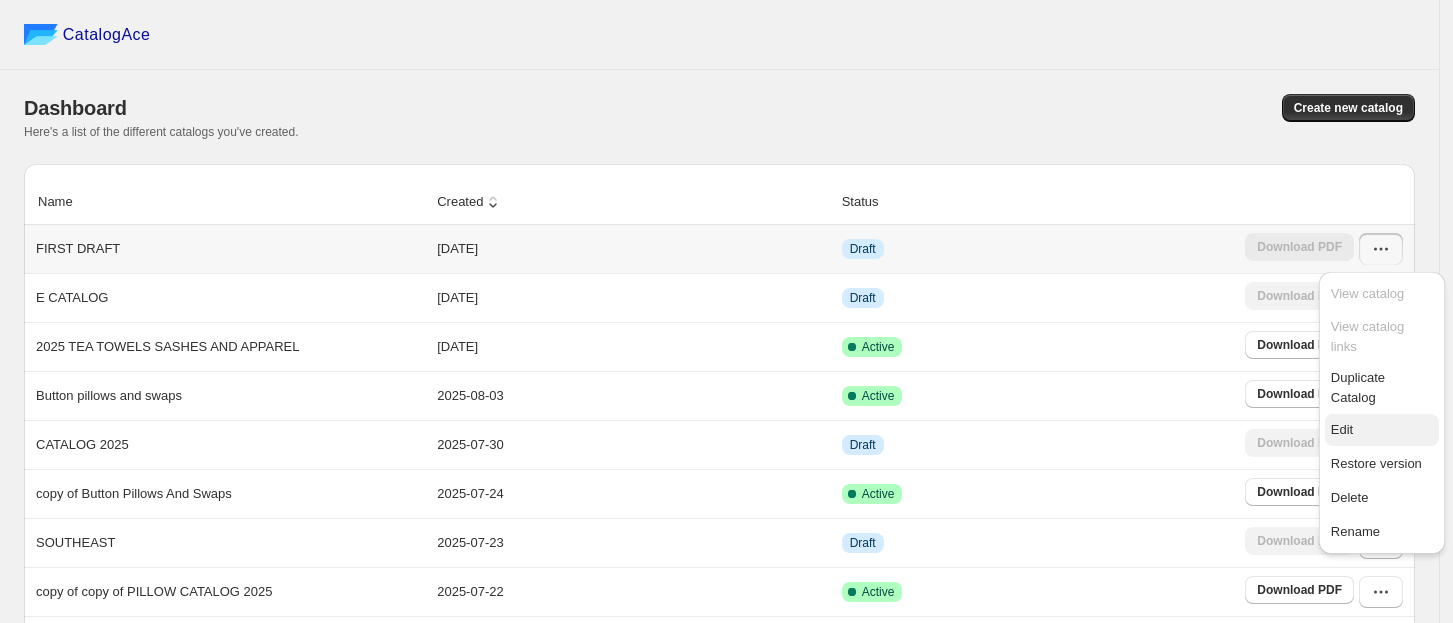 click on "Edit" at bounding box center (1342, 429) 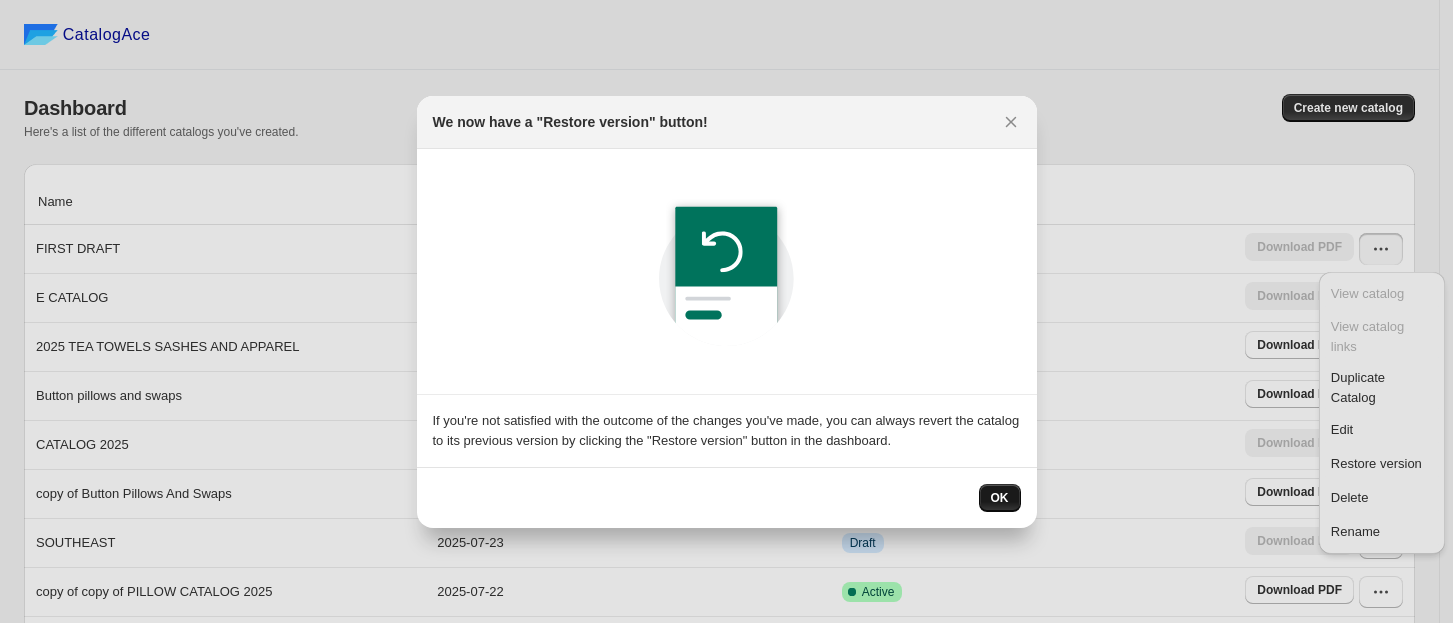 click on "OK" at bounding box center [1000, 498] 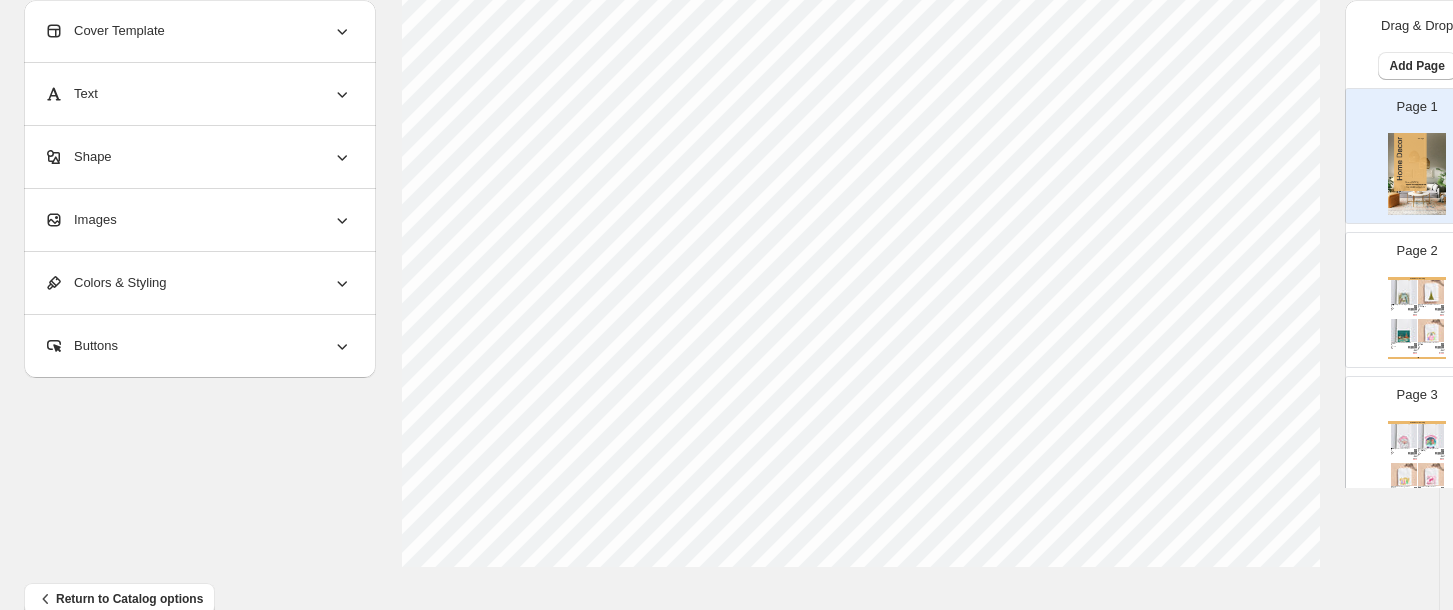 scroll, scrollTop: 816, scrollLeft: 0, axis: vertical 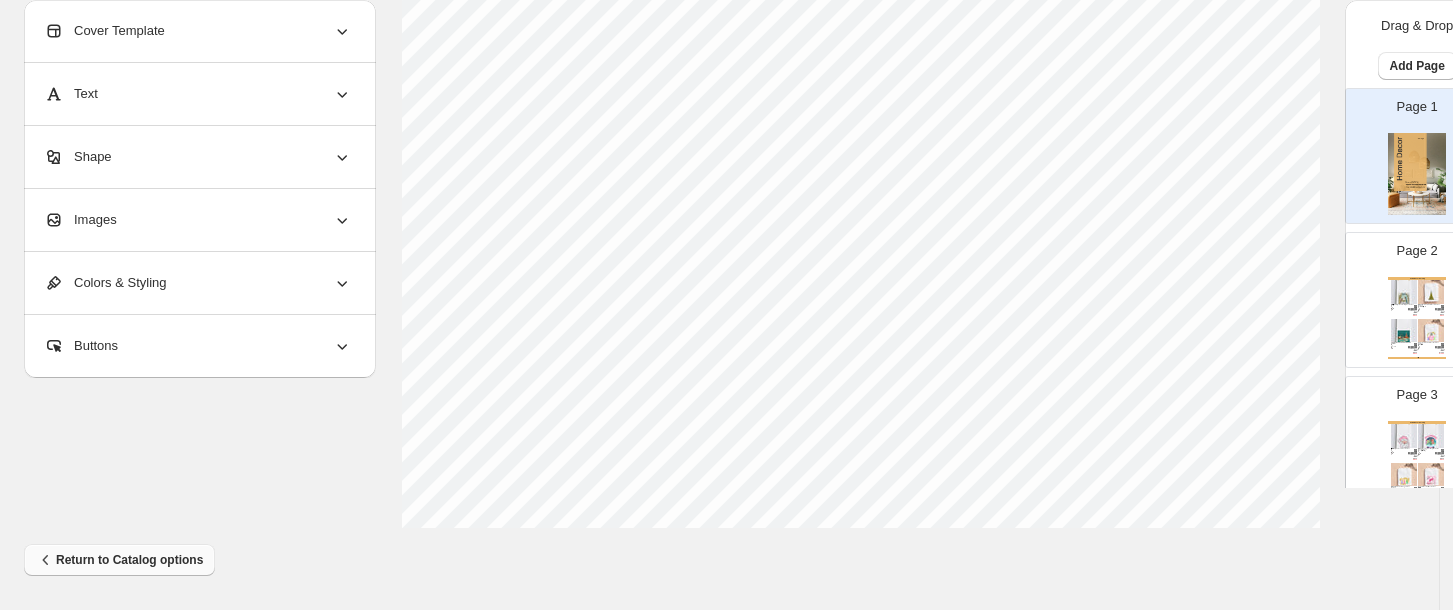 click 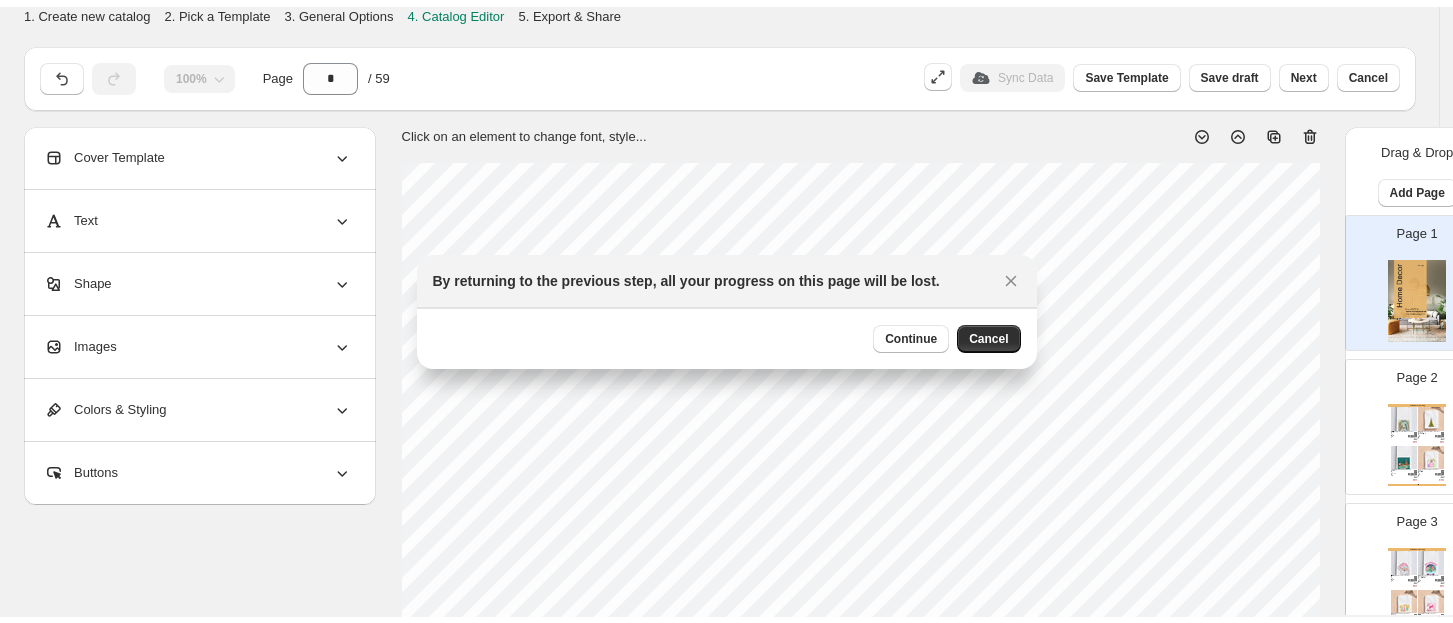 scroll, scrollTop: 0, scrollLeft: 0, axis: both 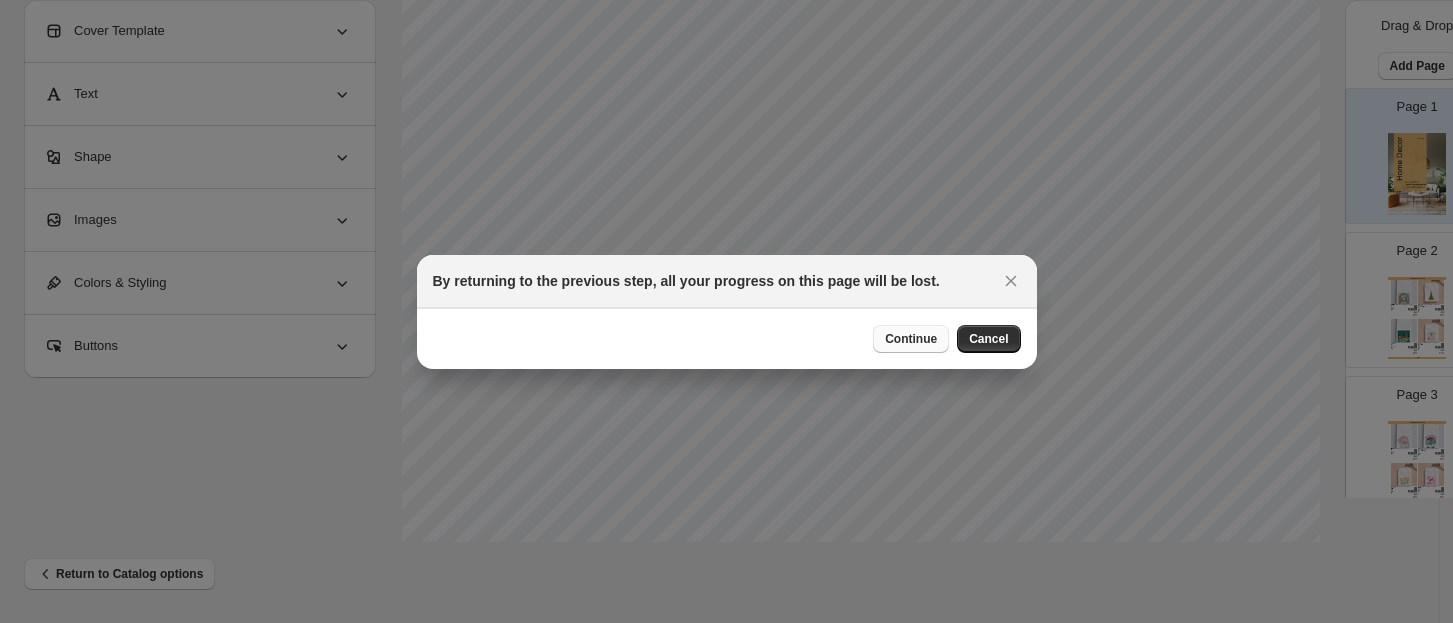 click on "Continue" at bounding box center [911, 339] 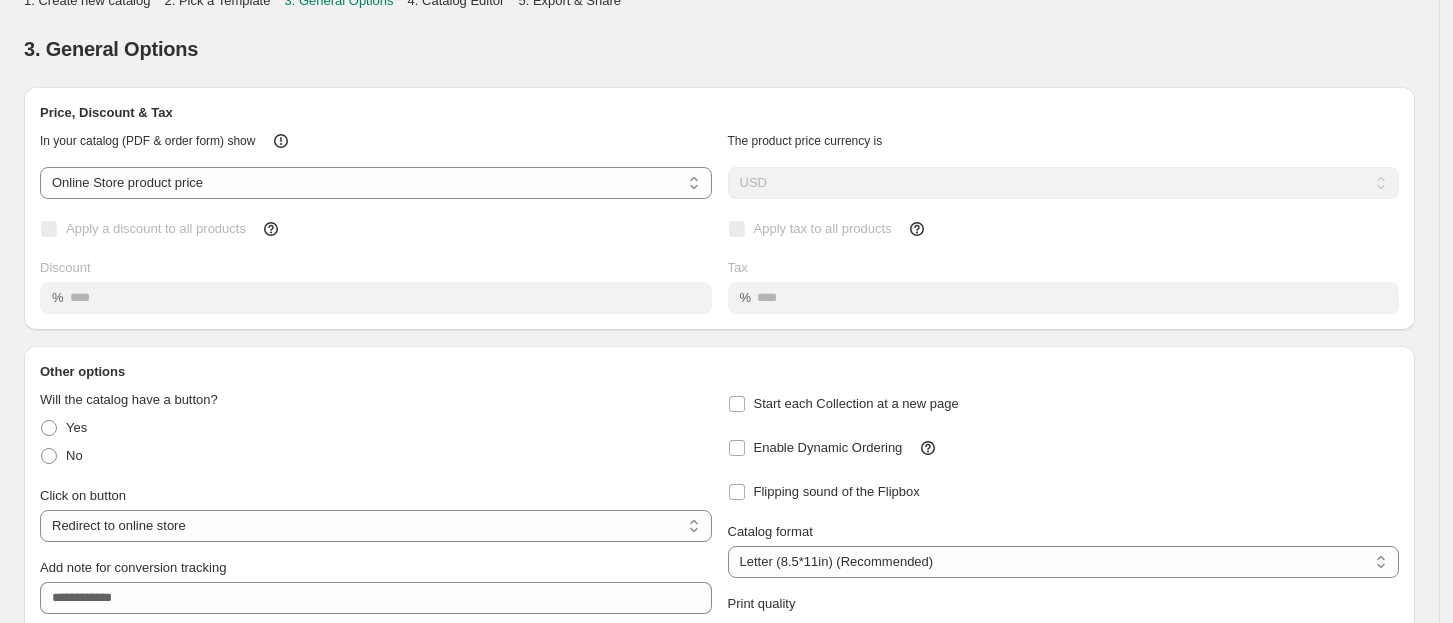 scroll, scrollTop: 0, scrollLeft: 0, axis: both 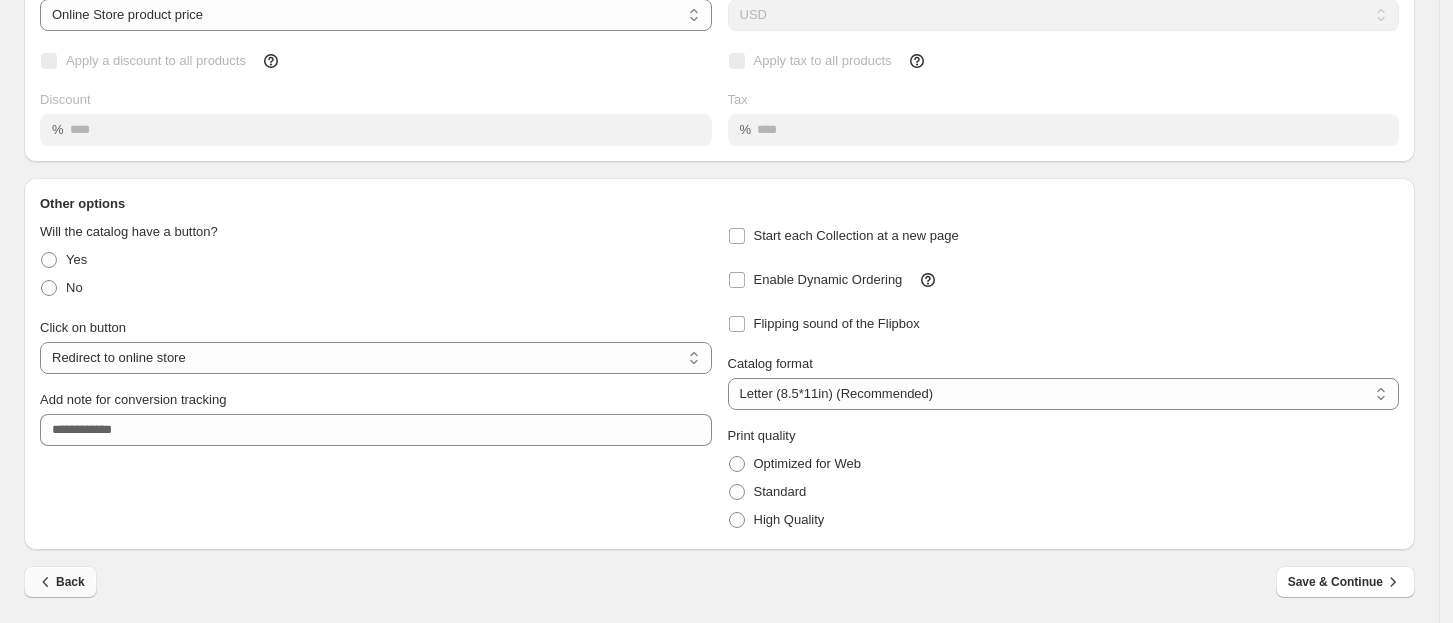 click 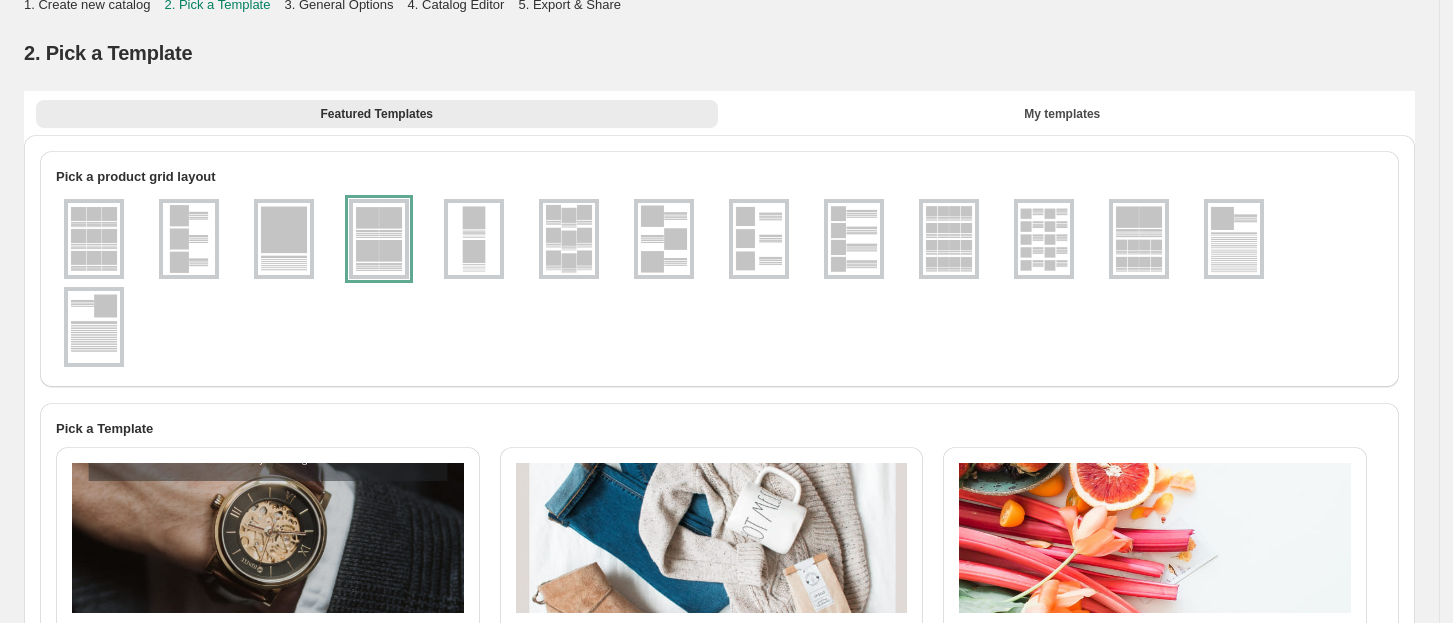 scroll, scrollTop: 0, scrollLeft: 0, axis: both 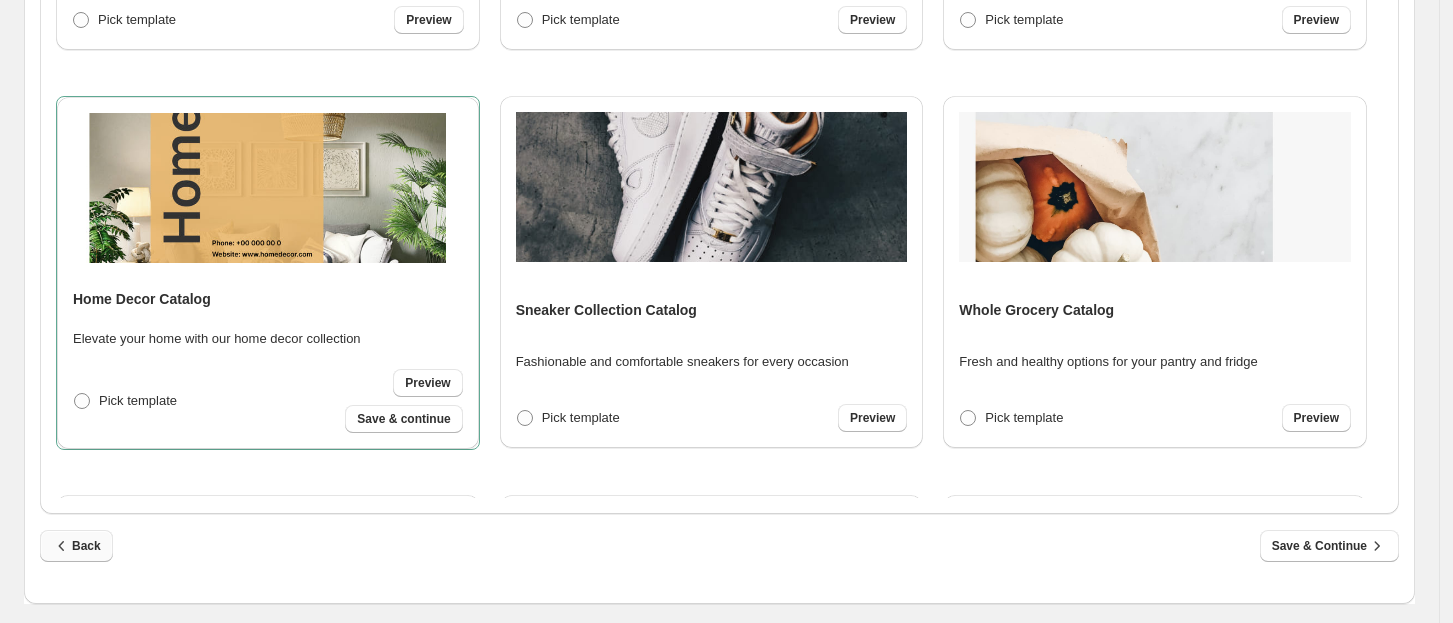click 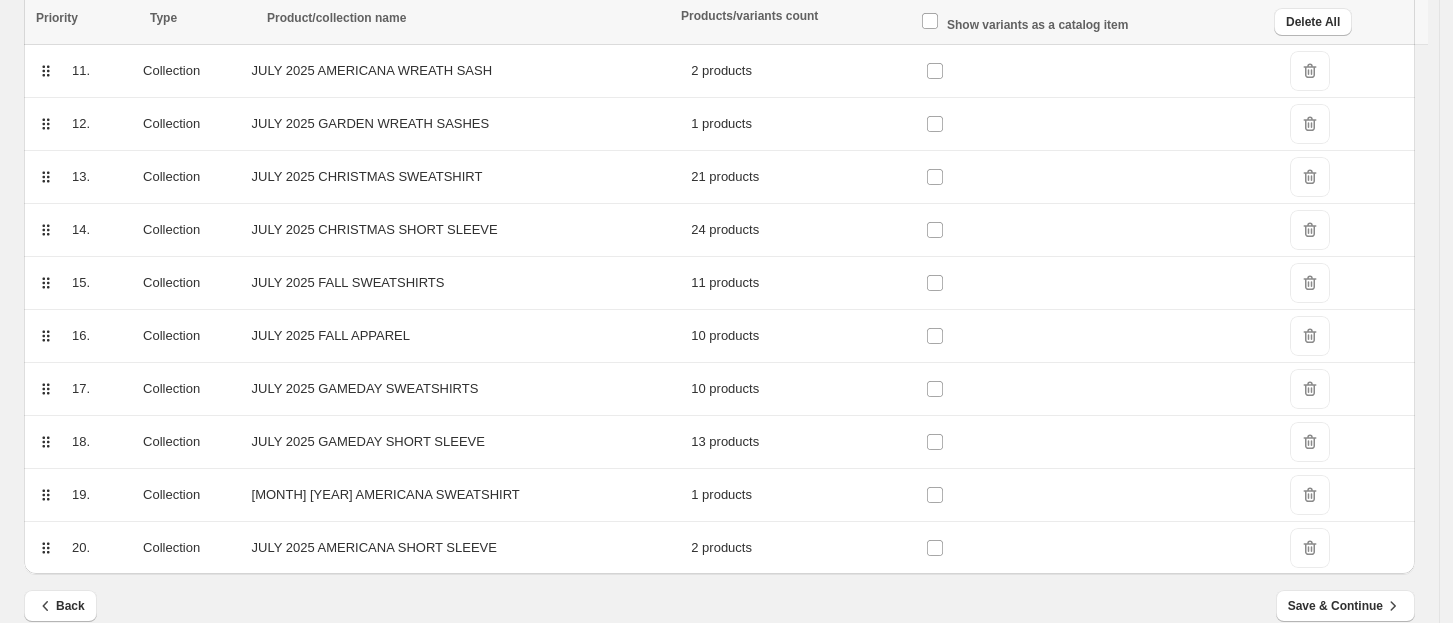 scroll, scrollTop: 884, scrollLeft: 0, axis: vertical 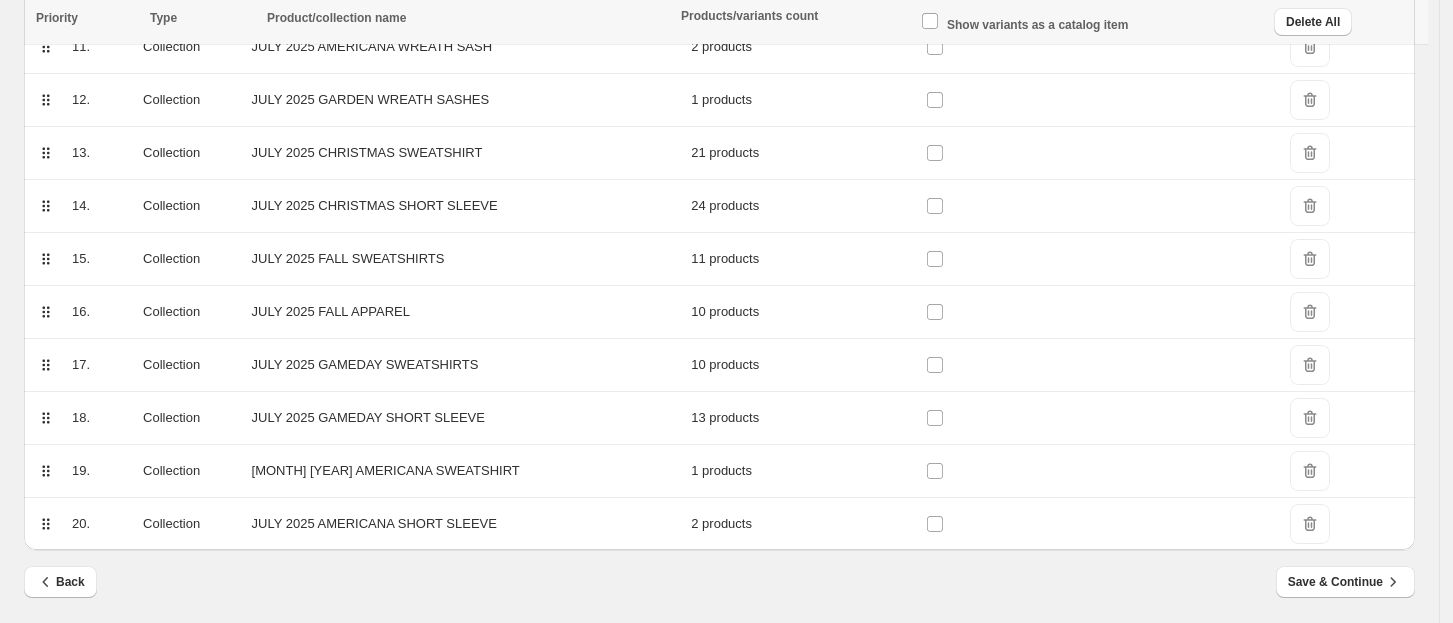 click on "DeleteIcon" at bounding box center [1310, 365] 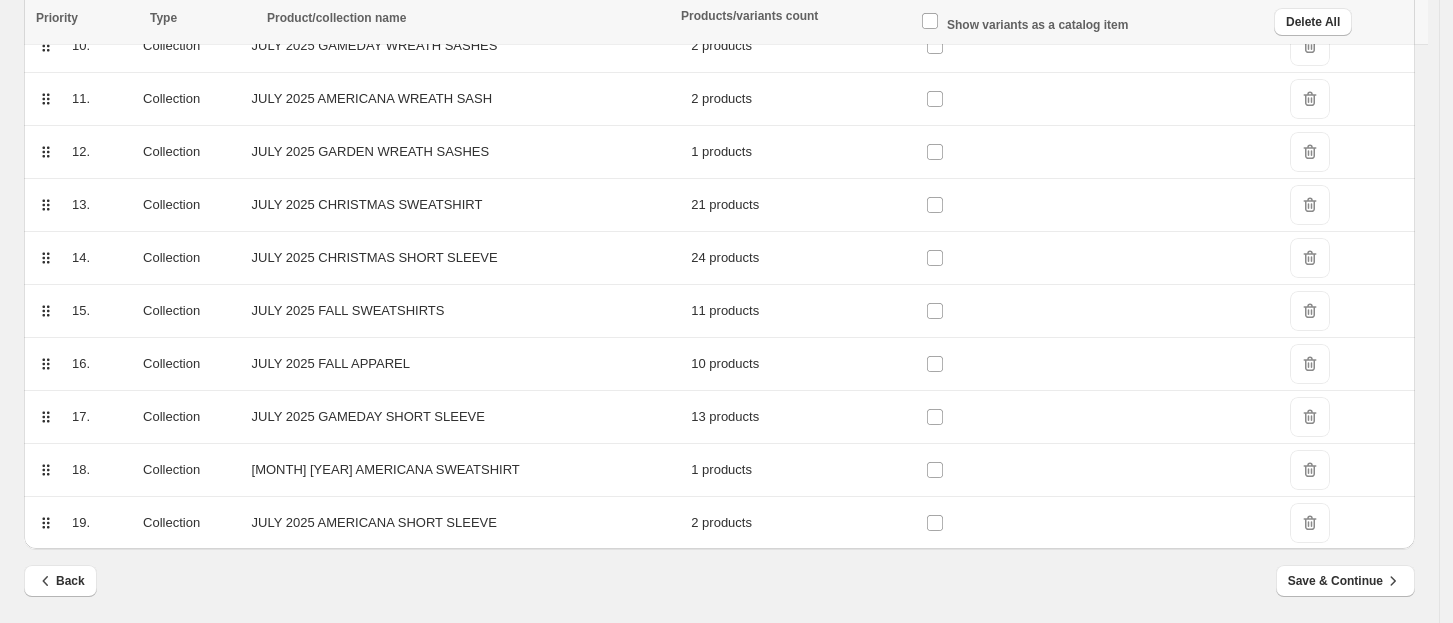 scroll, scrollTop: 831, scrollLeft: 0, axis: vertical 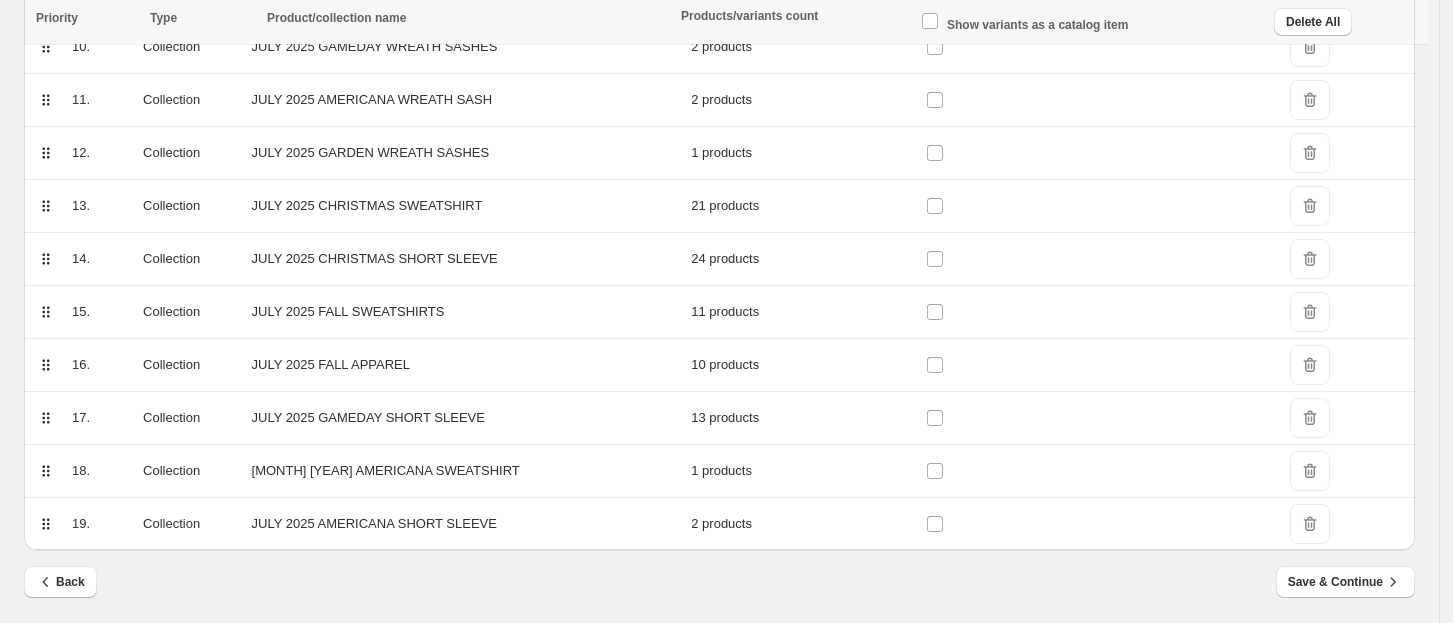 click on "DeleteIcon" at bounding box center [1310, 418] 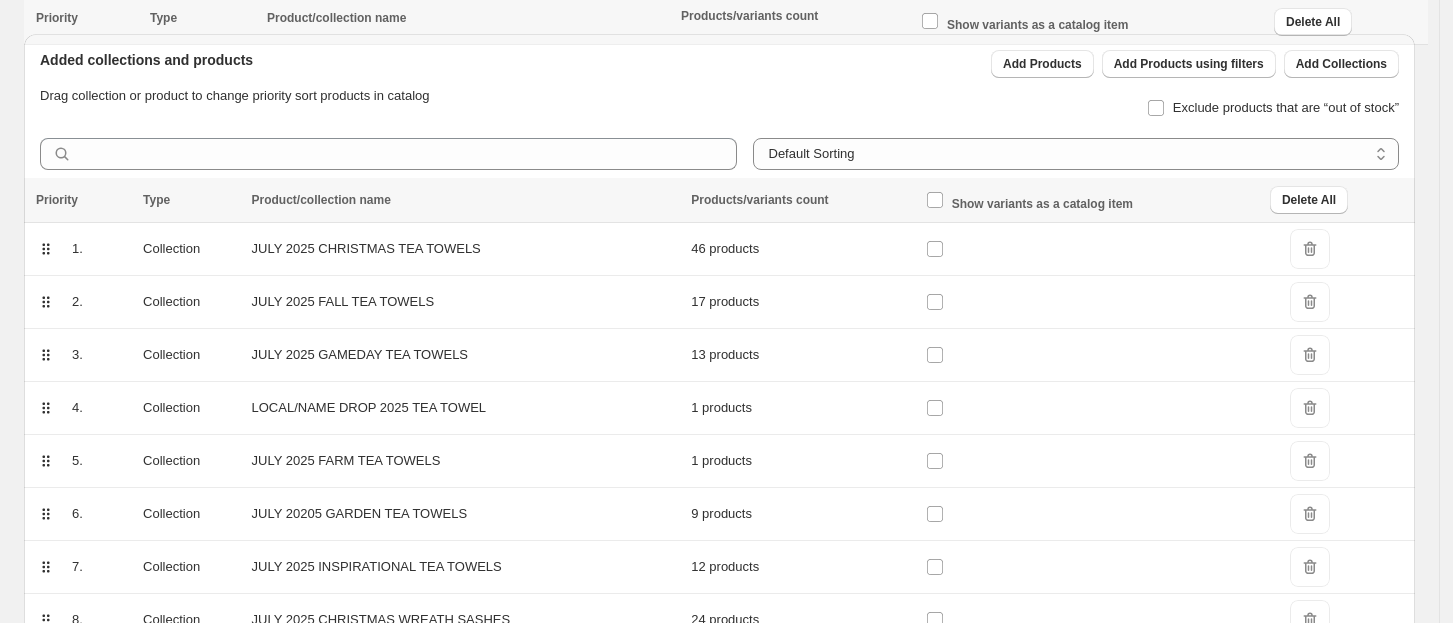 scroll, scrollTop: 13, scrollLeft: 0, axis: vertical 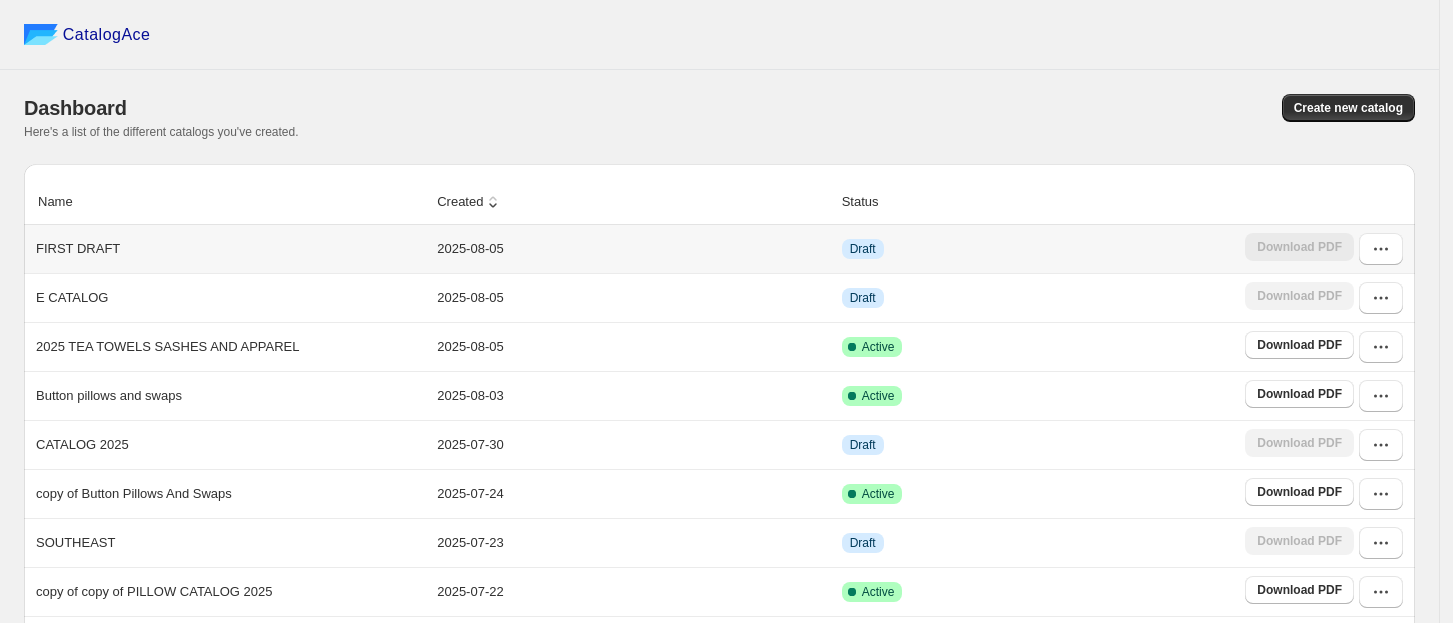 click on "FIRST DRAFT" at bounding box center [227, 249] 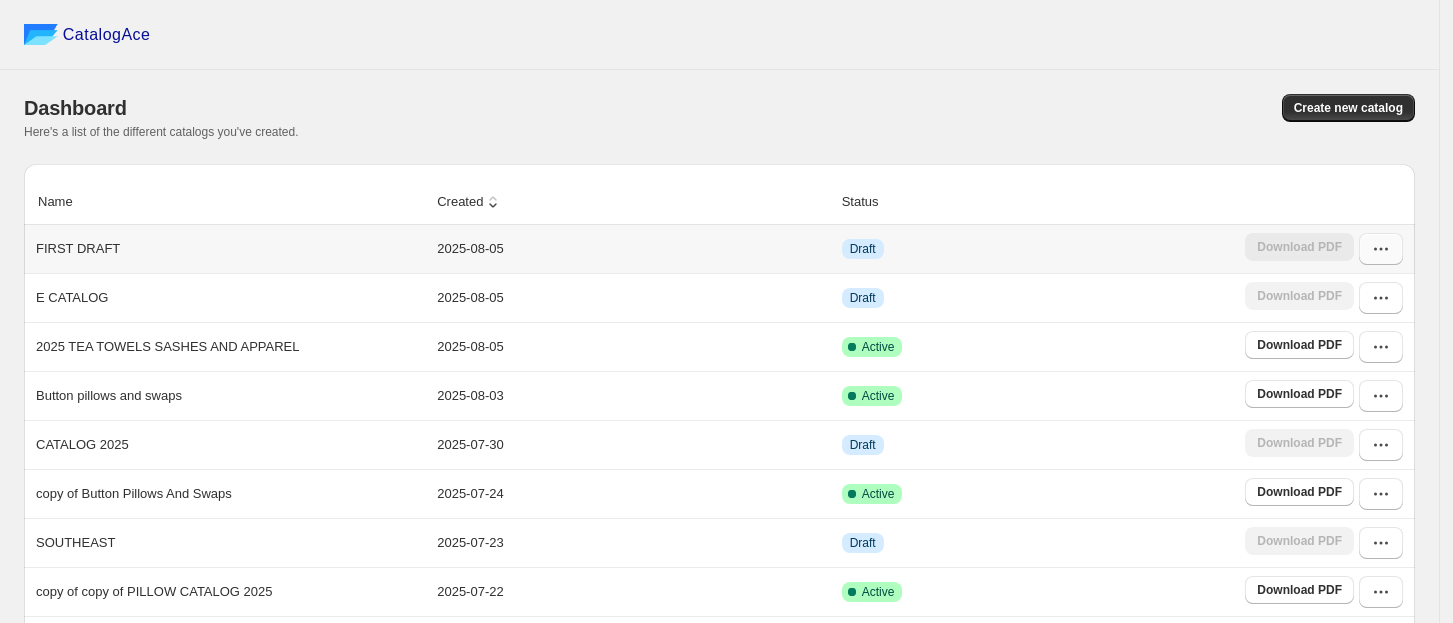 click 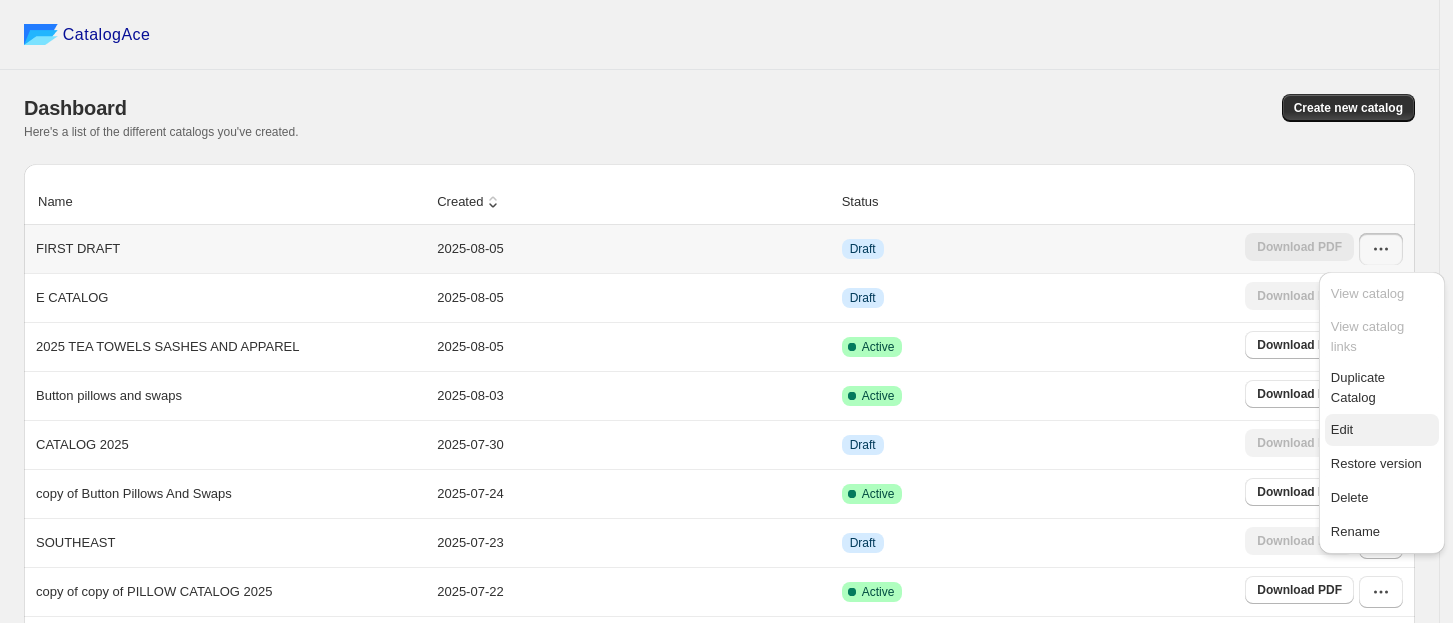 click on "Edit" at bounding box center (1342, 429) 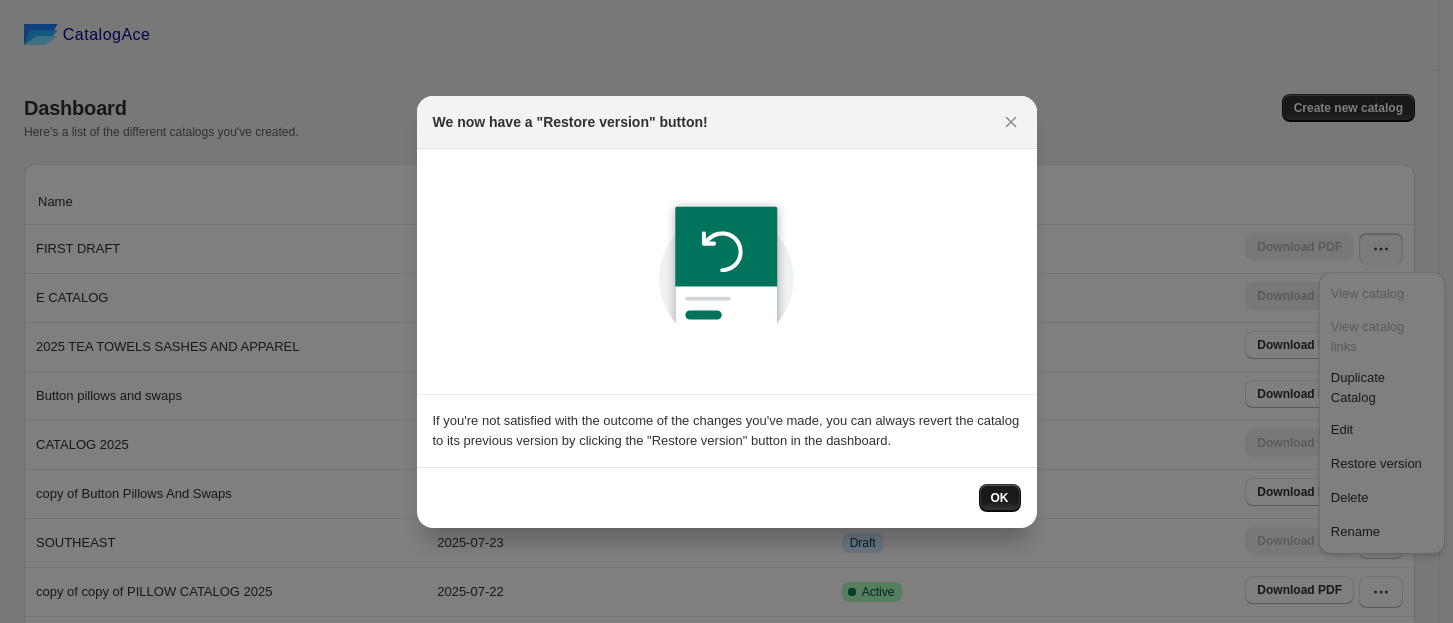click on "OK" at bounding box center [1000, 498] 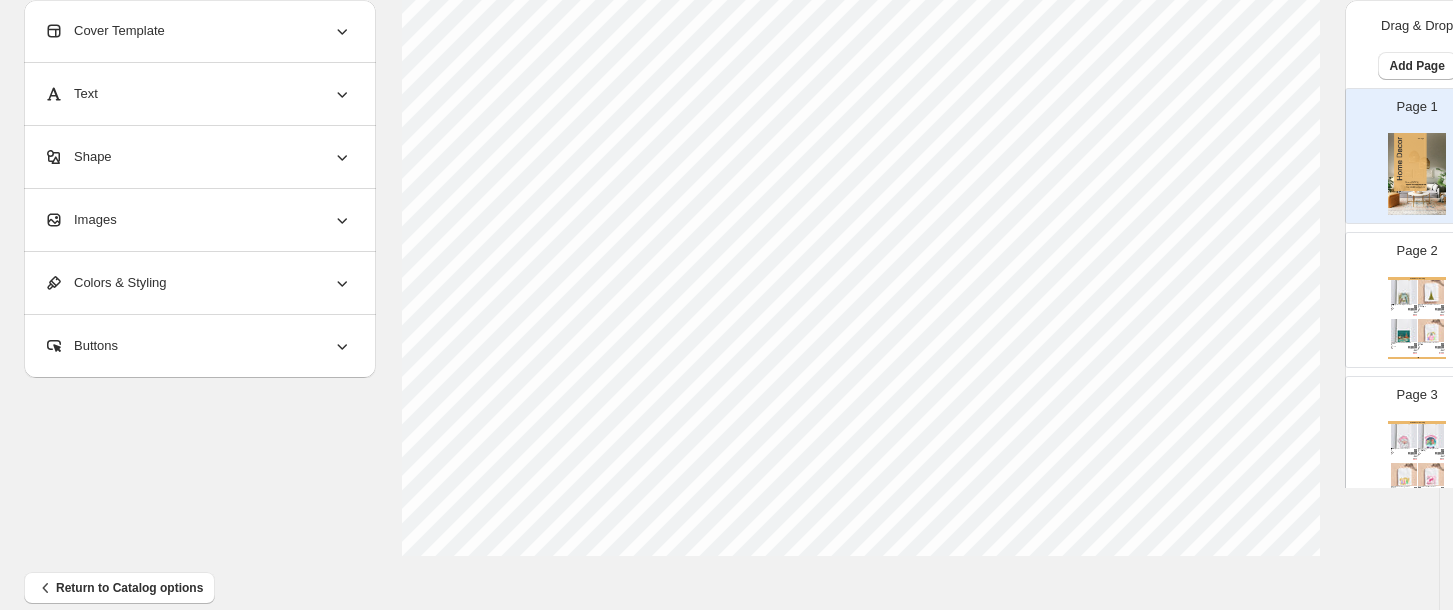 scroll, scrollTop: 816, scrollLeft: 0, axis: vertical 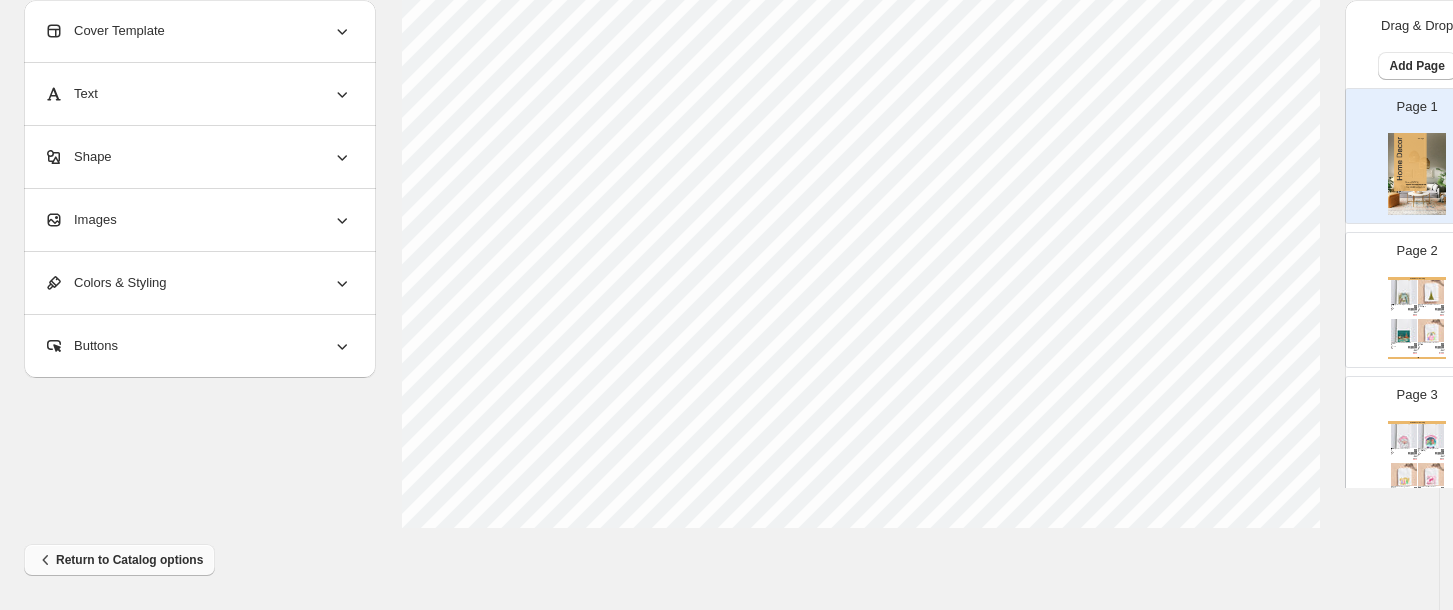 click on "Return to Catalog options" at bounding box center (119, 560) 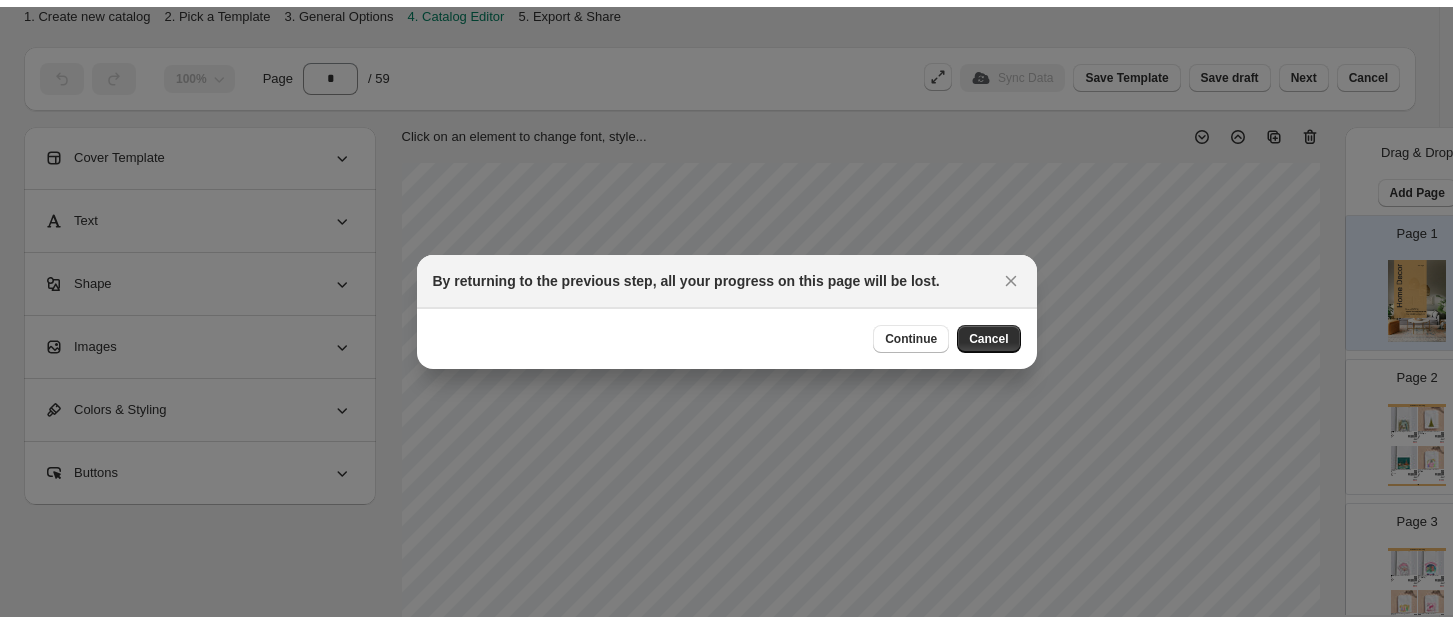scroll, scrollTop: 0, scrollLeft: 0, axis: both 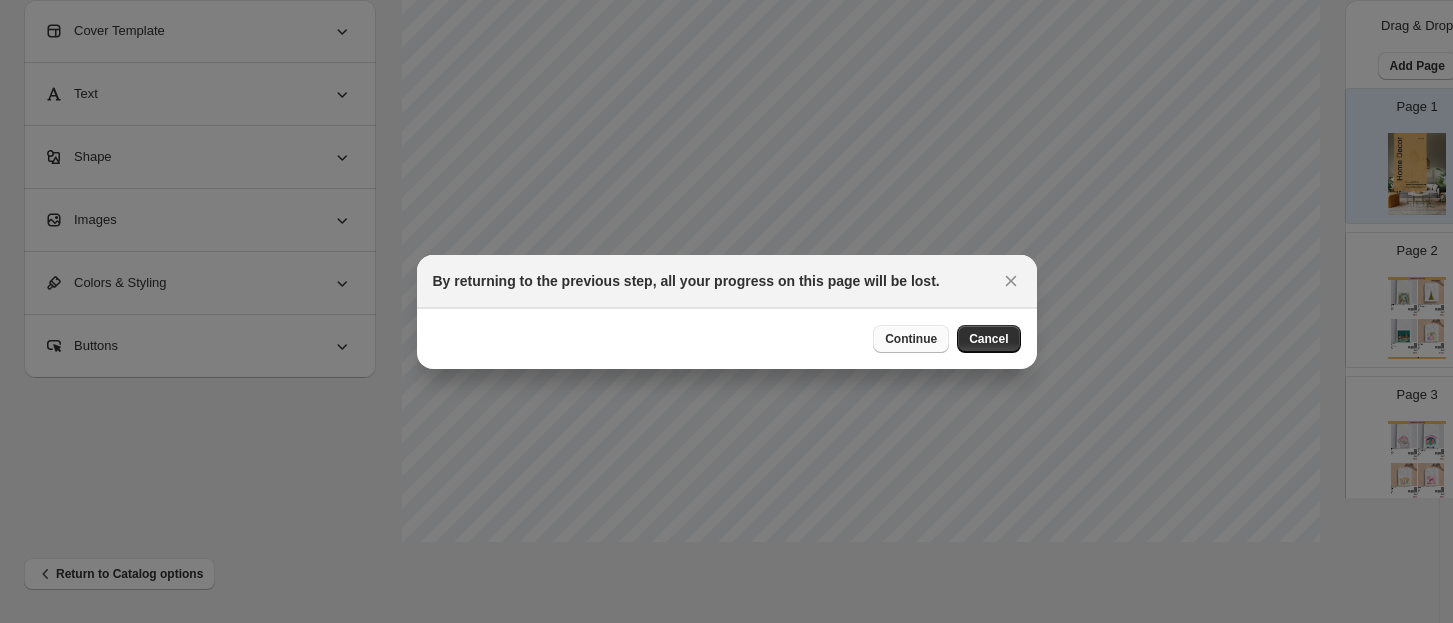 click on "Continue" at bounding box center (911, 339) 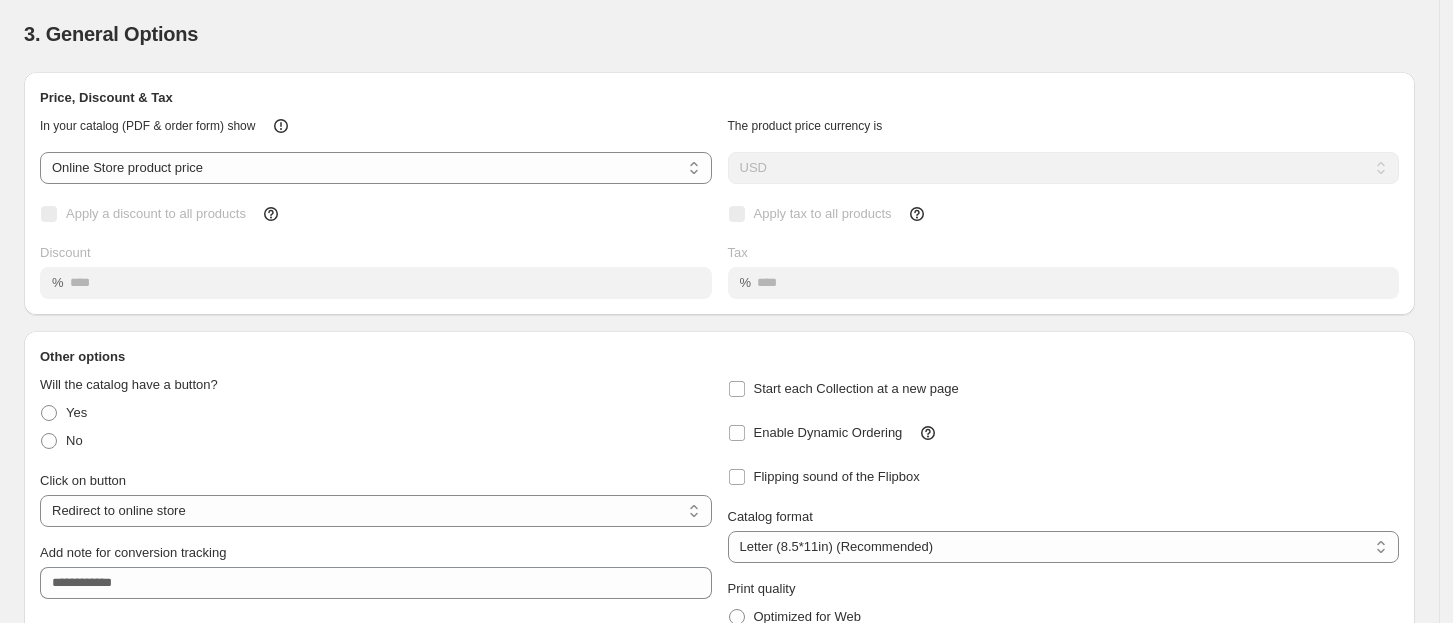 scroll, scrollTop: 0, scrollLeft: 0, axis: both 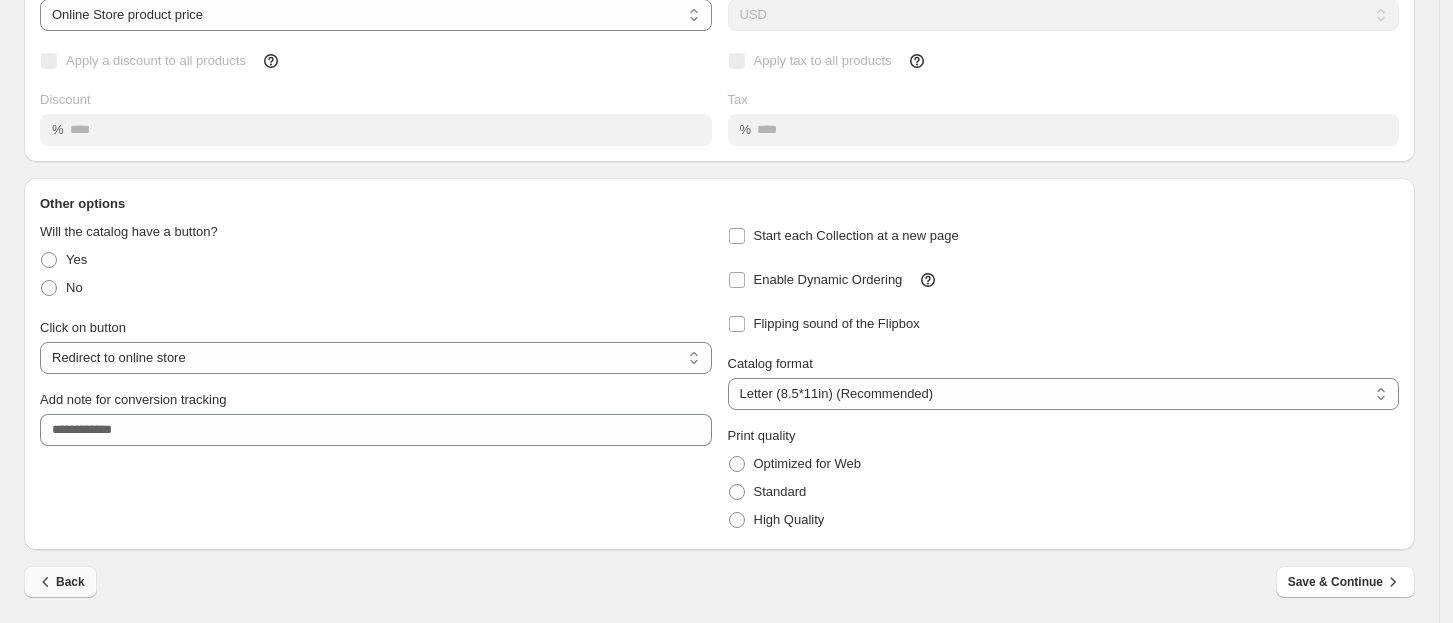 click on "Back" at bounding box center (60, 582) 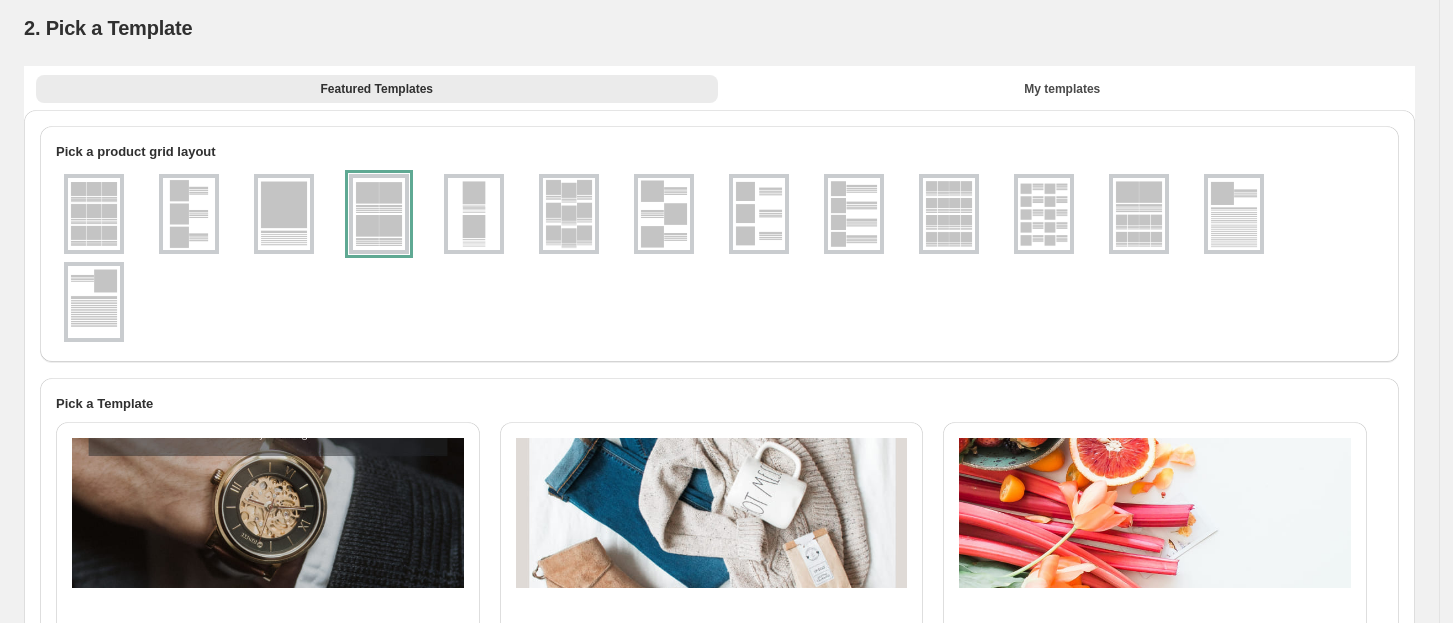 scroll, scrollTop: 0, scrollLeft: 0, axis: both 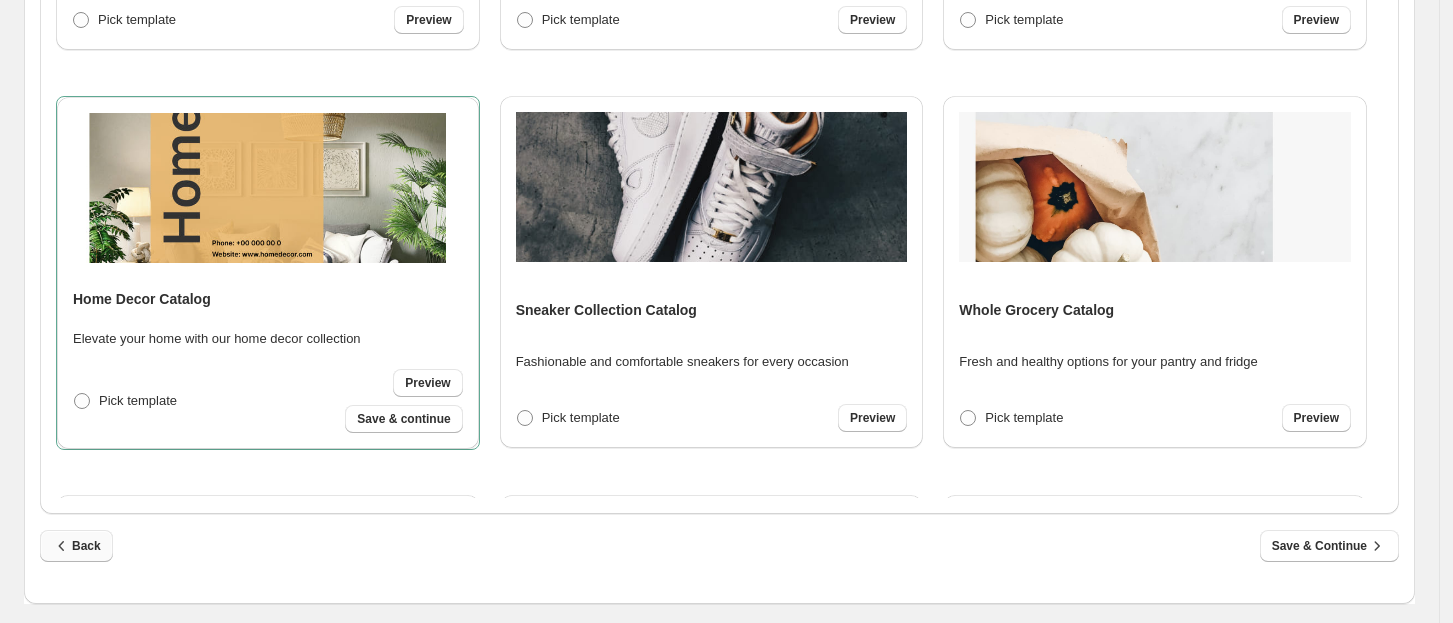 click on "Back" at bounding box center (76, 546) 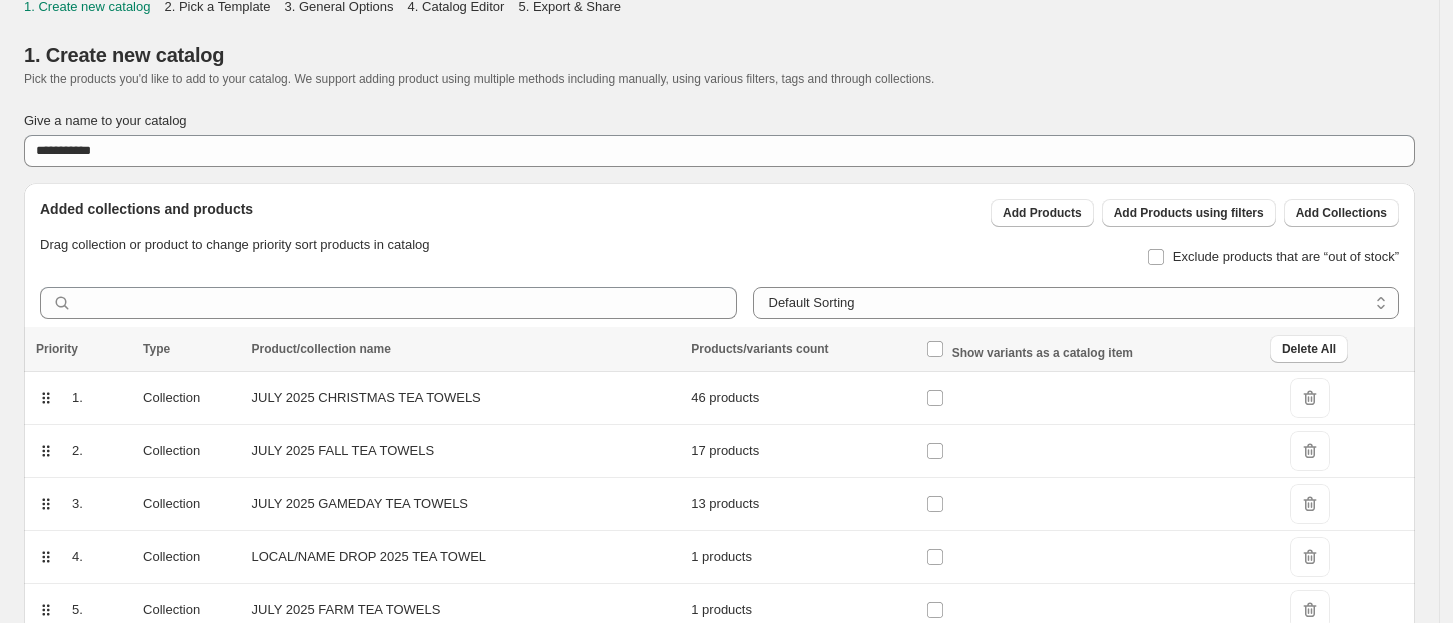 scroll, scrollTop: 0, scrollLeft: 0, axis: both 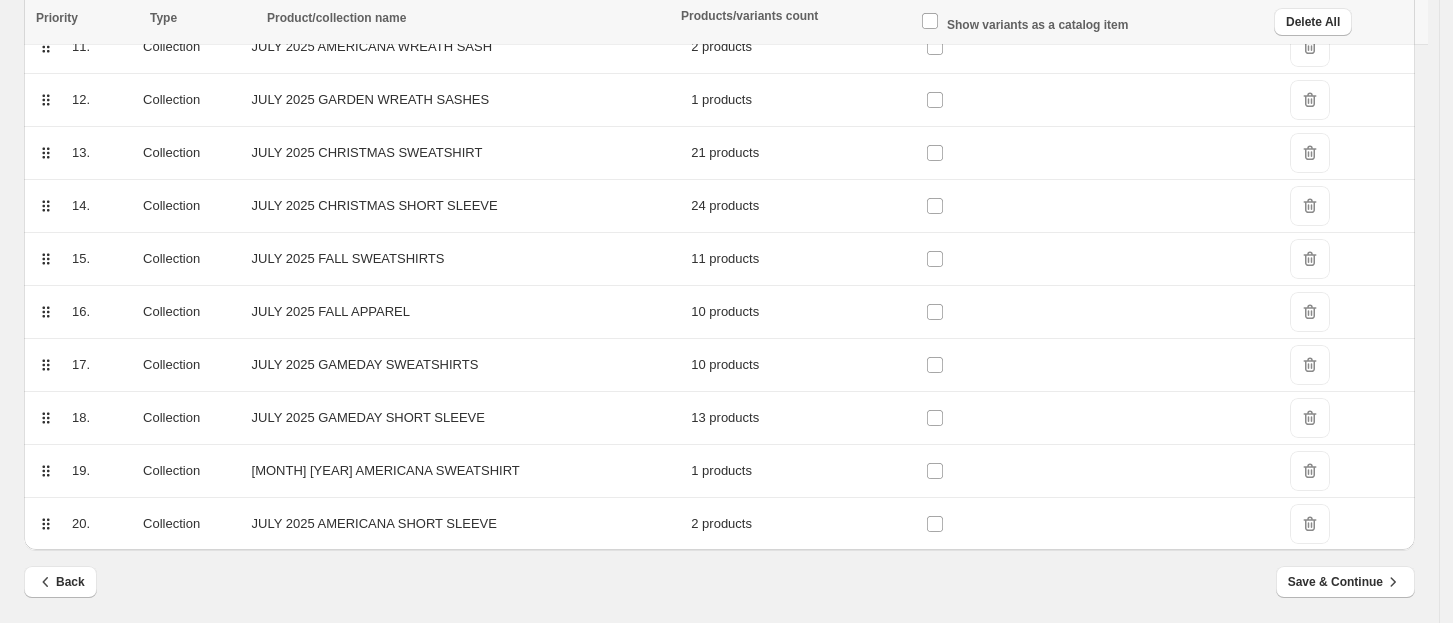 click on "DeleteIcon" at bounding box center [1310, 365] 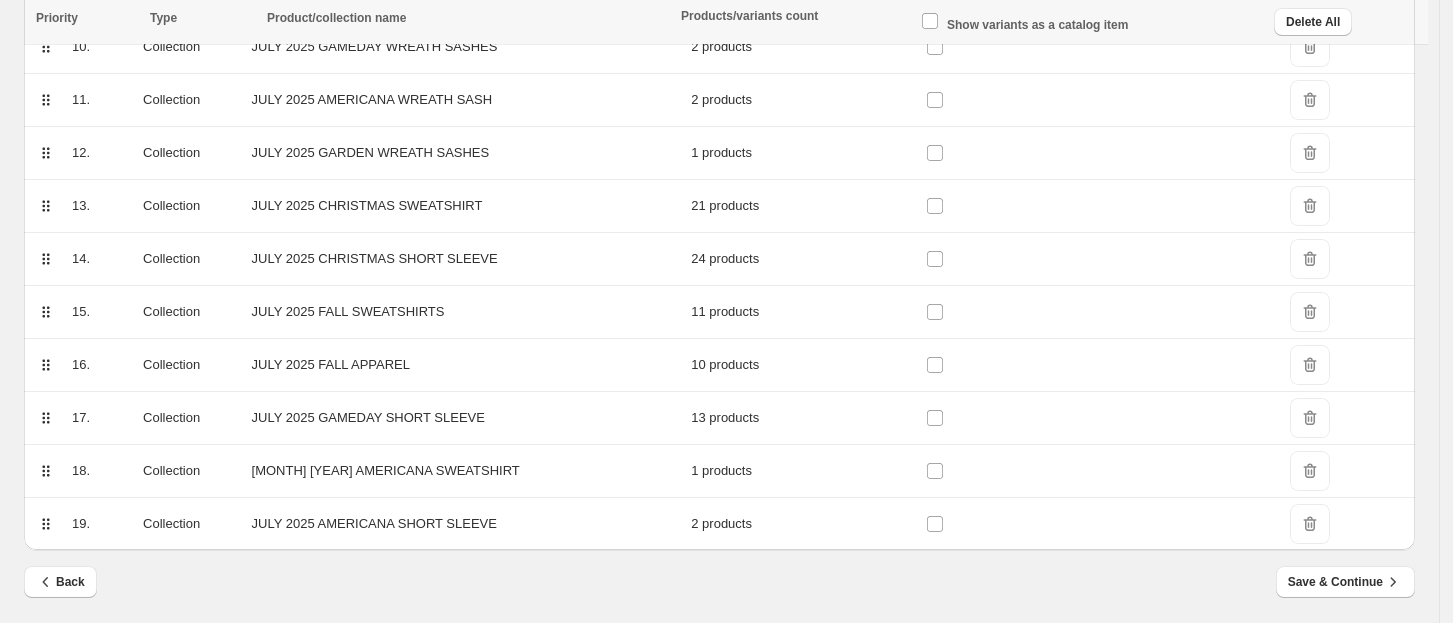 click on "DeleteIcon" at bounding box center [1310, 418] 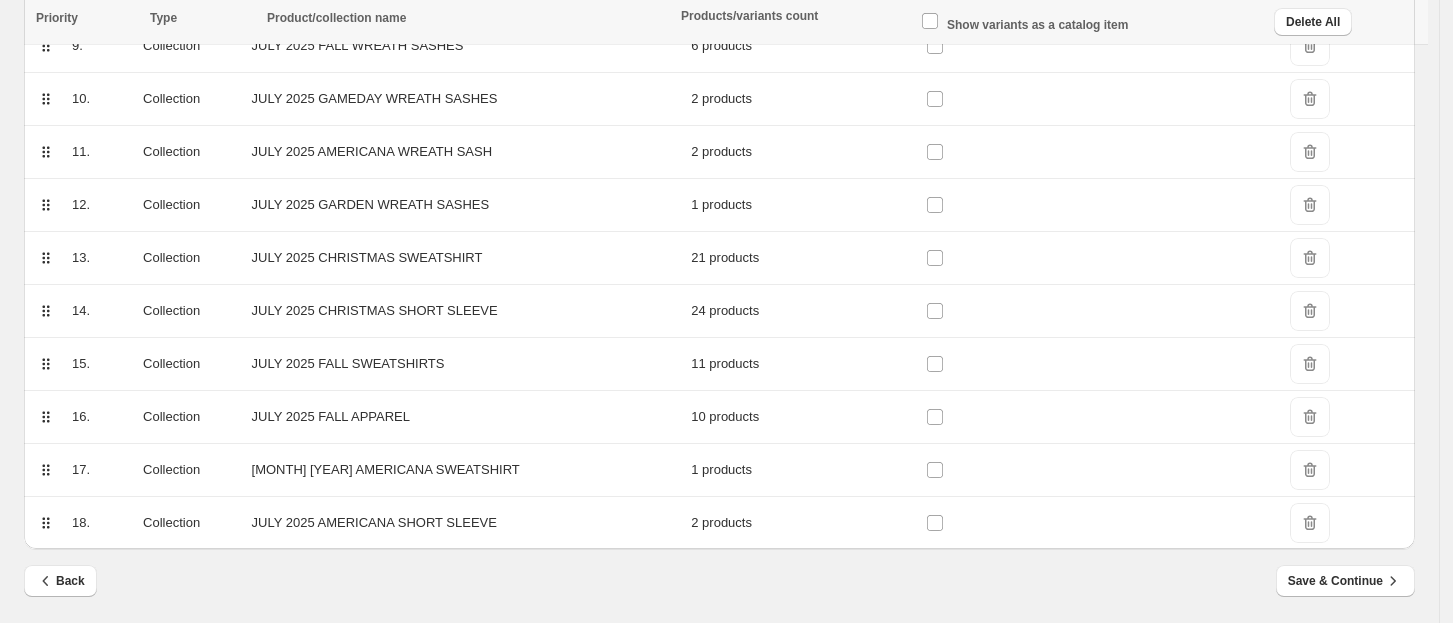 scroll, scrollTop: 778, scrollLeft: 0, axis: vertical 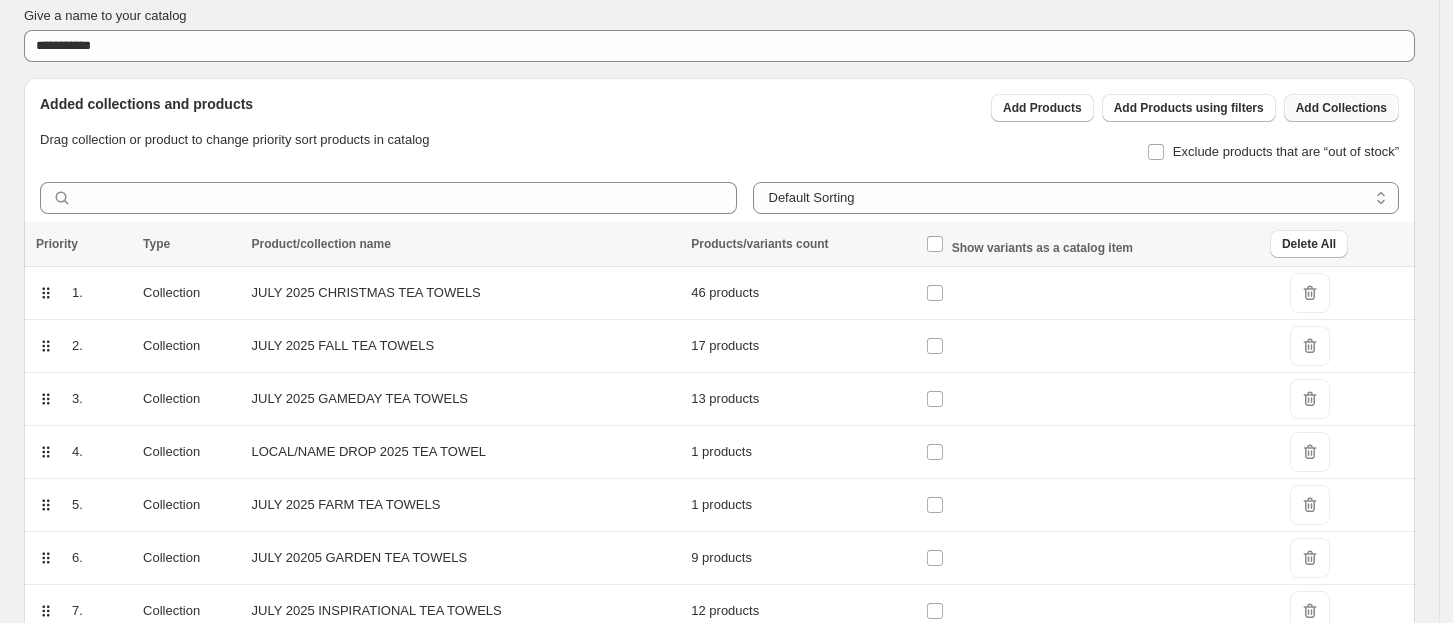 click on "Add Collections" at bounding box center [1341, 108] 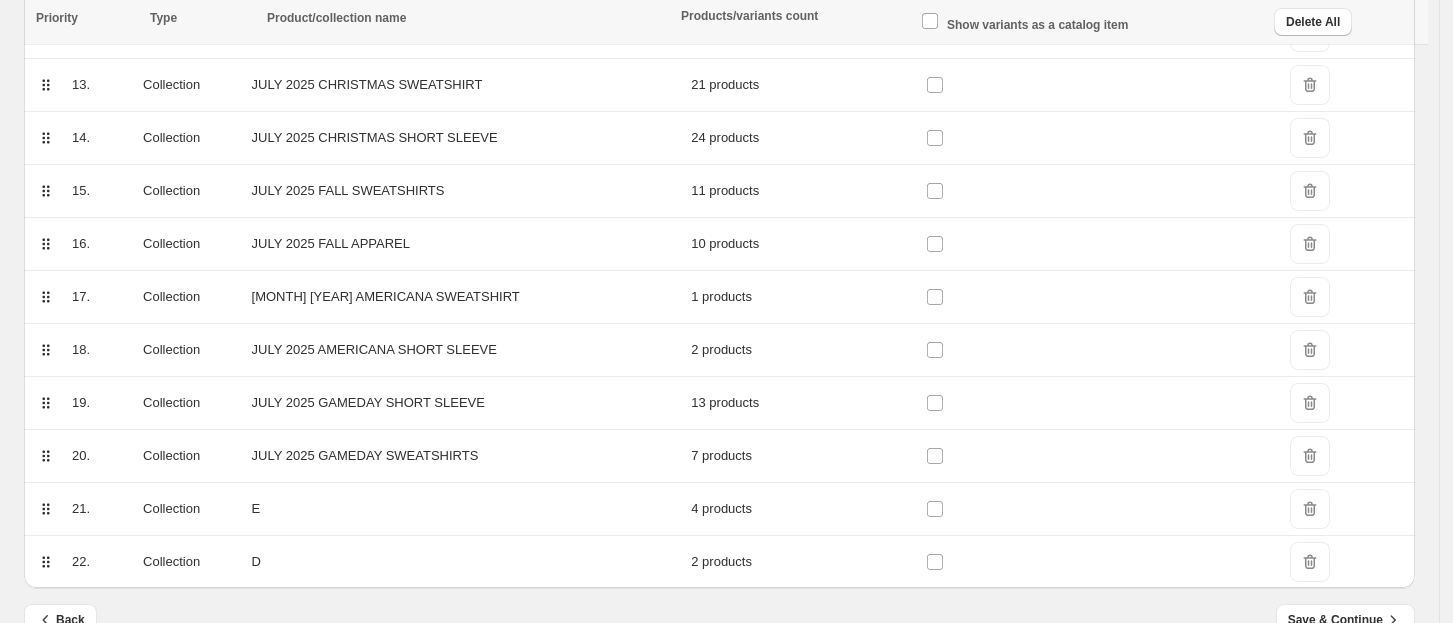scroll, scrollTop: 990, scrollLeft: 0, axis: vertical 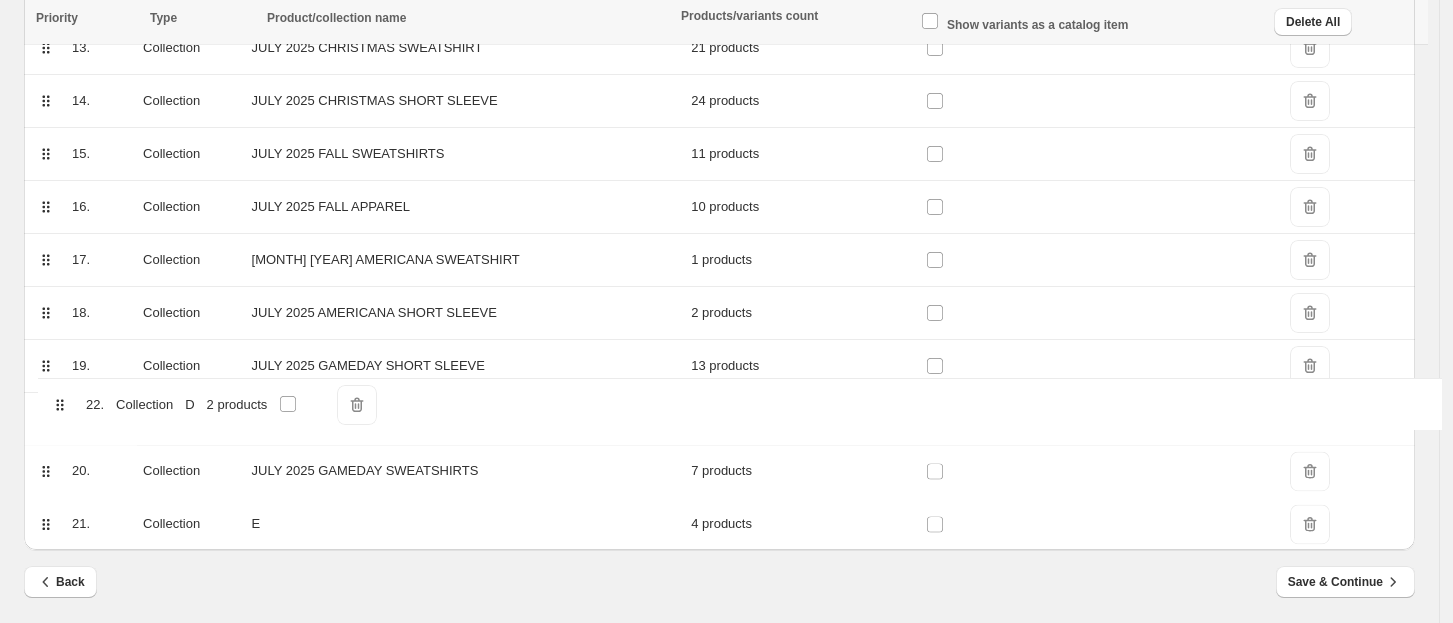 drag, startPoint x: 45, startPoint y: 522, endPoint x: 52, endPoint y: 403, distance: 119.2057 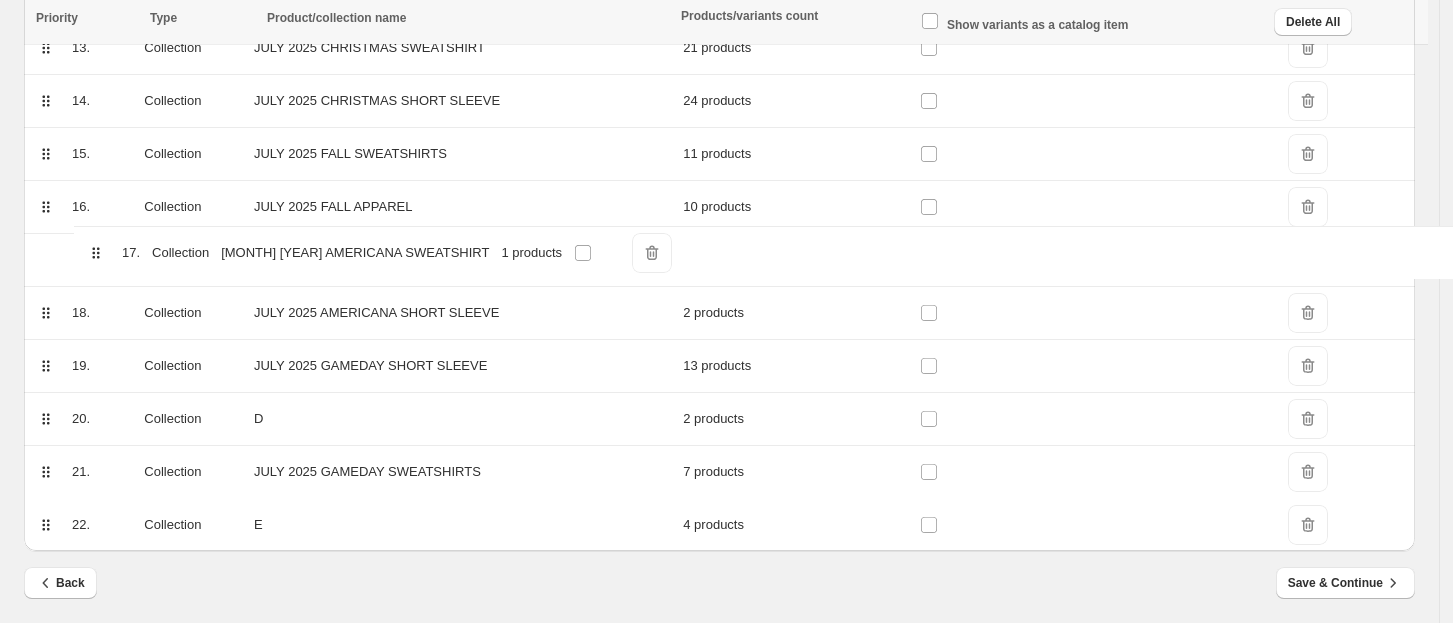 drag, startPoint x: 46, startPoint y: 262, endPoint x: 96, endPoint y: 262, distance: 50 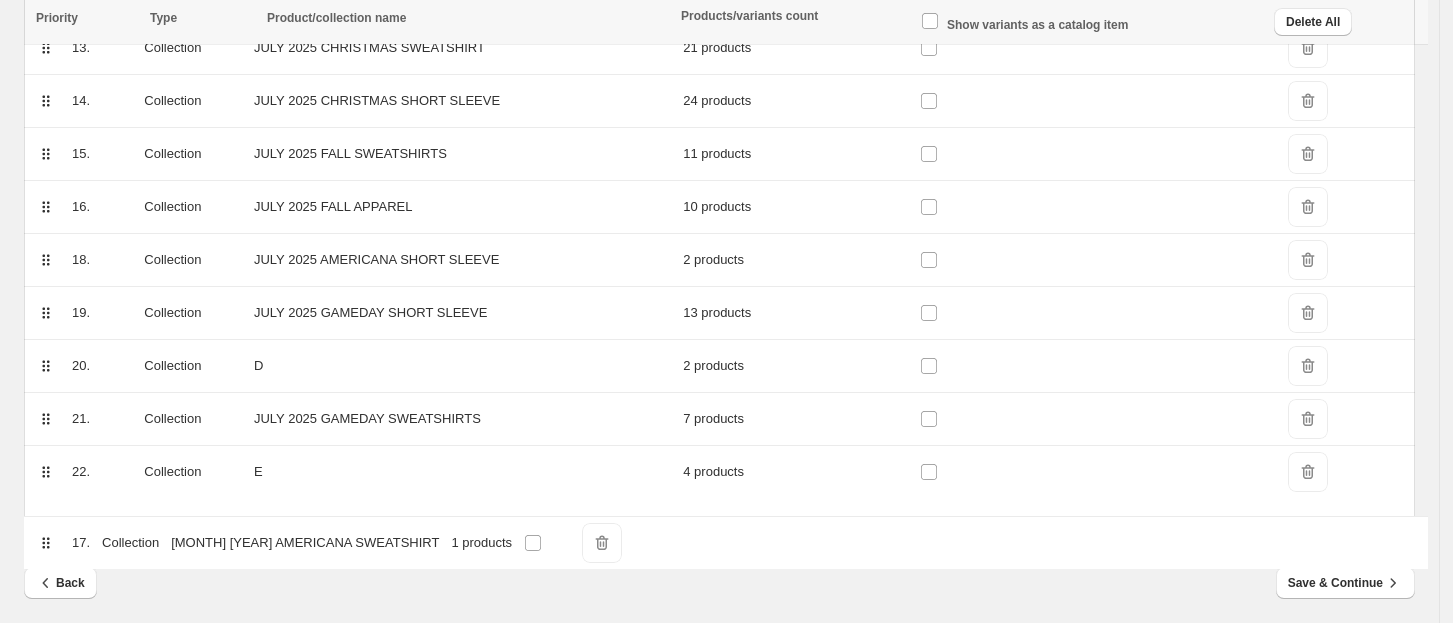 drag, startPoint x: 48, startPoint y: 262, endPoint x: 48, endPoint y: 557, distance: 295 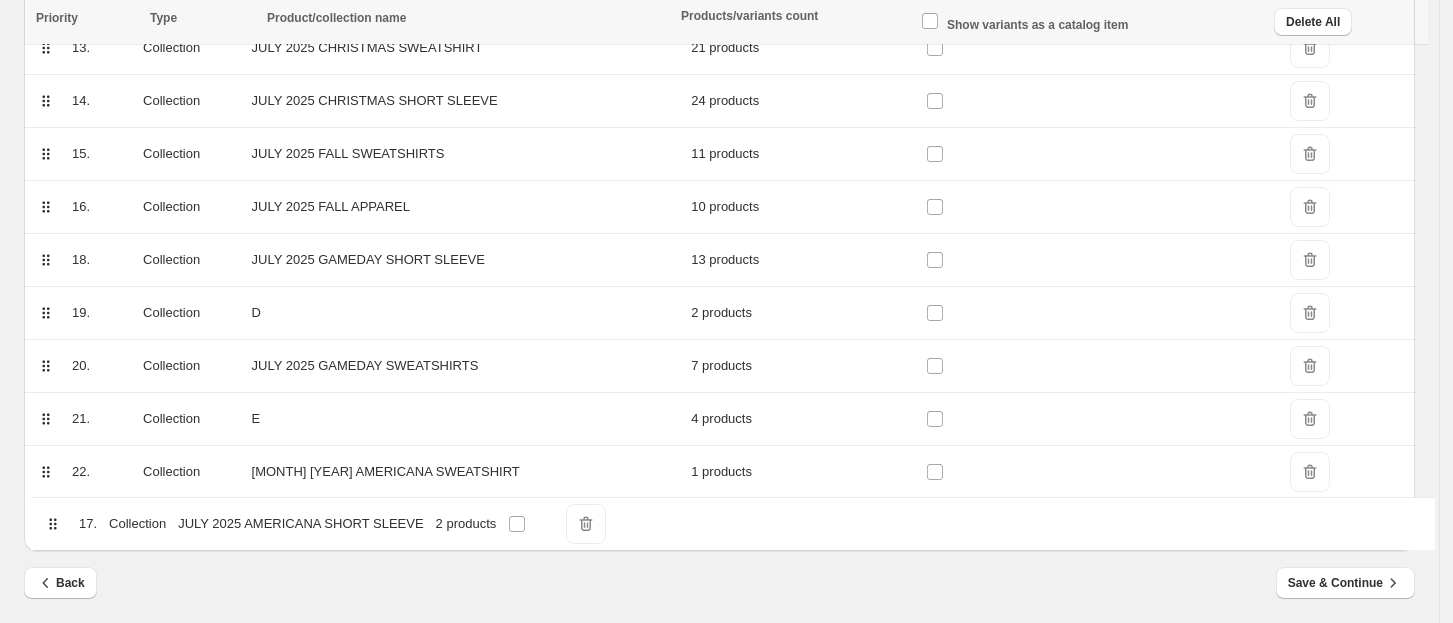 drag, startPoint x: 41, startPoint y: 260, endPoint x: 50, endPoint y: 532, distance: 272.14886 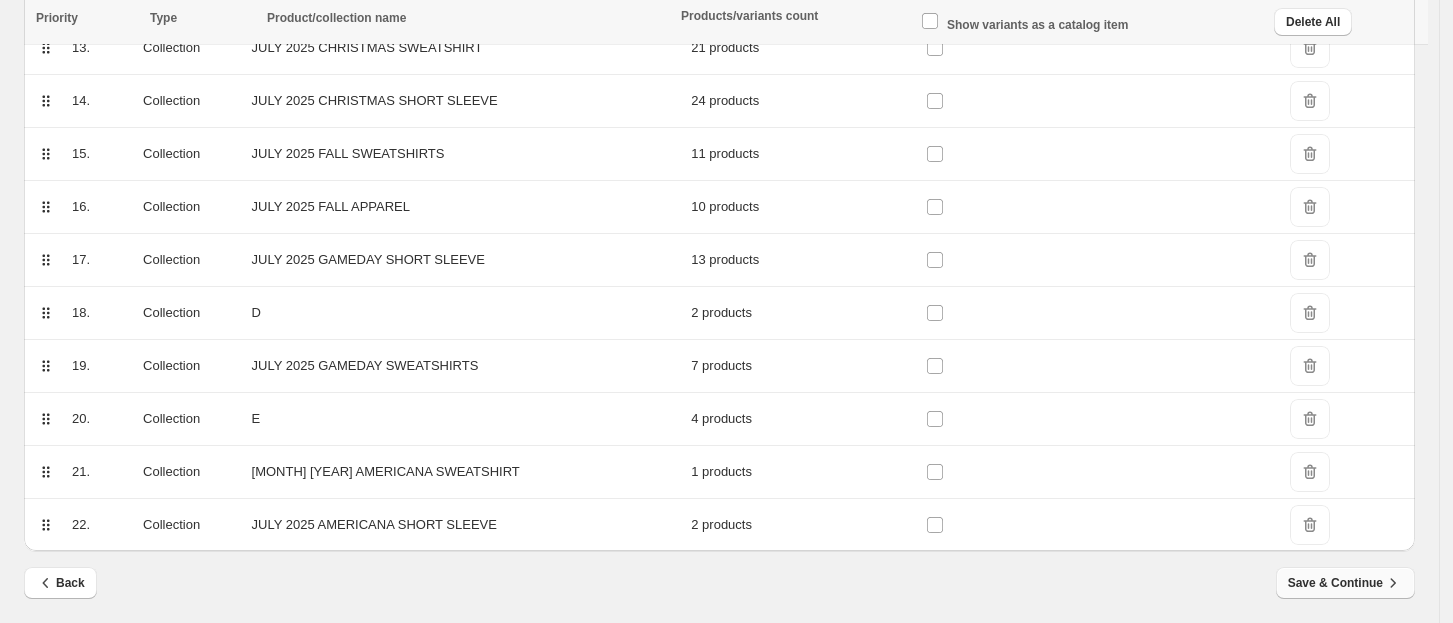 click on "Save & Continue" at bounding box center [1345, 583] 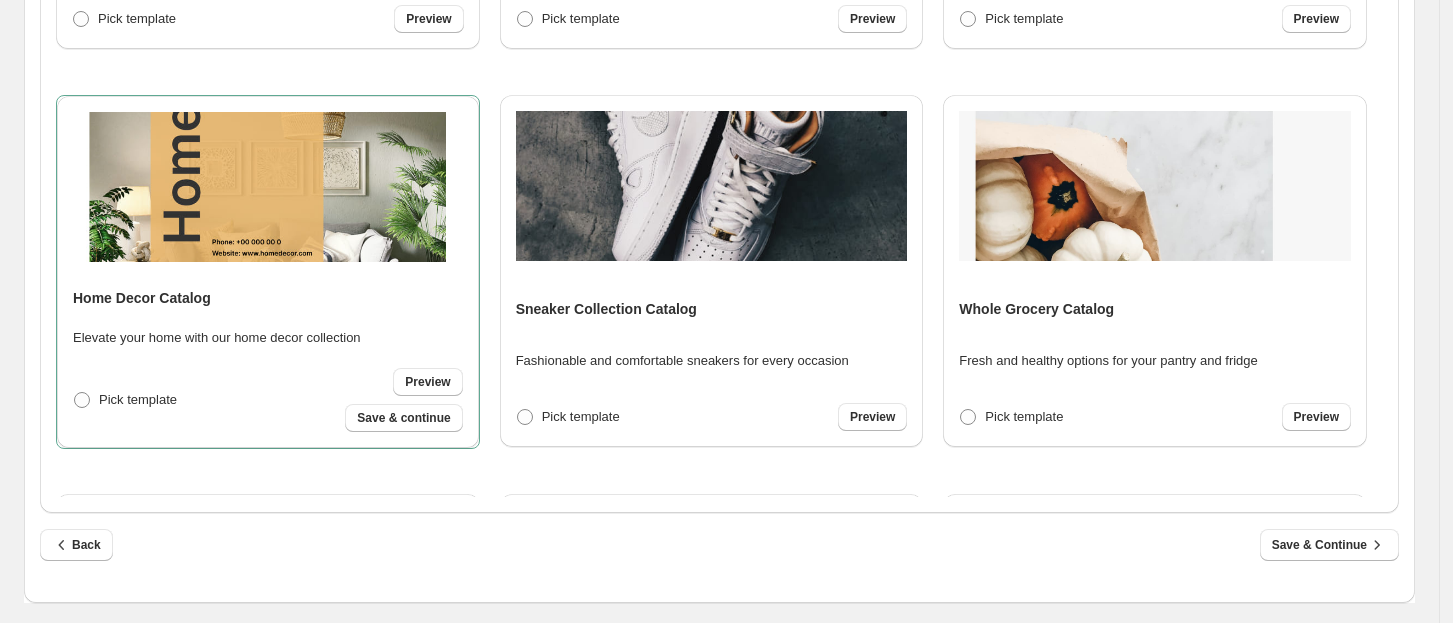 scroll, scrollTop: 0, scrollLeft: 0, axis: both 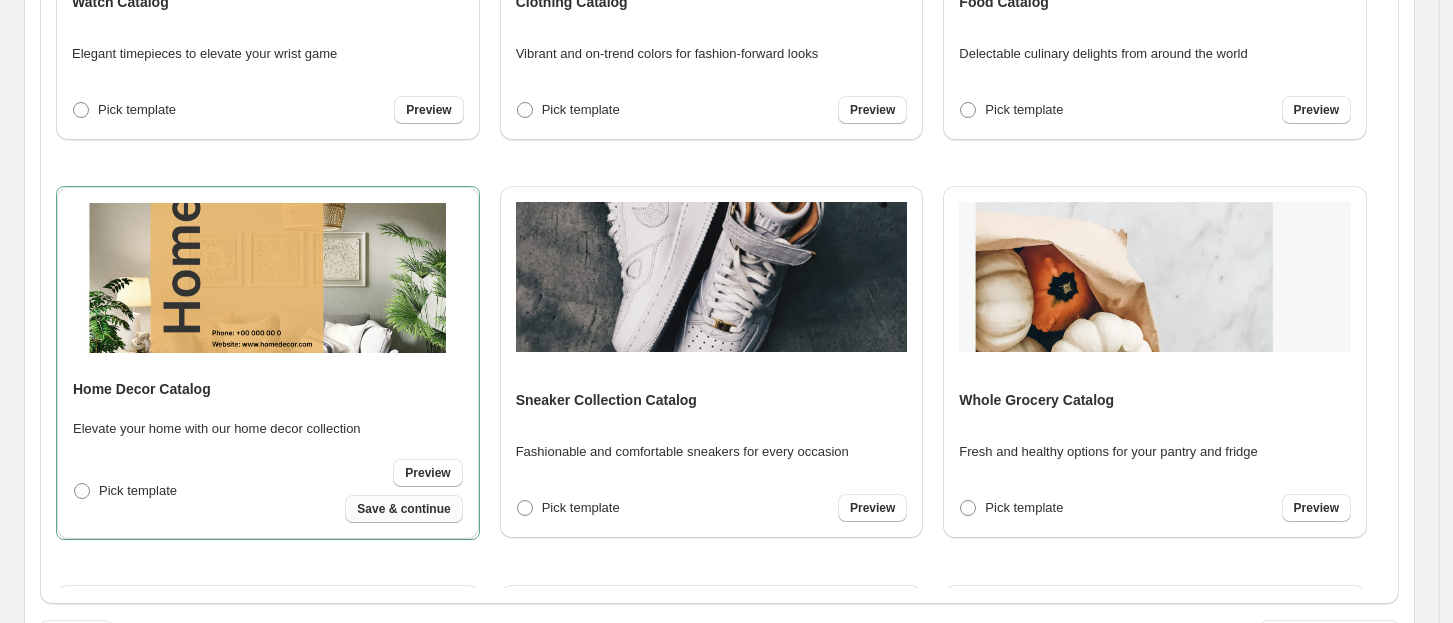 click on "Save & continue" at bounding box center [403, 509] 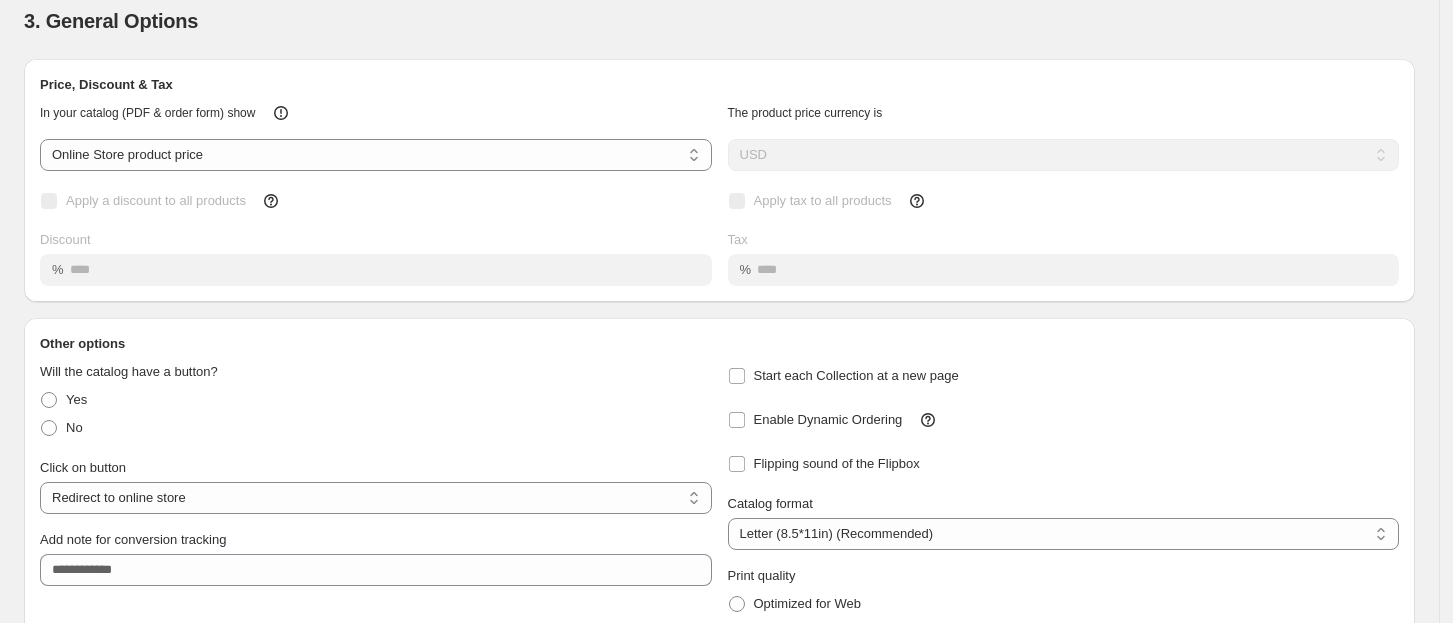 scroll, scrollTop: 0, scrollLeft: 0, axis: both 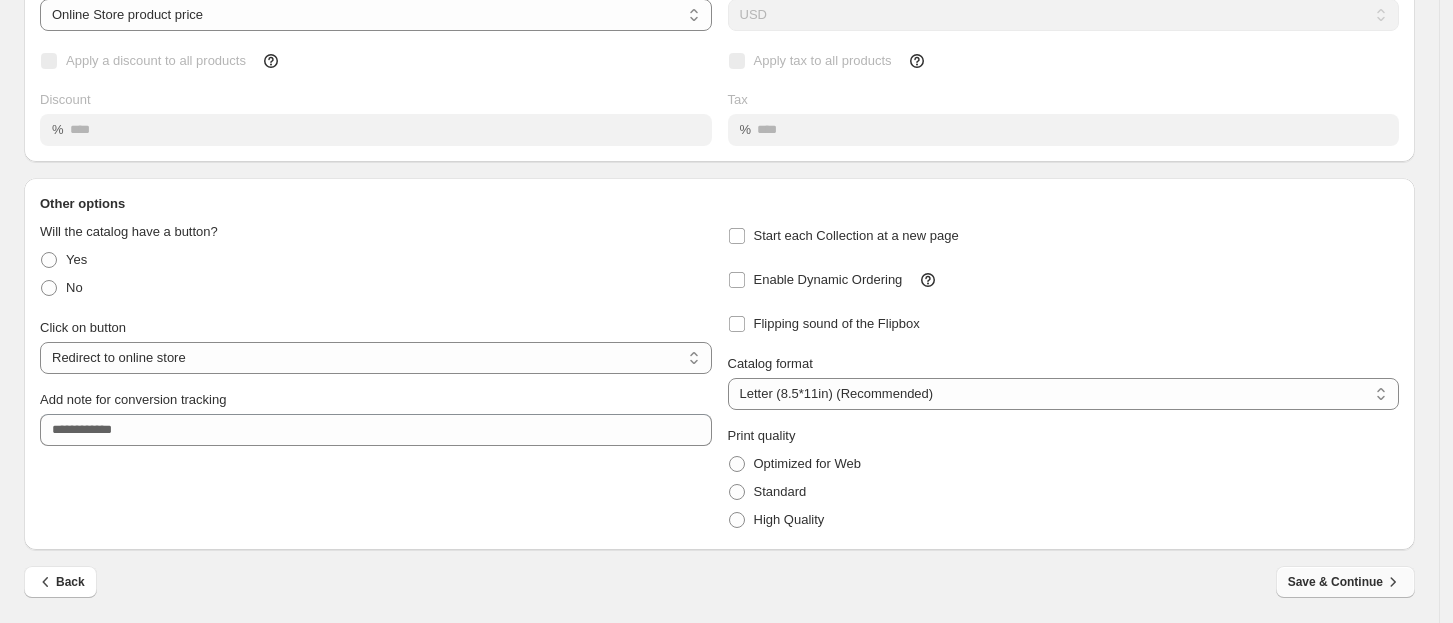 click on "Save & Continue" at bounding box center [1345, 582] 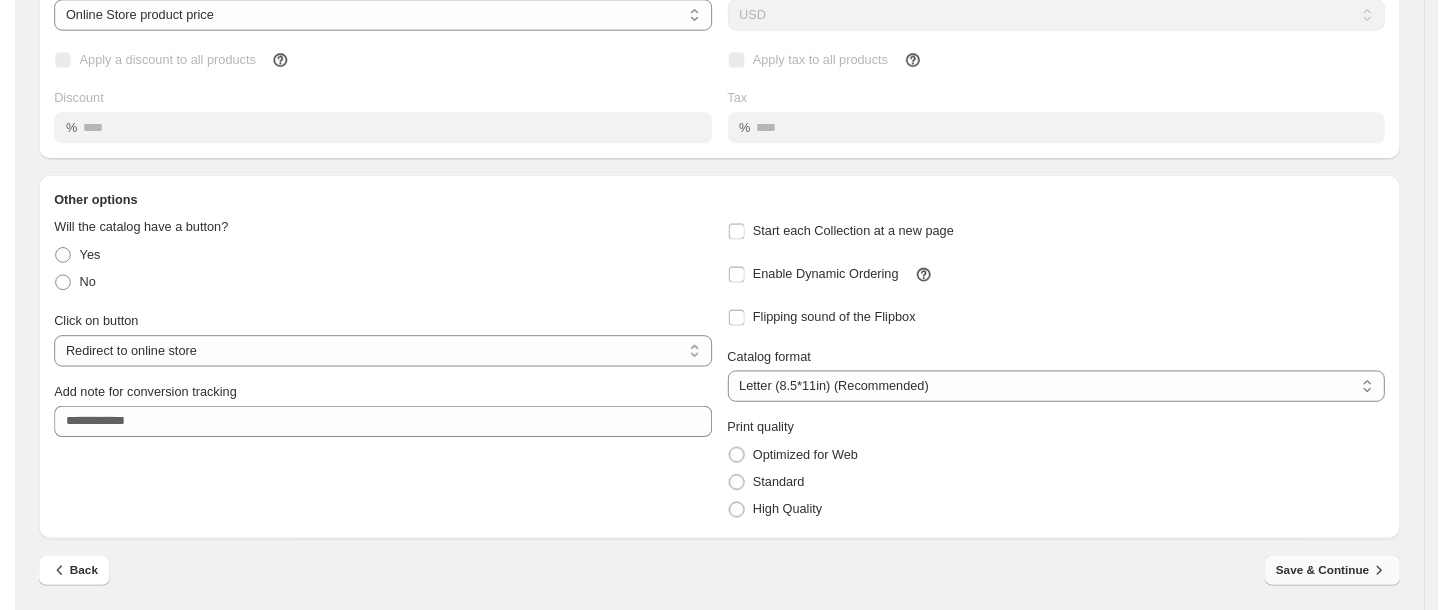 scroll, scrollTop: 0, scrollLeft: 0, axis: both 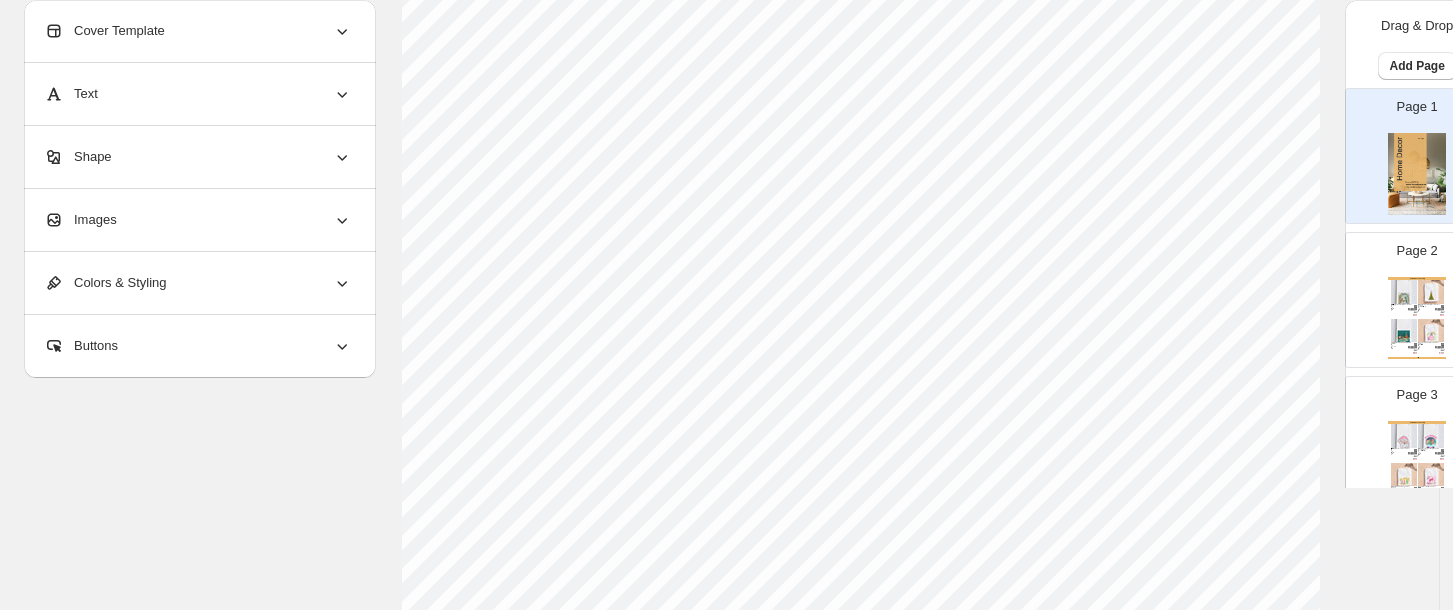 click at bounding box center [1404, 475] 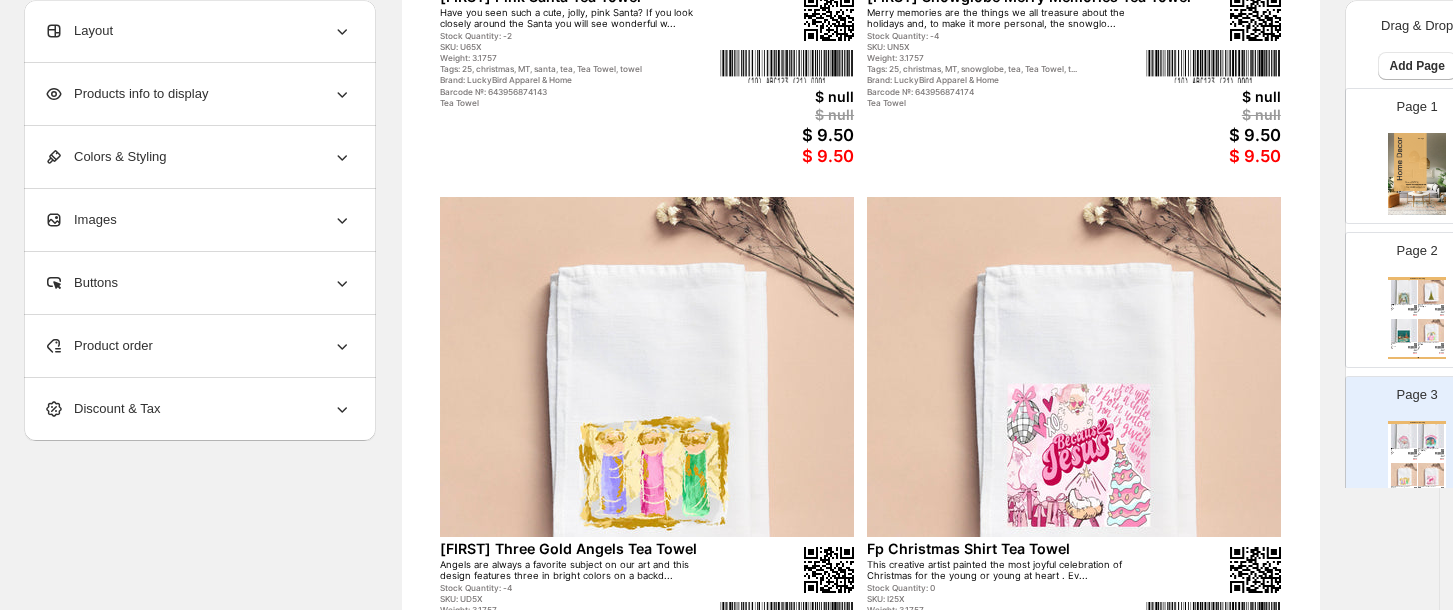 scroll, scrollTop: 554, scrollLeft: 0, axis: vertical 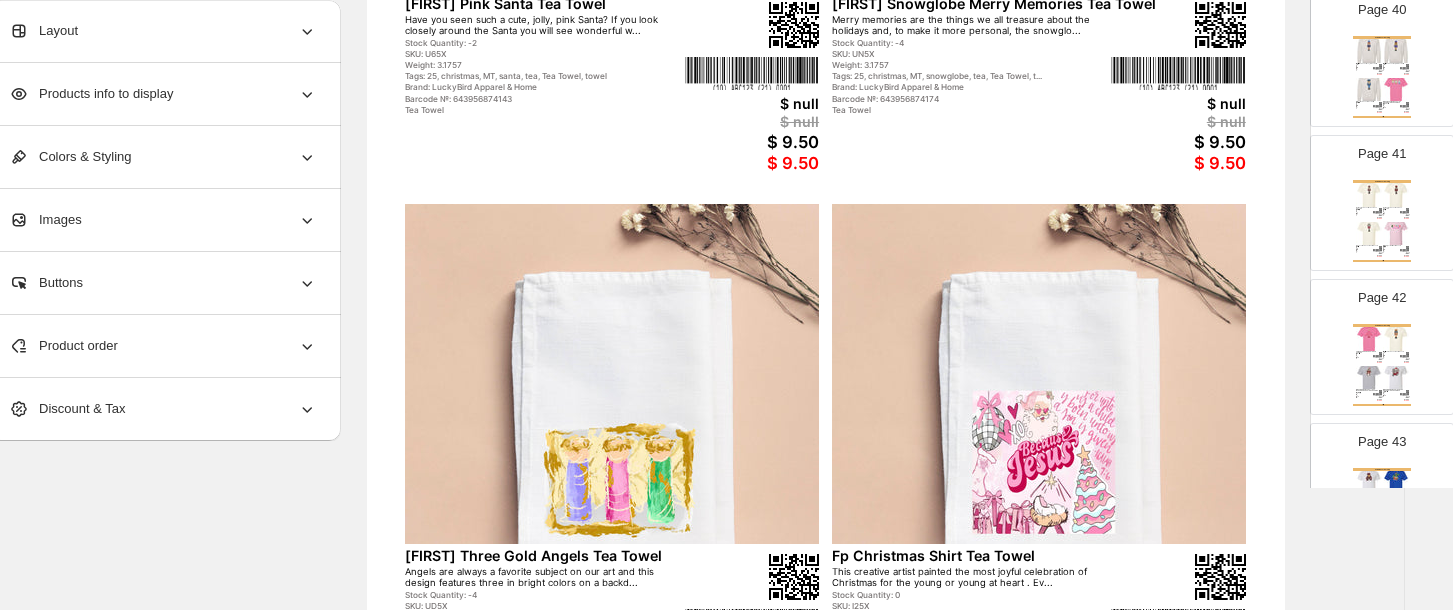 click on "Barcode №:  null" at bounding box center (1392, 358) 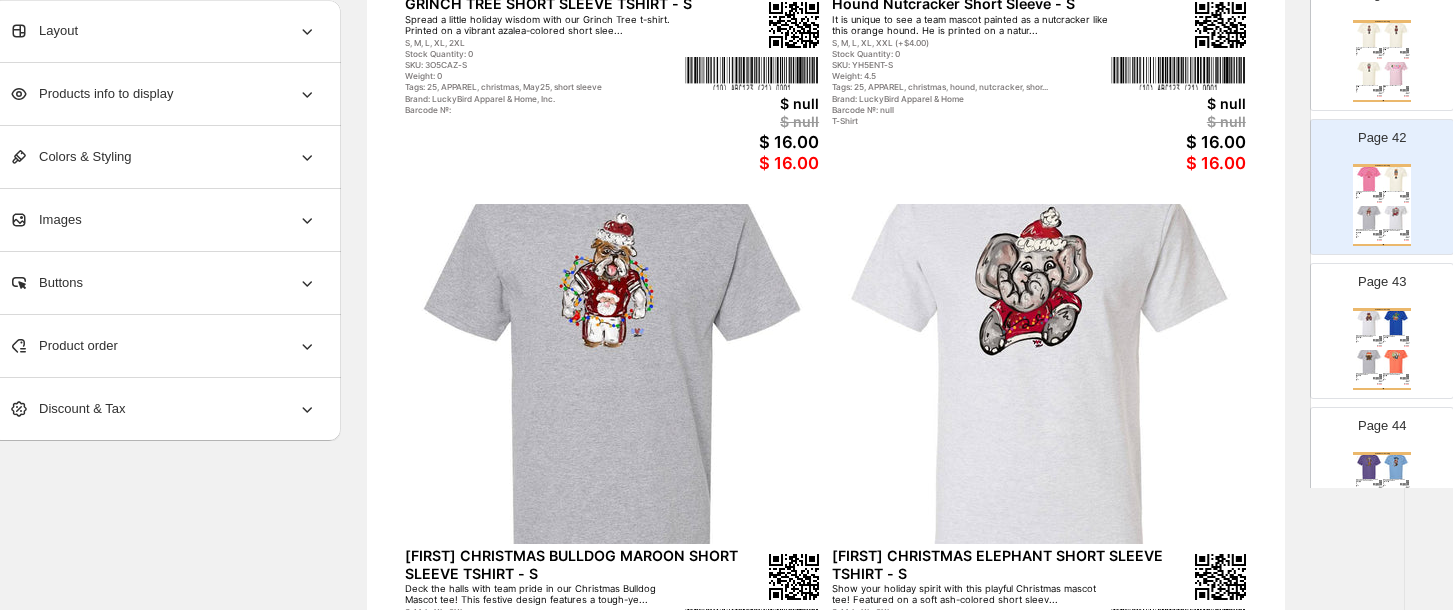 scroll, scrollTop: 5927, scrollLeft: 0, axis: vertical 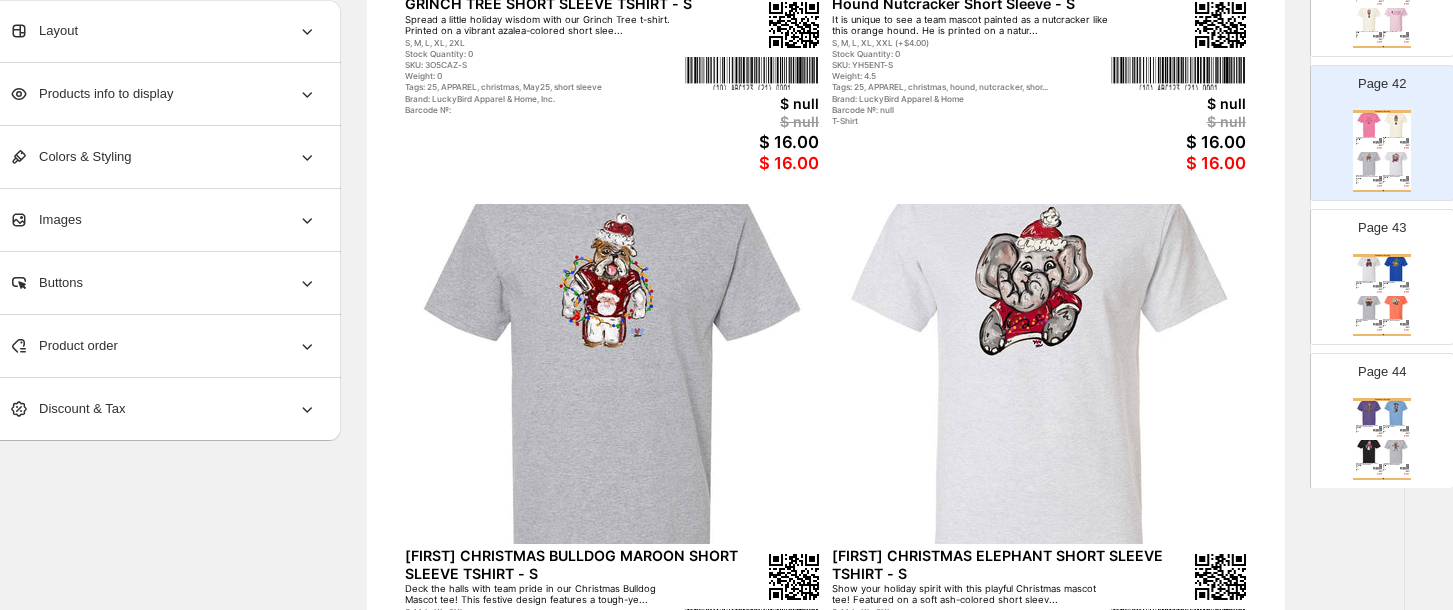 click at bounding box center [1369, 269] 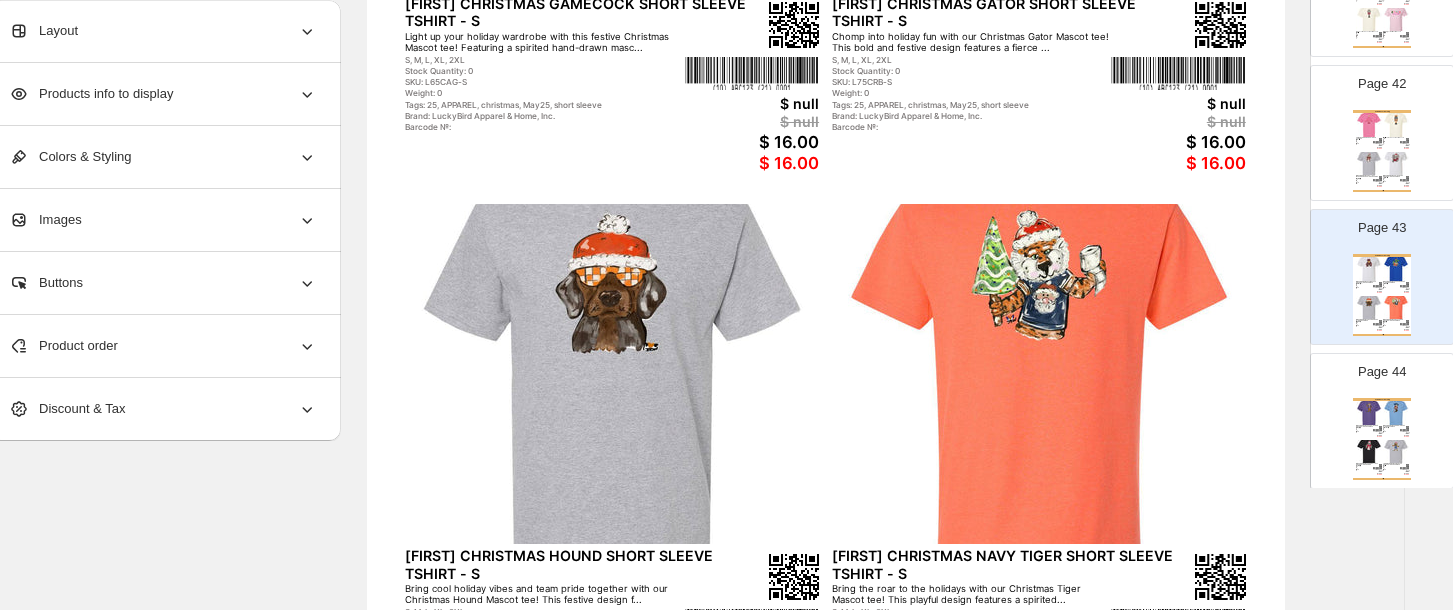 scroll, scrollTop: 5980, scrollLeft: 0, axis: vertical 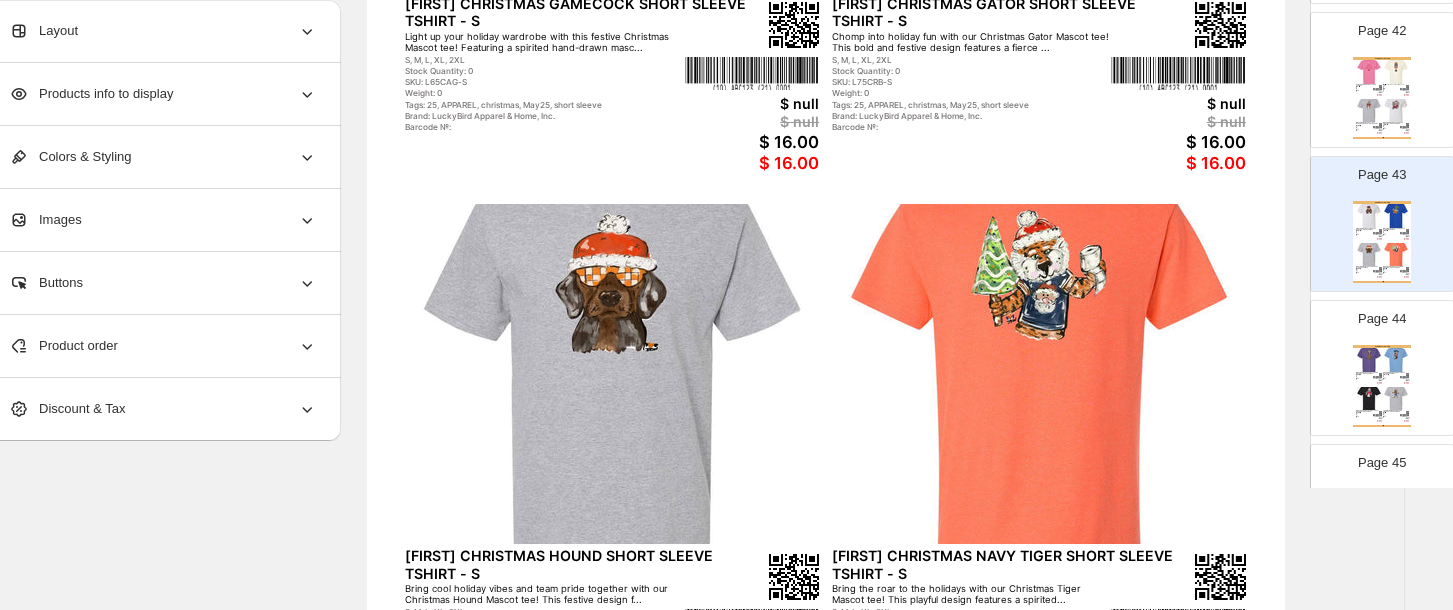 click on "Page 44" at bounding box center (1382, 319) 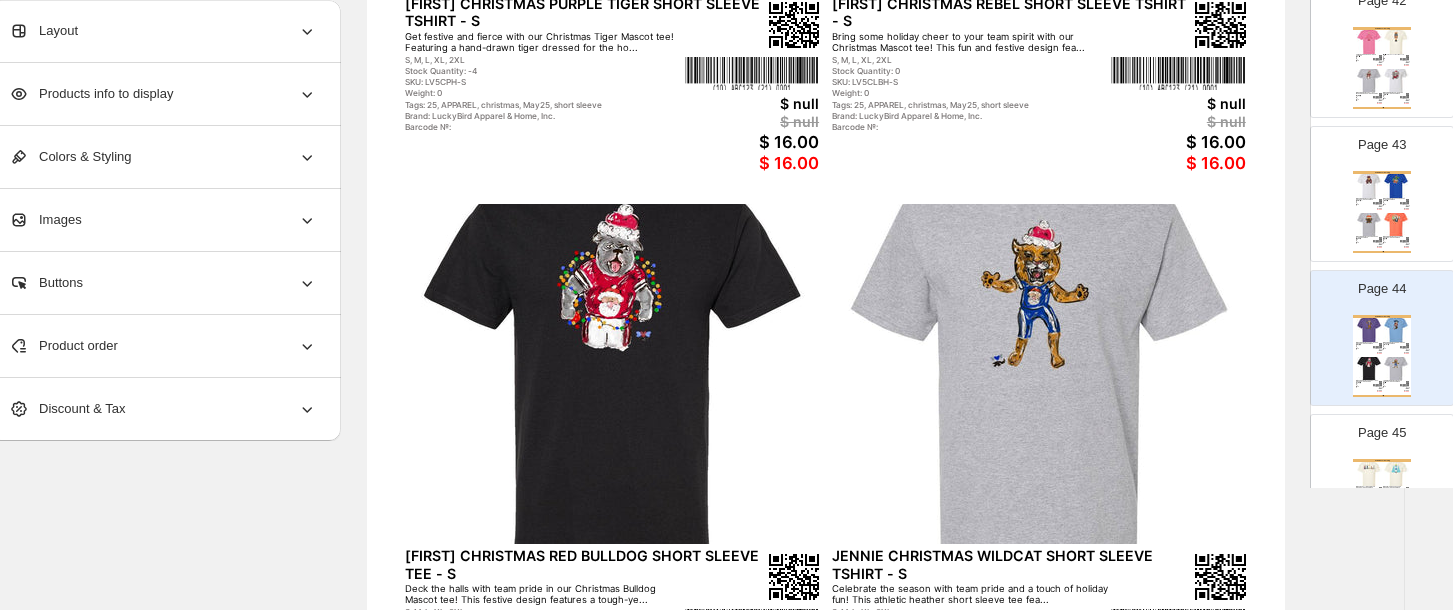 scroll, scrollTop: 6033, scrollLeft: 0, axis: vertical 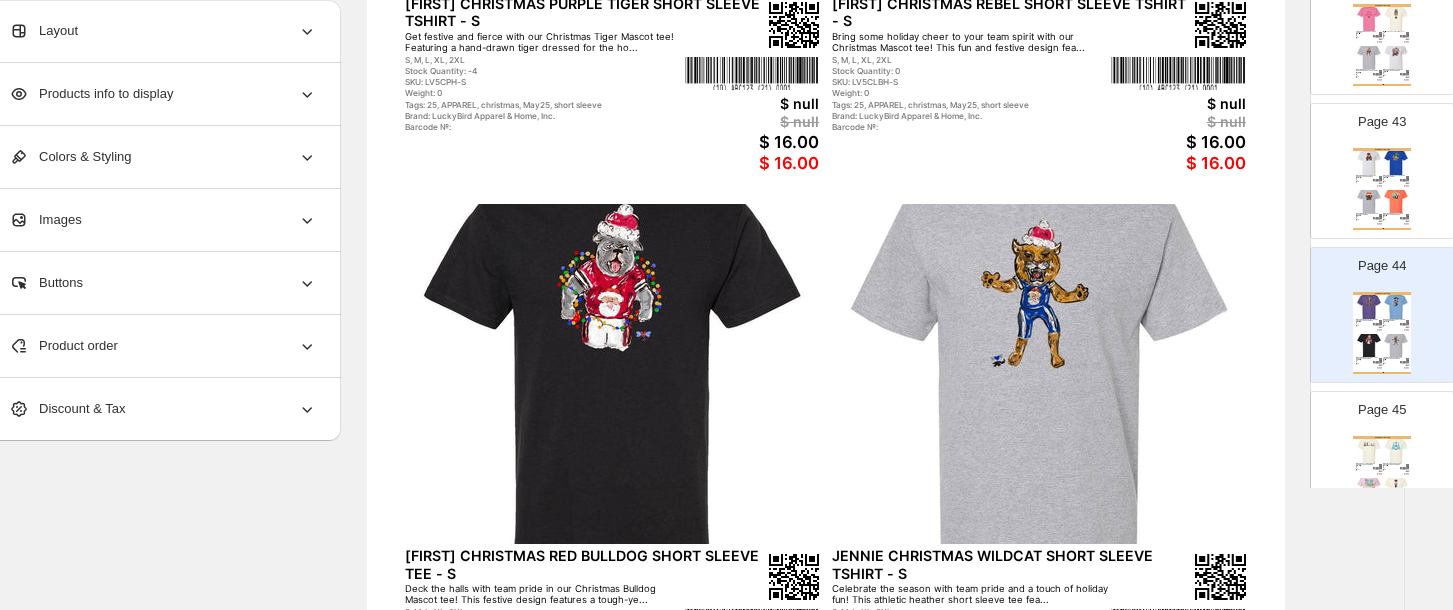 click on "Home Decor Catalog" at bounding box center [1382, 437] 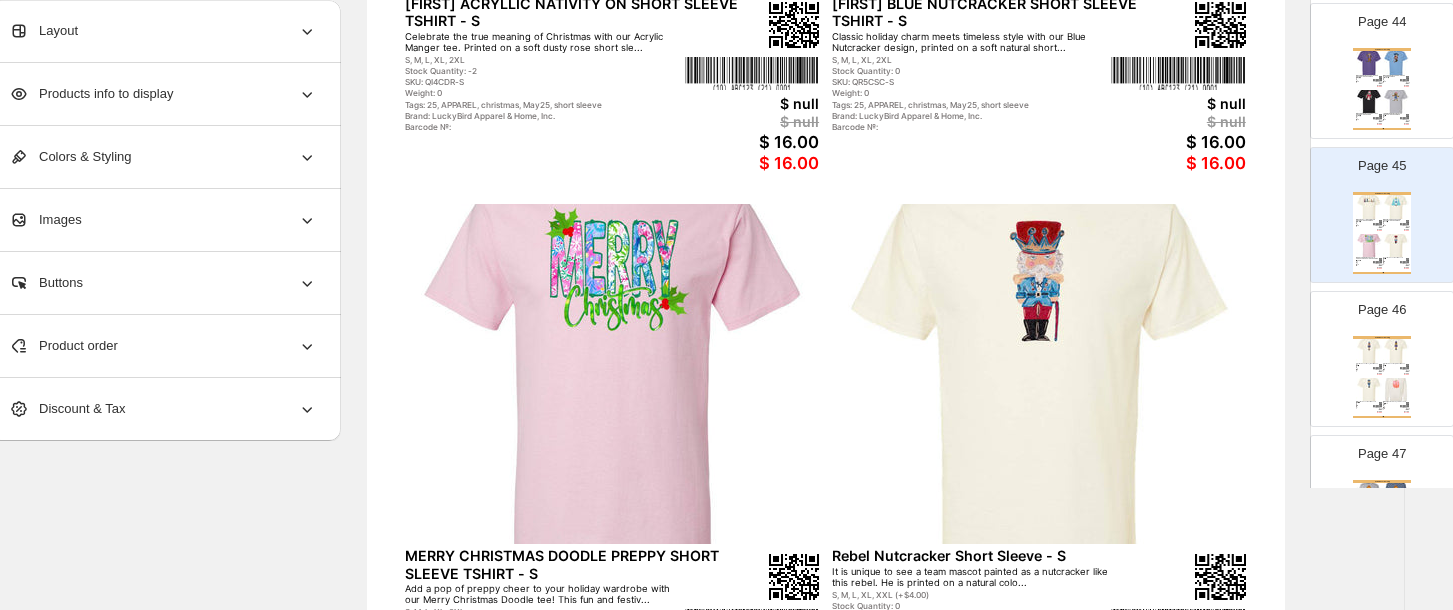 scroll, scrollTop: 6300, scrollLeft: 0, axis: vertical 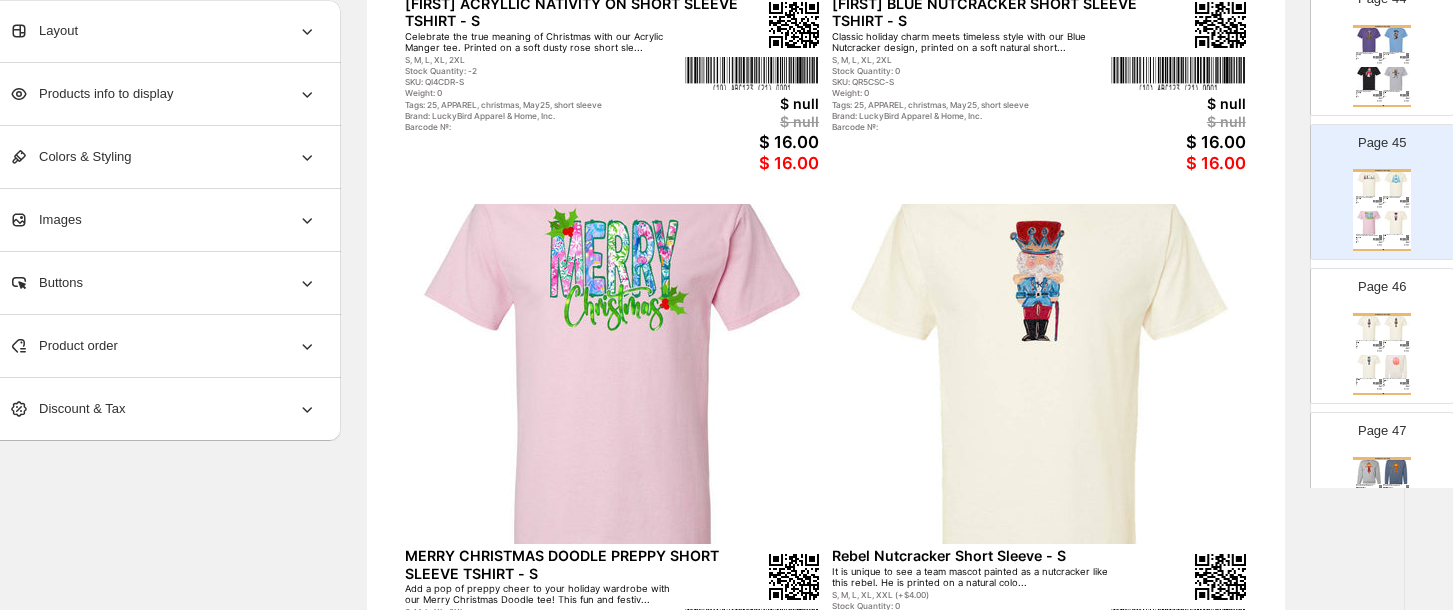 click at bounding box center (1369, 328) 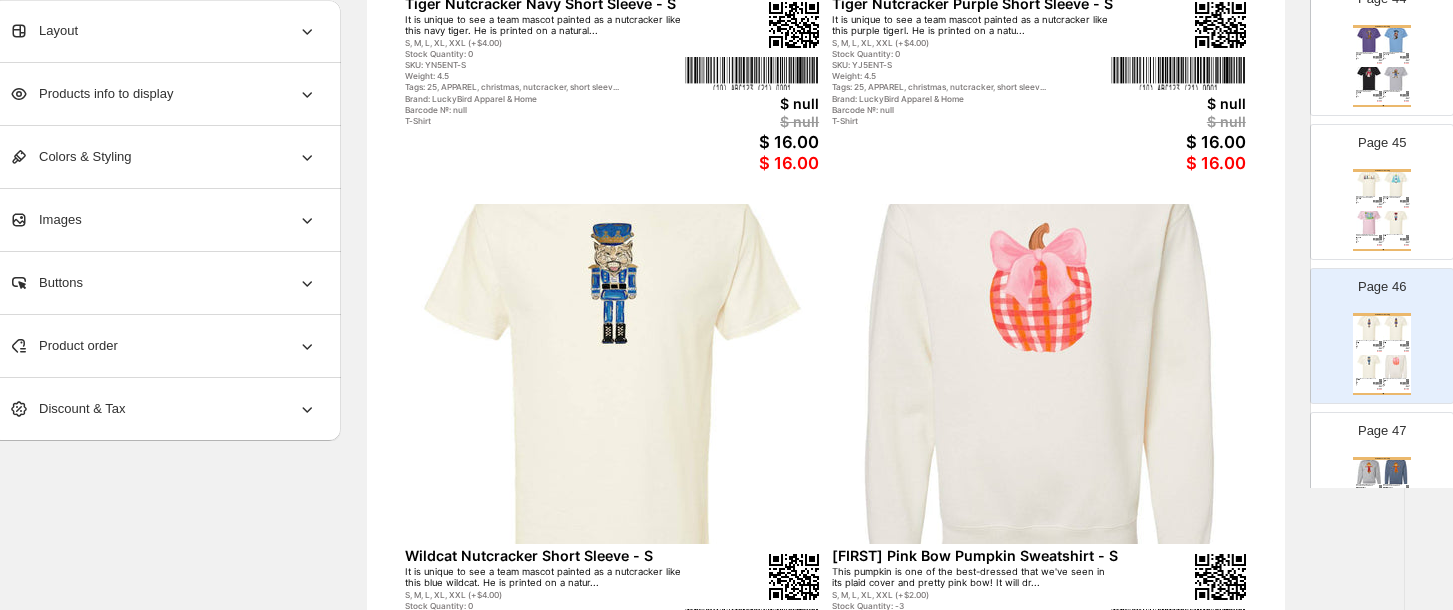 scroll, scrollTop: 6353, scrollLeft: 0, axis: vertical 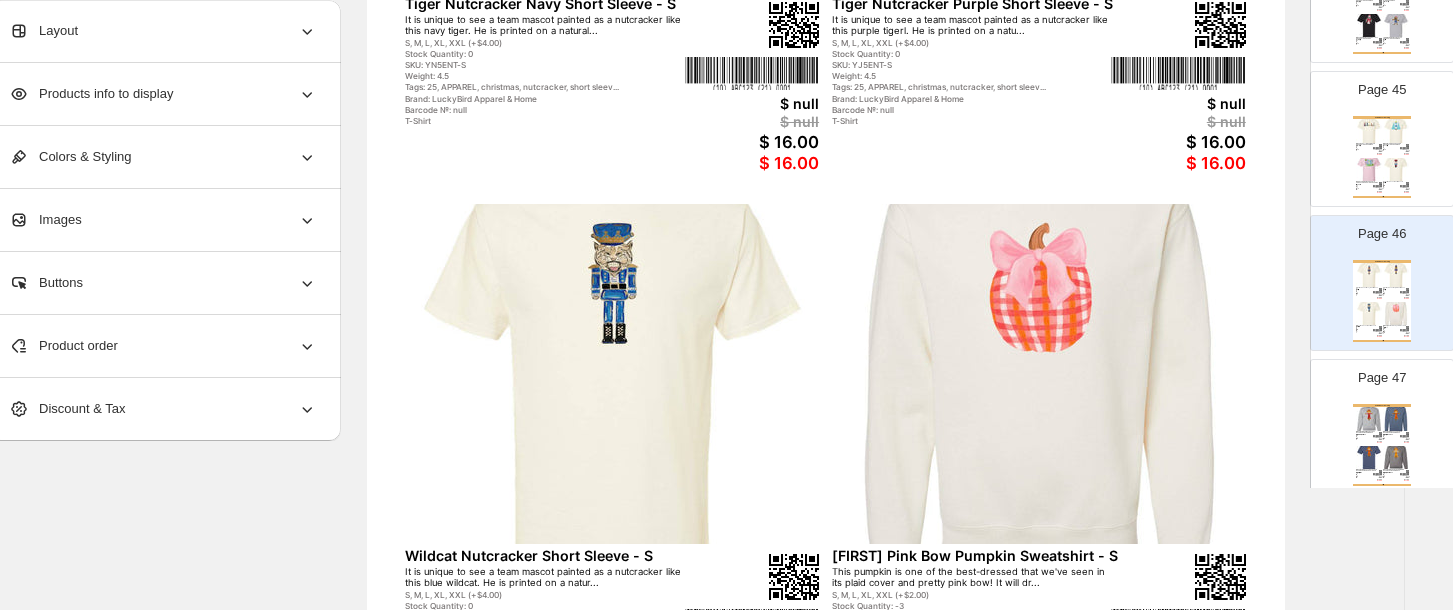 click at bounding box center [1380, 433] 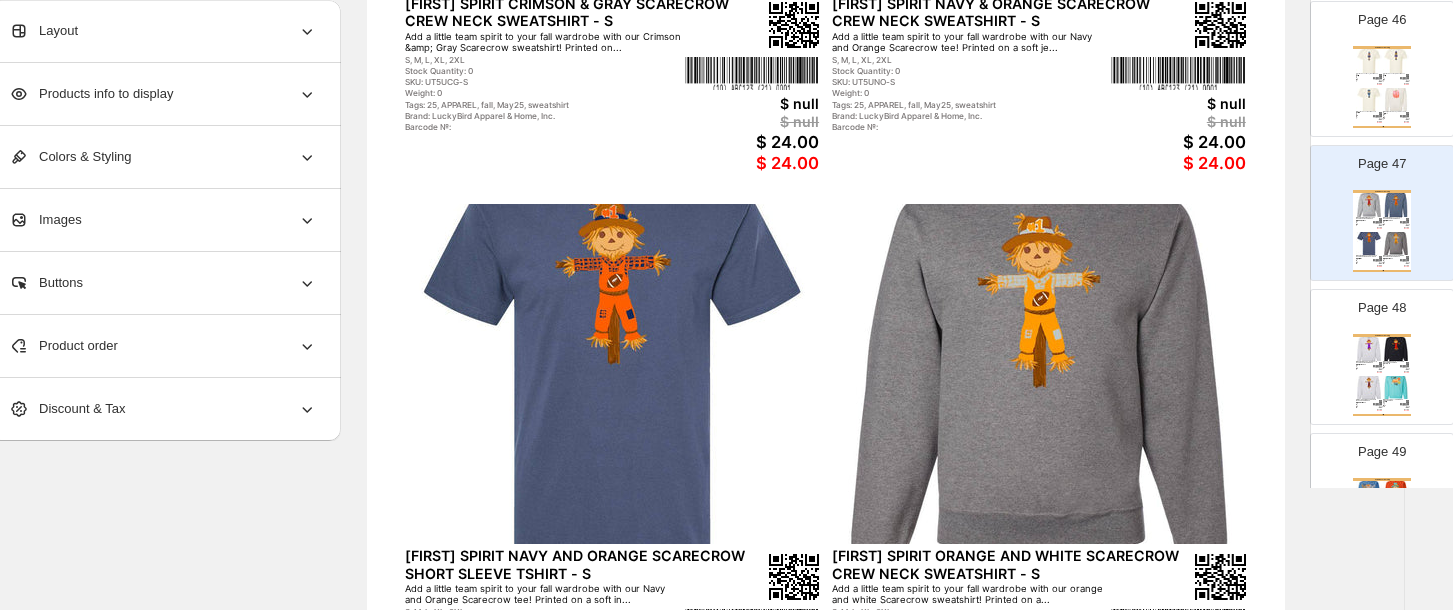 scroll, scrollTop: 6620, scrollLeft: 0, axis: vertical 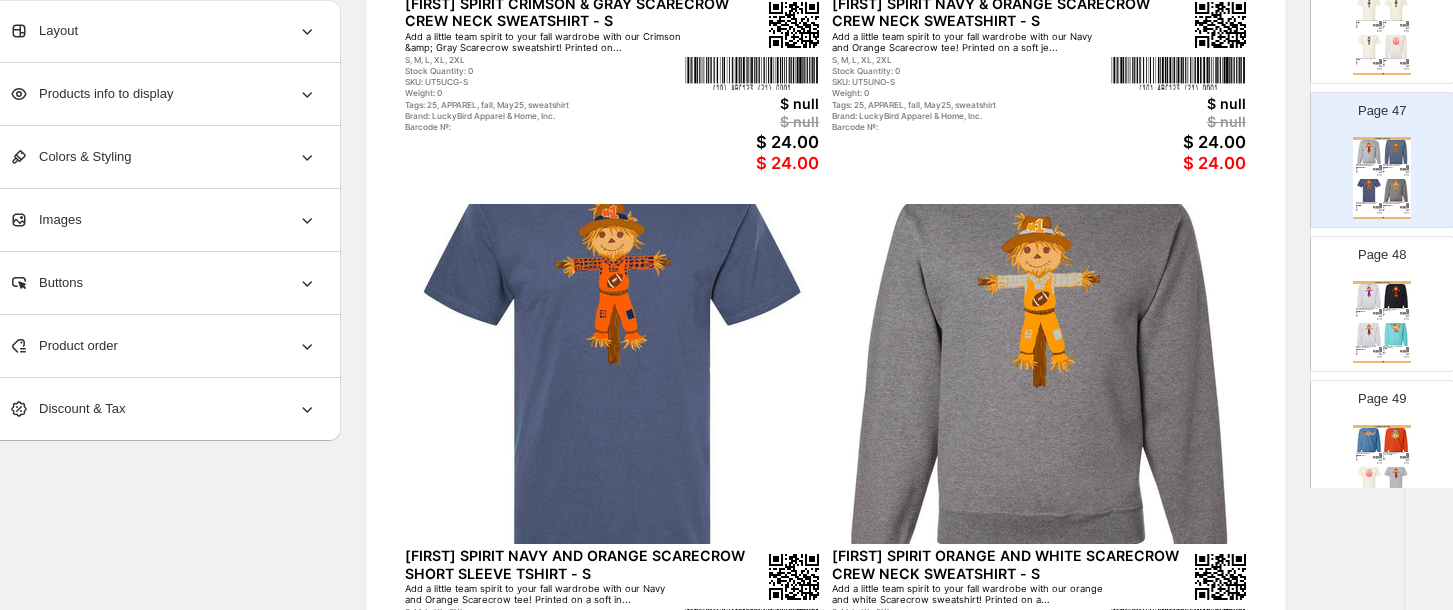 click on "Tags:  25, APPAREL, fall, May25, MT, sweatshirt" at bounding box center (1392, 353) 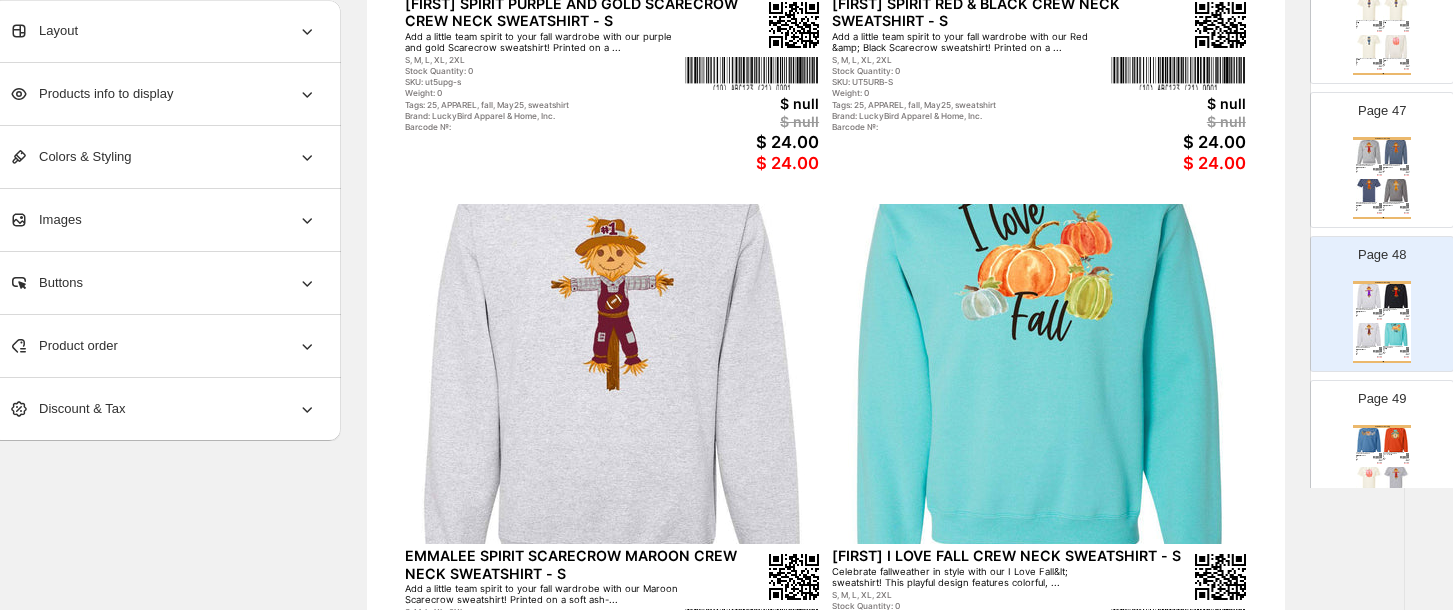 click at bounding box center [1396, 440] 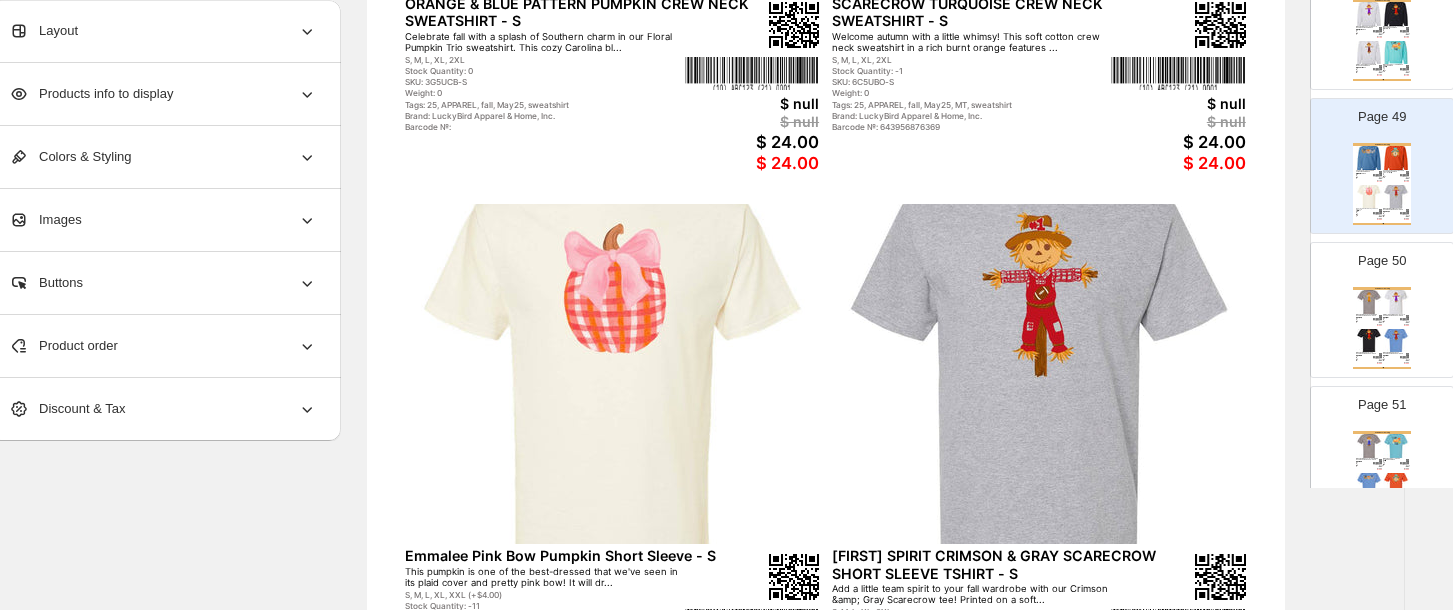 scroll, scrollTop: 6904, scrollLeft: 0, axis: vertical 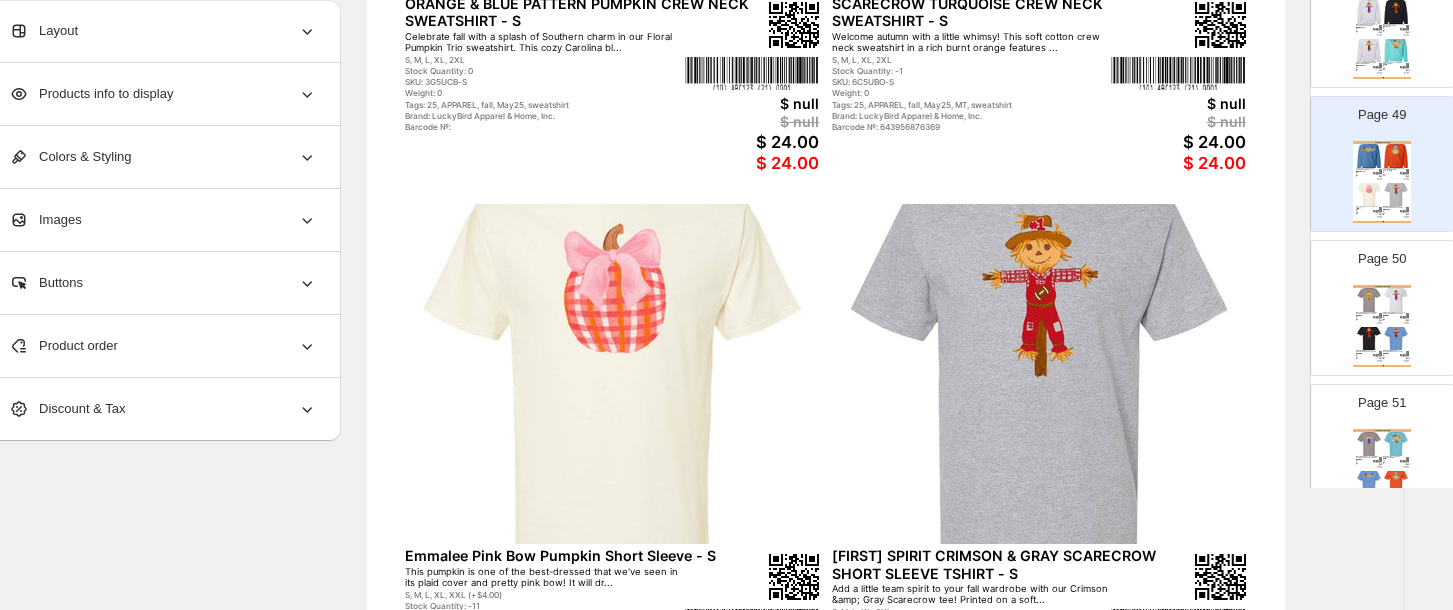 click at bounding box center [1369, 300] 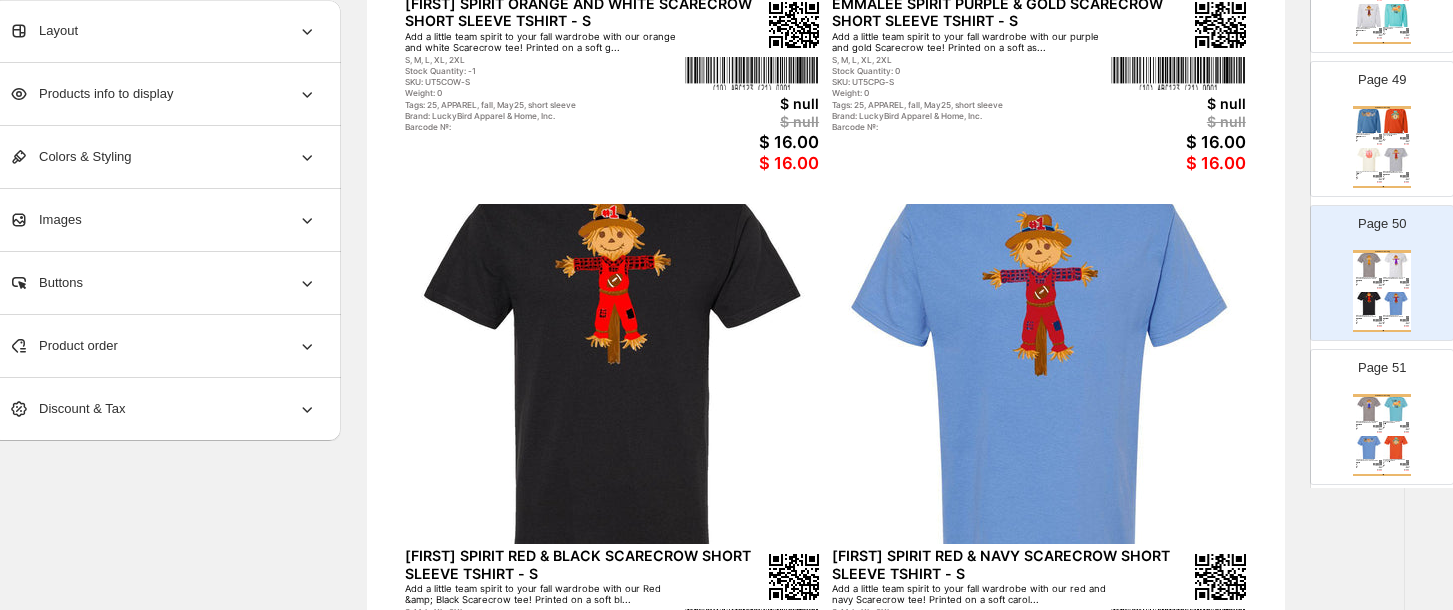 scroll, scrollTop: 6958, scrollLeft: 0, axis: vertical 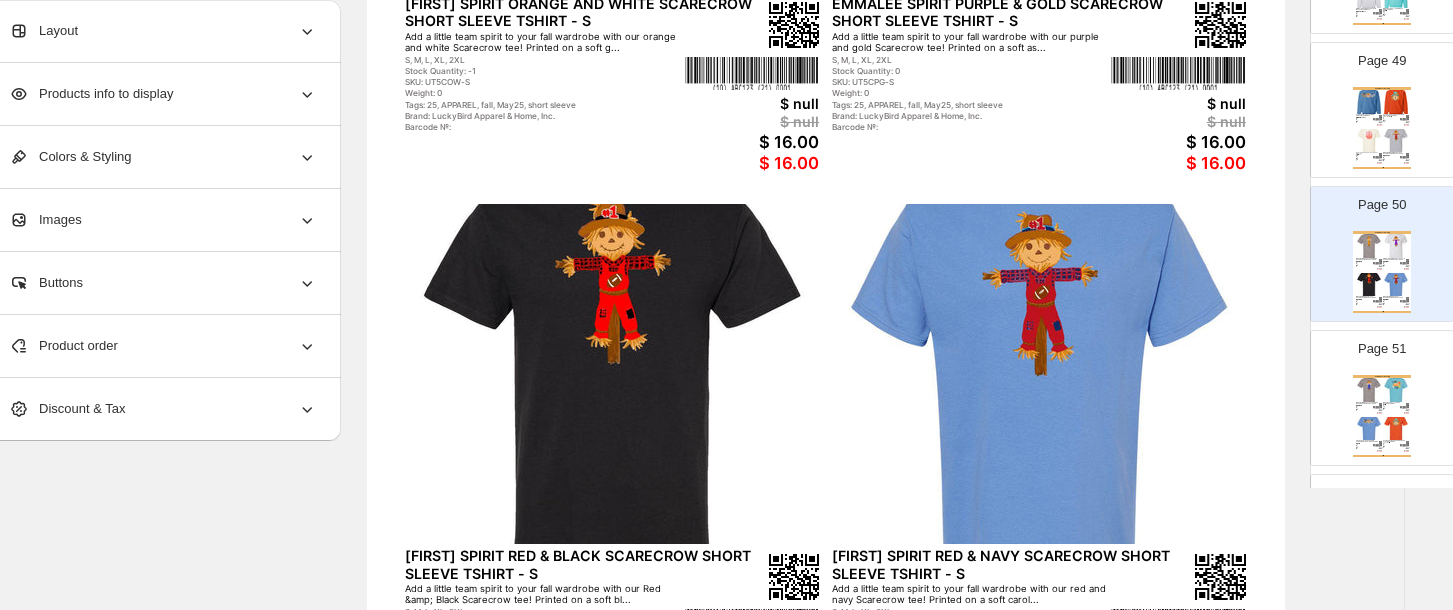 click at bounding box center [1369, 390] 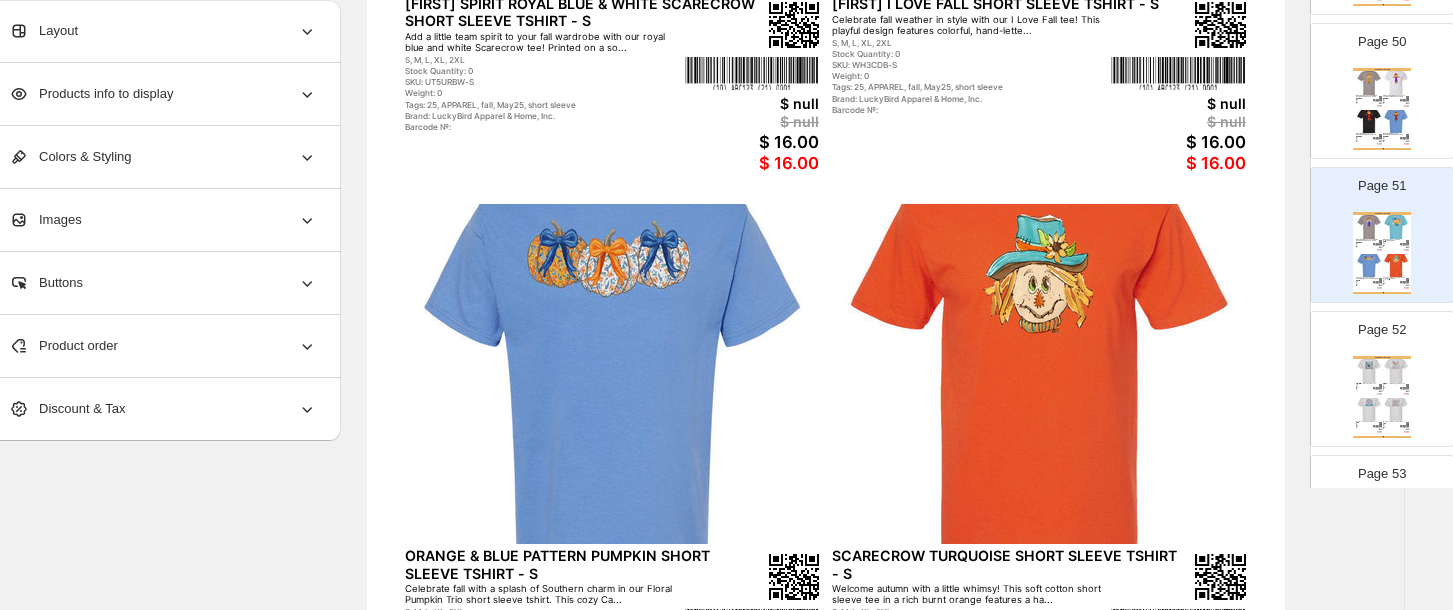 scroll, scrollTop: 7171, scrollLeft: 0, axis: vertical 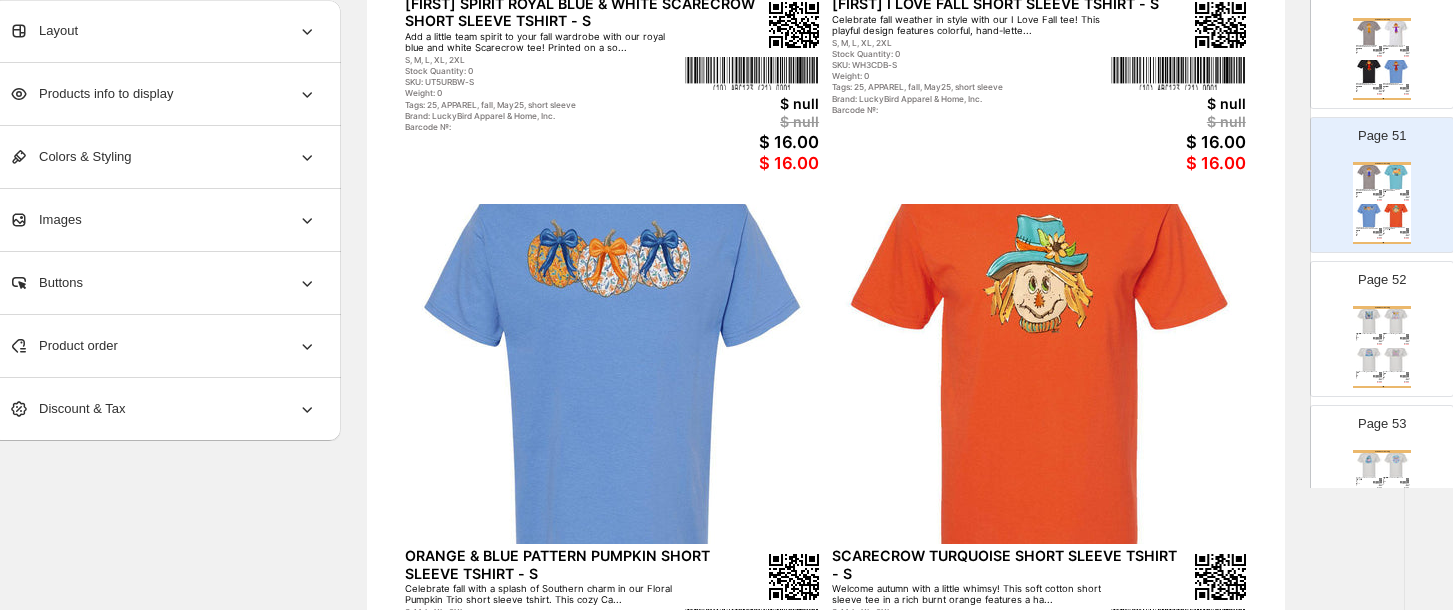 click on "$ 16.00" at bounding box center [1377, 344] 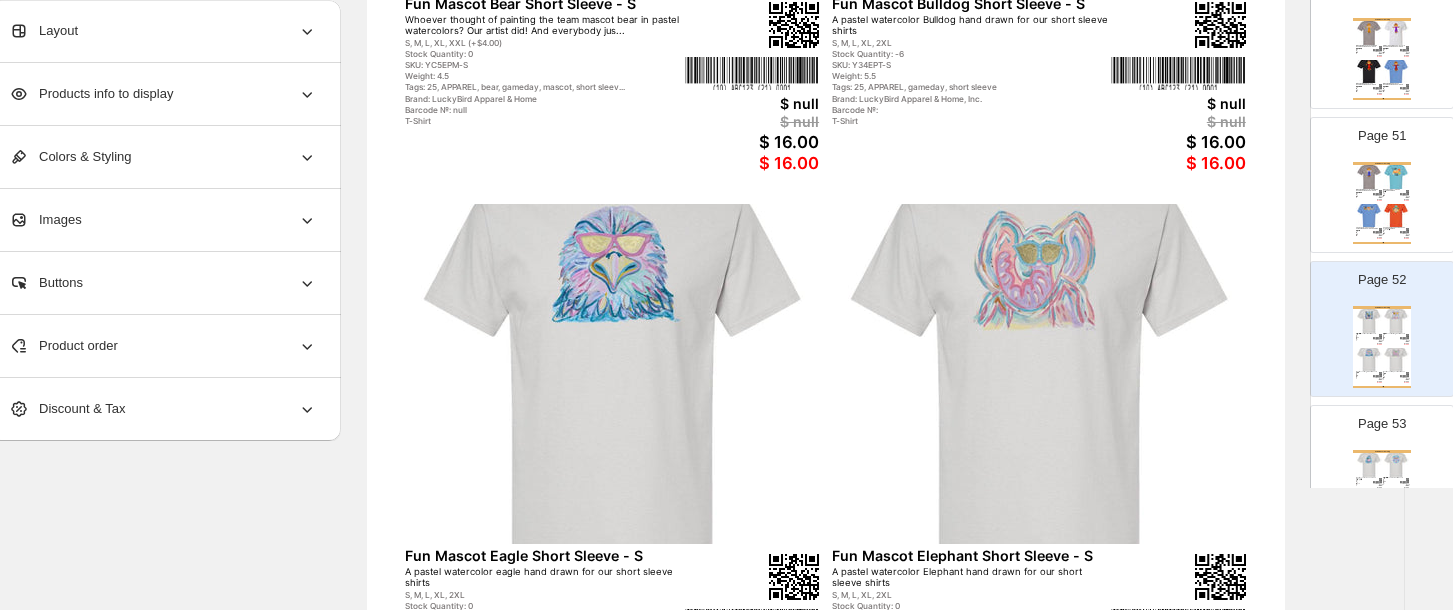 click at bounding box center [1396, 465] 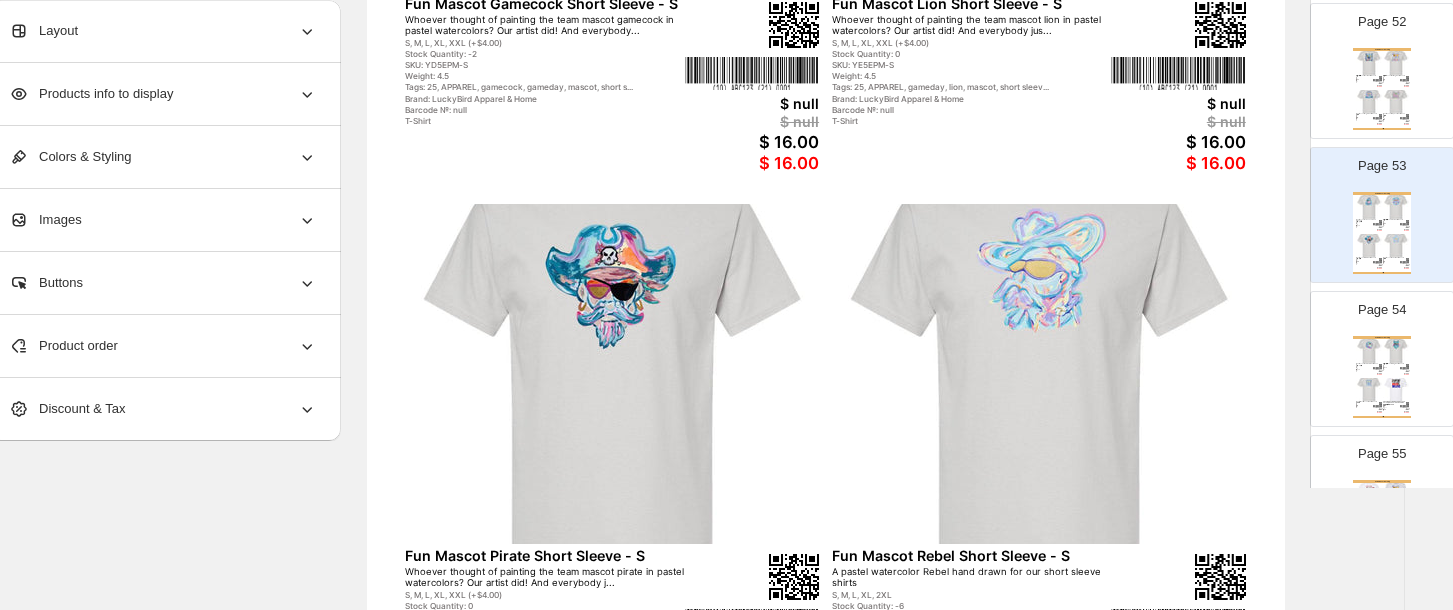 scroll, scrollTop: 7438, scrollLeft: 0, axis: vertical 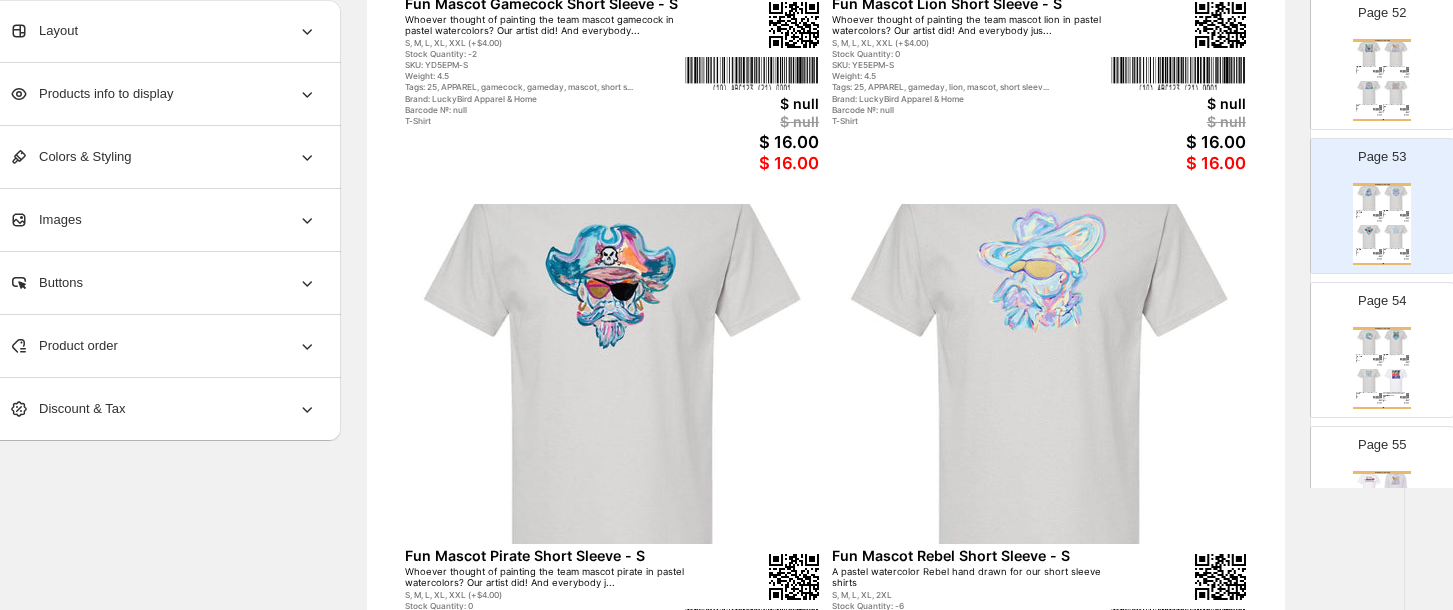 click at bounding box center (1369, 381) 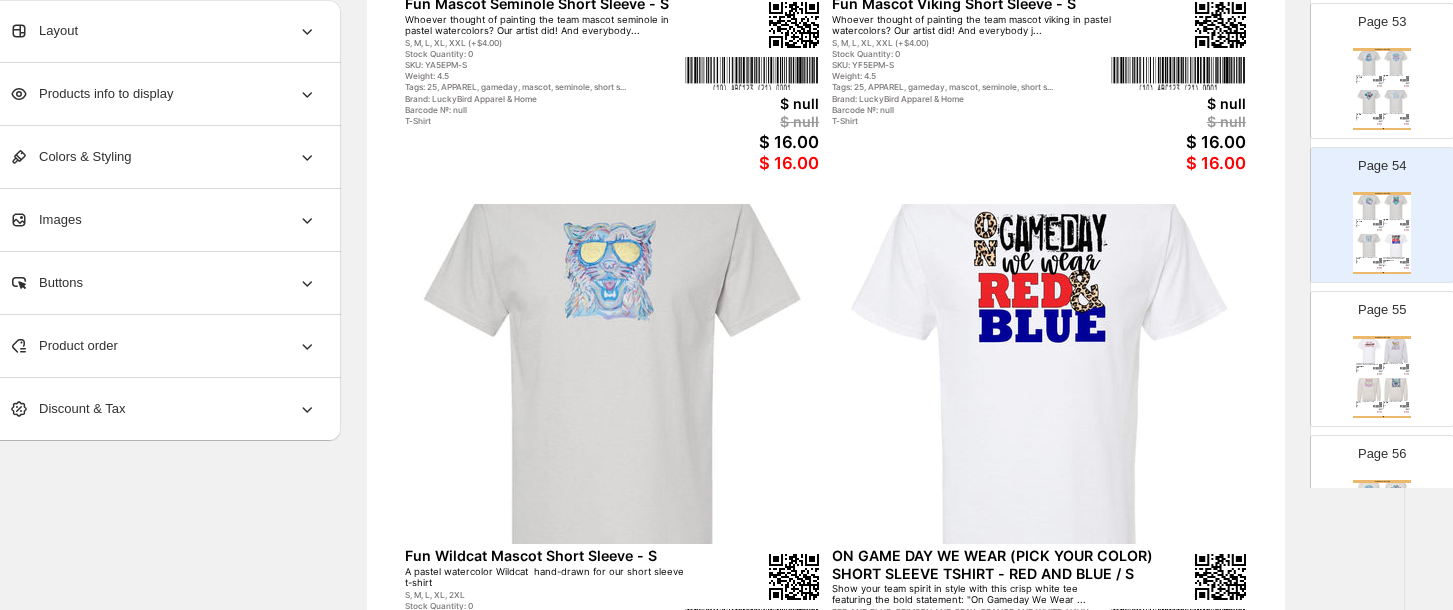 scroll, scrollTop: 7598, scrollLeft: 0, axis: vertical 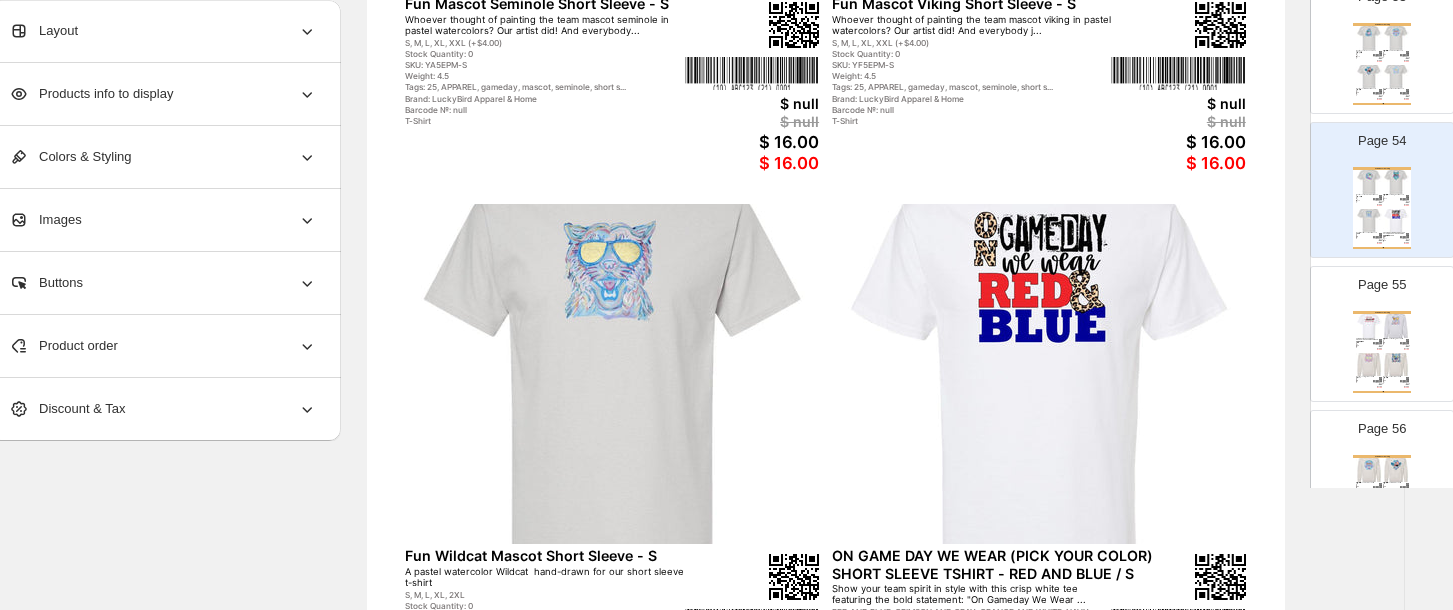 click at bounding box center [1396, 326] 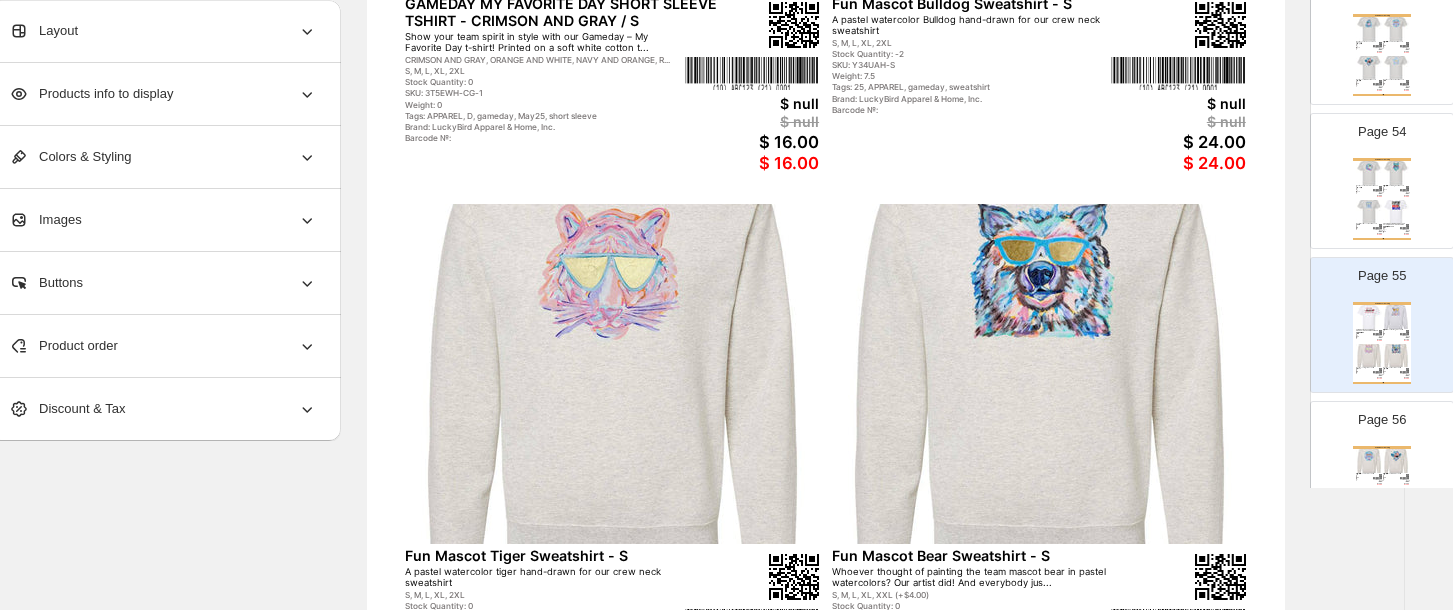 scroll, scrollTop: 7624, scrollLeft: 0, axis: vertical 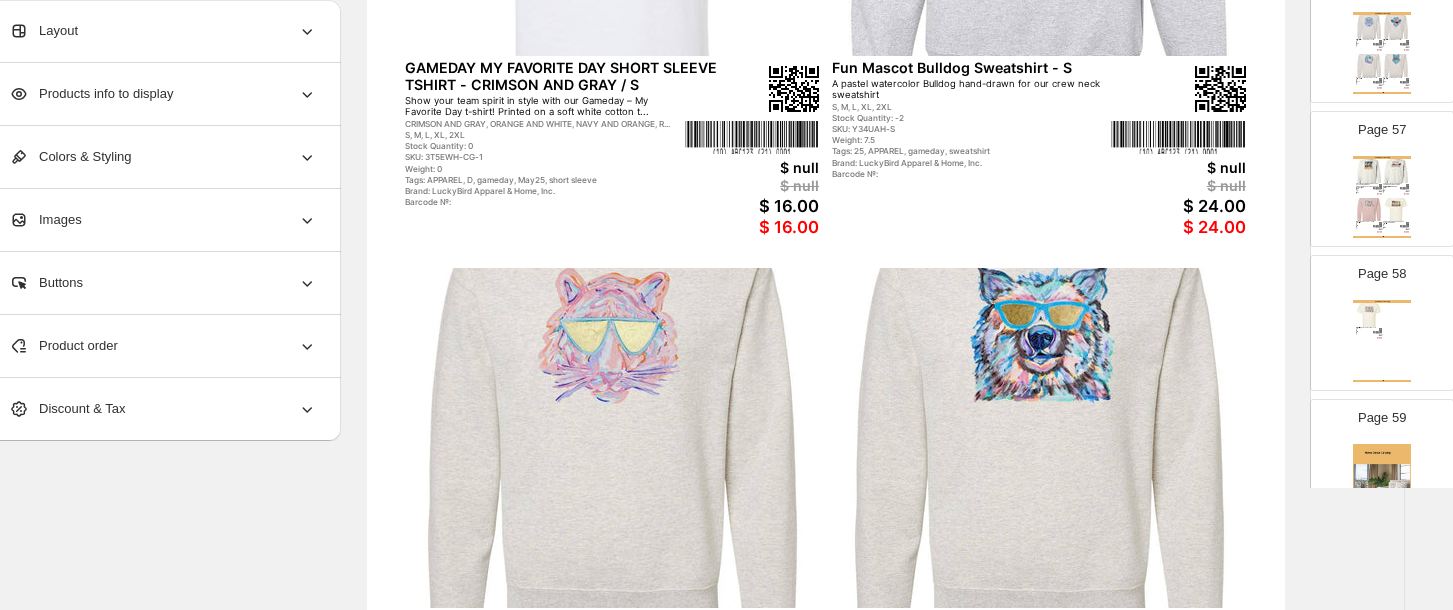 click on "Brand:  LuckyBird Apparel & Home, Inc." at bounding box center (1392, 192) 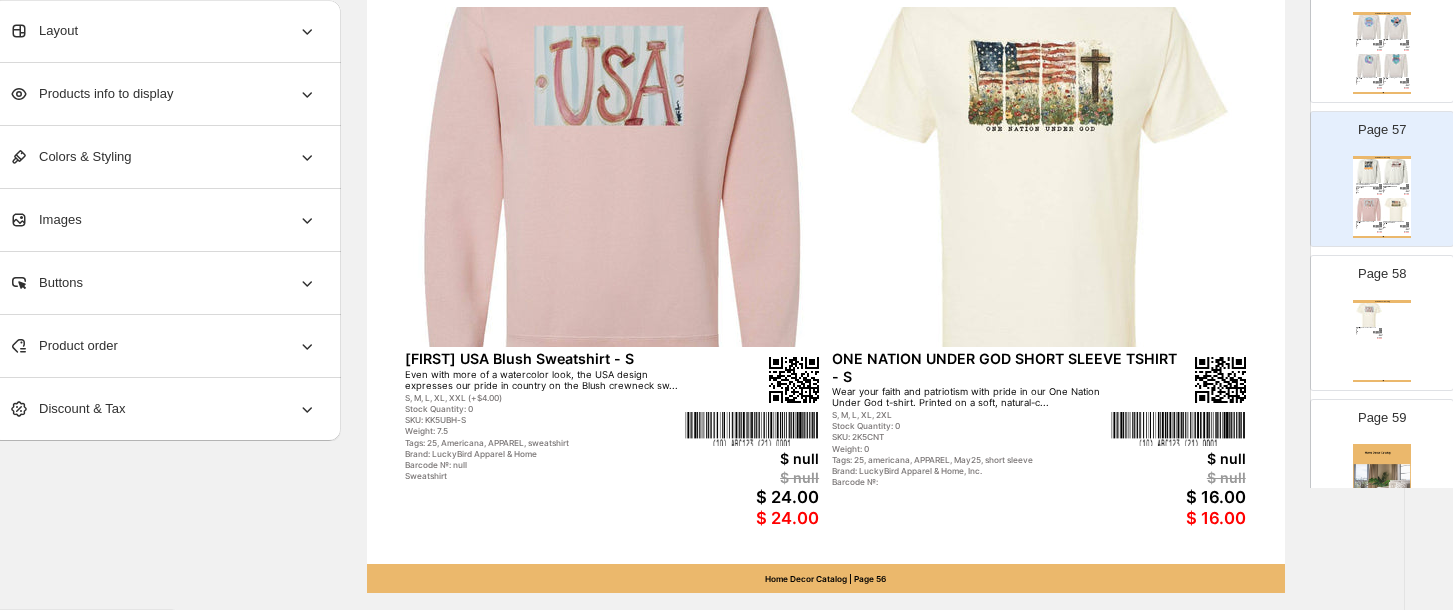 scroll, scrollTop: 762, scrollLeft: 35, axis: both 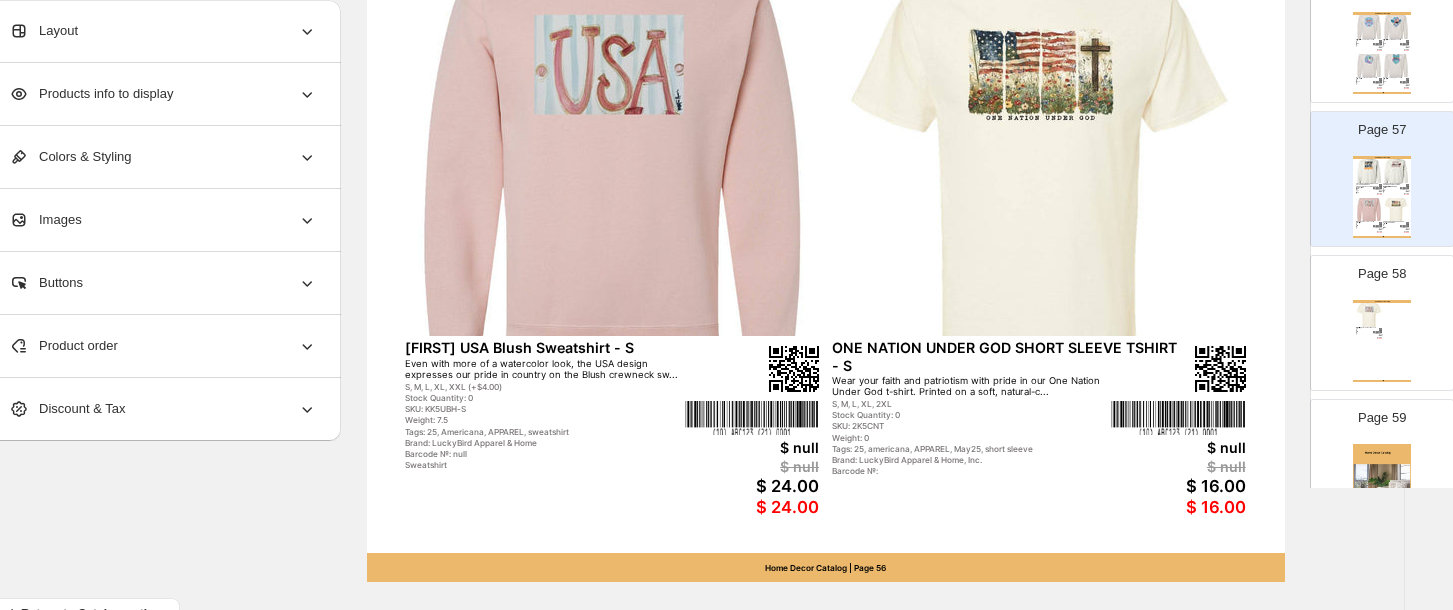 click on "Product order" at bounding box center [63, 346] 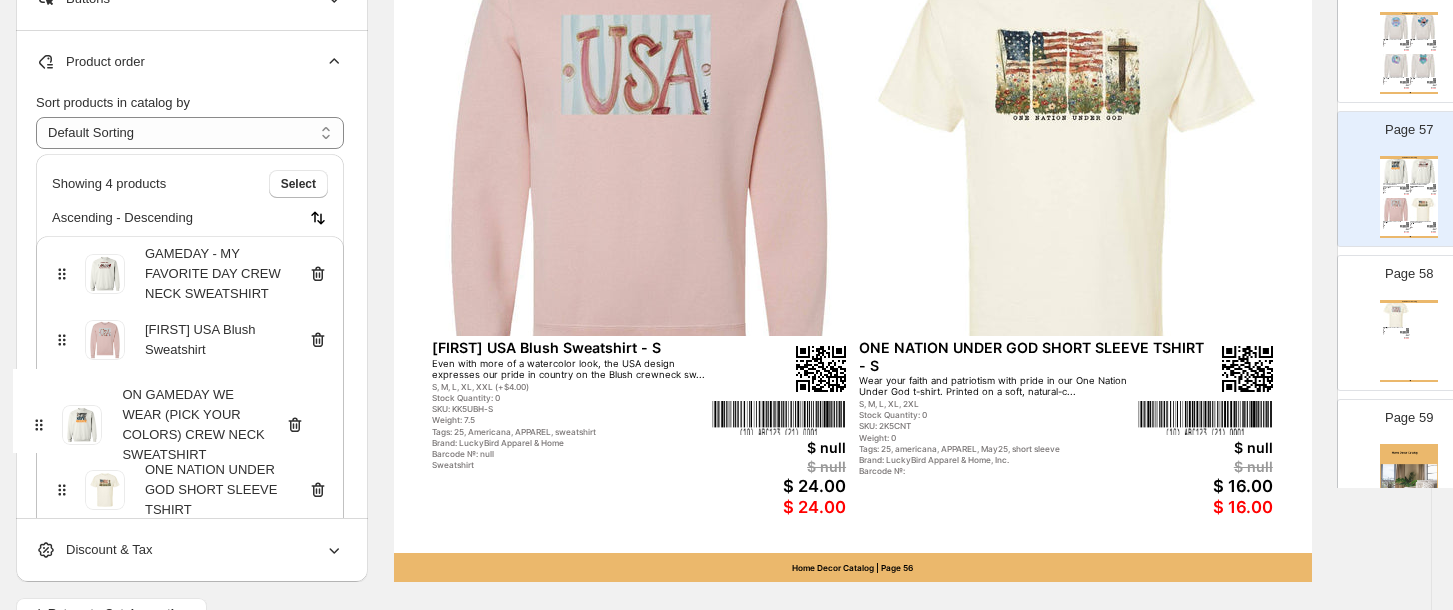 scroll, scrollTop: 762, scrollLeft: 0, axis: vertical 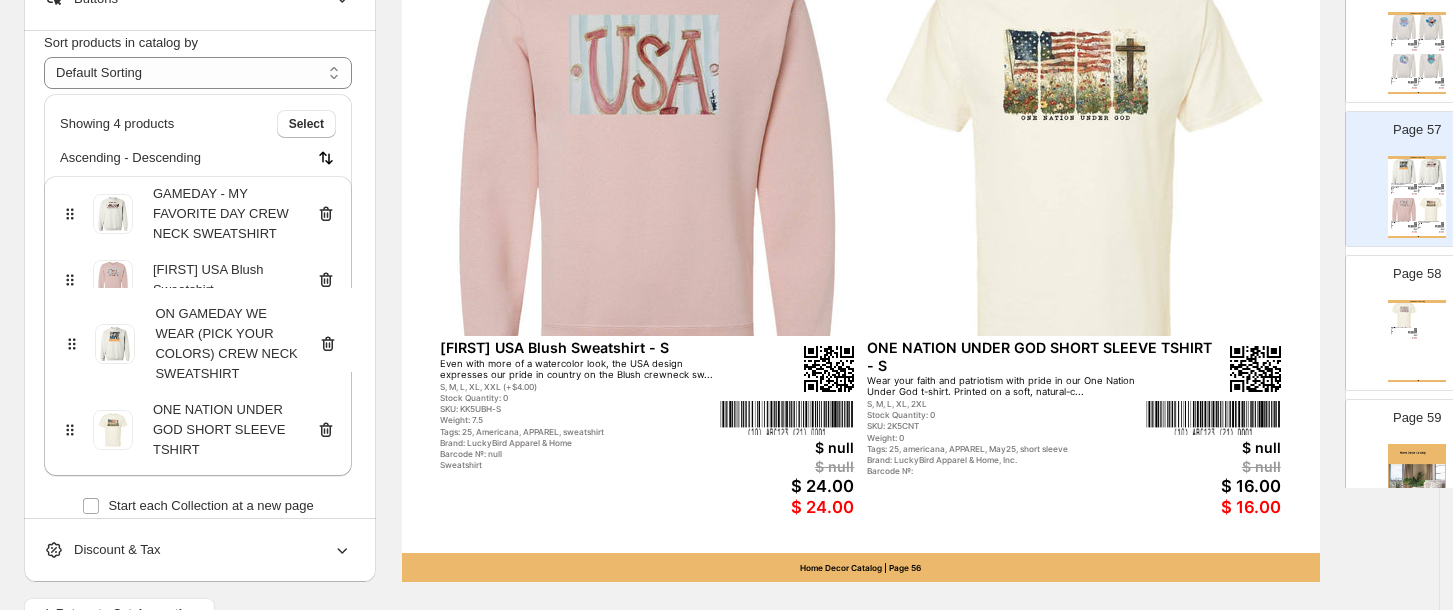 drag, startPoint x: 33, startPoint y: 266, endPoint x: 70, endPoint y: 337, distance: 80.06248 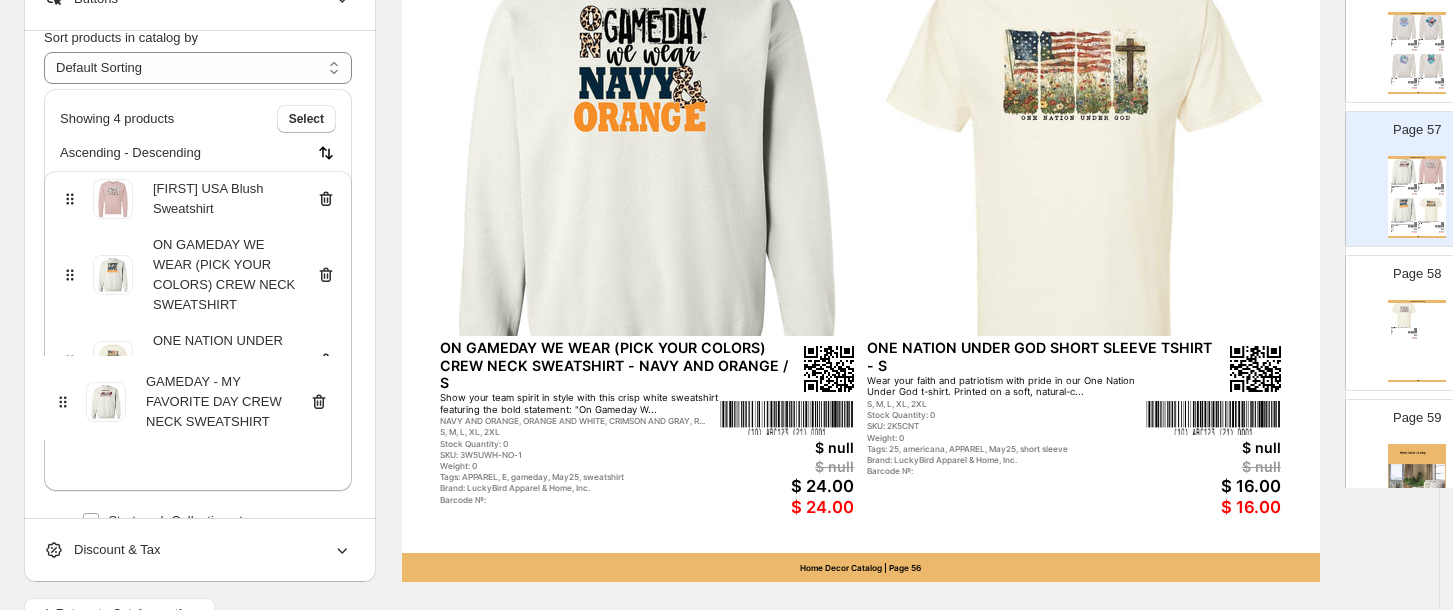 drag, startPoint x: 69, startPoint y: 207, endPoint x: 64, endPoint y: 406, distance: 199.0628 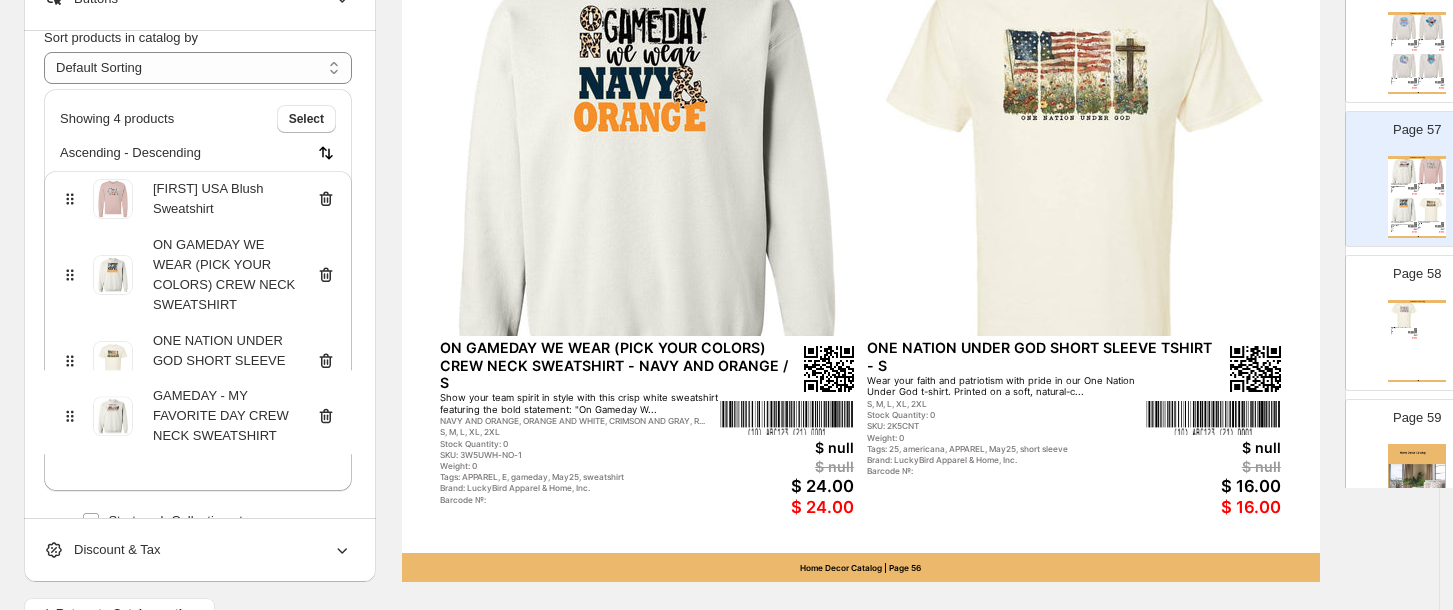 scroll, scrollTop: 71, scrollLeft: 0, axis: vertical 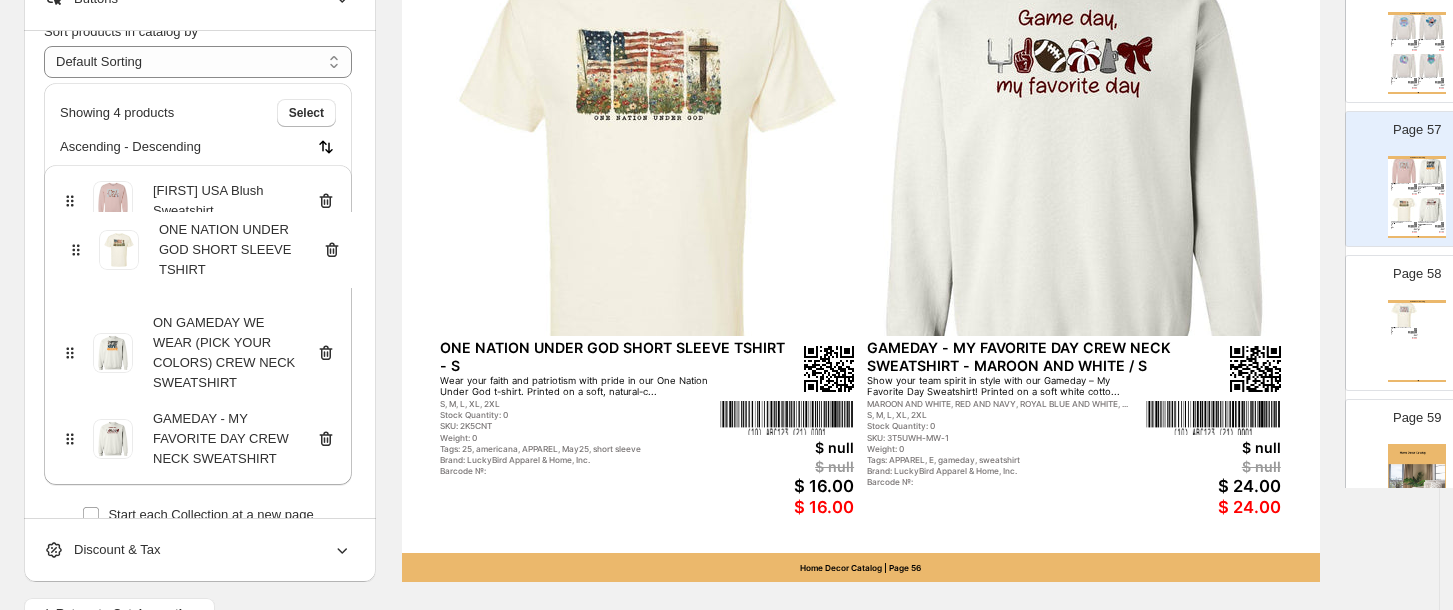 drag, startPoint x: 68, startPoint y: 324, endPoint x: 74, endPoint y: 234, distance: 90.199776 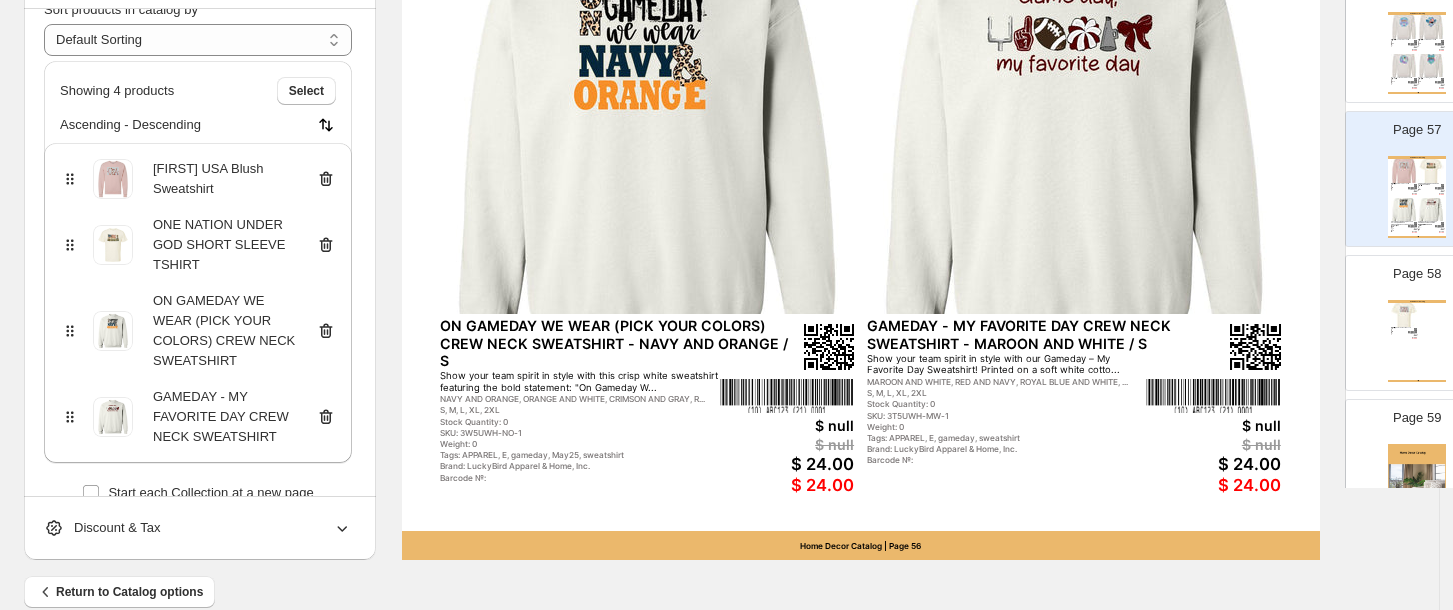 scroll, scrollTop: 816, scrollLeft: 0, axis: vertical 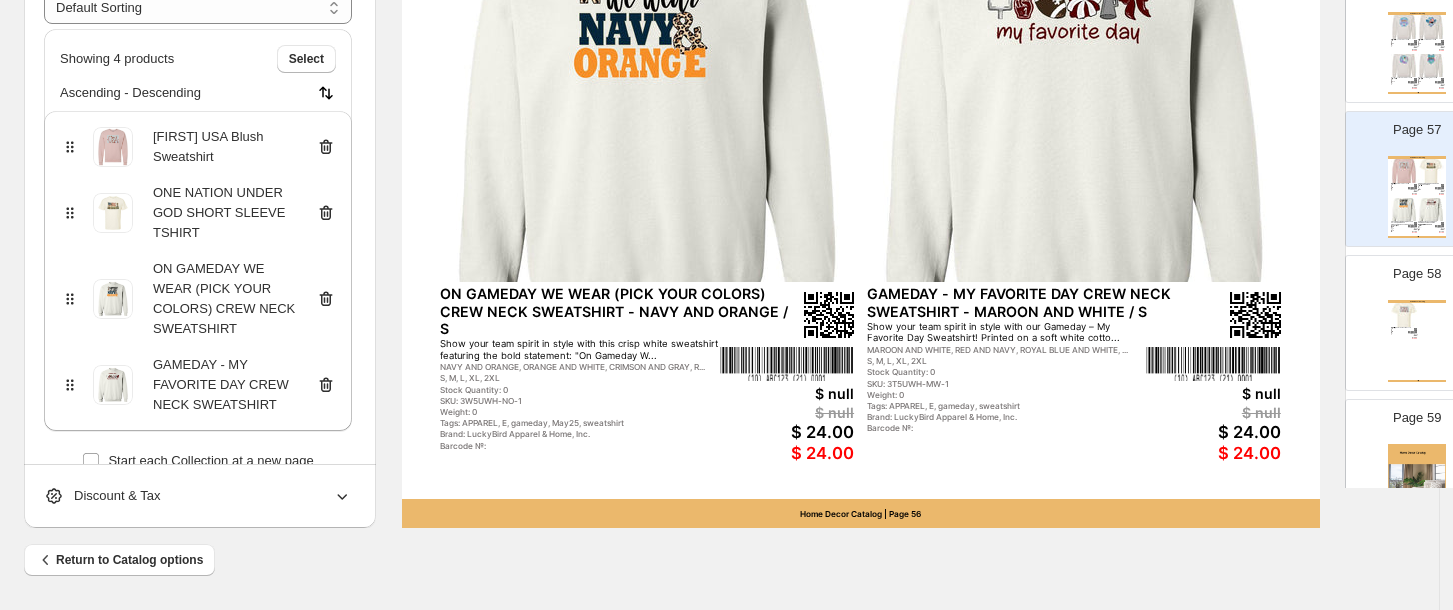 click at bounding box center (1412, 332) 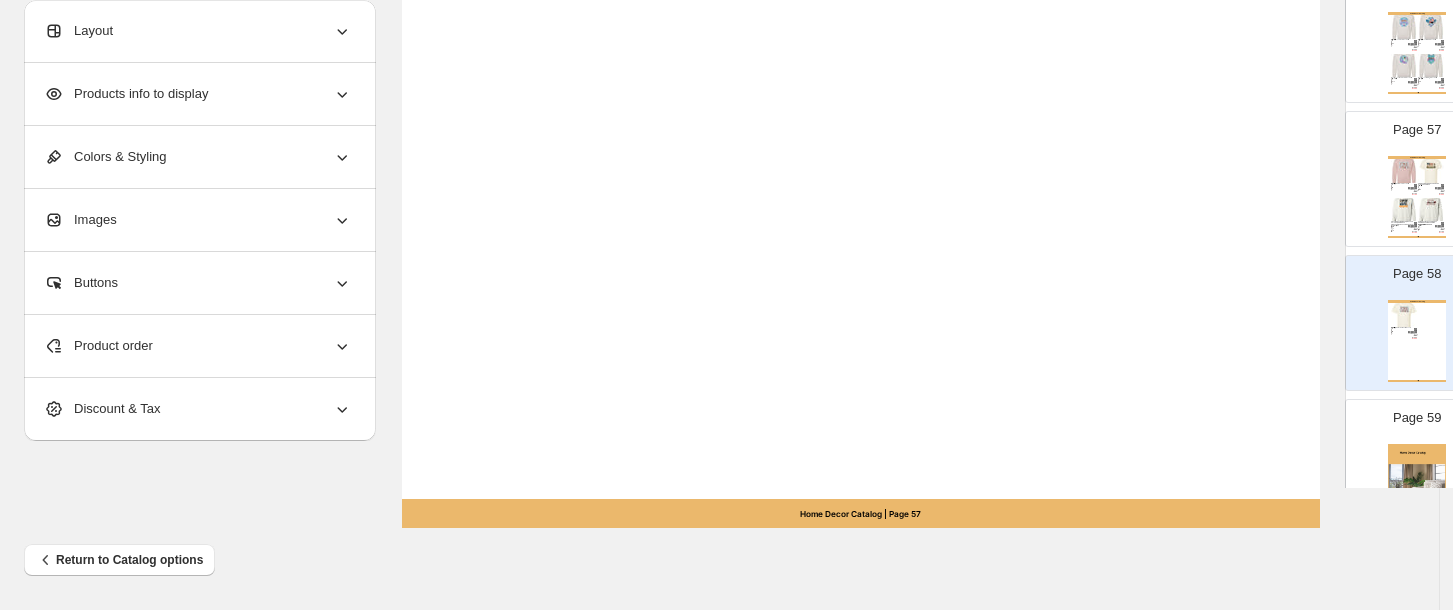 scroll, scrollTop: 0, scrollLeft: 0, axis: both 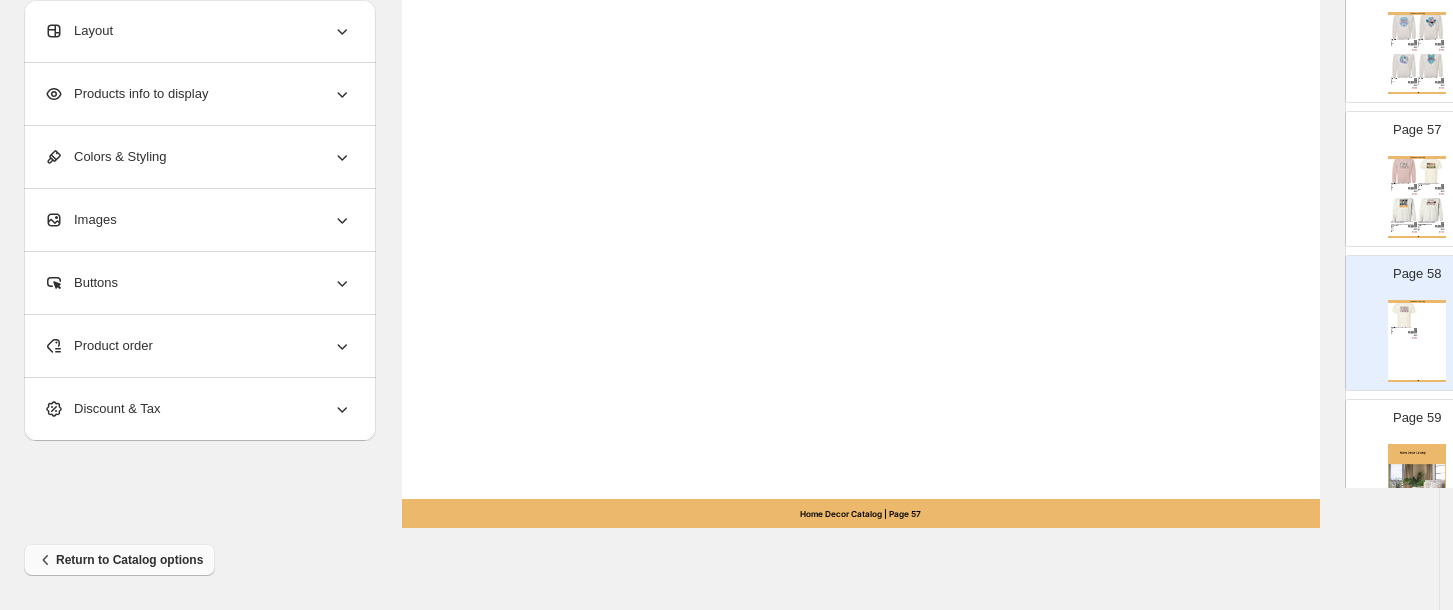 click on "Return to Catalog options" at bounding box center (119, 560) 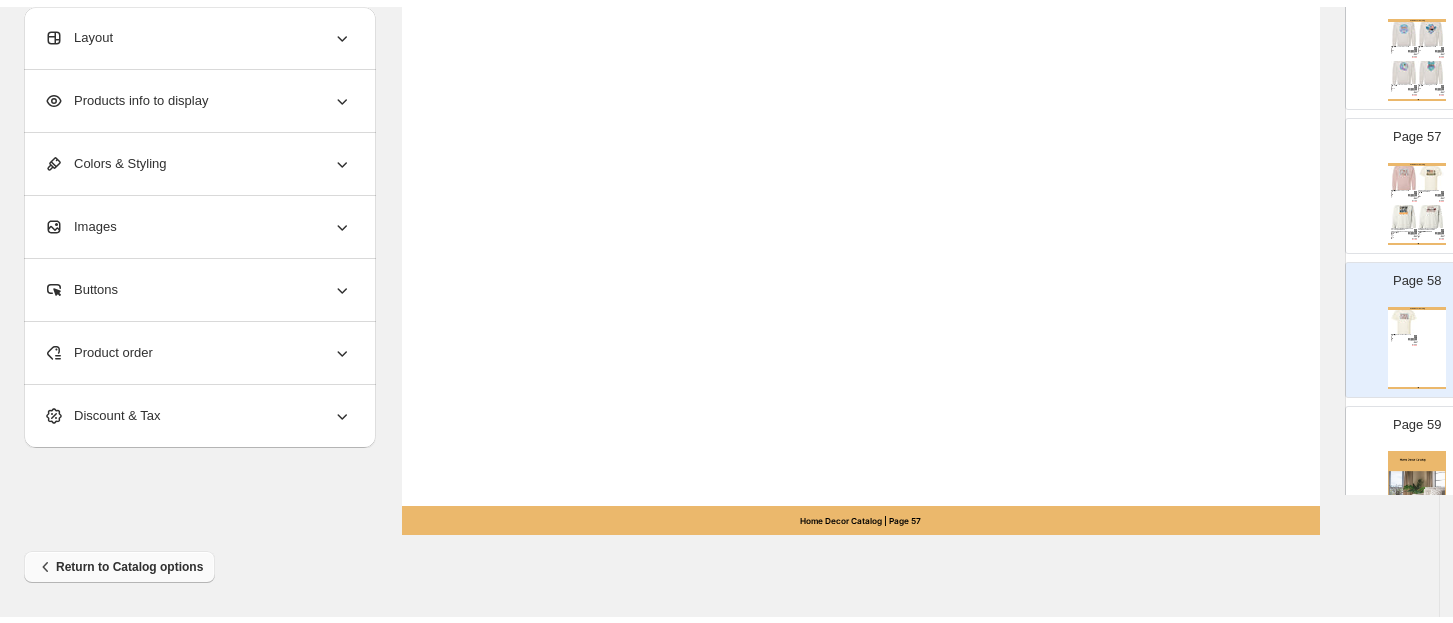 scroll, scrollTop: 0, scrollLeft: 0, axis: both 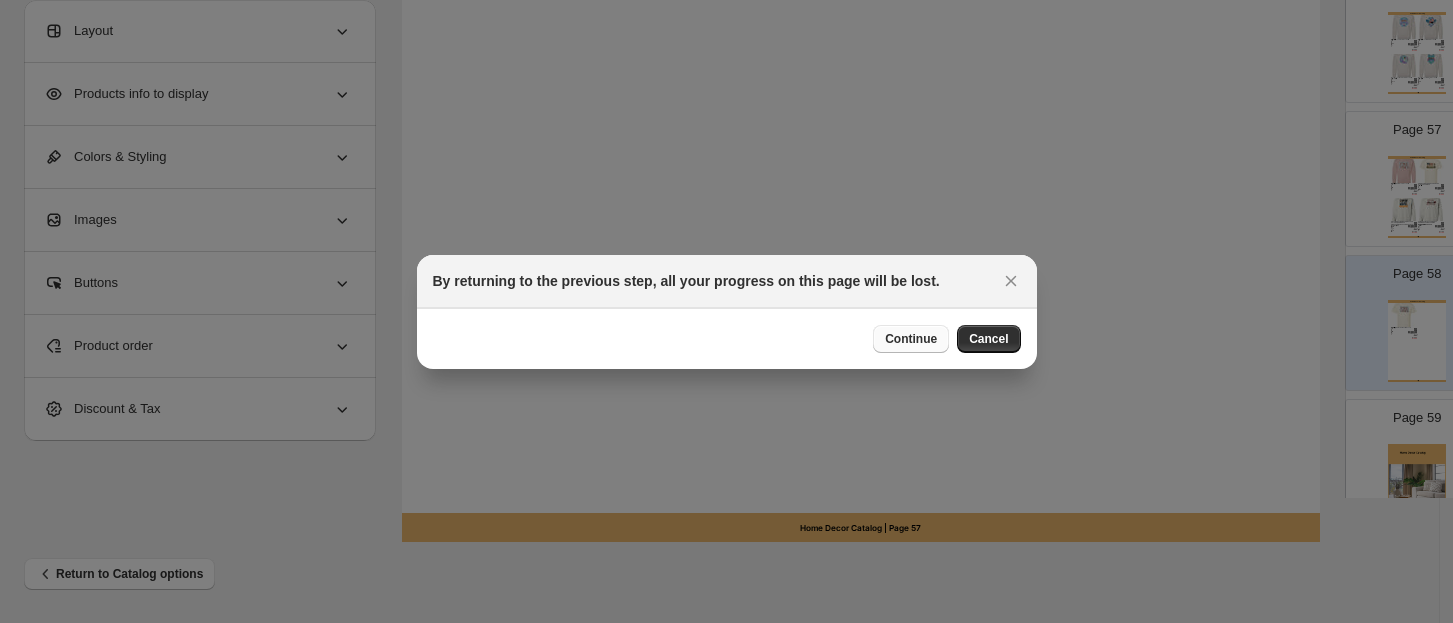 click on "Continue" at bounding box center (911, 339) 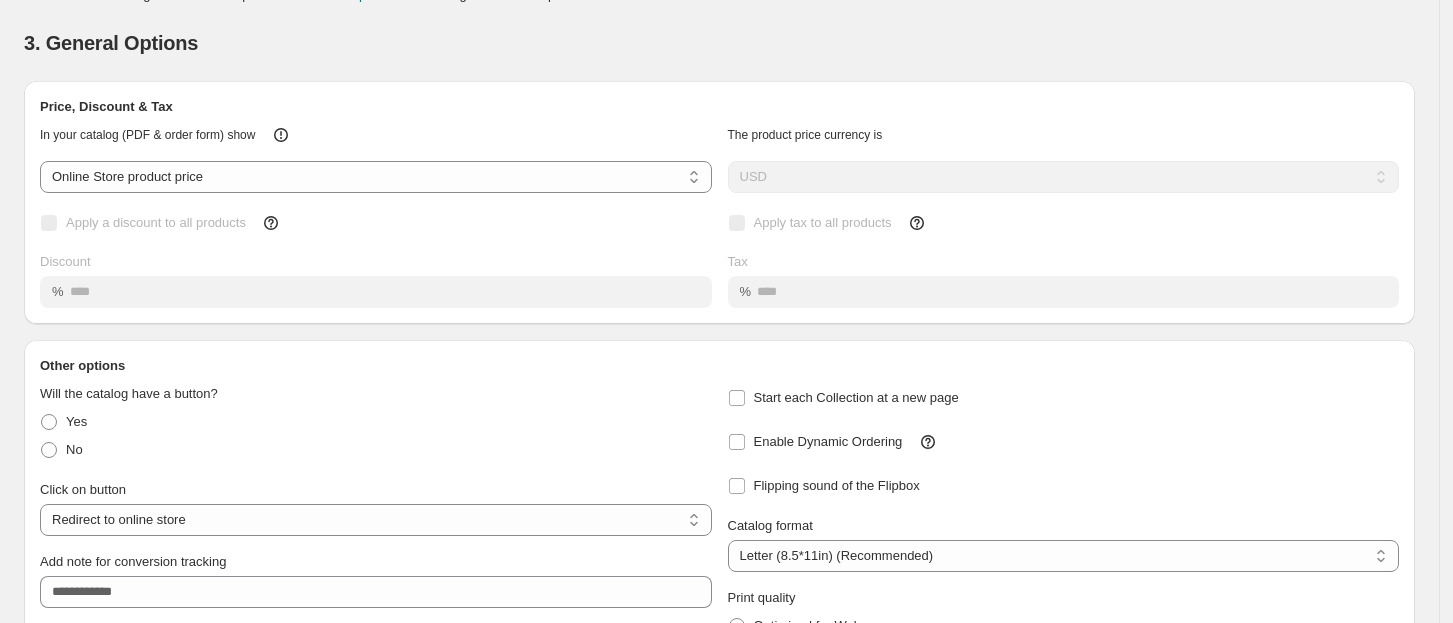 scroll, scrollTop: 0, scrollLeft: 0, axis: both 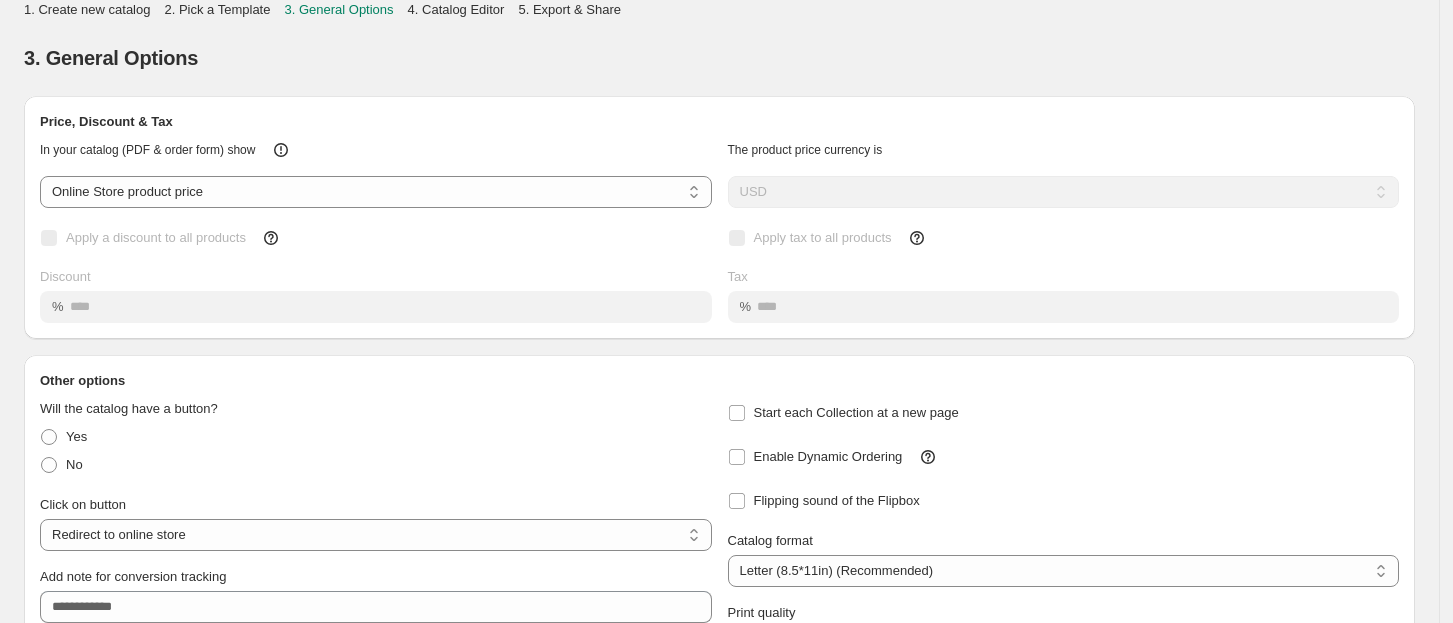 click on "**********" at bounding box center (719, 411) 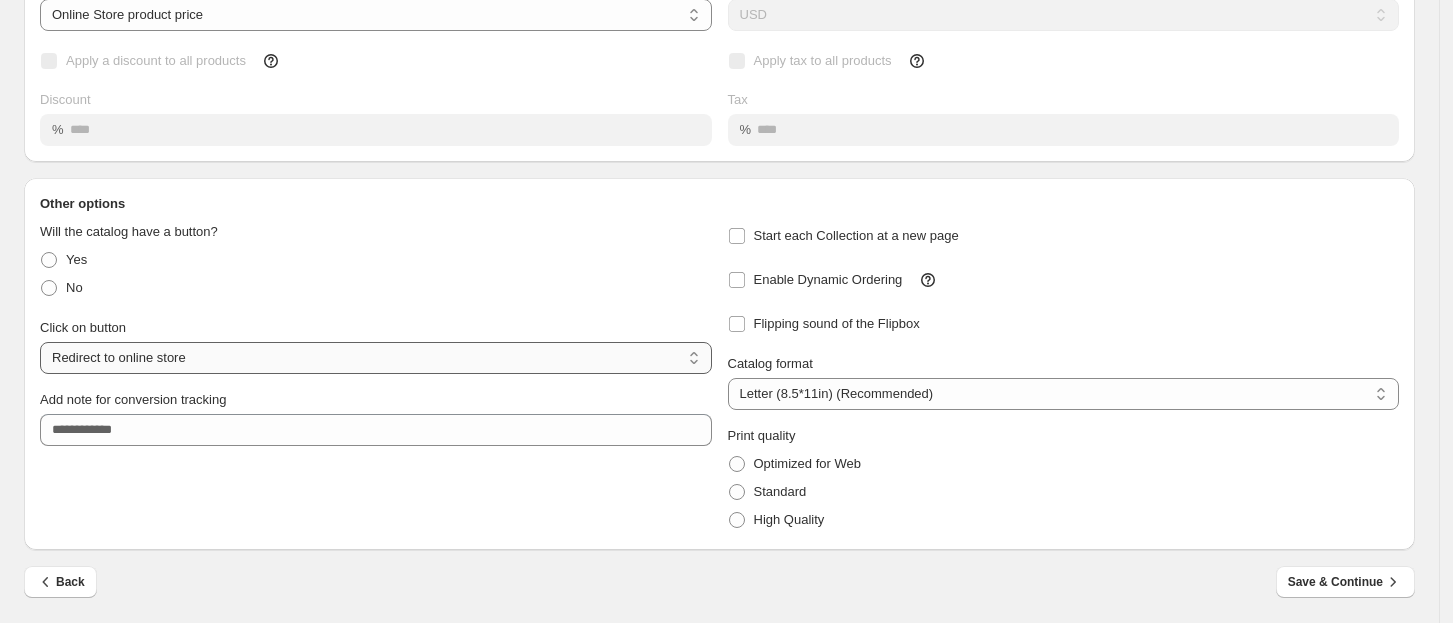 scroll, scrollTop: 0, scrollLeft: 0, axis: both 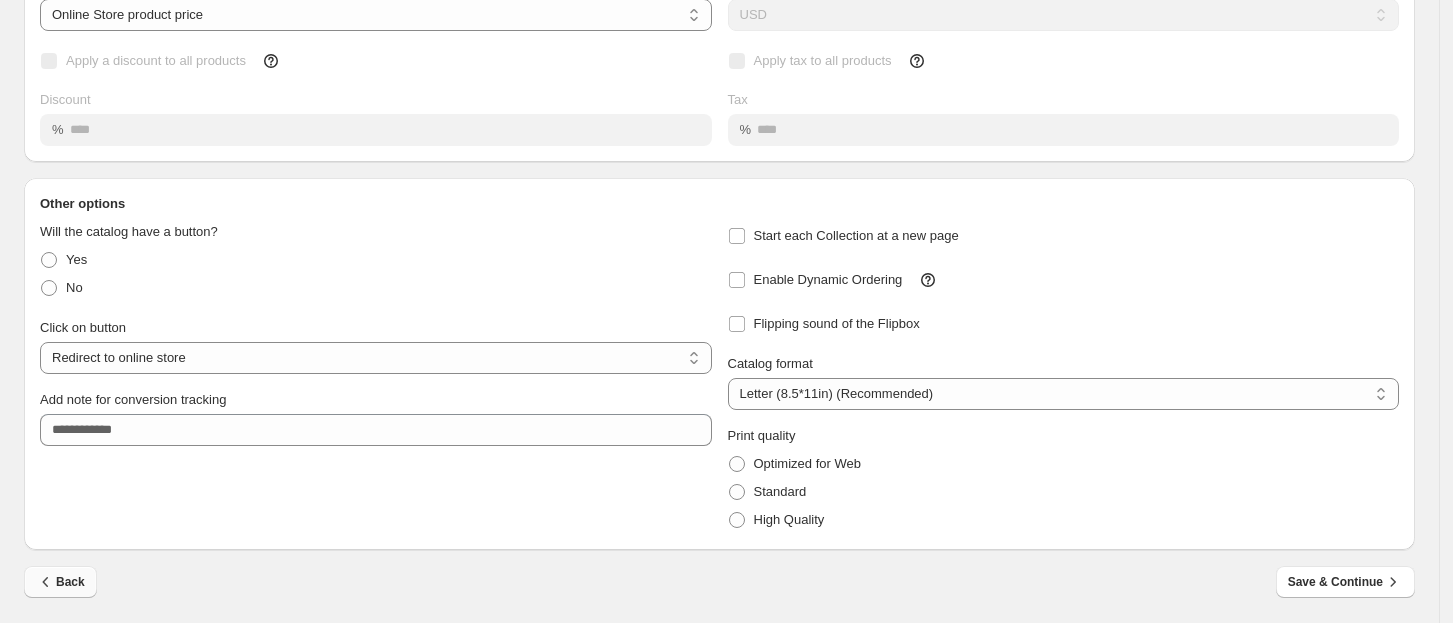 click on "Back" at bounding box center [60, 582] 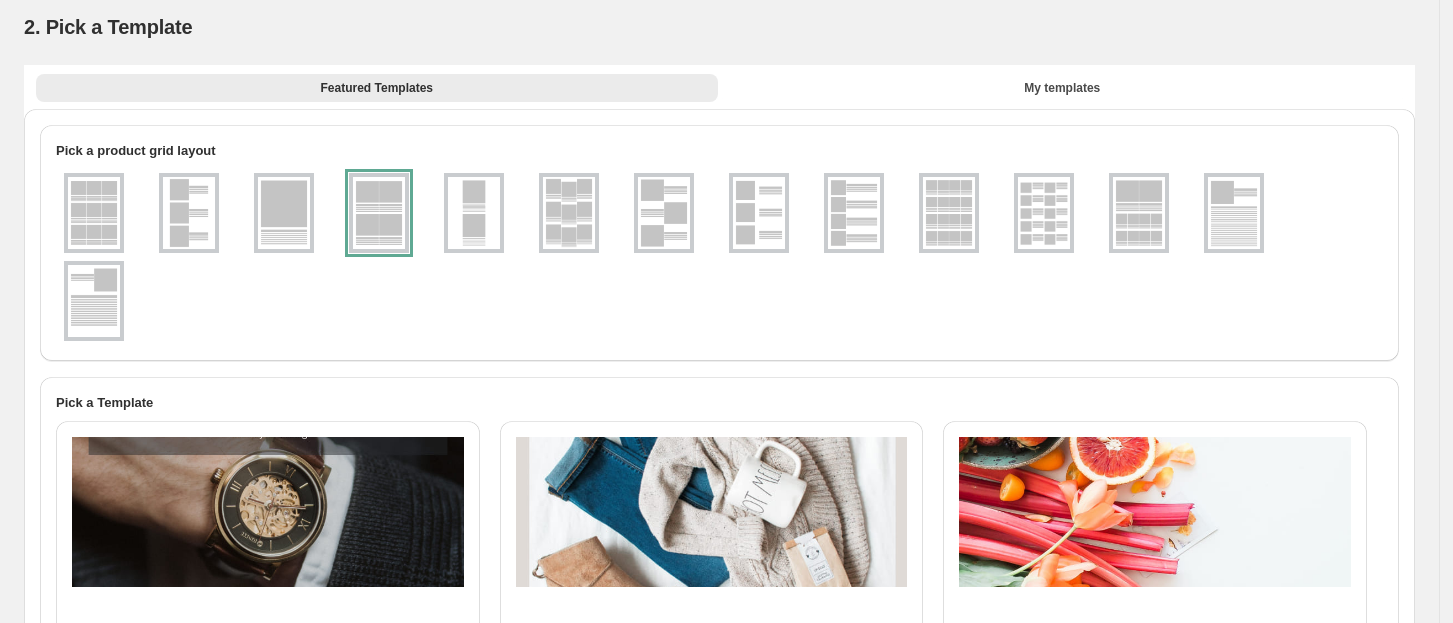 scroll, scrollTop: 0, scrollLeft: 0, axis: both 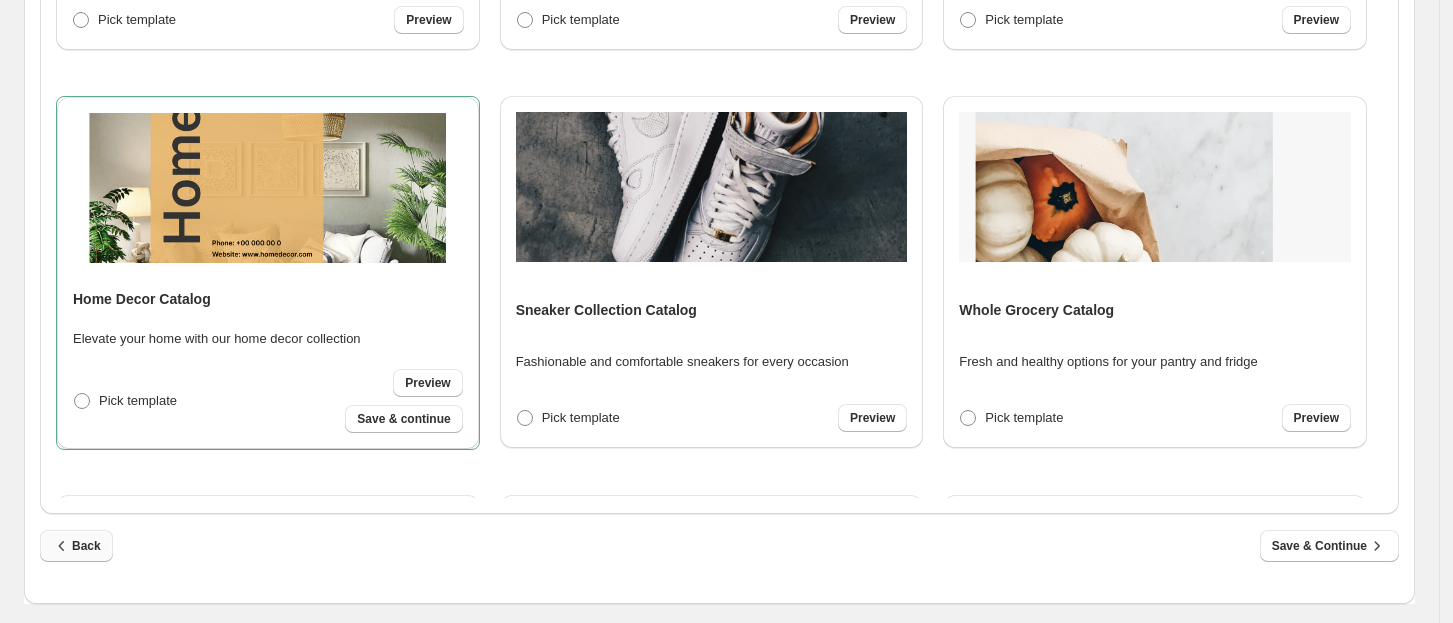 click 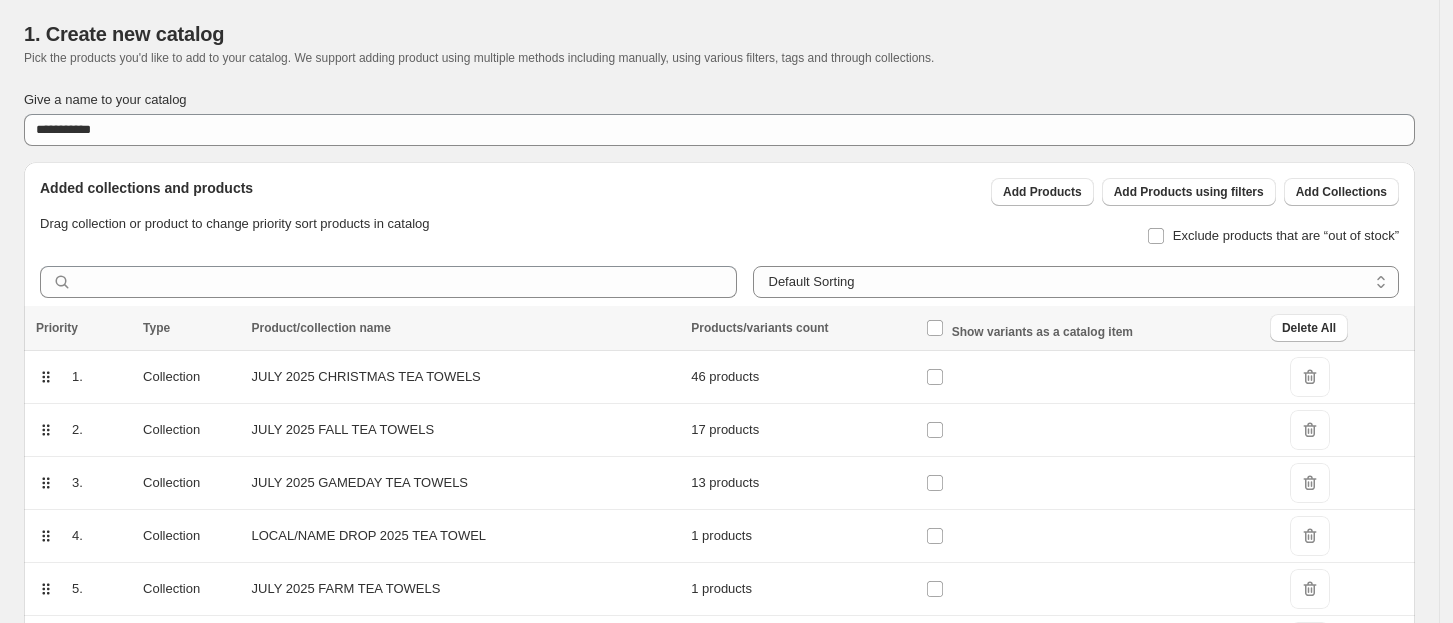 scroll, scrollTop: 0, scrollLeft: 0, axis: both 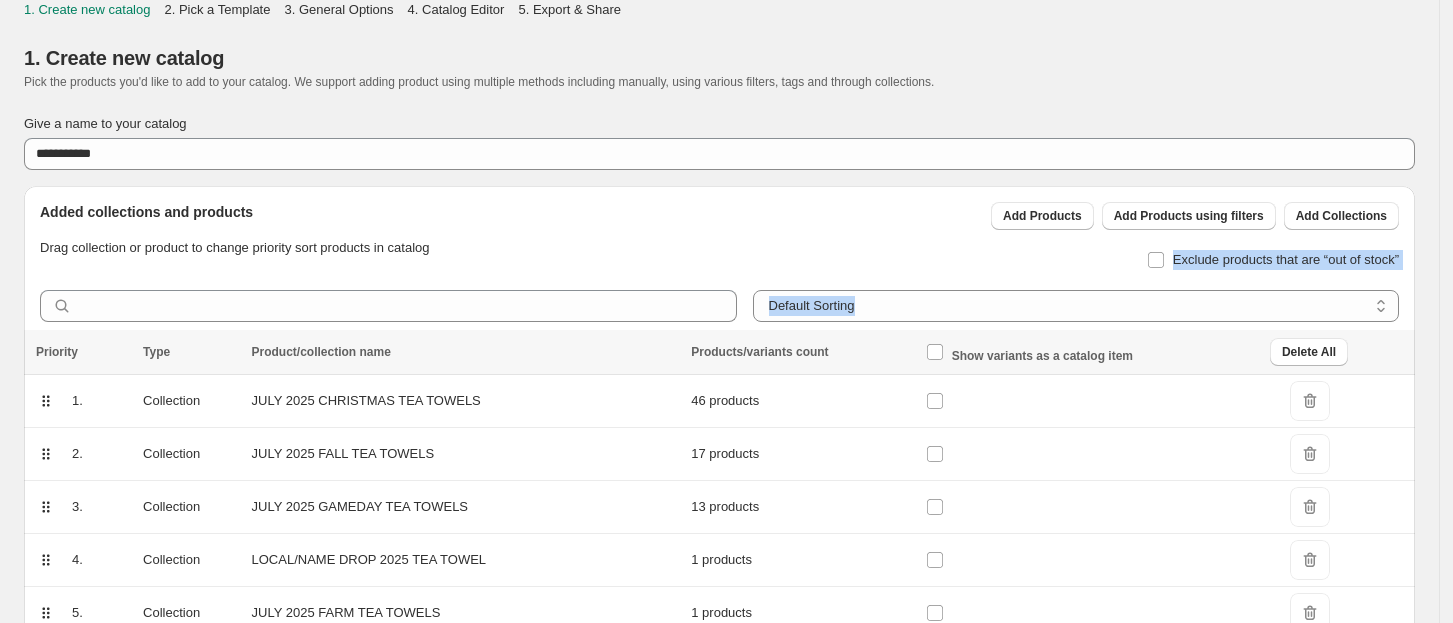 drag, startPoint x: 1452, startPoint y: 181, endPoint x: 1465, endPoint y: 334, distance: 153.5513 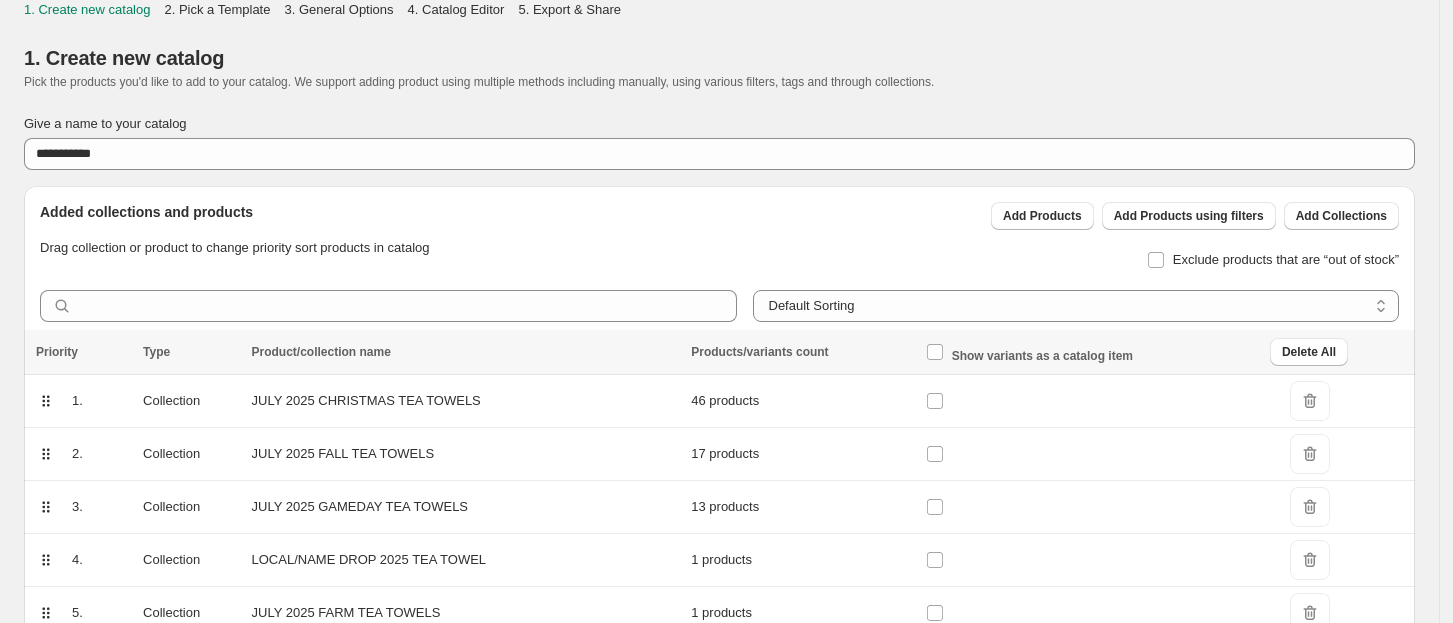 click on "**********" at bounding box center (719, 817) 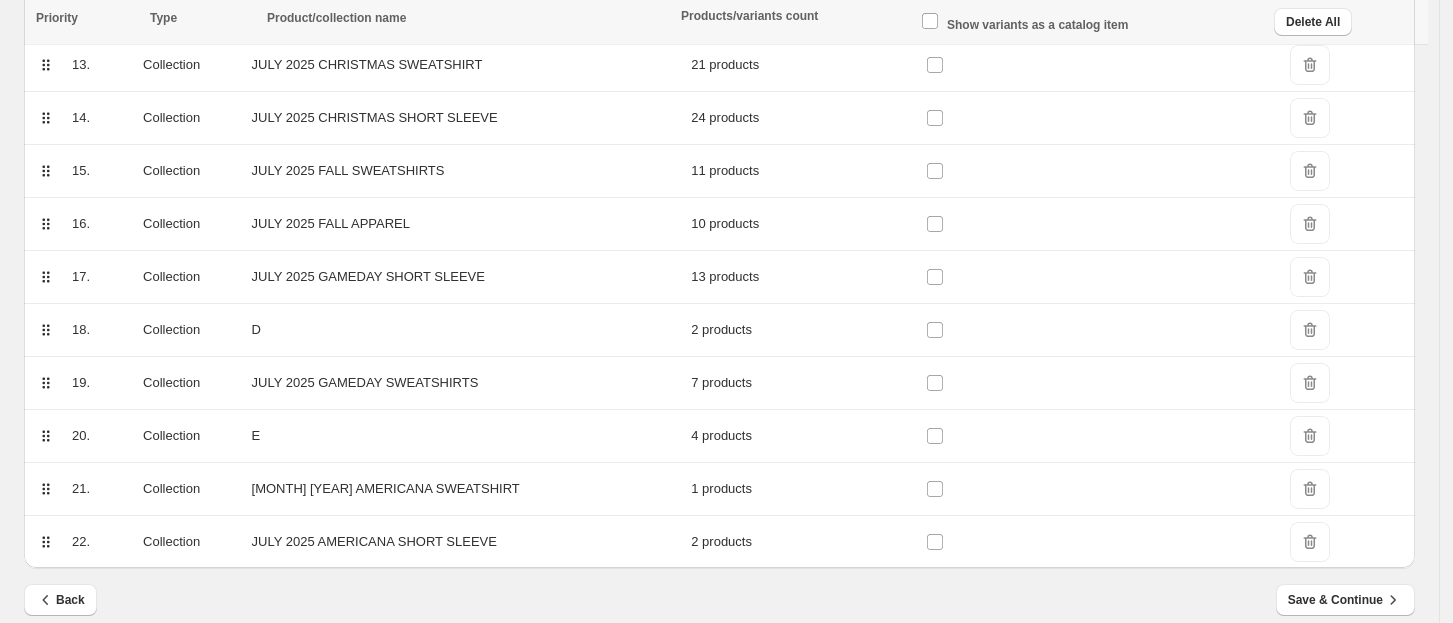 scroll, scrollTop: 990, scrollLeft: 0, axis: vertical 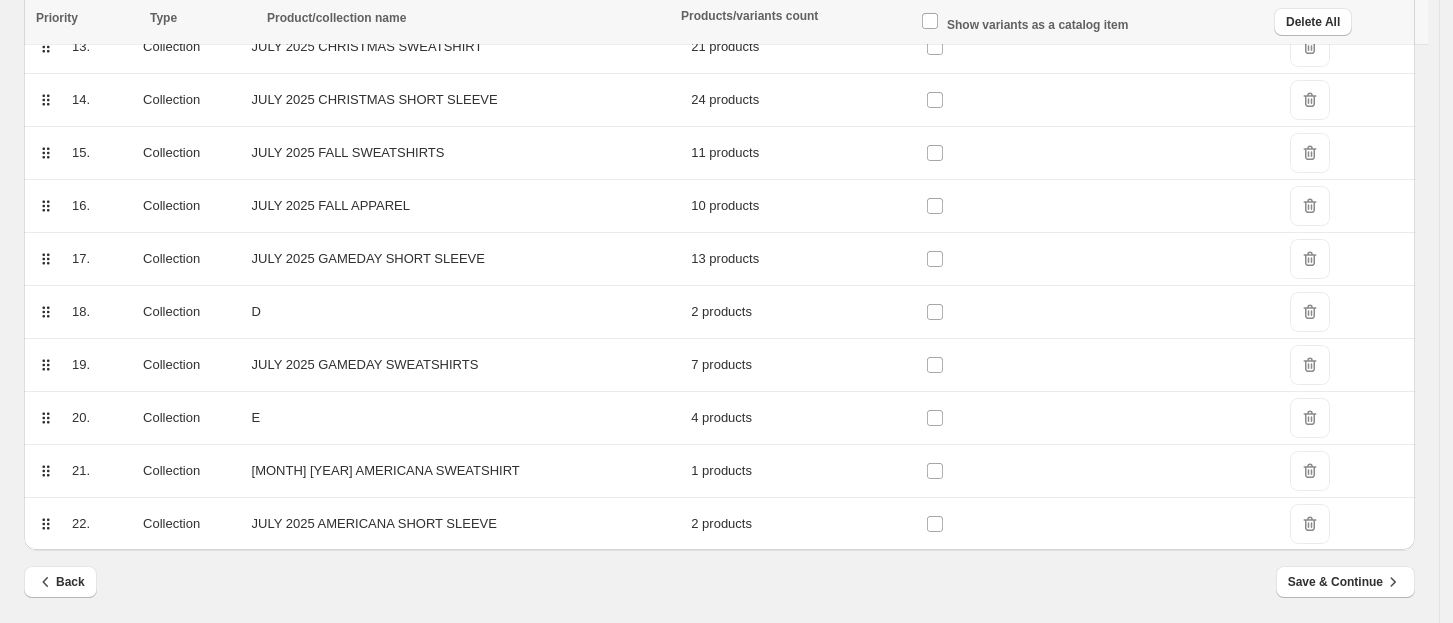 click on "JULY 2025 GAMEDAY SWEATSHIRTS" at bounding box center (466, 365) 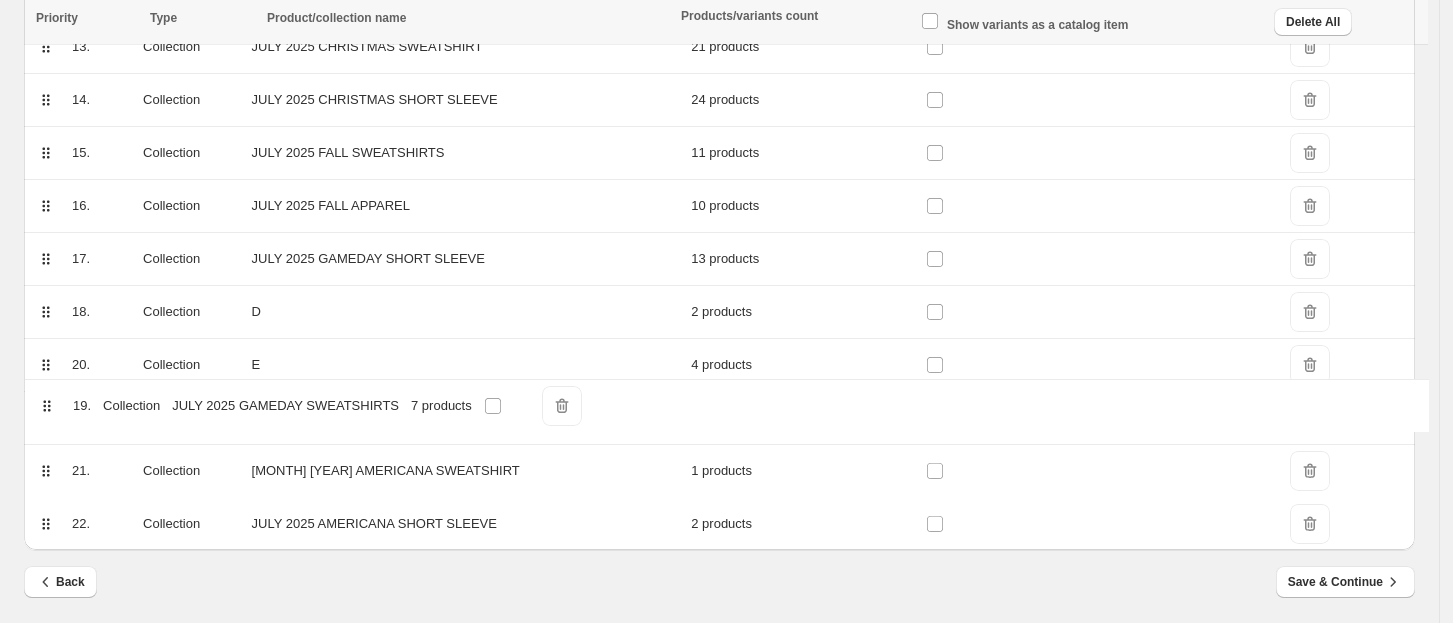 drag, startPoint x: 41, startPoint y: 366, endPoint x: 41, endPoint y: 413, distance: 47 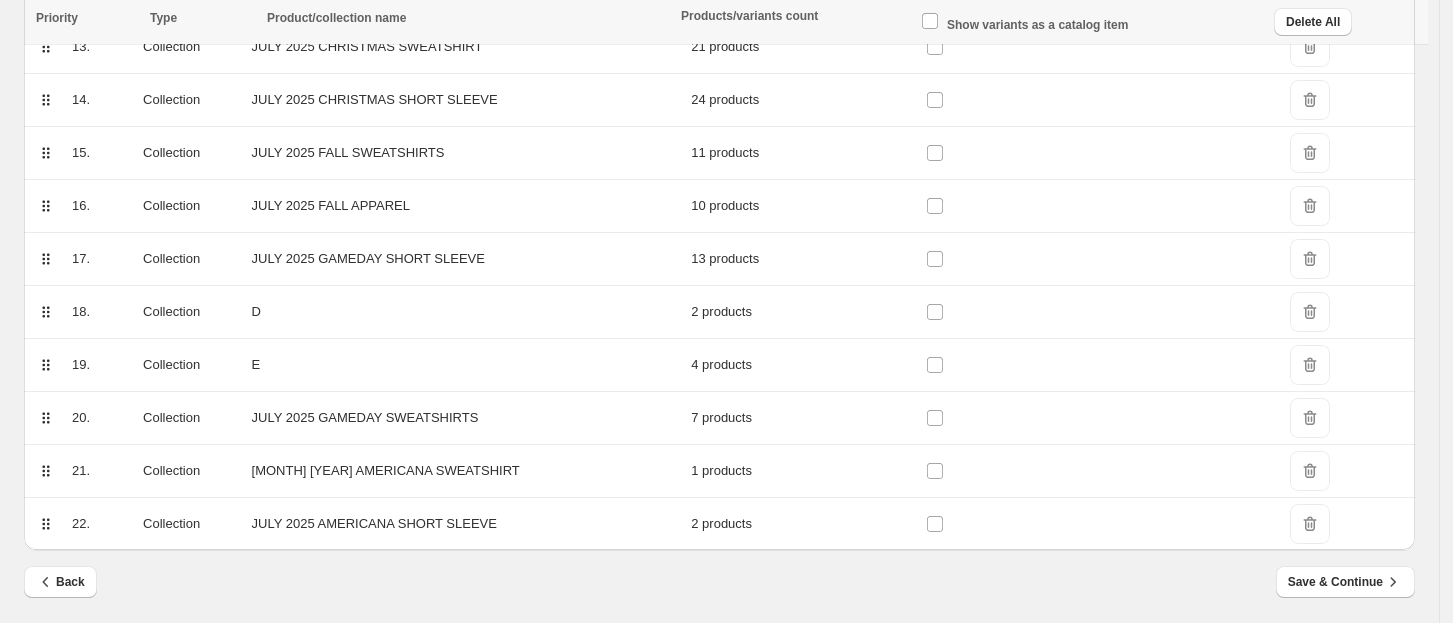 click on "E" at bounding box center [466, 365] 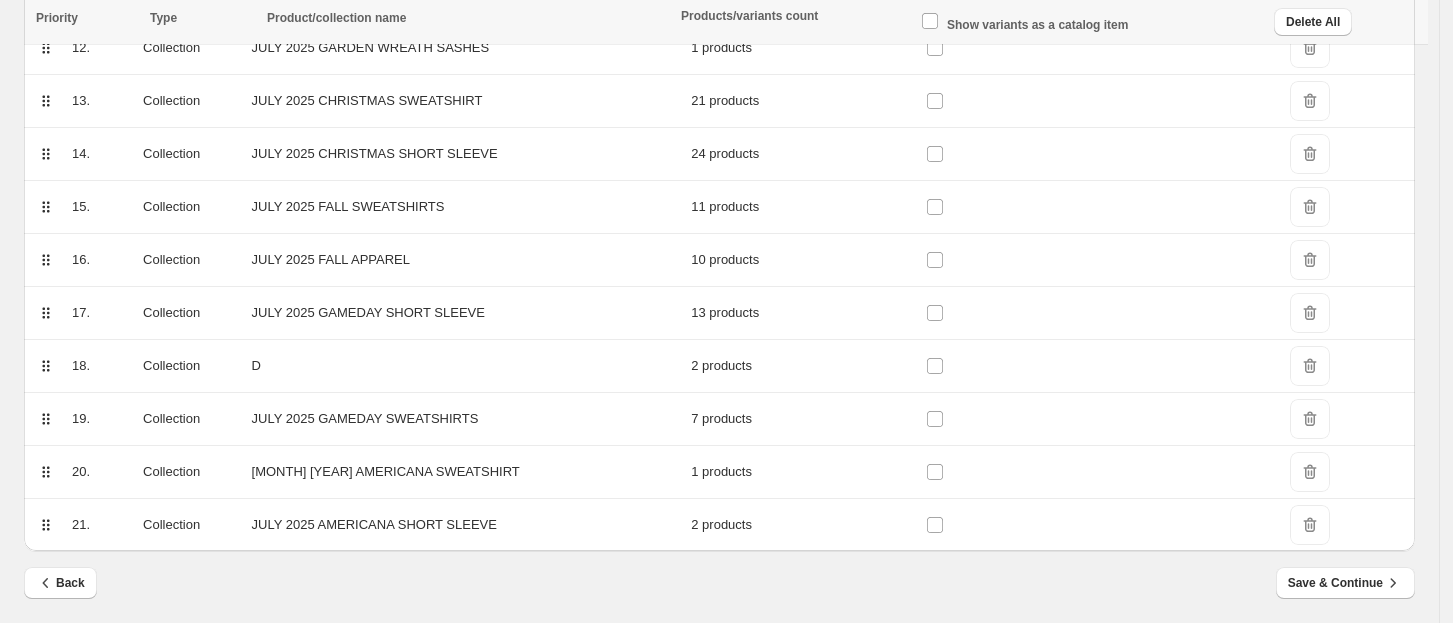 click on "D" at bounding box center (466, 366) 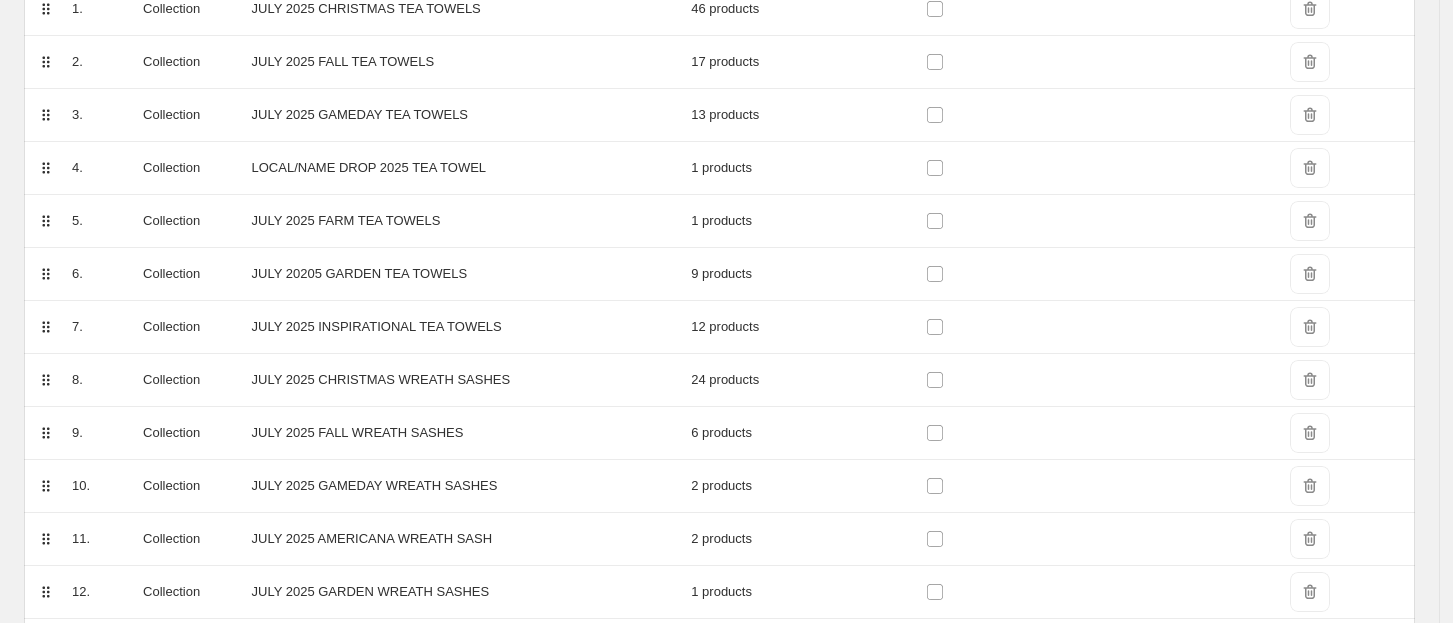 scroll, scrollTop: 0, scrollLeft: 0, axis: both 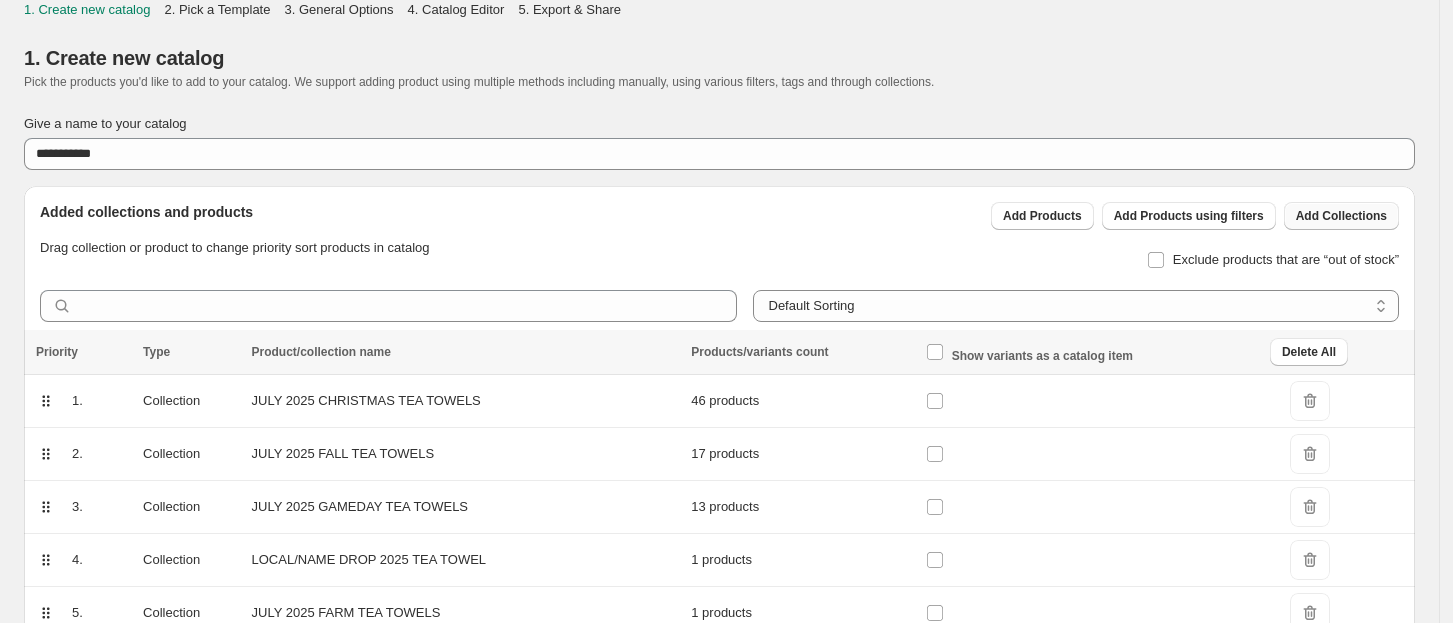 click on "Add Collections" at bounding box center [1341, 216] 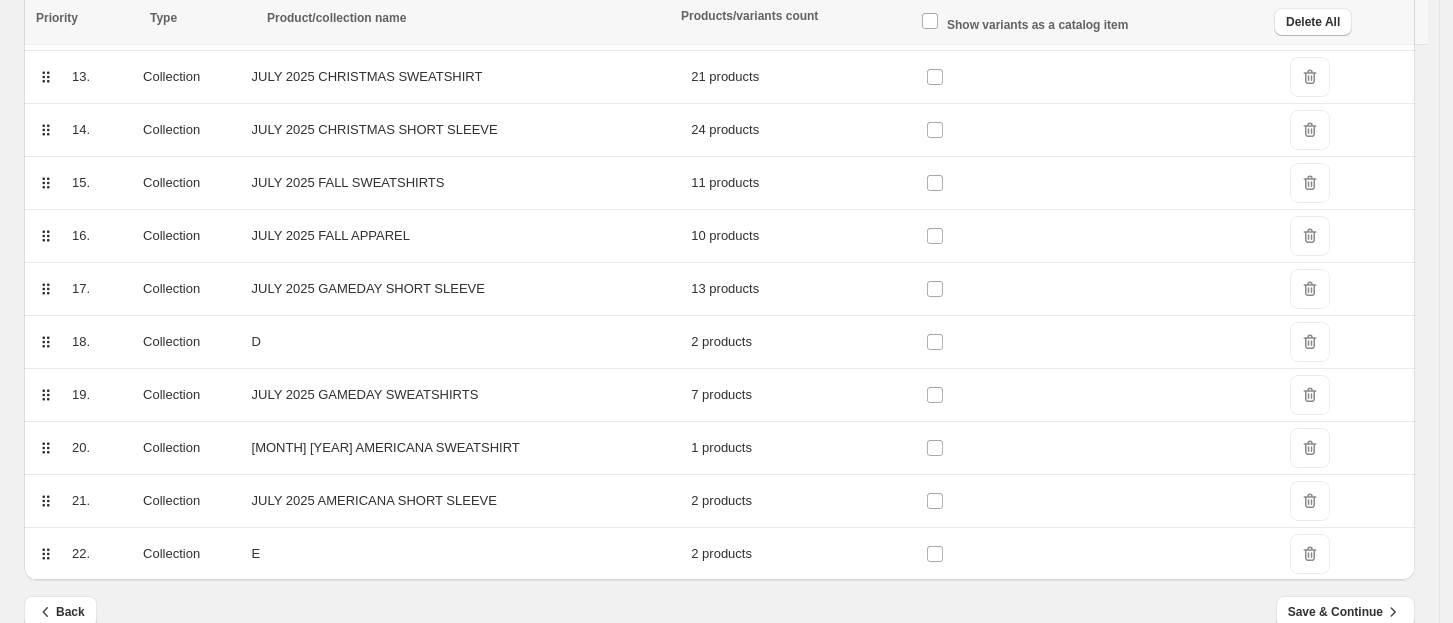 scroll, scrollTop: 990, scrollLeft: 0, axis: vertical 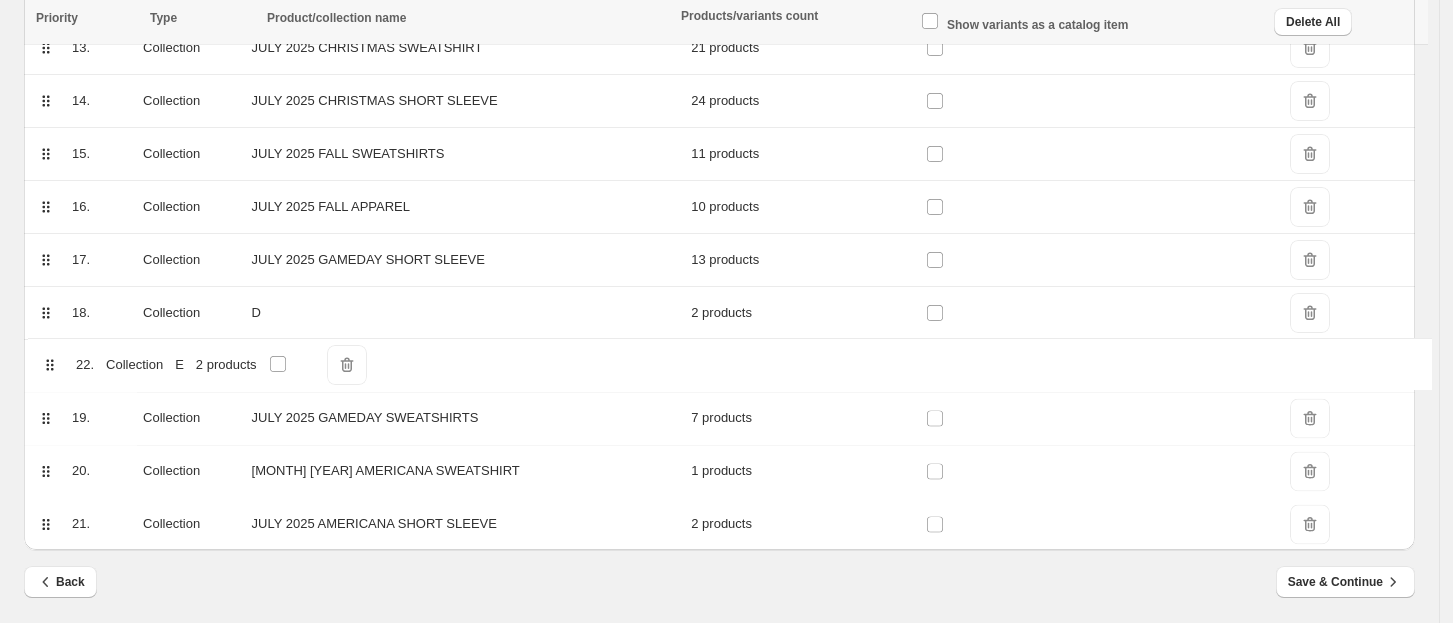 drag, startPoint x: 43, startPoint y: 524, endPoint x: 44, endPoint y: 360, distance: 164.00305 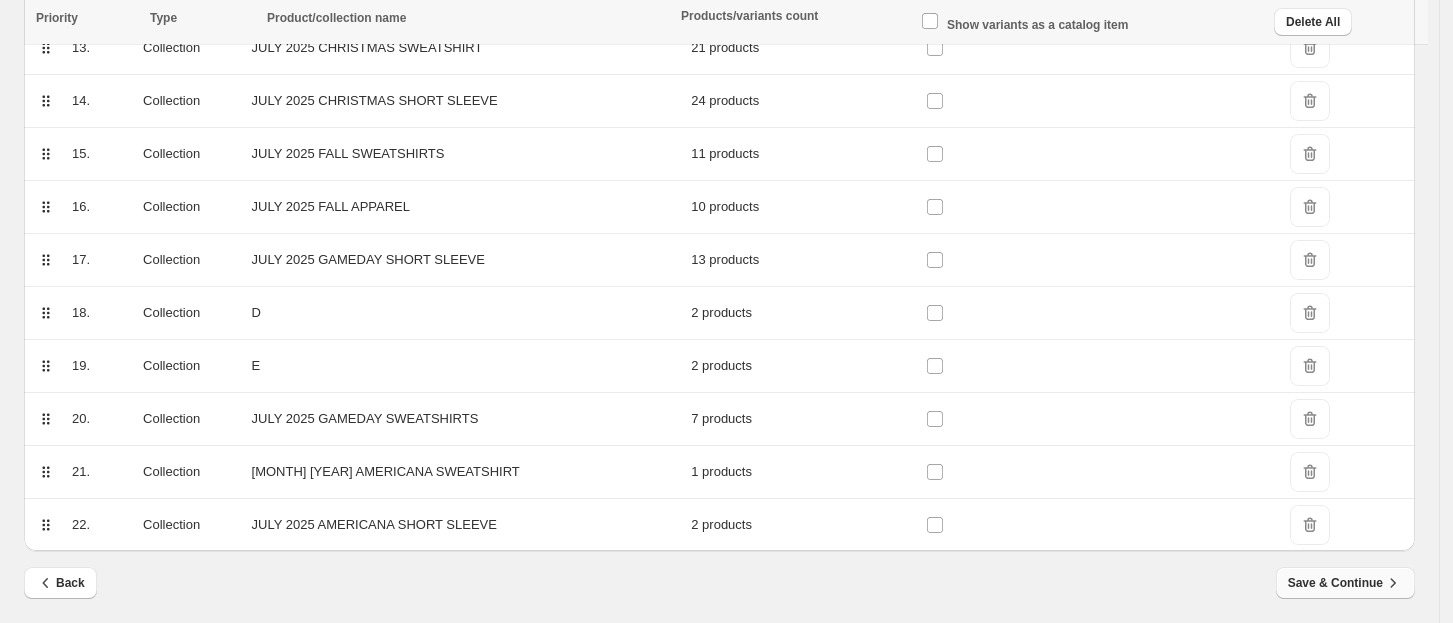 click on "Save & Continue" at bounding box center (1345, 583) 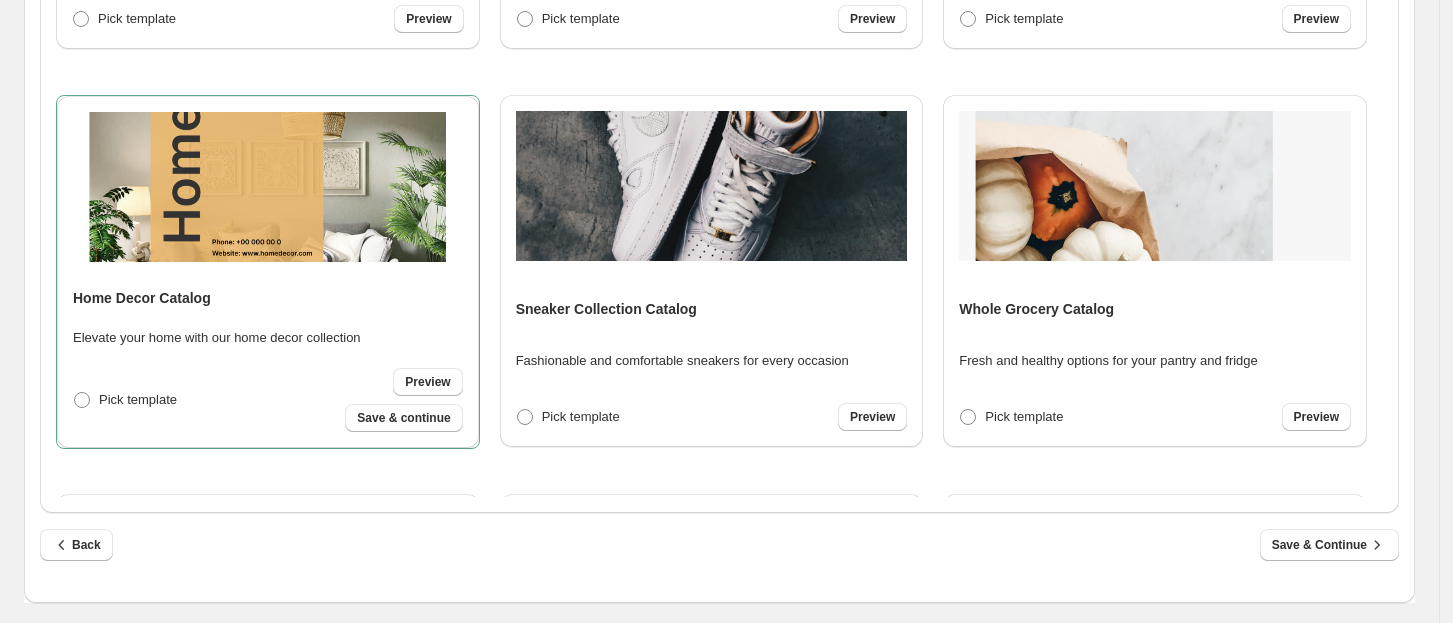 scroll, scrollTop: 0, scrollLeft: 0, axis: both 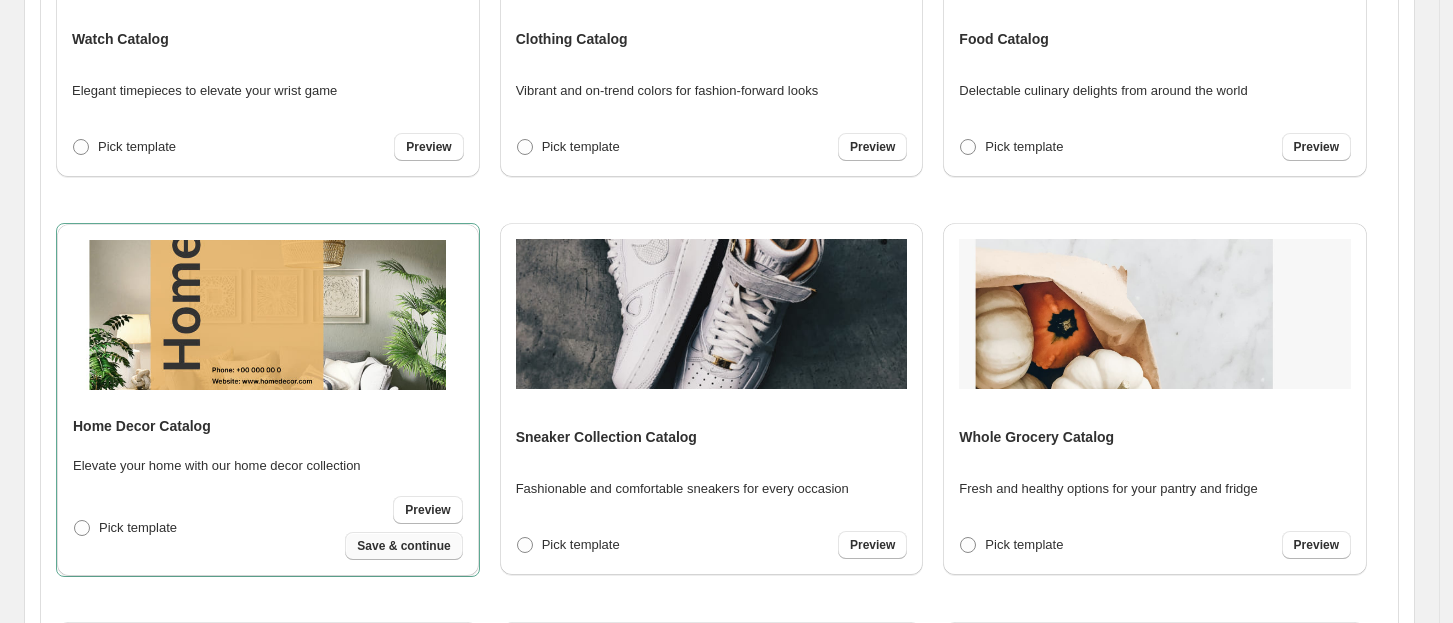 click on "Save & continue" at bounding box center [403, 546] 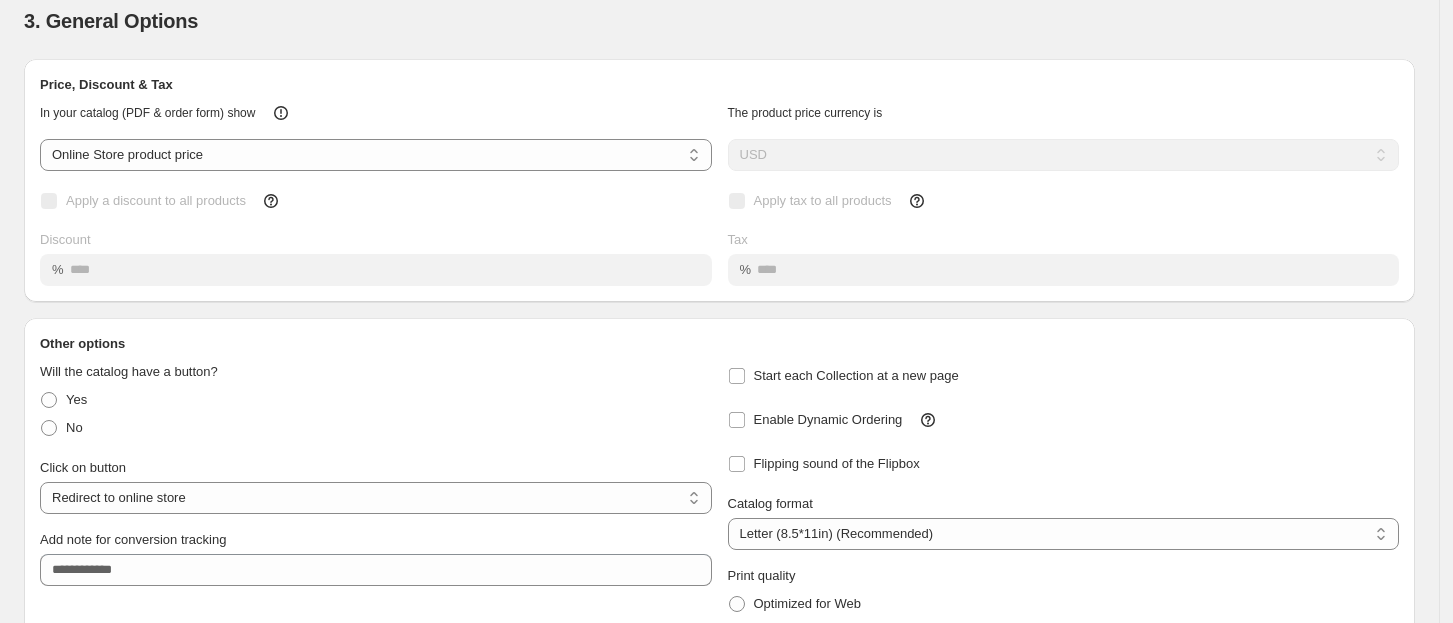 scroll, scrollTop: 0, scrollLeft: 0, axis: both 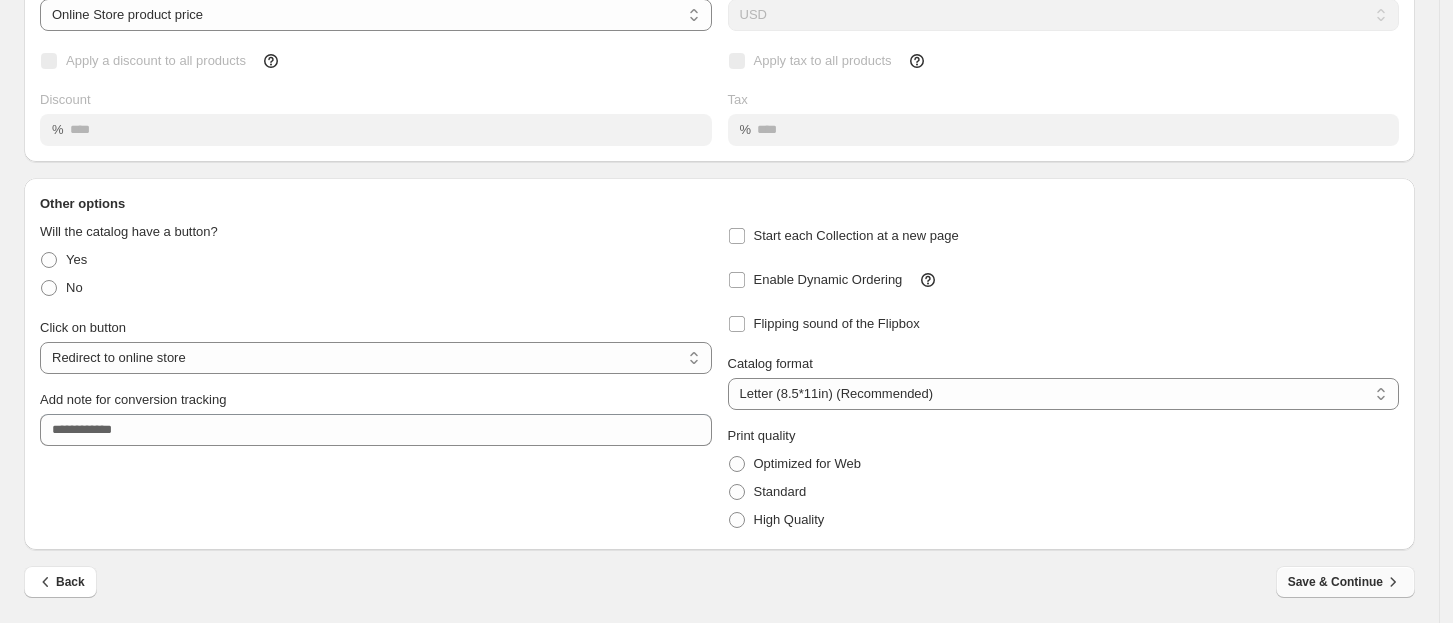 click on "Save & Continue" at bounding box center (1345, 582) 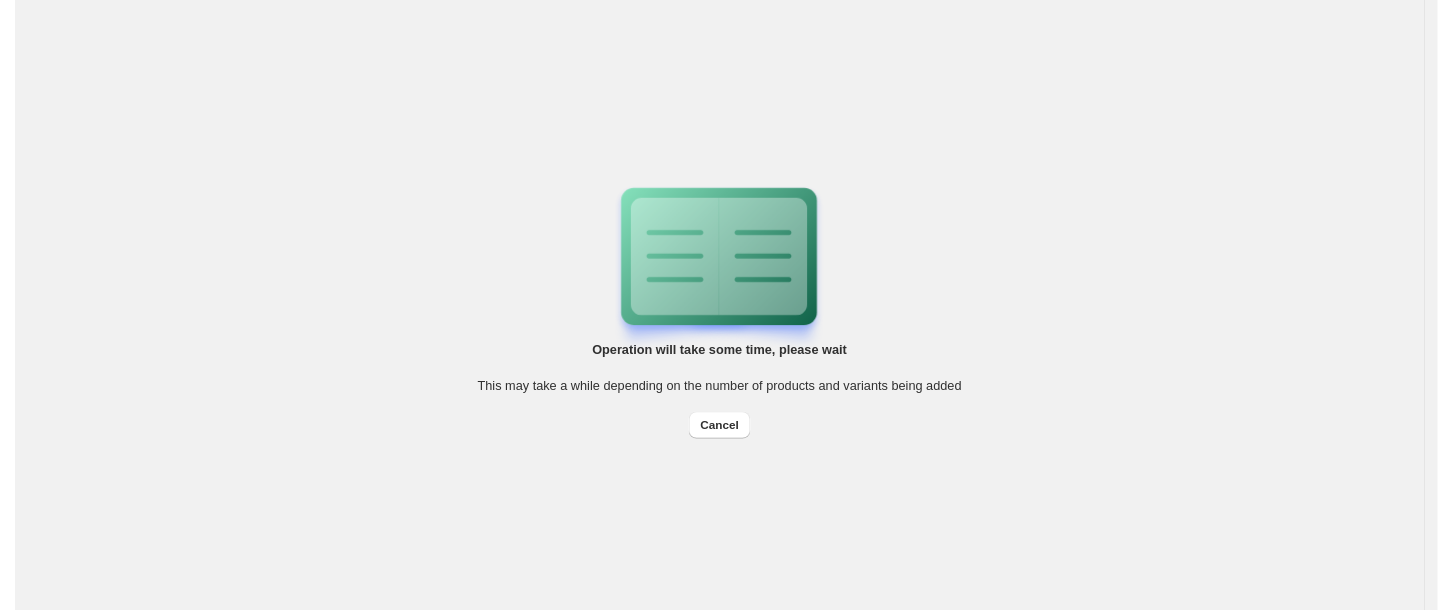 scroll, scrollTop: 0, scrollLeft: 0, axis: both 